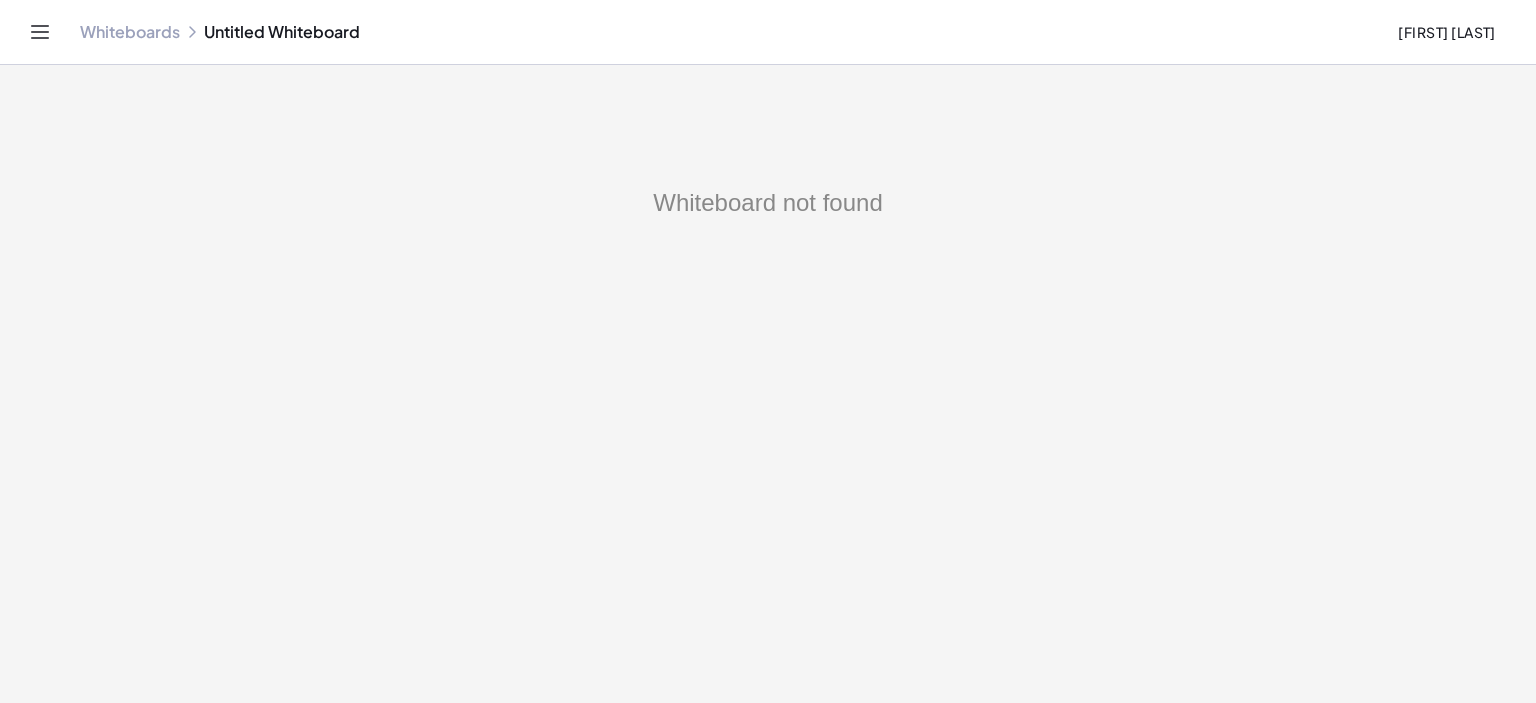 scroll, scrollTop: 0, scrollLeft: 0, axis: both 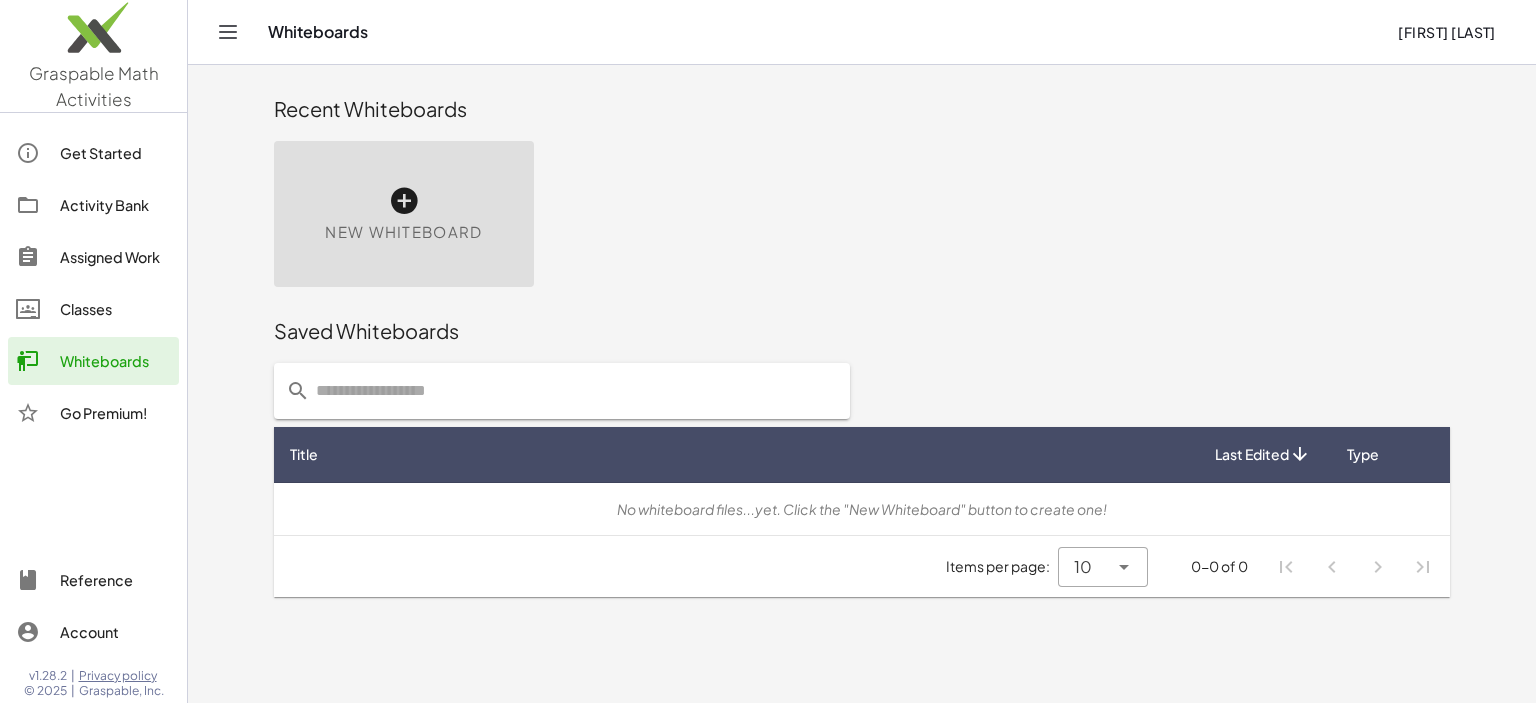 click at bounding box center (404, 201) 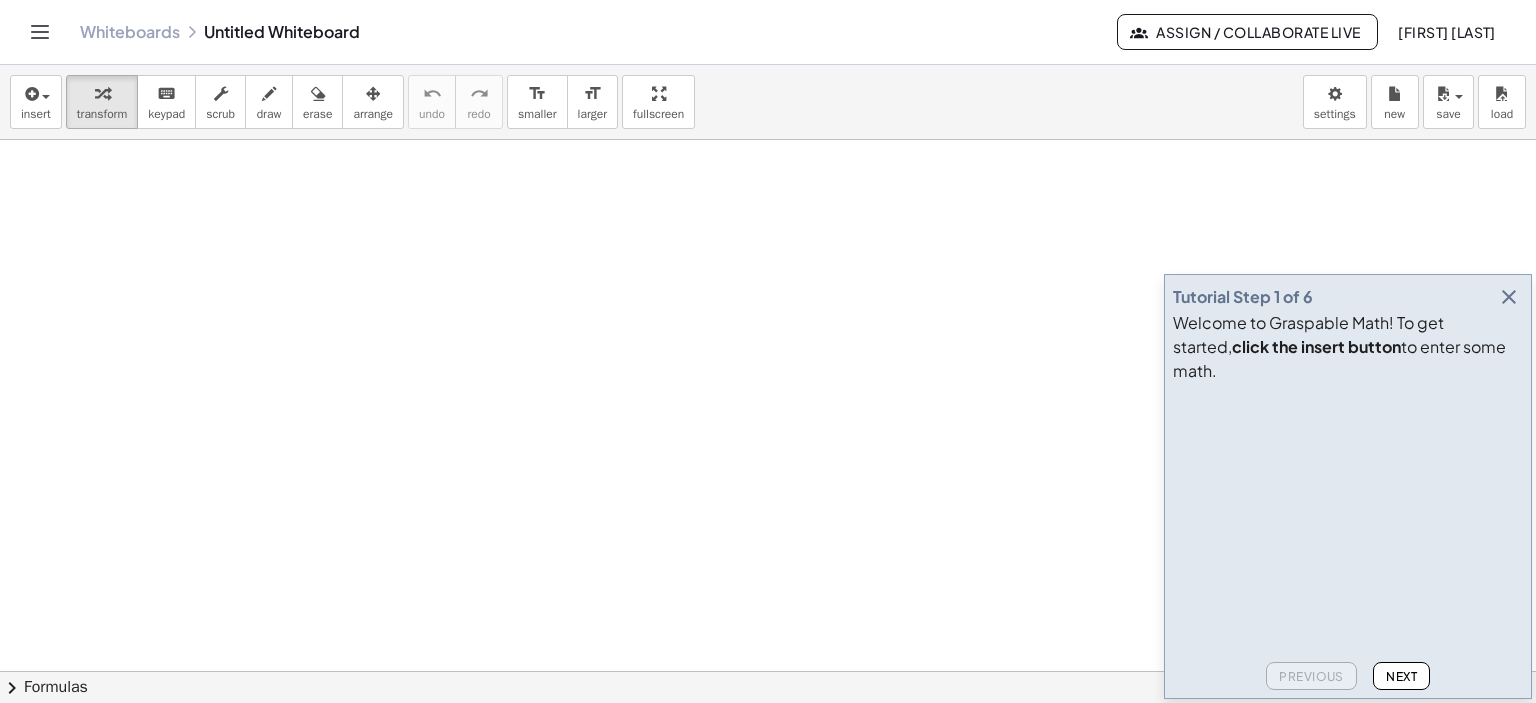 click at bounding box center [1509, 297] 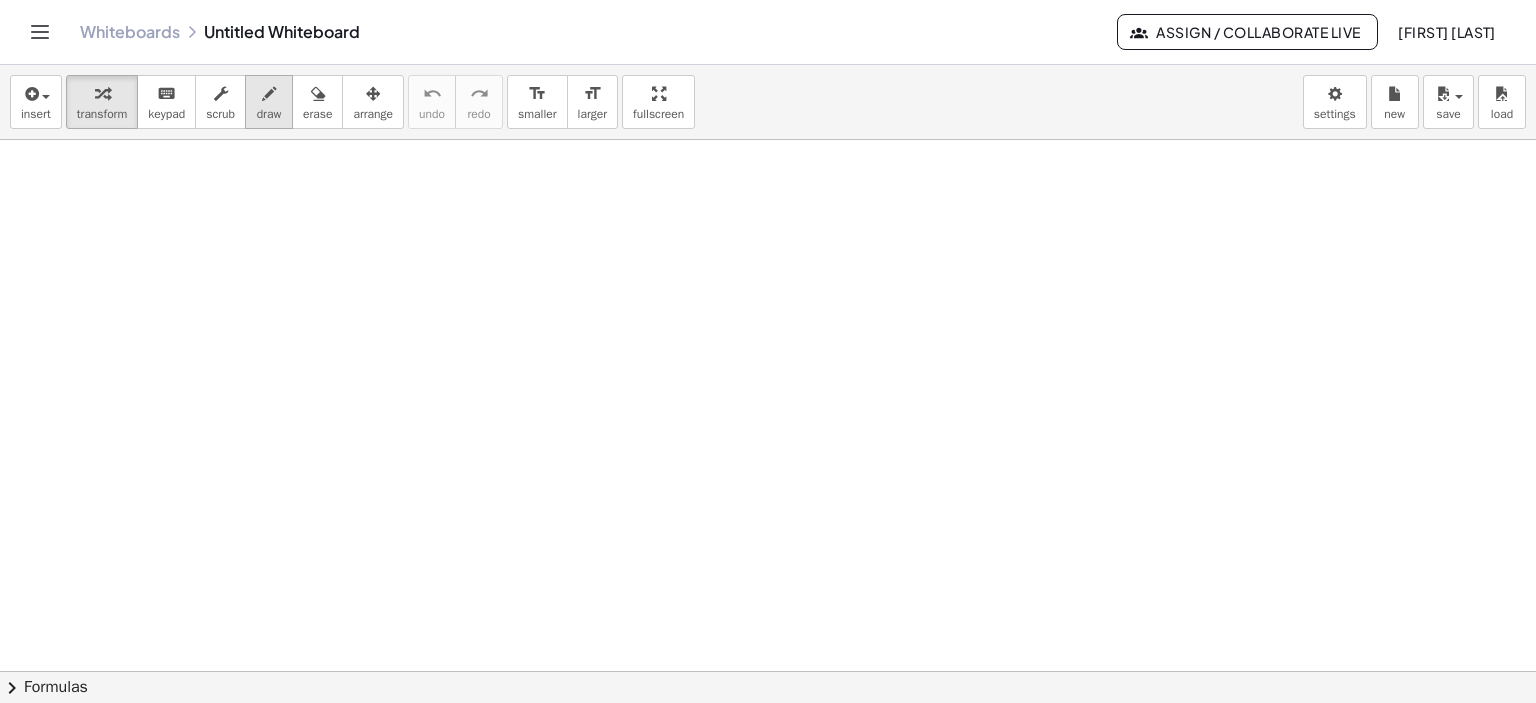 click at bounding box center (269, 94) 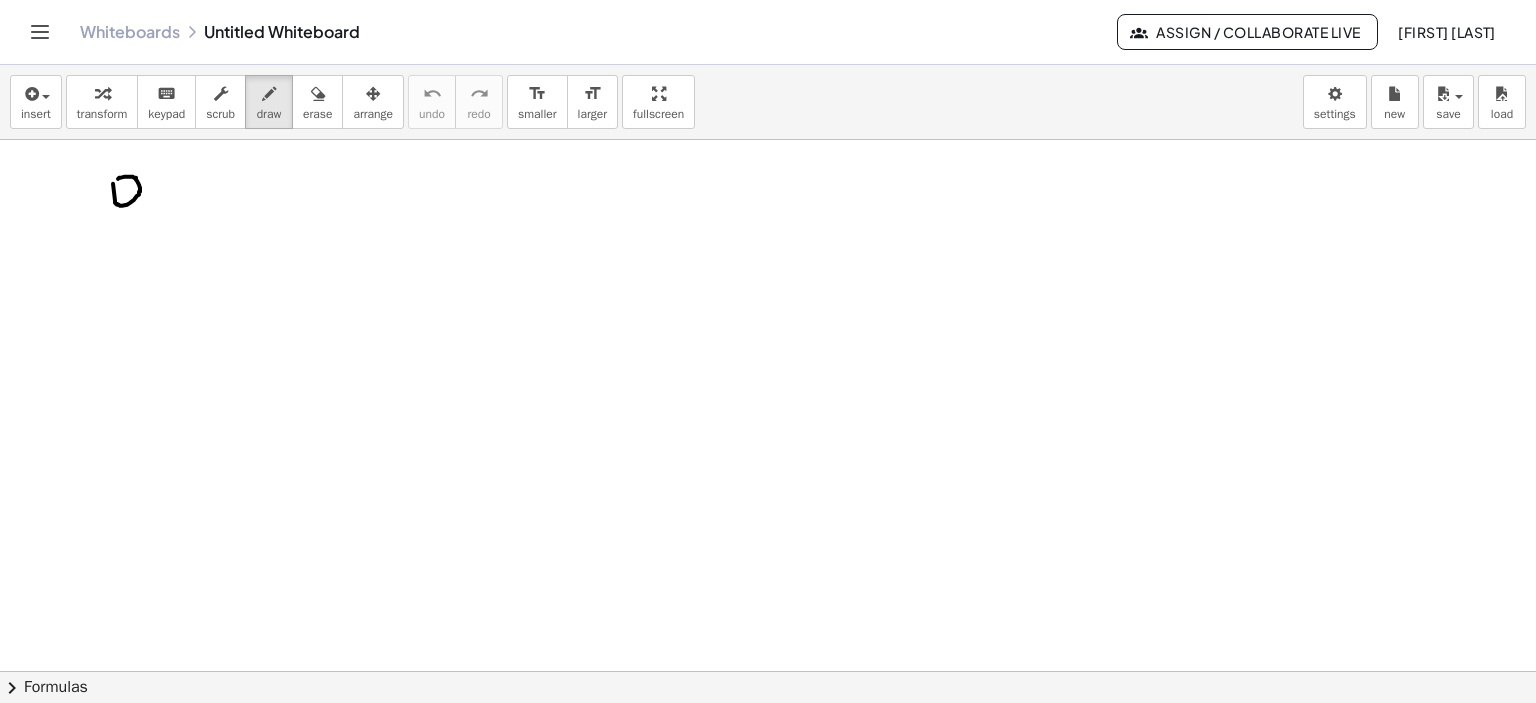 drag, startPoint x: 113, startPoint y: 183, endPoint x: 134, endPoint y: 178, distance: 21.587032 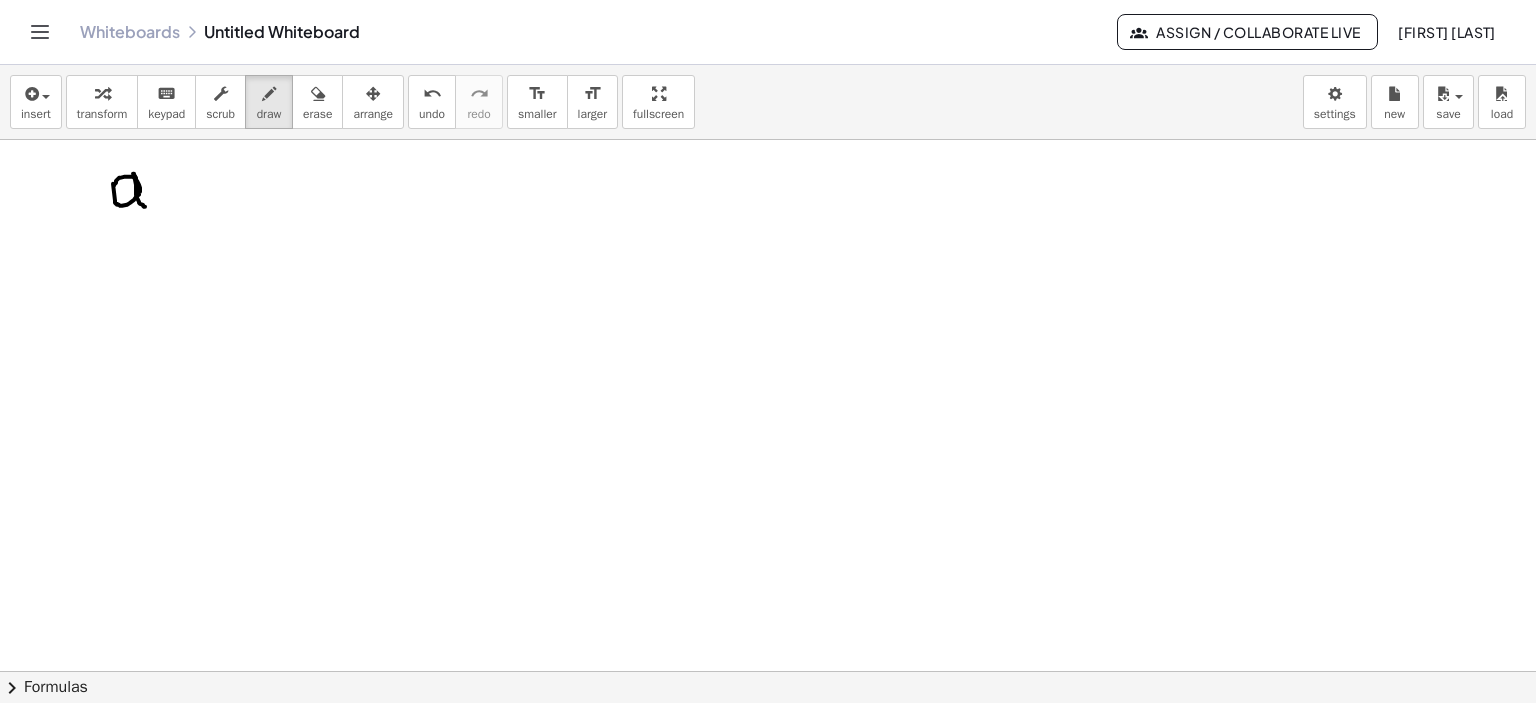 drag, startPoint x: 133, startPoint y: 173, endPoint x: 148, endPoint y: 203, distance: 33.54102 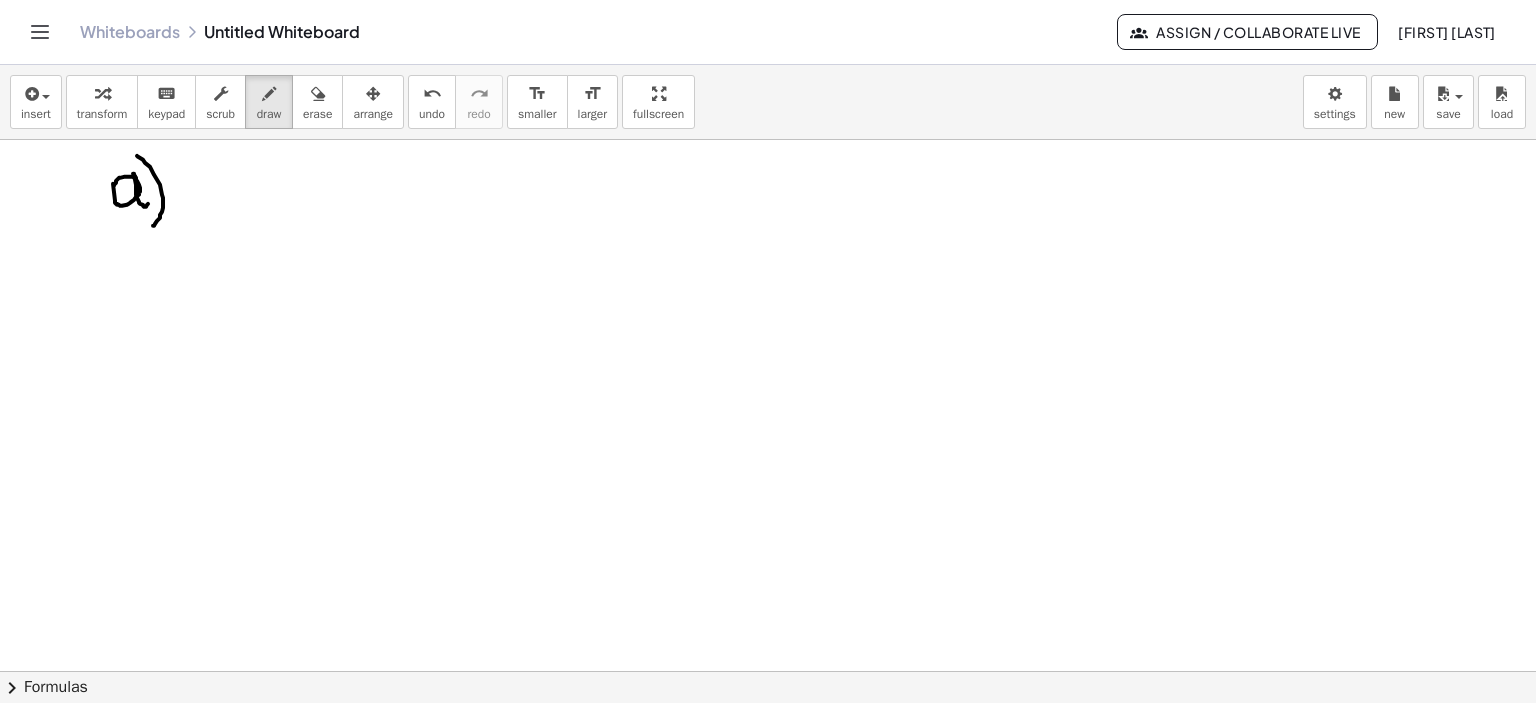 drag, startPoint x: 145, startPoint y: 162, endPoint x: 156, endPoint y: 220, distance: 59.03389 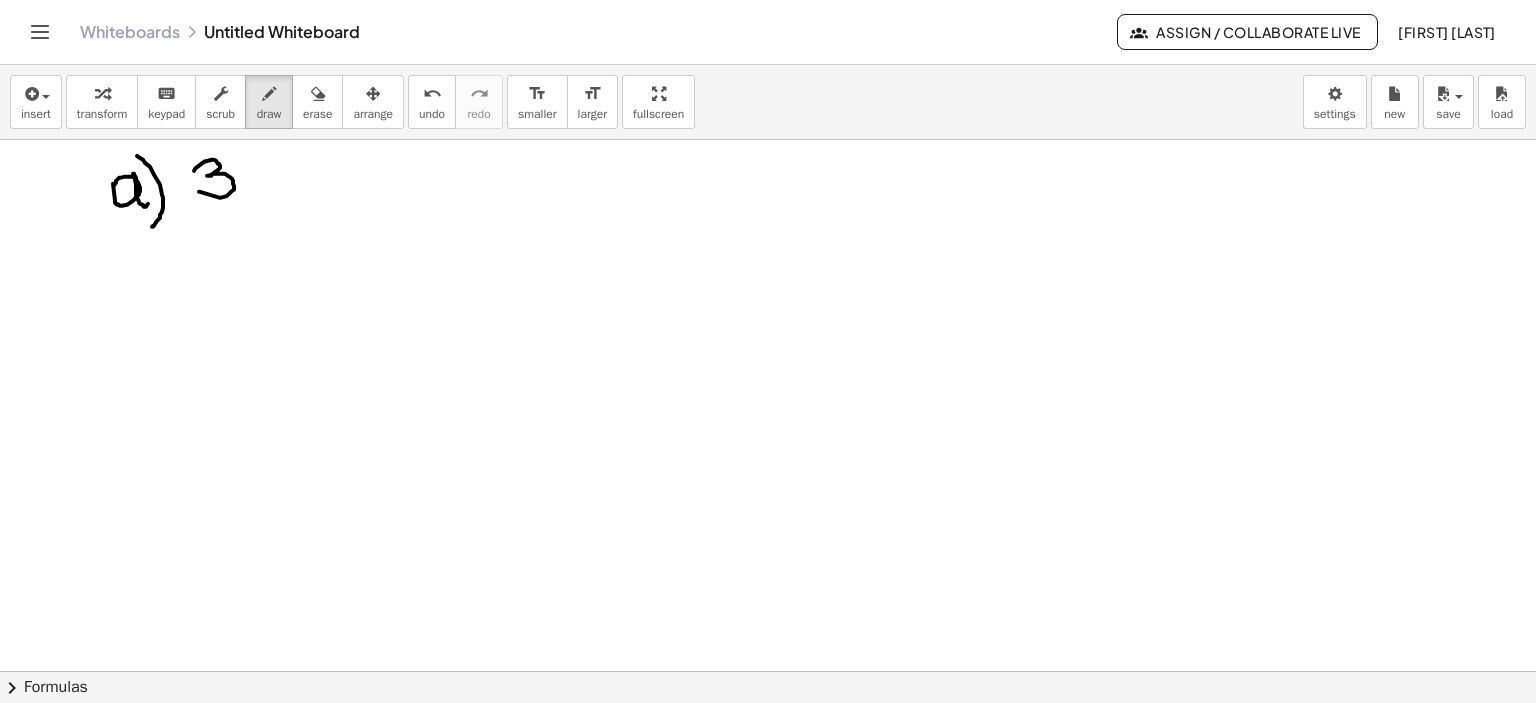 drag, startPoint x: 194, startPoint y: 170, endPoint x: 199, endPoint y: 191, distance: 21.587032 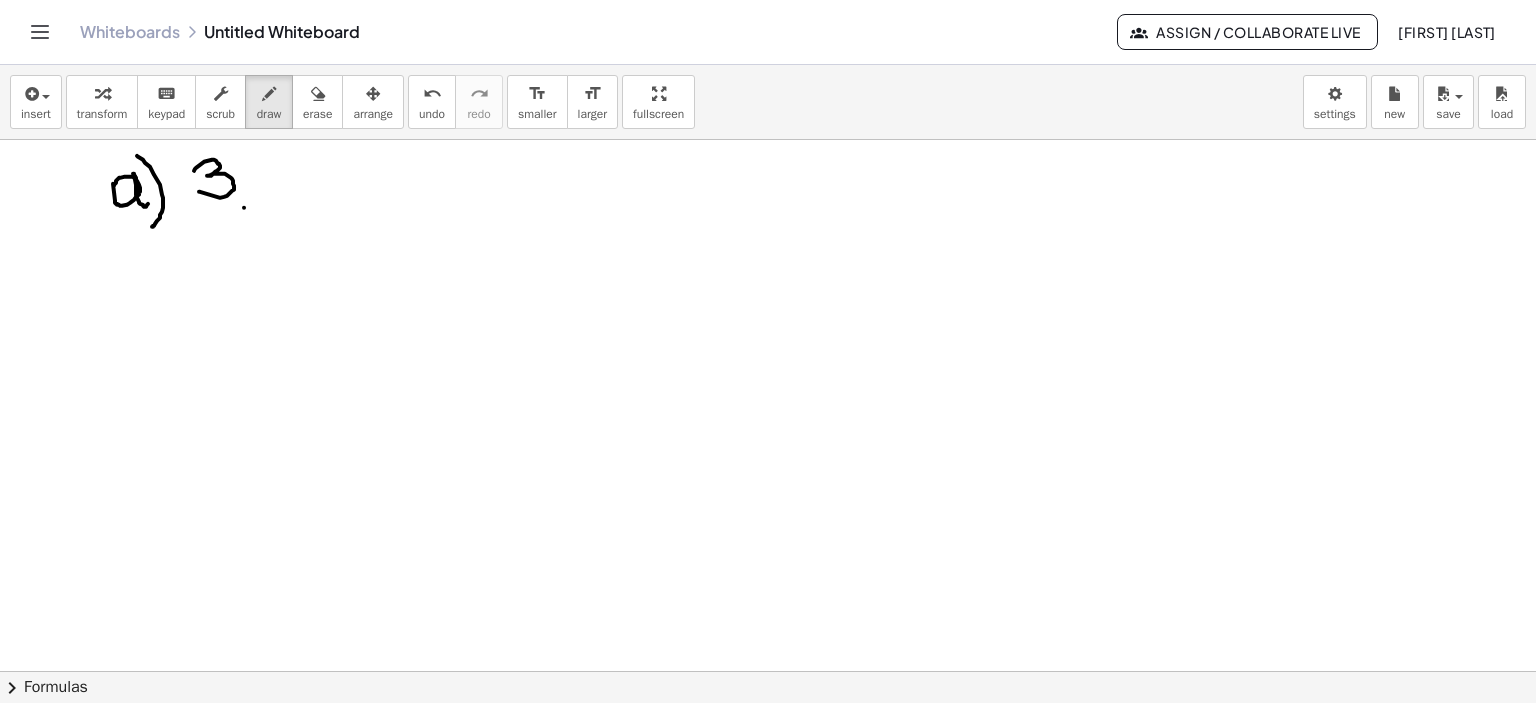 drag, startPoint x: 244, startPoint y: 207, endPoint x: 240, endPoint y: 223, distance: 16.492422 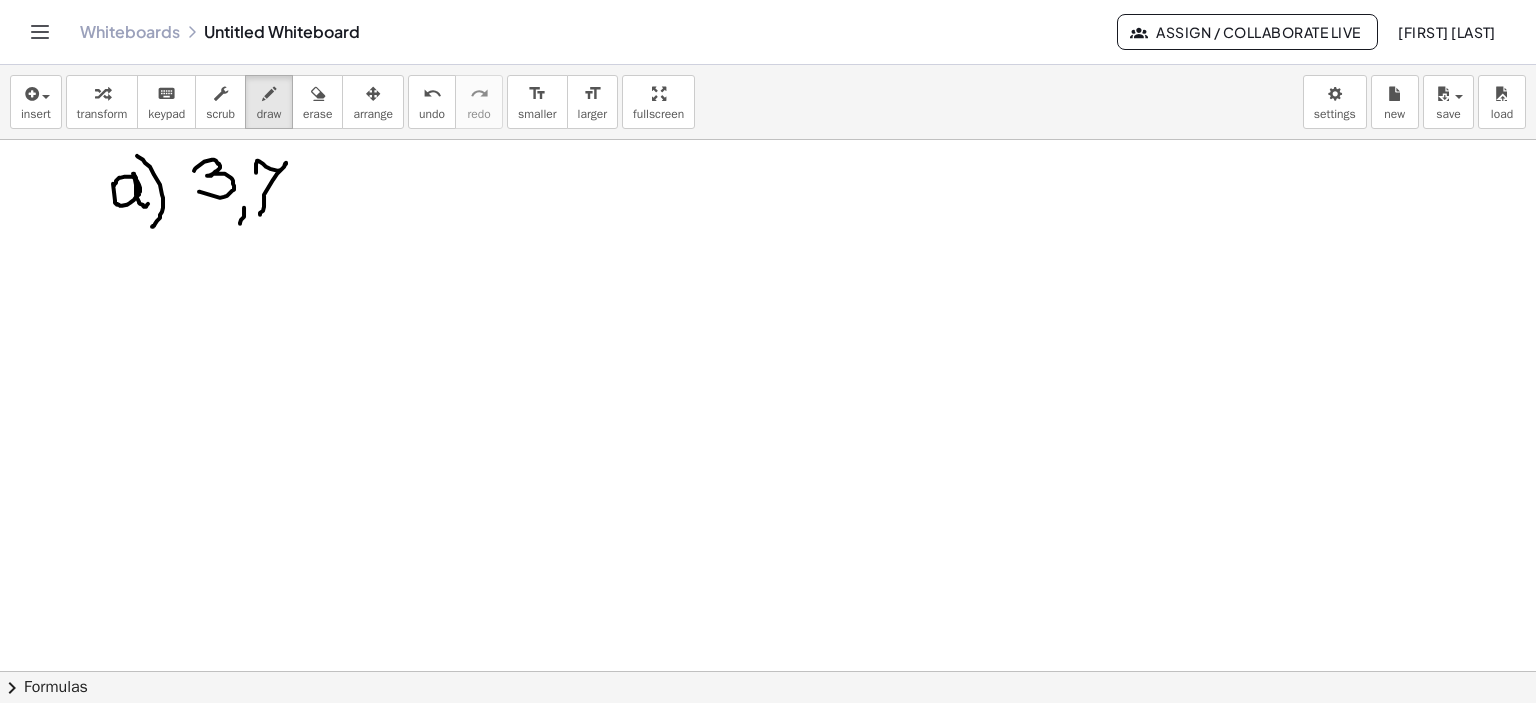 drag, startPoint x: 256, startPoint y: 172, endPoint x: 264, endPoint y: 203, distance: 32.01562 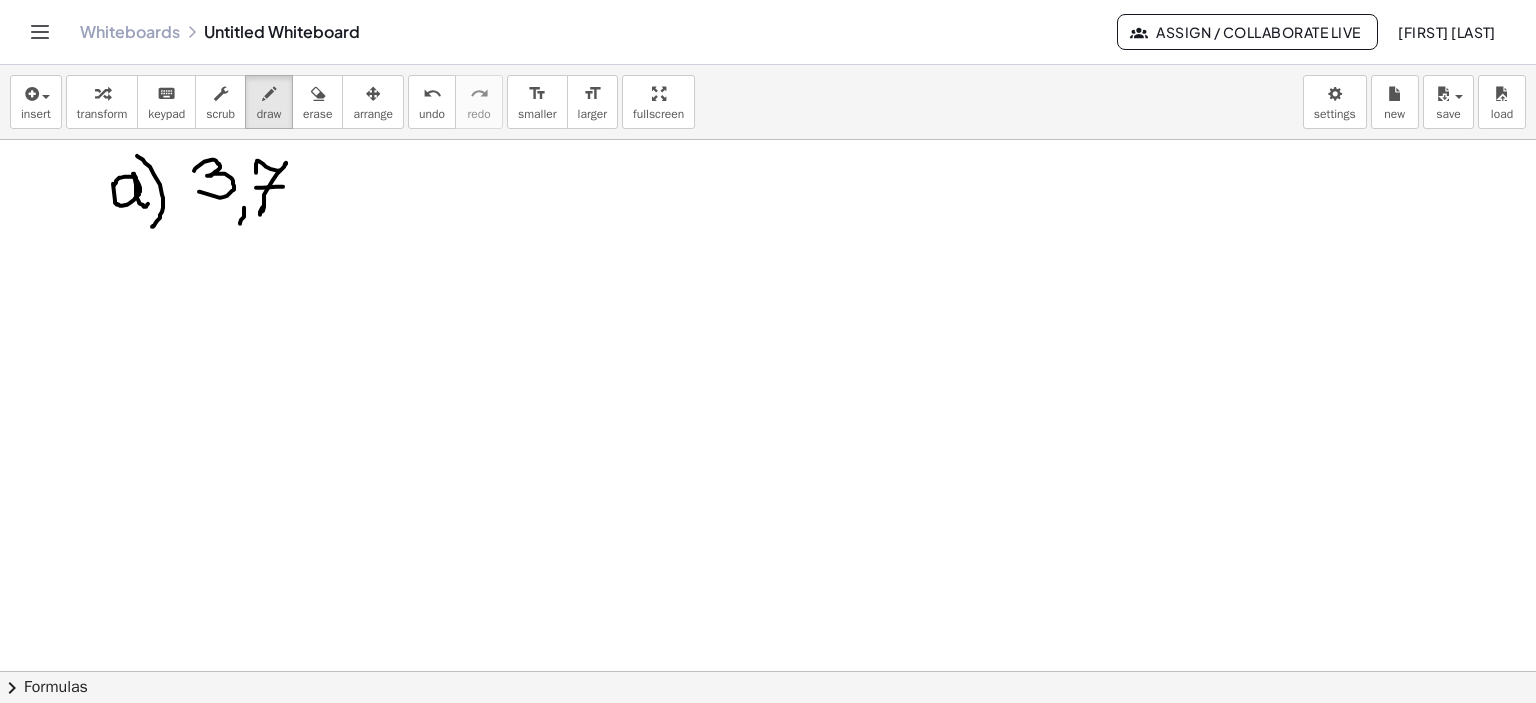 drag, startPoint x: 256, startPoint y: 187, endPoint x: 283, endPoint y: 186, distance: 27.018513 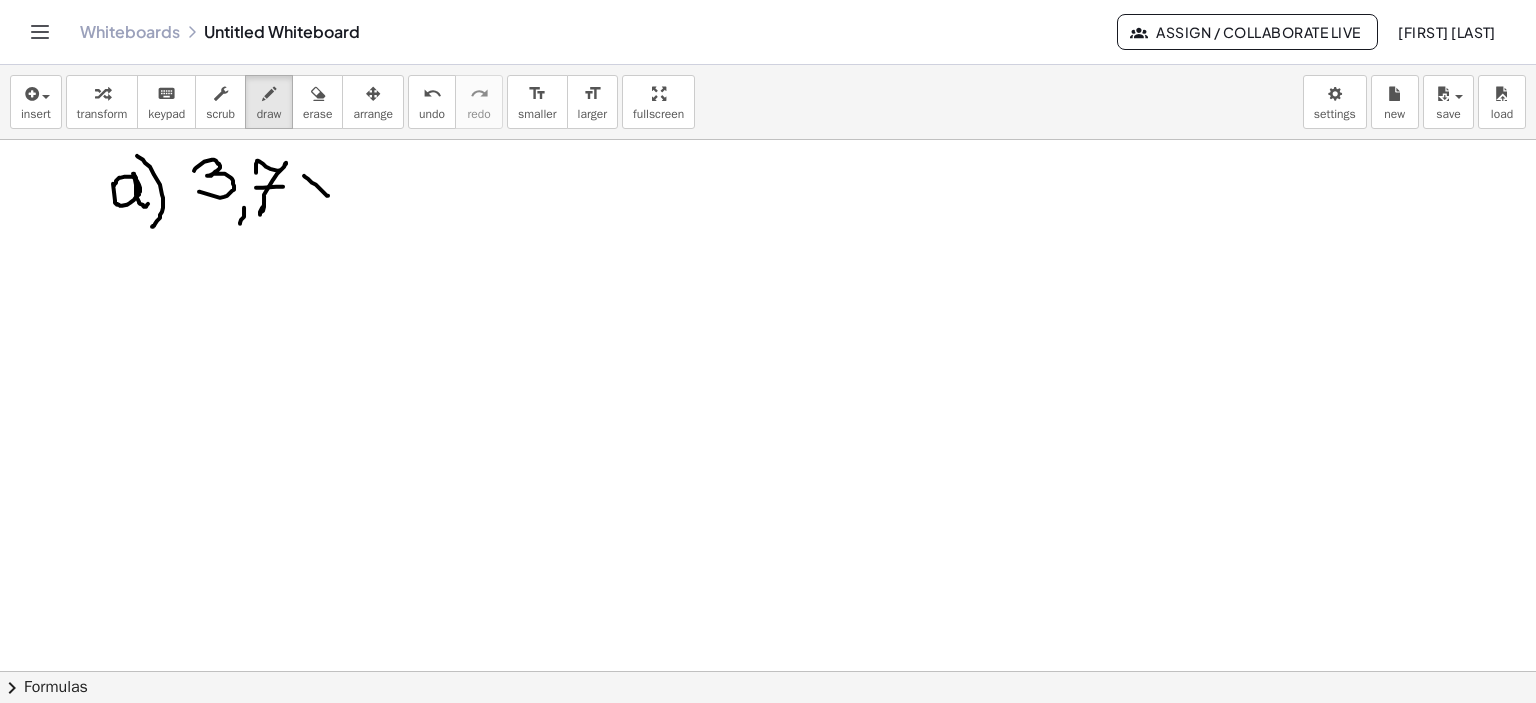drag, startPoint x: 304, startPoint y: 175, endPoint x: 328, endPoint y: 195, distance: 31.241 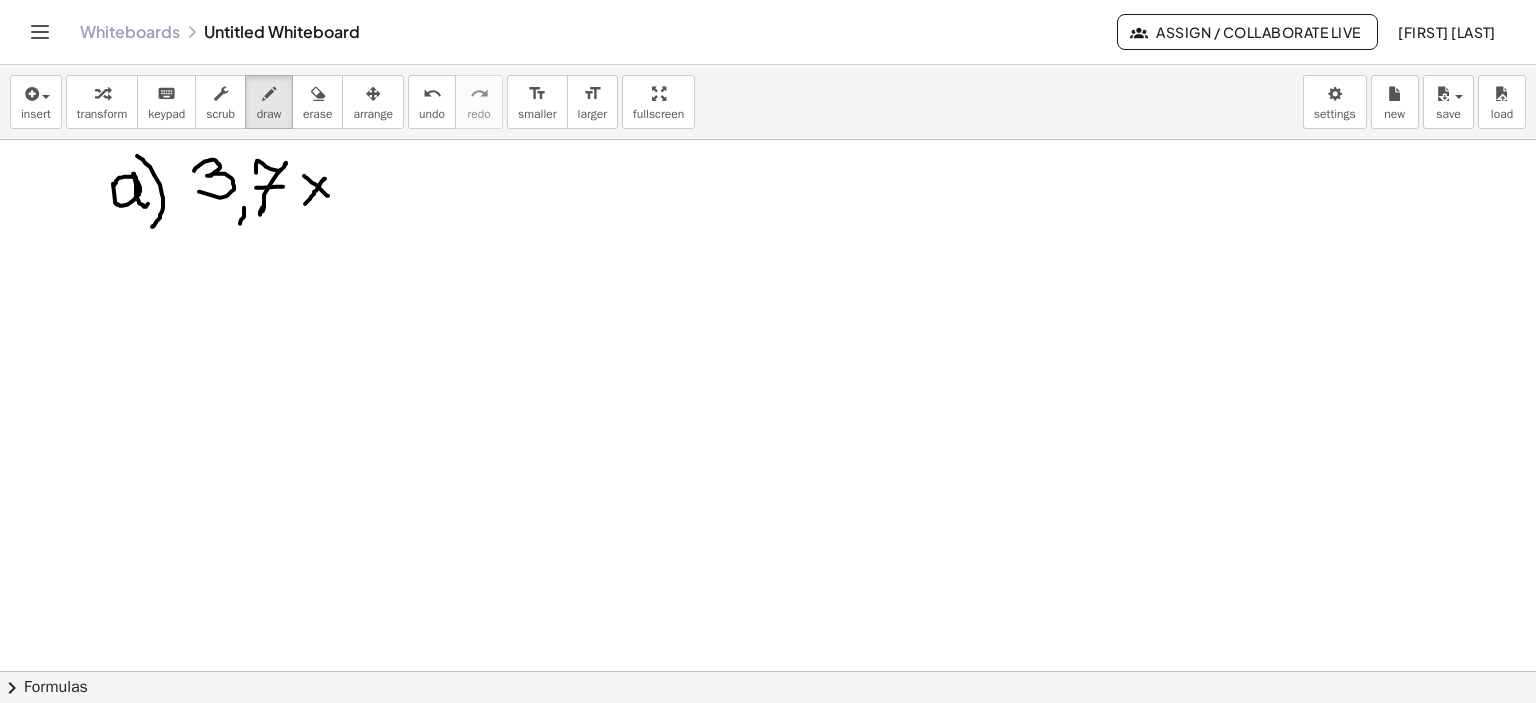drag, startPoint x: 323, startPoint y: 179, endPoint x: 305, endPoint y: 203, distance: 30 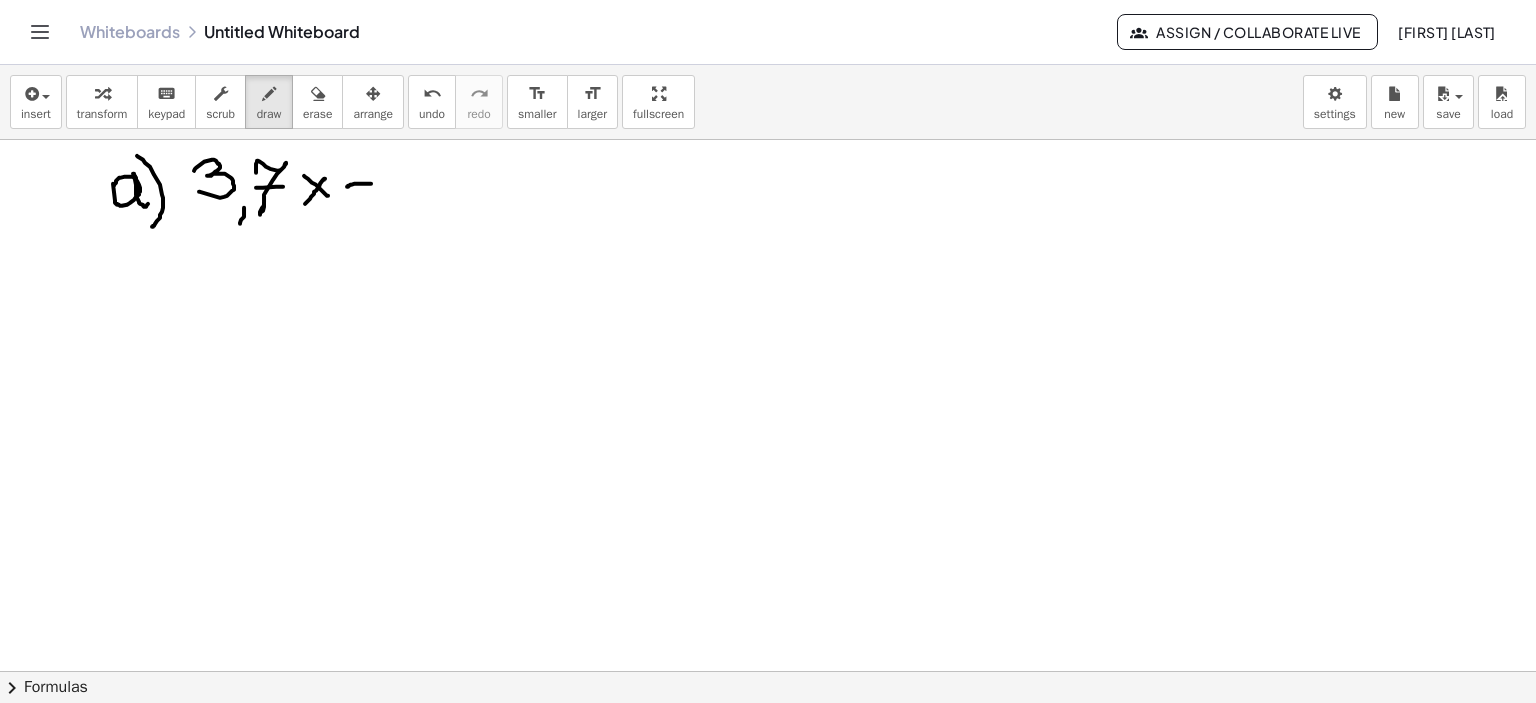 drag, startPoint x: 347, startPoint y: 186, endPoint x: 371, endPoint y: 183, distance: 24.186773 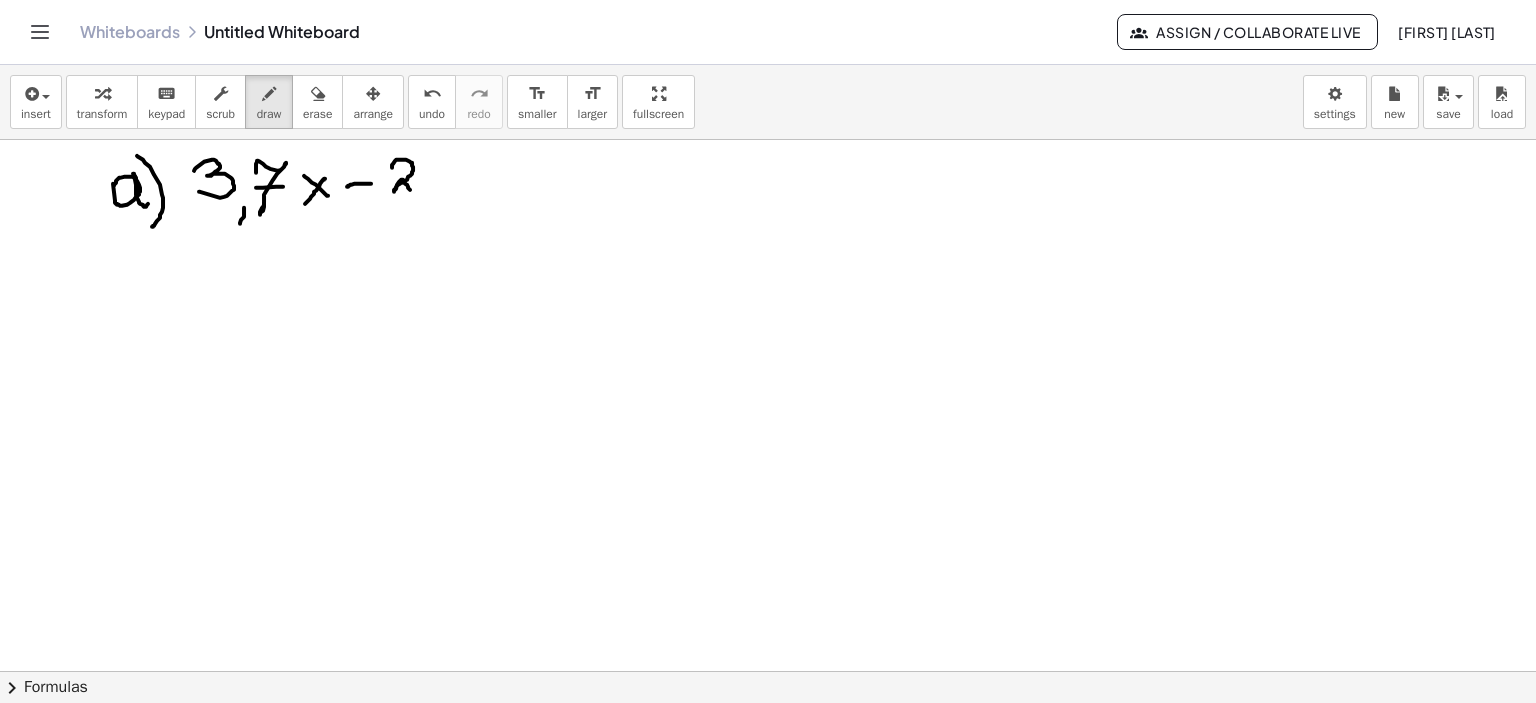 drag, startPoint x: 392, startPoint y: 166, endPoint x: 420, endPoint y: 184, distance: 33.286633 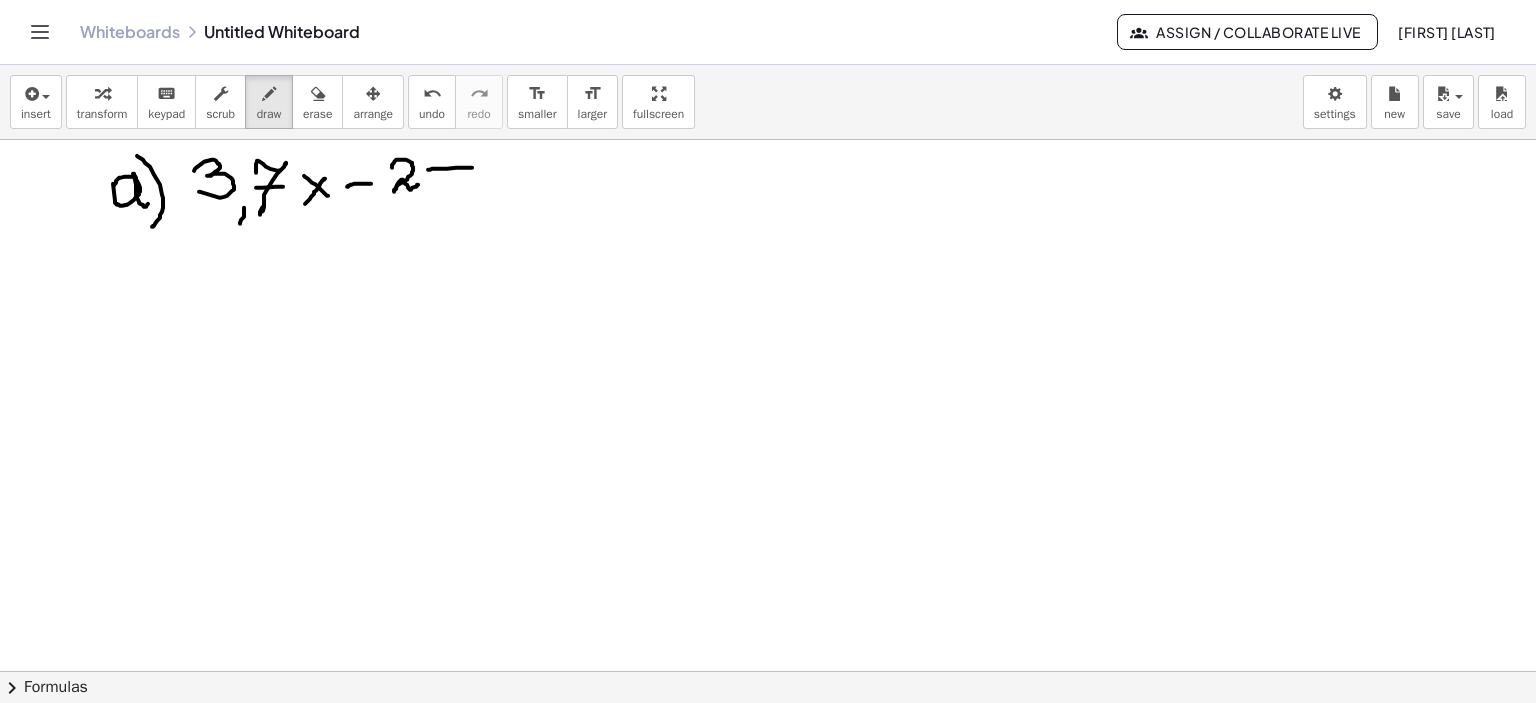 drag, startPoint x: 447, startPoint y: 168, endPoint x: 472, endPoint y: 167, distance: 25.019993 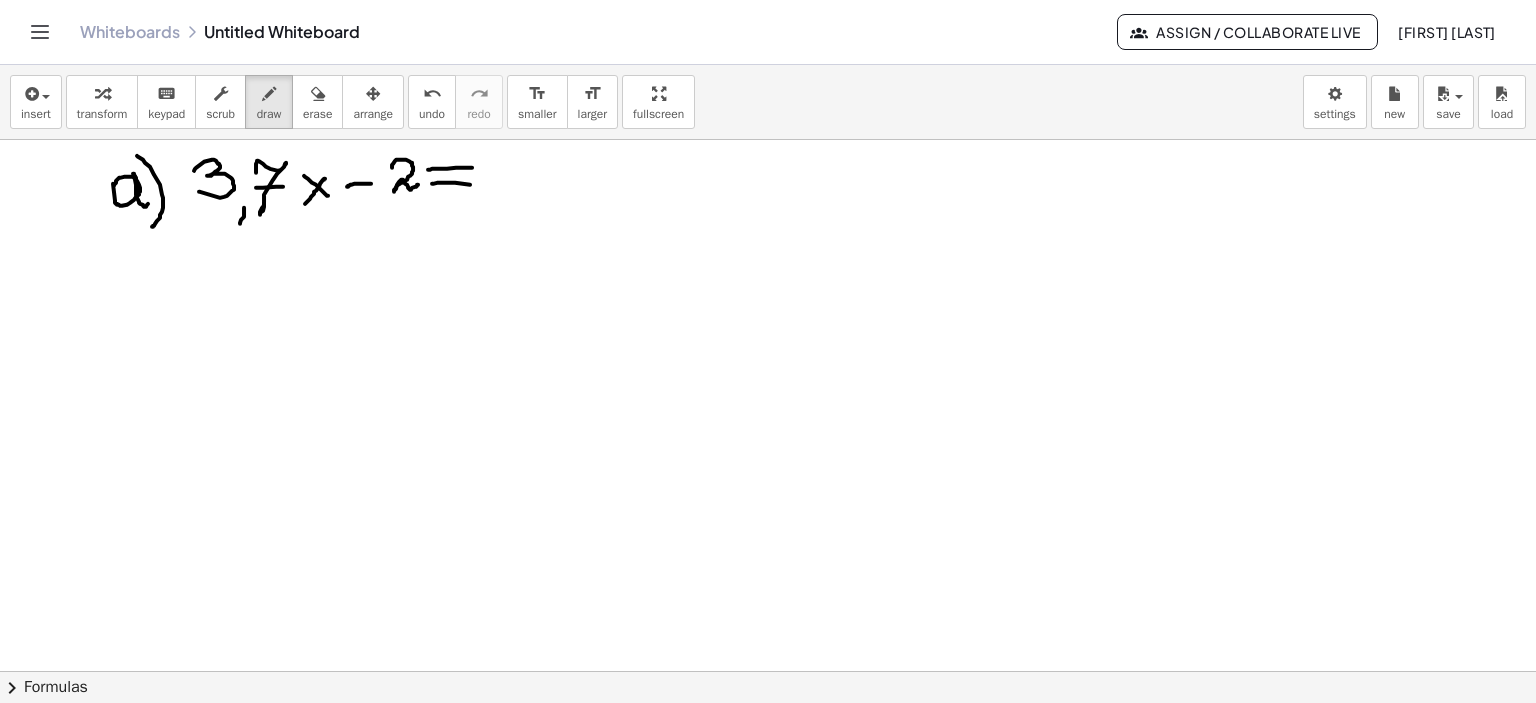 drag, startPoint x: 433, startPoint y: 183, endPoint x: 476, endPoint y: 185, distance: 43.046486 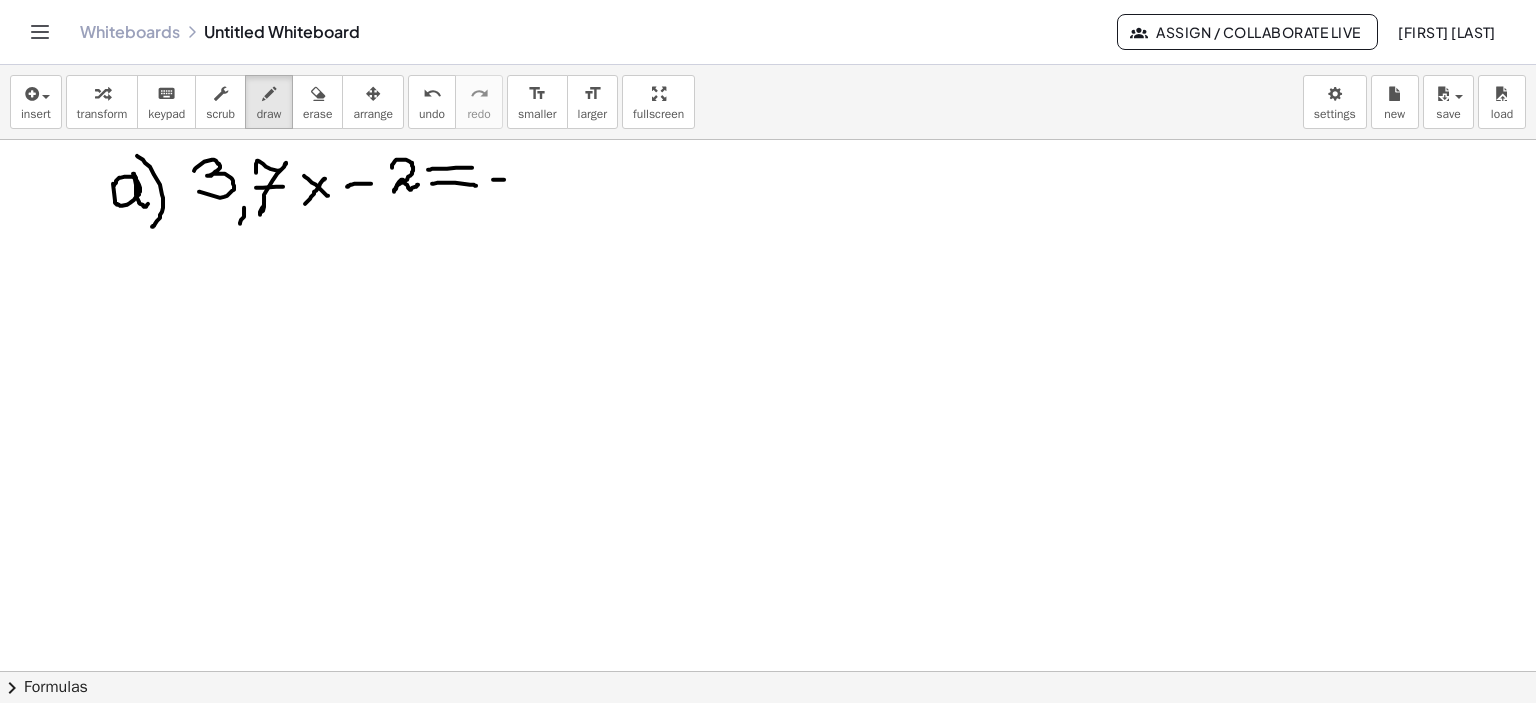 drag, startPoint x: 493, startPoint y: 179, endPoint x: 504, endPoint y: 179, distance: 11 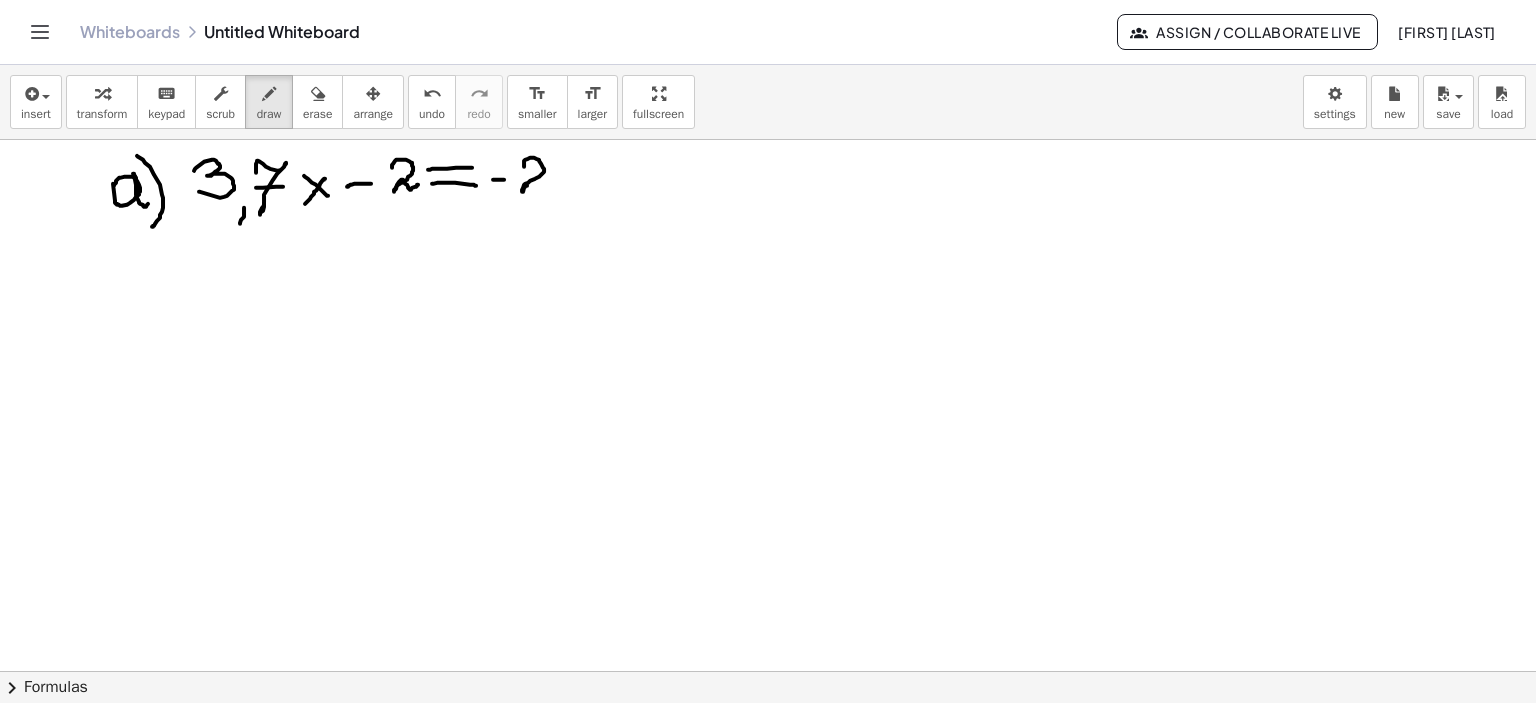 drag, startPoint x: 524, startPoint y: 166, endPoint x: 557, endPoint y: 183, distance: 37.12142 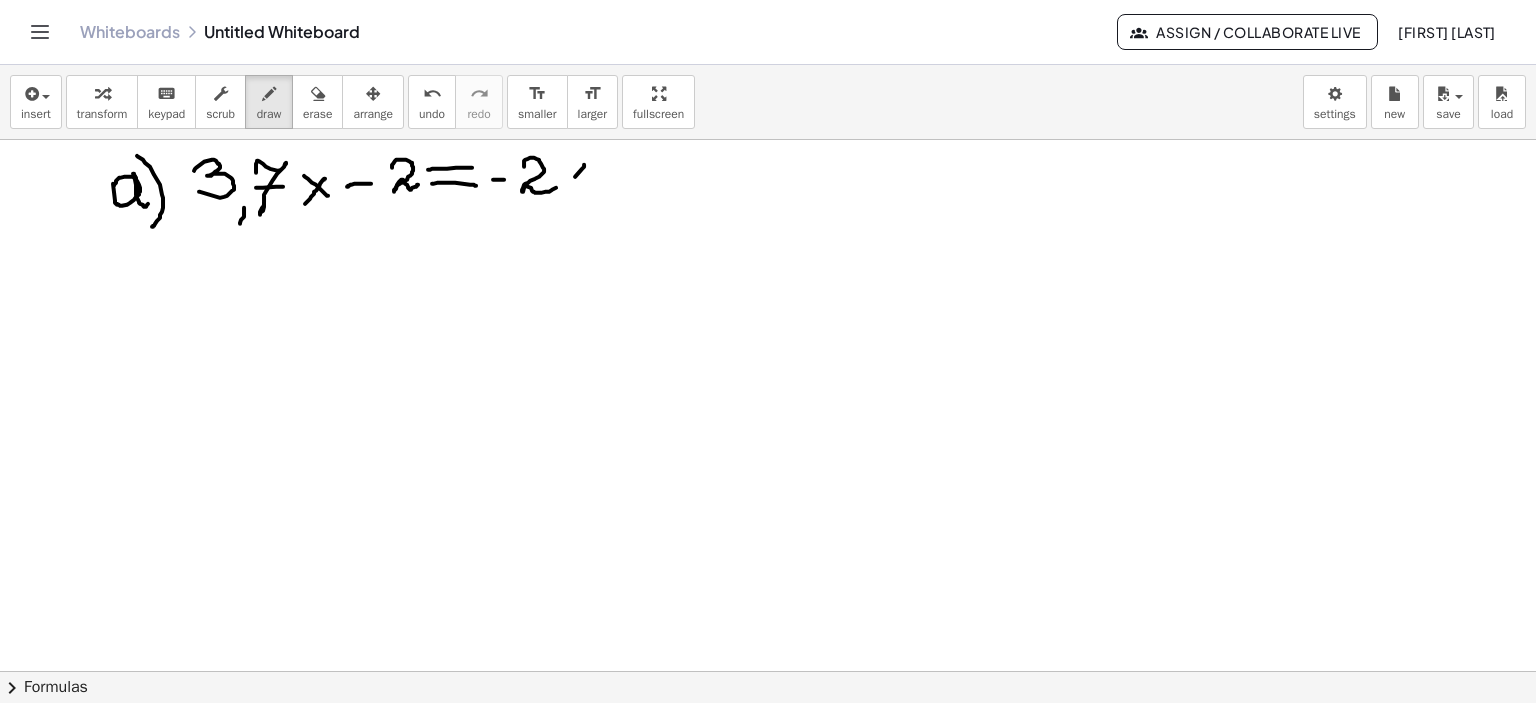 drag, startPoint x: 584, startPoint y: 164, endPoint x: 560, endPoint y: 183, distance: 30.610456 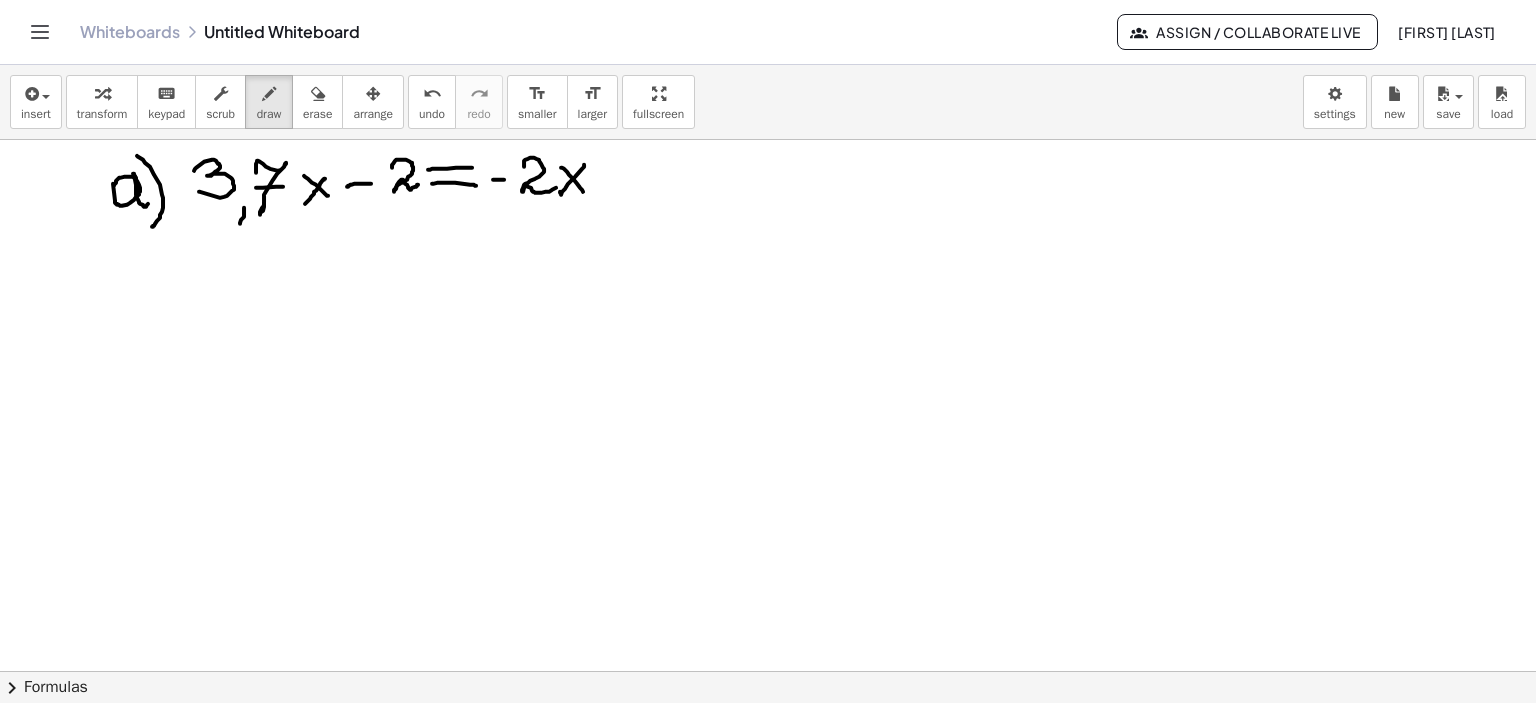 drag, startPoint x: 561, startPoint y: 167, endPoint x: 583, endPoint y: 191, distance: 32.55764 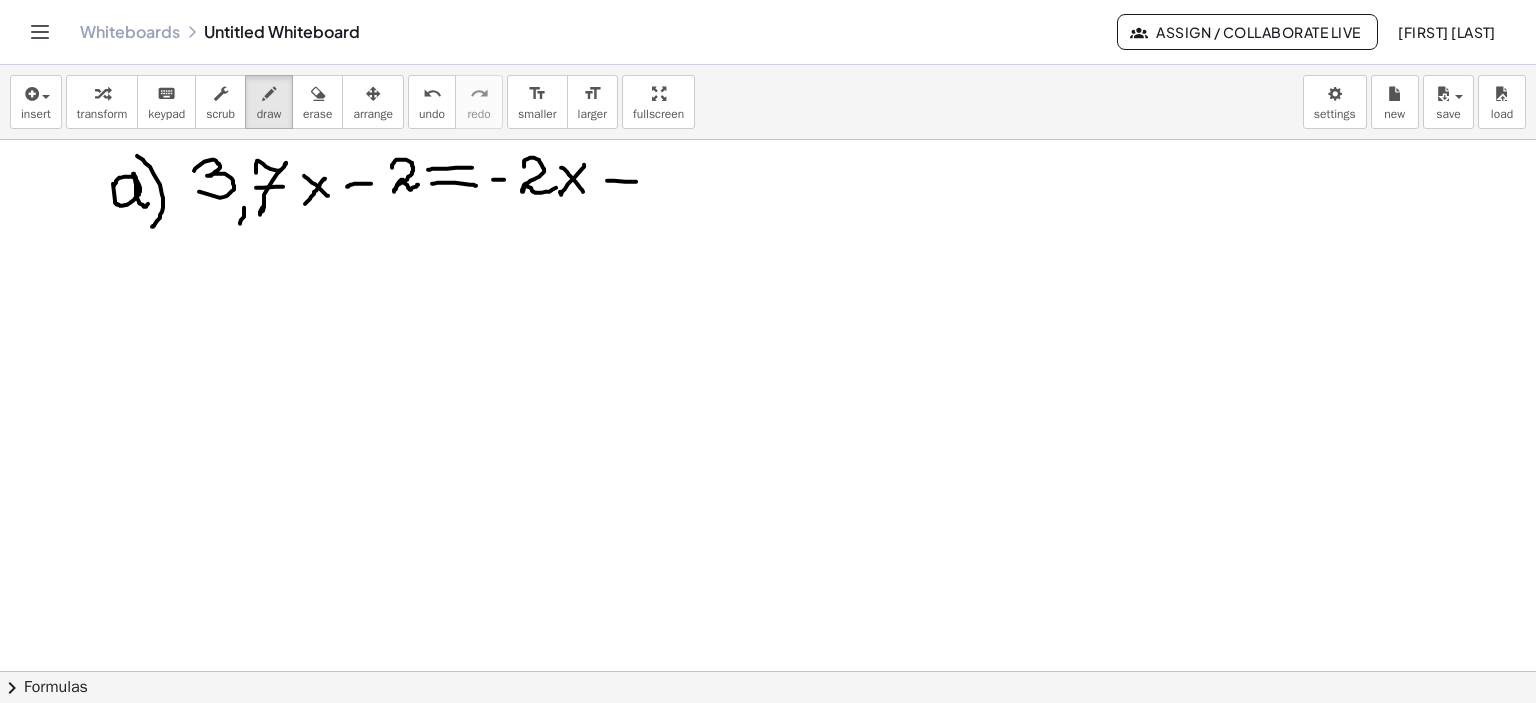 drag, startPoint x: 607, startPoint y: 180, endPoint x: 636, endPoint y: 181, distance: 29.017237 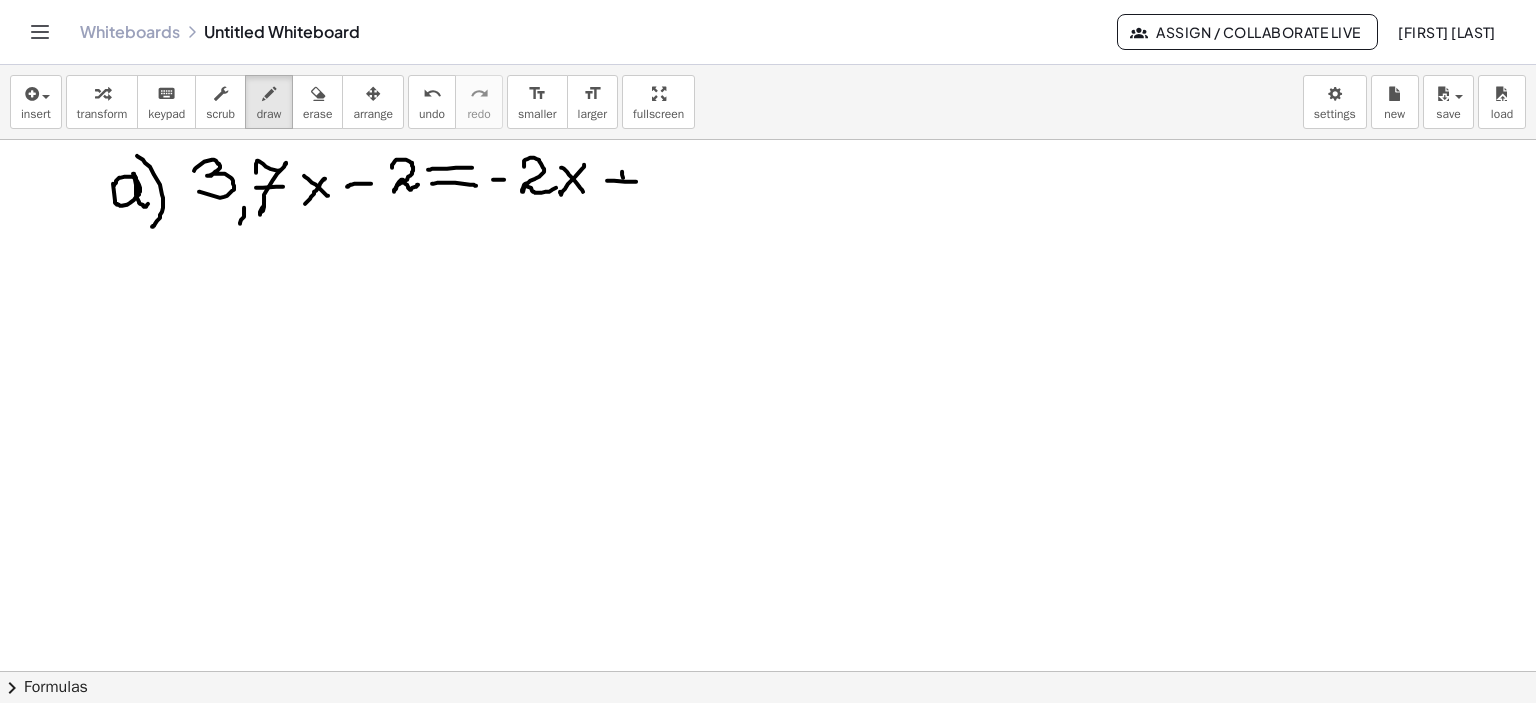 drag, startPoint x: 622, startPoint y: 171, endPoint x: 624, endPoint y: 189, distance: 18.110771 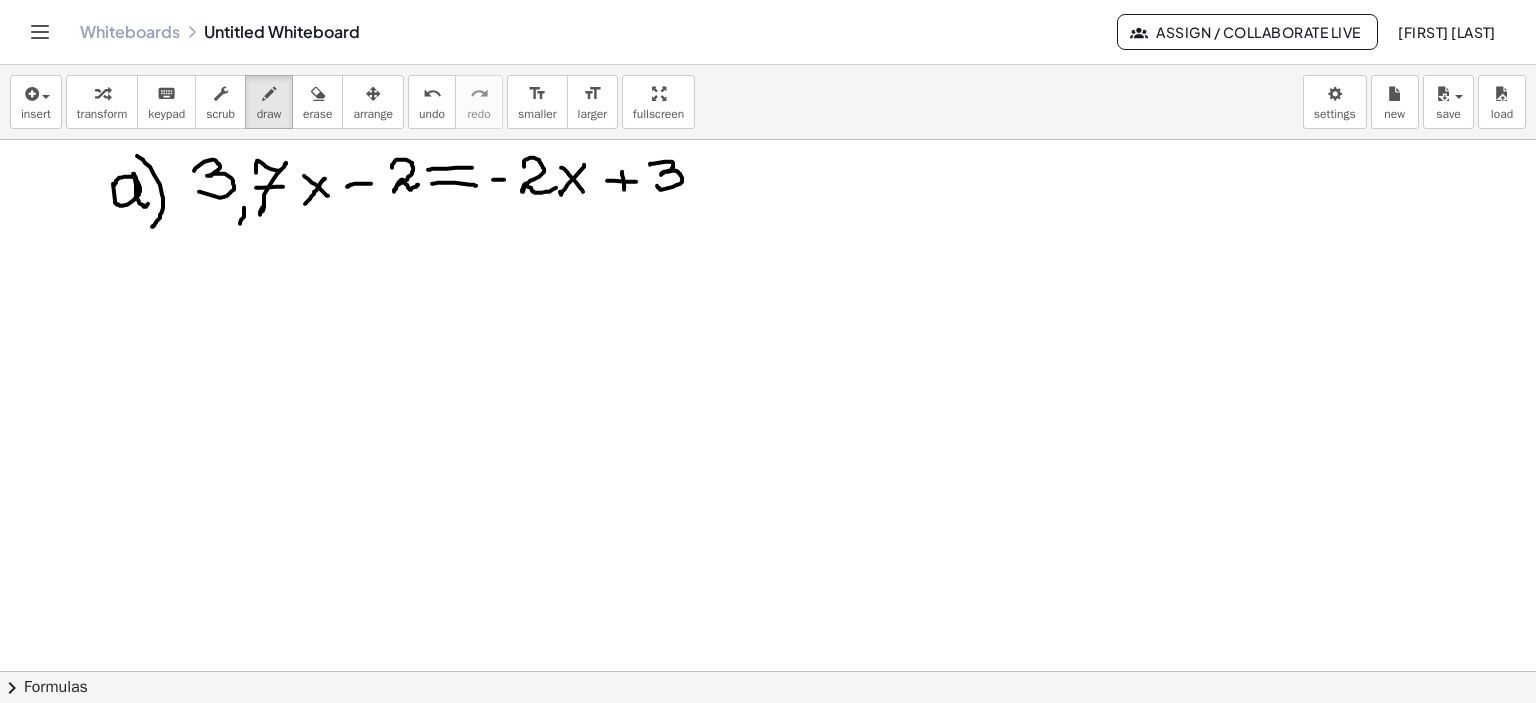 drag, startPoint x: 650, startPoint y: 163, endPoint x: 657, endPoint y: 185, distance: 23.086792 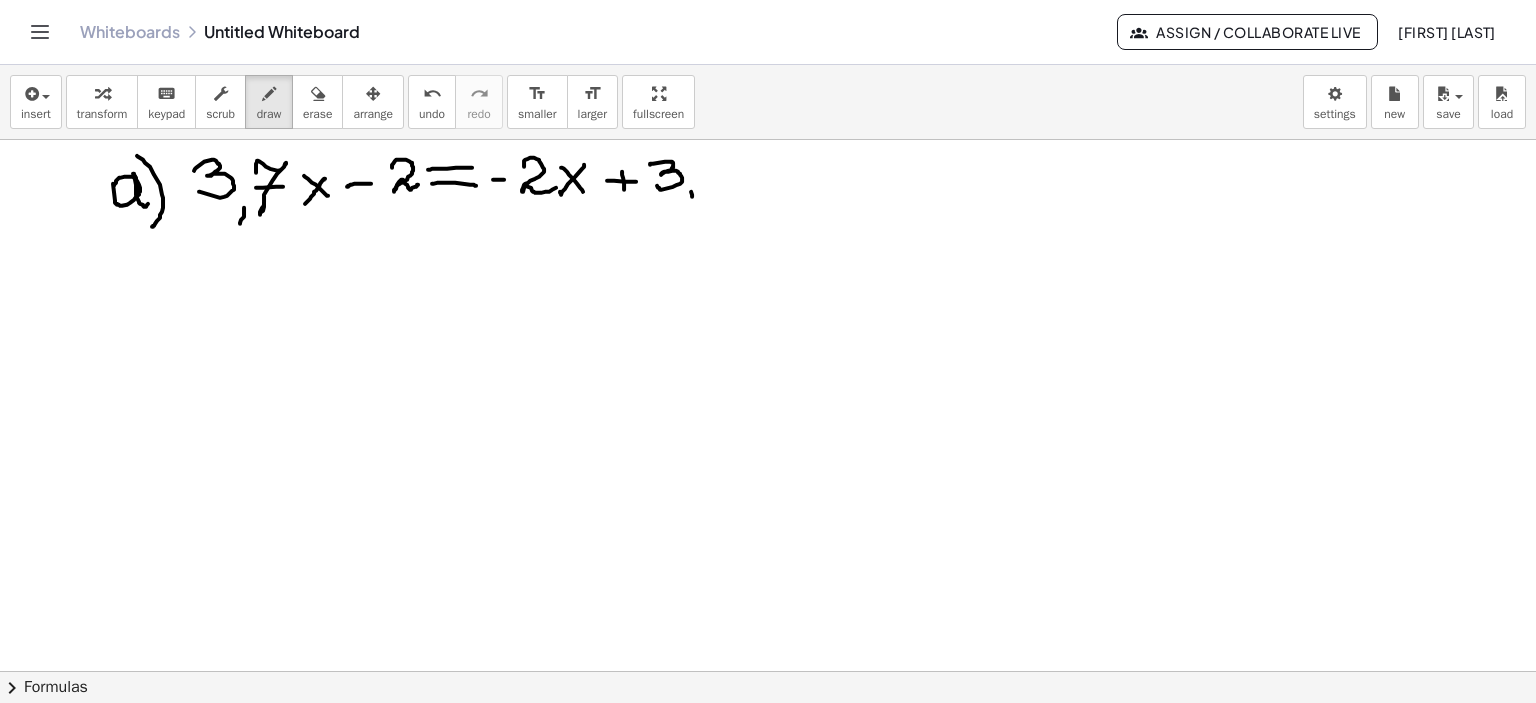 drag, startPoint x: 691, startPoint y: 191, endPoint x: 690, endPoint y: 204, distance: 13.038404 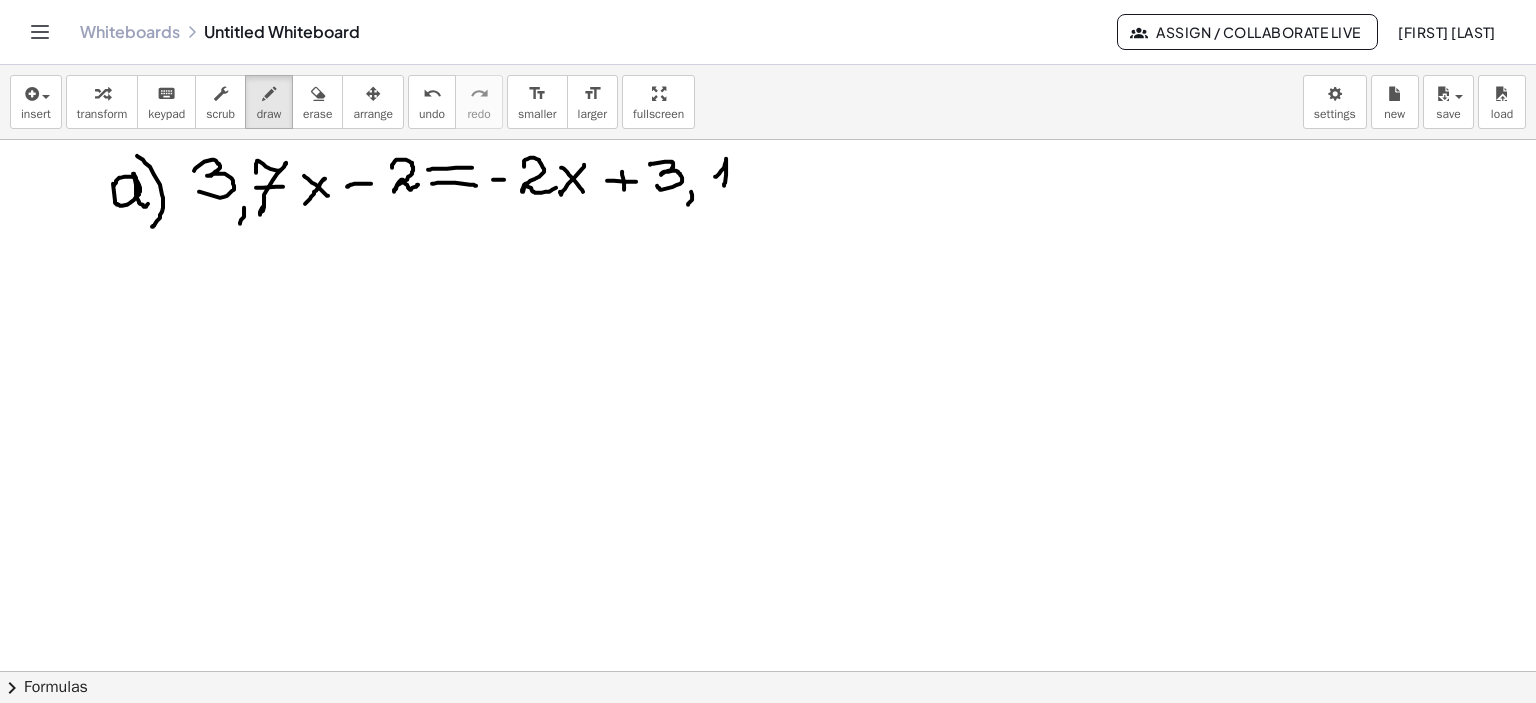 drag, startPoint x: 715, startPoint y: 176, endPoint x: 724, endPoint y: 187, distance: 14.21267 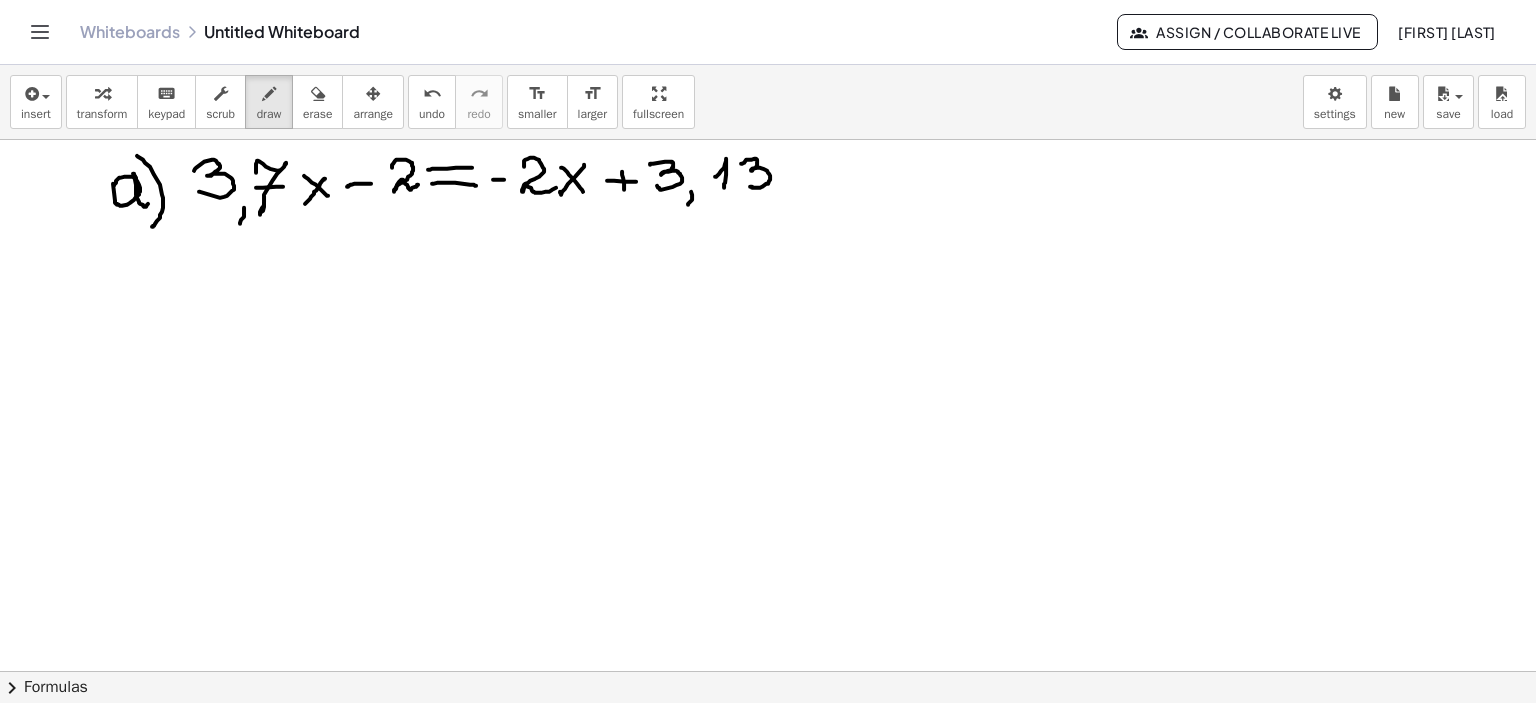 drag, startPoint x: 741, startPoint y: 163, endPoint x: 750, endPoint y: 186, distance: 24.698177 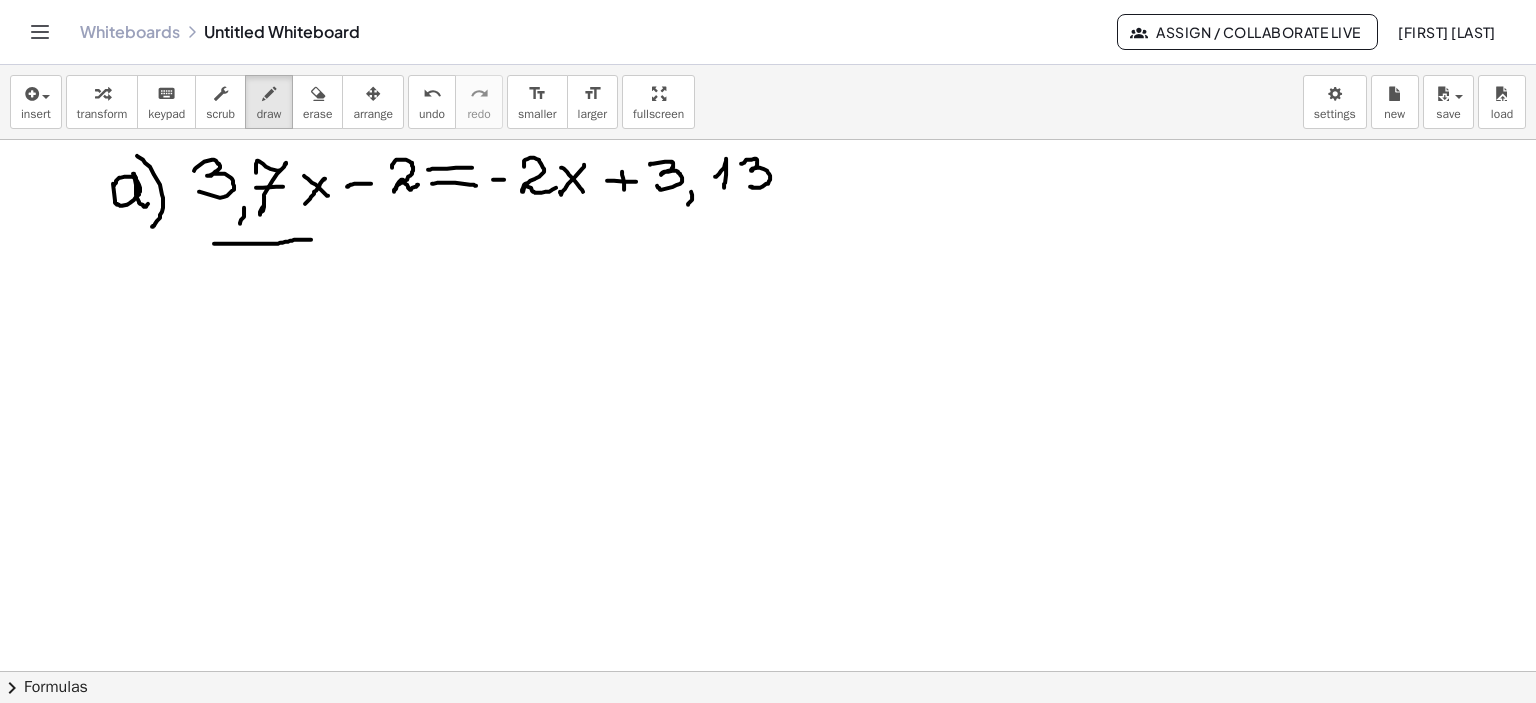 drag, startPoint x: 214, startPoint y: 243, endPoint x: 311, endPoint y: 239, distance: 97.082436 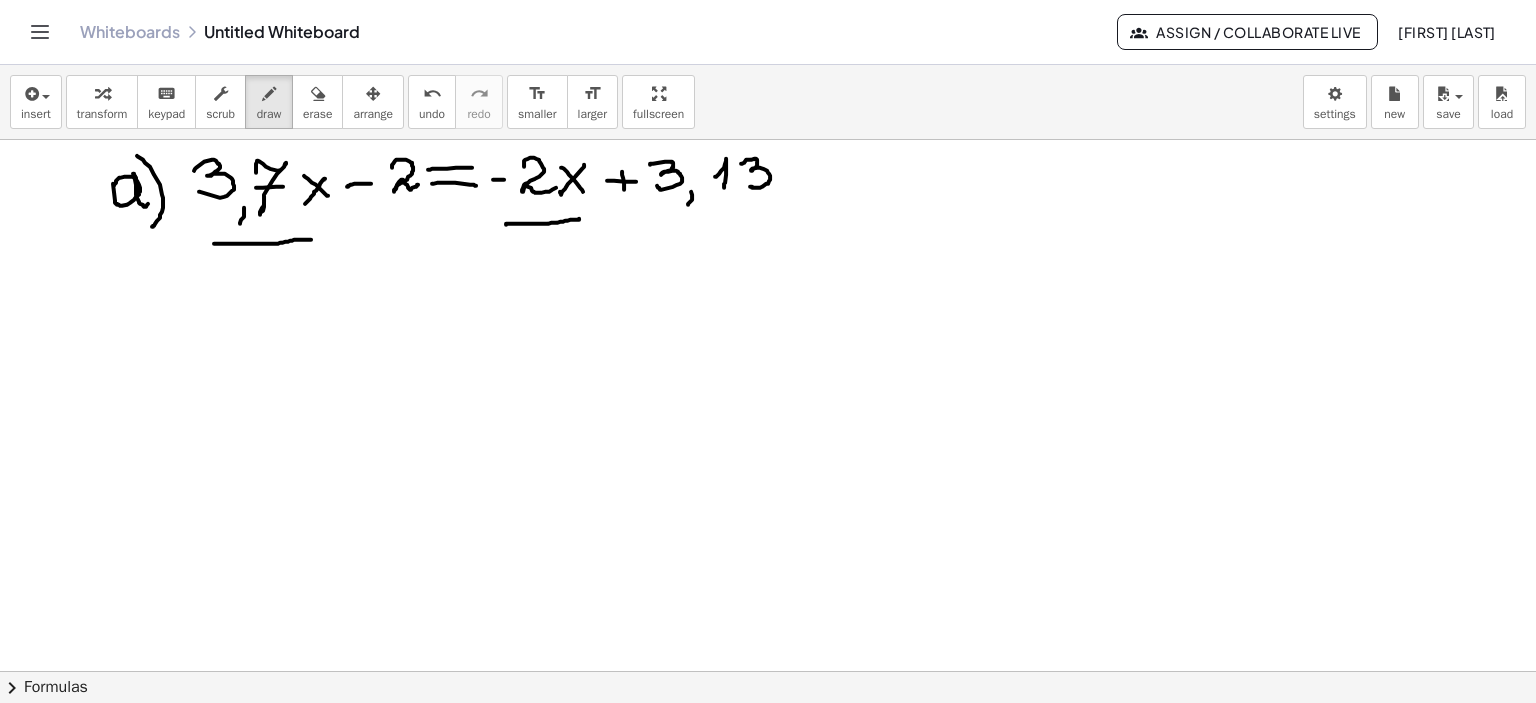 drag, startPoint x: 506, startPoint y: 224, endPoint x: 580, endPoint y: 218, distance: 74.24284 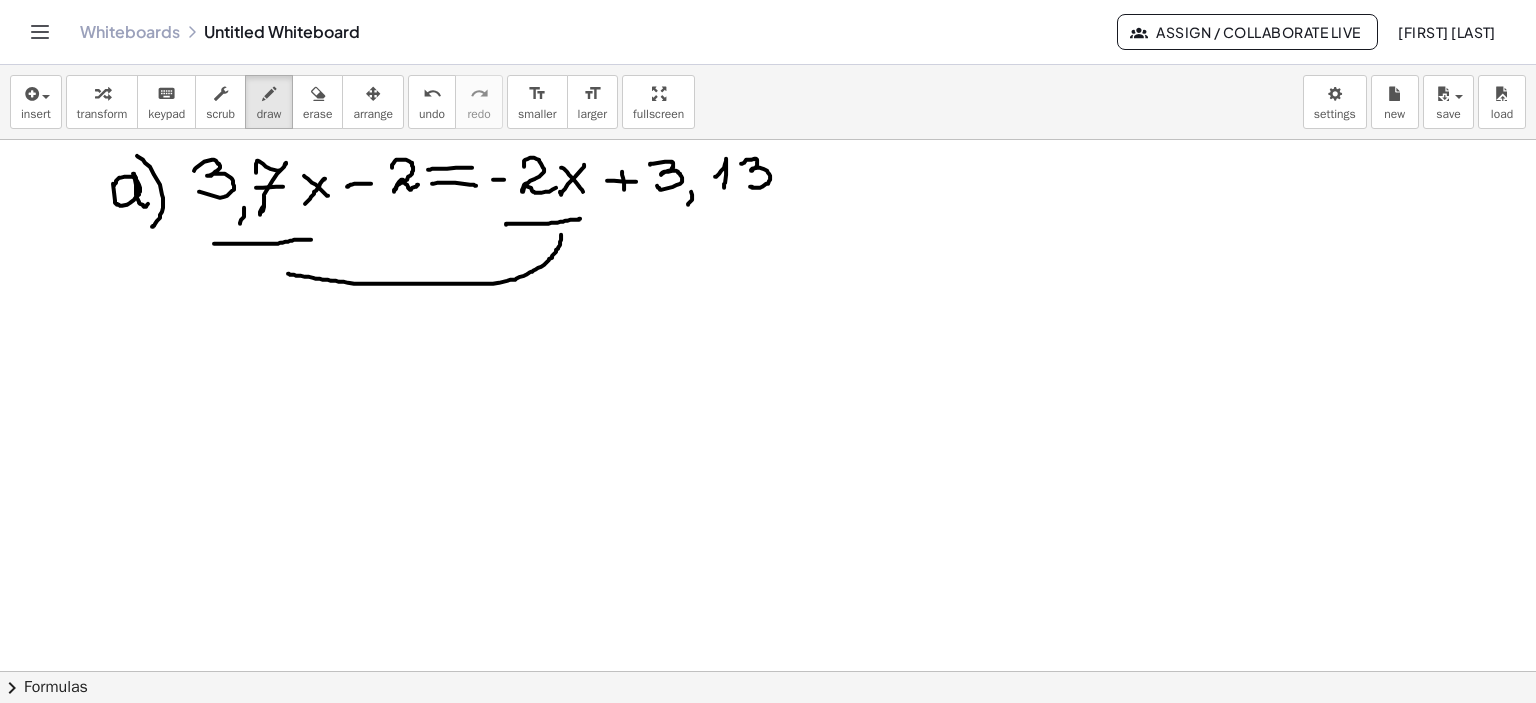drag, startPoint x: 561, startPoint y: 235, endPoint x: 288, endPoint y: 273, distance: 275.632 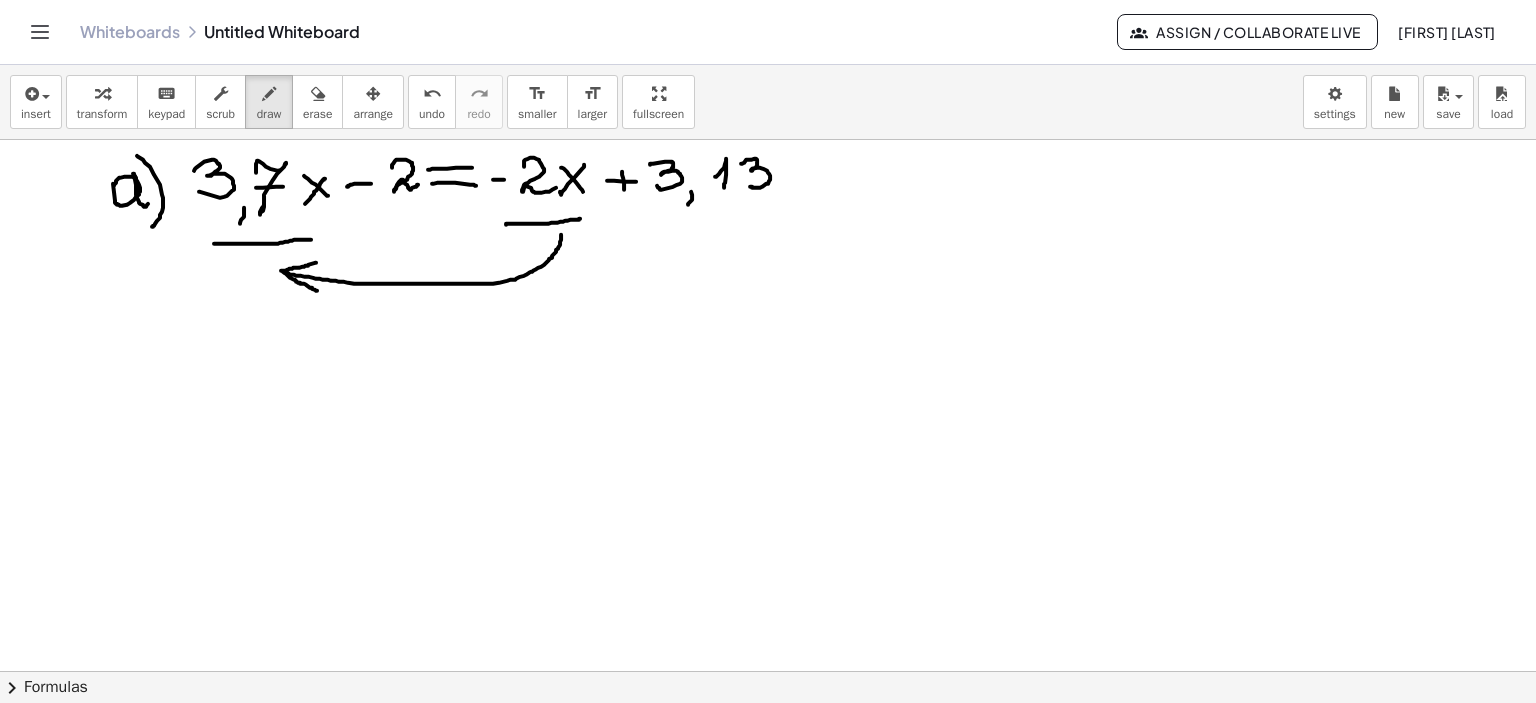 drag, startPoint x: 316, startPoint y: 262, endPoint x: 317, endPoint y: 290, distance: 28.01785 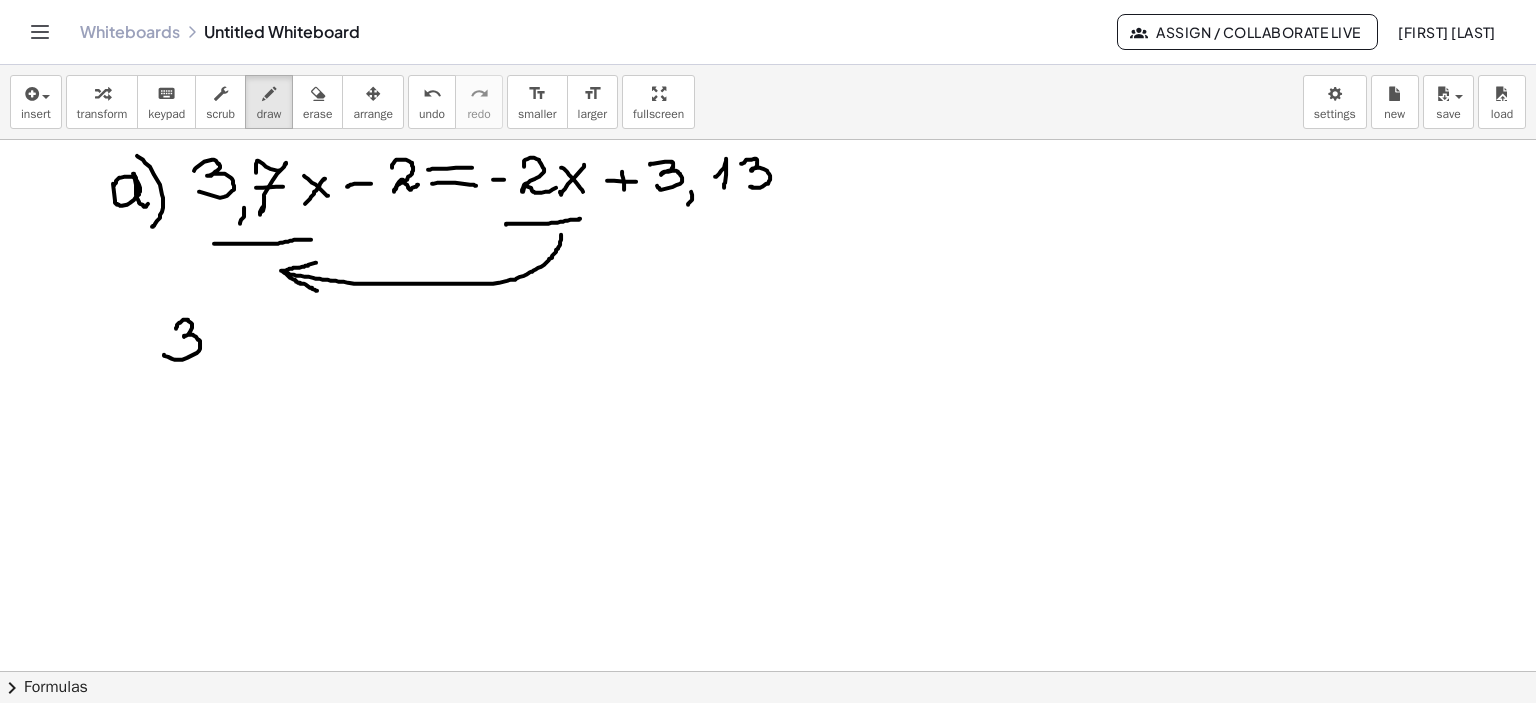 drag, startPoint x: 177, startPoint y: 324, endPoint x: 200, endPoint y: 373, distance: 54.129475 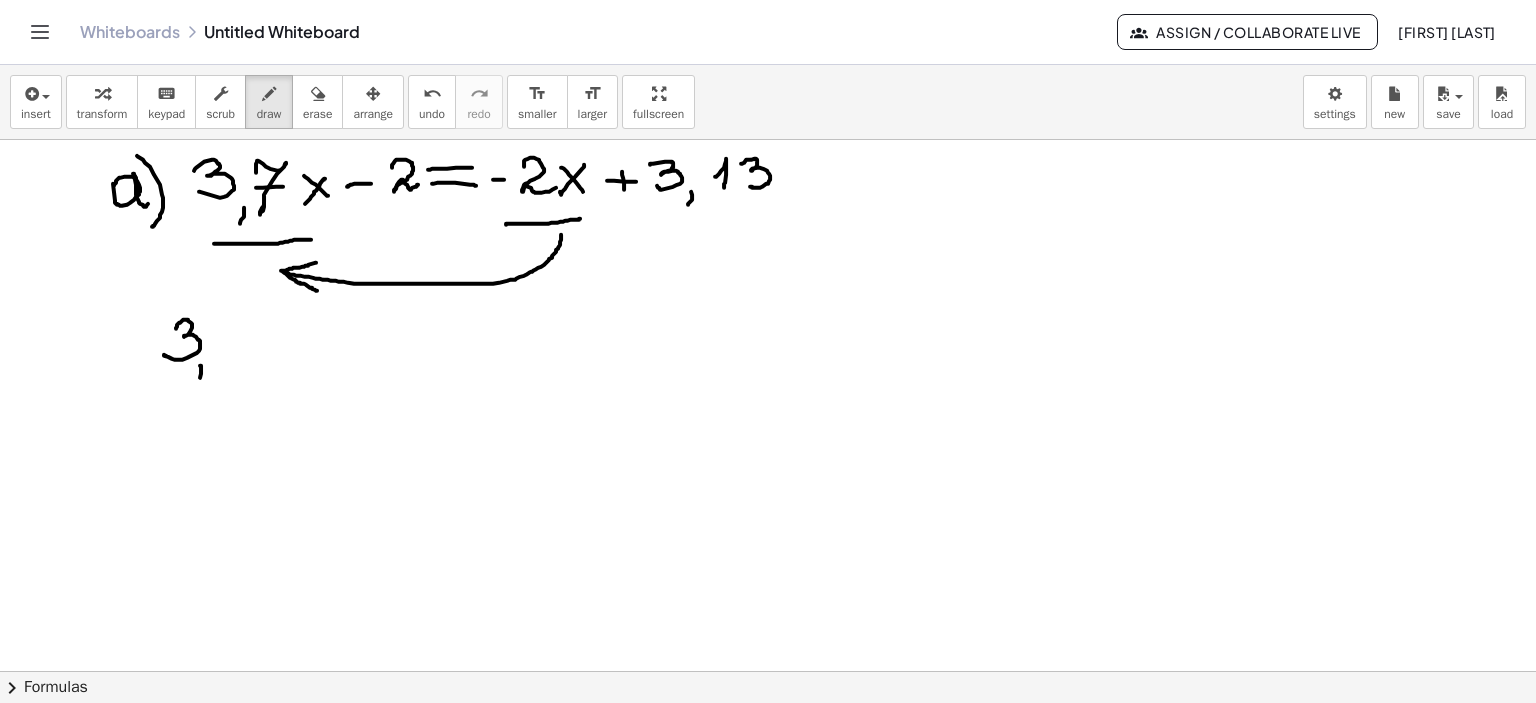 drag, startPoint x: 200, startPoint y: 365, endPoint x: 193, endPoint y: 386, distance: 22.135944 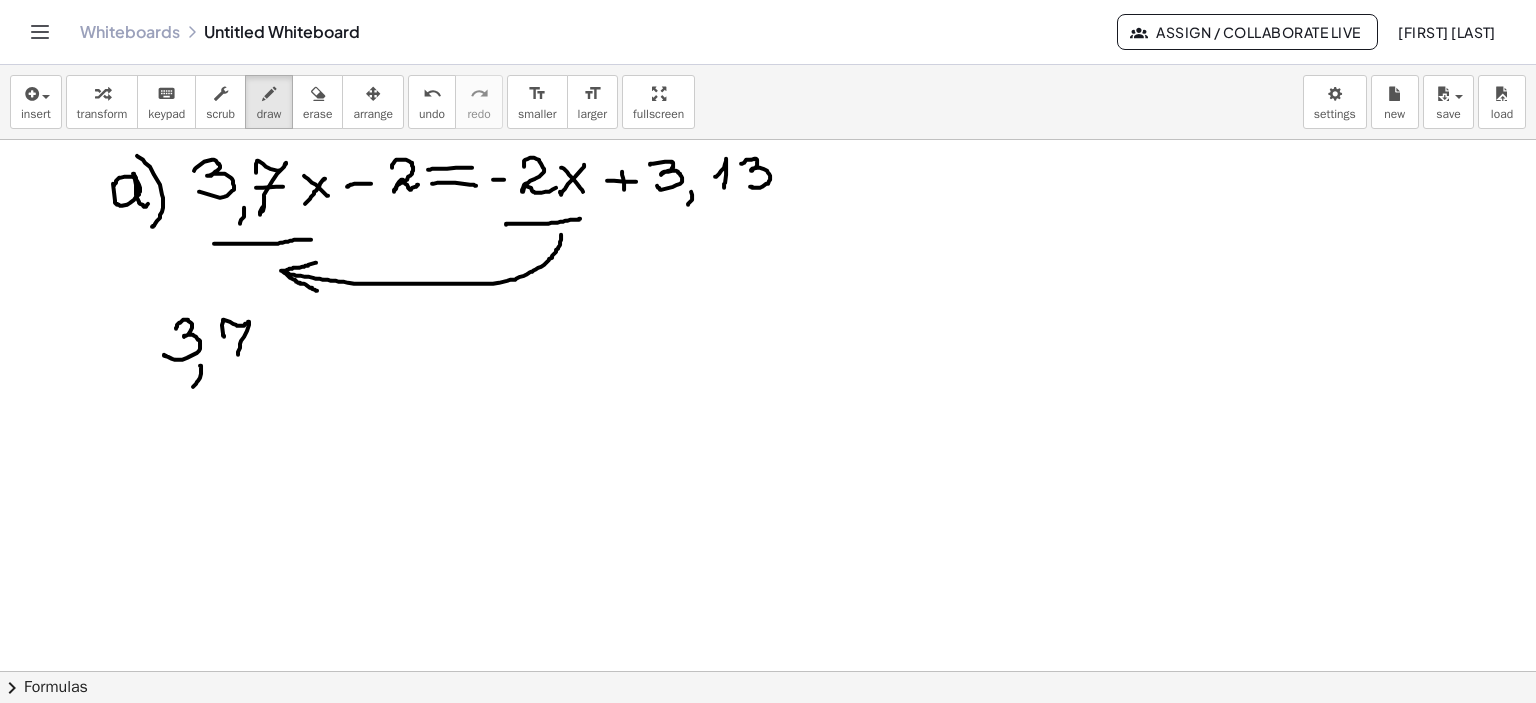 drag, startPoint x: 224, startPoint y: 336, endPoint x: 240, endPoint y: 351, distance: 21.931713 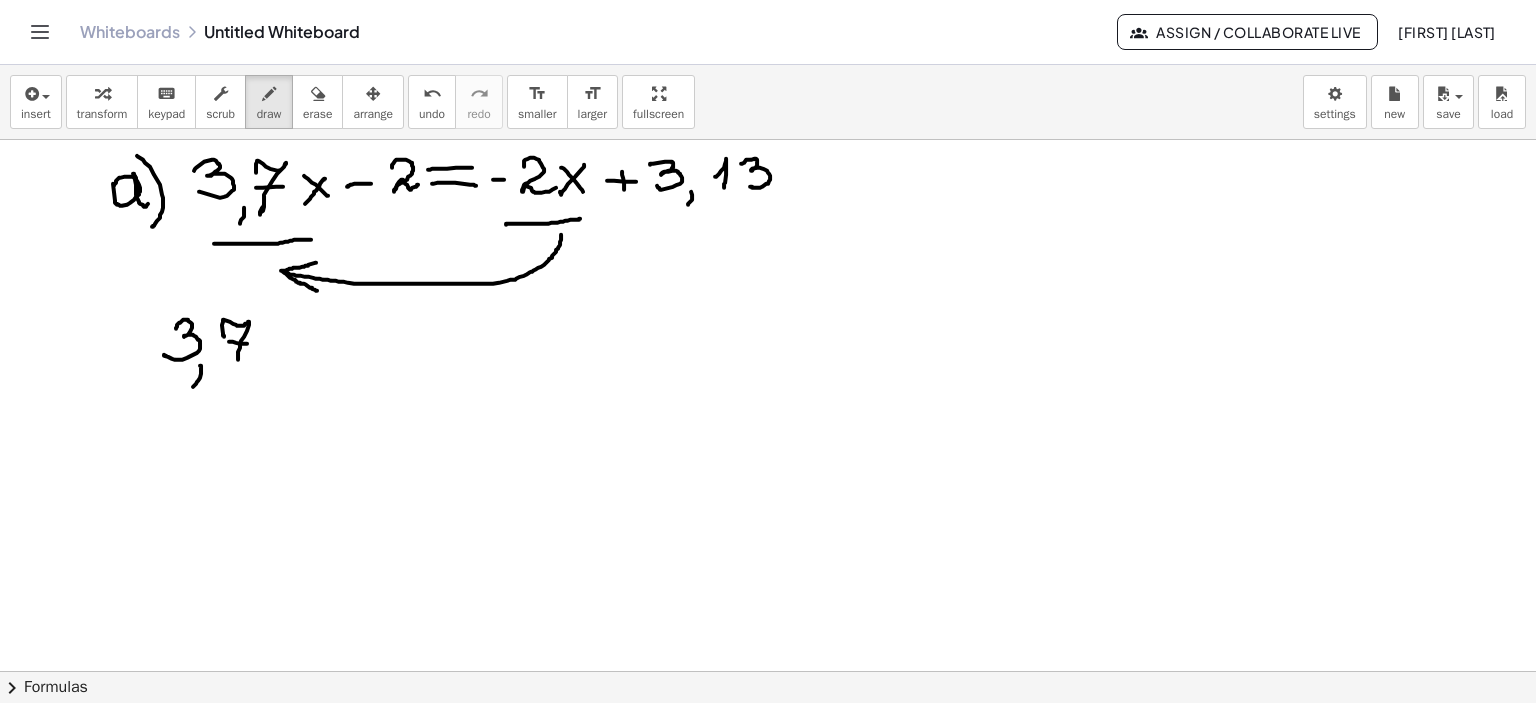 drag, startPoint x: 229, startPoint y: 341, endPoint x: 256, endPoint y: 344, distance: 27.166155 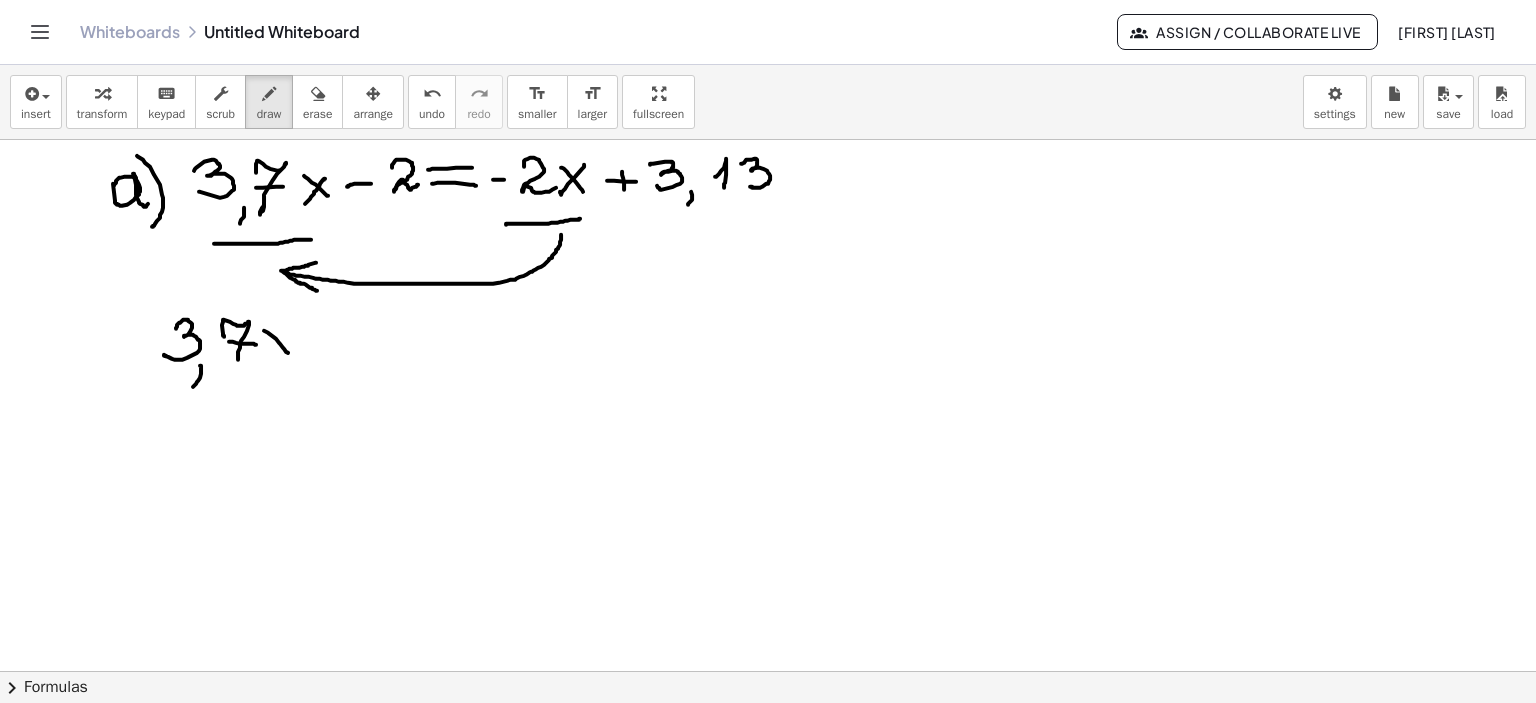 drag, startPoint x: 264, startPoint y: 330, endPoint x: 293, endPoint y: 331, distance: 29.017237 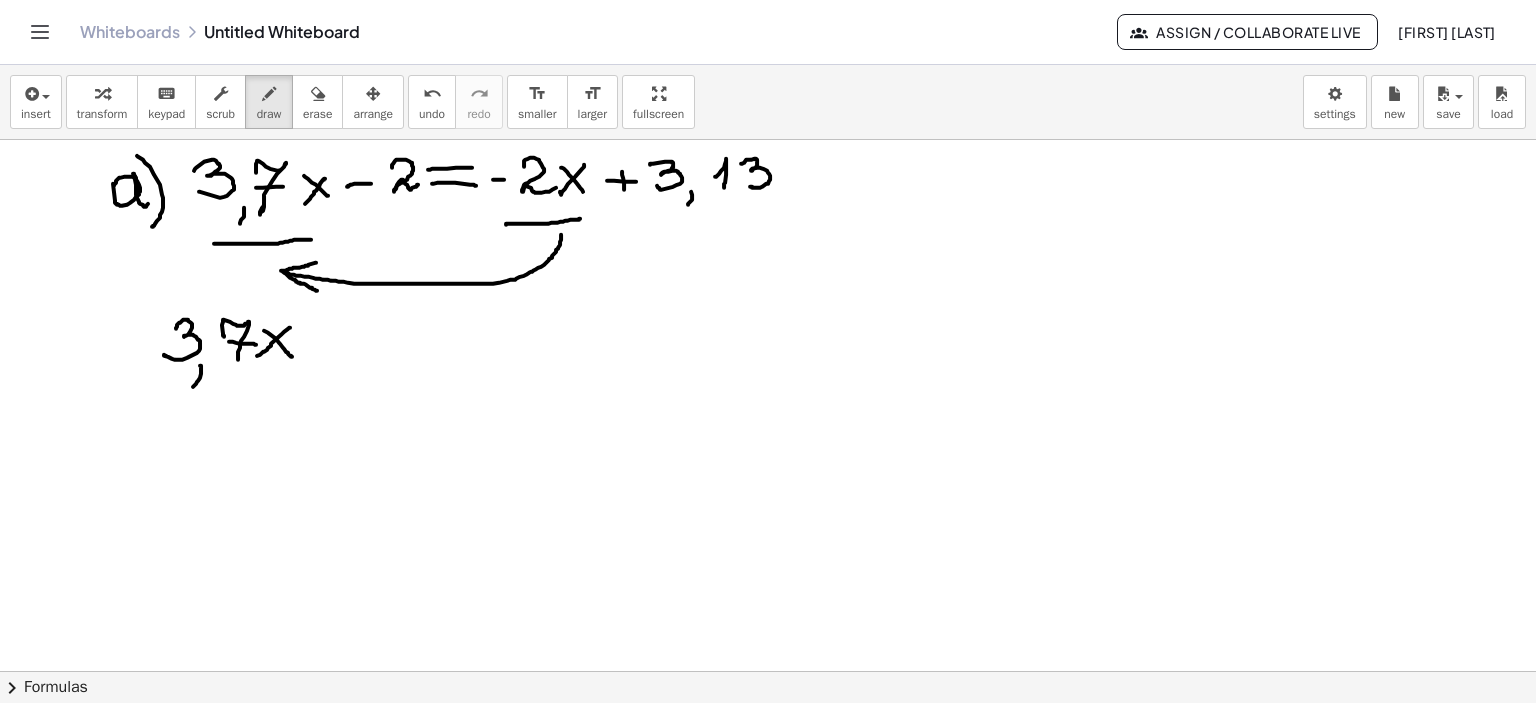 drag, startPoint x: 290, startPoint y: 327, endPoint x: 255, endPoint y: 357, distance: 46.09772 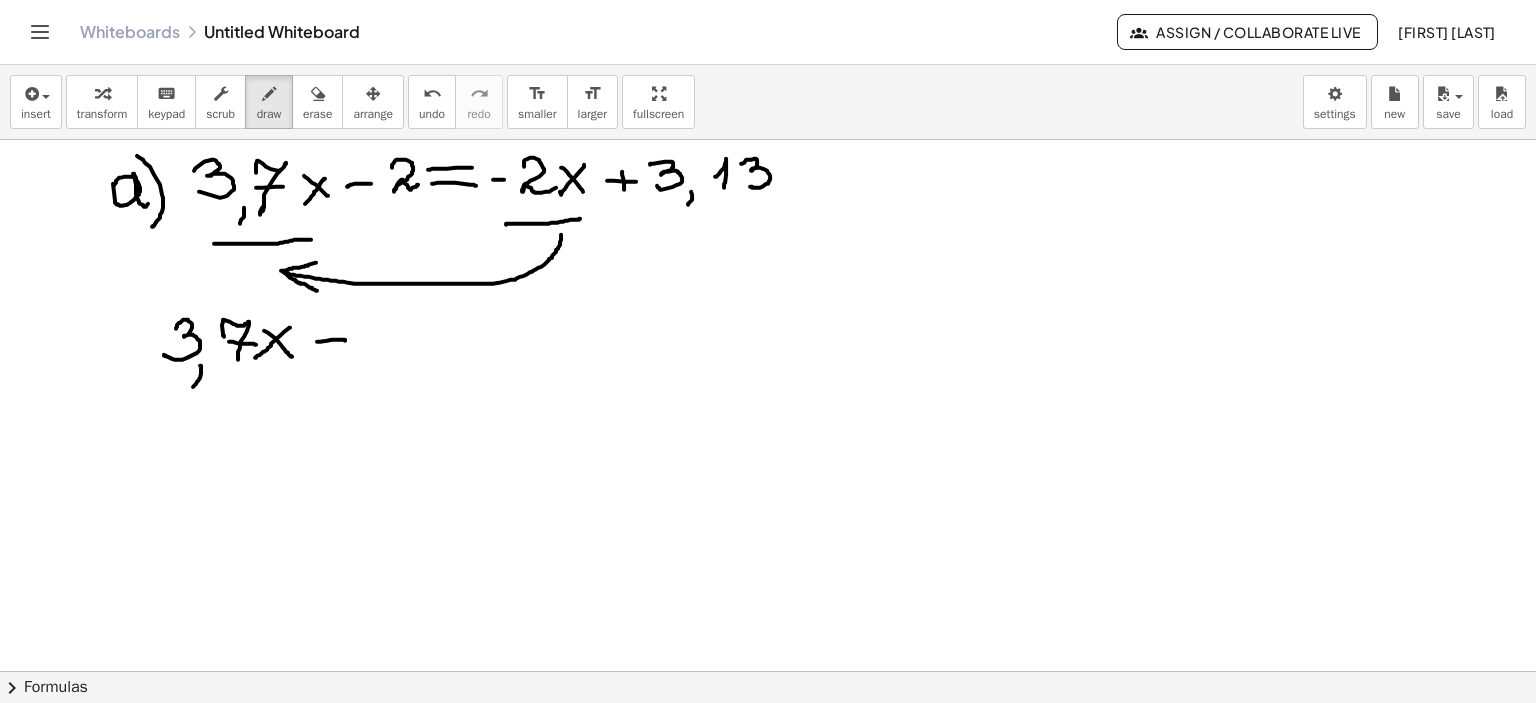 drag, startPoint x: 317, startPoint y: 341, endPoint x: 345, endPoint y: 340, distance: 28.01785 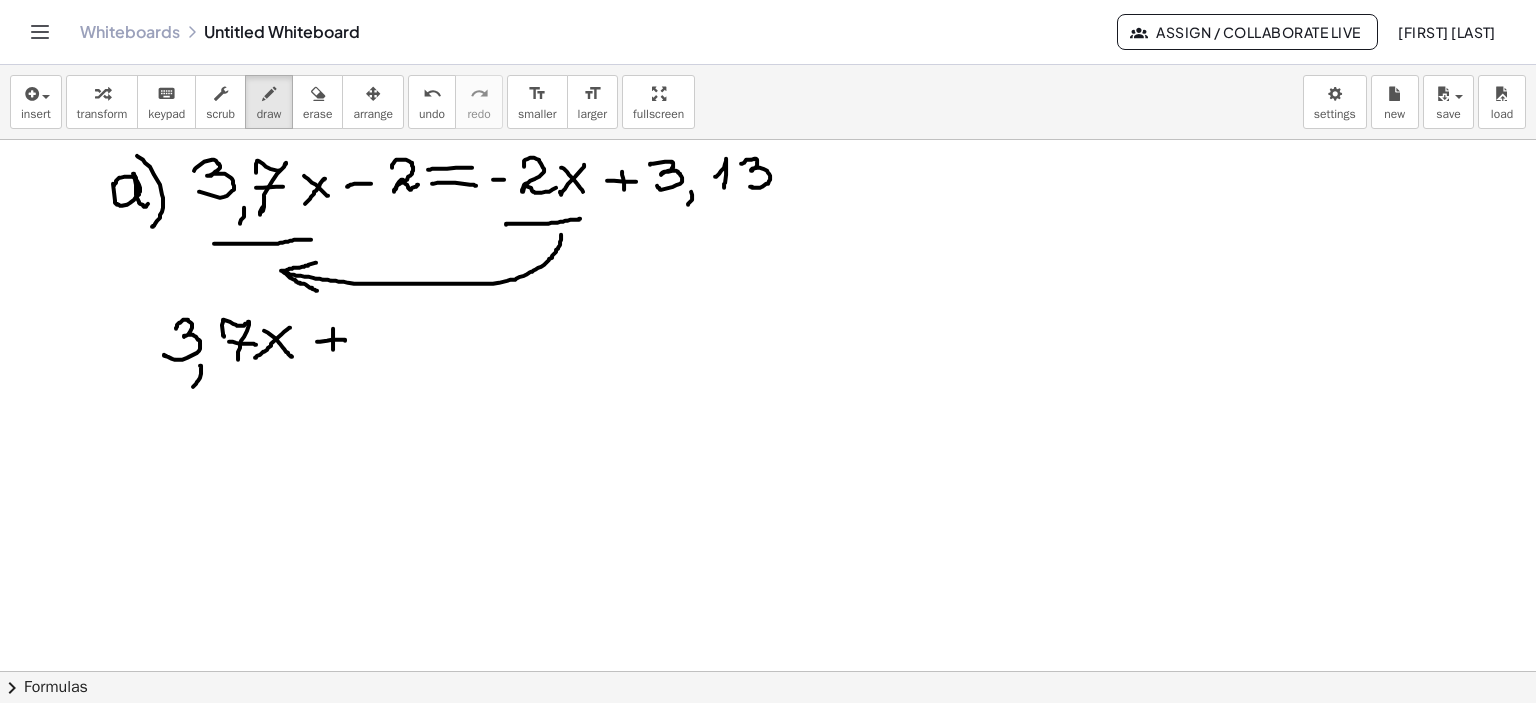 drag, startPoint x: 333, startPoint y: 328, endPoint x: 360, endPoint y: 339, distance: 29.15476 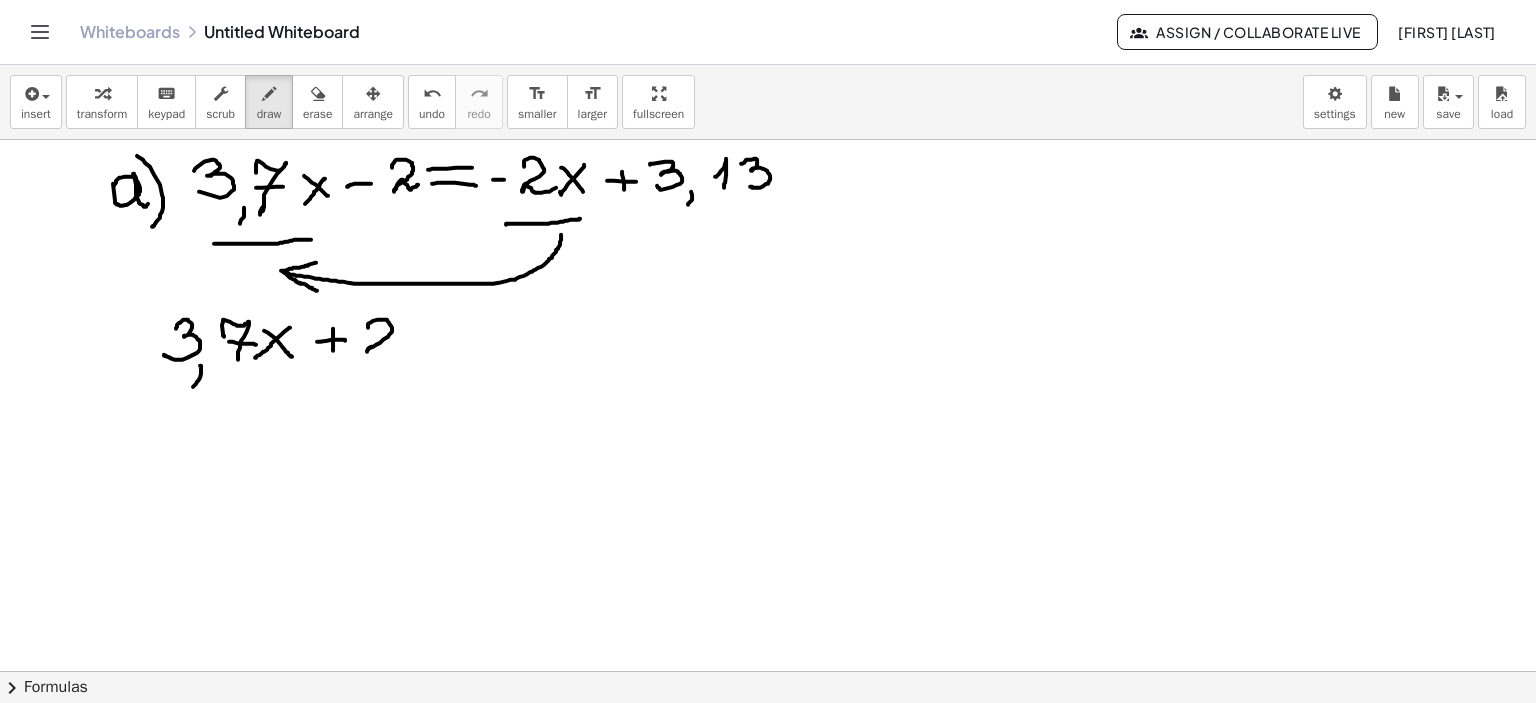 drag, startPoint x: 368, startPoint y: 327, endPoint x: 401, endPoint y: 345, distance: 37.589893 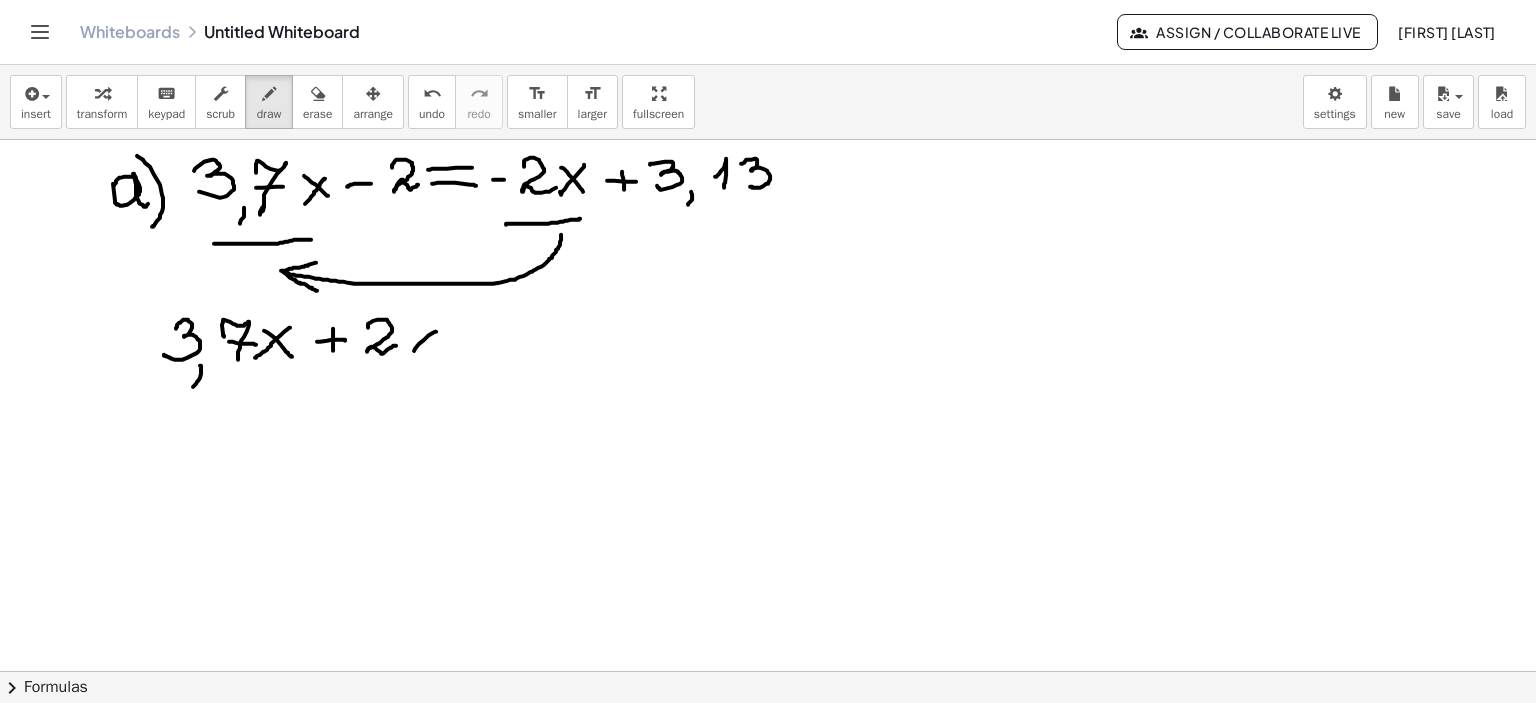 drag, startPoint x: 436, startPoint y: 331, endPoint x: 411, endPoint y: 351, distance: 32.01562 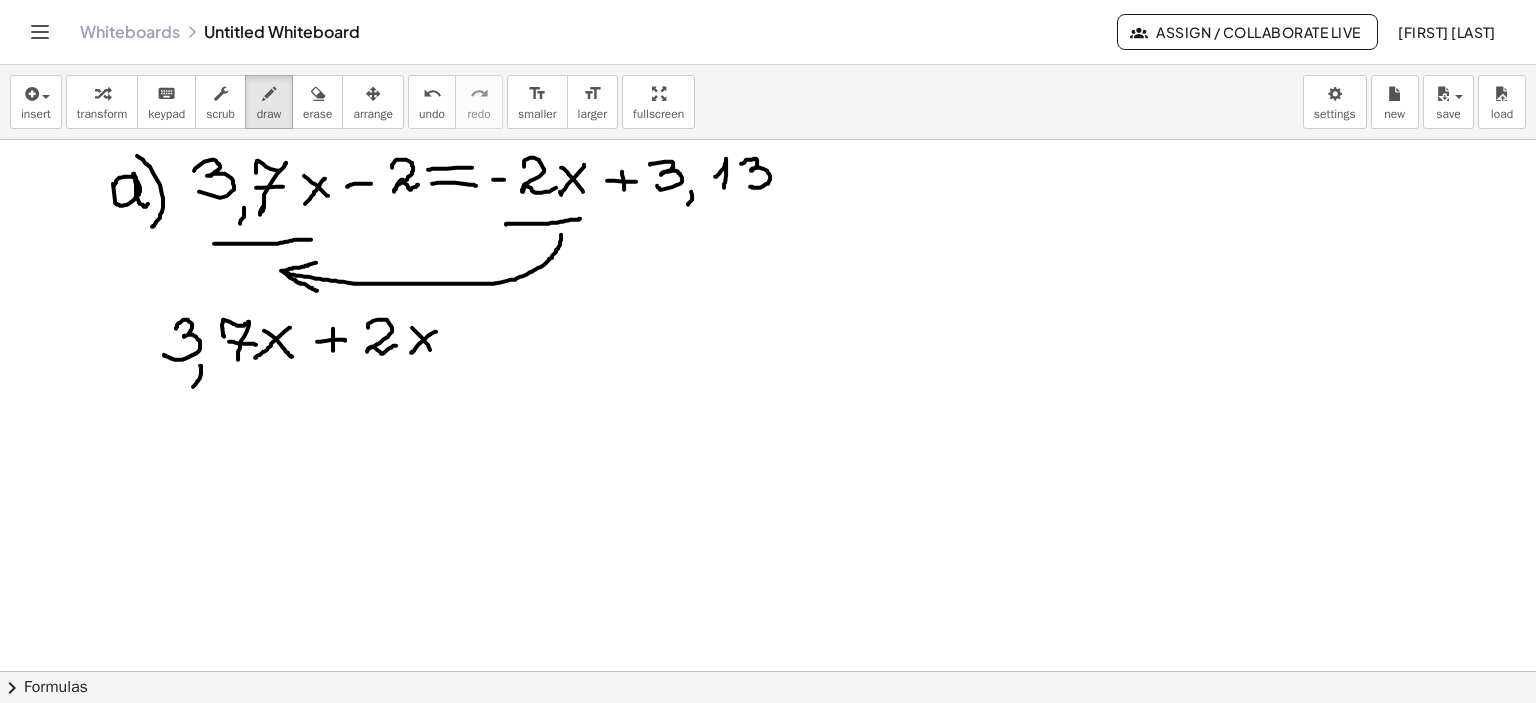 drag, startPoint x: 412, startPoint y: 327, endPoint x: 434, endPoint y: 354, distance: 34.828148 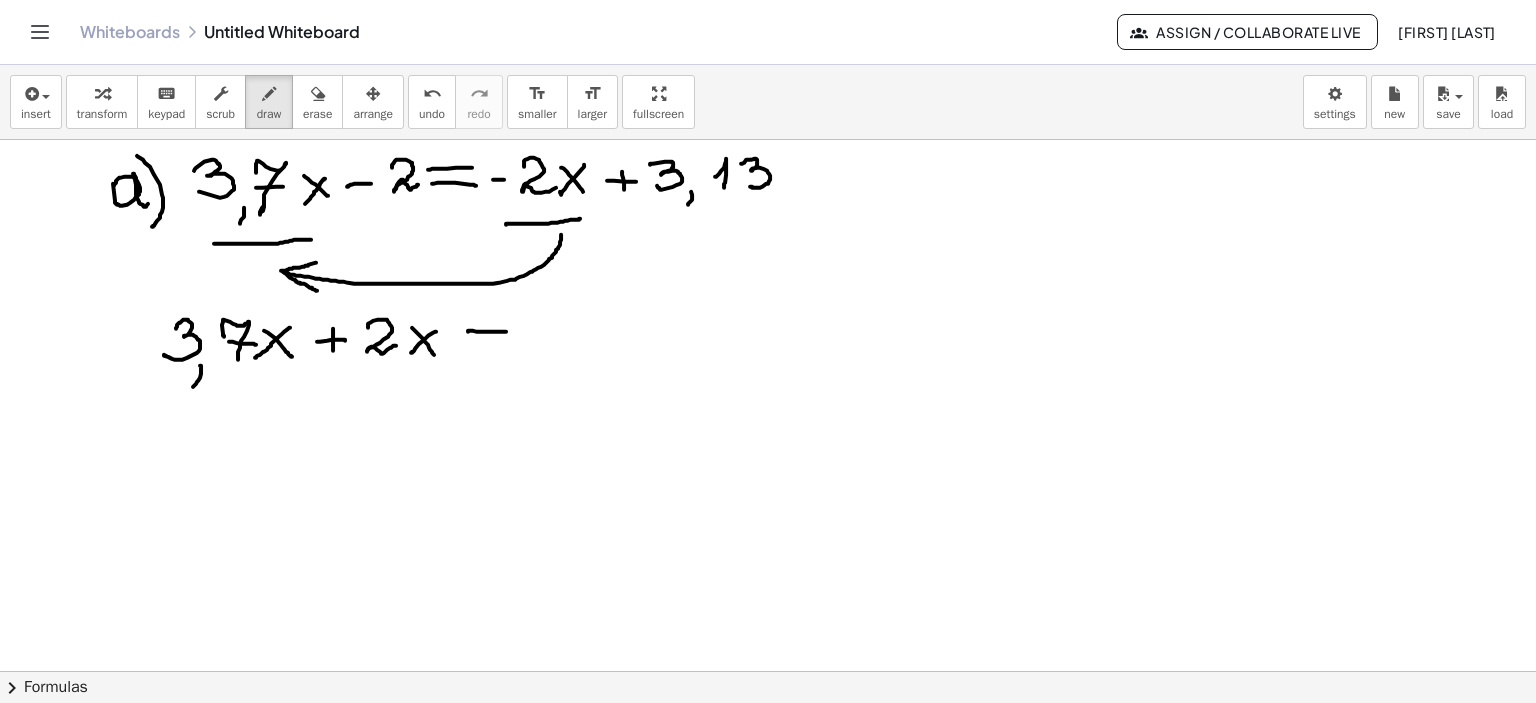 drag, startPoint x: 468, startPoint y: 331, endPoint x: 509, endPoint y: 331, distance: 41 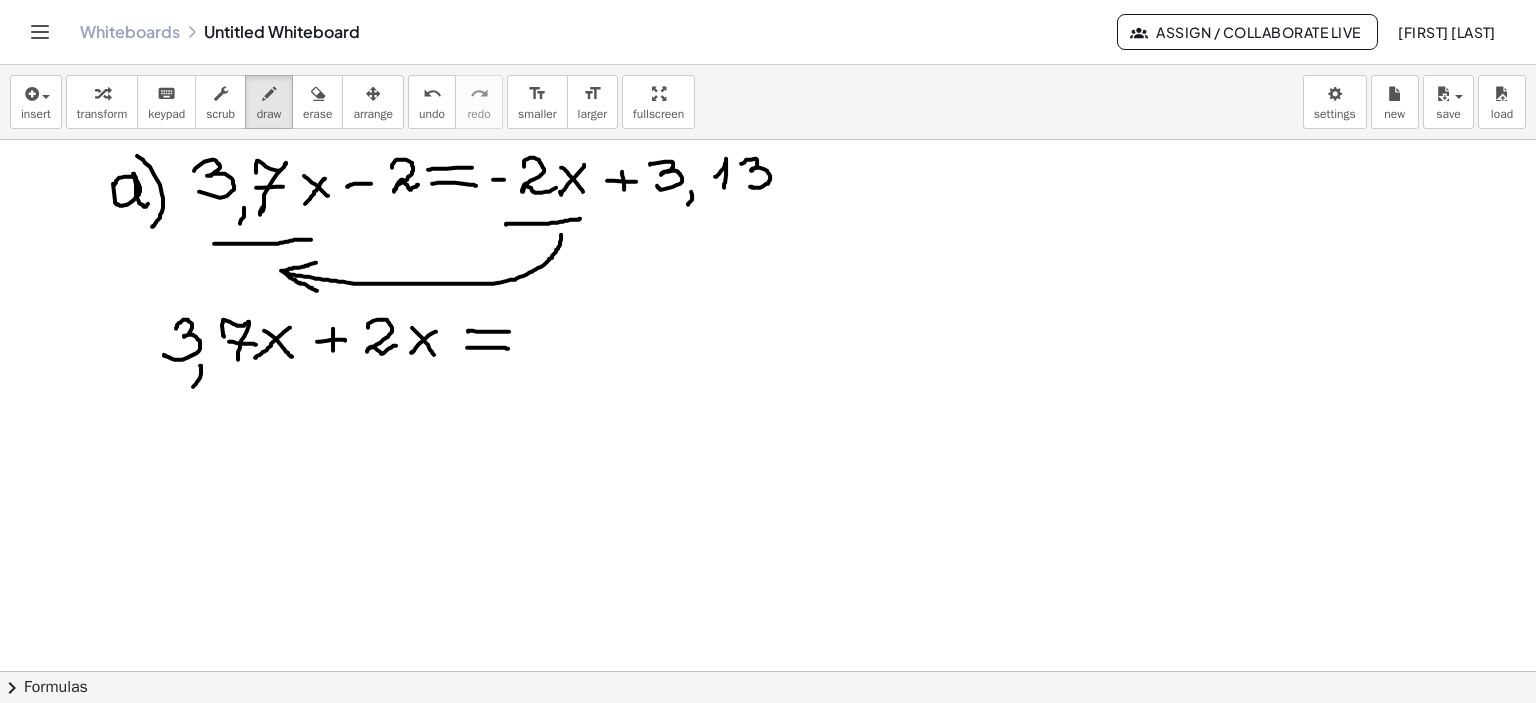 drag, startPoint x: 467, startPoint y: 347, endPoint x: 514, endPoint y: 348, distance: 47.010635 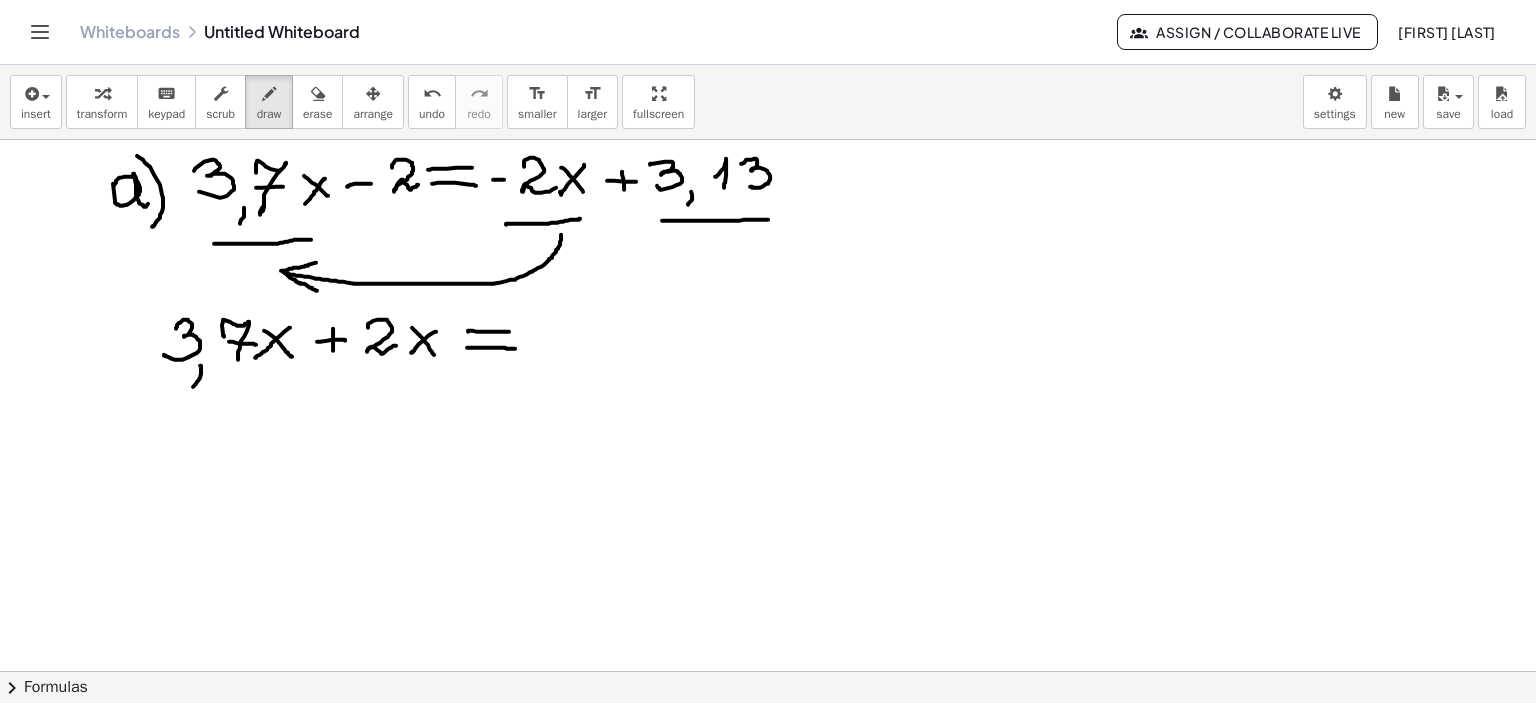 drag, startPoint x: 662, startPoint y: 220, endPoint x: 770, endPoint y: 220, distance: 108 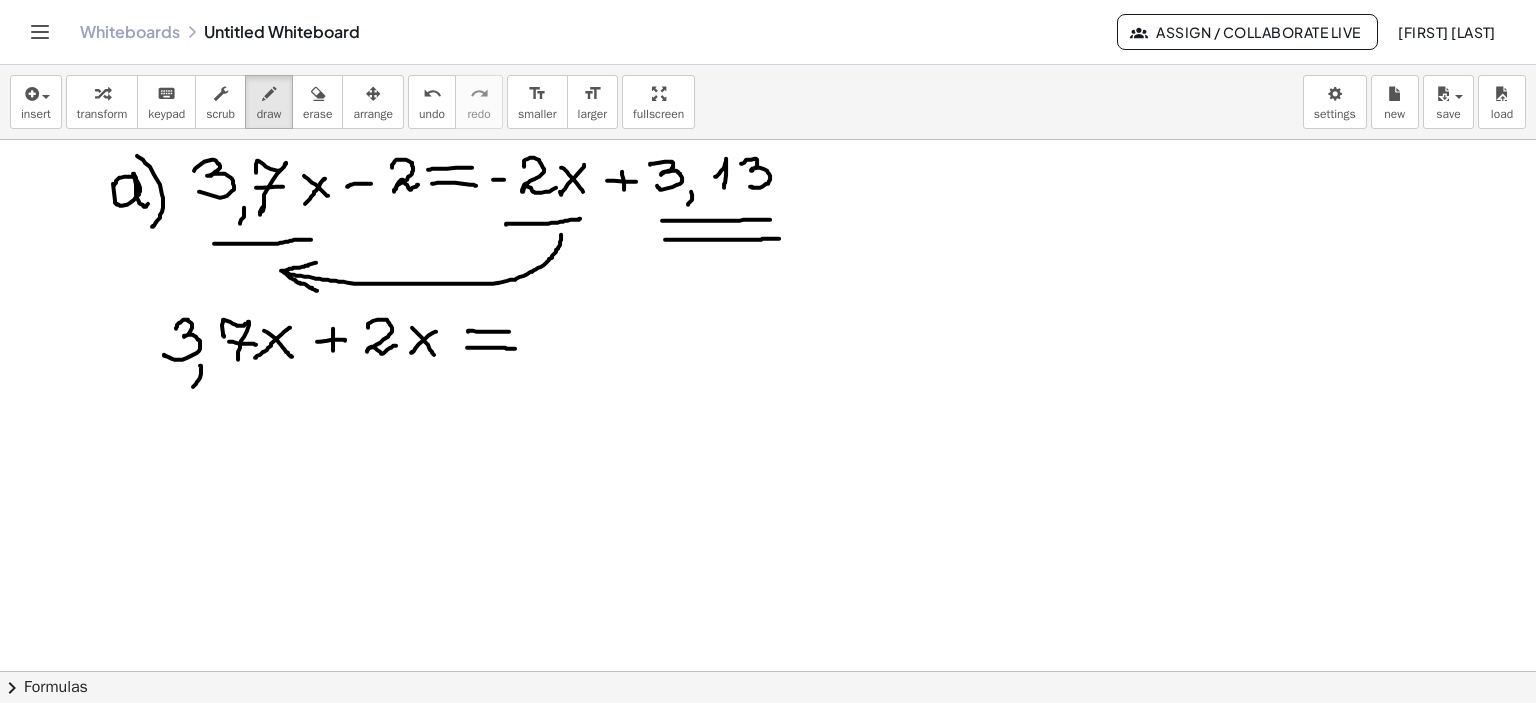 drag, startPoint x: 665, startPoint y: 239, endPoint x: 779, endPoint y: 238, distance: 114.00439 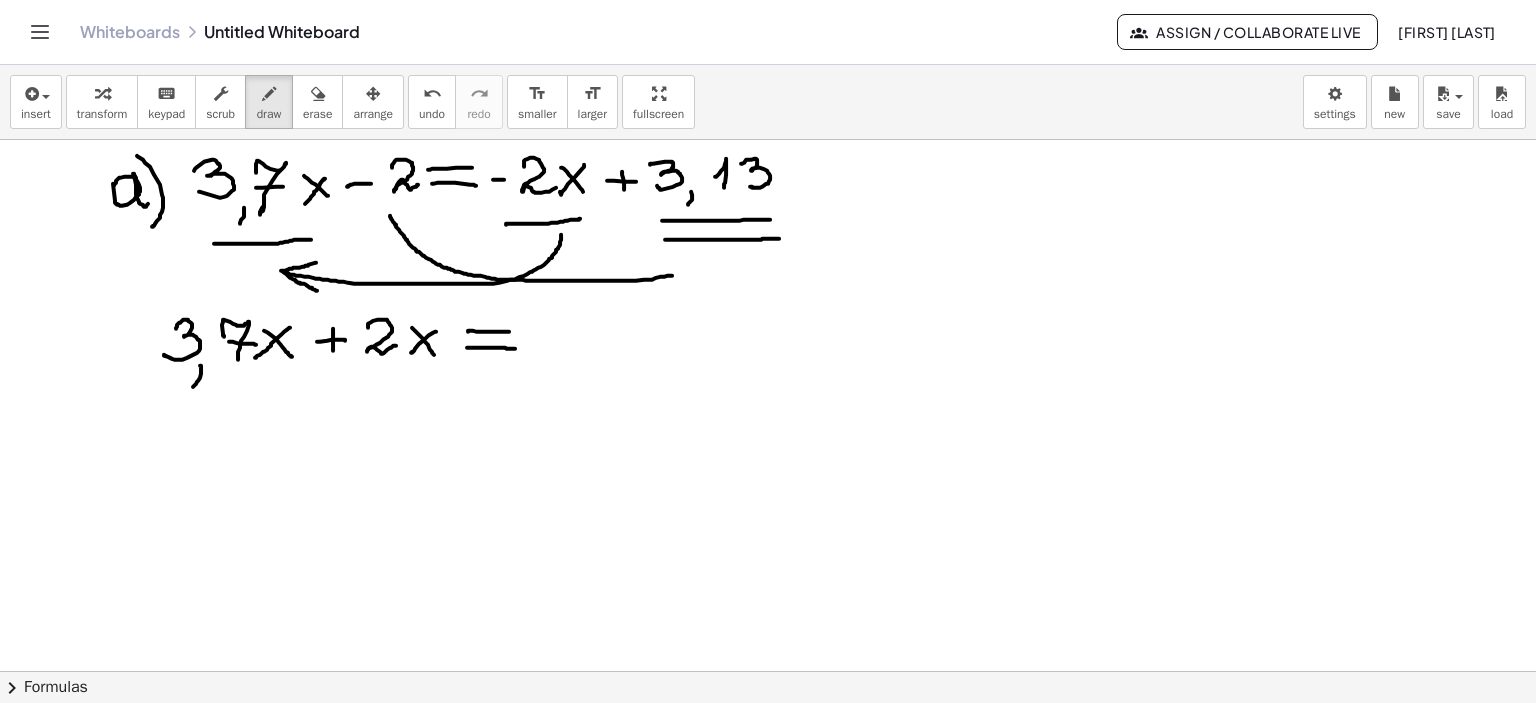 drag, startPoint x: 390, startPoint y: 215, endPoint x: 683, endPoint y: 273, distance: 298.68546 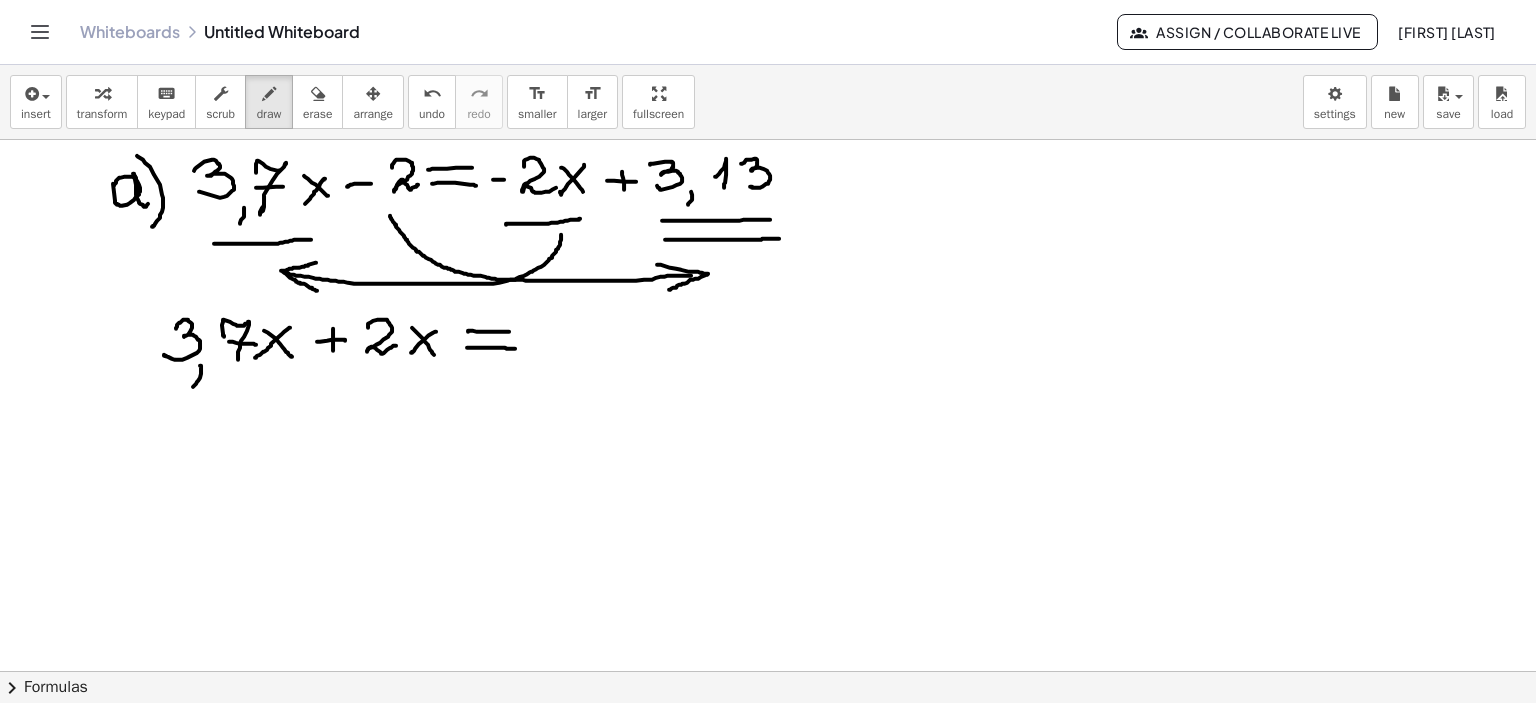 drag, startPoint x: 657, startPoint y: 264, endPoint x: 669, endPoint y: 289, distance: 27.730848 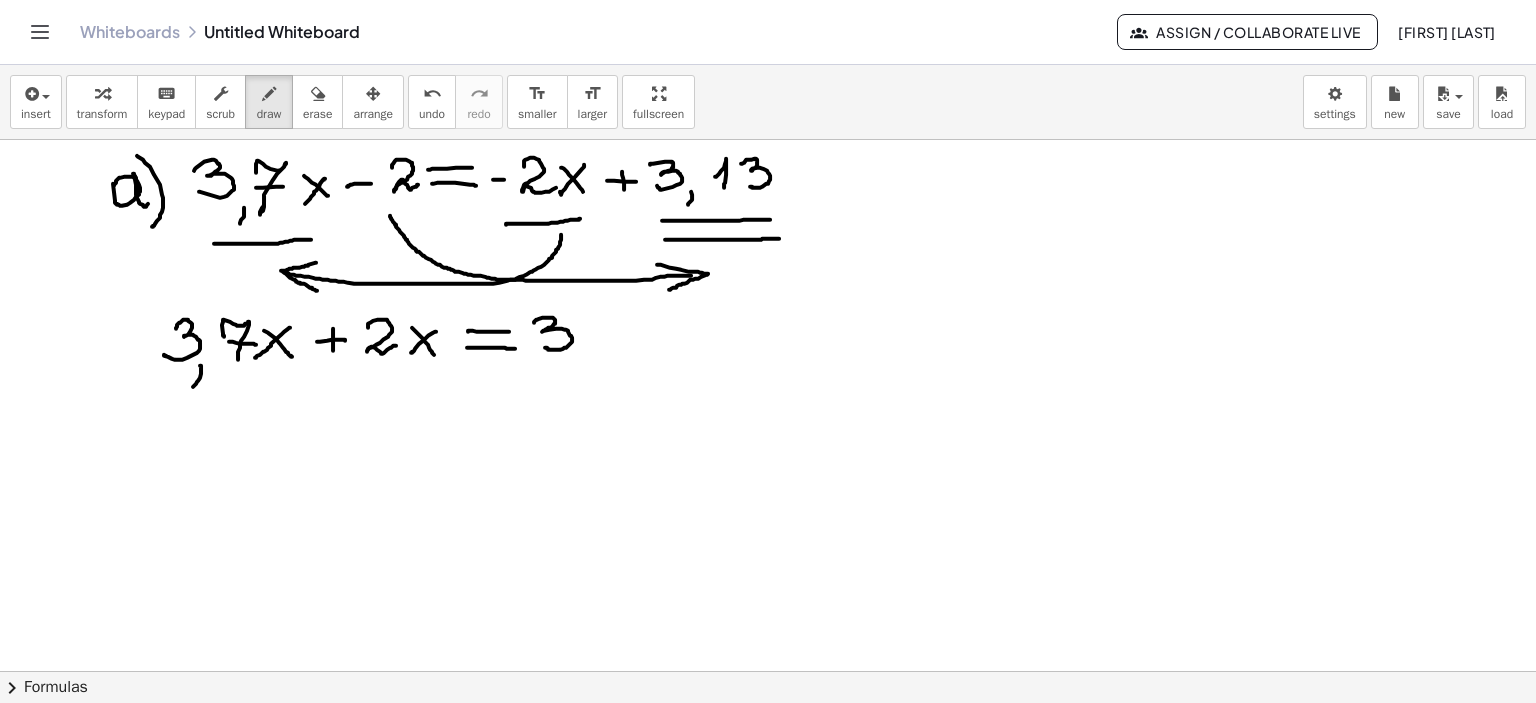 drag, startPoint x: 534, startPoint y: 322, endPoint x: 545, endPoint y: 347, distance: 27.313 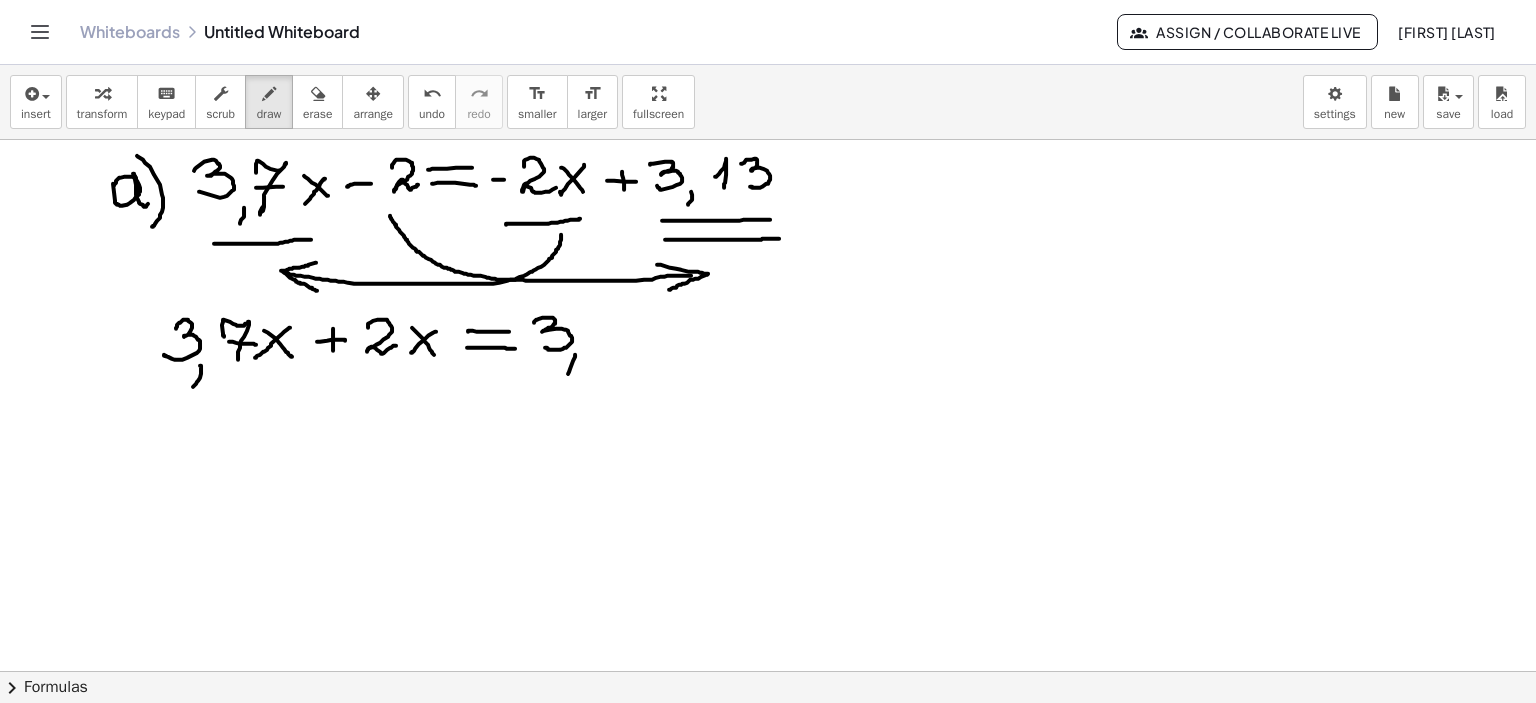 drag, startPoint x: 575, startPoint y: 354, endPoint x: 639, endPoint y: 343, distance: 64.93843 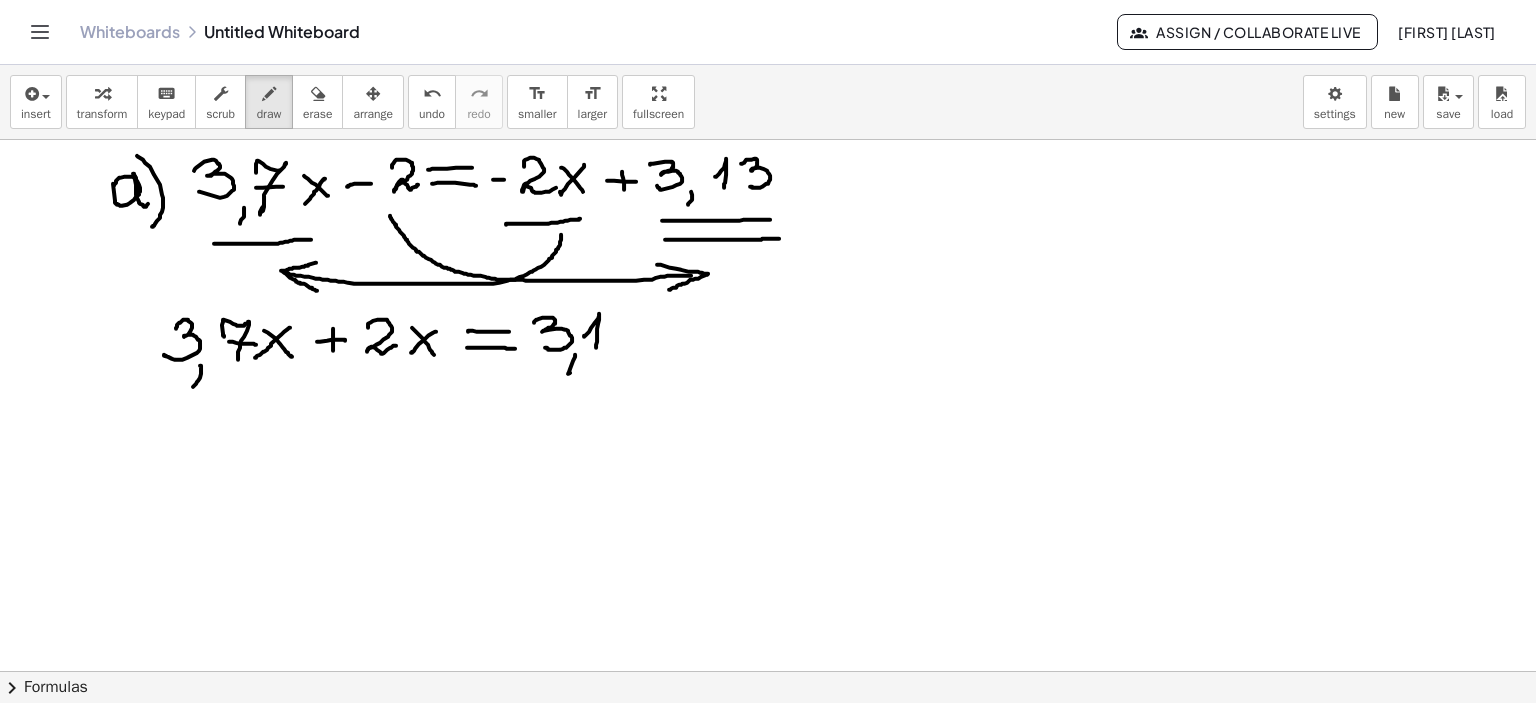 drag, startPoint x: 584, startPoint y: 336, endPoint x: 596, endPoint y: 347, distance: 16.27882 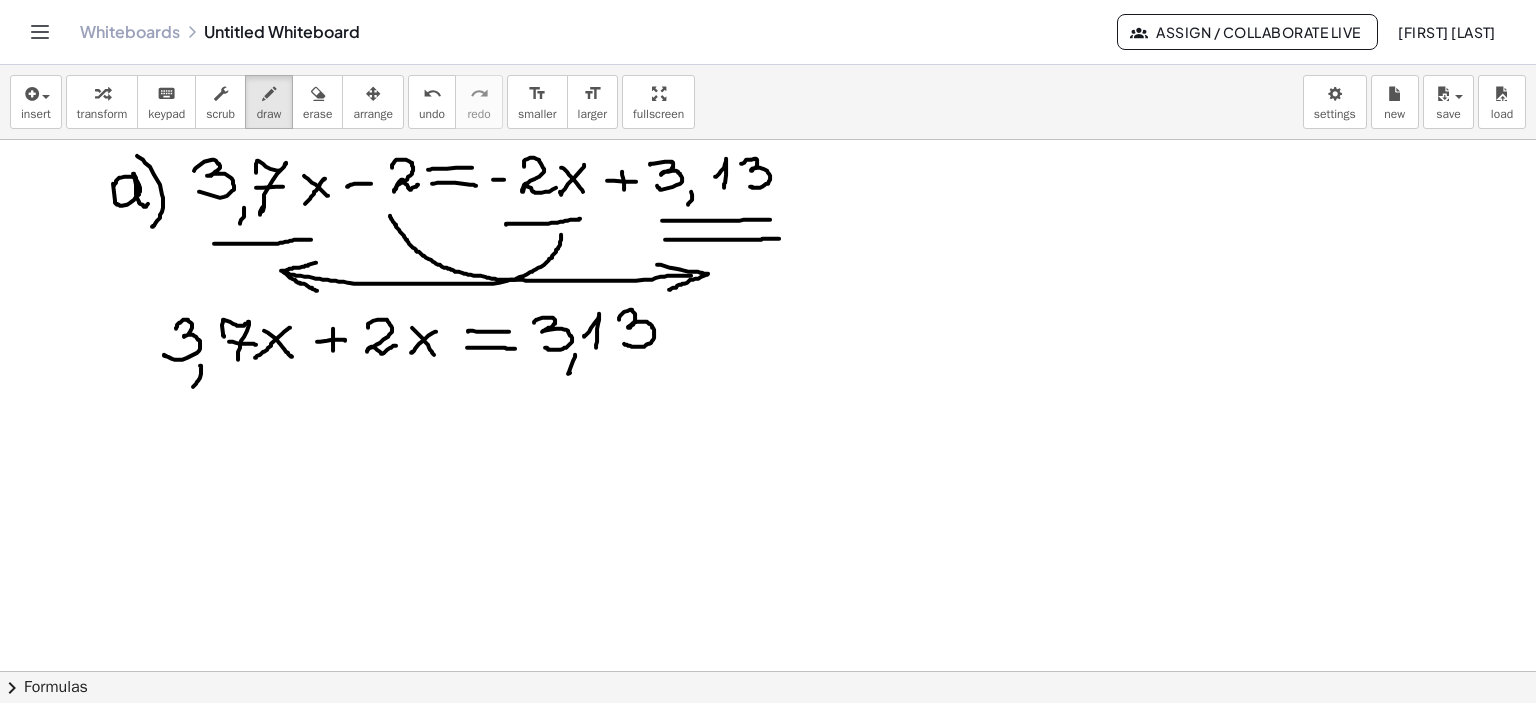 drag, startPoint x: 619, startPoint y: 319, endPoint x: 544, endPoint y: 294, distance: 79.05694 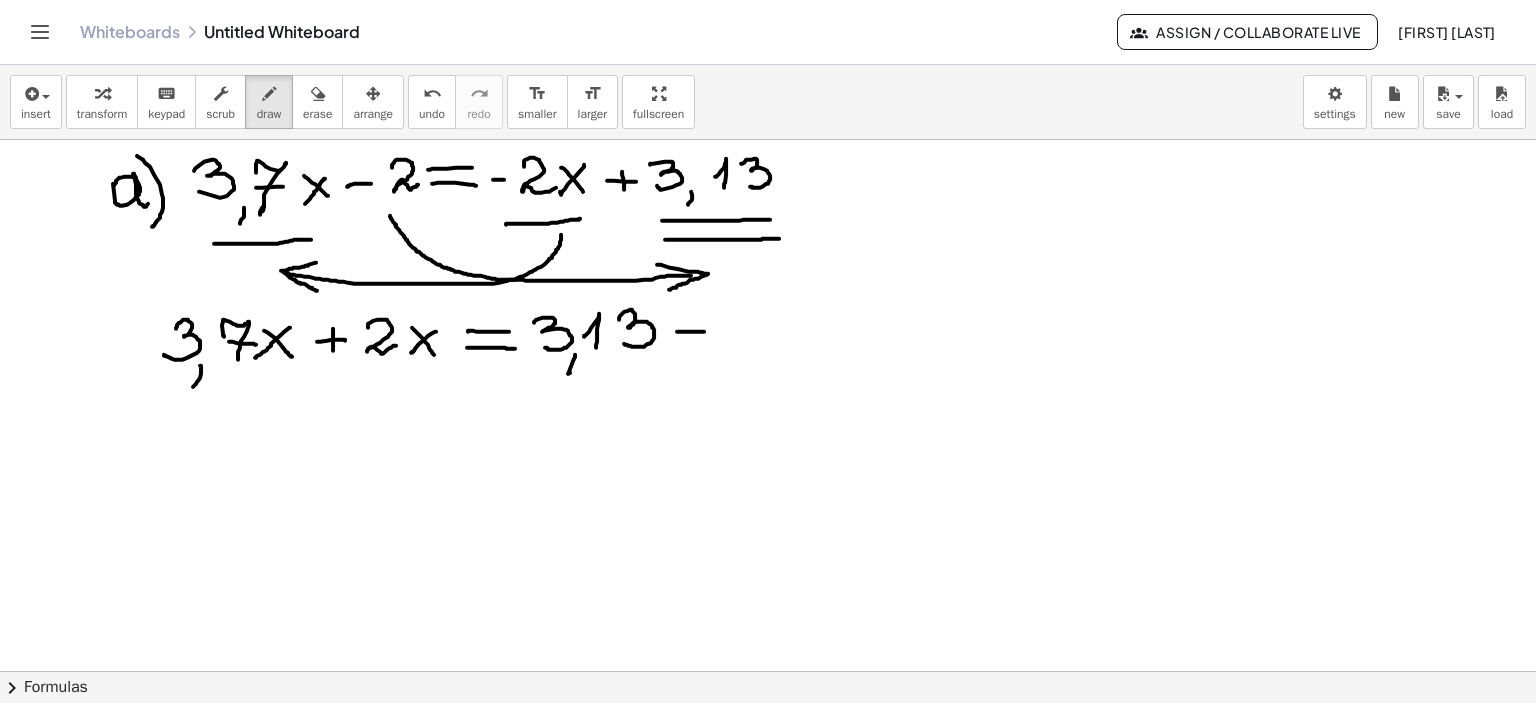 drag, startPoint x: 677, startPoint y: 331, endPoint x: 703, endPoint y: 331, distance: 26 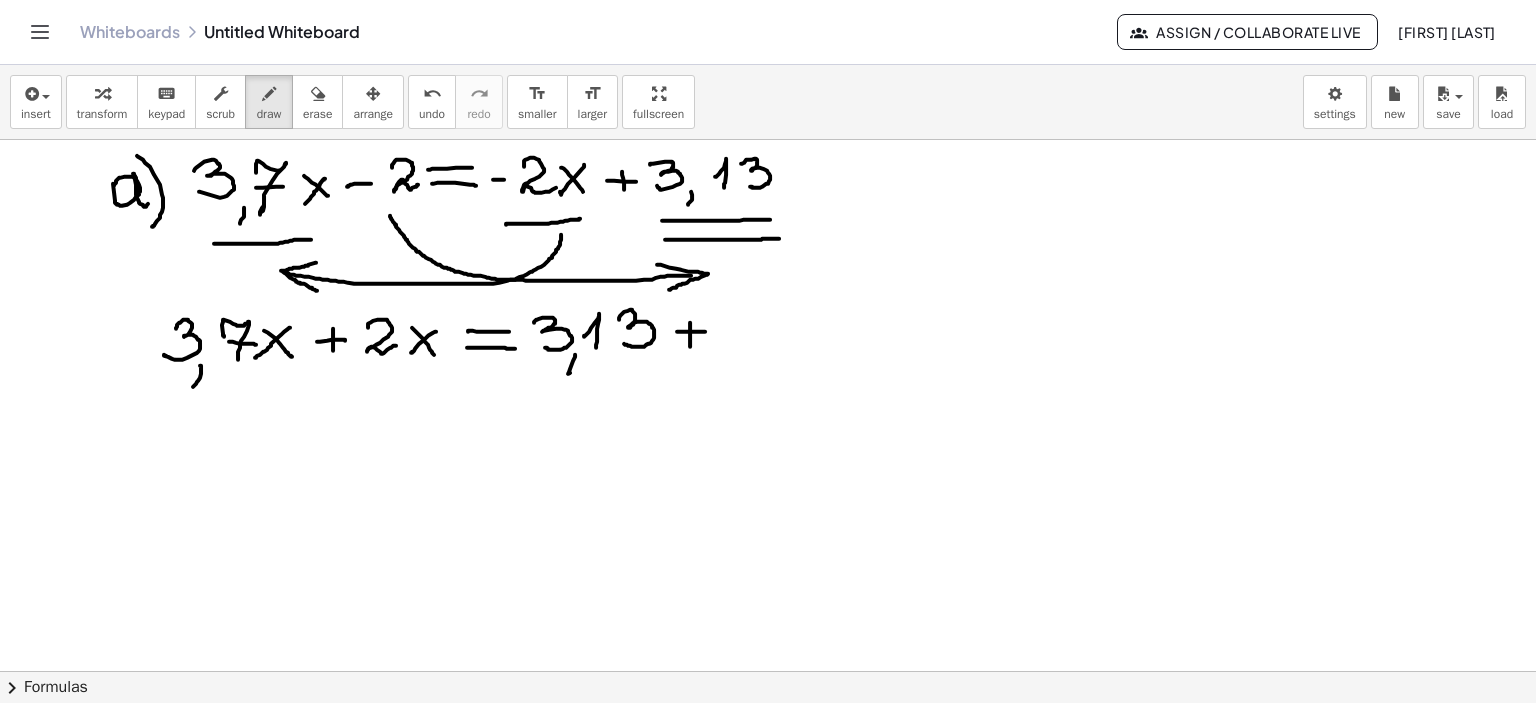 drag, startPoint x: 690, startPoint y: 322, endPoint x: 711, endPoint y: 339, distance: 27.018513 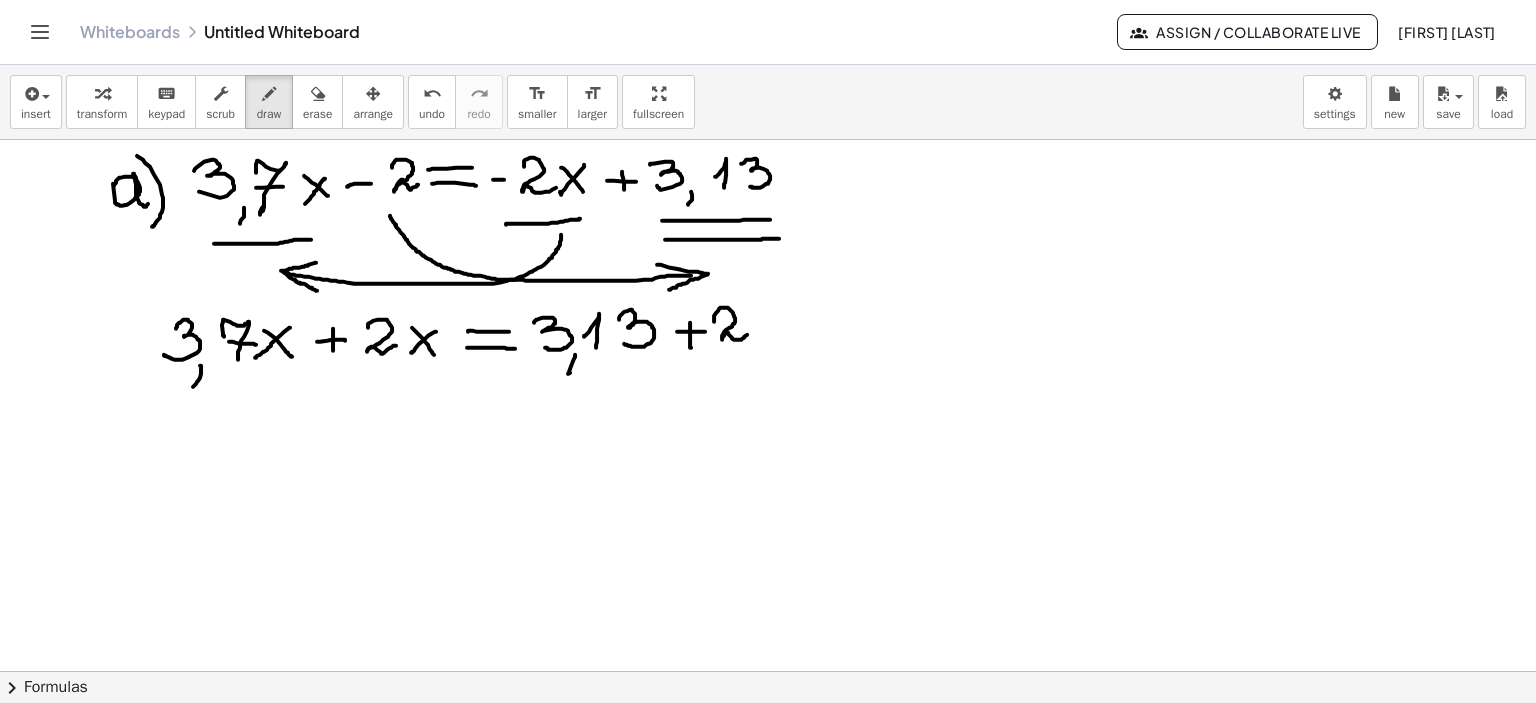 drag, startPoint x: 722, startPoint y: 307, endPoint x: 751, endPoint y: 335, distance: 40.311287 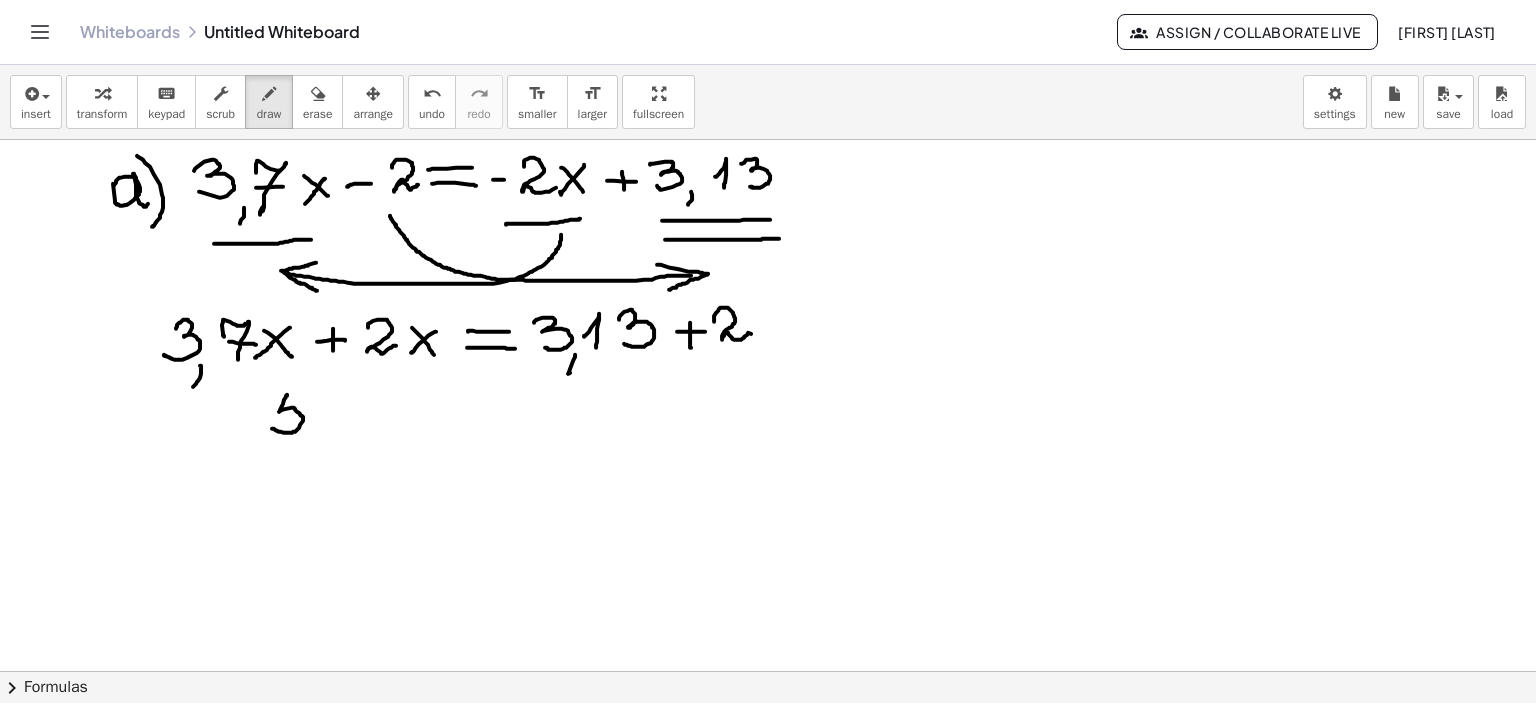 drag, startPoint x: 287, startPoint y: 394, endPoint x: 272, endPoint y: 428, distance: 37.161808 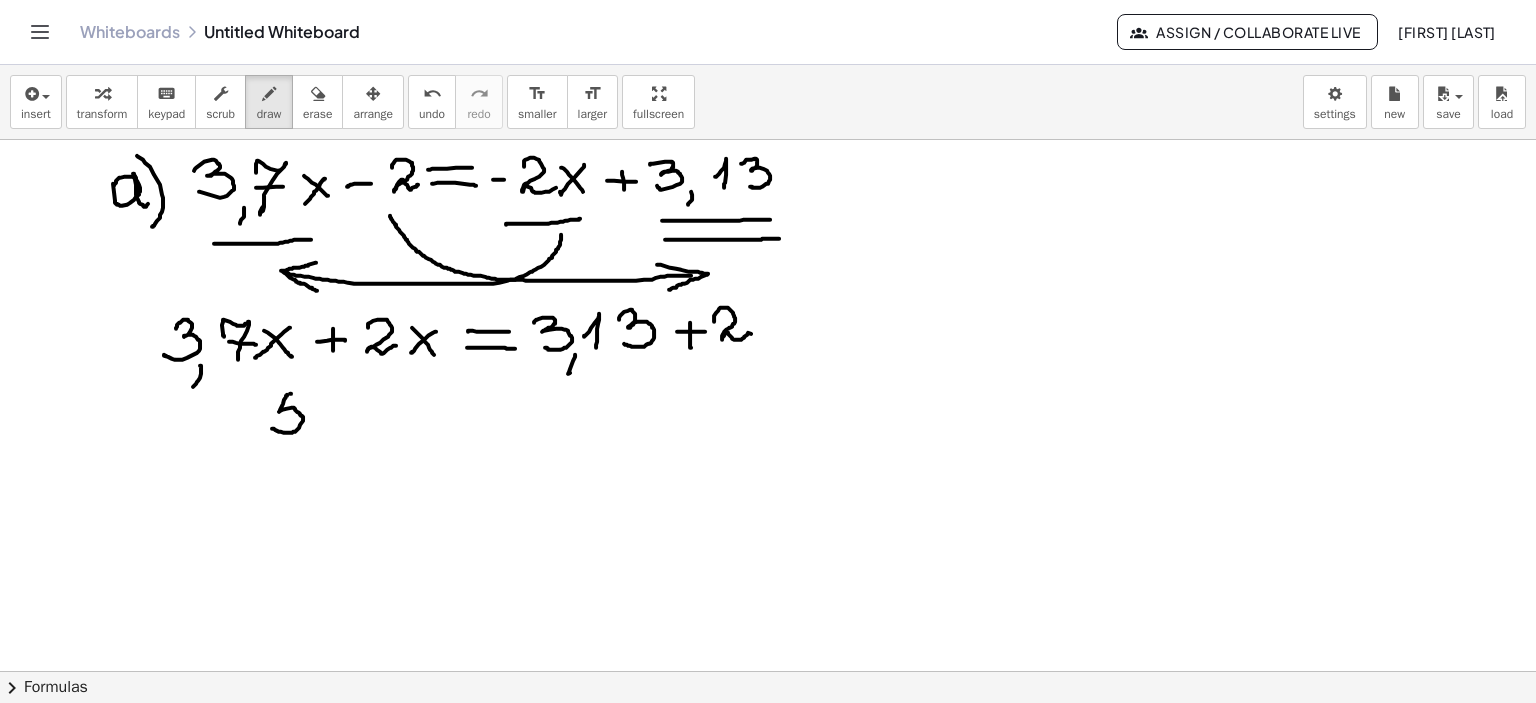 drag, startPoint x: 290, startPoint y: 393, endPoint x: 309, endPoint y: 392, distance: 19.026299 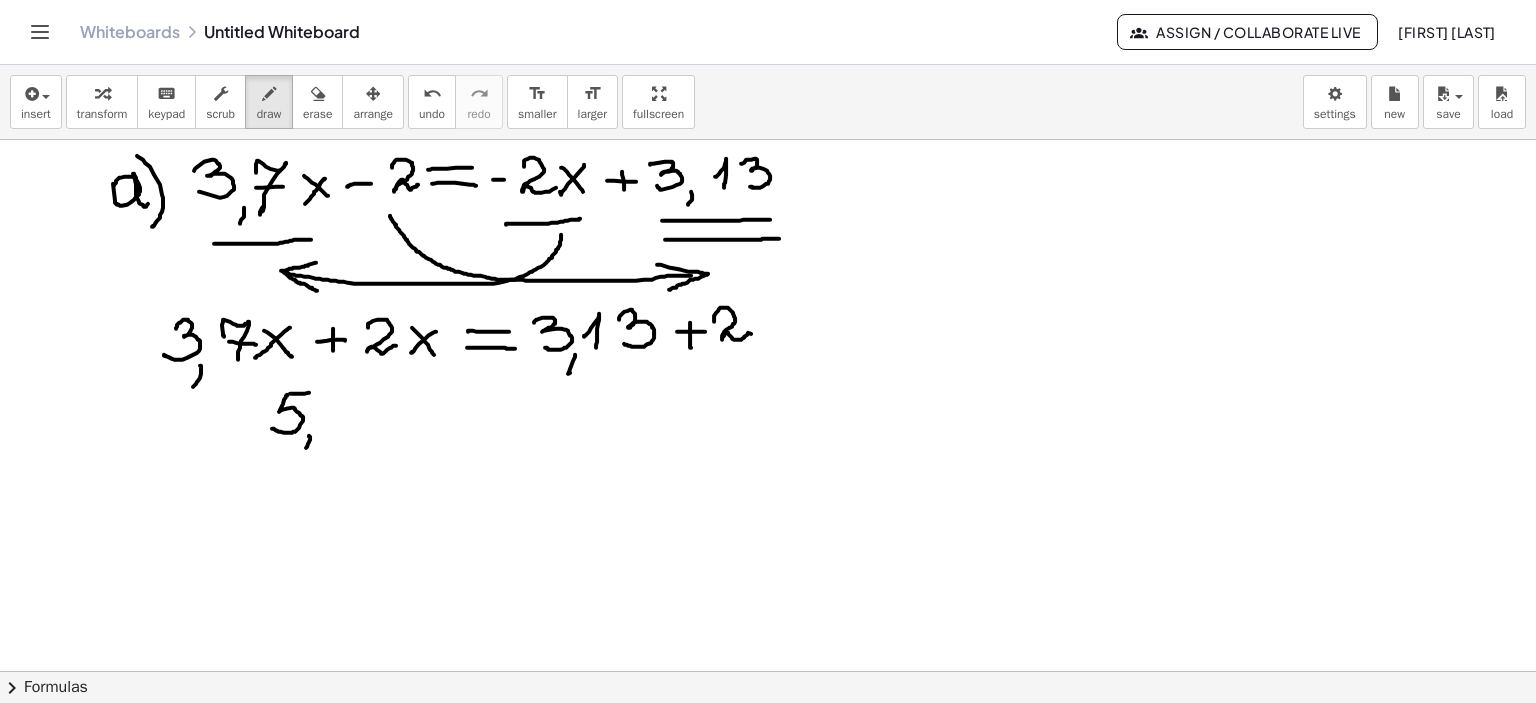 drag, startPoint x: 309, startPoint y: 435, endPoint x: 335, endPoint y: 407, distance: 38.209946 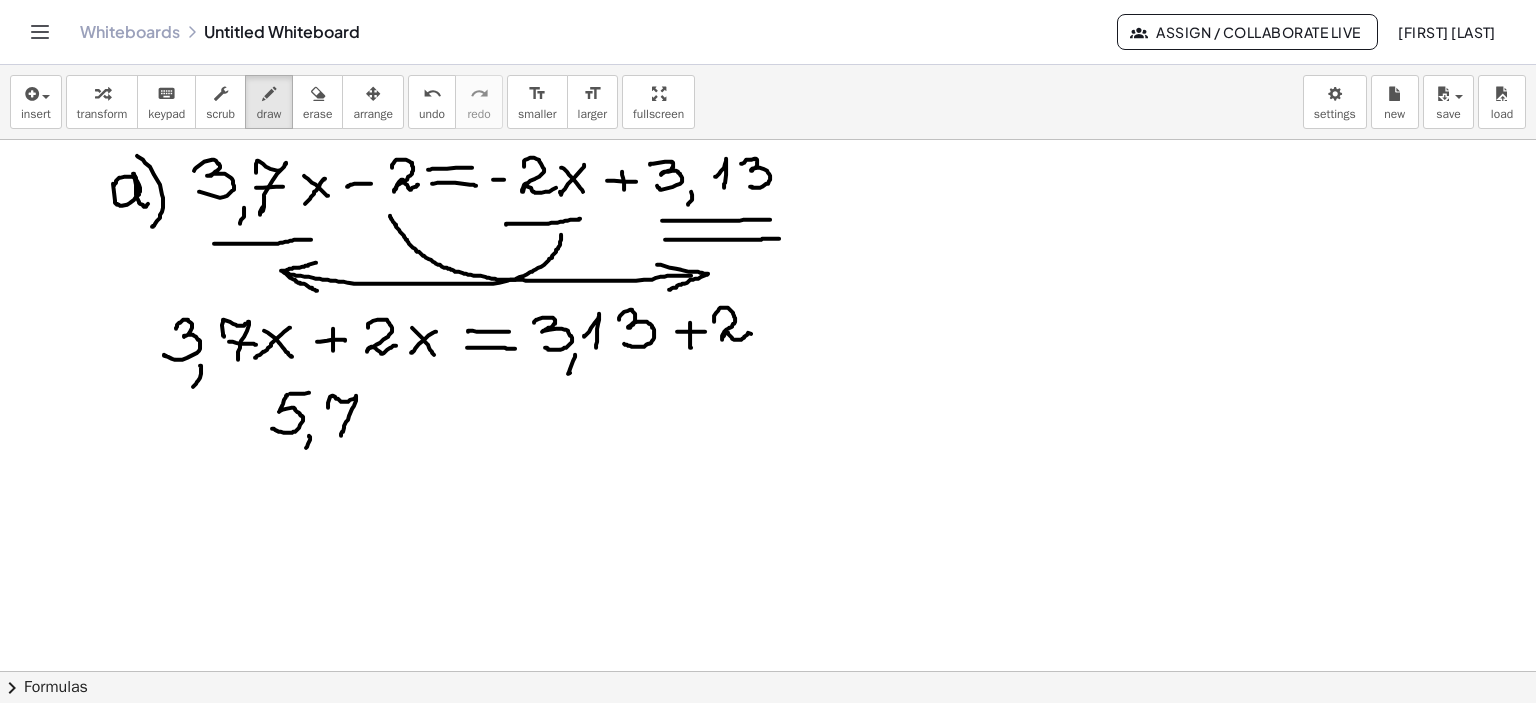 drag, startPoint x: 328, startPoint y: 407, endPoint x: 332, endPoint y: 419, distance: 12.649111 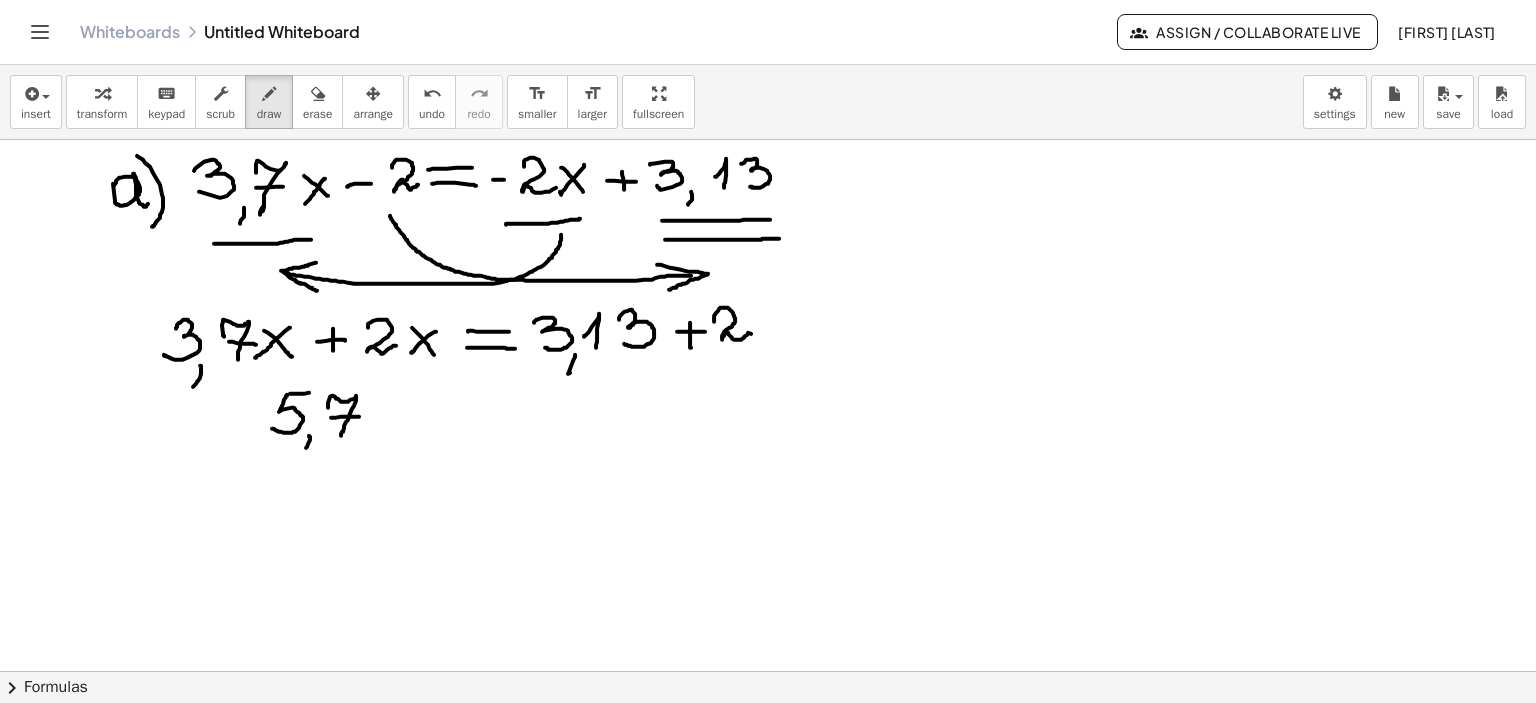 drag, startPoint x: 340, startPoint y: 416, endPoint x: 364, endPoint y: 416, distance: 24 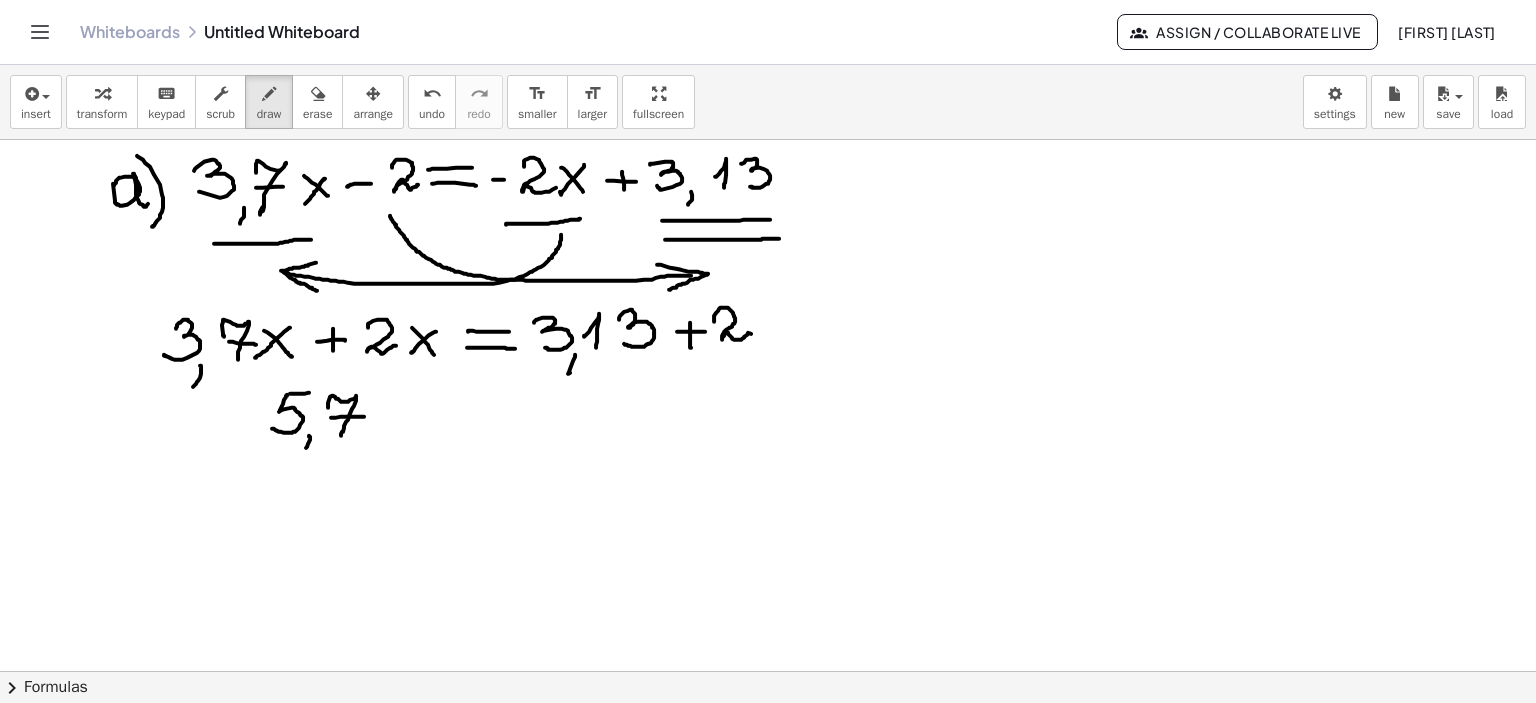drag, startPoint x: 380, startPoint y: 403, endPoint x: 405, endPoint y: 430, distance: 36.796738 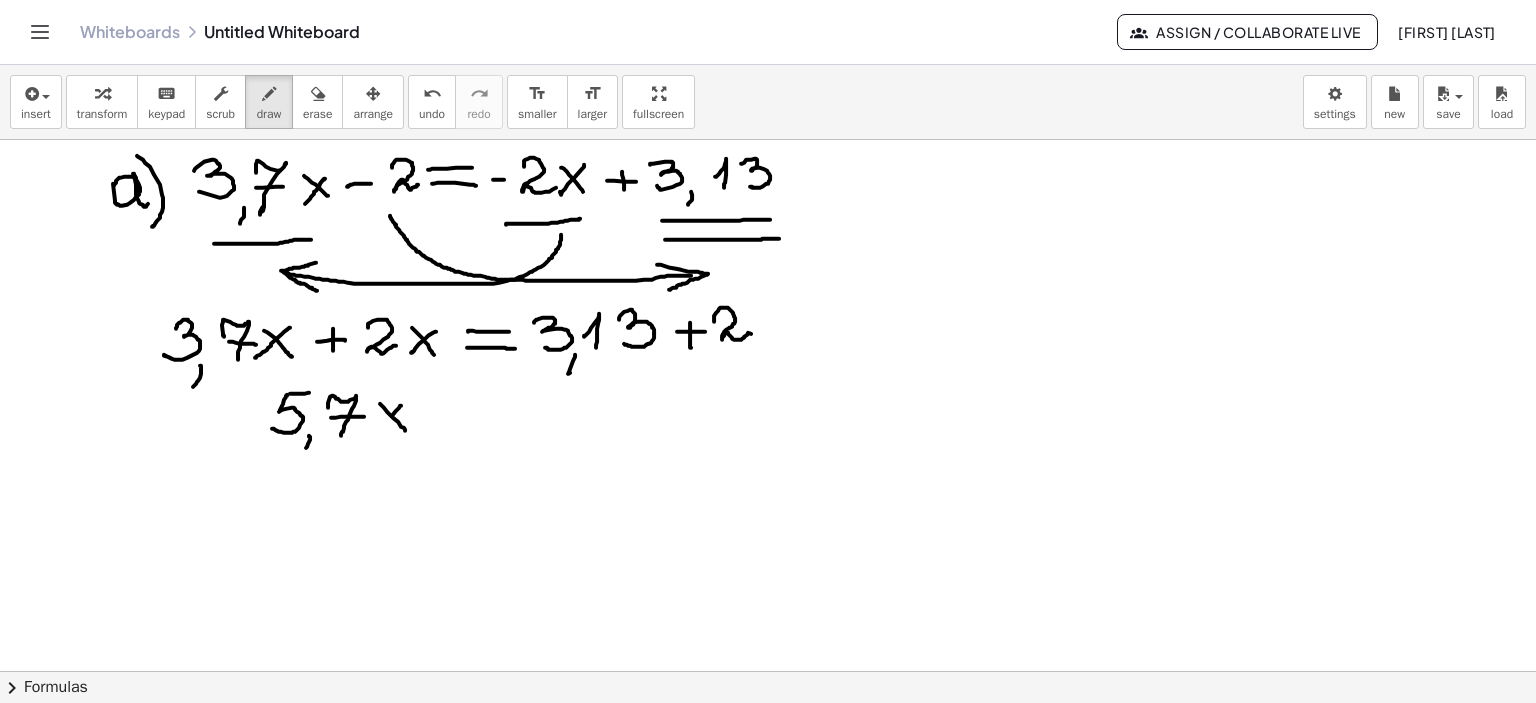drag, startPoint x: 399, startPoint y: 407, endPoint x: 374, endPoint y: 435, distance: 37.536648 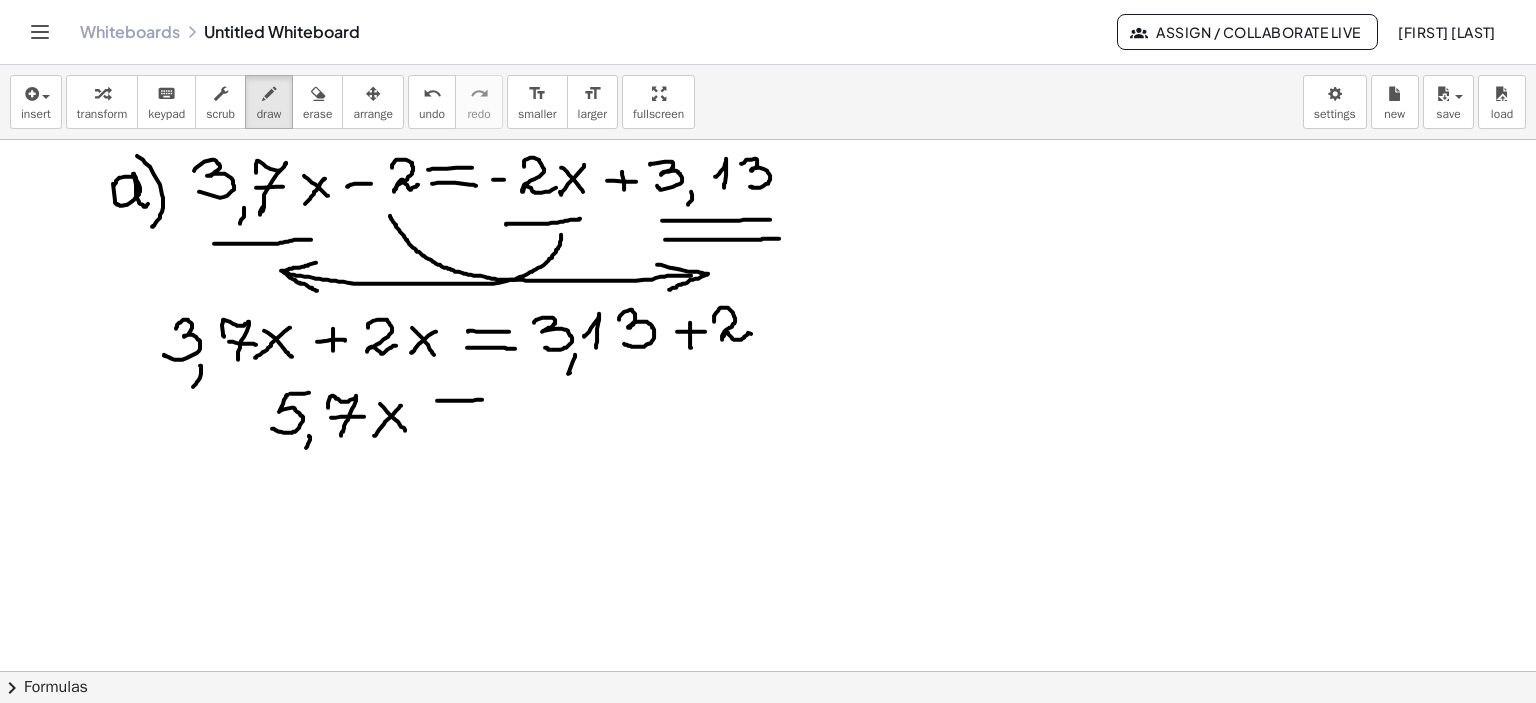 drag, startPoint x: 437, startPoint y: 400, endPoint x: 482, endPoint y: 399, distance: 45.01111 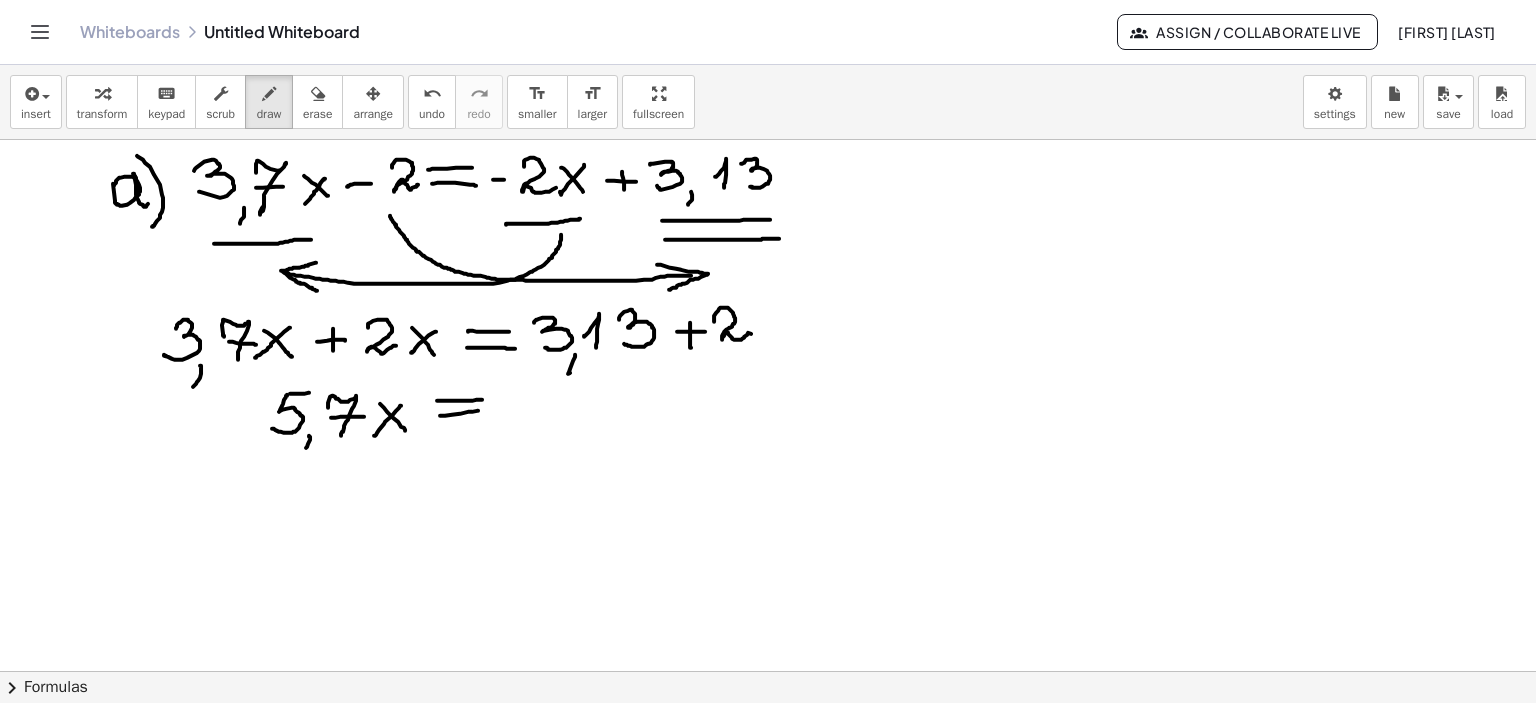 drag, startPoint x: 440, startPoint y: 415, endPoint x: 694, endPoint y: 405, distance: 254.19678 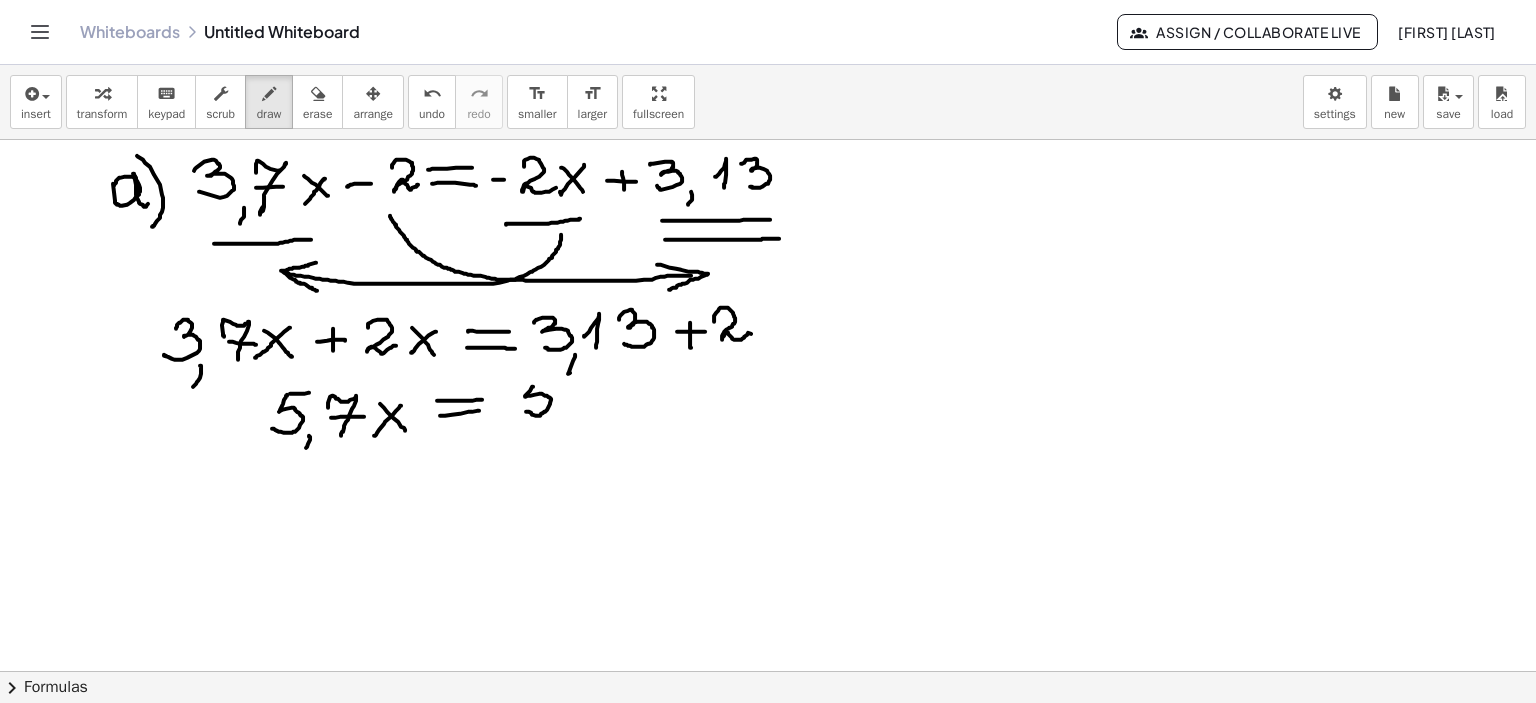 drag, startPoint x: 533, startPoint y: 386, endPoint x: 526, endPoint y: 411, distance: 25.96151 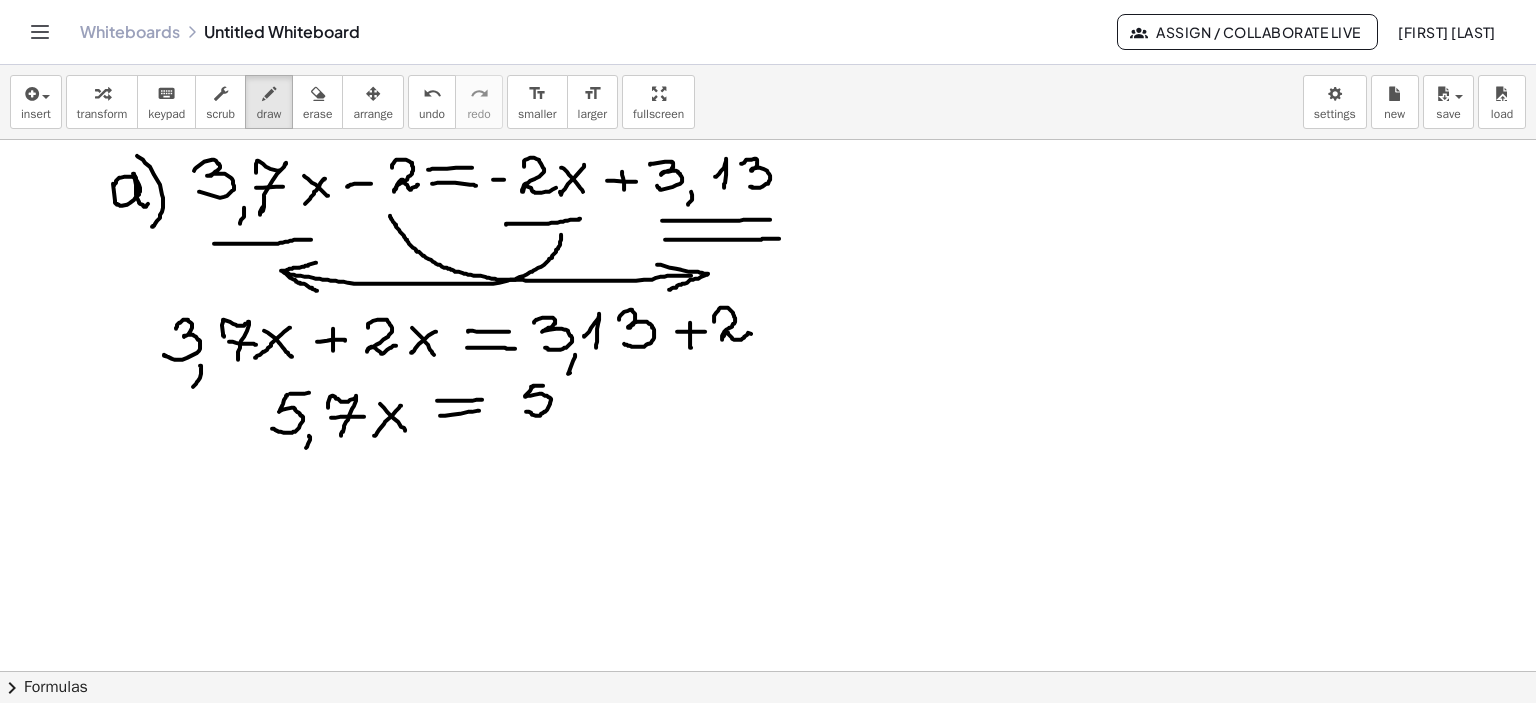 click at bounding box center (768, 672) 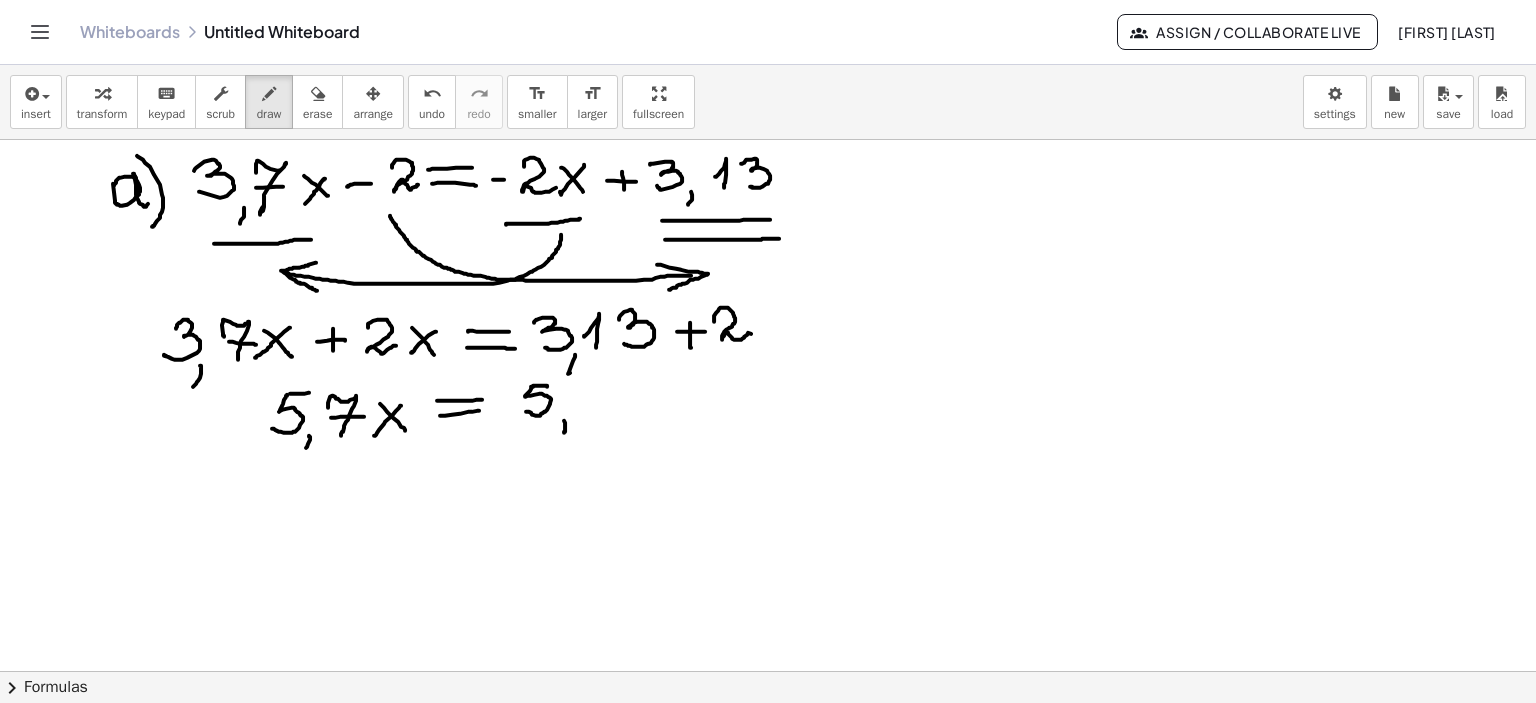 drag, startPoint x: 564, startPoint y: 420, endPoint x: 564, endPoint y: 432, distance: 12 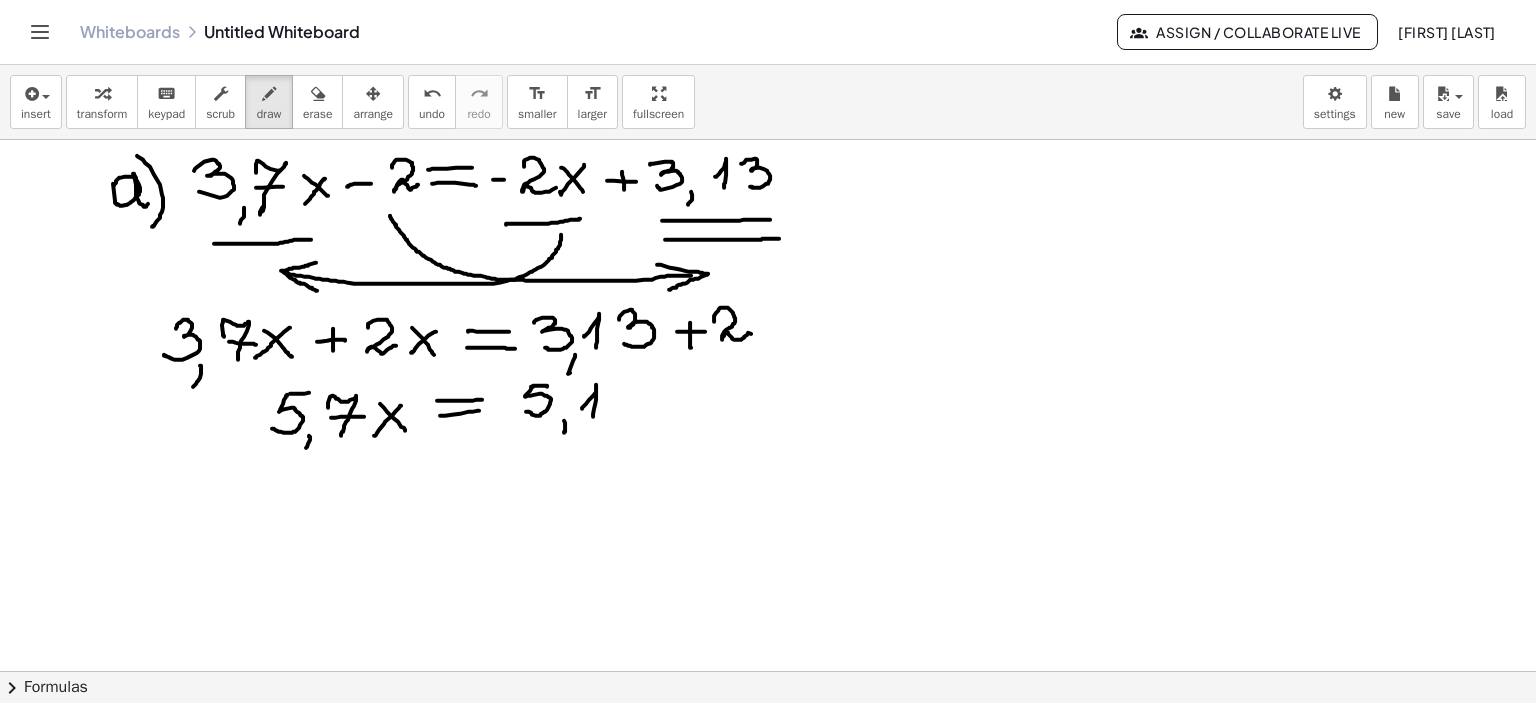 drag, startPoint x: 582, startPoint y: 407, endPoint x: 593, endPoint y: 416, distance: 14.21267 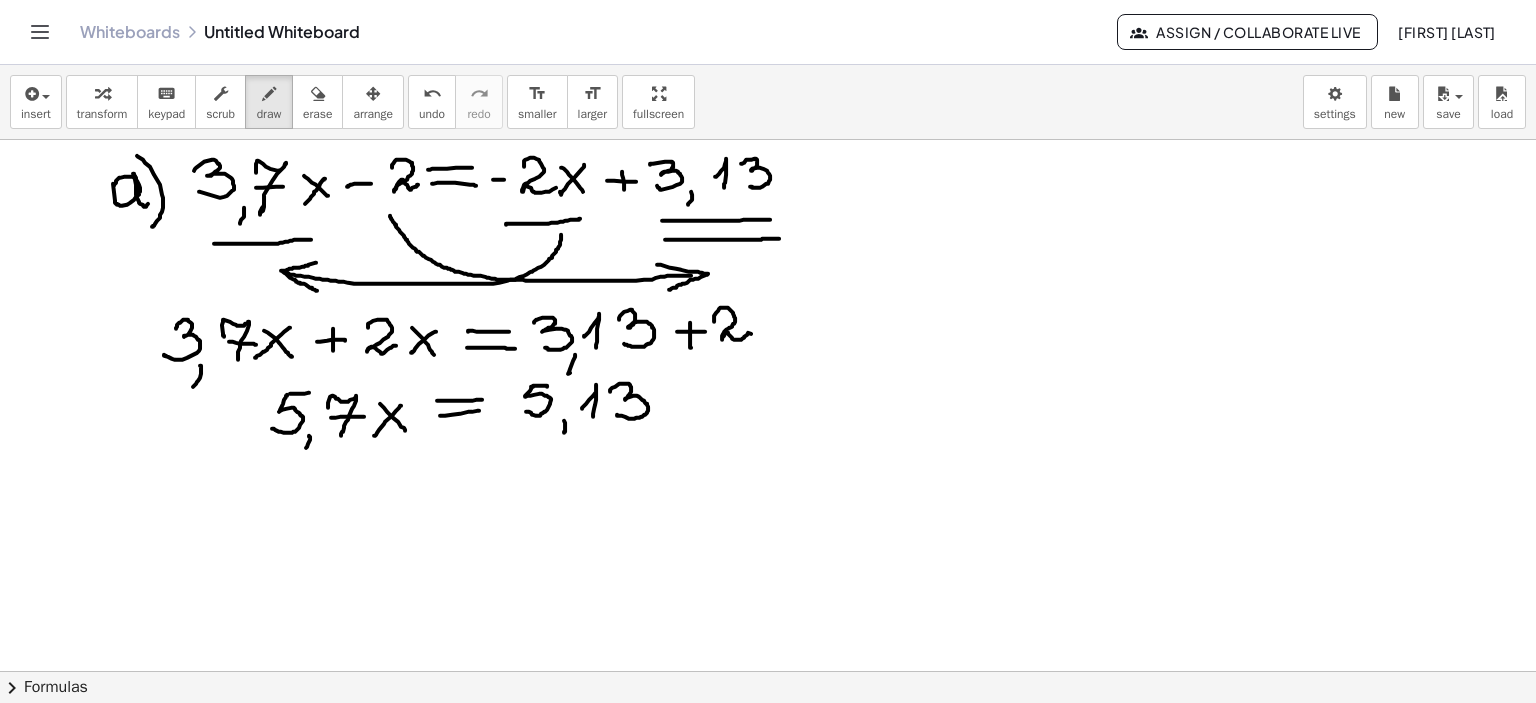 drag, startPoint x: 610, startPoint y: 391, endPoint x: 617, endPoint y: 414, distance: 24.04163 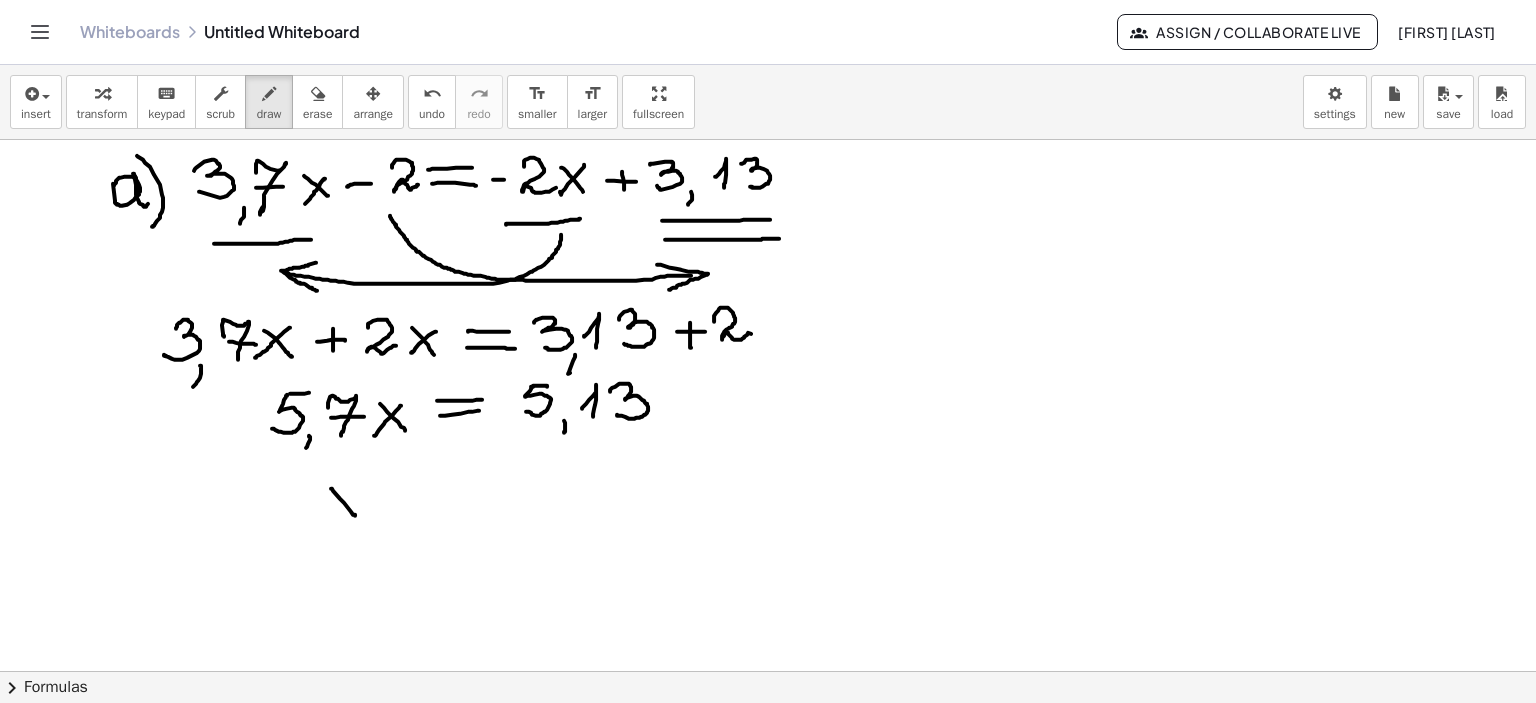 drag, startPoint x: 331, startPoint y: 488, endPoint x: 353, endPoint y: 495, distance: 23.086792 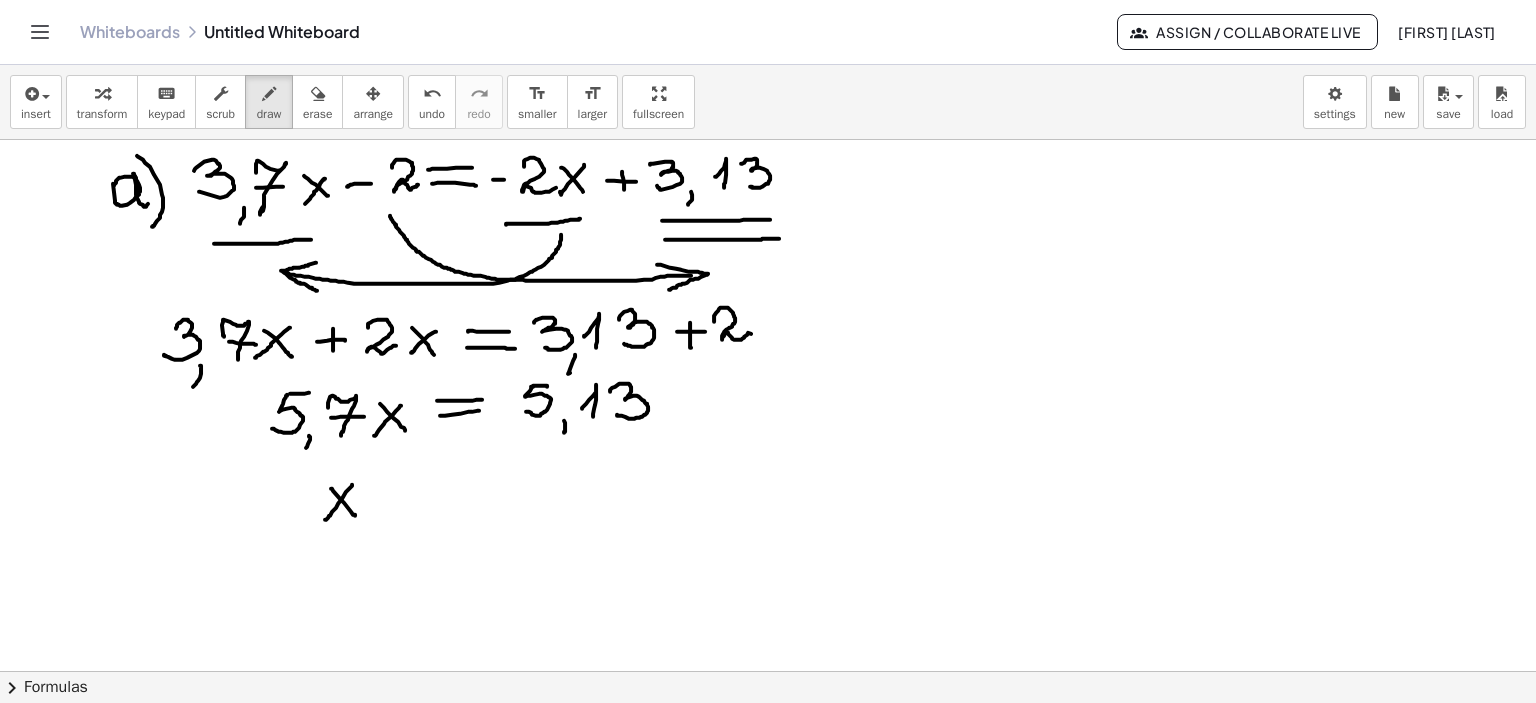 drag, startPoint x: 352, startPoint y: 484, endPoint x: 356, endPoint y: 508, distance: 24.33105 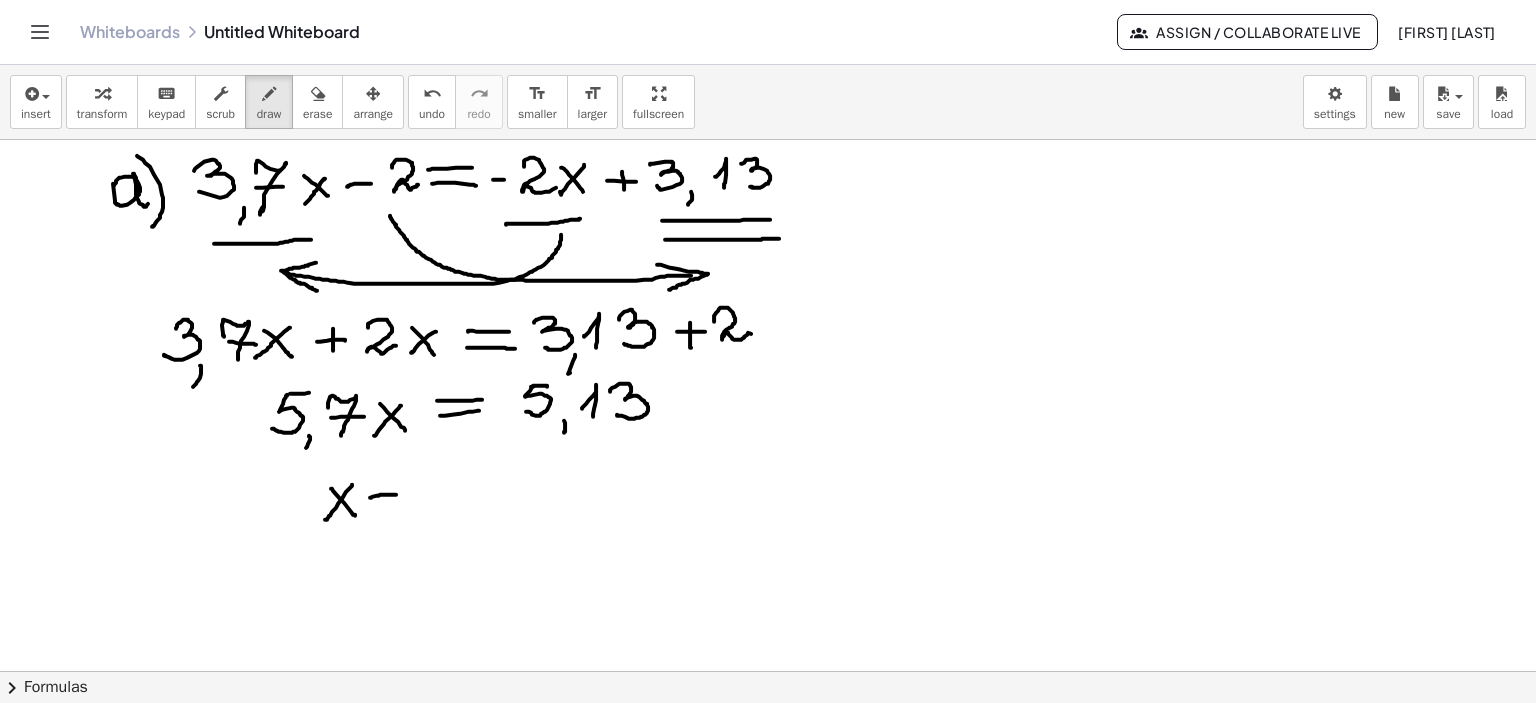 drag, startPoint x: 378, startPoint y: 495, endPoint x: 408, endPoint y: 494, distance: 30.016663 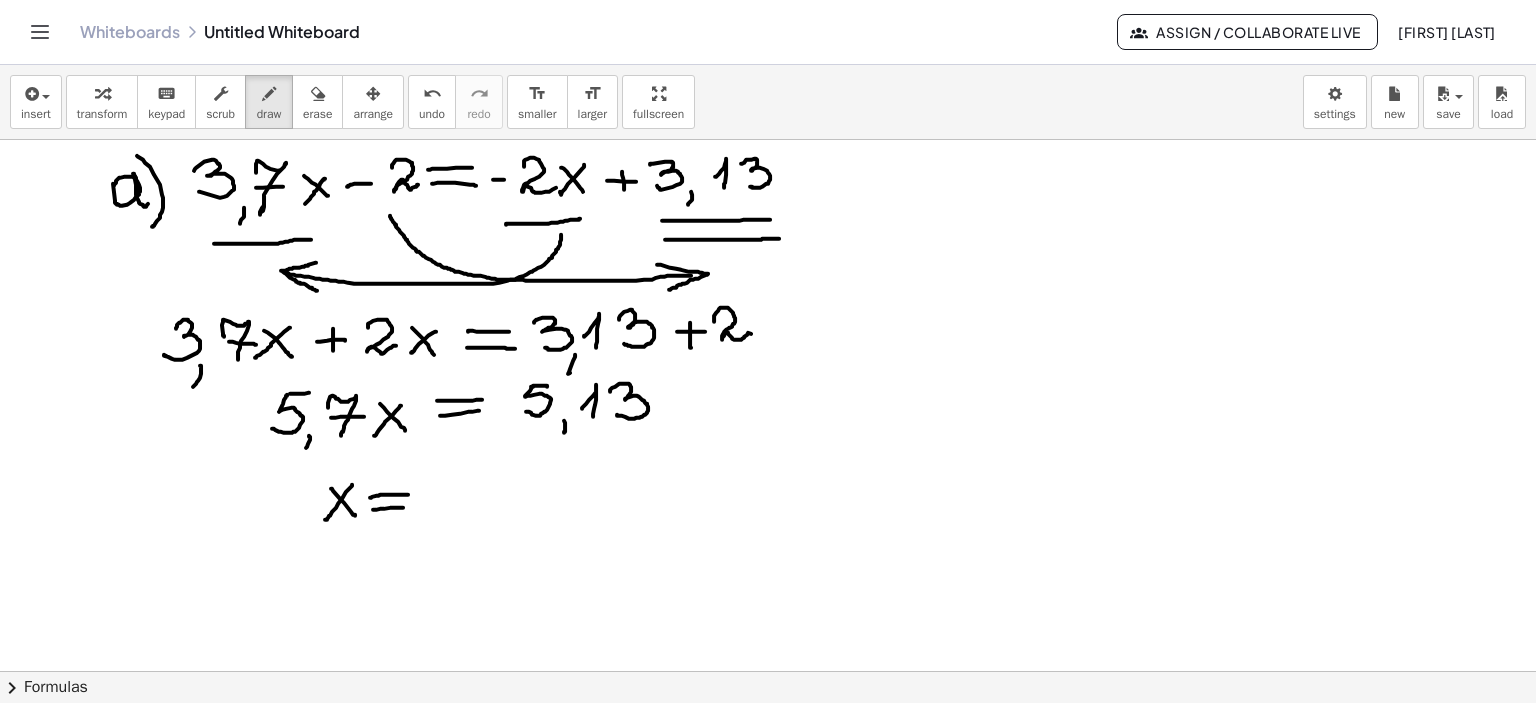 drag, startPoint x: 373, startPoint y: 509, endPoint x: 404, endPoint y: 507, distance: 31.06445 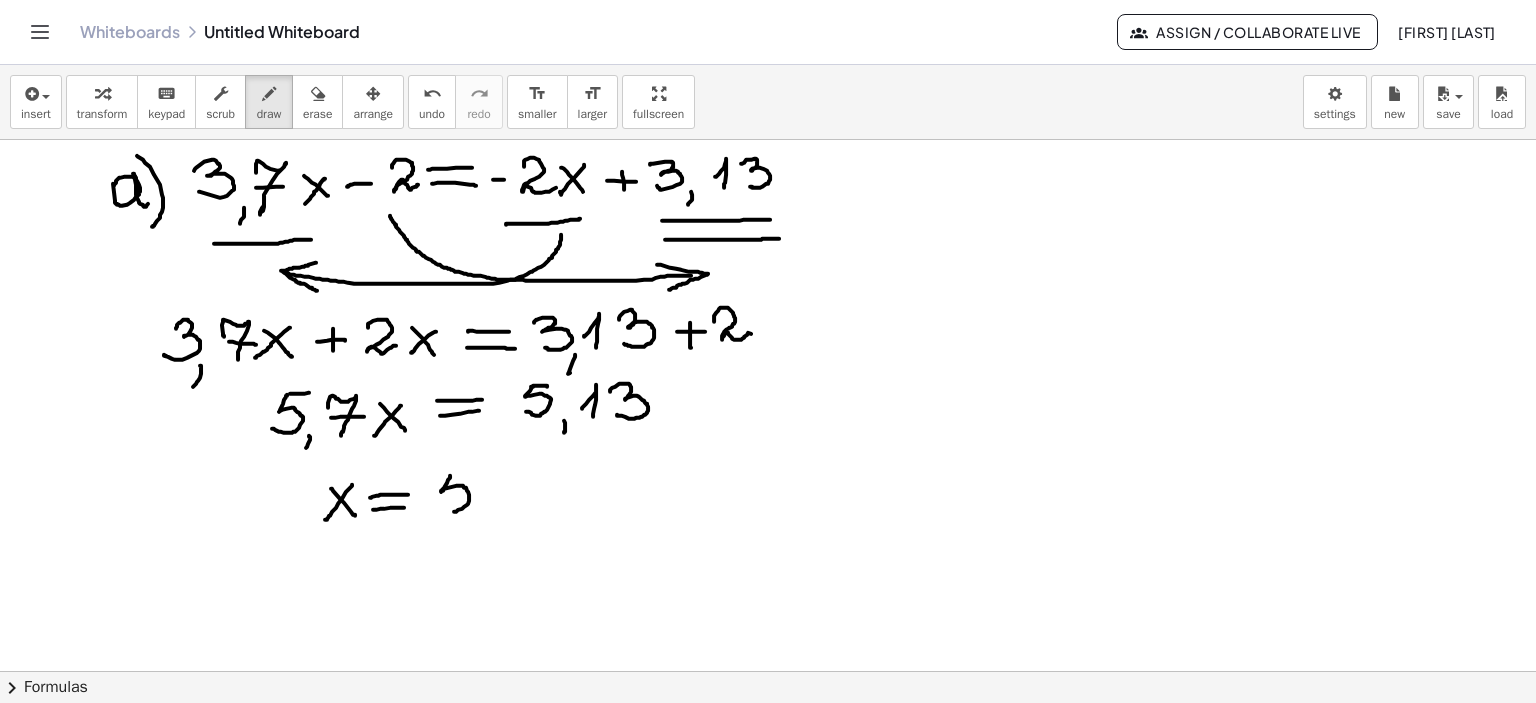 drag, startPoint x: 450, startPoint y: 475, endPoint x: 441, endPoint y: 505, distance: 31.320919 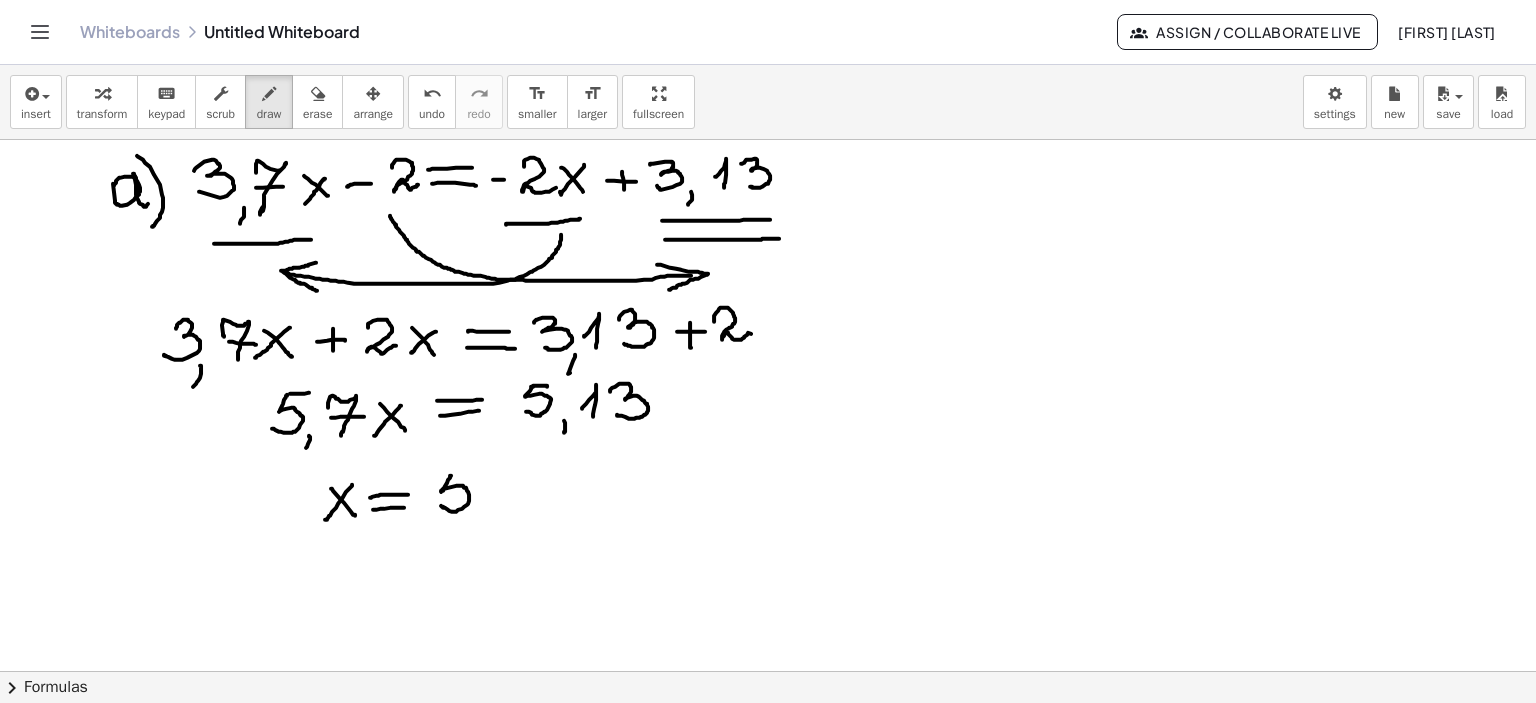 drag, startPoint x: 451, startPoint y: 475, endPoint x: 477, endPoint y: 475, distance: 26 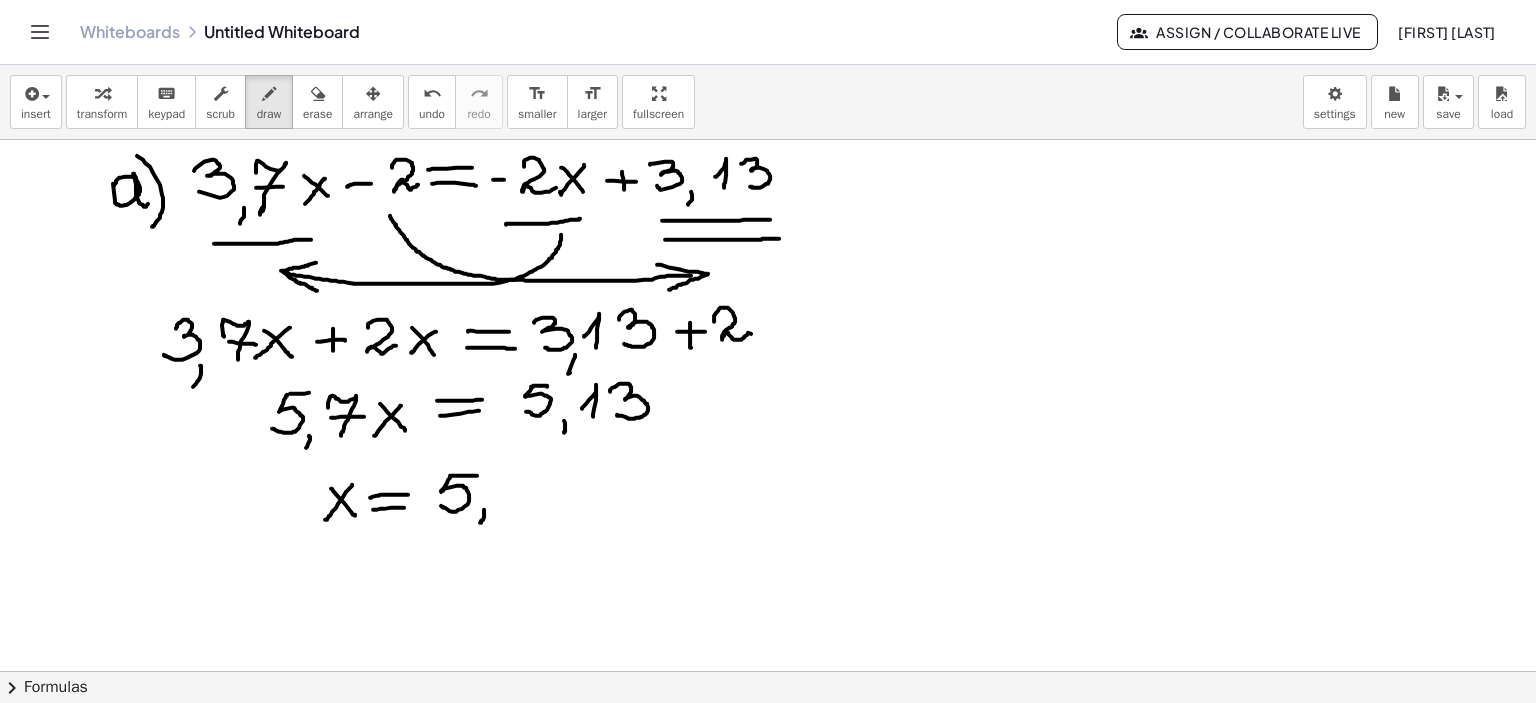 drag, startPoint x: 484, startPoint y: 509, endPoint x: 480, endPoint y: 523, distance: 14.56022 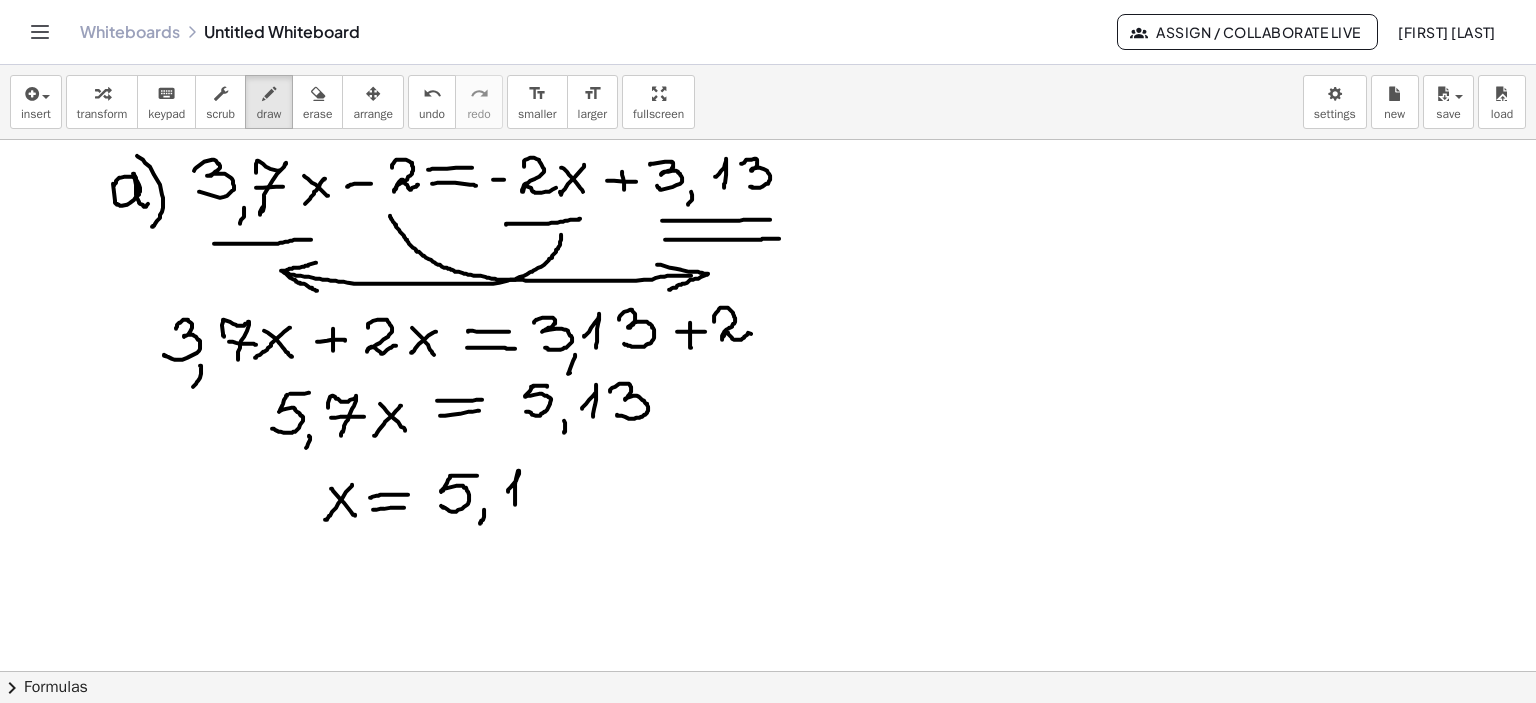 drag, startPoint x: 508, startPoint y: 491, endPoint x: 515, endPoint y: 507, distance: 17.464249 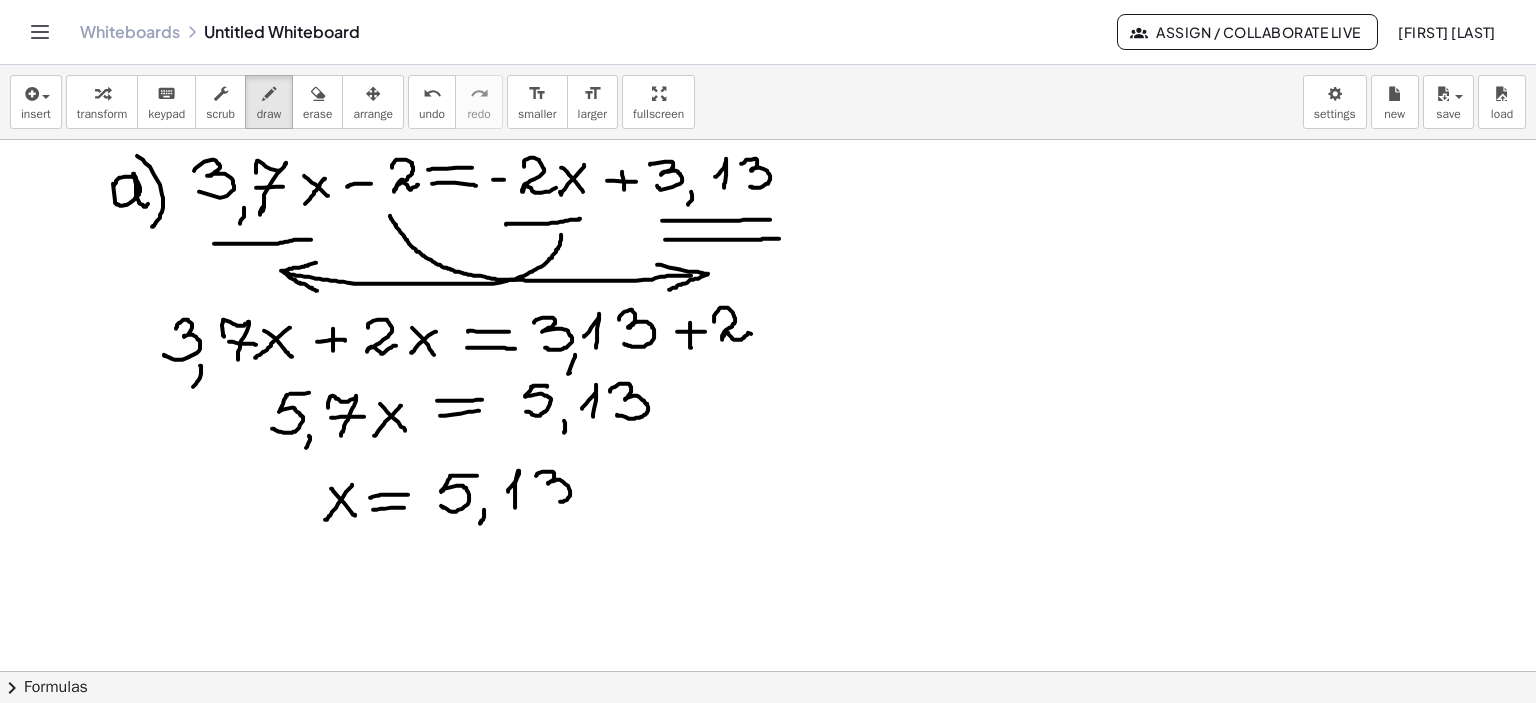 drag, startPoint x: 536, startPoint y: 475, endPoint x: 536, endPoint y: 499, distance: 24 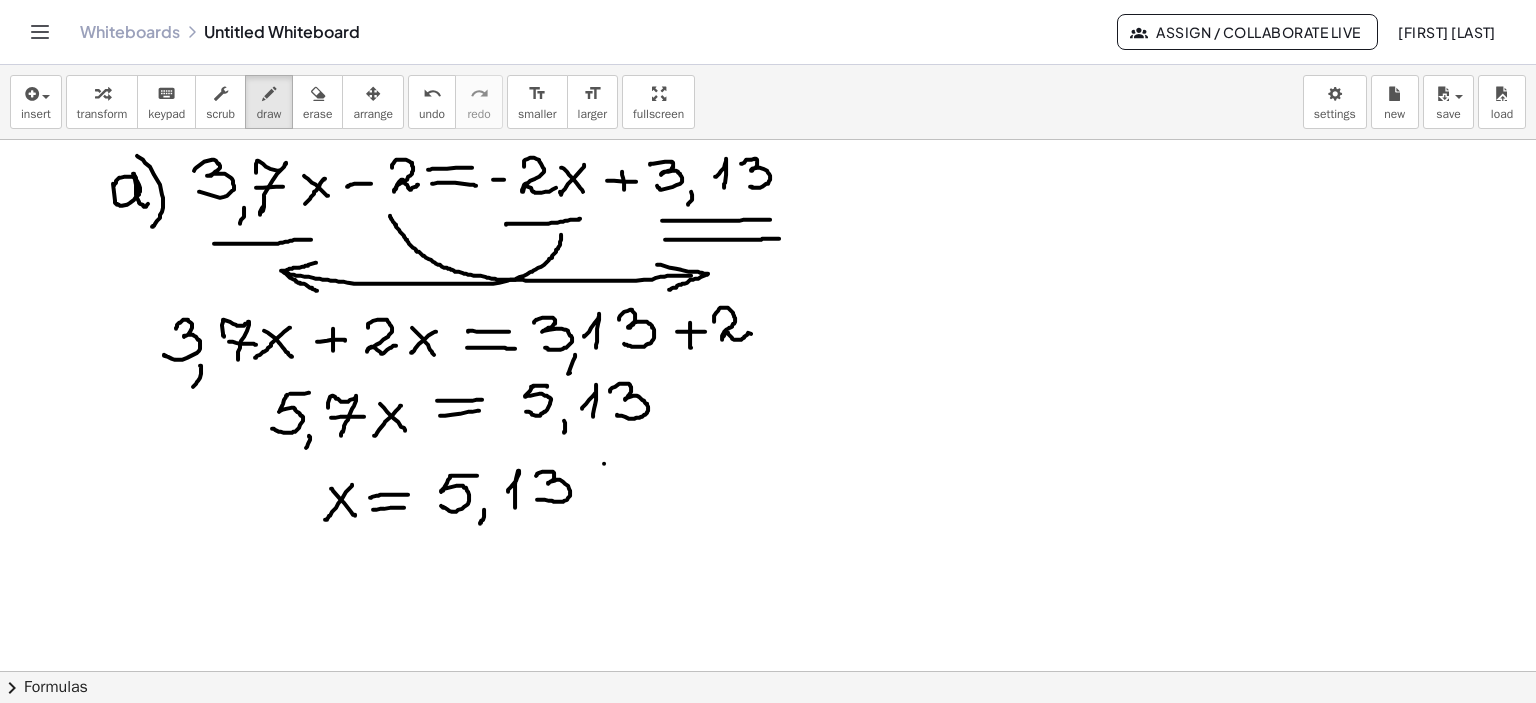 click at bounding box center [768, 672] 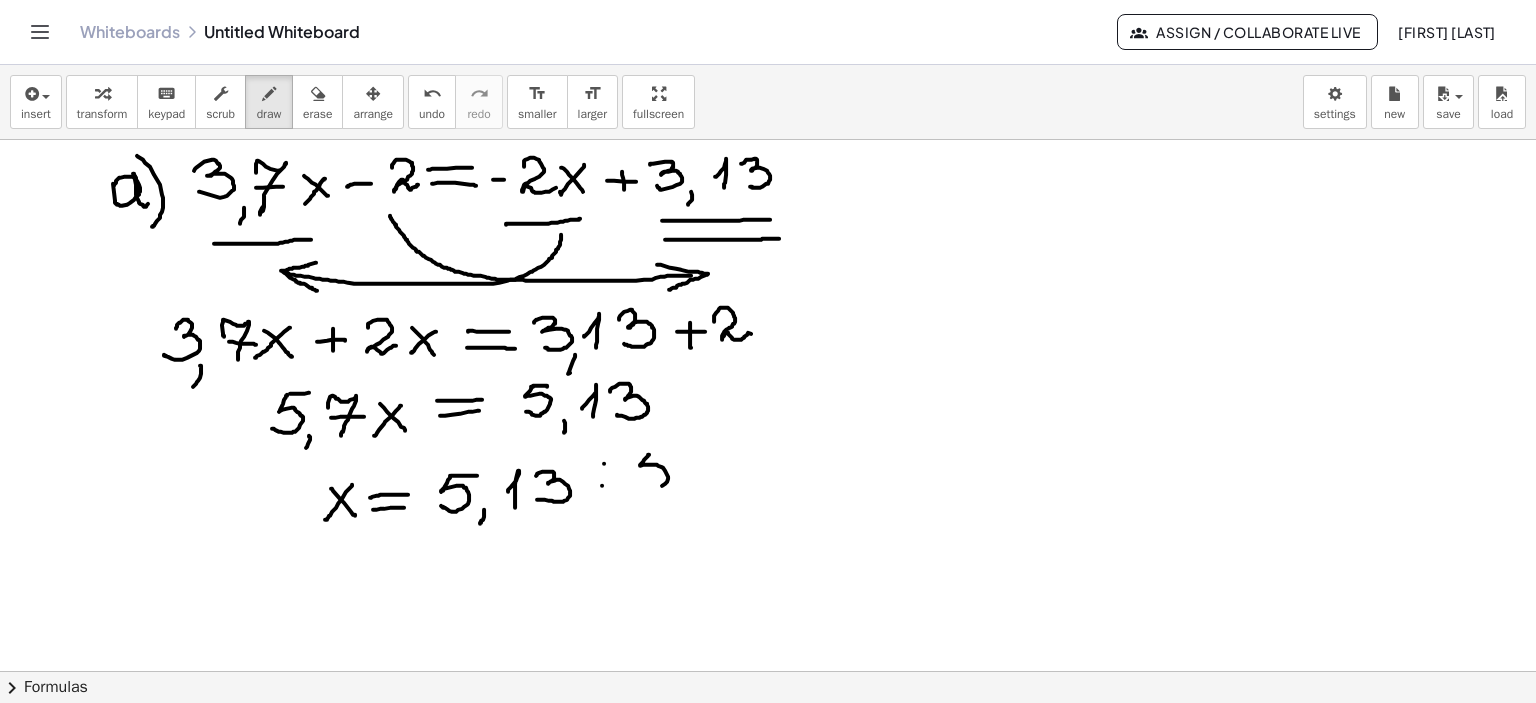 drag, startPoint x: 649, startPoint y: 454, endPoint x: 631, endPoint y: 485, distance: 35.846897 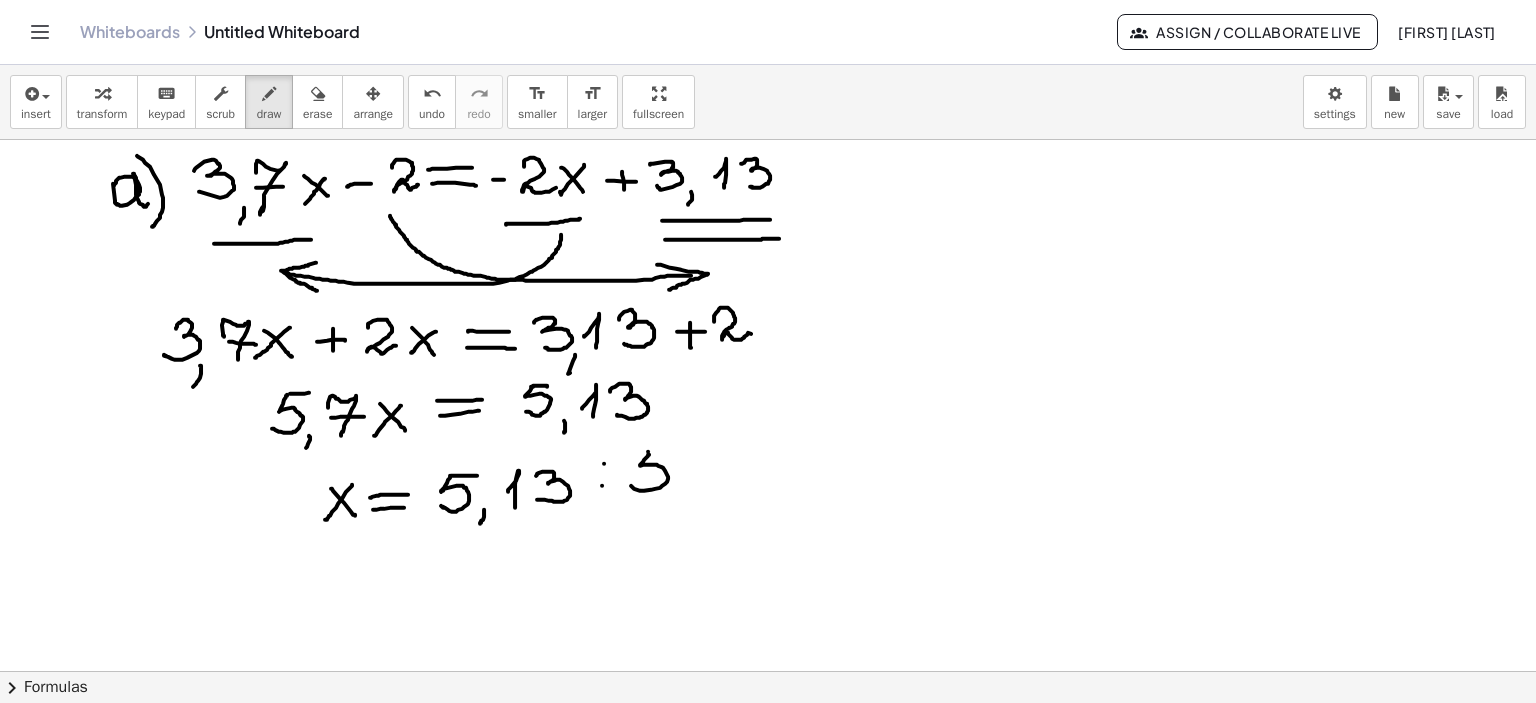 drag, startPoint x: 648, startPoint y: 451, endPoint x: 675, endPoint y: 451, distance: 27 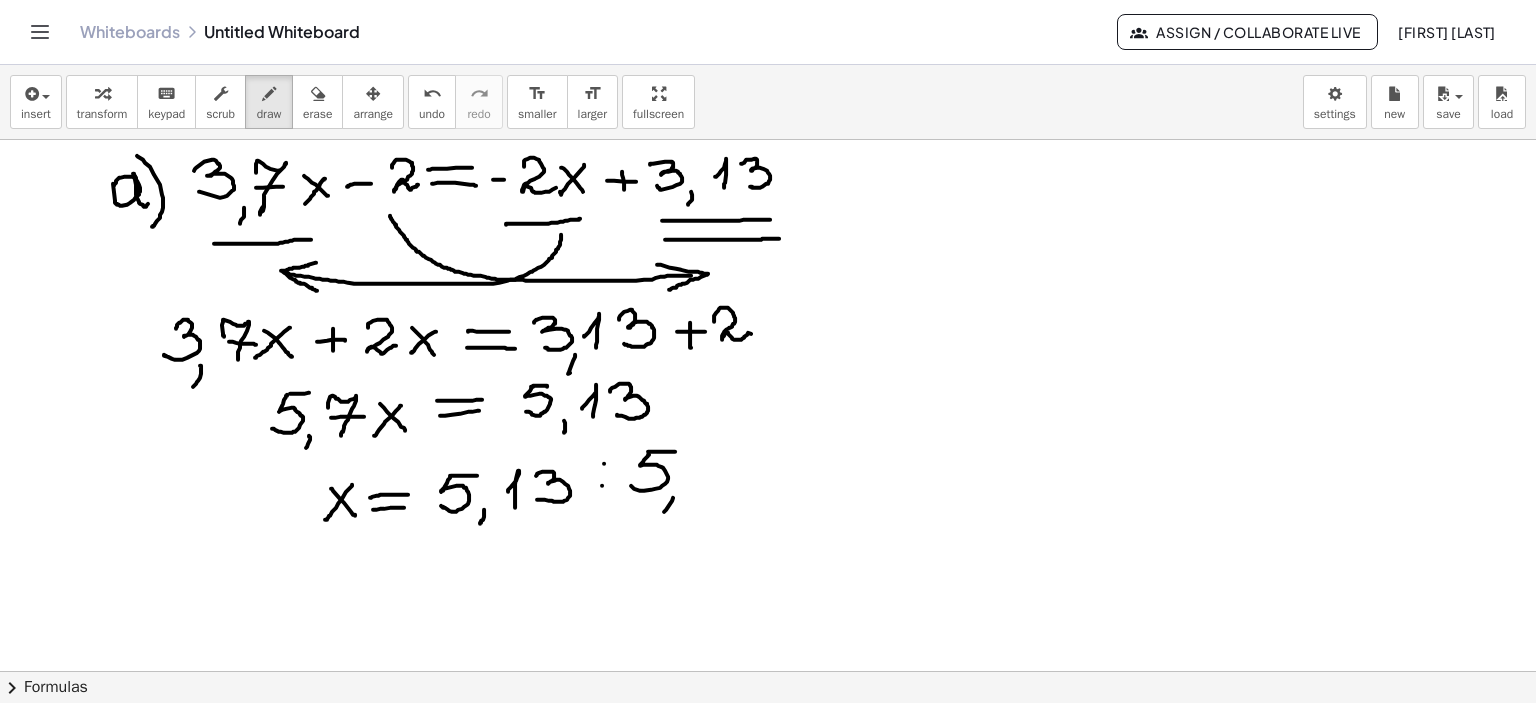 drag, startPoint x: 673, startPoint y: 497, endPoint x: 664, endPoint y: 511, distance: 16.643316 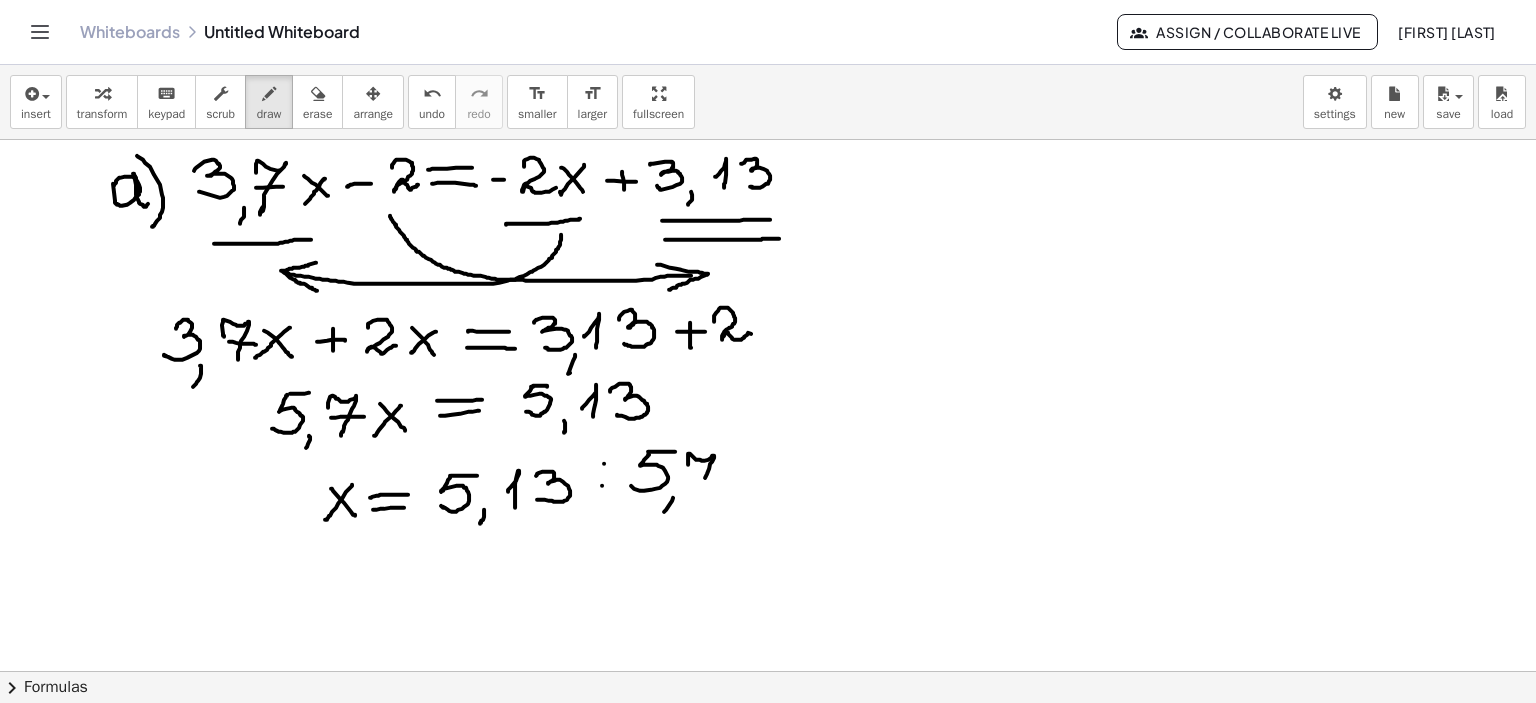 drag, startPoint x: 688, startPoint y: 455, endPoint x: 703, endPoint y: 491, distance: 39 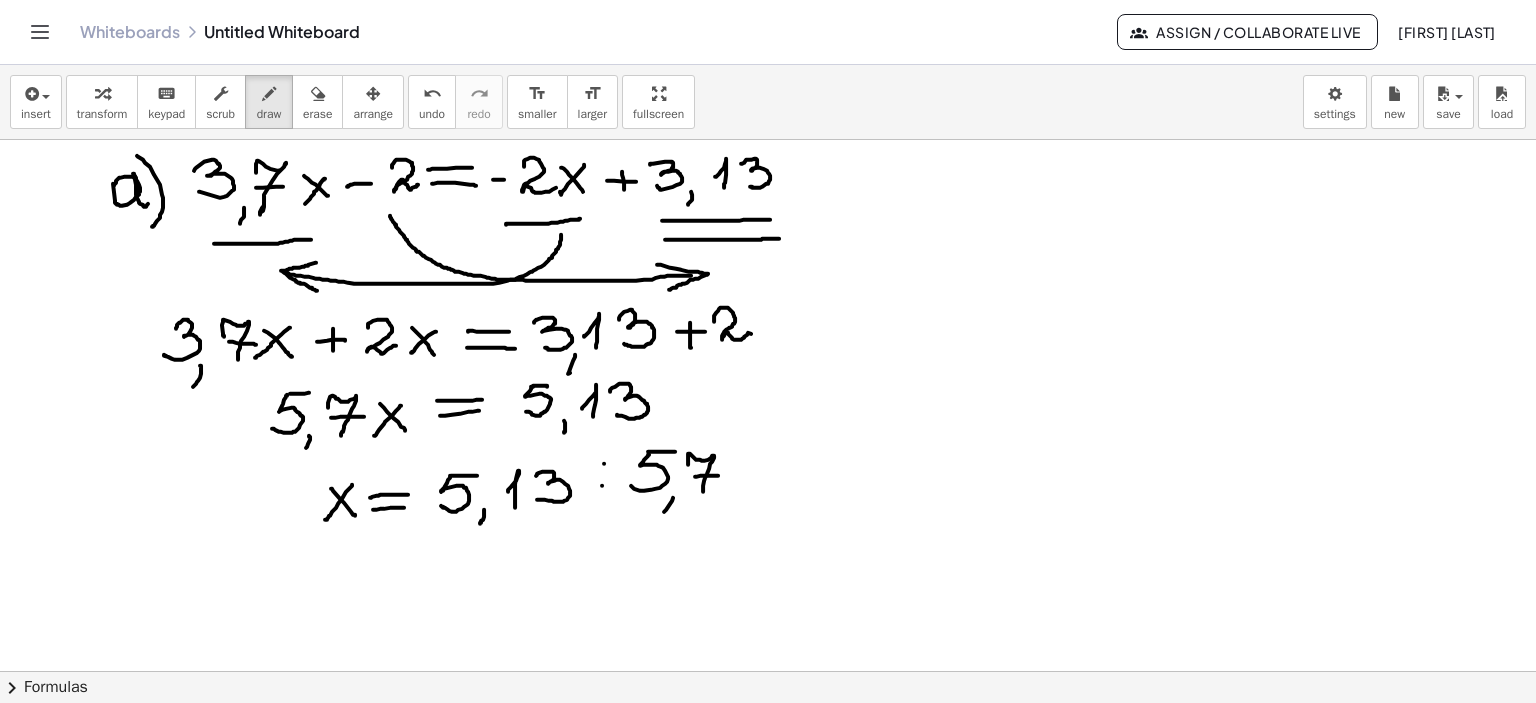 drag, startPoint x: 700, startPoint y: 475, endPoint x: 720, endPoint y: 475, distance: 20 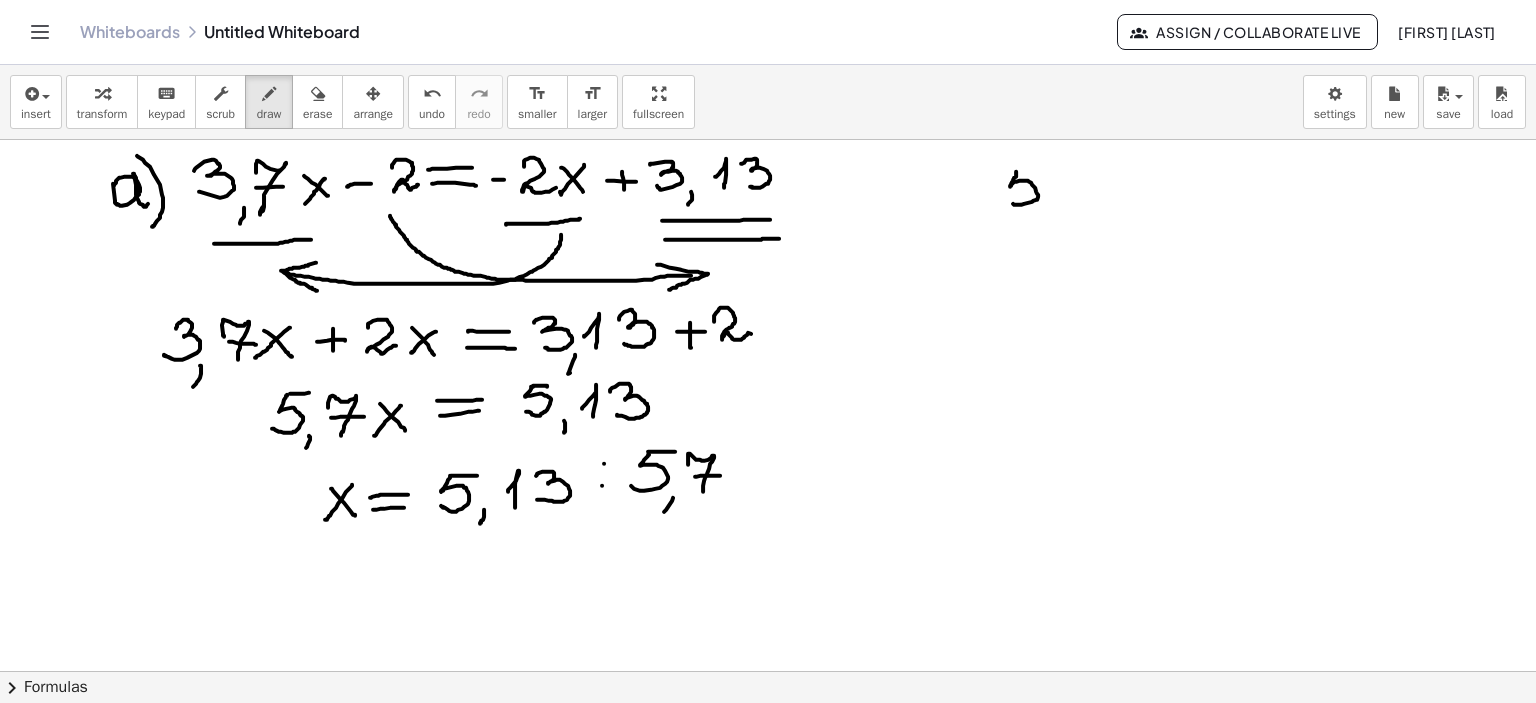 drag, startPoint x: 1016, startPoint y: 171, endPoint x: 1010, endPoint y: 200, distance: 29.614185 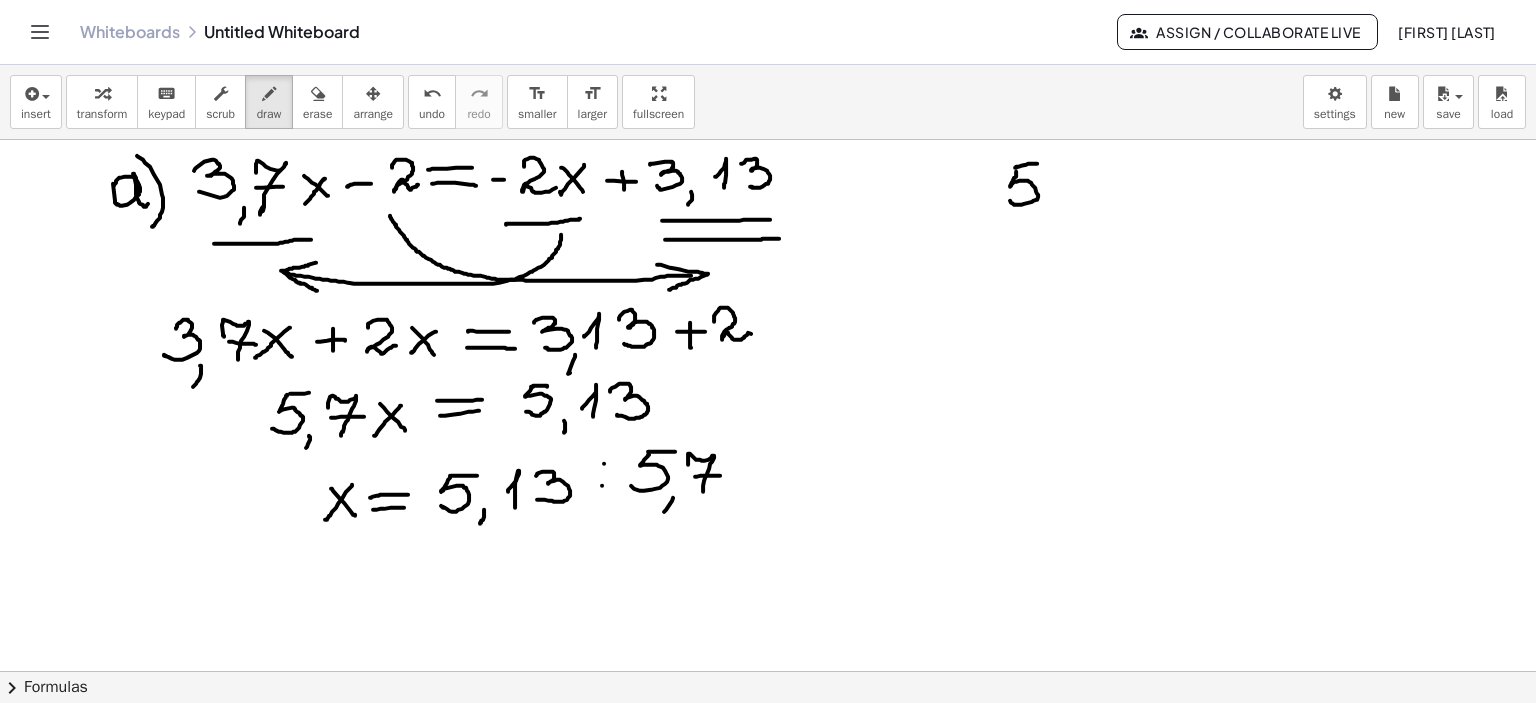 drag, startPoint x: 1015, startPoint y: 167, endPoint x: 1040, endPoint y: 164, distance: 25.179358 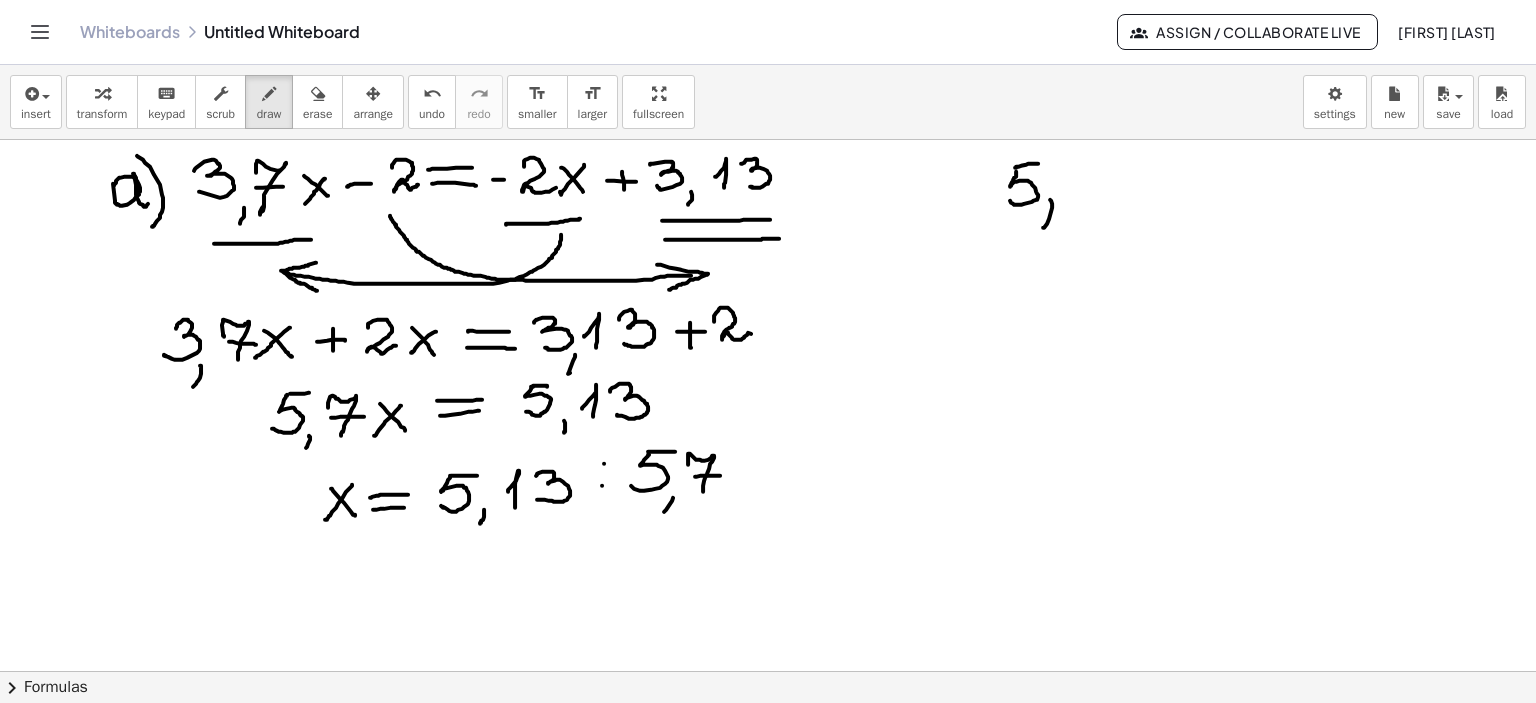 drag, startPoint x: 1050, startPoint y: 199, endPoint x: 1076, endPoint y: 191, distance: 27.202942 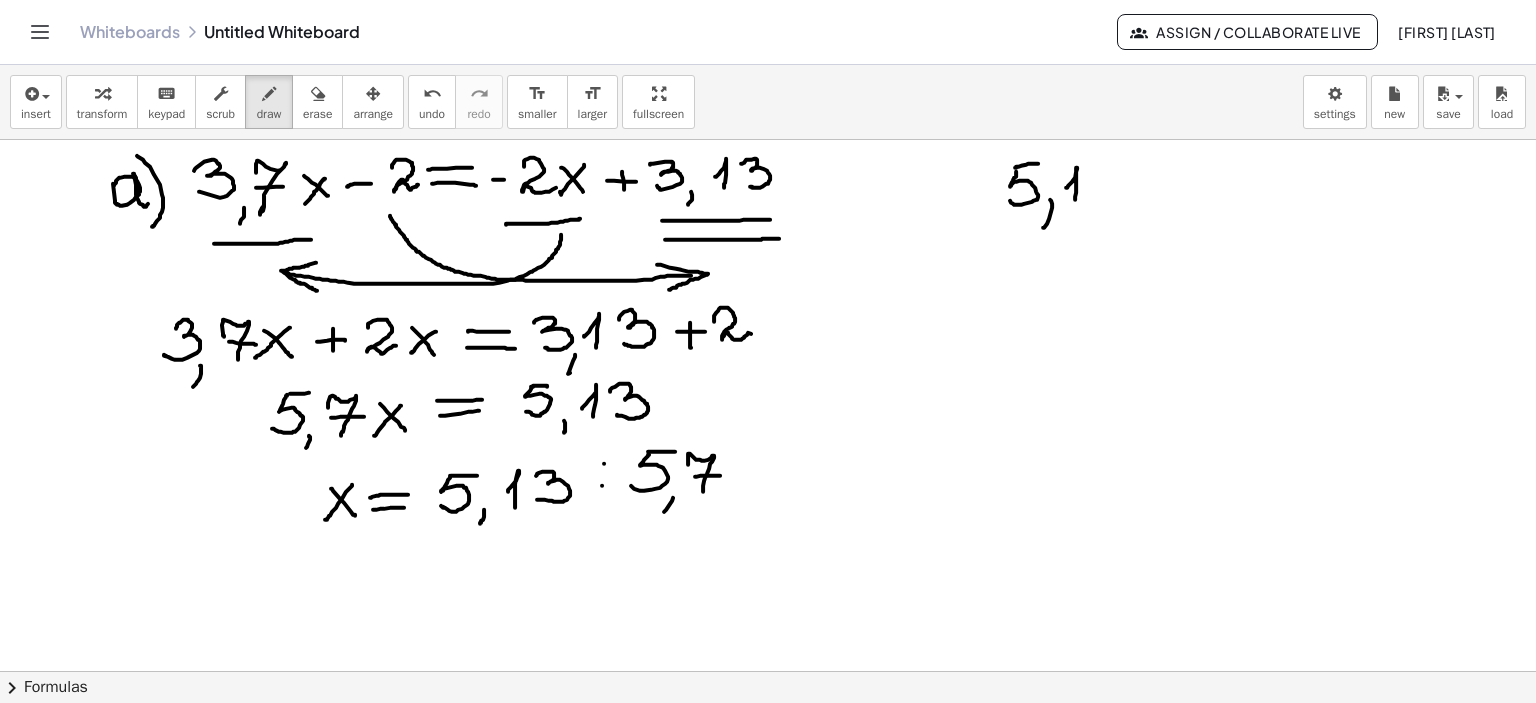 drag 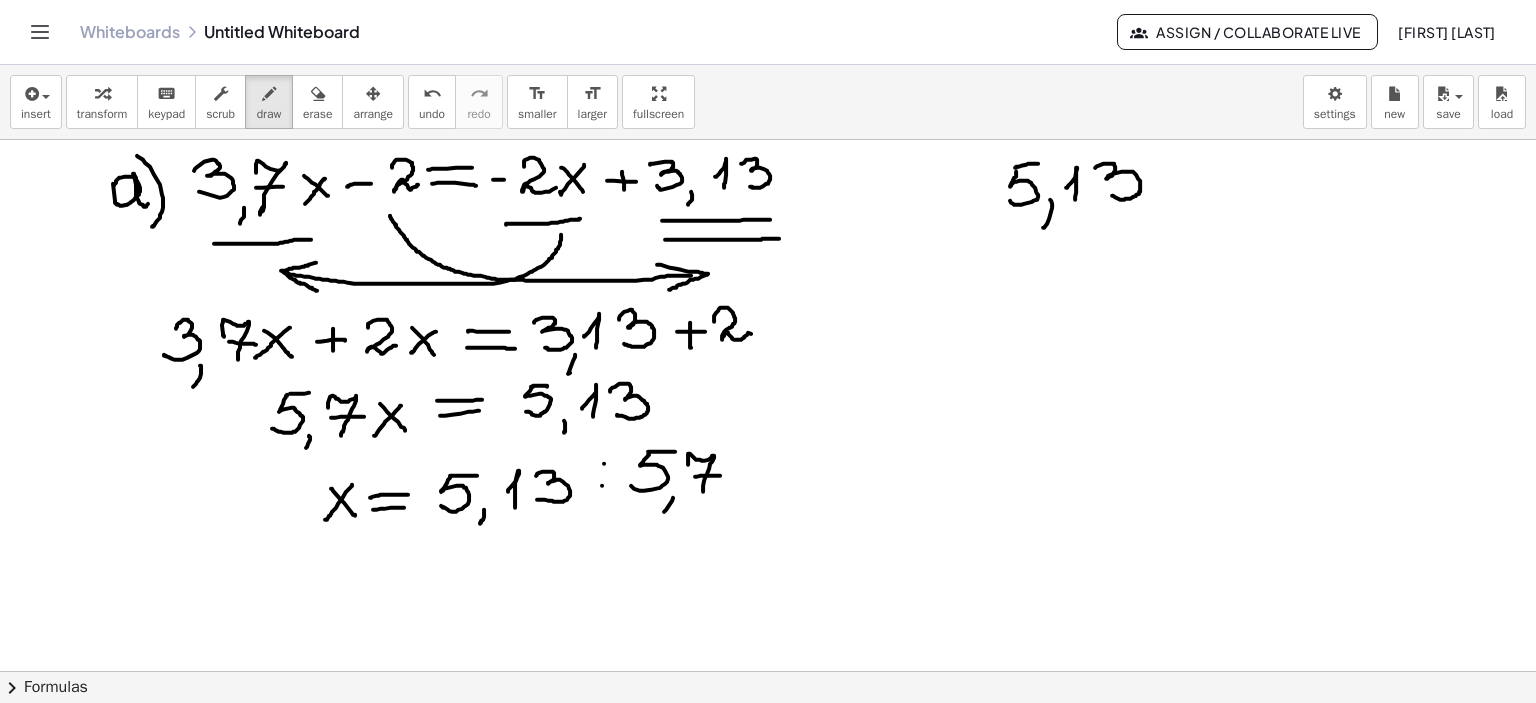 click at bounding box center [768, 672] 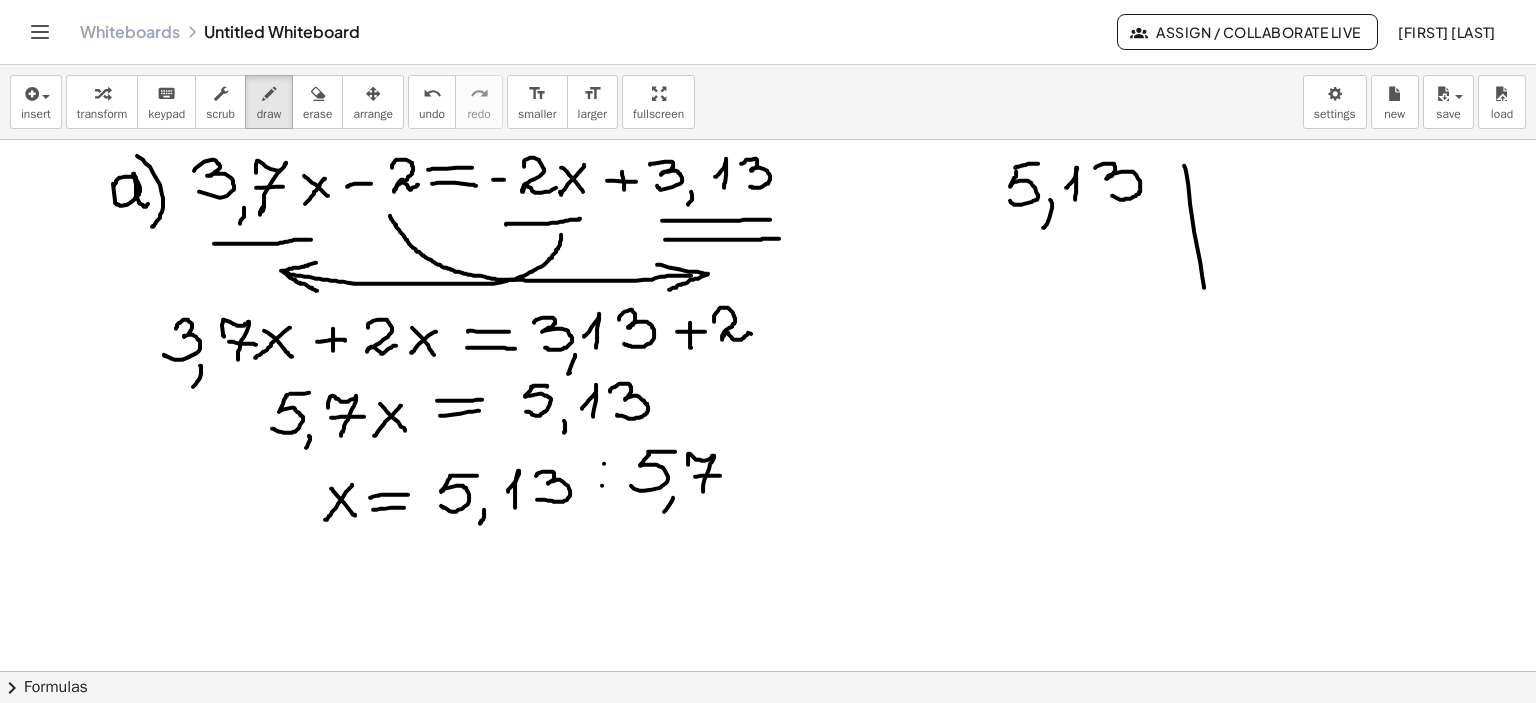 drag, startPoint x: 1184, startPoint y: 165, endPoint x: 1210, endPoint y: 260, distance: 98.49365 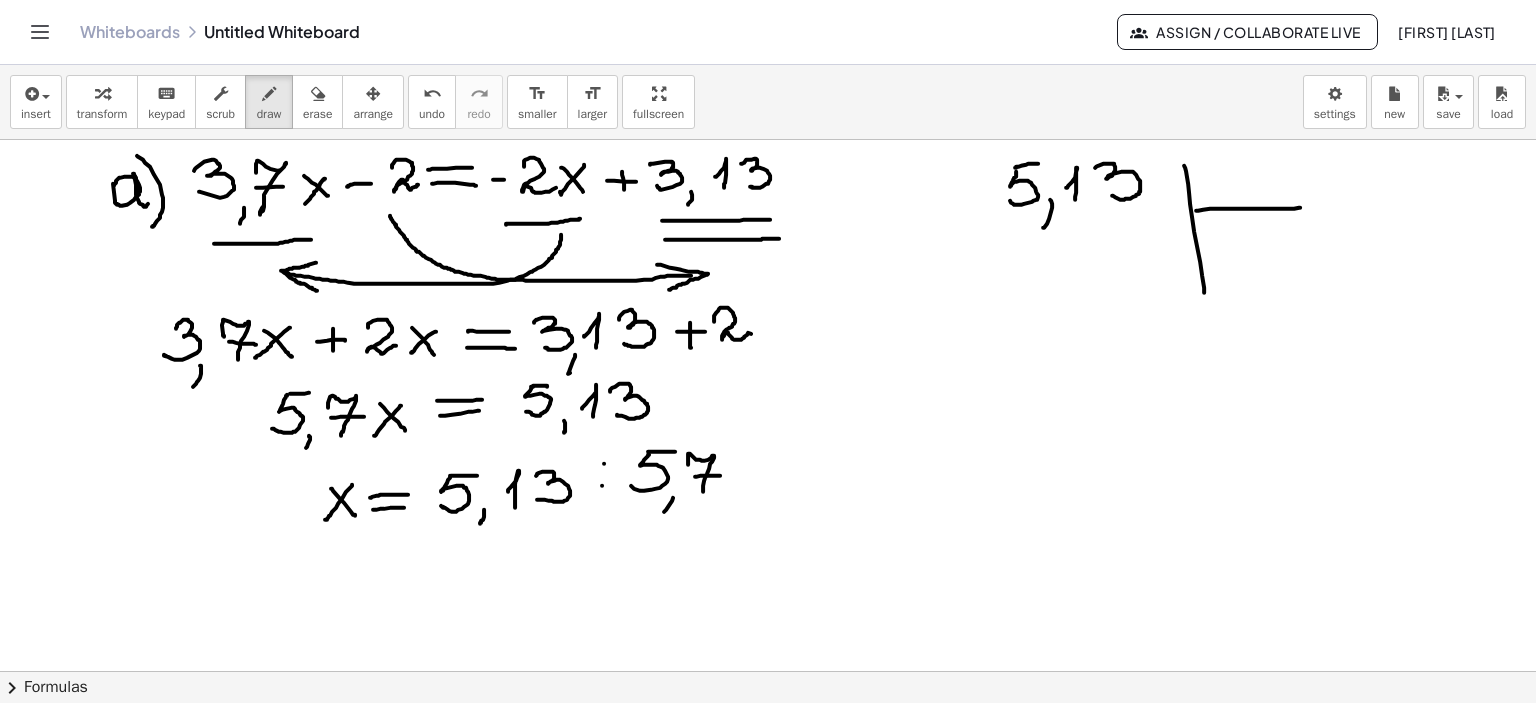 drag, startPoint x: 1196, startPoint y: 210, endPoint x: 1300, endPoint y: 207, distance: 104.04326 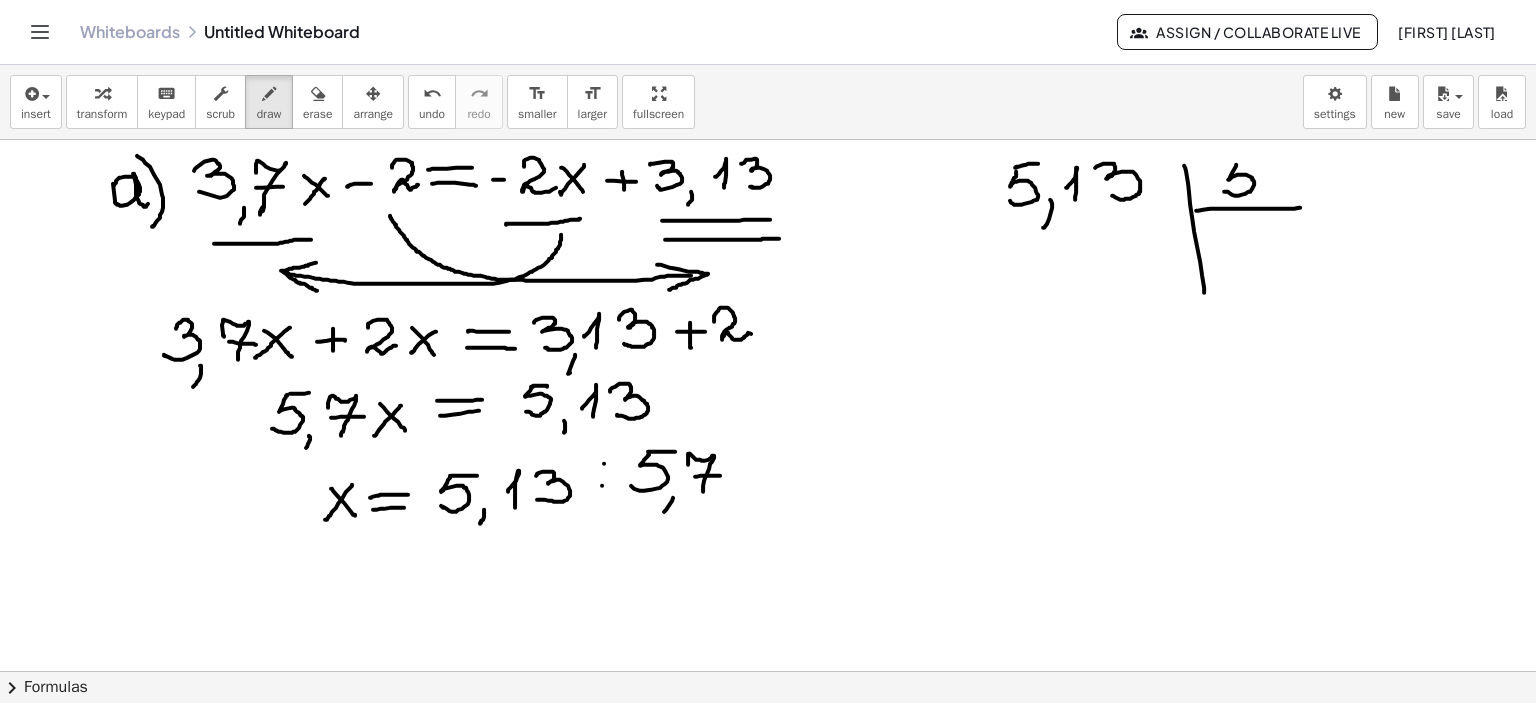 drag, startPoint x: 1235, startPoint y: 167, endPoint x: 1224, endPoint y: 191, distance: 26.400757 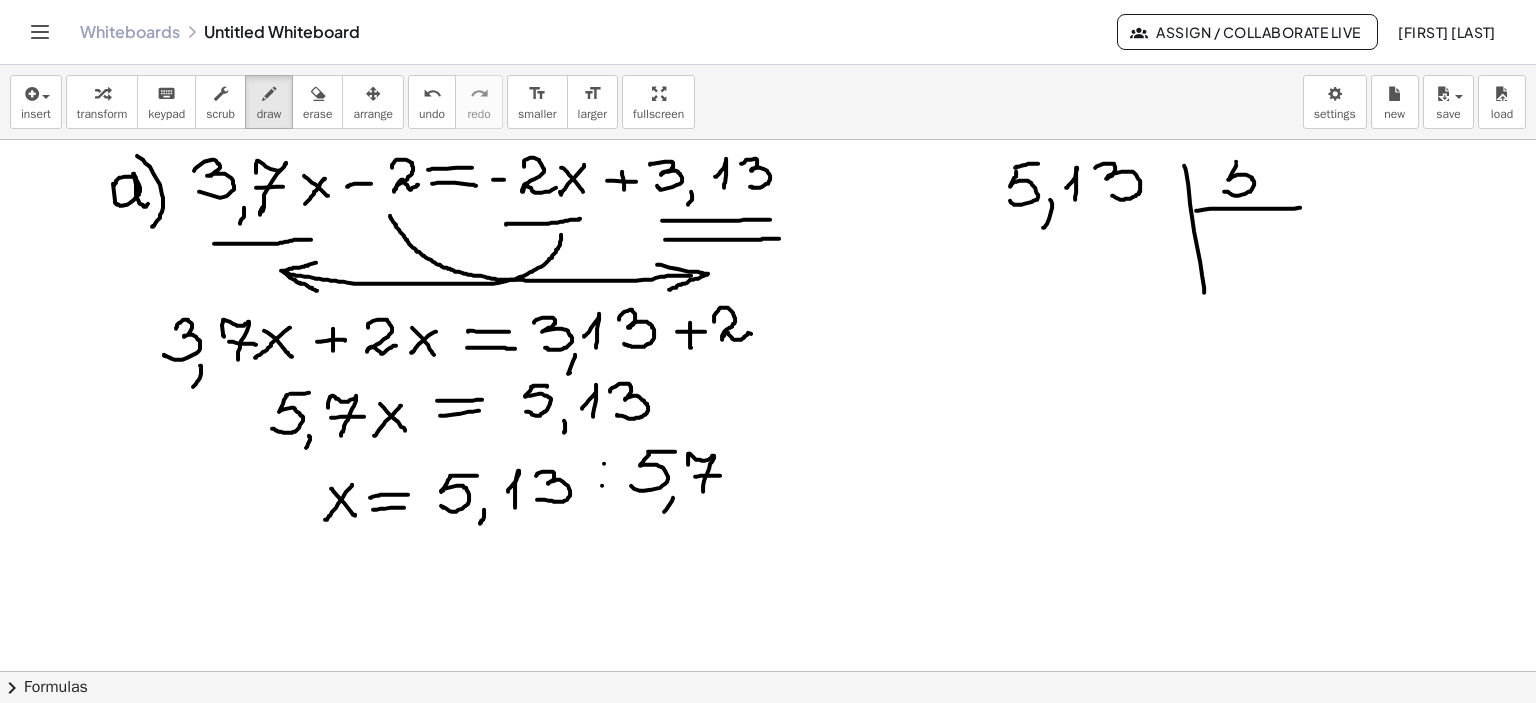 drag, startPoint x: 1236, startPoint y: 161, endPoint x: 1256, endPoint y: 160, distance: 20.024984 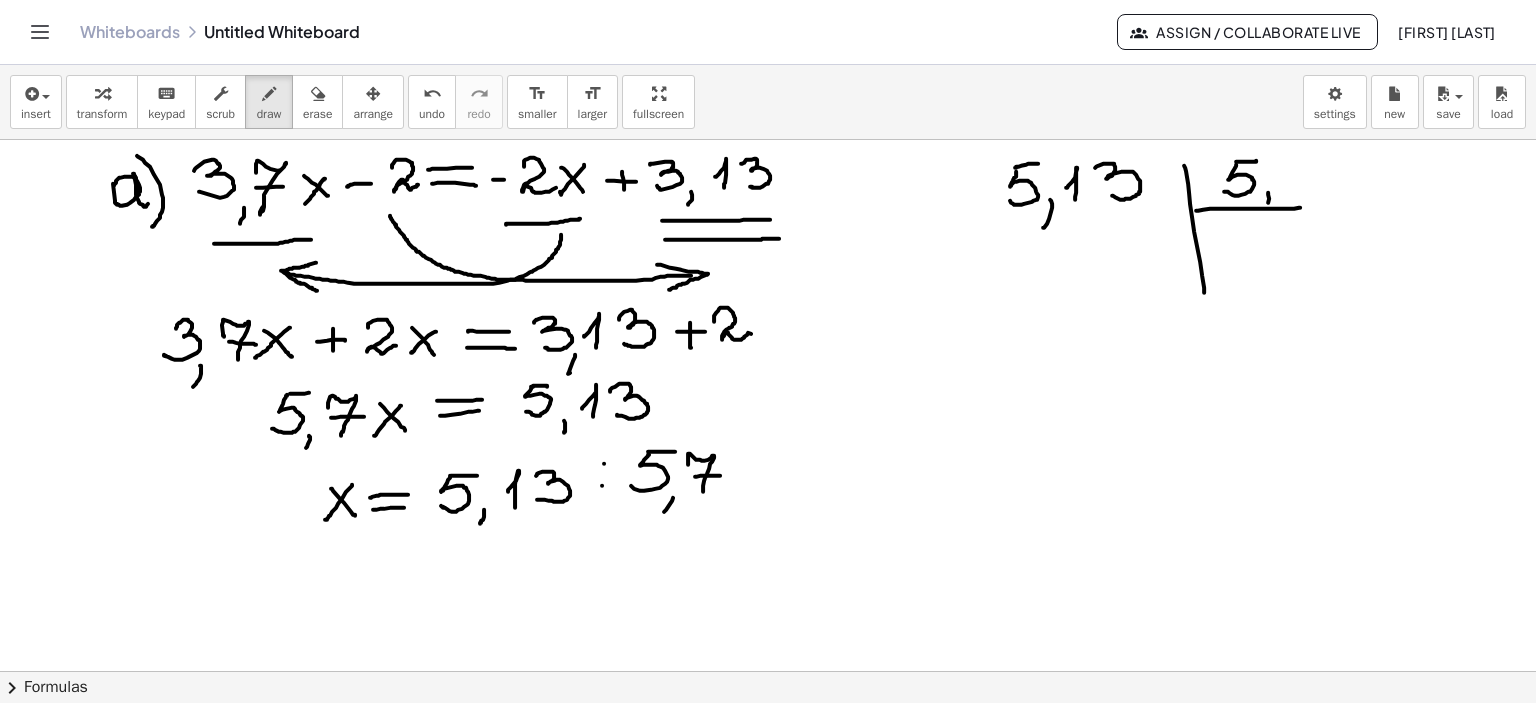 click at bounding box center [768, 672] 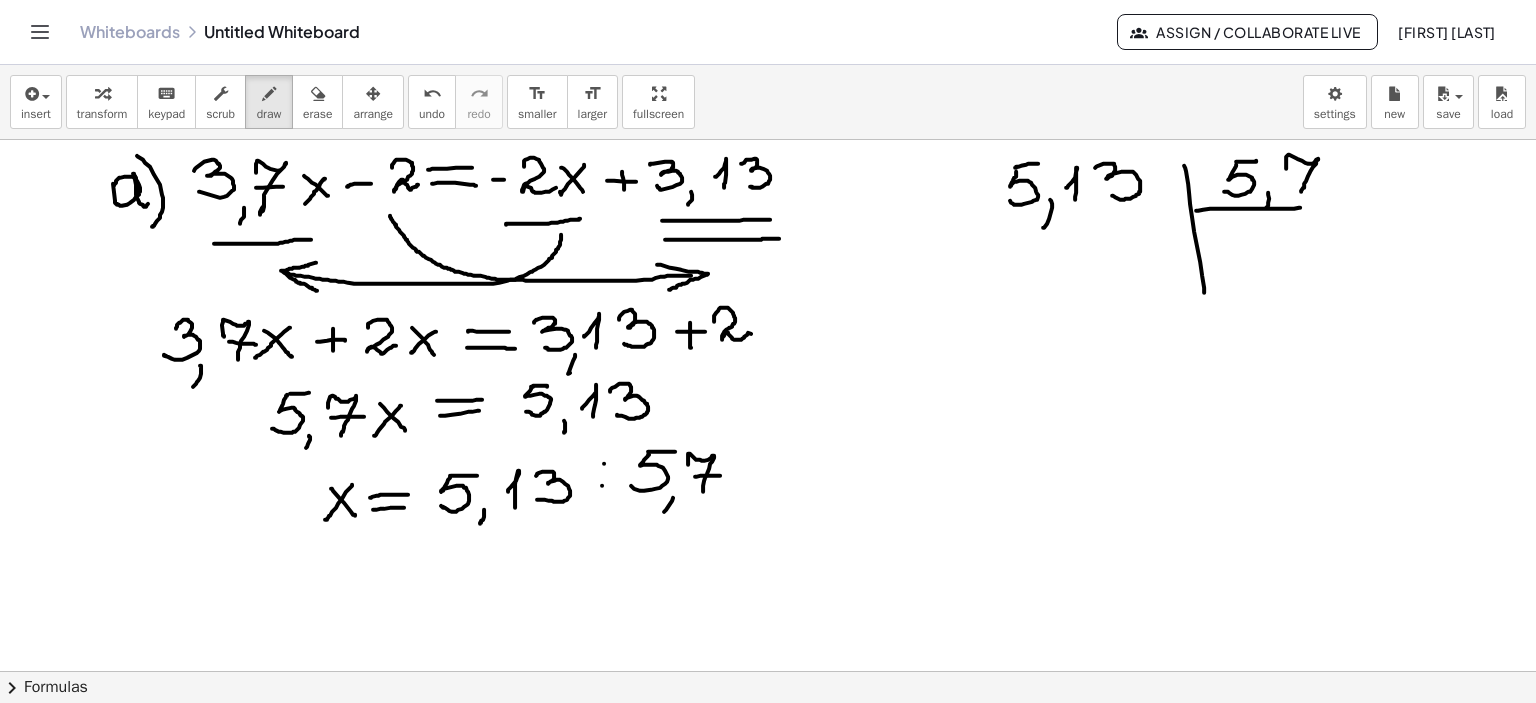 drag, startPoint x: 1288, startPoint y: 154, endPoint x: 1296, endPoint y: 179, distance: 26.24881 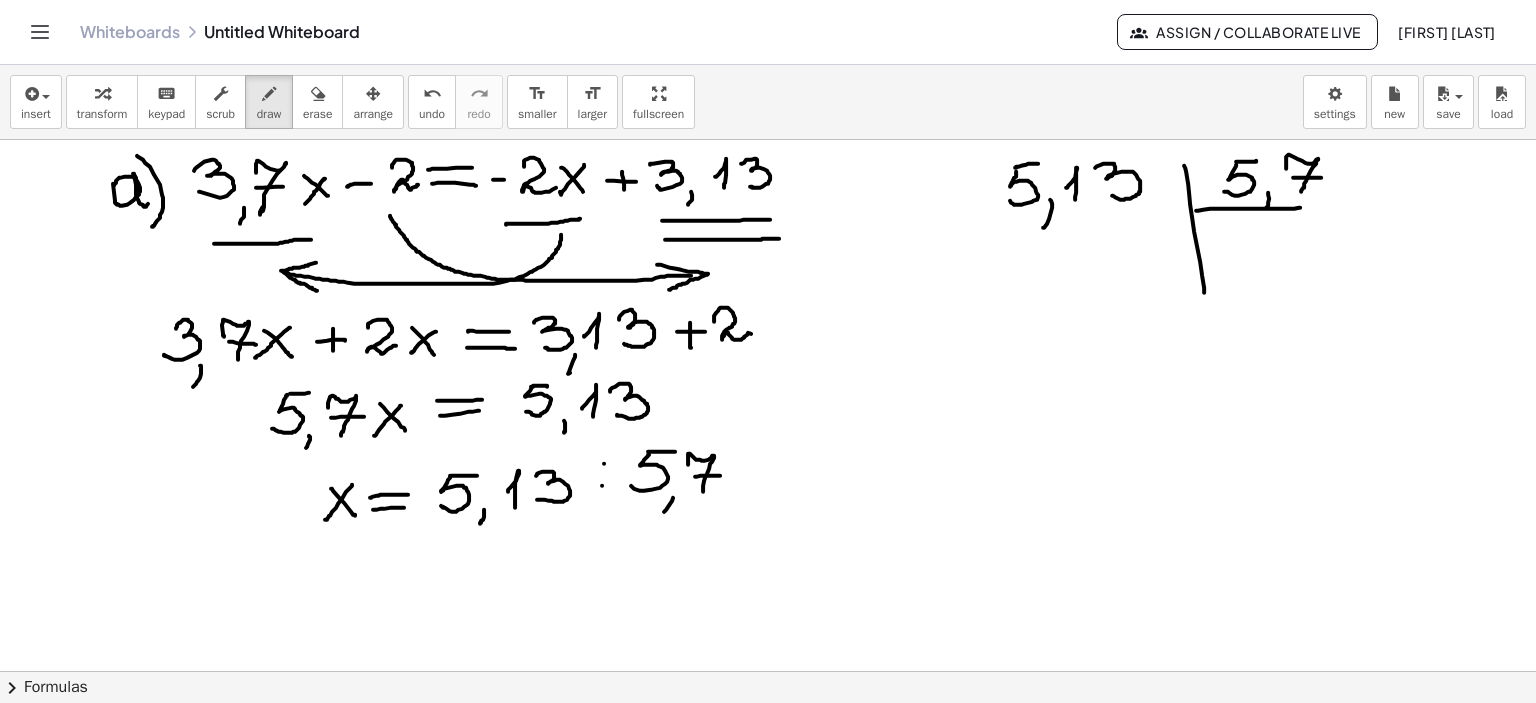 drag, startPoint x: 1297, startPoint y: 177, endPoint x: 1321, endPoint y: 177, distance: 24 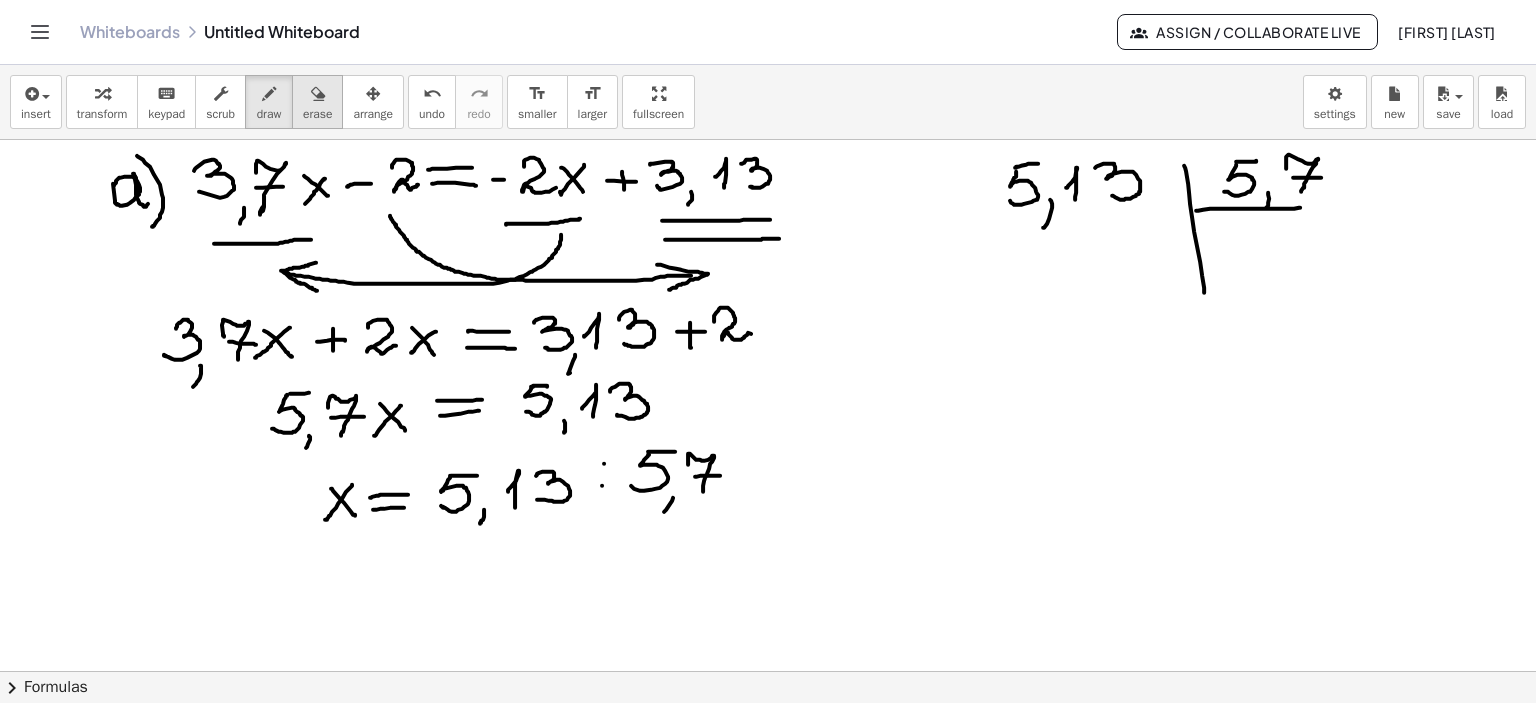 click at bounding box center (317, 93) 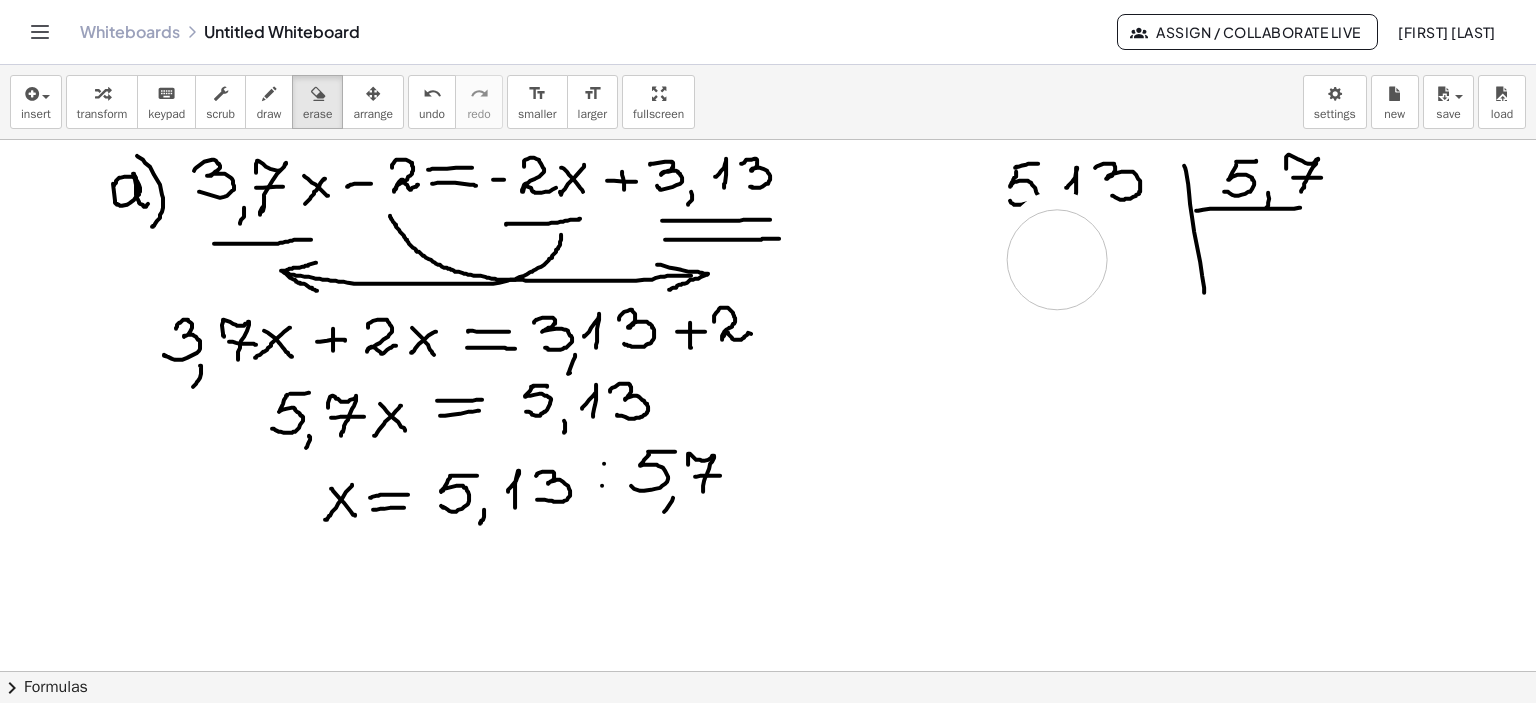 drag, startPoint x: 1035, startPoint y: 301, endPoint x: 1057, endPoint y: 259, distance: 47.41308 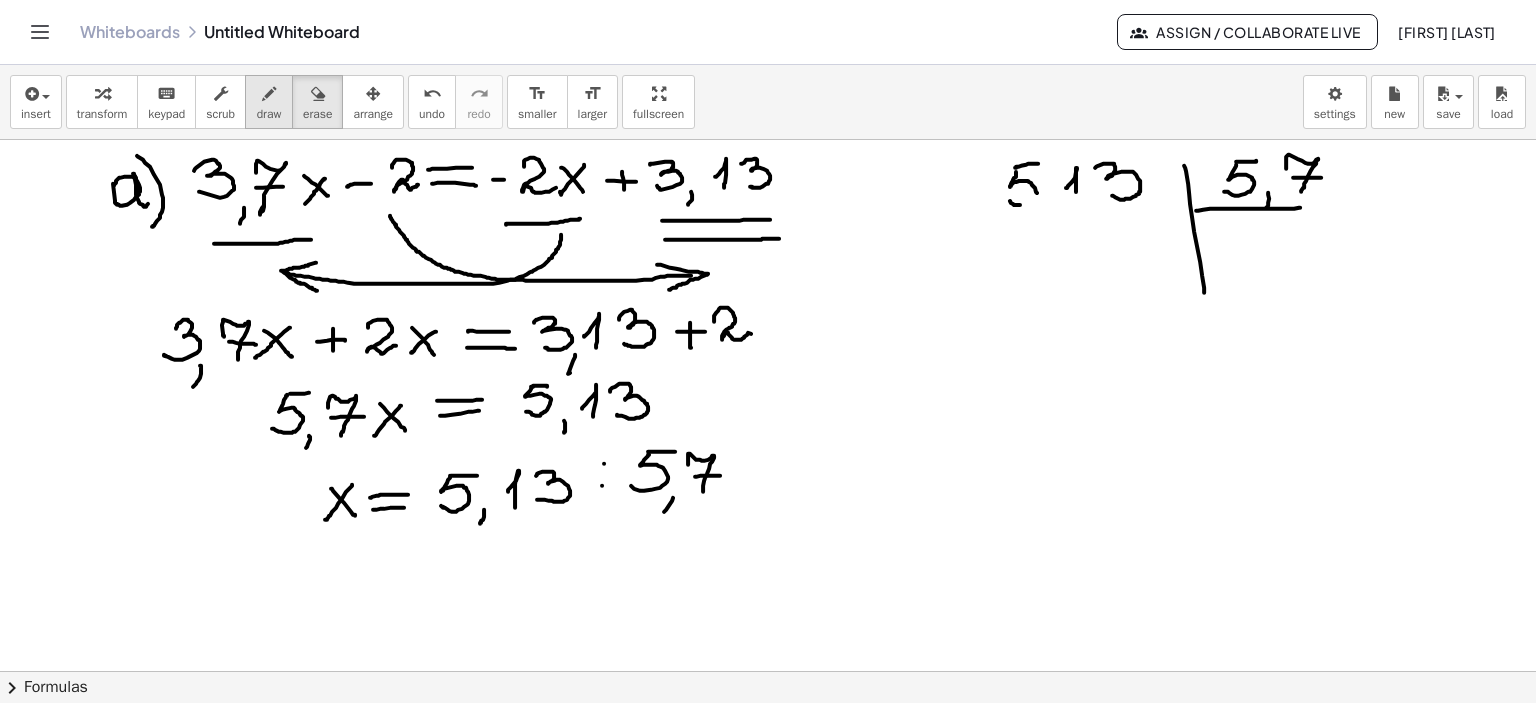 click at bounding box center [269, 94] 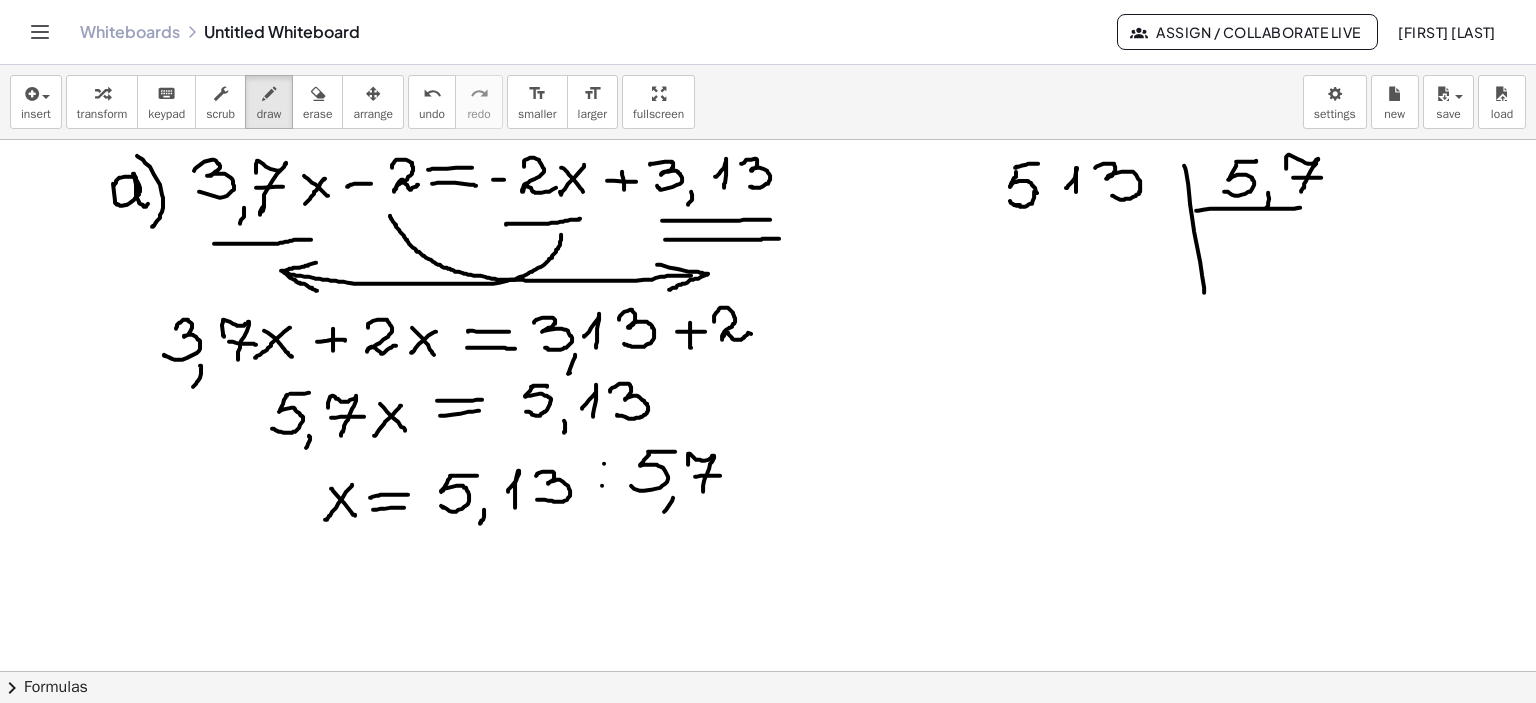 drag, startPoint x: 1034, startPoint y: 191, endPoint x: 1016, endPoint y: 205, distance: 22.803509 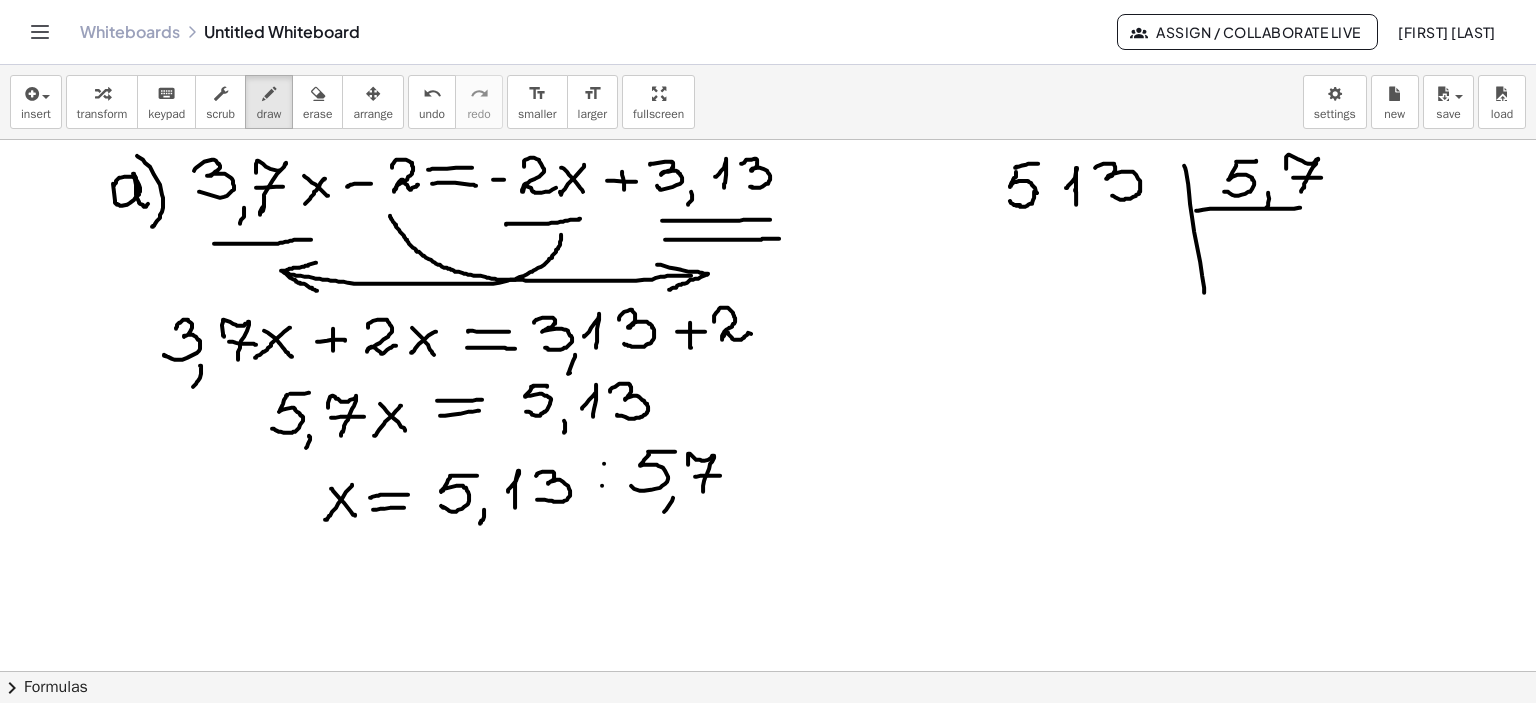 drag, startPoint x: 1075, startPoint y: 189, endPoint x: 1080, endPoint y: 208, distance: 19.646883 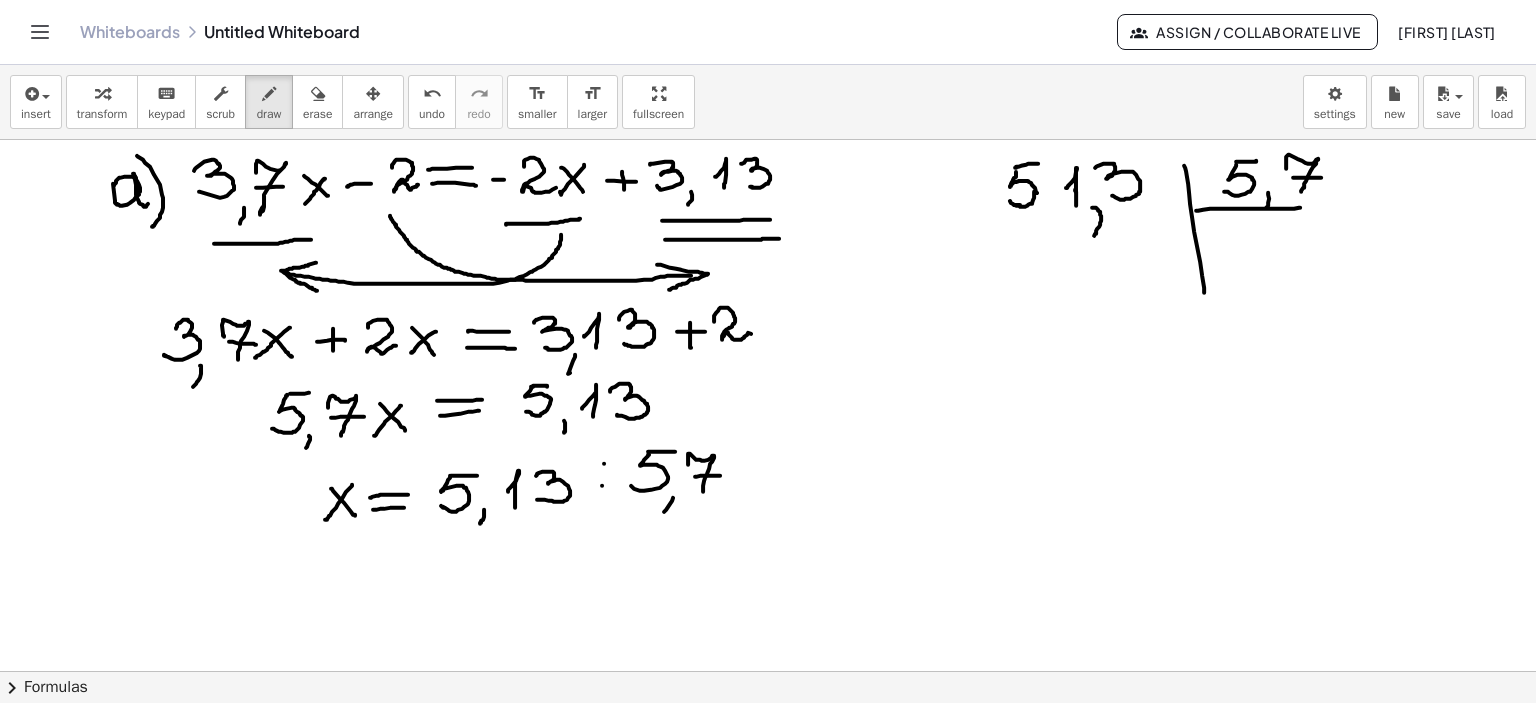 drag, startPoint x: 1092, startPoint y: 207, endPoint x: 1094, endPoint y: 235, distance: 28.071337 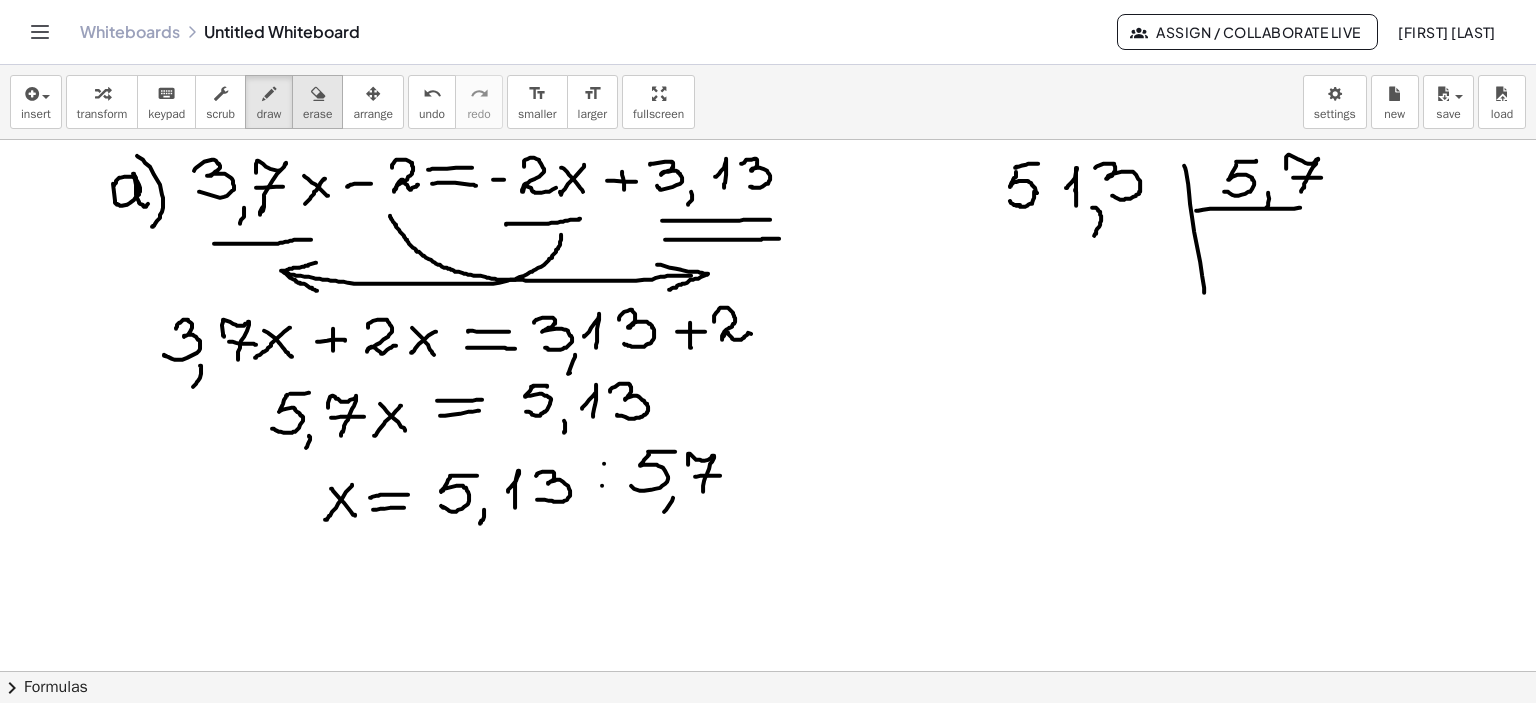 click on "erase" at bounding box center (317, 114) 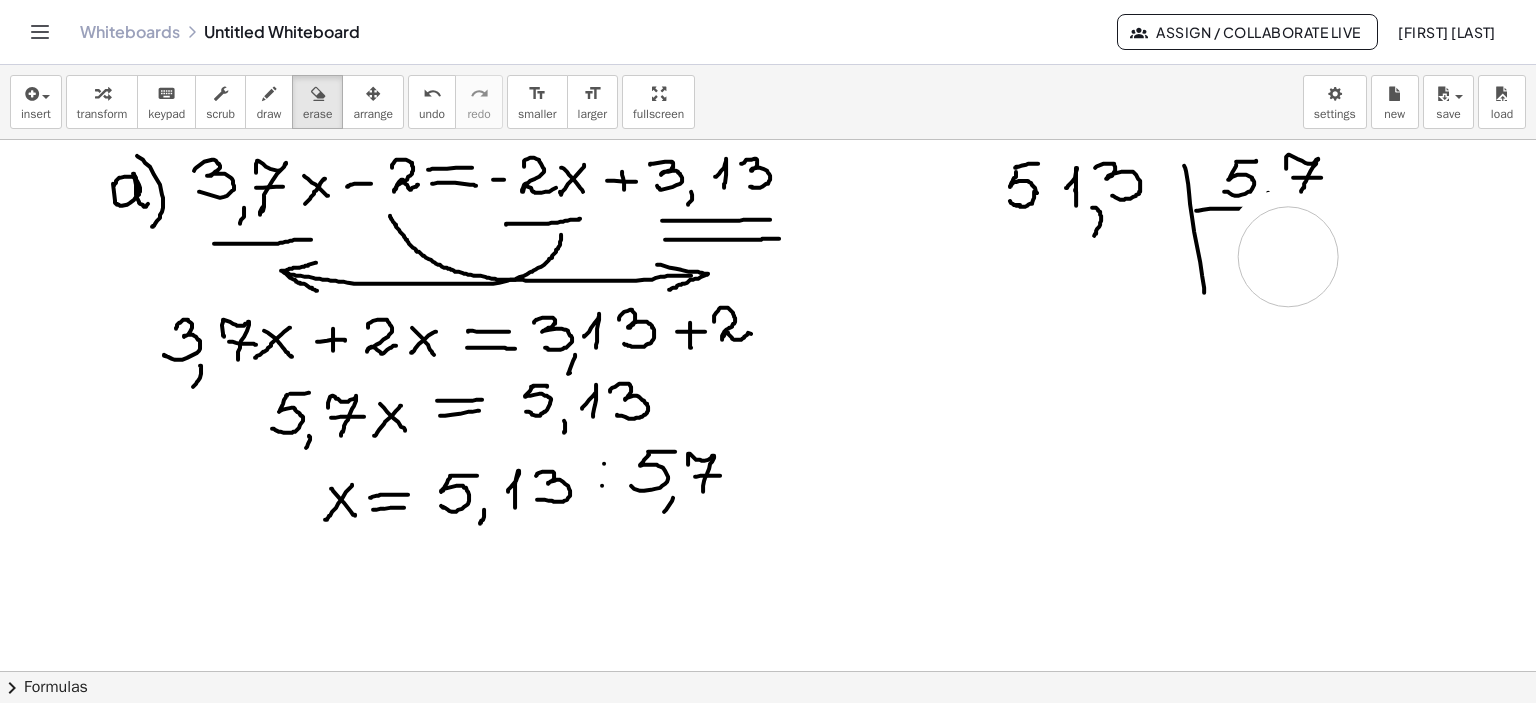 drag, startPoint x: 1322, startPoint y: 268, endPoint x: 784, endPoint y: 76, distance: 571.23376 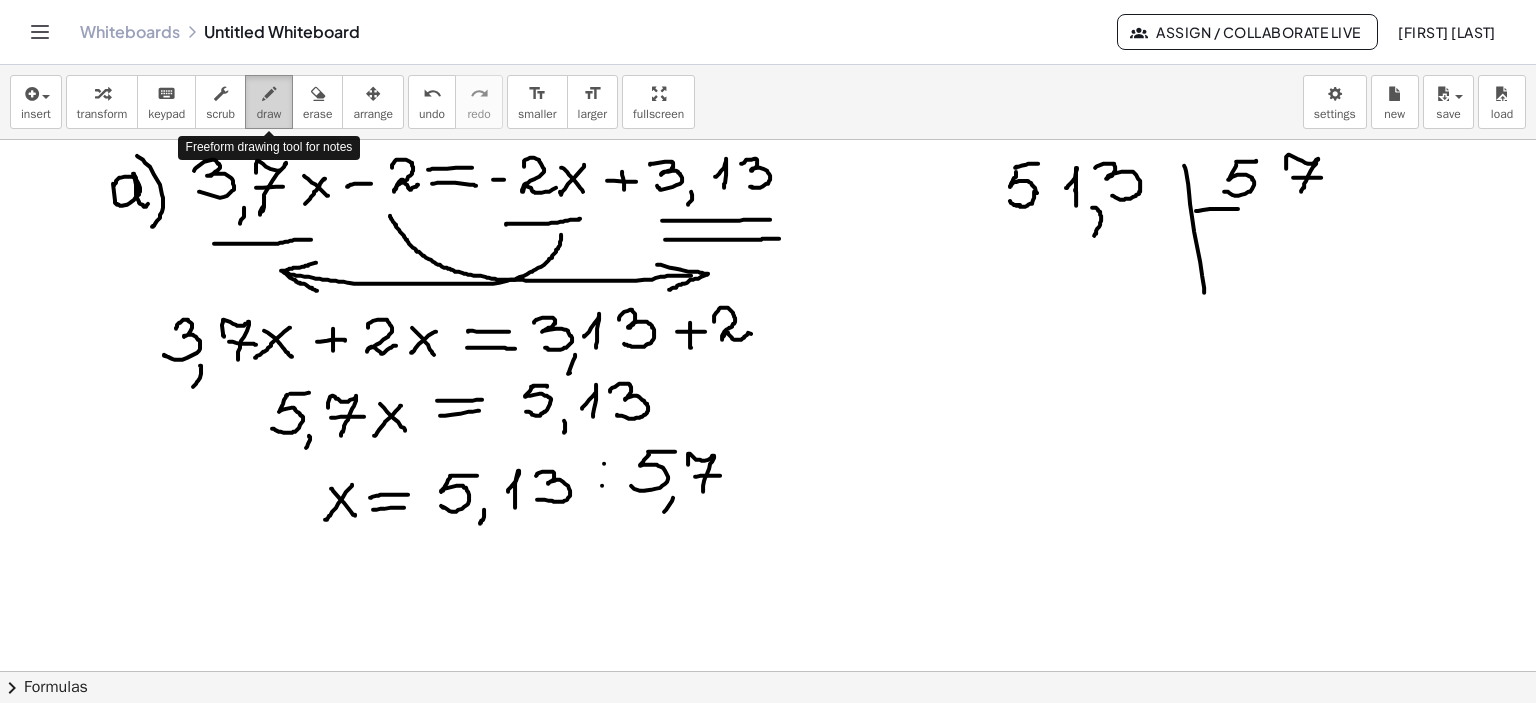 click at bounding box center [269, 94] 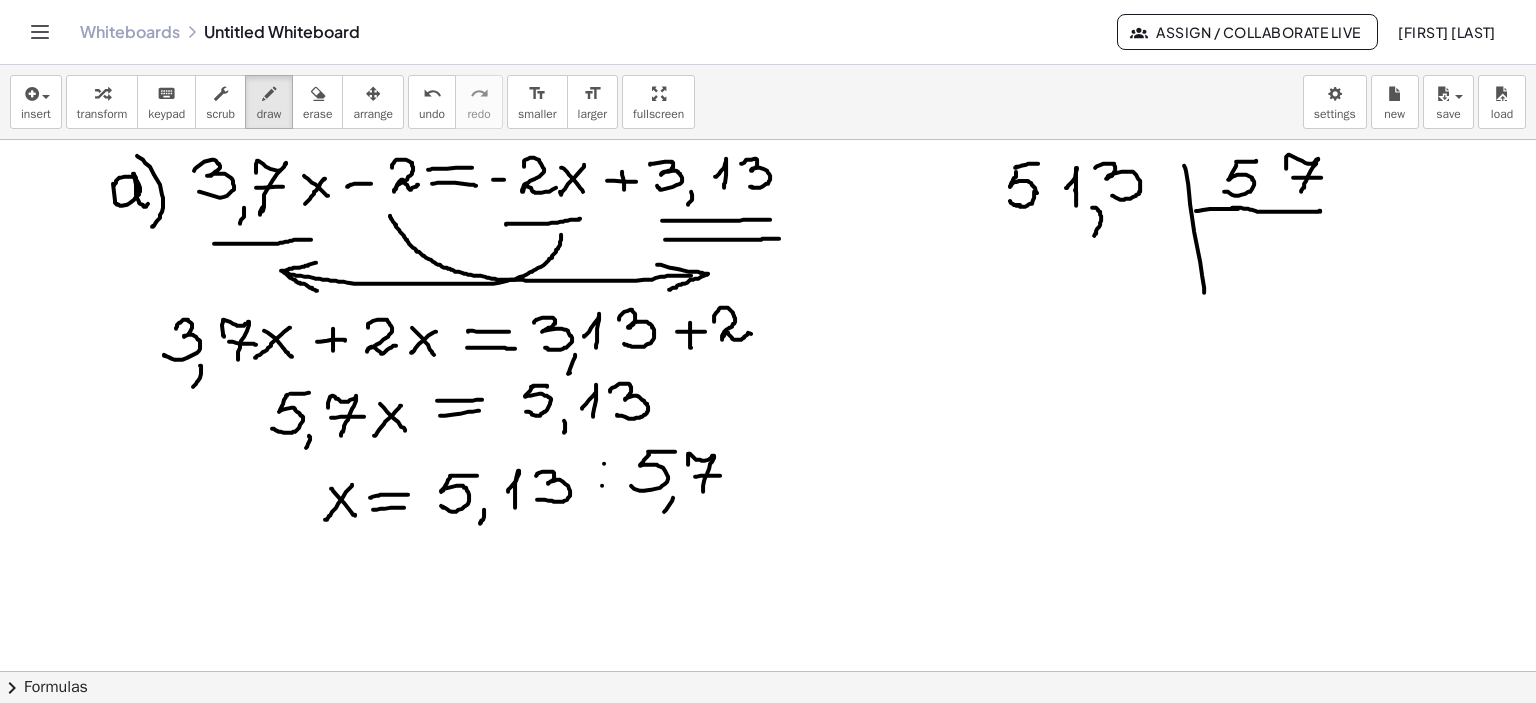 drag, startPoint x: 1232, startPoint y: 207, endPoint x: 1320, endPoint y: 211, distance: 88.09086 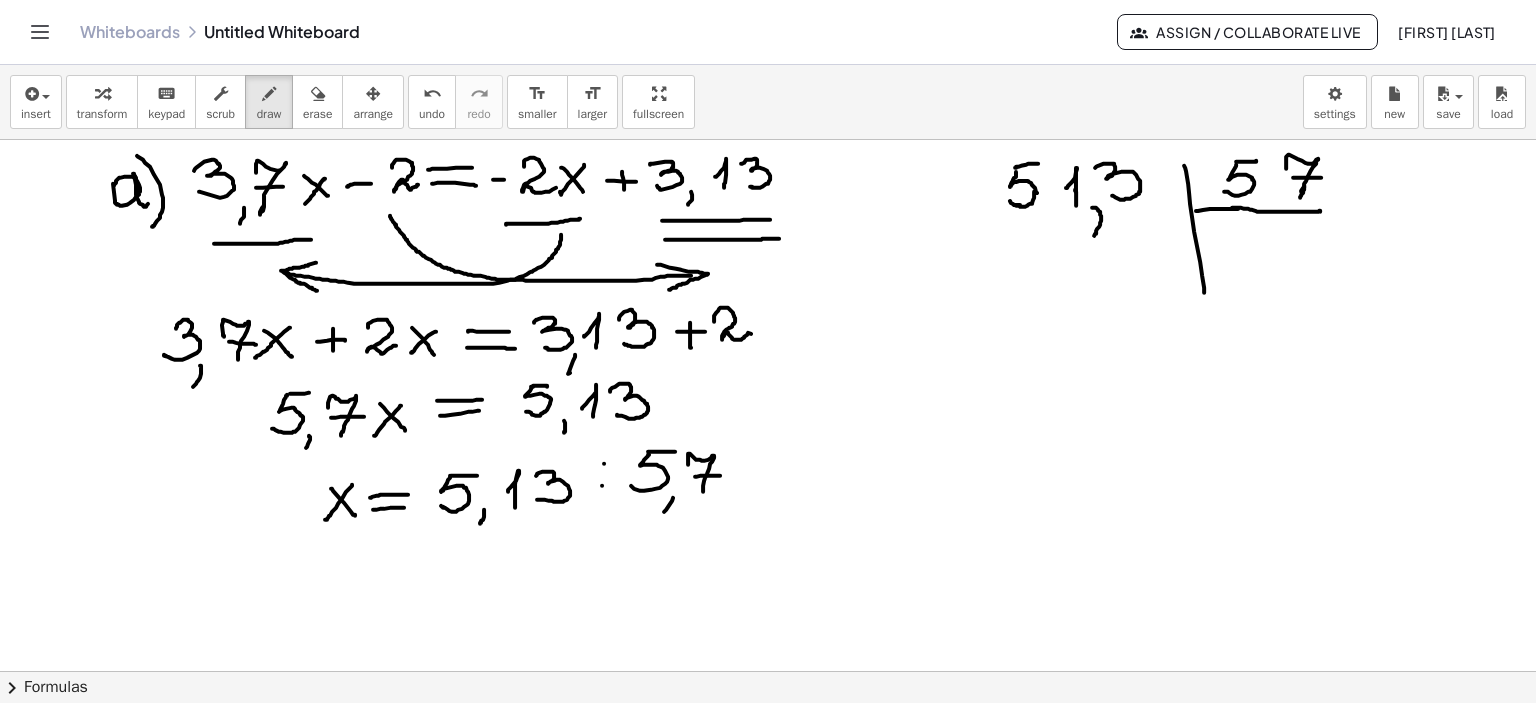 drag, startPoint x: 1304, startPoint y: 186, endPoint x: 1300, endPoint y: 197, distance: 11.7046995 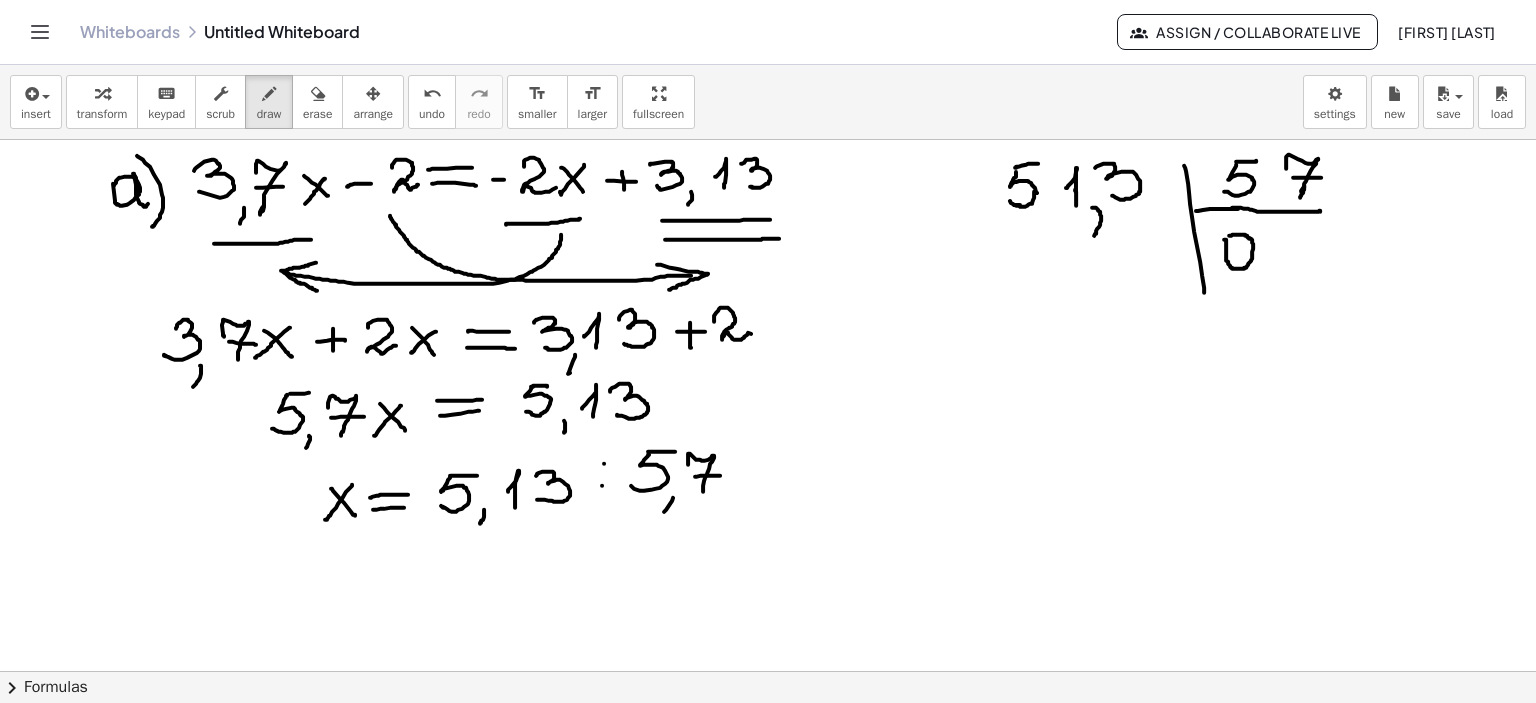 click at bounding box center [768, 672] 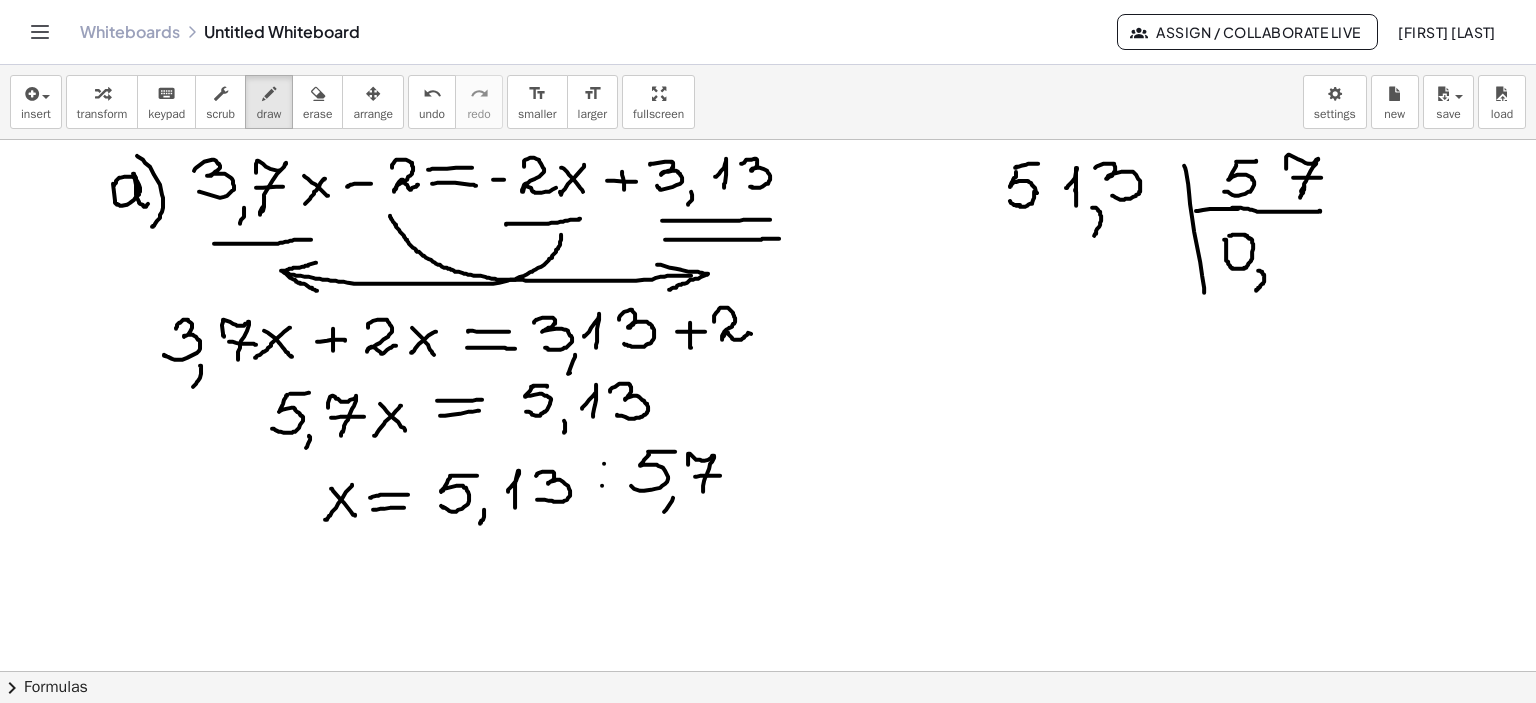 drag, startPoint x: 1258, startPoint y: 270, endPoint x: 1256, endPoint y: 290, distance: 20.09975 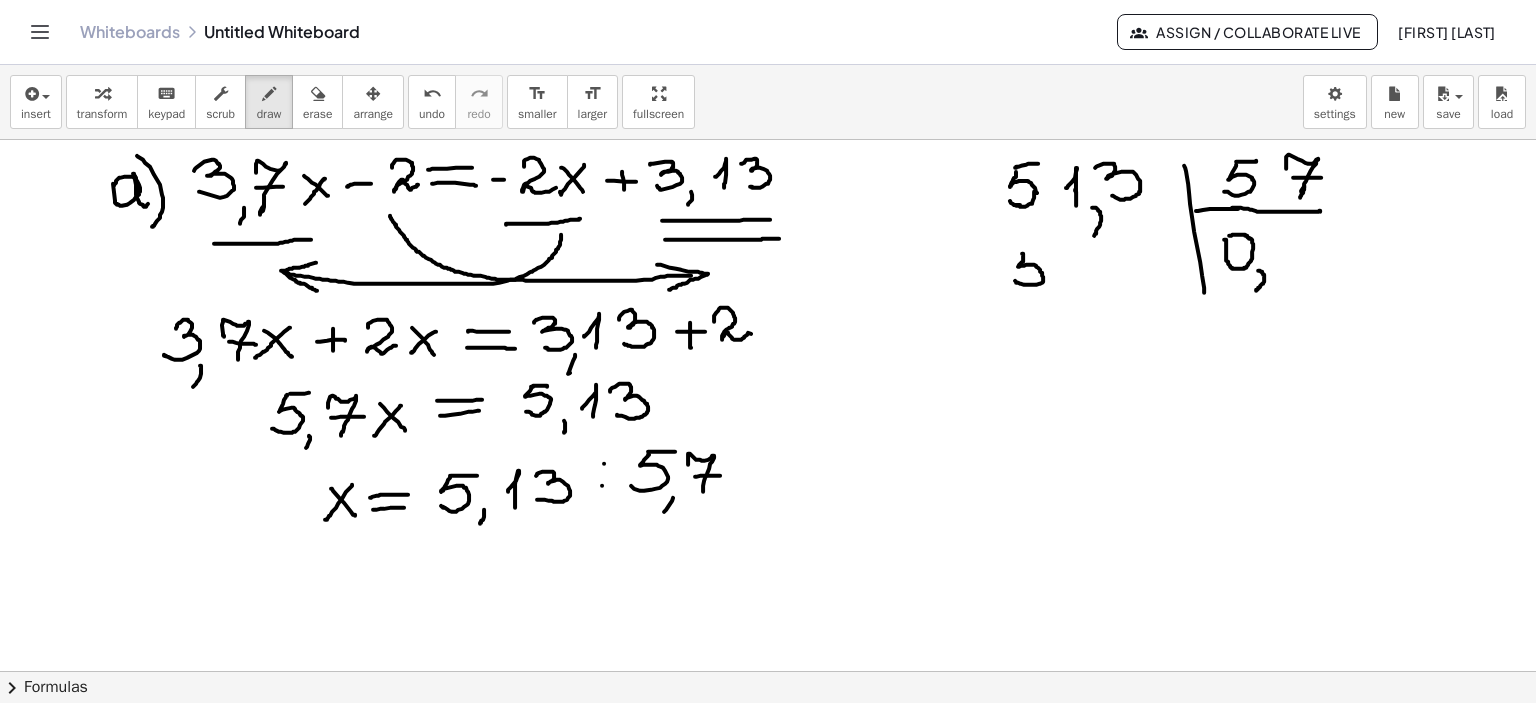 drag, startPoint x: 1022, startPoint y: 253, endPoint x: 1013, endPoint y: 279, distance: 27.513634 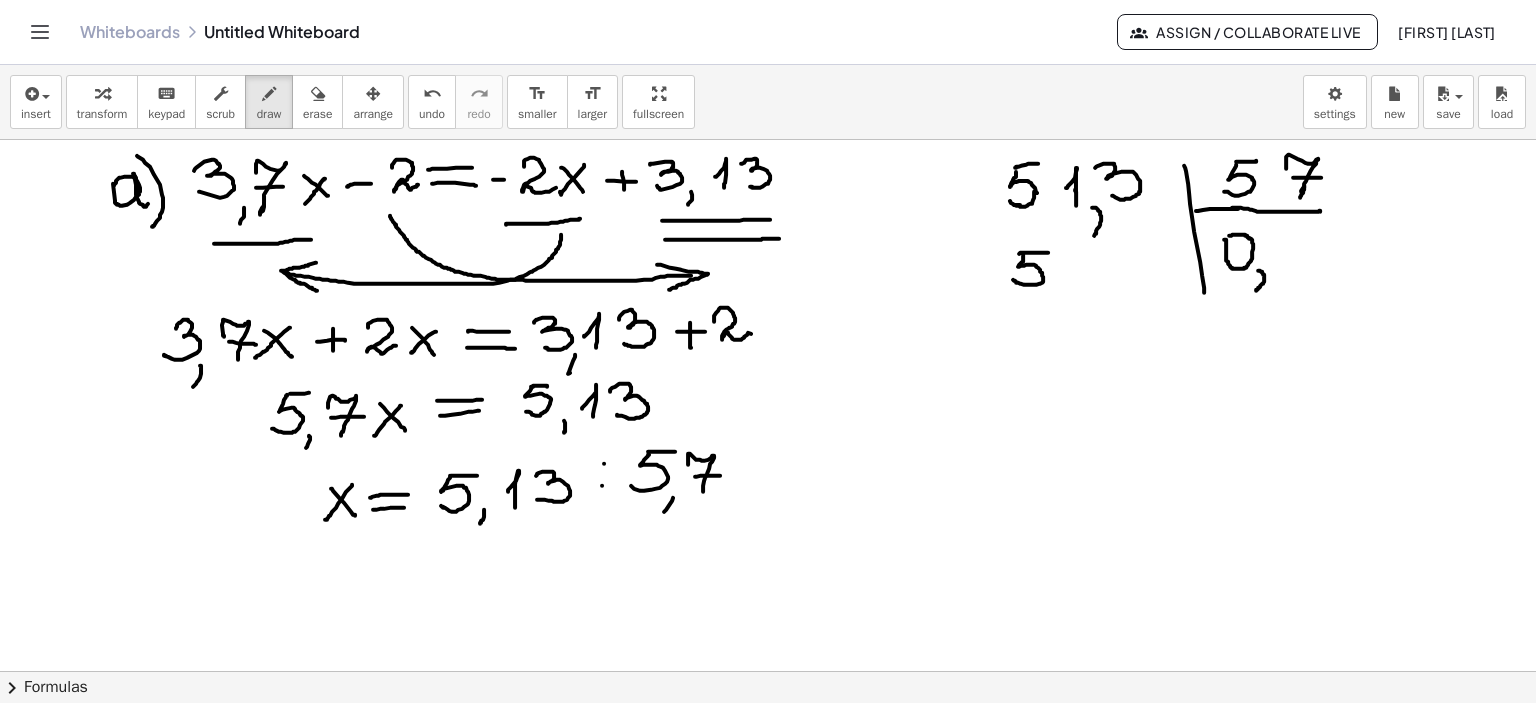 drag, startPoint x: 1019, startPoint y: 253, endPoint x: 1048, endPoint y: 252, distance: 29.017237 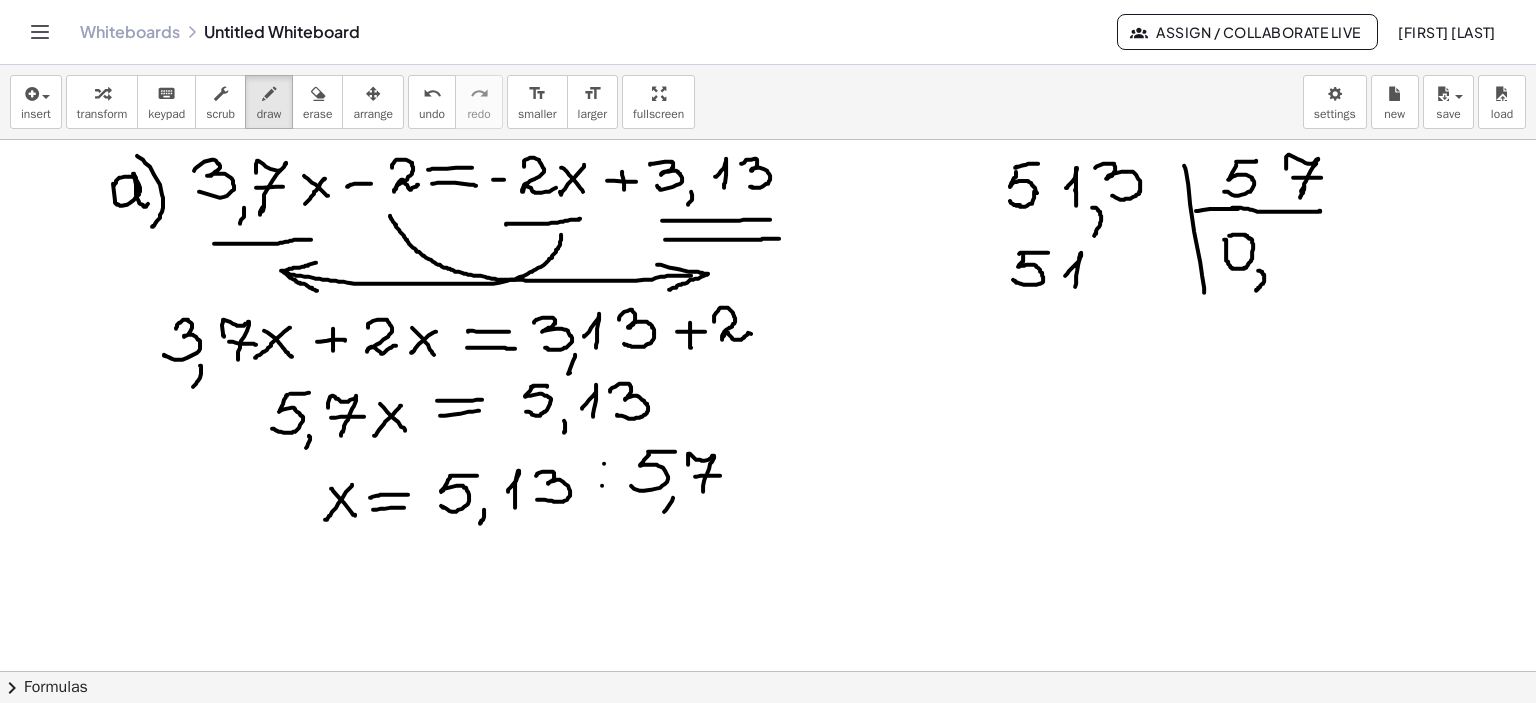 drag, startPoint x: 1065, startPoint y: 275, endPoint x: 1074, endPoint y: 287, distance: 15 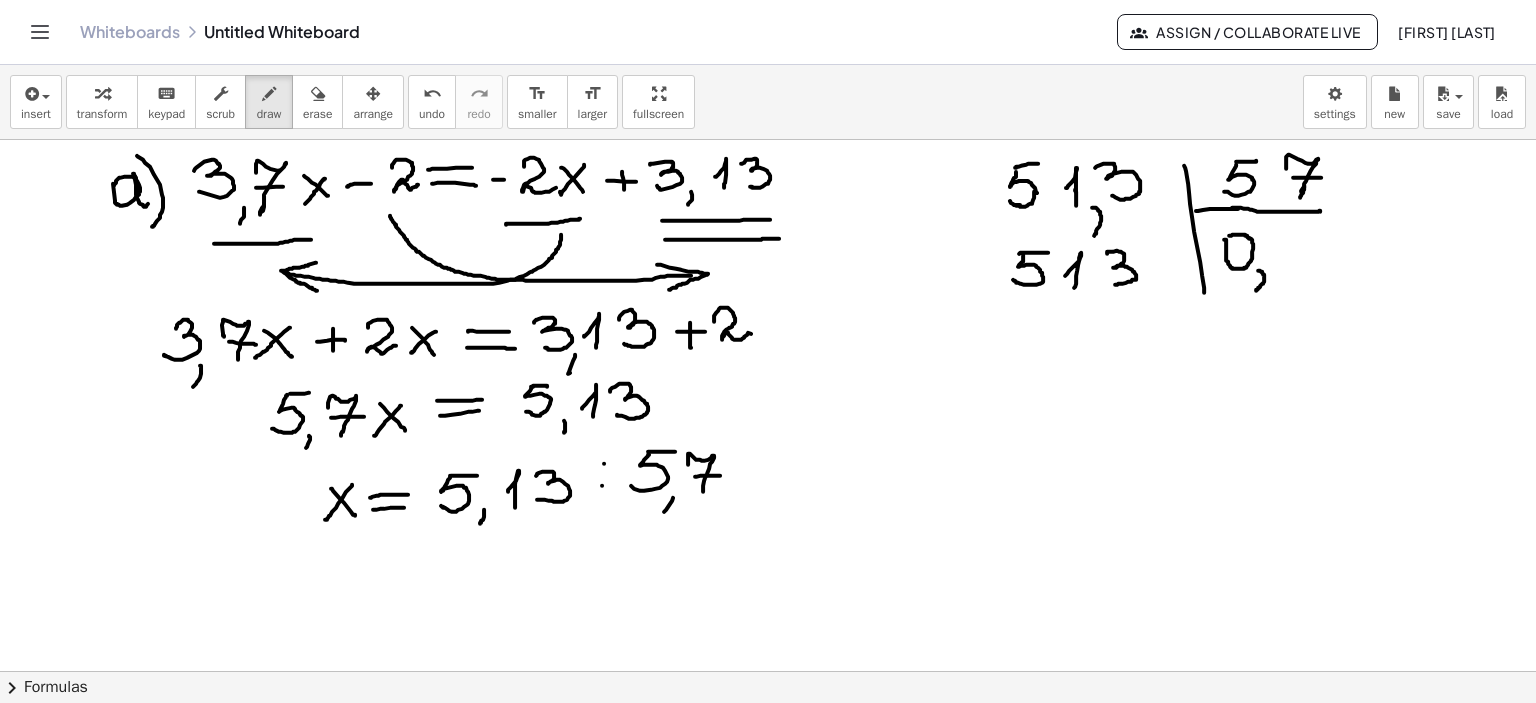 drag, startPoint x: 1107, startPoint y: 253, endPoint x: 1105, endPoint y: 279, distance: 26.076809 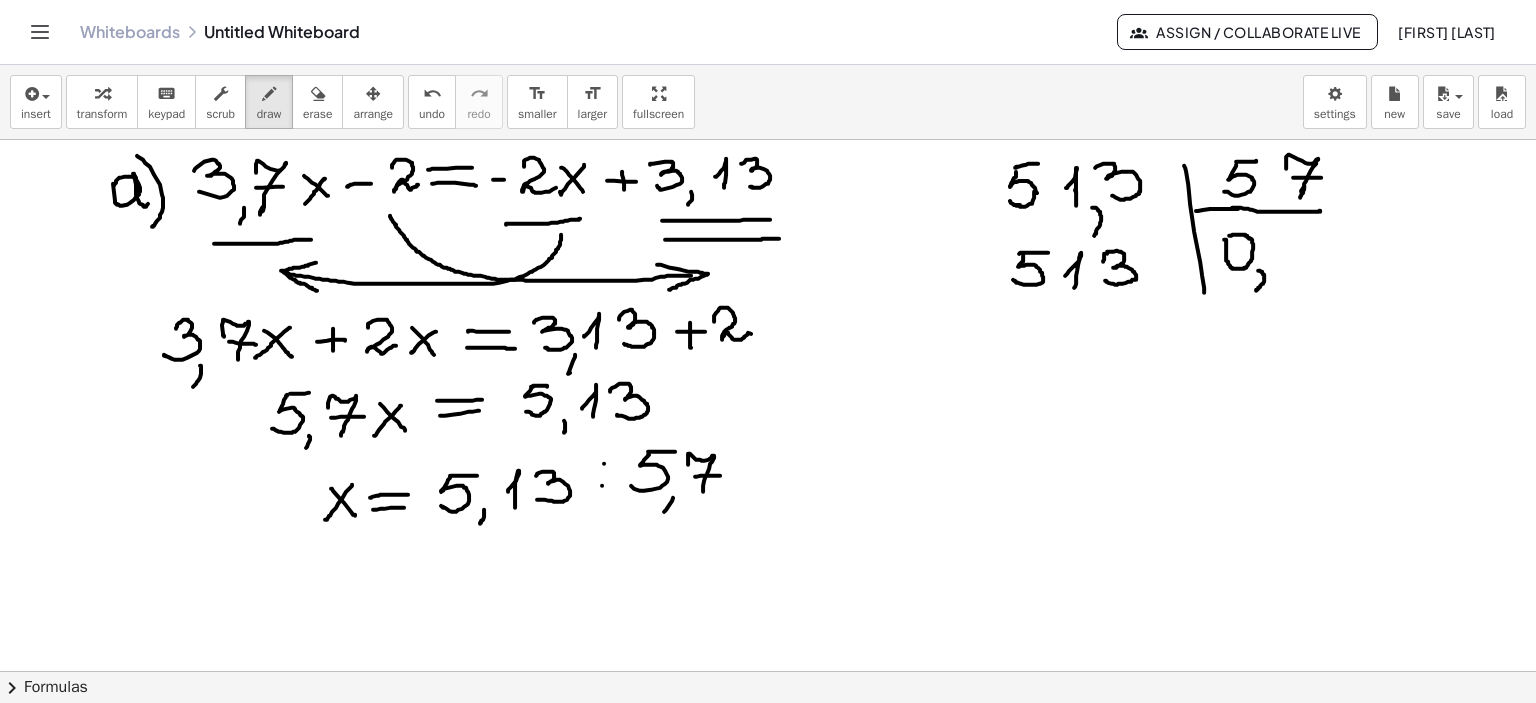 drag, startPoint x: 1104, startPoint y: 253, endPoint x: 1102, endPoint y: 263, distance: 10.198039 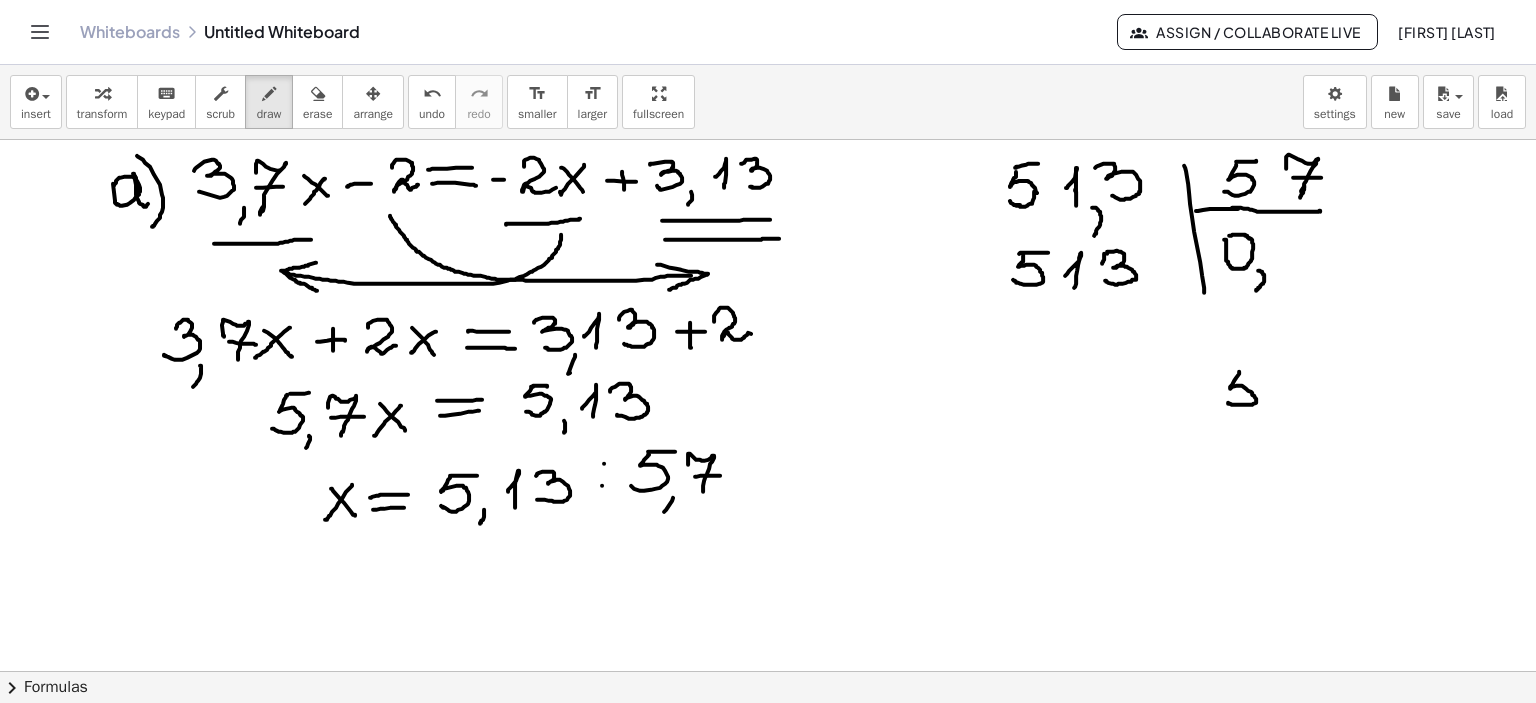 drag, startPoint x: 1239, startPoint y: 371, endPoint x: 1228, endPoint y: 401, distance: 31.95309 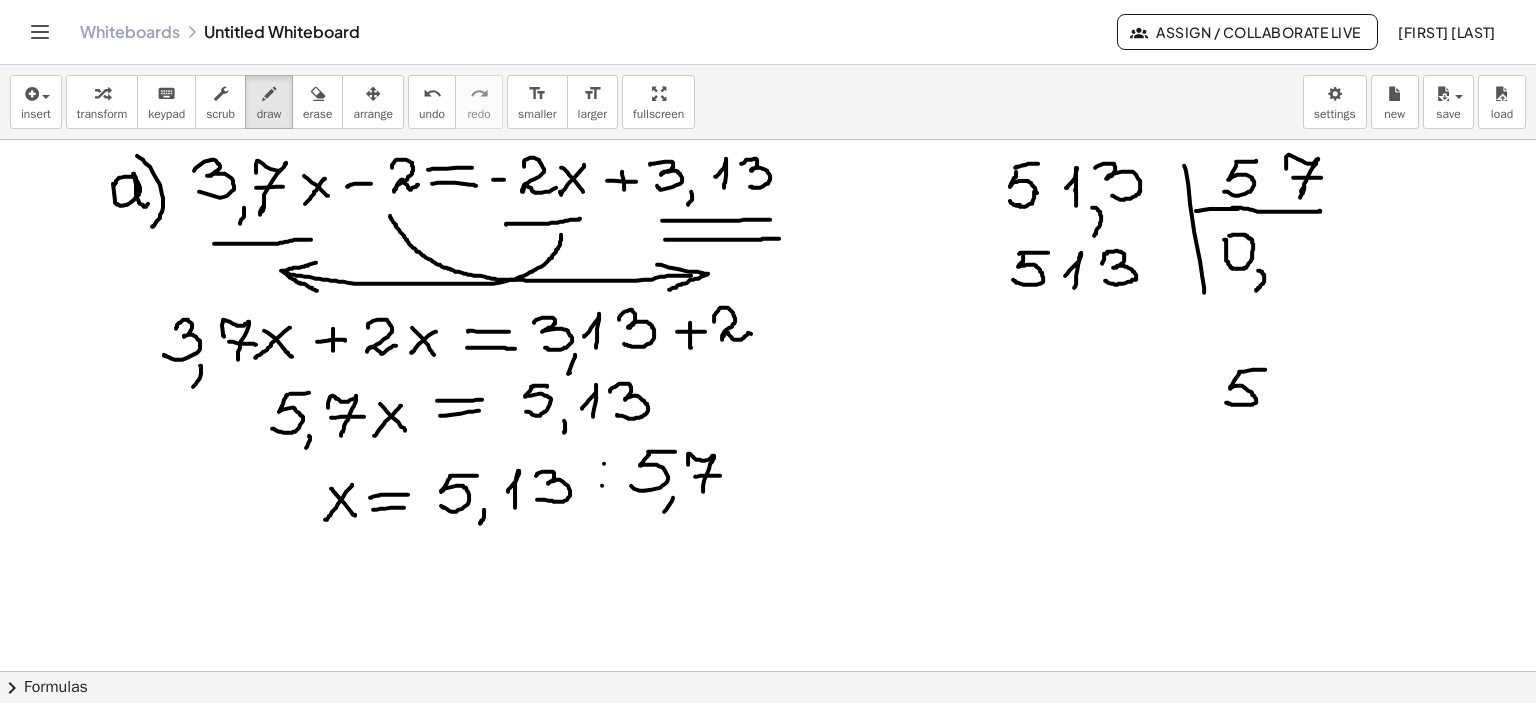 drag, startPoint x: 1240, startPoint y: 371, endPoint x: 1265, endPoint y: 369, distance: 25.079872 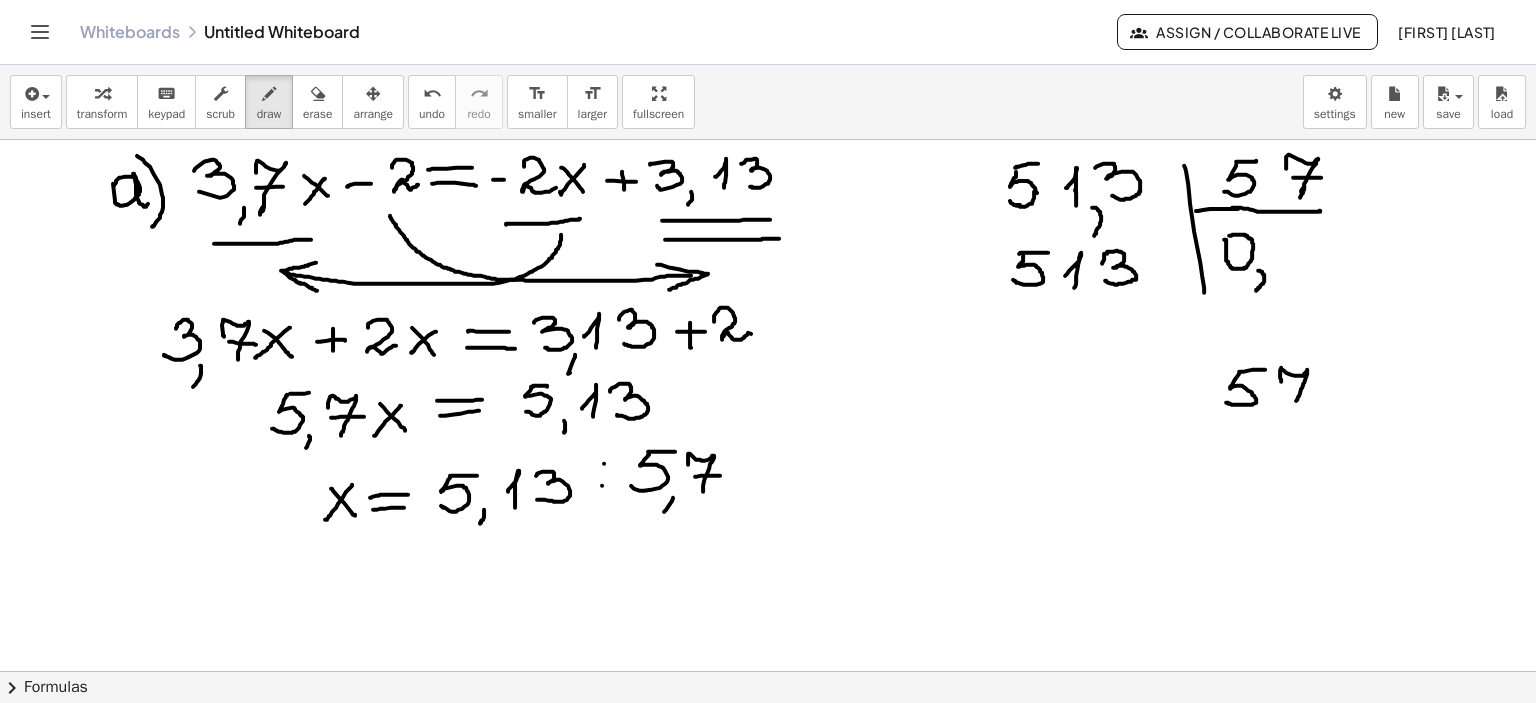 drag, startPoint x: 1281, startPoint y: 381, endPoint x: 1296, endPoint y: 402, distance: 25.806976 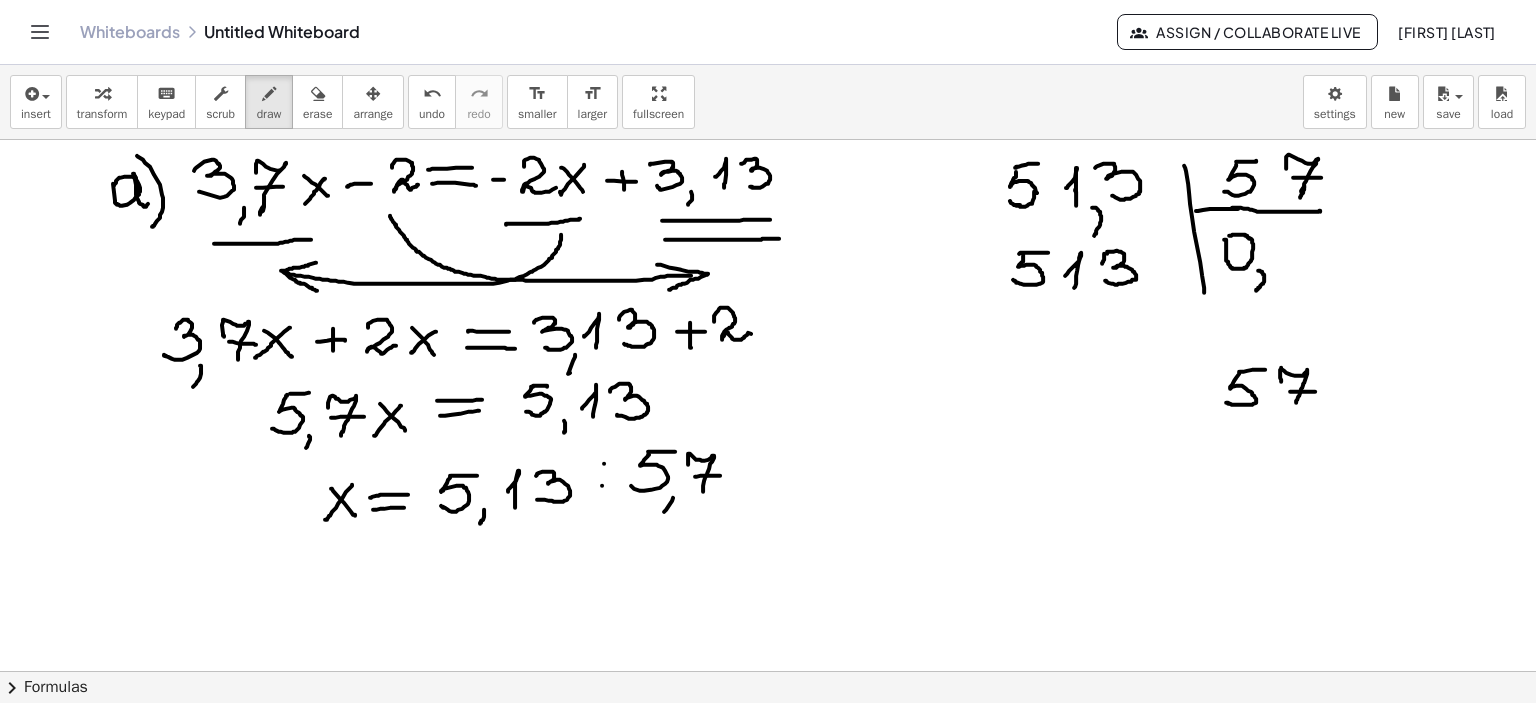 drag, startPoint x: 1290, startPoint y: 391, endPoint x: 1315, endPoint y: 391, distance: 25 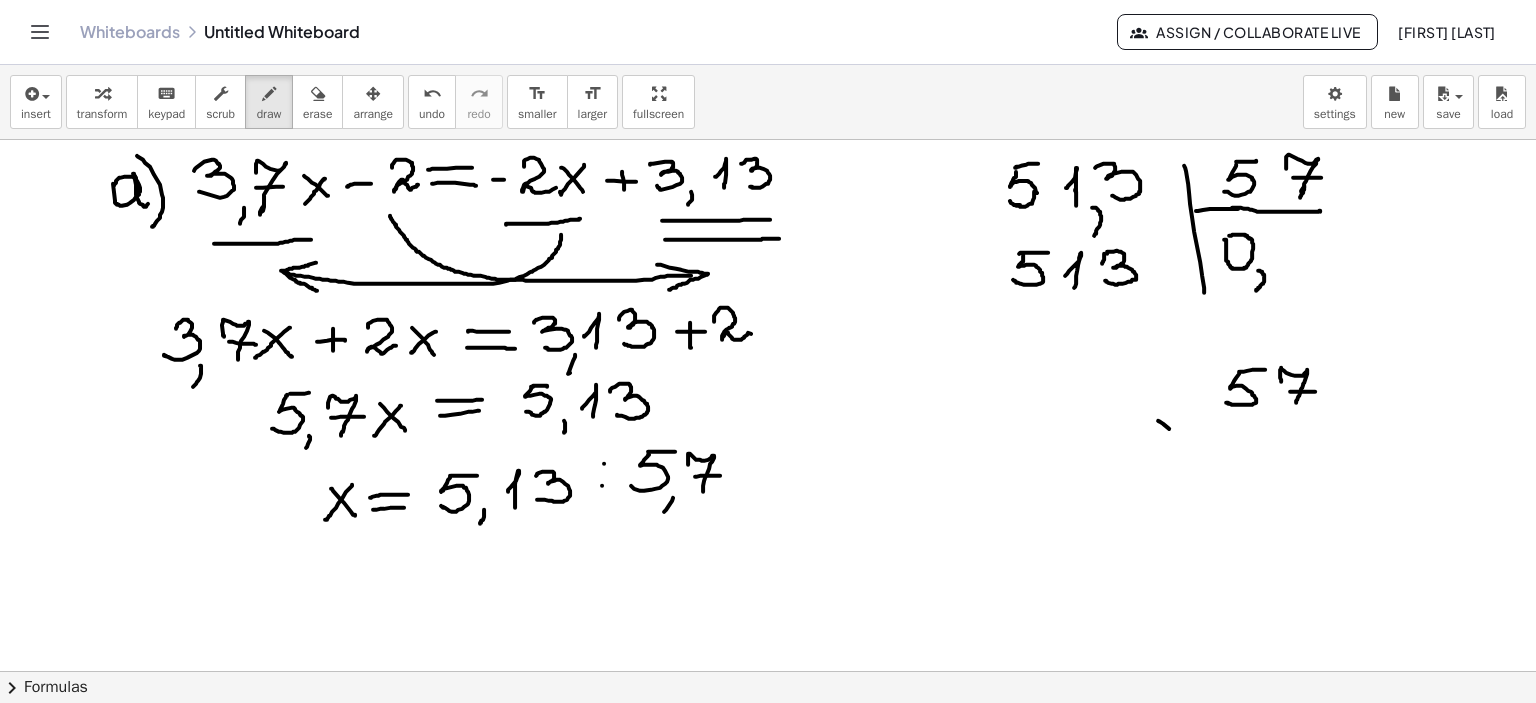 drag, startPoint x: 1169, startPoint y: 428, endPoint x: 1182, endPoint y: 439, distance: 17.029387 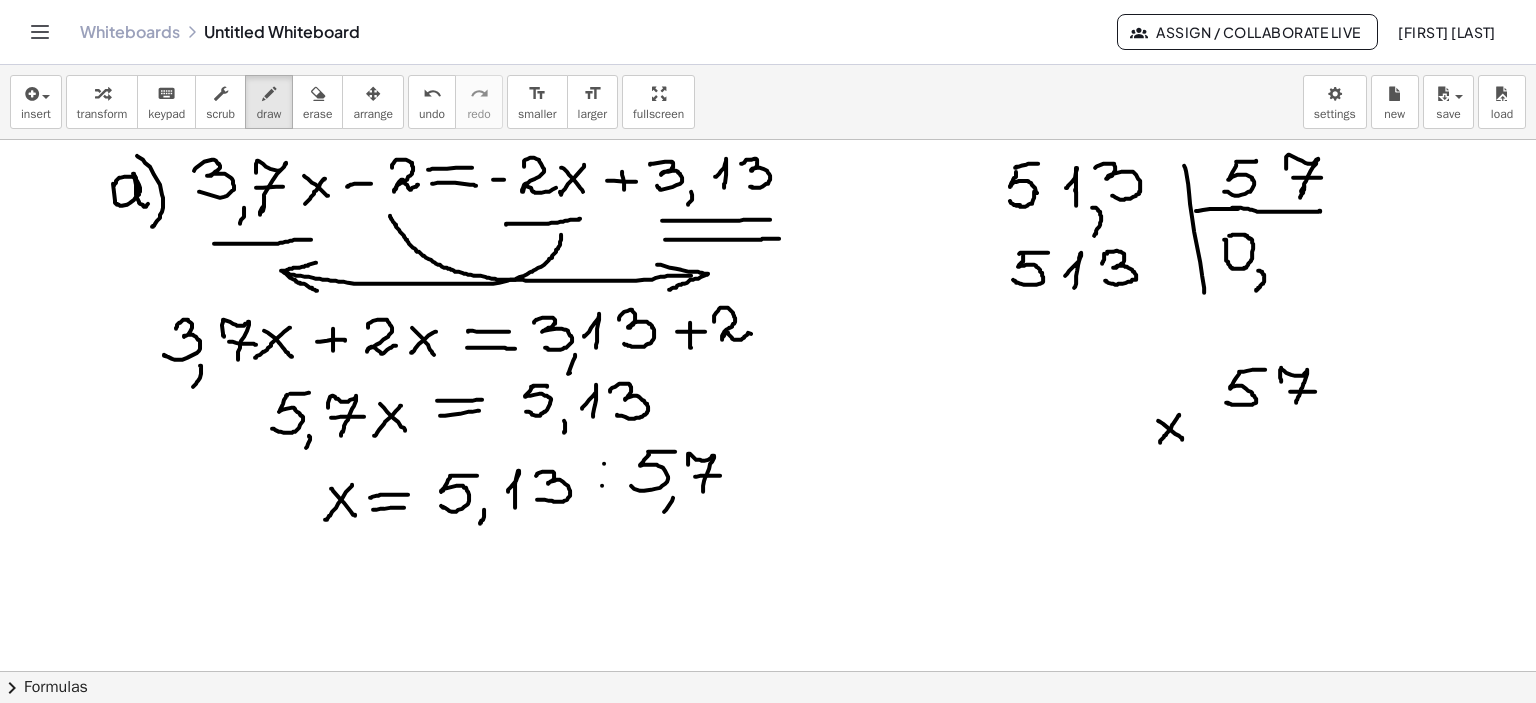 drag, startPoint x: 1179, startPoint y: 414, endPoint x: 1171, endPoint y: 430, distance: 17.888544 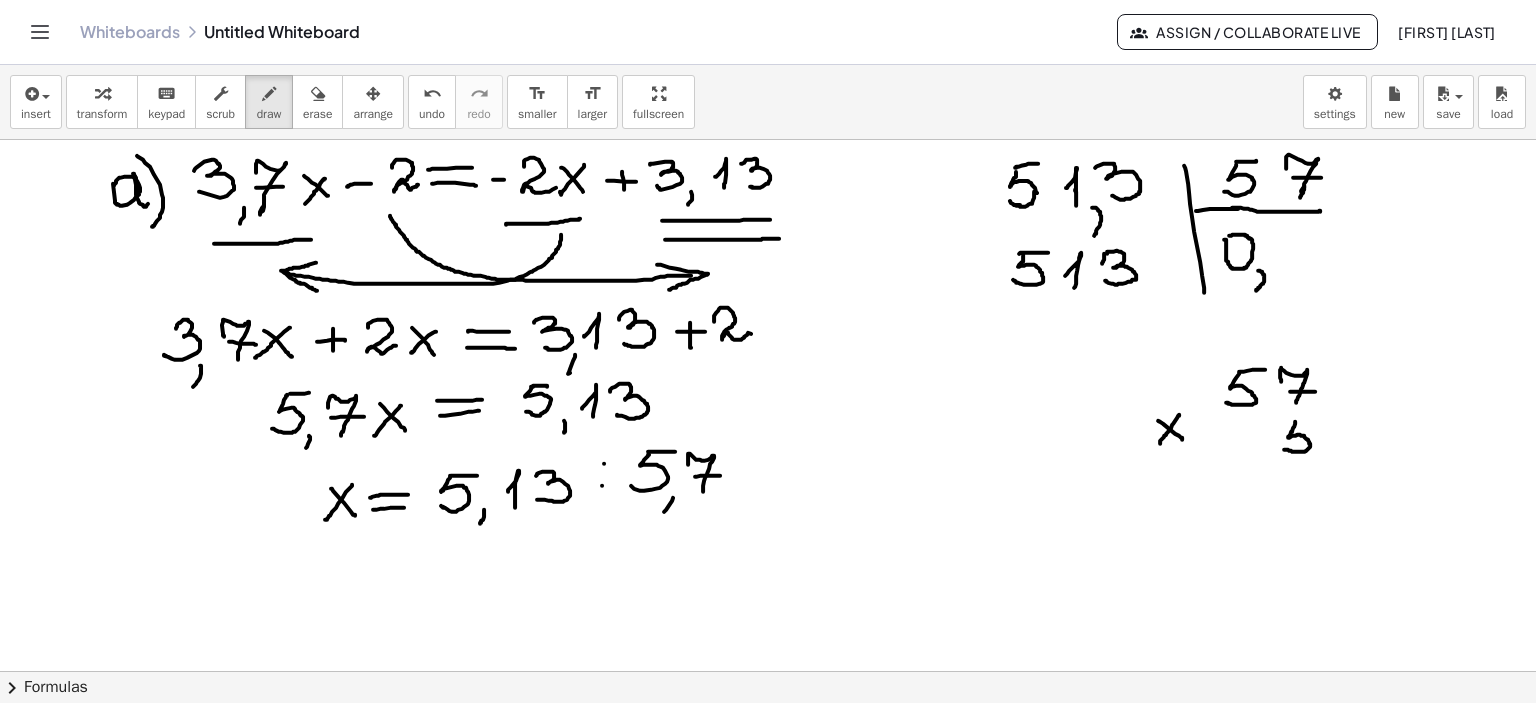 drag, startPoint x: 1295, startPoint y: 421, endPoint x: 1284, endPoint y: 449, distance: 30.083218 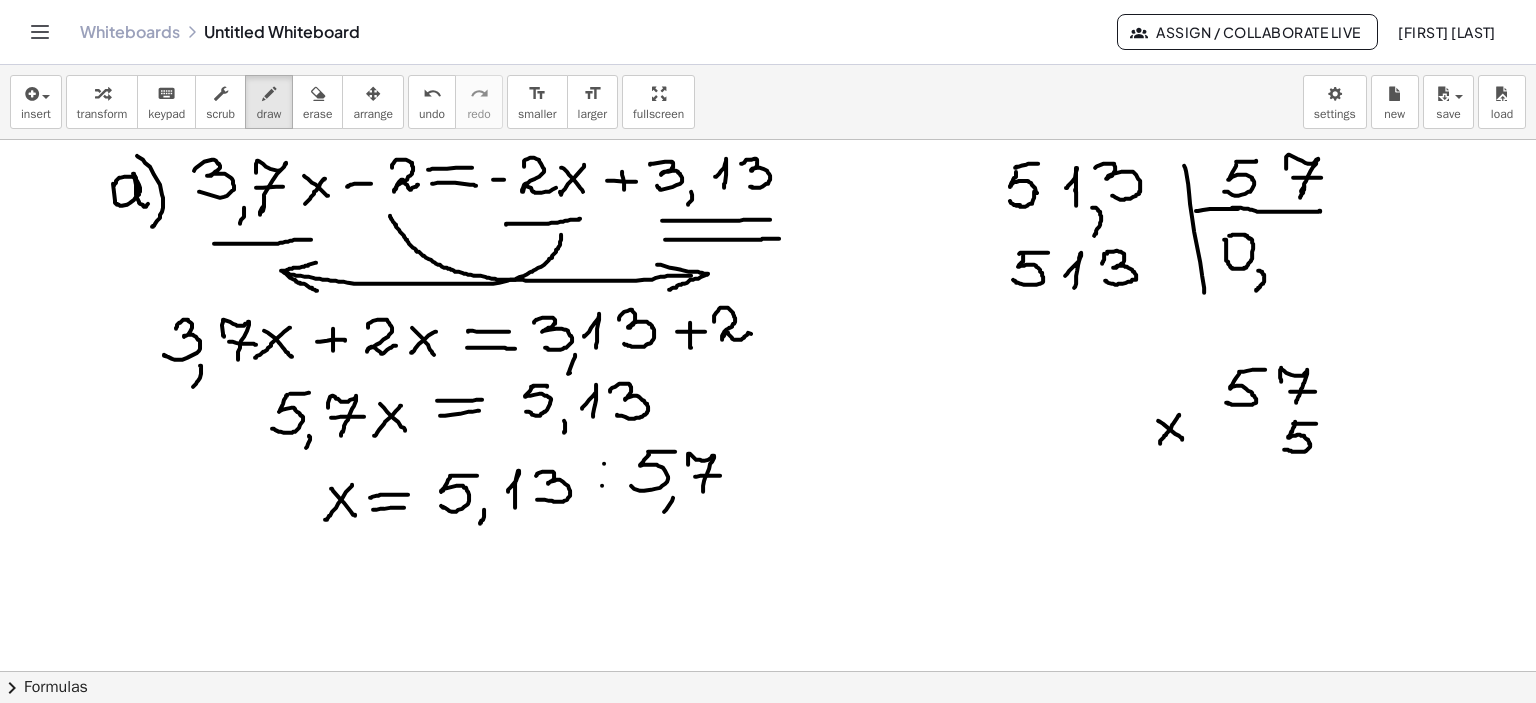 drag, startPoint x: 1293, startPoint y: 423, endPoint x: 1319, endPoint y: 423, distance: 26 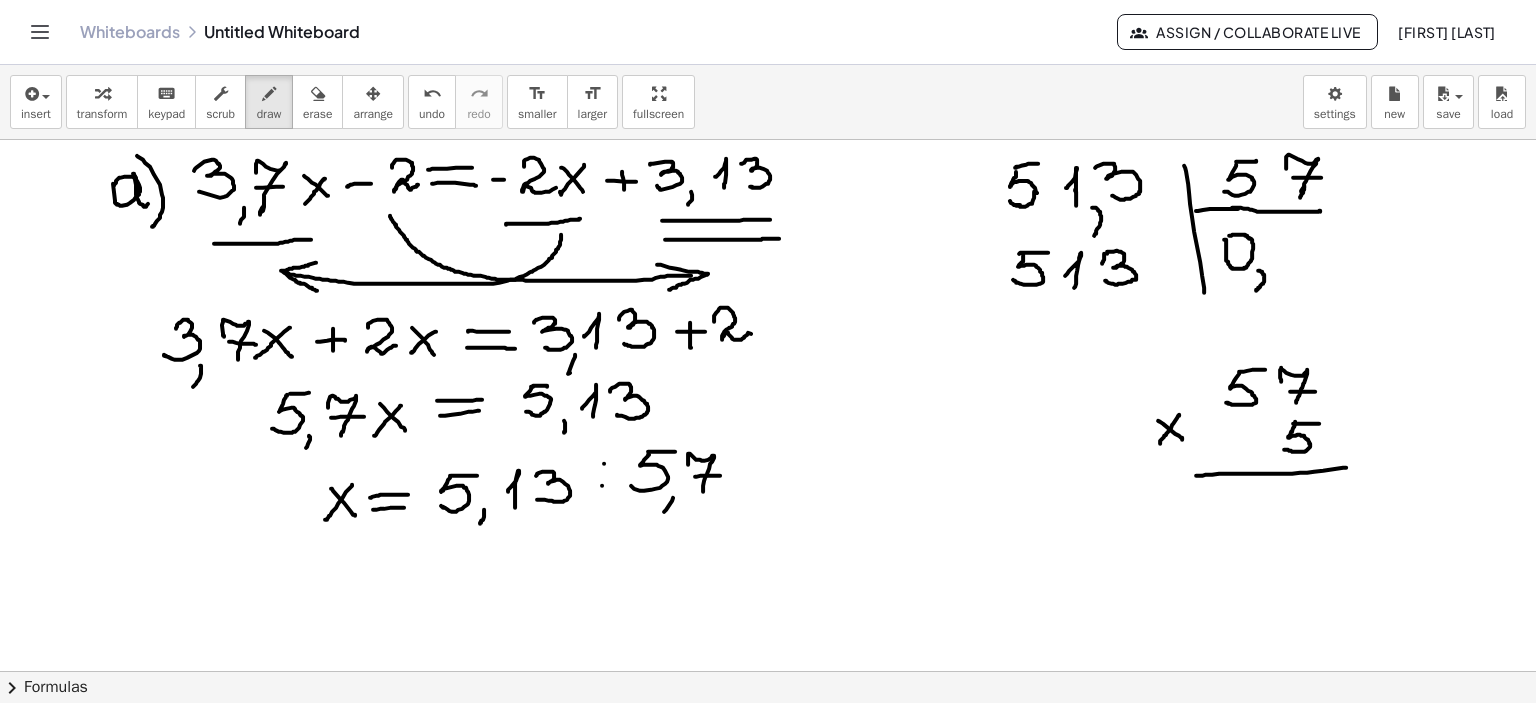 drag, startPoint x: 1196, startPoint y: 475, endPoint x: 1347, endPoint y: 467, distance: 151.21178 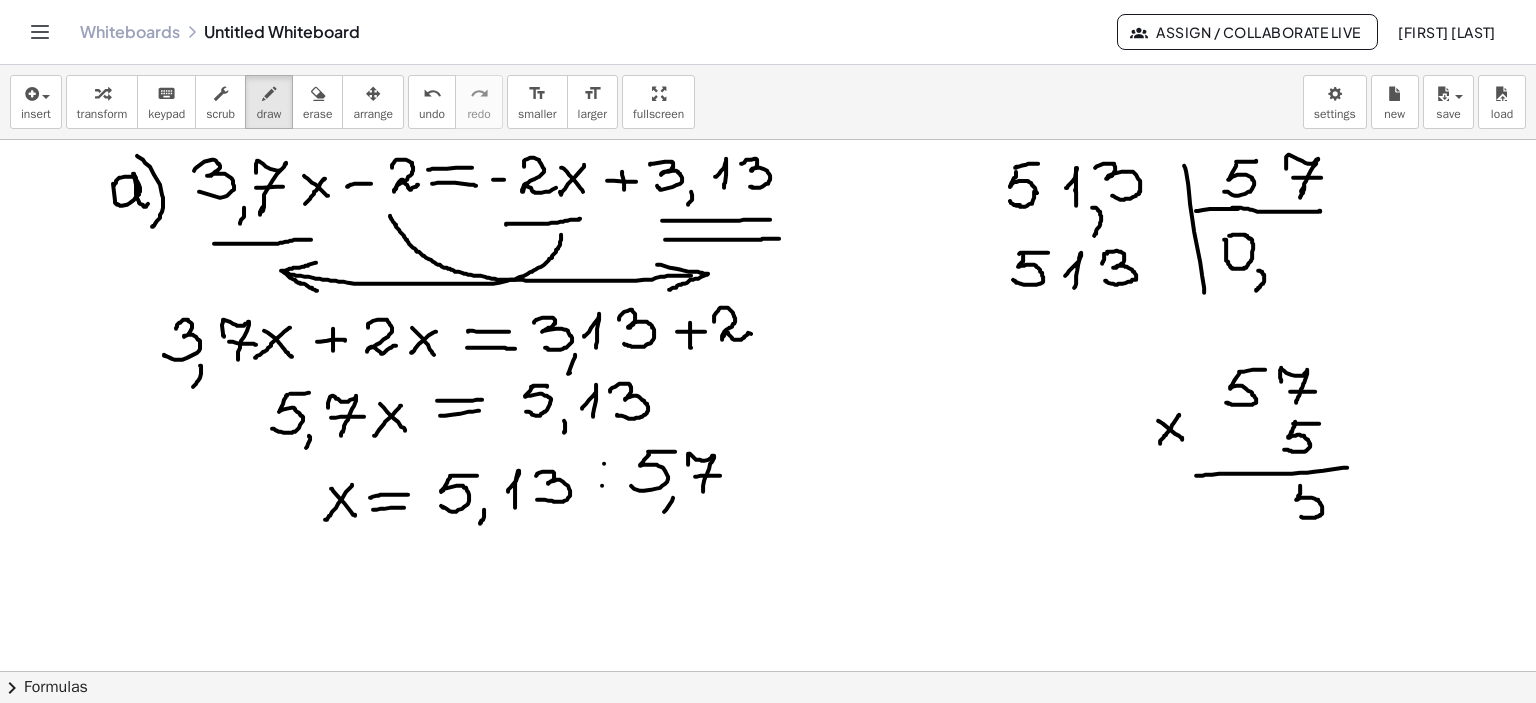 drag, startPoint x: 1300, startPoint y: 485, endPoint x: 1296, endPoint y: 513, distance: 28.284271 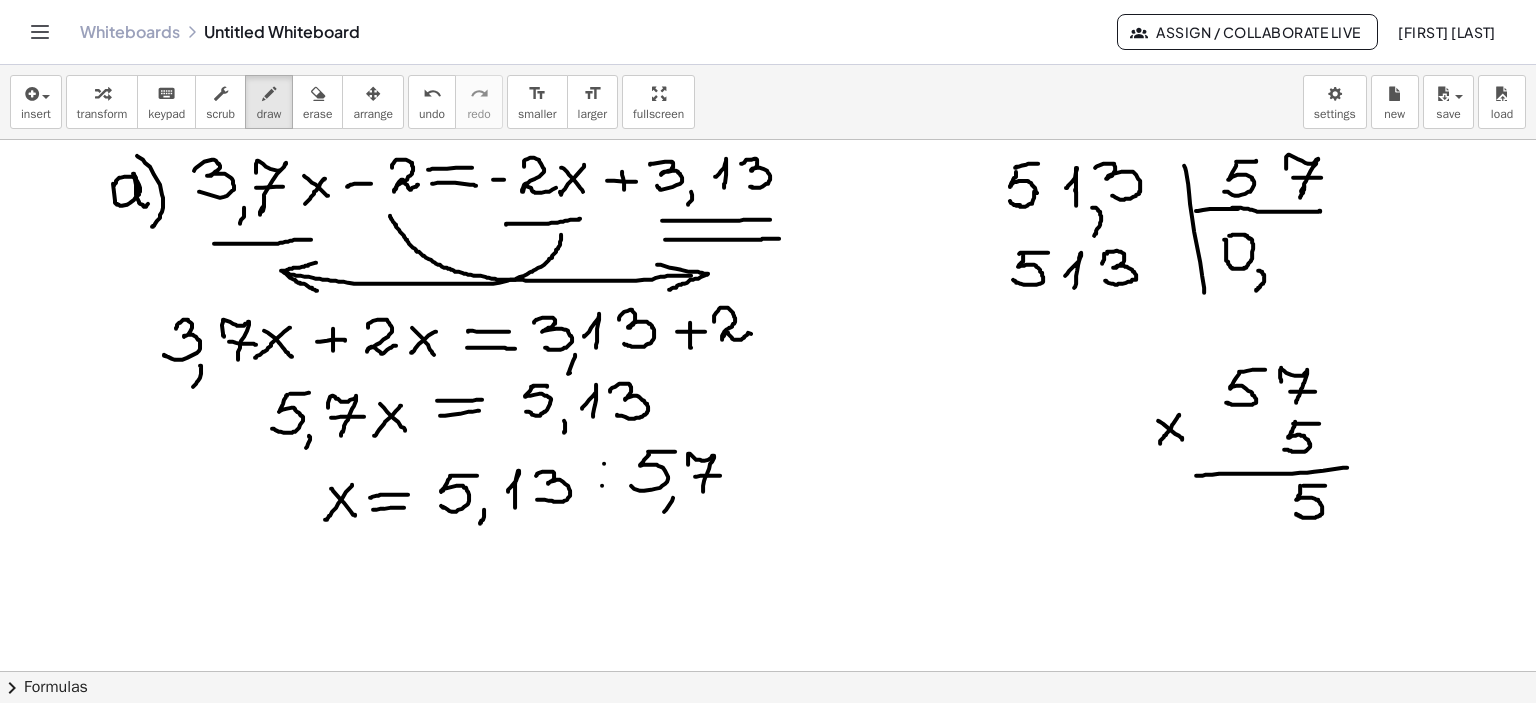 drag, startPoint x: 1303, startPoint y: 485, endPoint x: 1329, endPoint y: 485, distance: 26 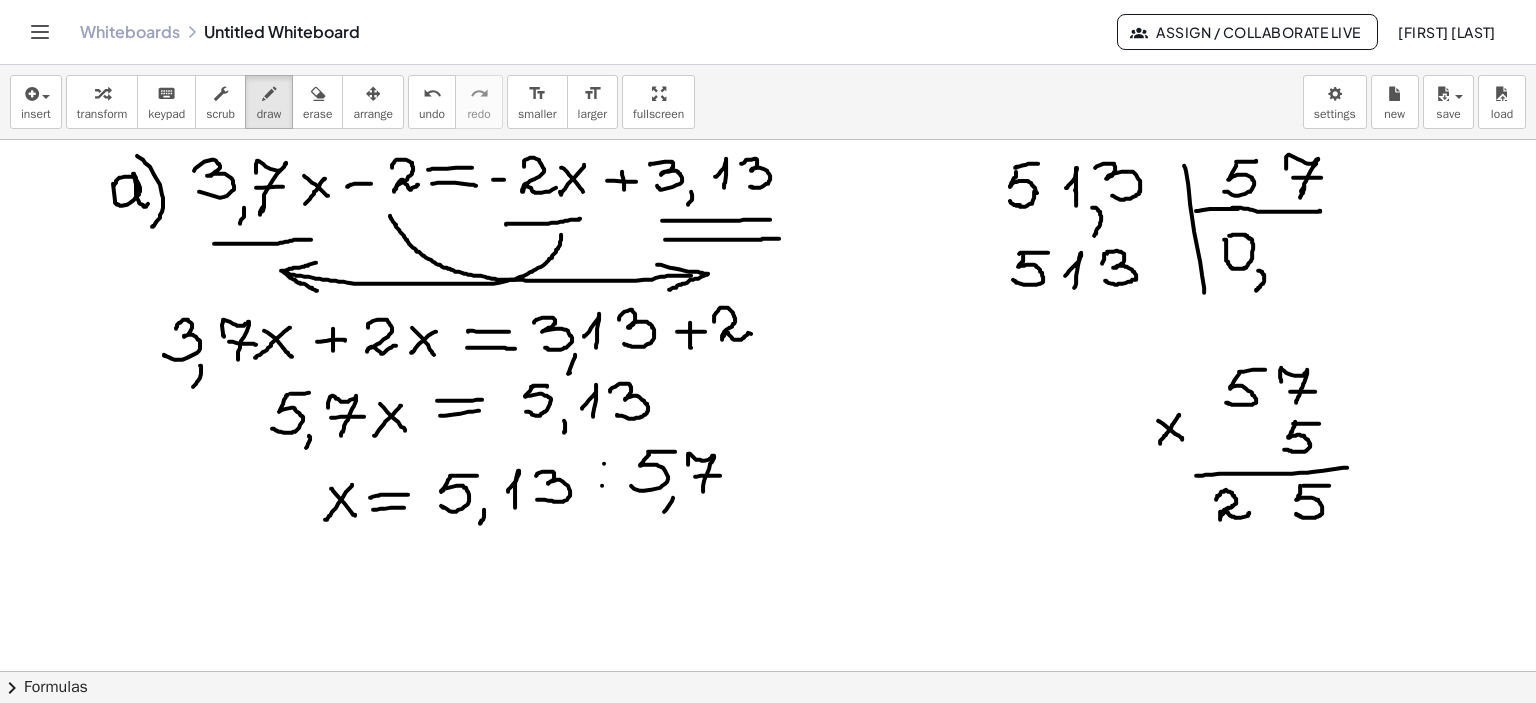 drag, startPoint x: 1217, startPoint y: 496, endPoint x: 1249, endPoint y: 512, distance: 35.77709 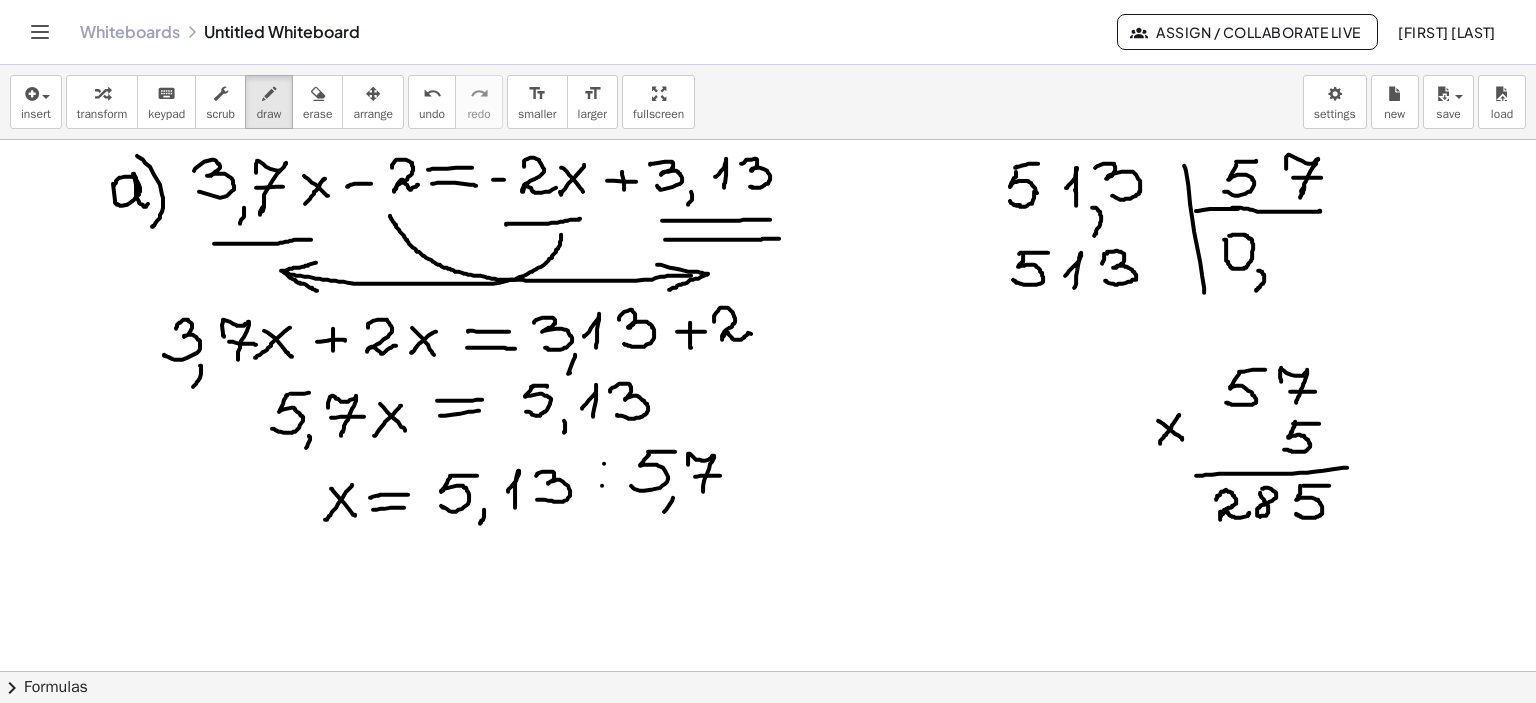click at bounding box center [768, 672] 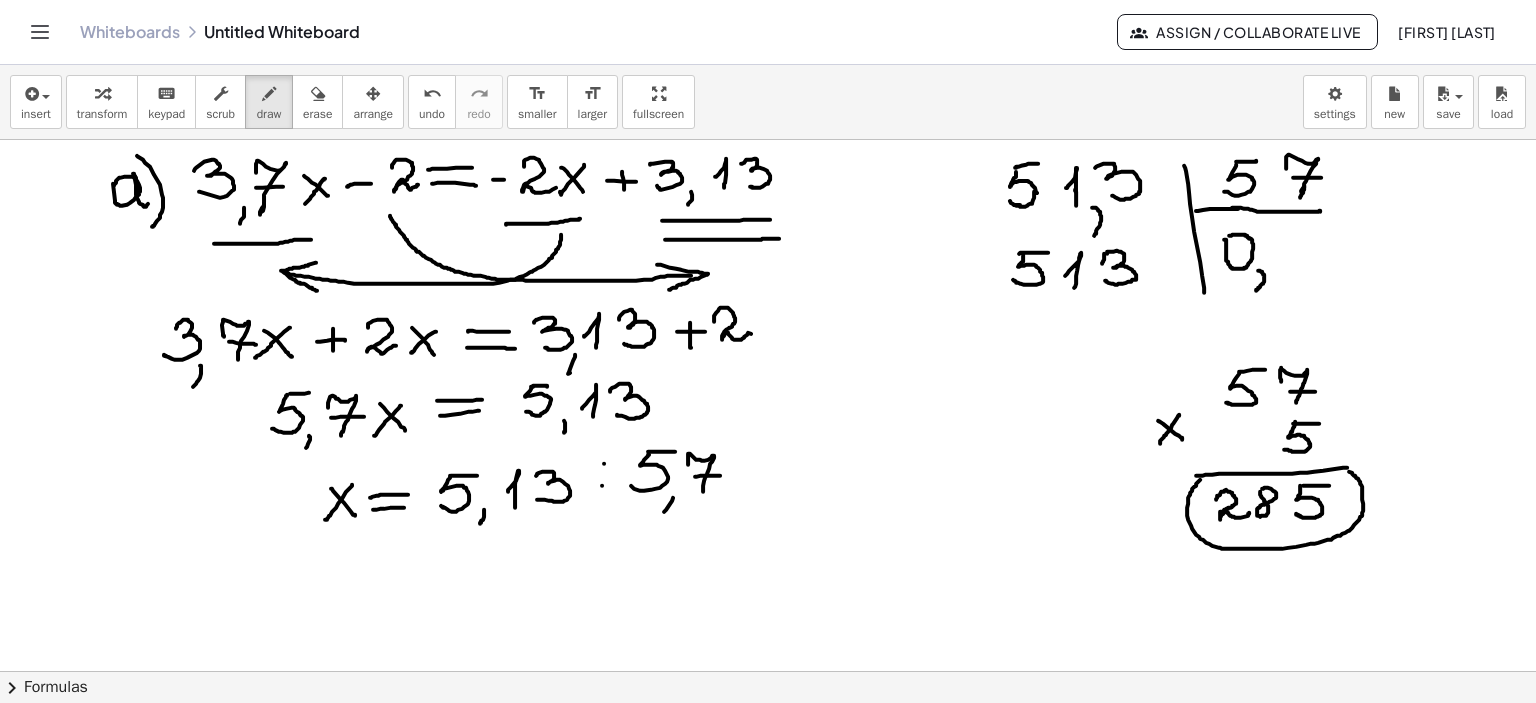 drag, startPoint x: 1200, startPoint y: 479, endPoint x: 1348, endPoint y: 471, distance: 148.21606 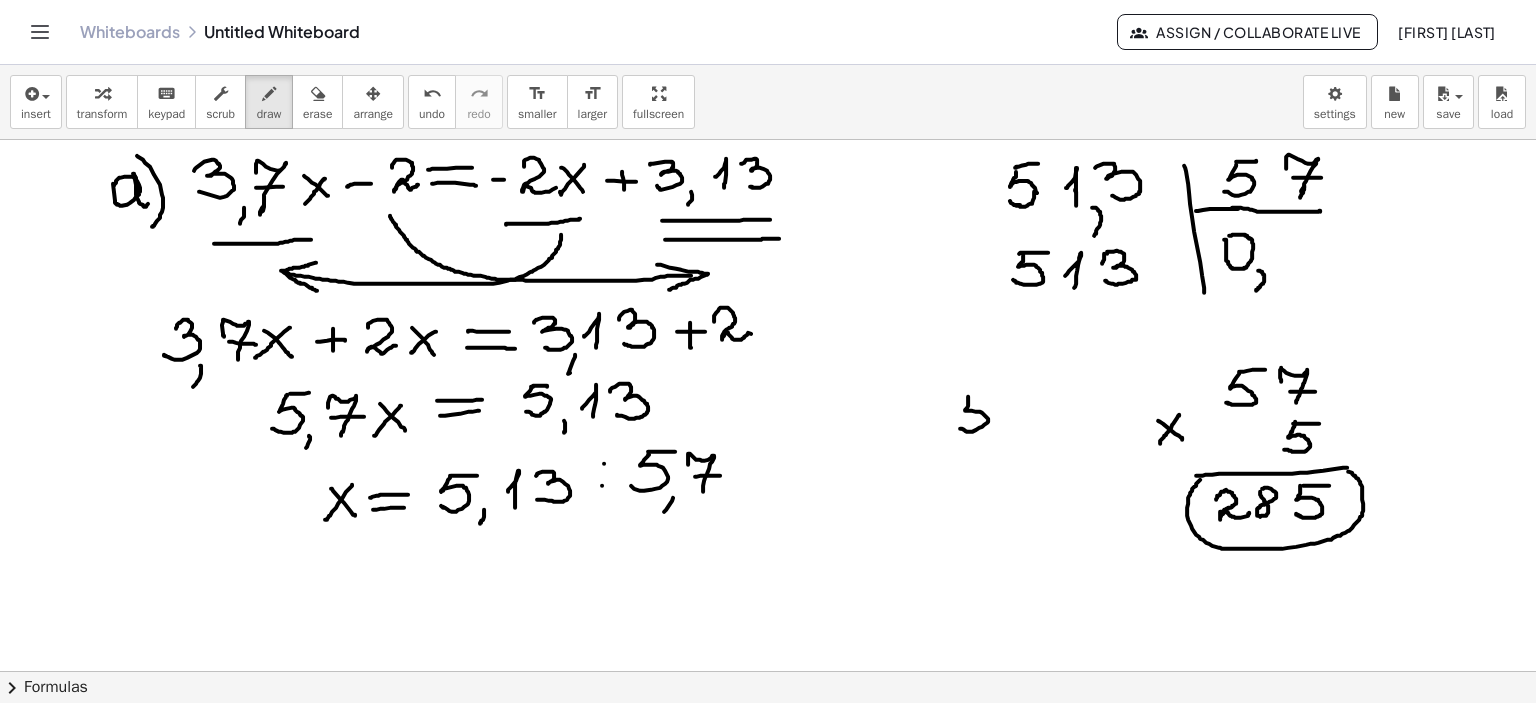 drag, startPoint x: 968, startPoint y: 396, endPoint x: 960, endPoint y: 428, distance: 32.984844 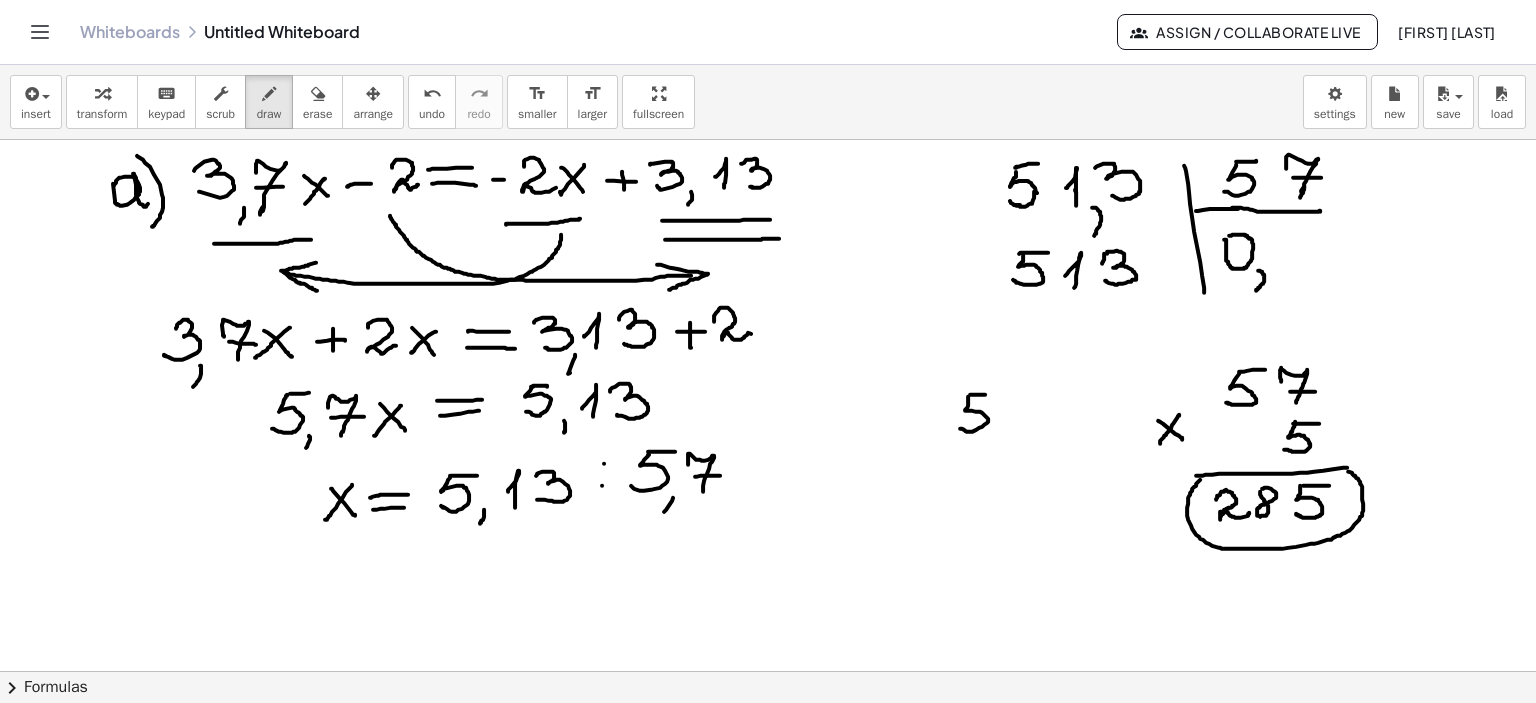 drag, startPoint x: 970, startPoint y: 394, endPoint x: 985, endPoint y: 394, distance: 15 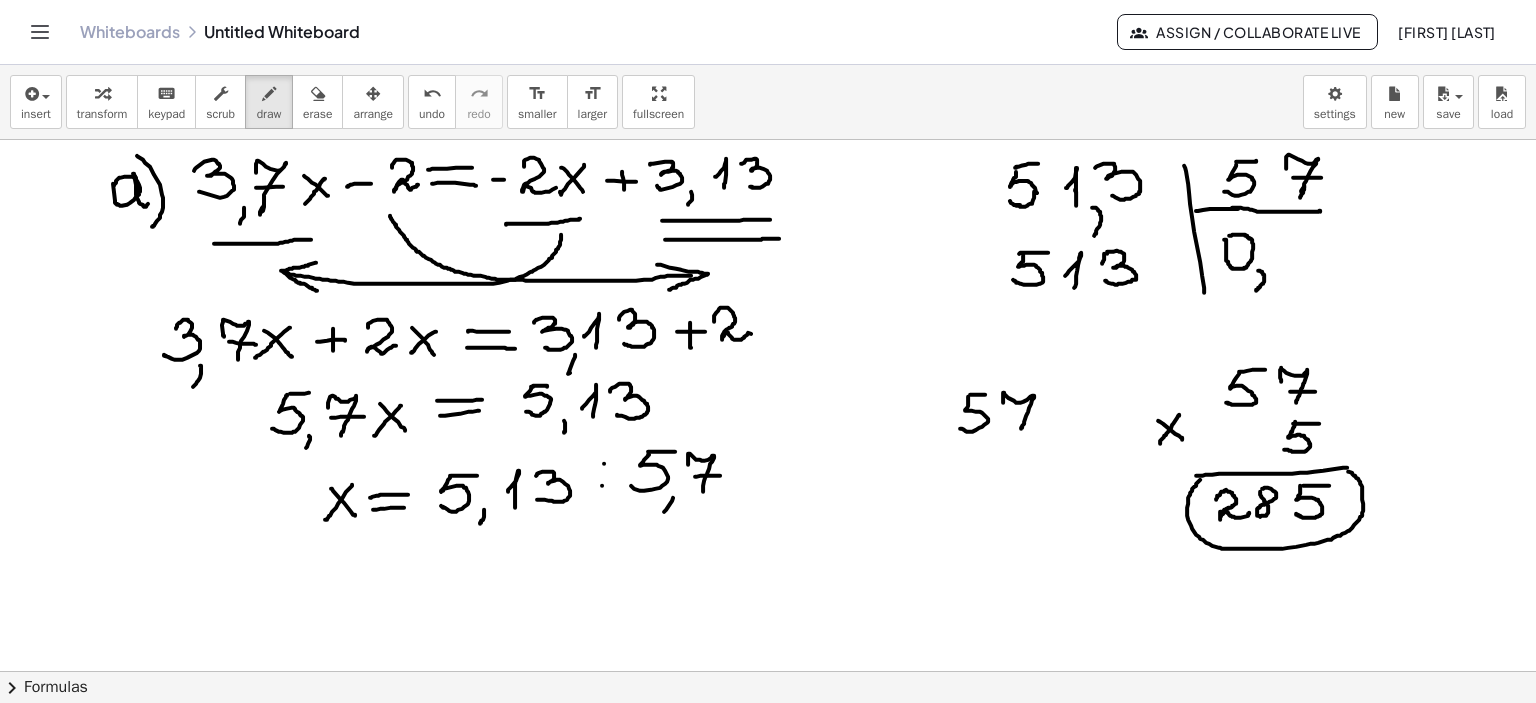drag, startPoint x: 1003, startPoint y: 392, endPoint x: 1021, endPoint y: 430, distance: 42.047592 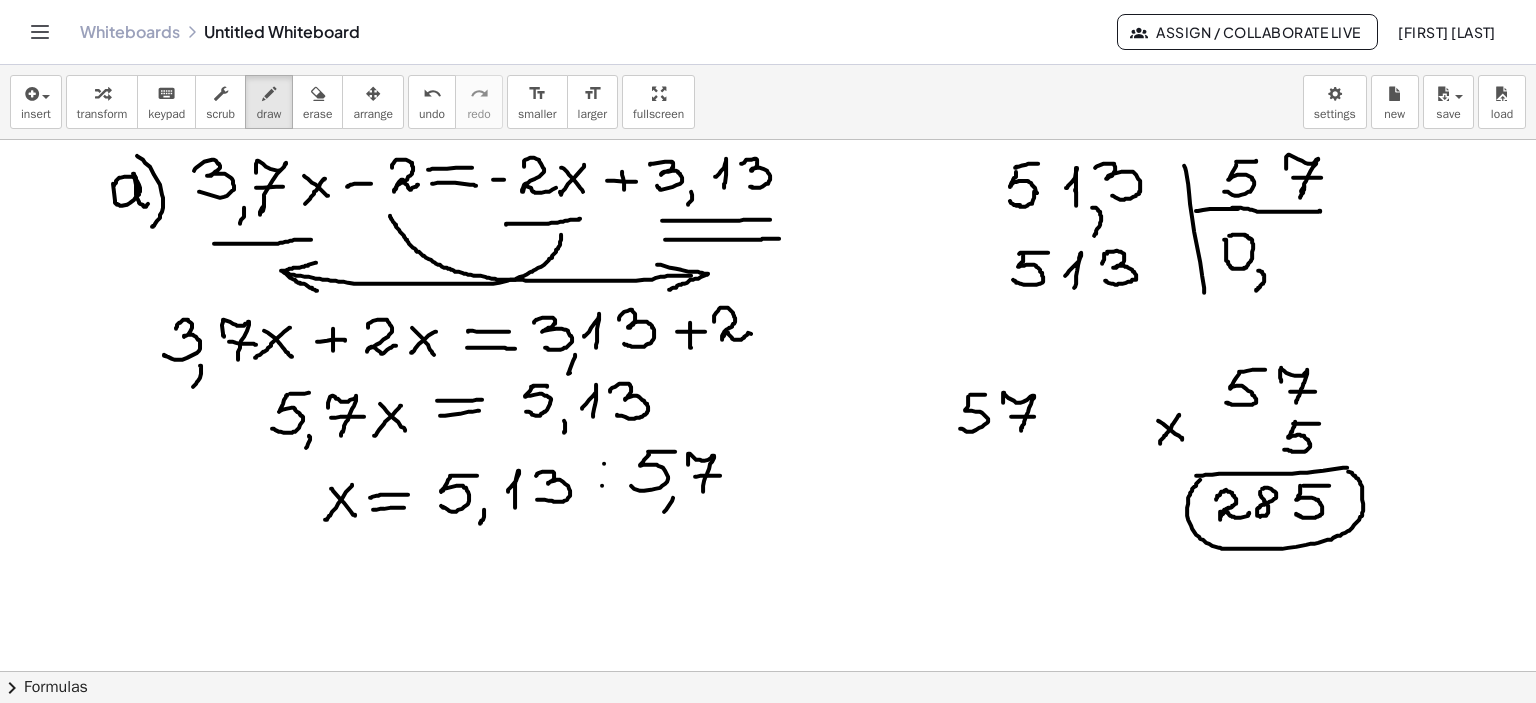 drag, startPoint x: 1011, startPoint y: 416, endPoint x: 1039, endPoint y: 417, distance: 28.01785 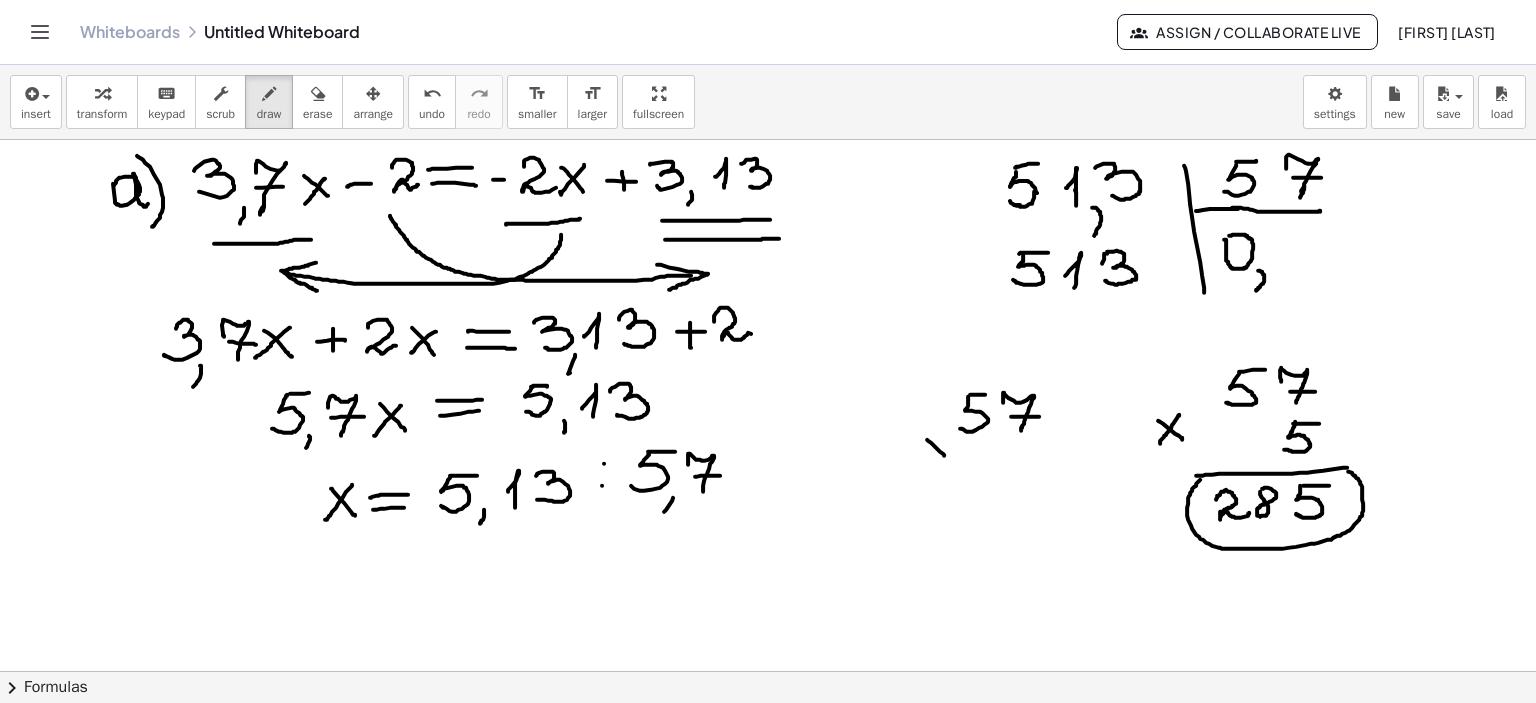 drag, startPoint x: 927, startPoint y: 439, endPoint x: 943, endPoint y: 454, distance: 21.931713 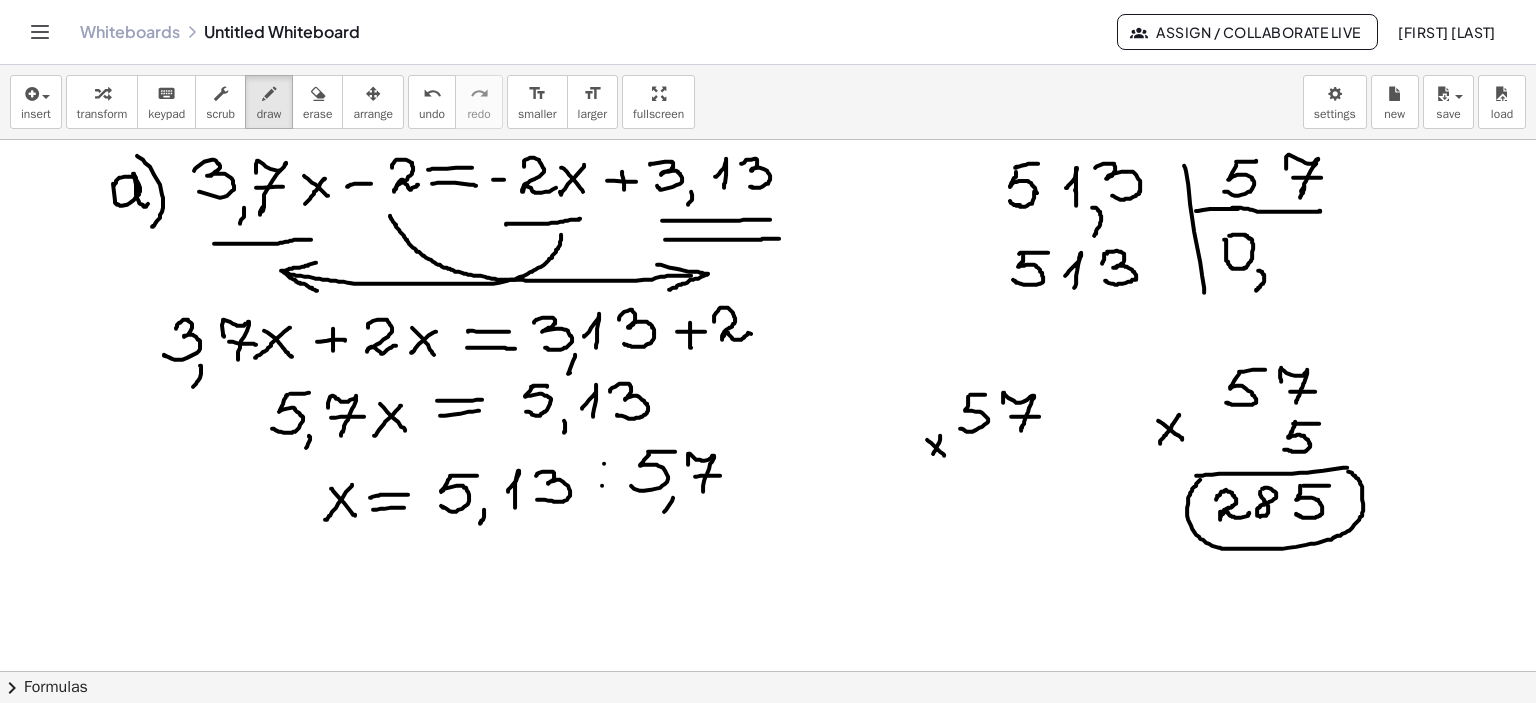 drag, startPoint x: 940, startPoint y: 435, endPoint x: 929, endPoint y: 458, distance: 25.495098 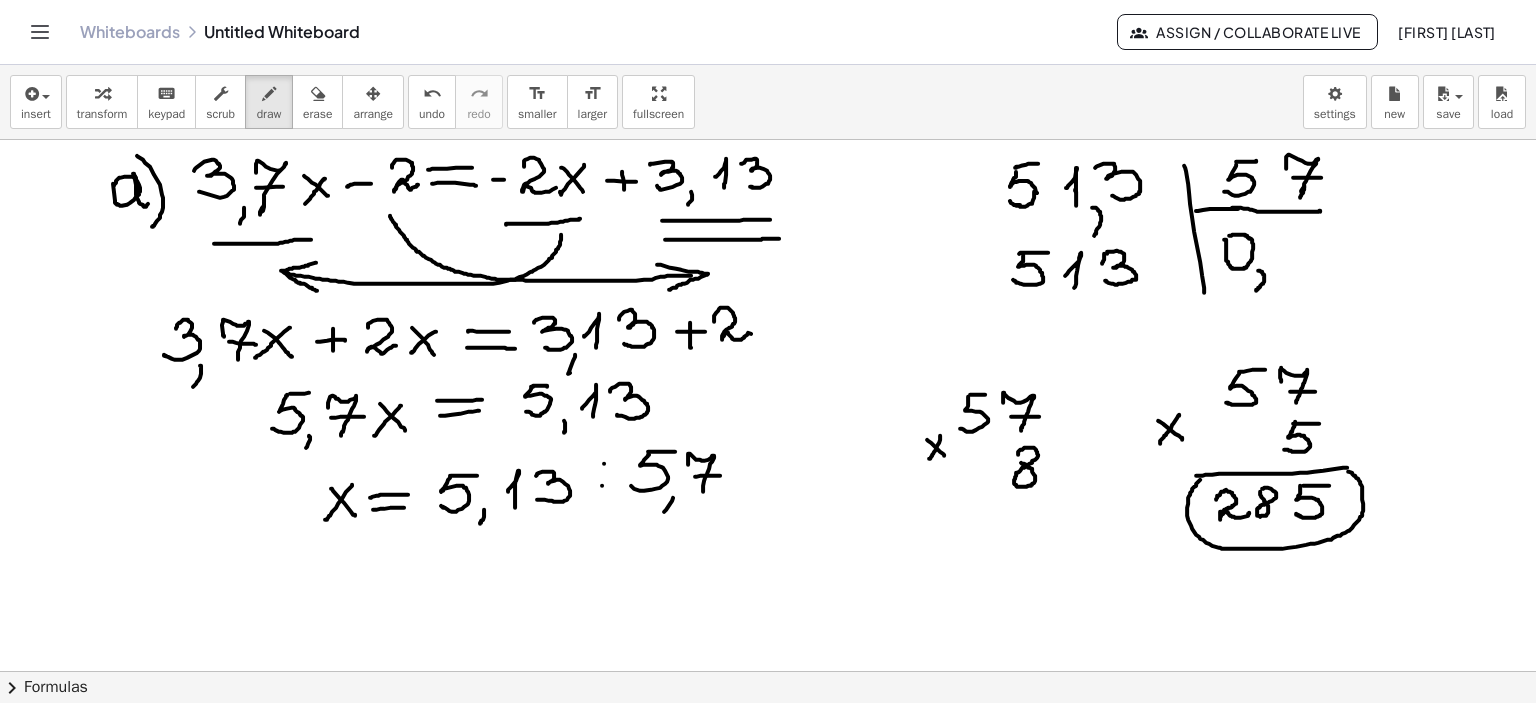click at bounding box center (768, 672) 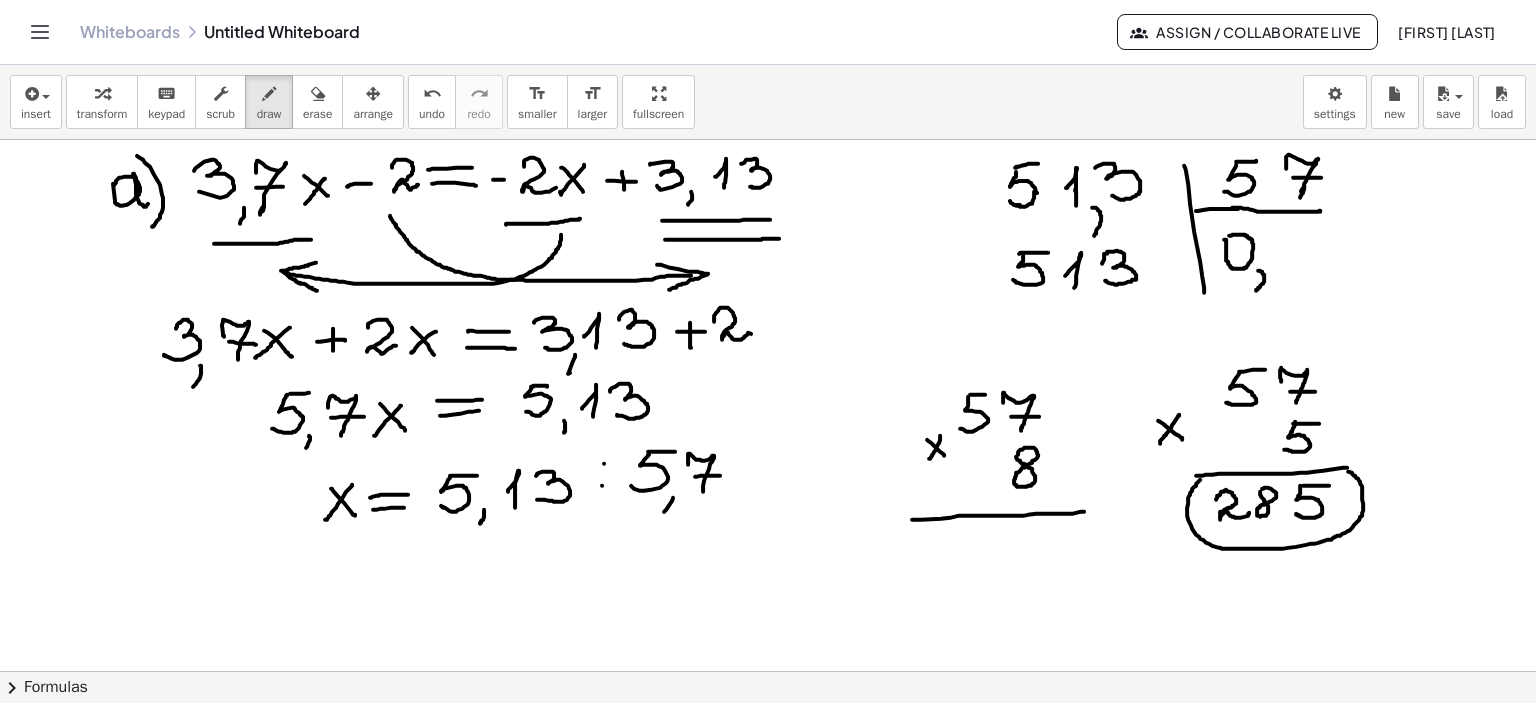 drag, startPoint x: 912, startPoint y: 519, endPoint x: 1084, endPoint y: 511, distance: 172.18594 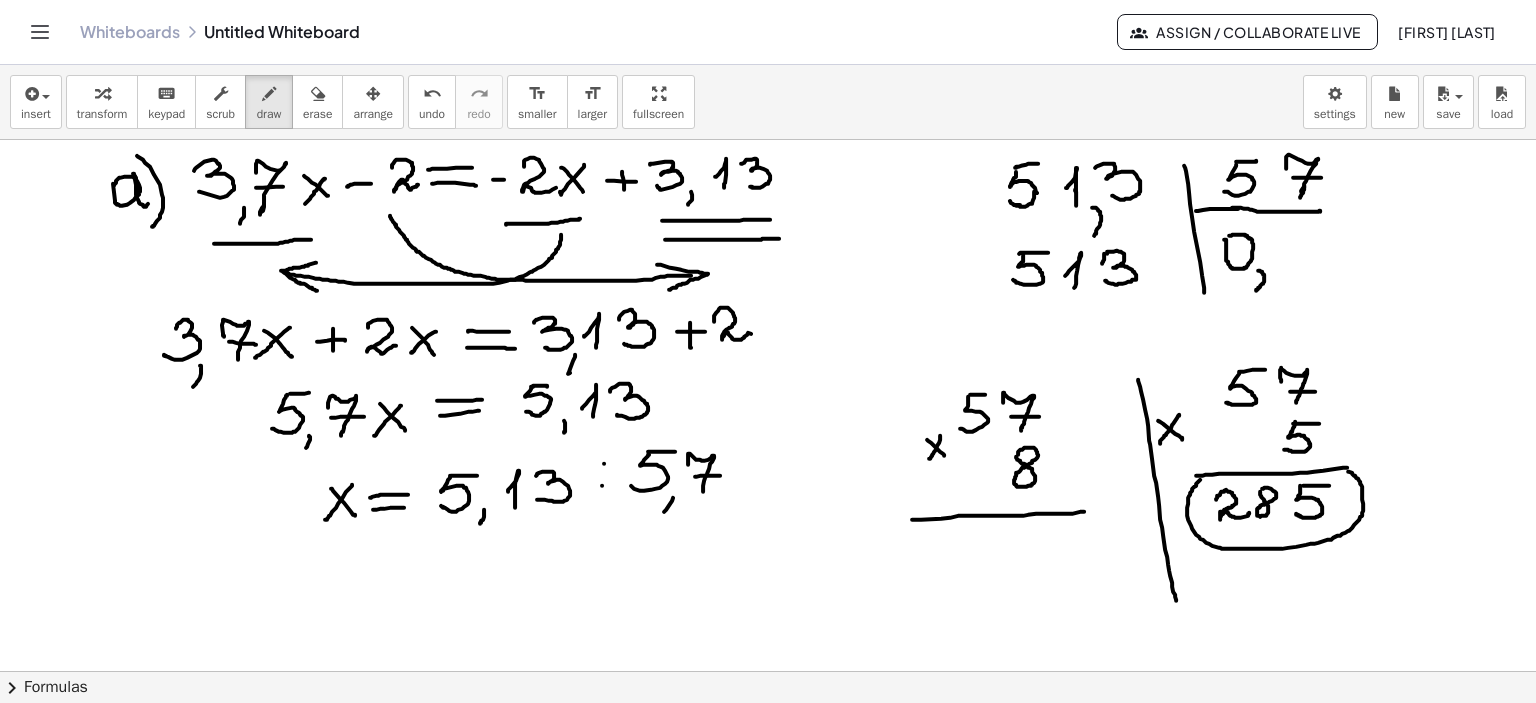 drag, startPoint x: 1138, startPoint y: 379, endPoint x: 1176, endPoint y: 601, distance: 225.22878 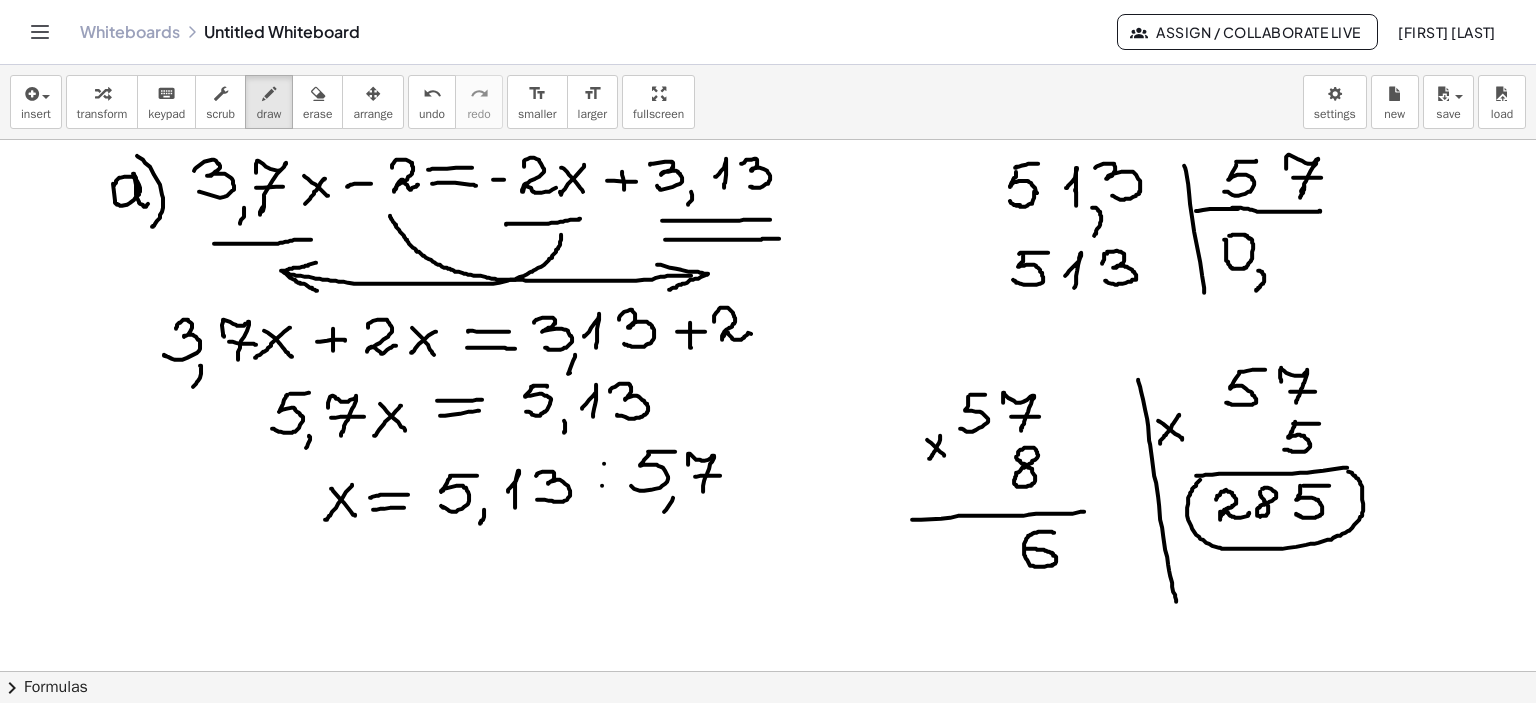 drag, startPoint x: 1054, startPoint y: 532, endPoint x: 1025, endPoint y: 548, distance: 33.12099 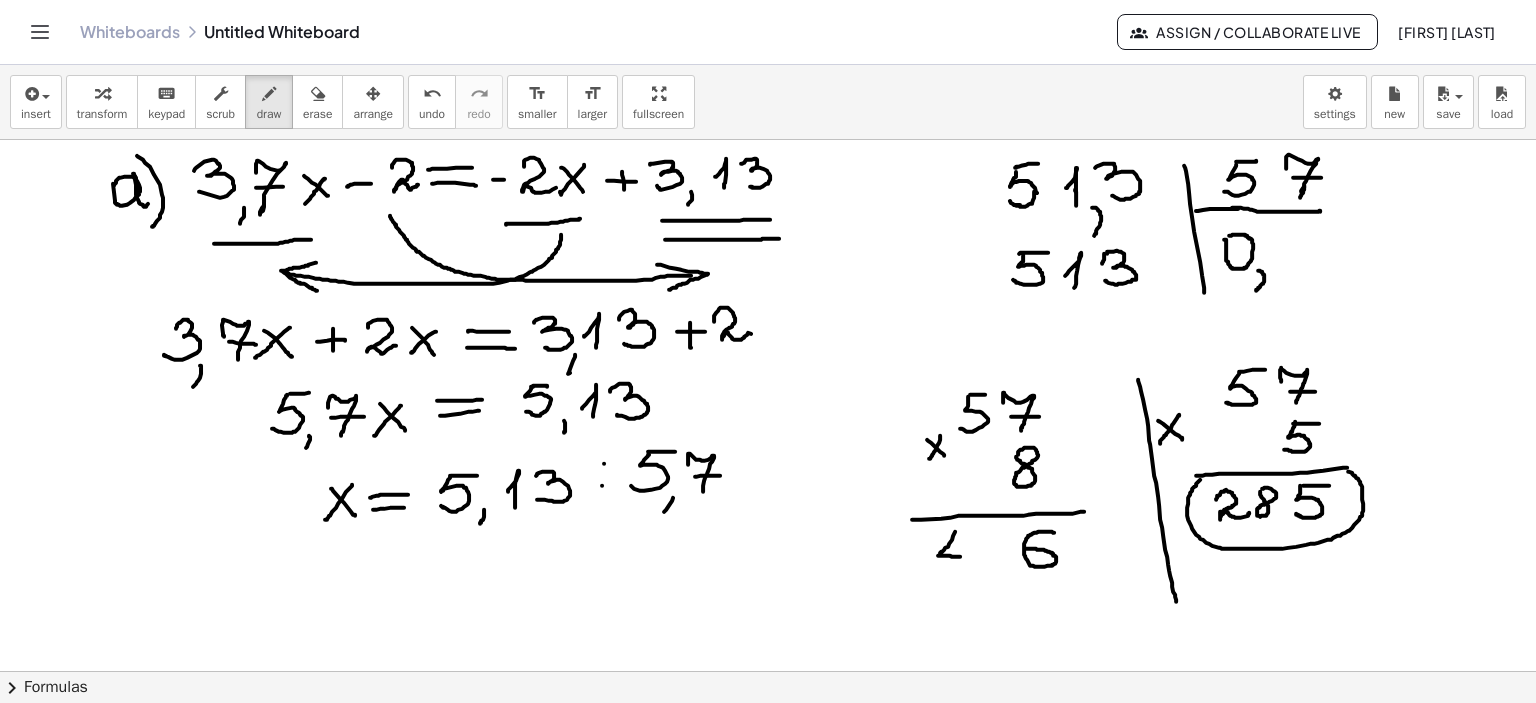 drag, startPoint x: 955, startPoint y: 531, endPoint x: 964, endPoint y: 546, distance: 17.492855 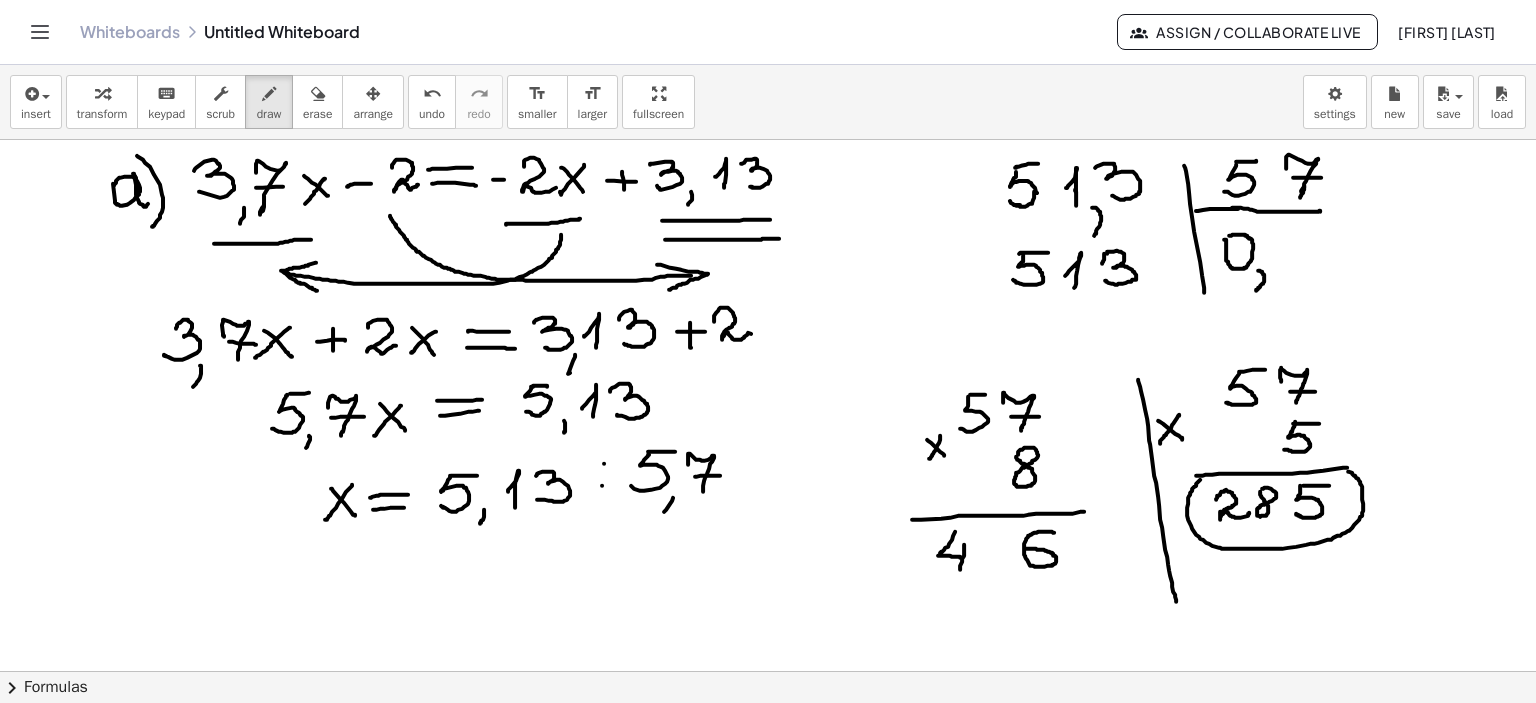 drag, startPoint x: 964, startPoint y: 544, endPoint x: 968, endPoint y: 562, distance: 18.439089 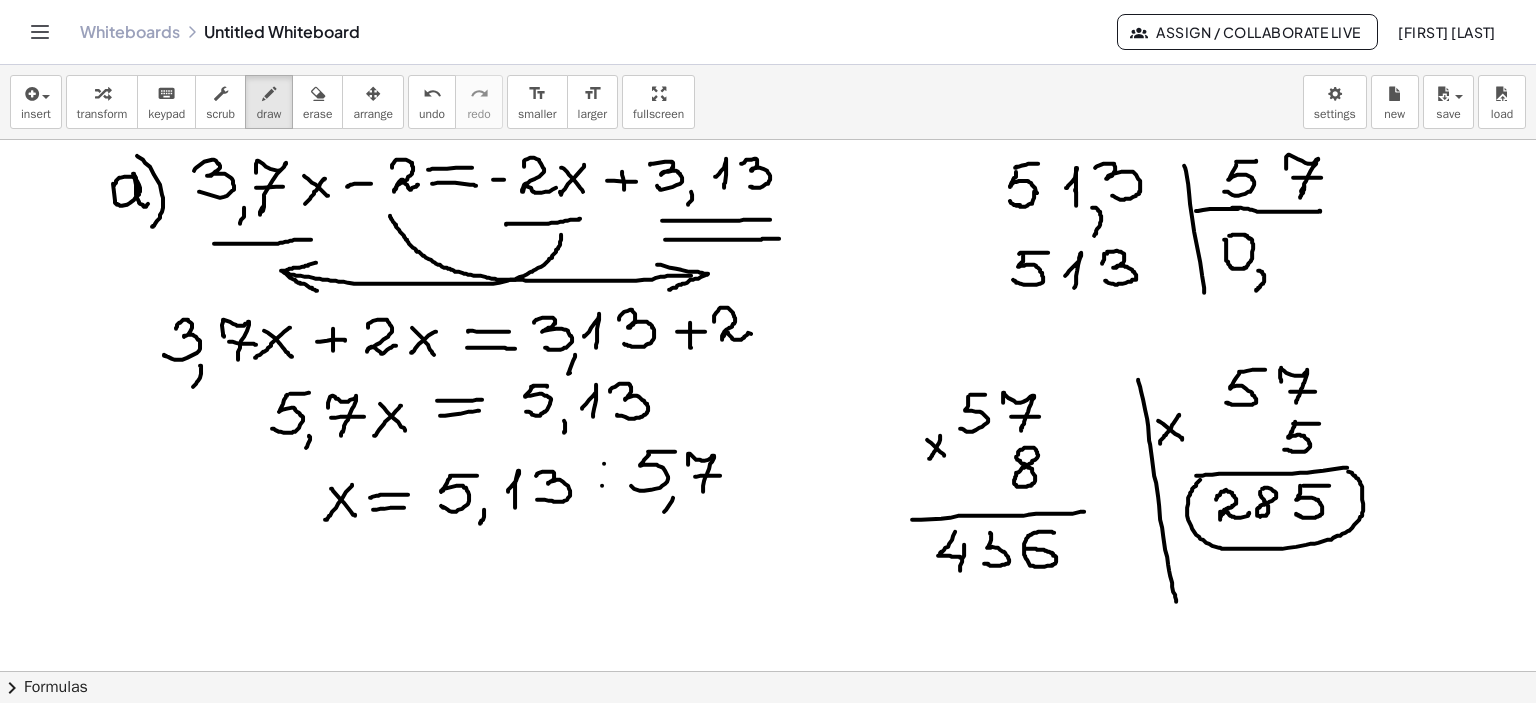 drag, startPoint x: 988, startPoint y: 546, endPoint x: 999, endPoint y: 549, distance: 11.401754 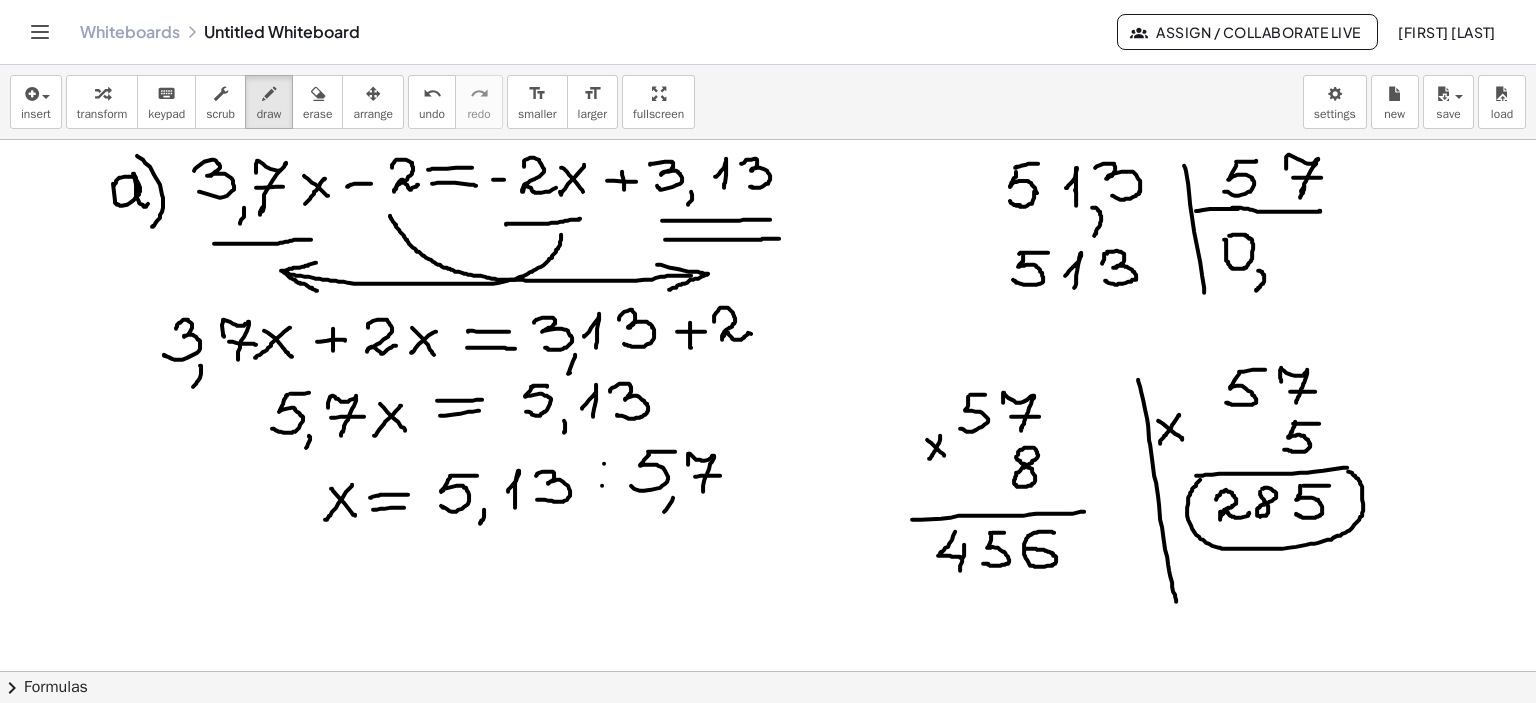 drag, startPoint x: 992, startPoint y: 532, endPoint x: 1006, endPoint y: 532, distance: 14 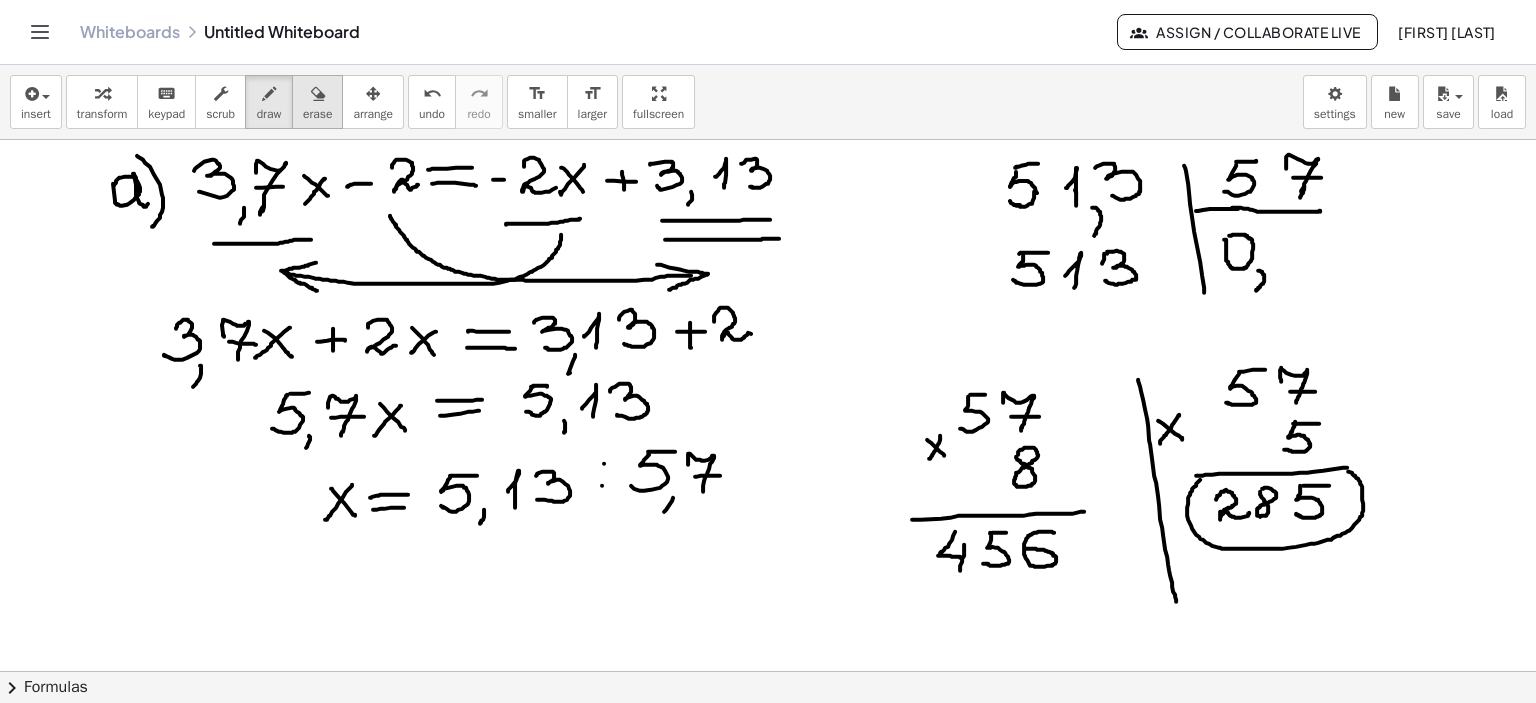 click at bounding box center [317, 93] 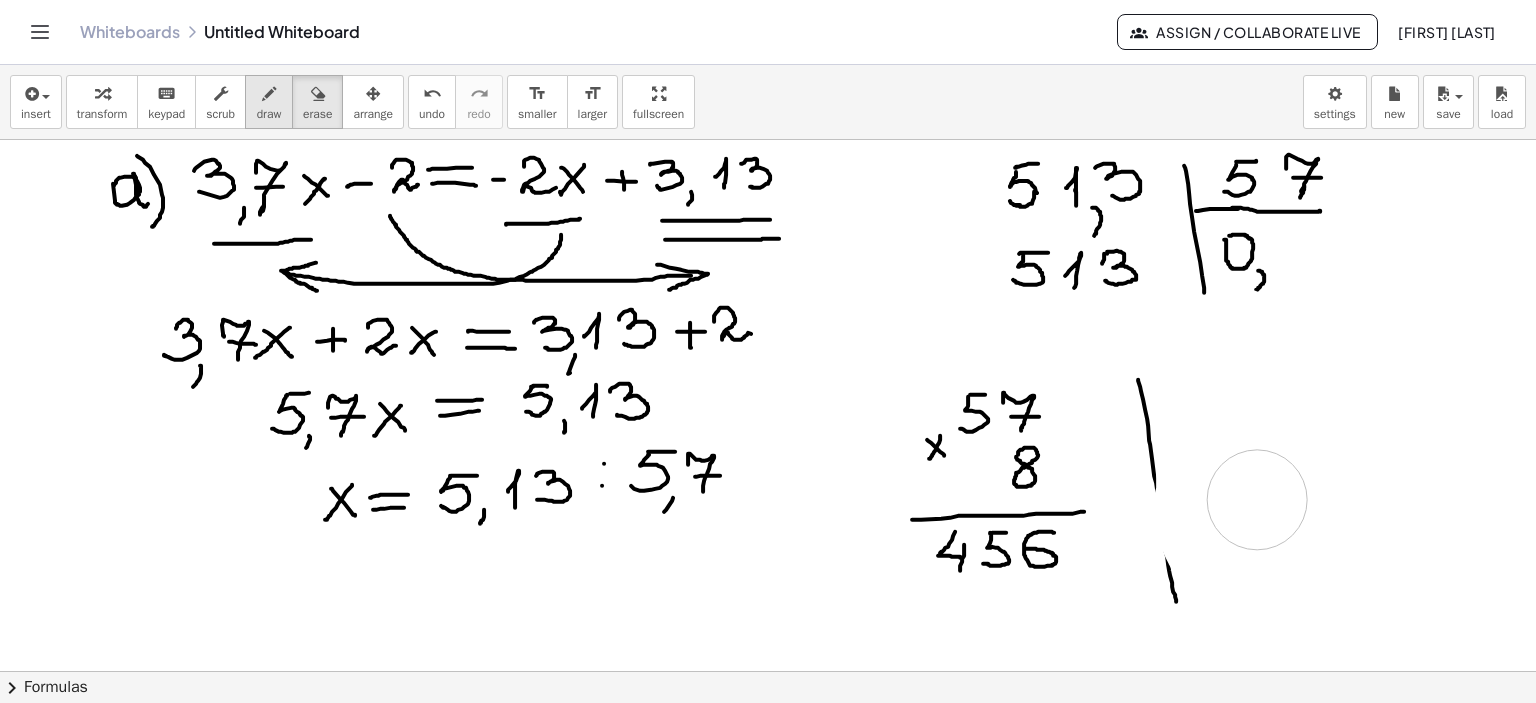 drag, startPoint x: 1354, startPoint y: 574, endPoint x: 252, endPoint y: 111, distance: 1195.313 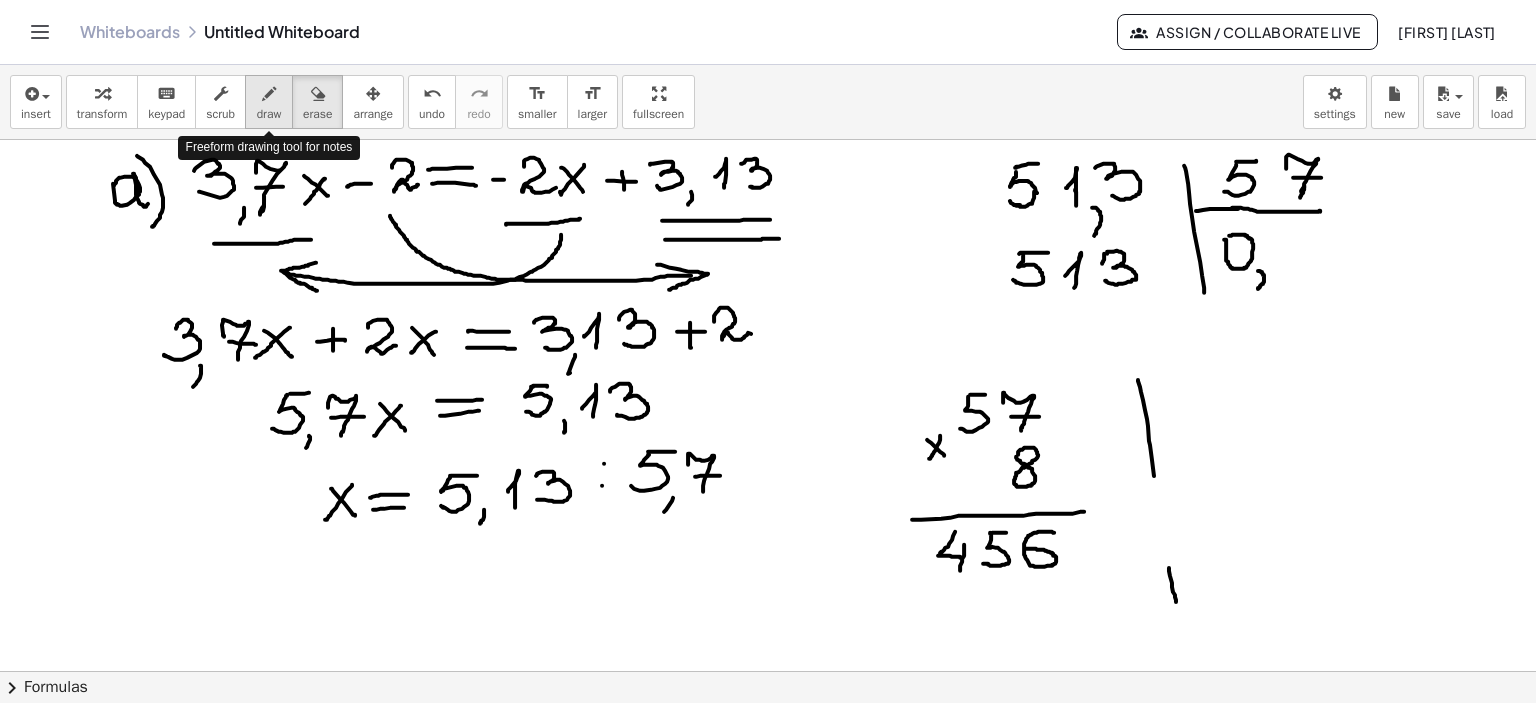 click at bounding box center [269, 94] 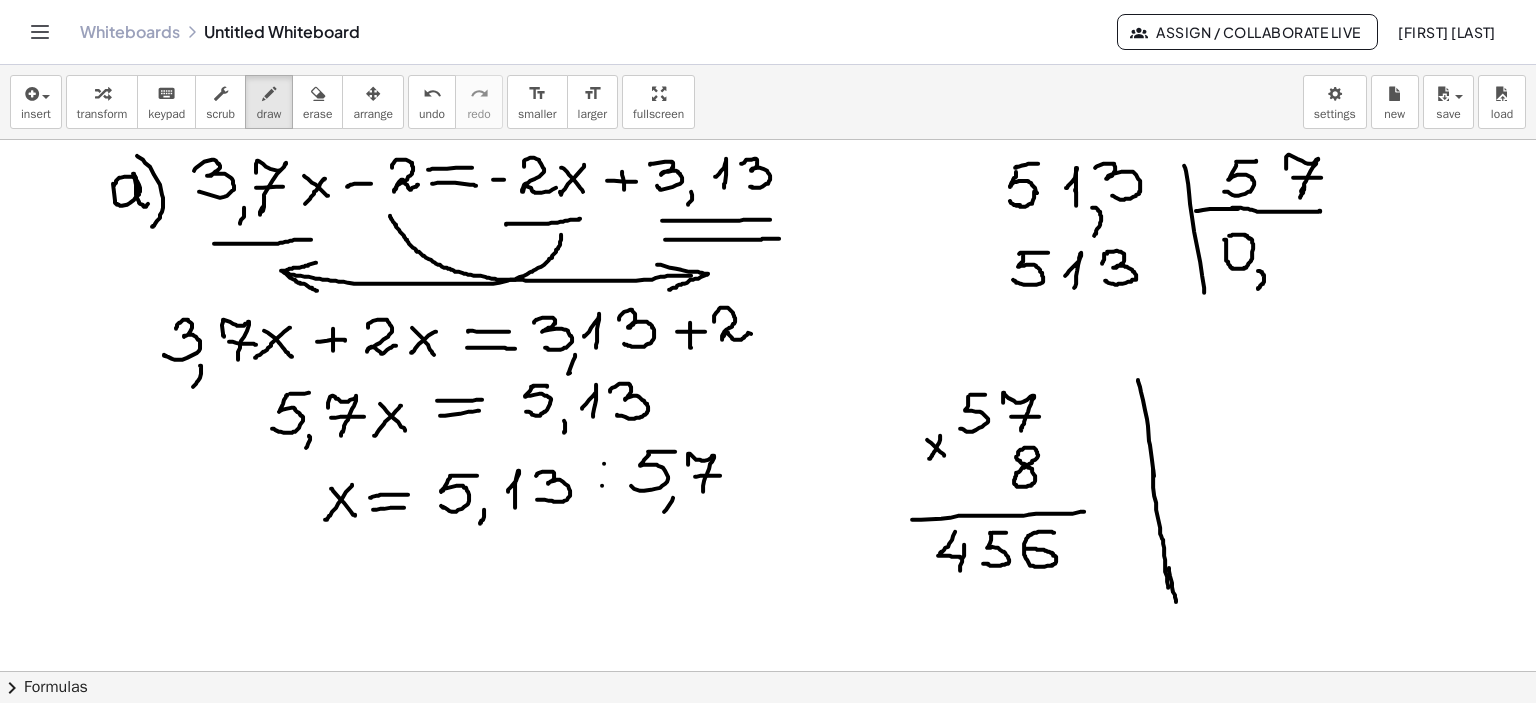 drag, startPoint x: 1153, startPoint y: 469, endPoint x: 1172, endPoint y: 563, distance: 95.90099 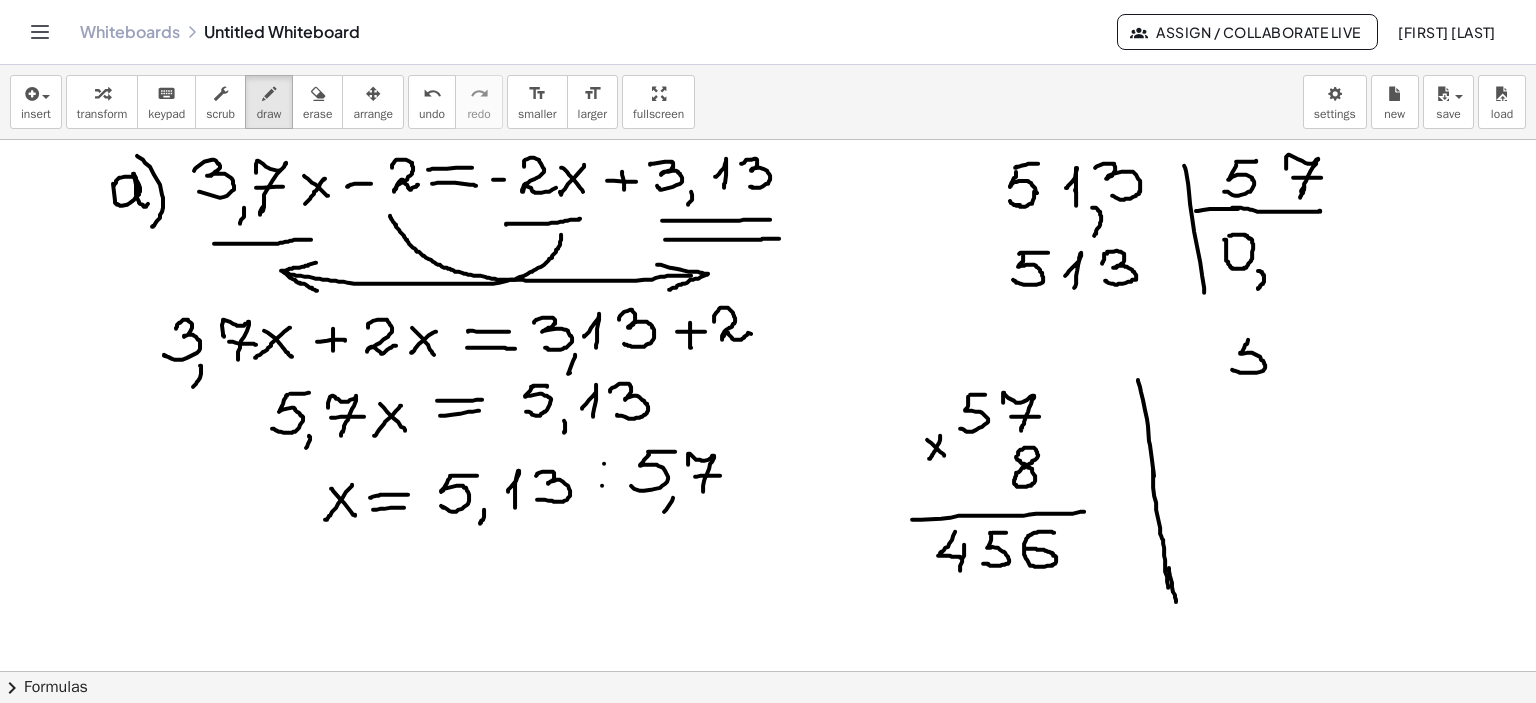 drag, startPoint x: 1248, startPoint y: 339, endPoint x: 1240, endPoint y: 365, distance: 27.202942 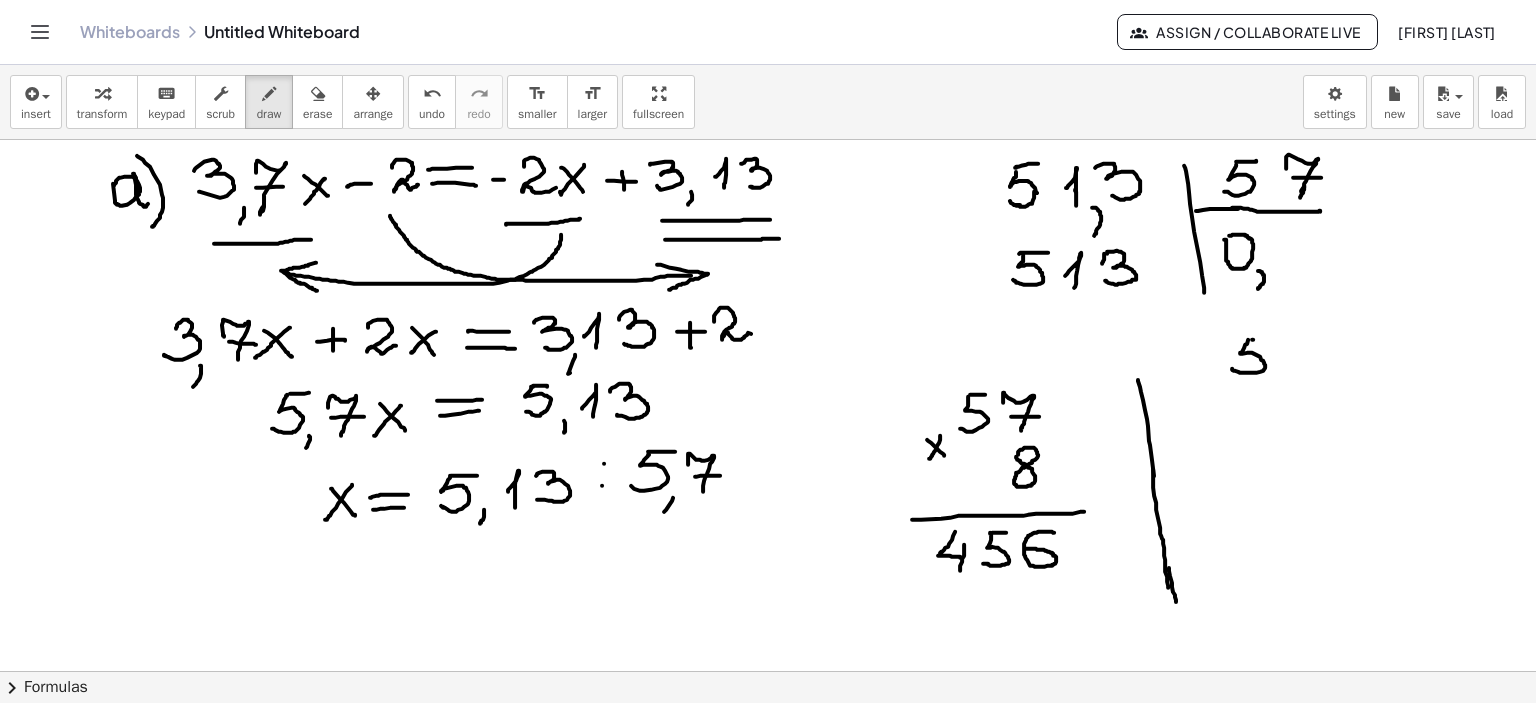 drag, startPoint x: 1252, startPoint y: 339, endPoint x: 1276, endPoint y: 339, distance: 24 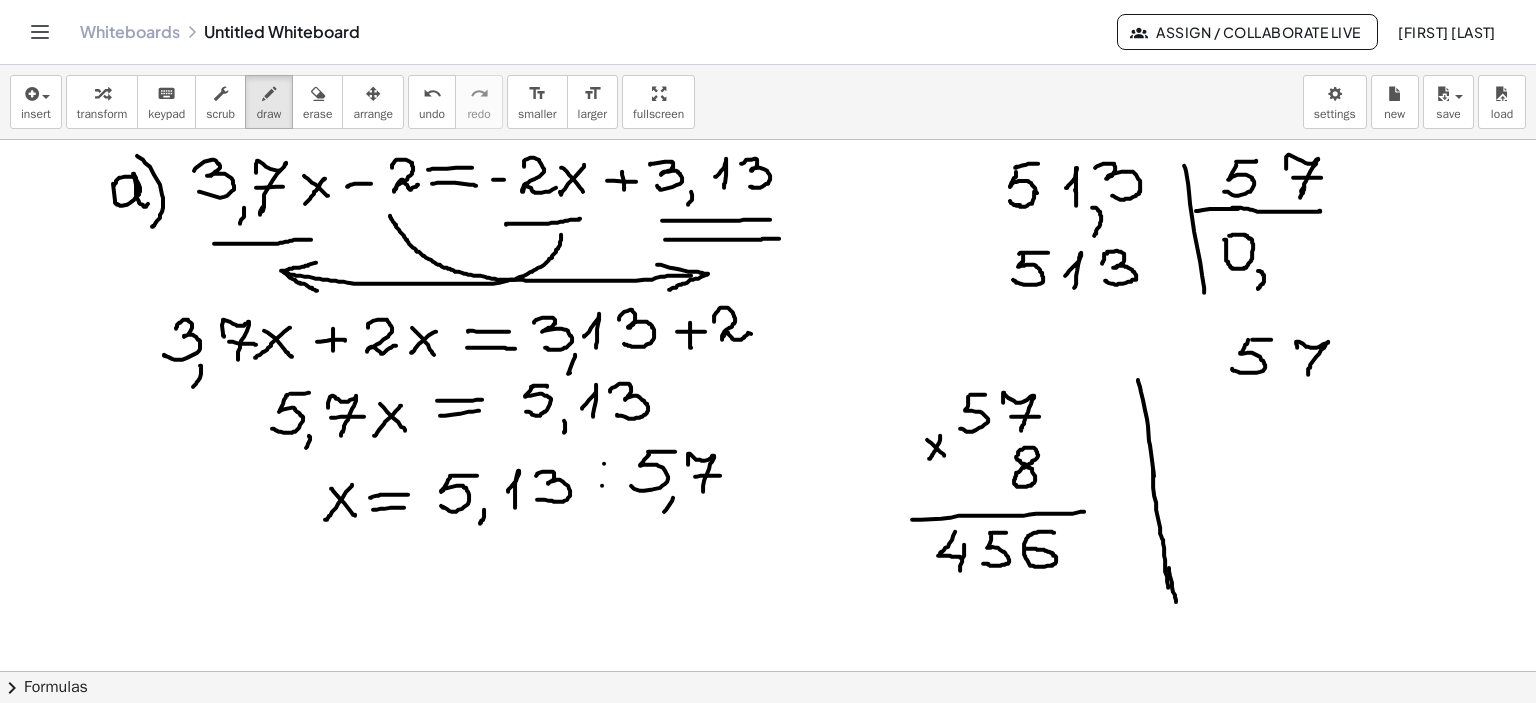 drag, startPoint x: 1297, startPoint y: 347, endPoint x: 1308, endPoint y: 374, distance: 29.15476 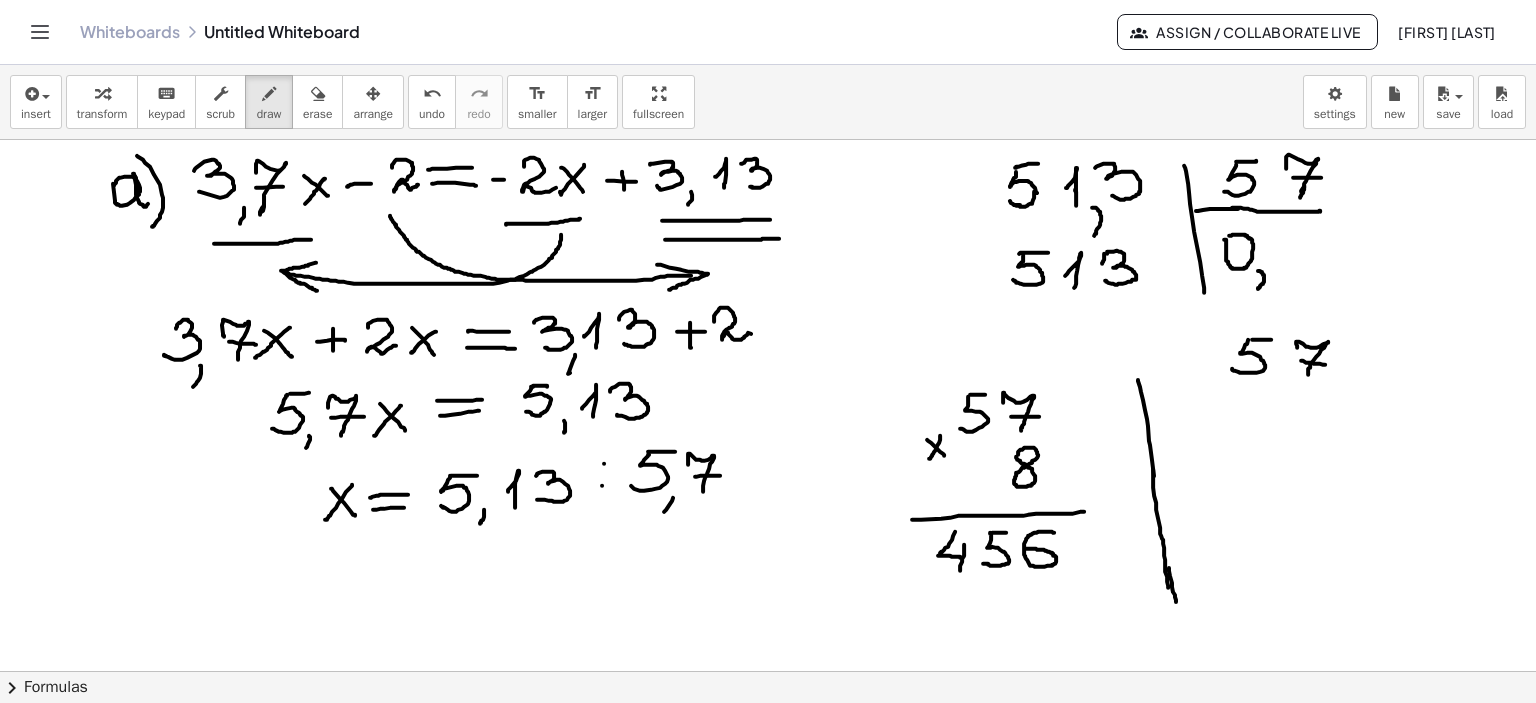 drag, startPoint x: 1301, startPoint y: 360, endPoint x: 1326, endPoint y: 364, distance: 25.317978 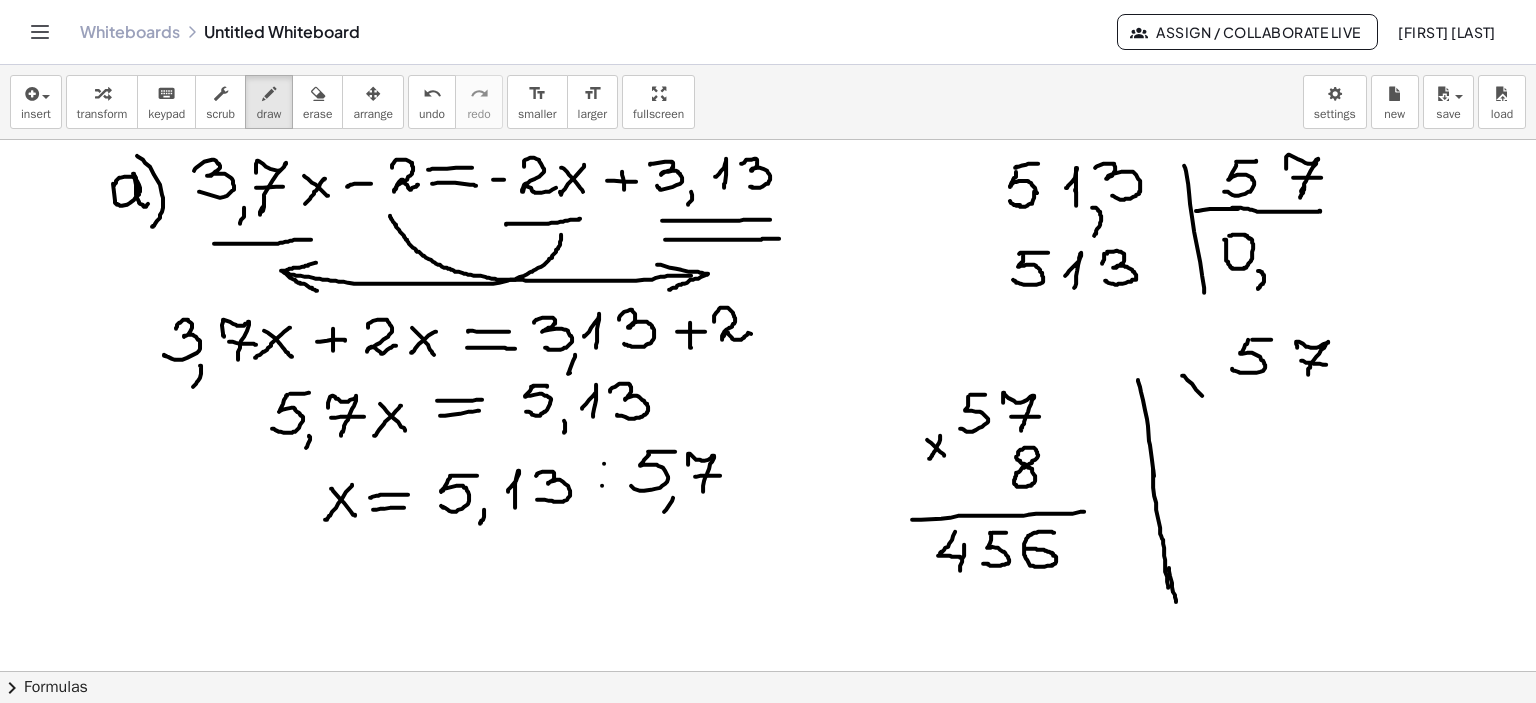 drag, startPoint x: 1182, startPoint y: 375, endPoint x: 1208, endPoint y: 399, distance: 35.383614 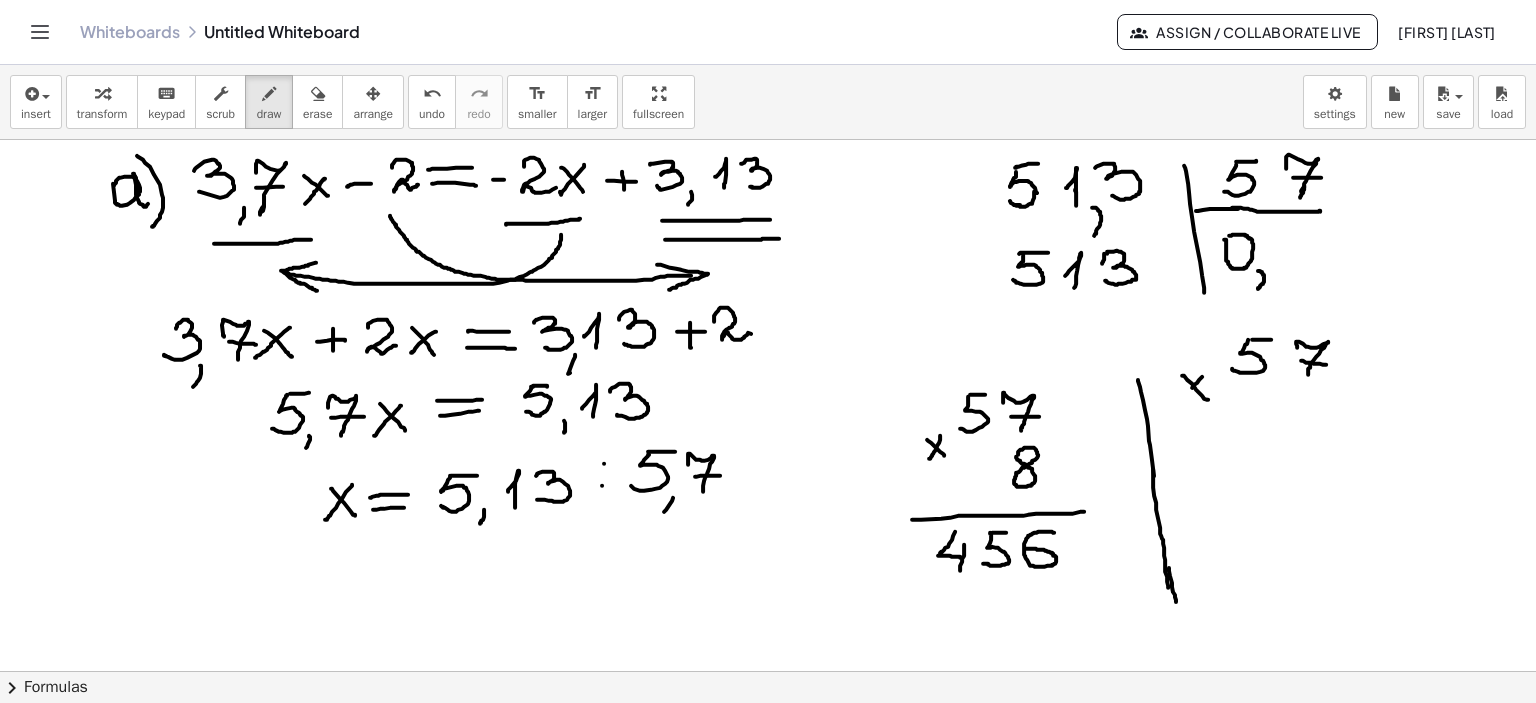 drag, startPoint x: 1192, startPoint y: 387, endPoint x: 1181, endPoint y: 403, distance: 19.416489 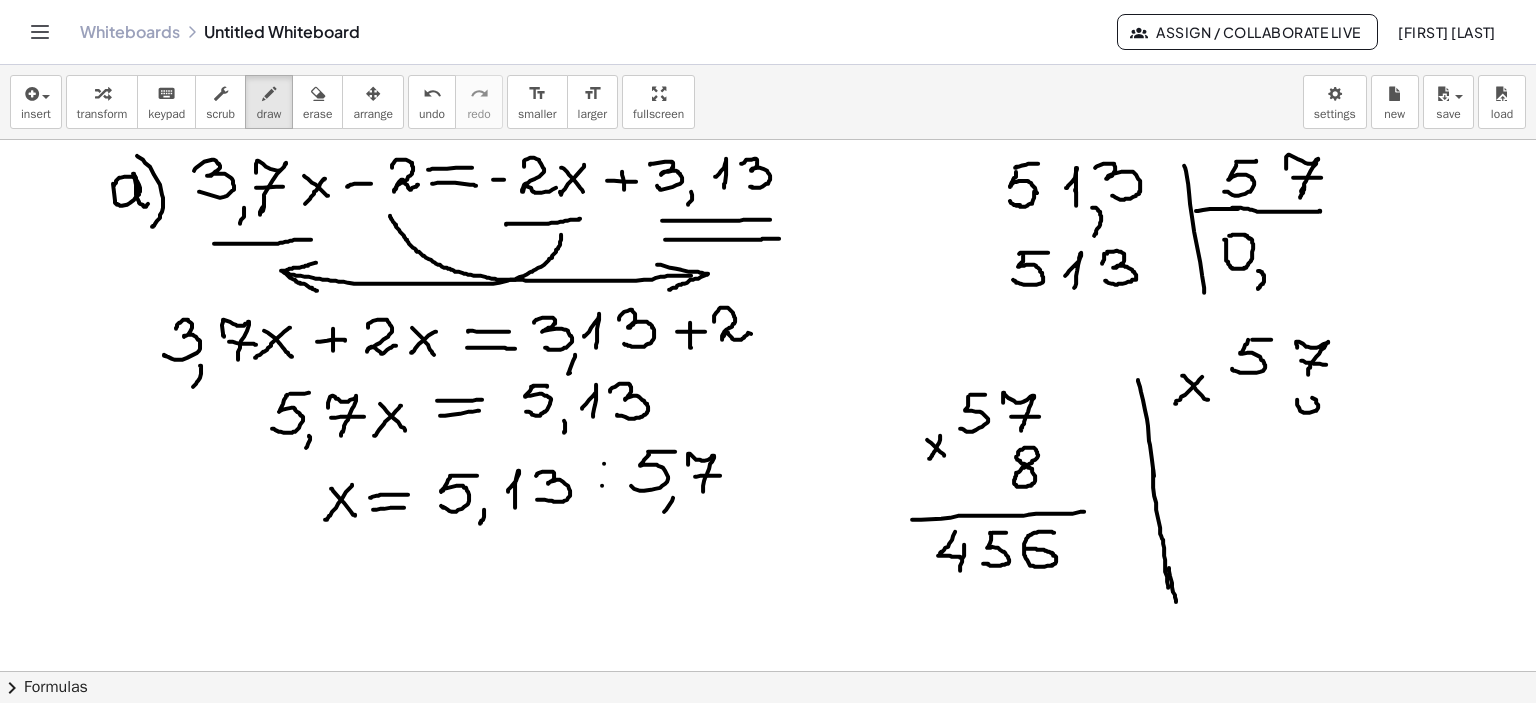 drag, startPoint x: 1297, startPoint y: 399, endPoint x: 1308, endPoint y: 404, distance: 12.083046 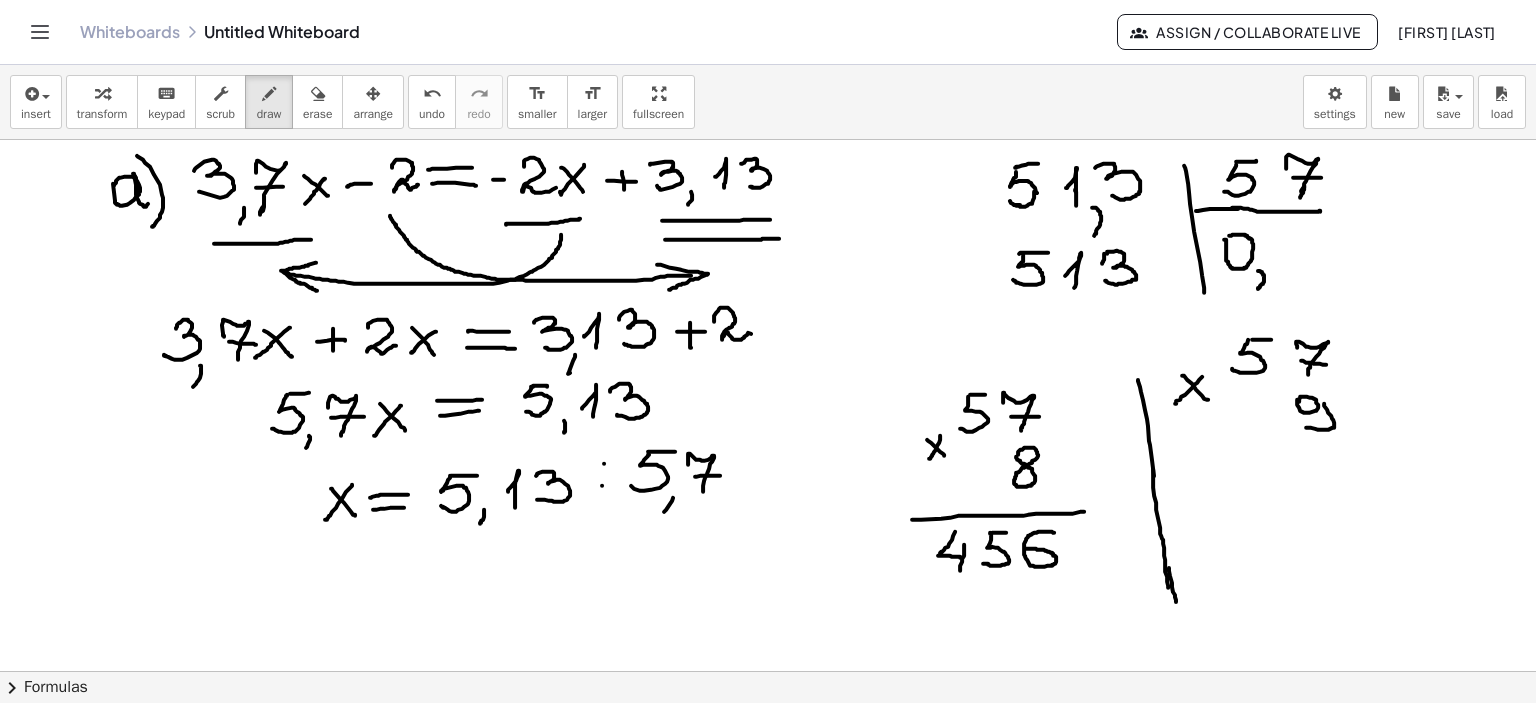 drag, startPoint x: 1324, startPoint y: 403, endPoint x: 1306, endPoint y: 427, distance: 30 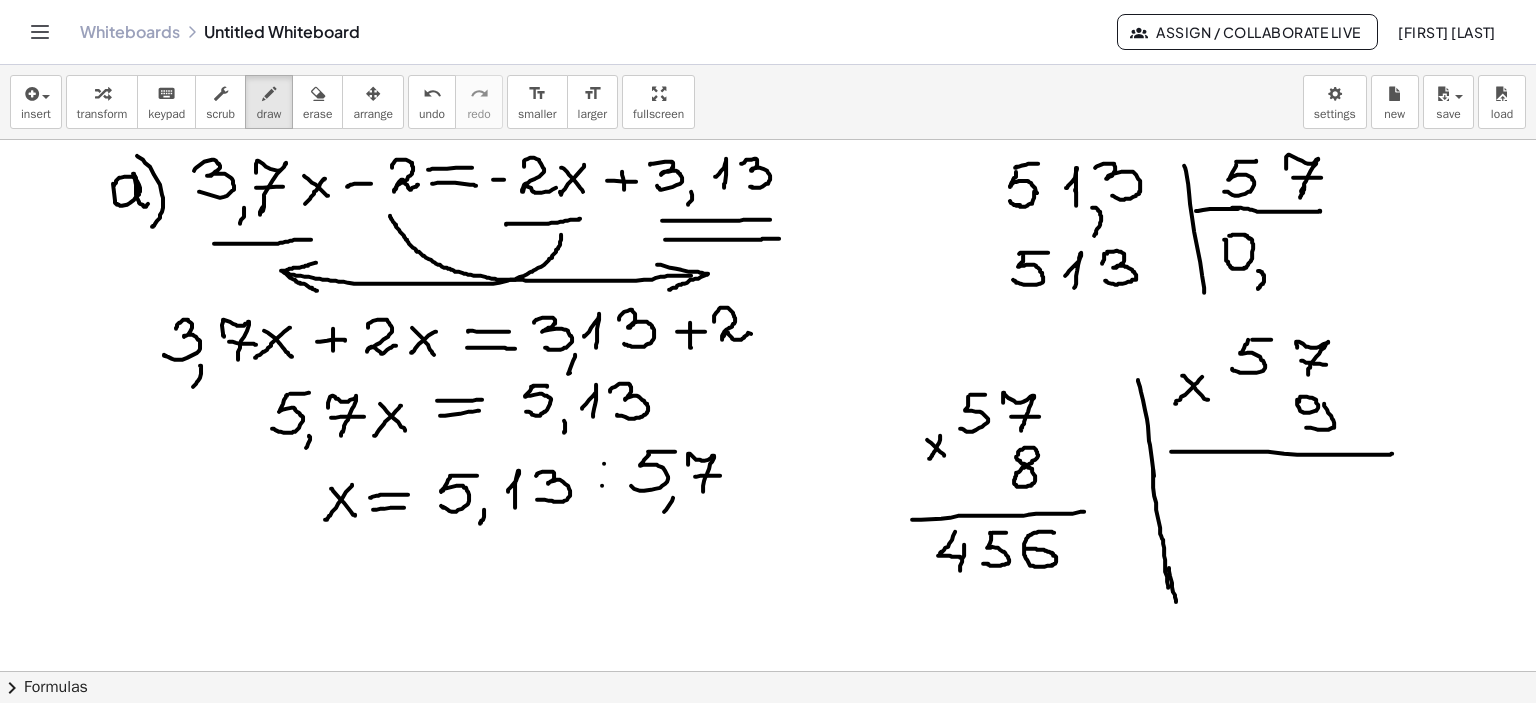 drag, startPoint x: 1171, startPoint y: 451, endPoint x: 1392, endPoint y: 453, distance: 221.00905 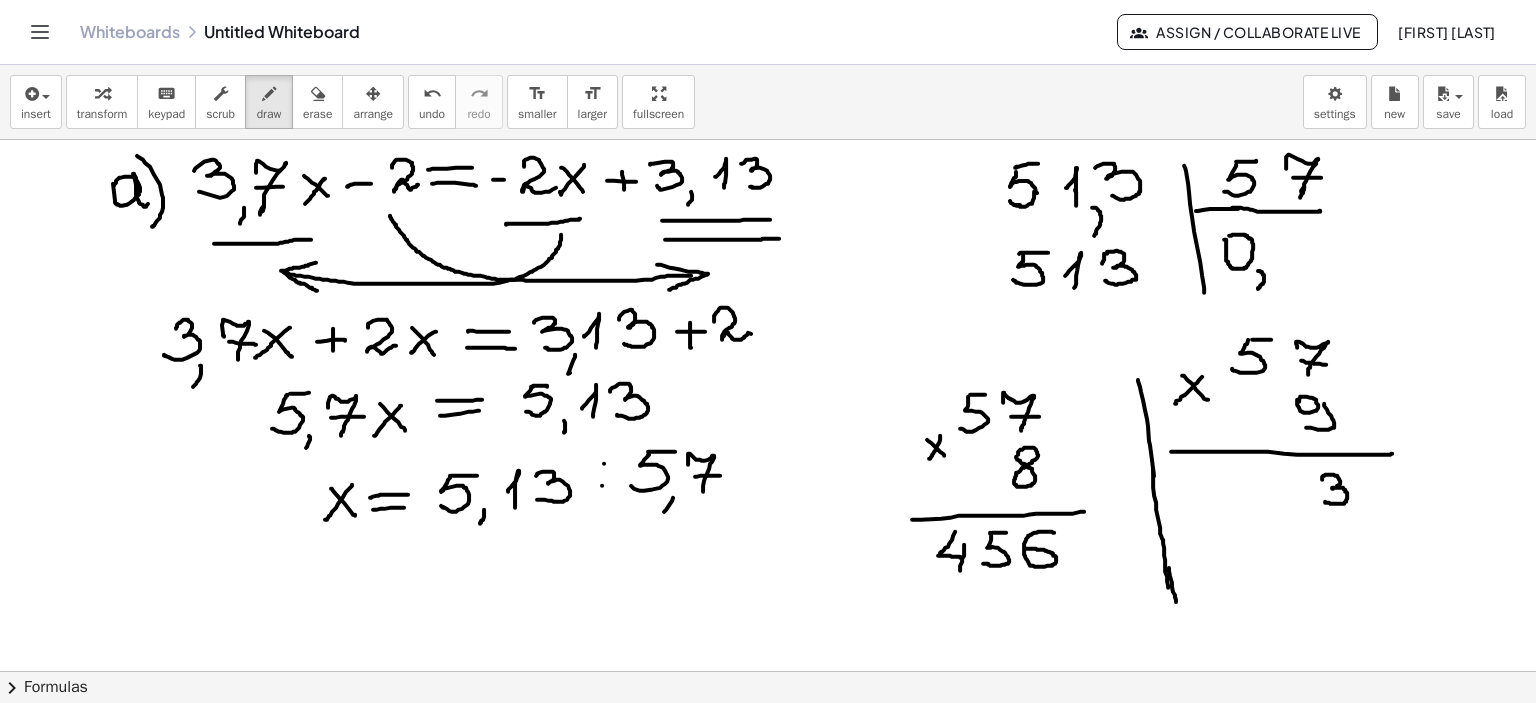 drag, startPoint x: 1322, startPoint y: 479, endPoint x: 1325, endPoint y: 501, distance: 22.203604 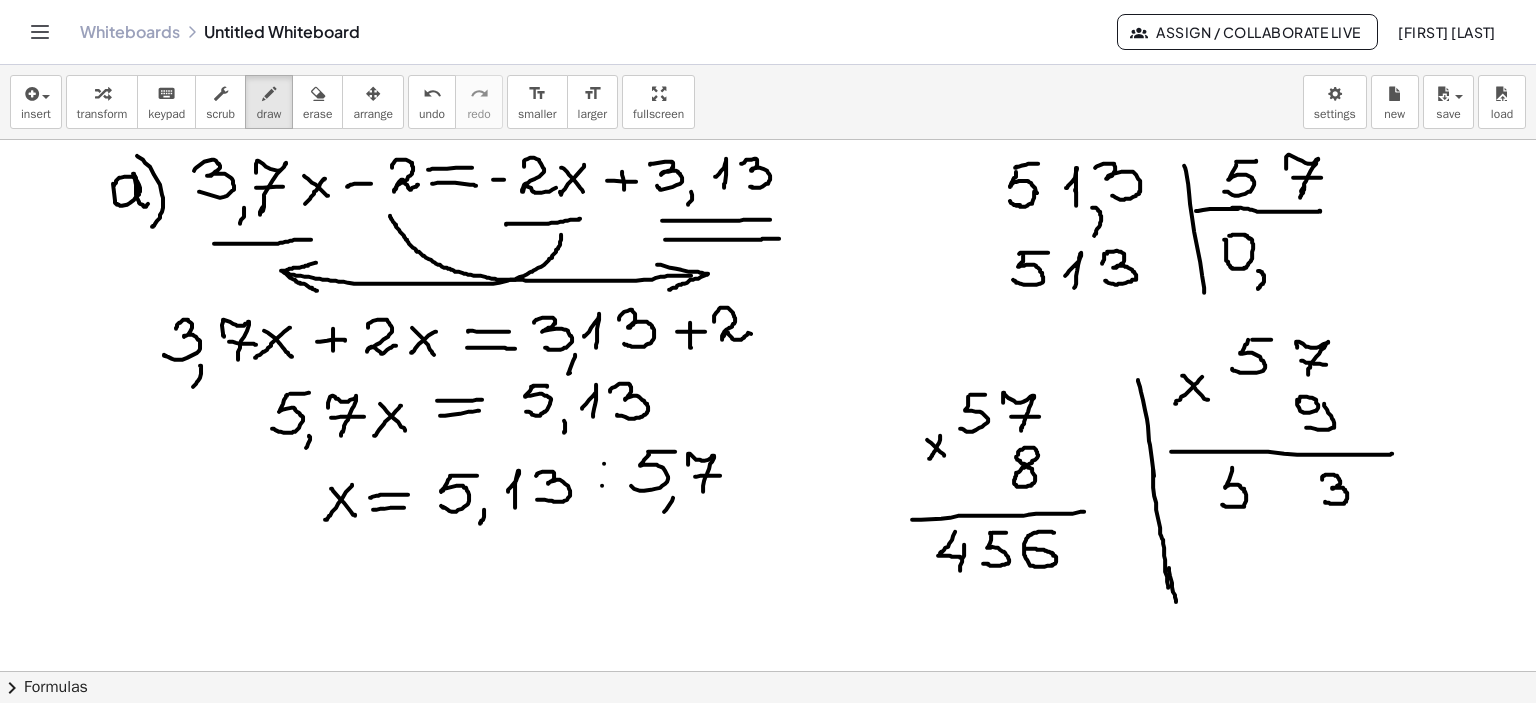 drag, startPoint x: 1232, startPoint y: 467, endPoint x: 1222, endPoint y: 504, distance: 38.327538 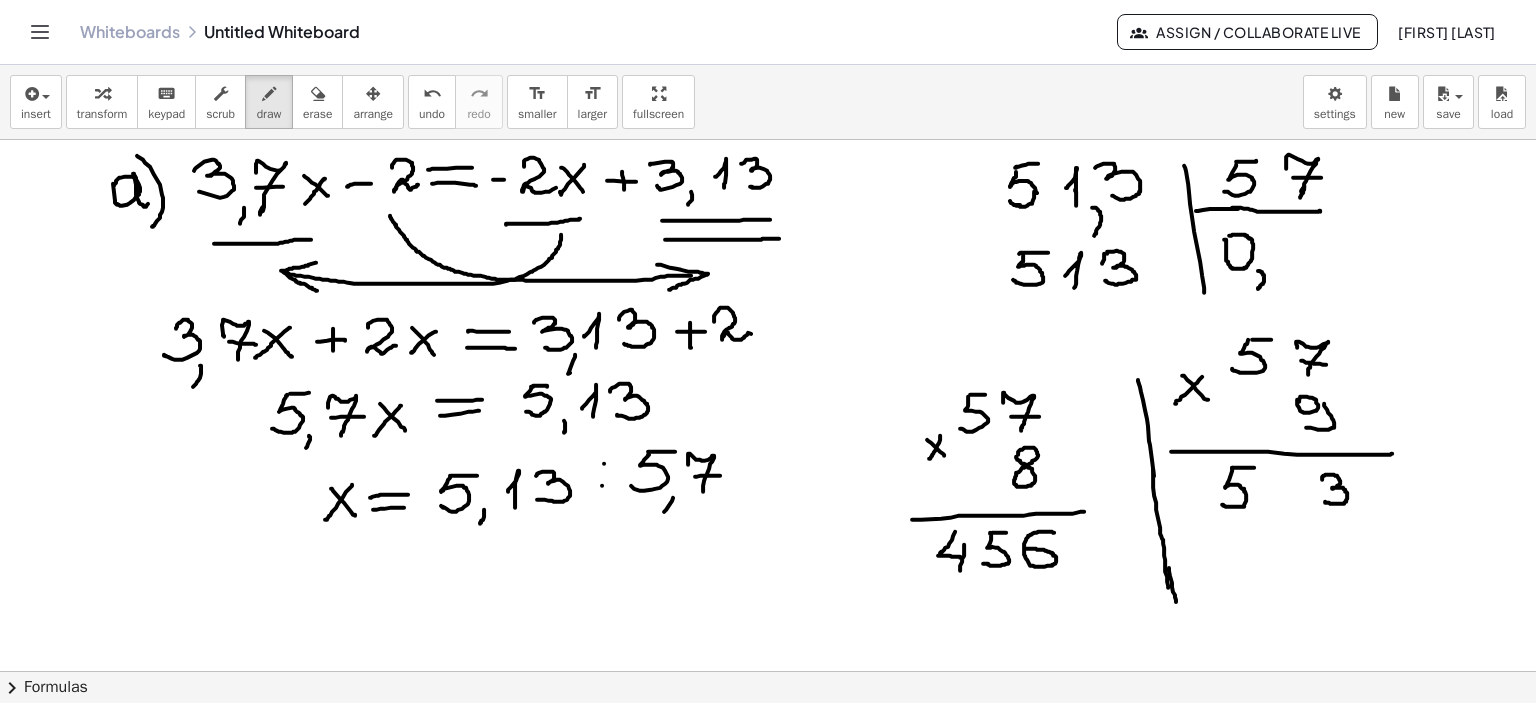 drag, startPoint x: 1232, startPoint y: 468, endPoint x: 1254, endPoint y: 467, distance: 22.022715 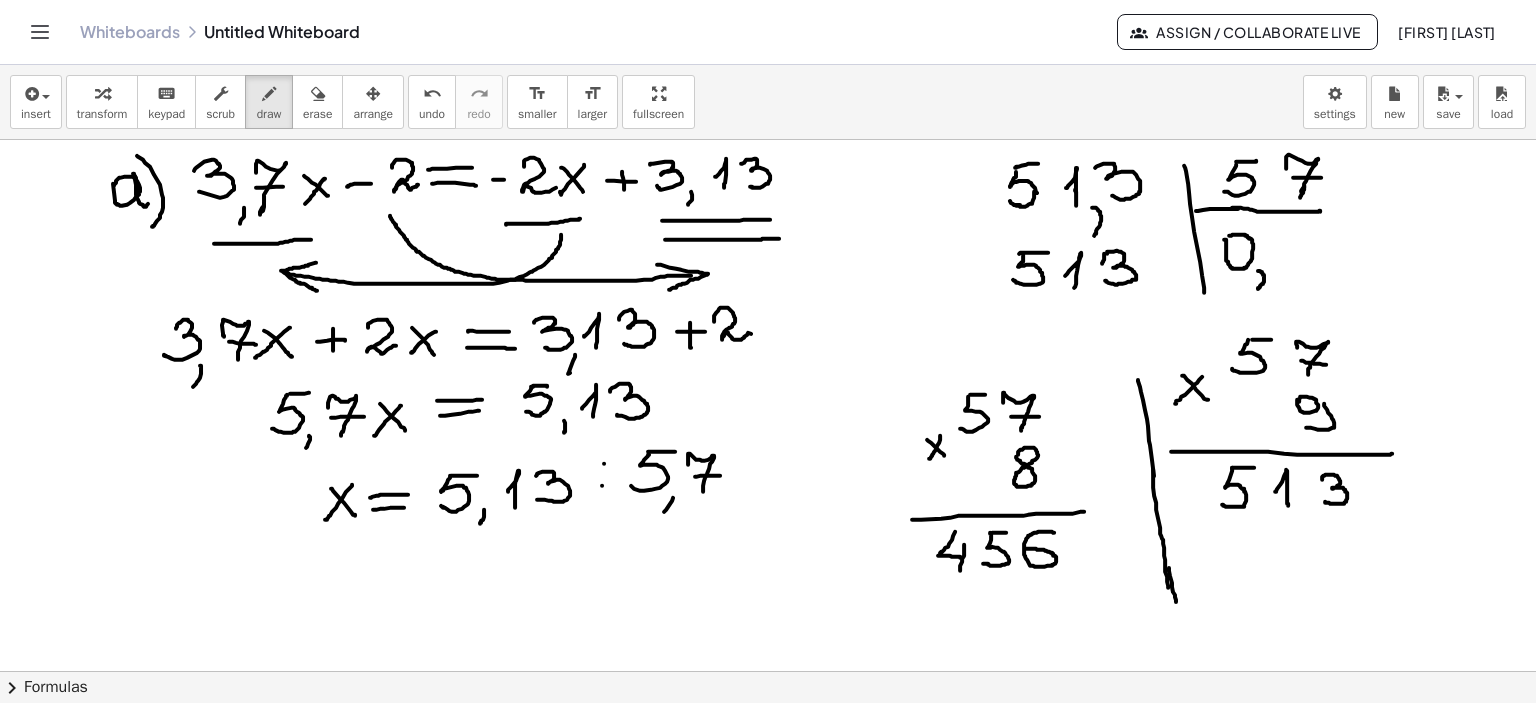 drag, startPoint x: 1275, startPoint y: 491, endPoint x: 1288, endPoint y: 505, distance: 19.104973 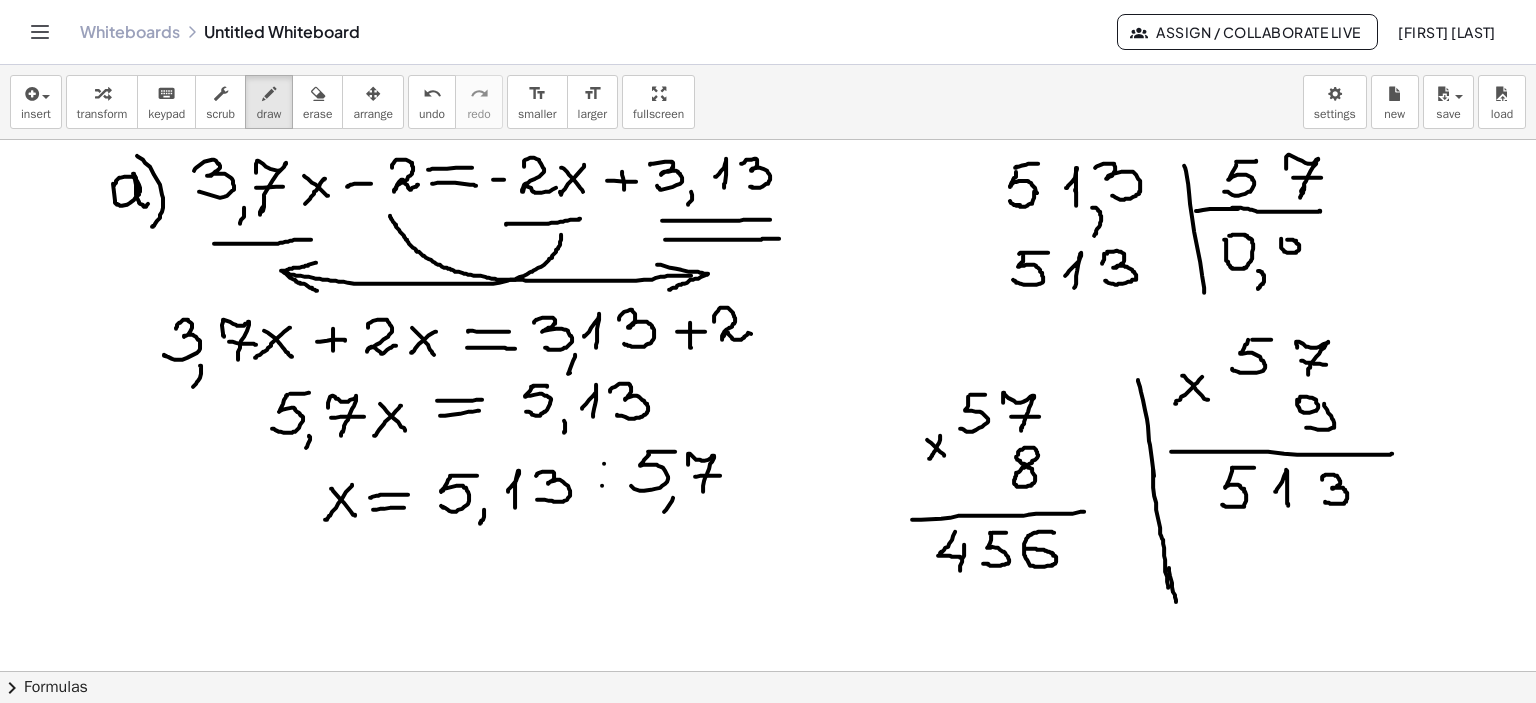 drag, startPoint x: 1281, startPoint y: 238, endPoint x: 1295, endPoint y: 247, distance: 16.643316 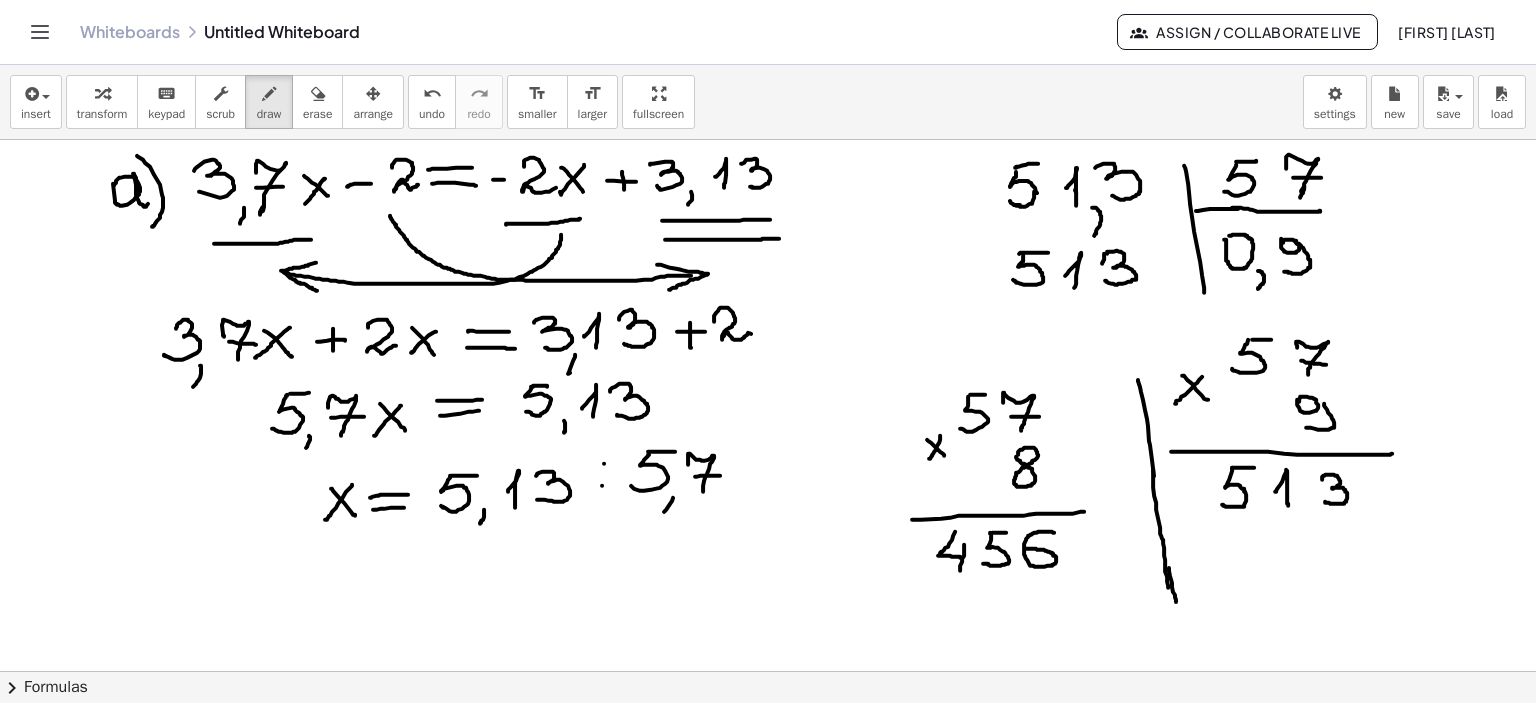 drag, startPoint x: 1296, startPoint y: 241, endPoint x: 1284, endPoint y: 271, distance: 32.31099 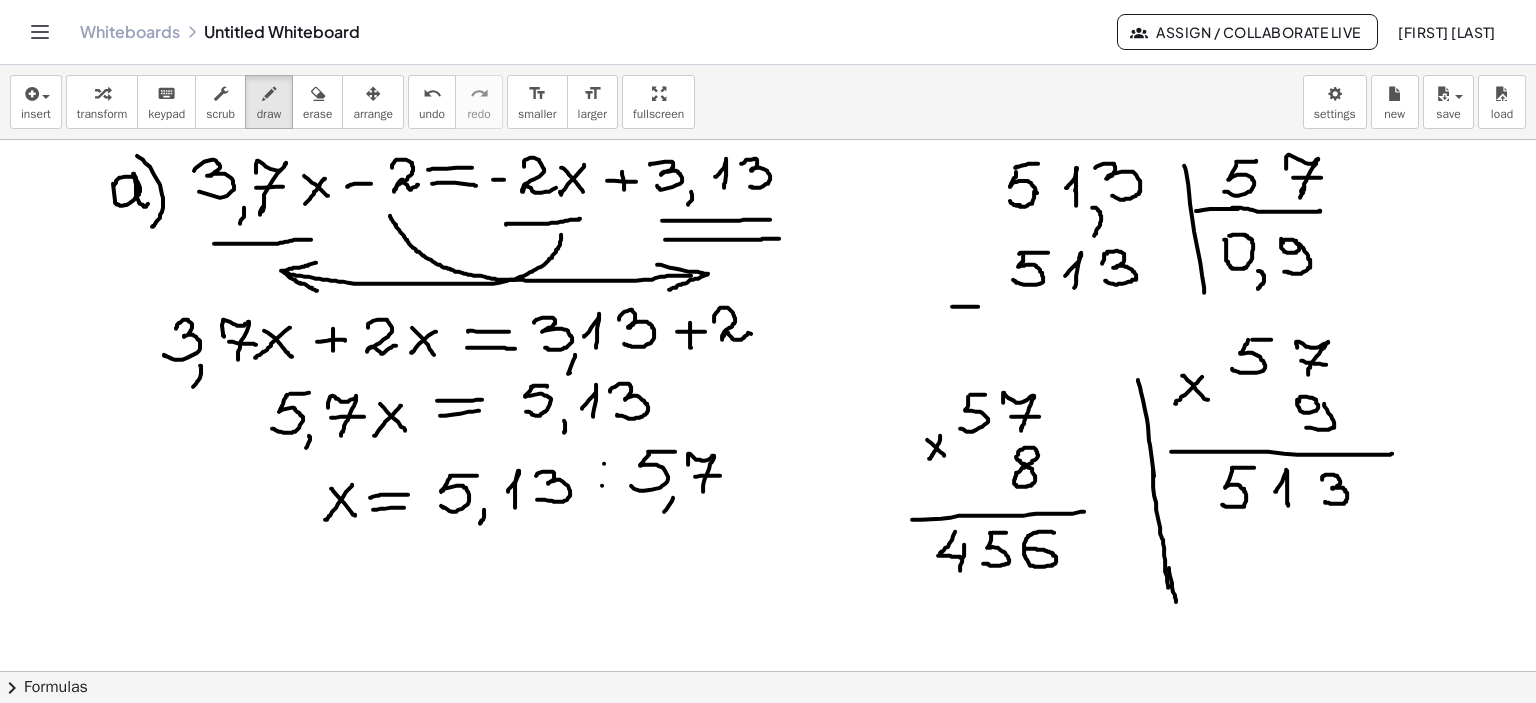 drag, startPoint x: 963, startPoint y: 306, endPoint x: 982, endPoint y: 306, distance: 19 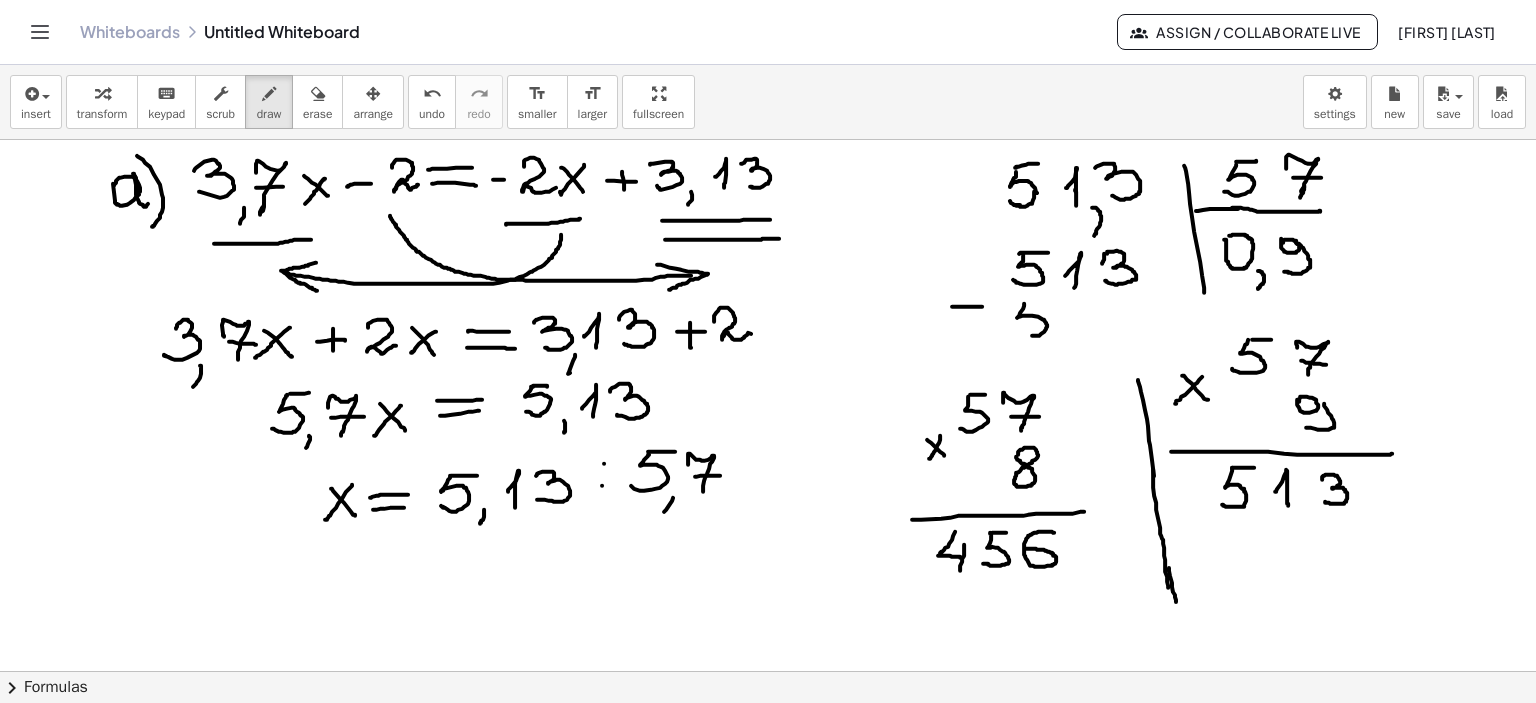 drag, startPoint x: 1024, startPoint y: 303, endPoint x: 1011, endPoint y: 331, distance: 30.870699 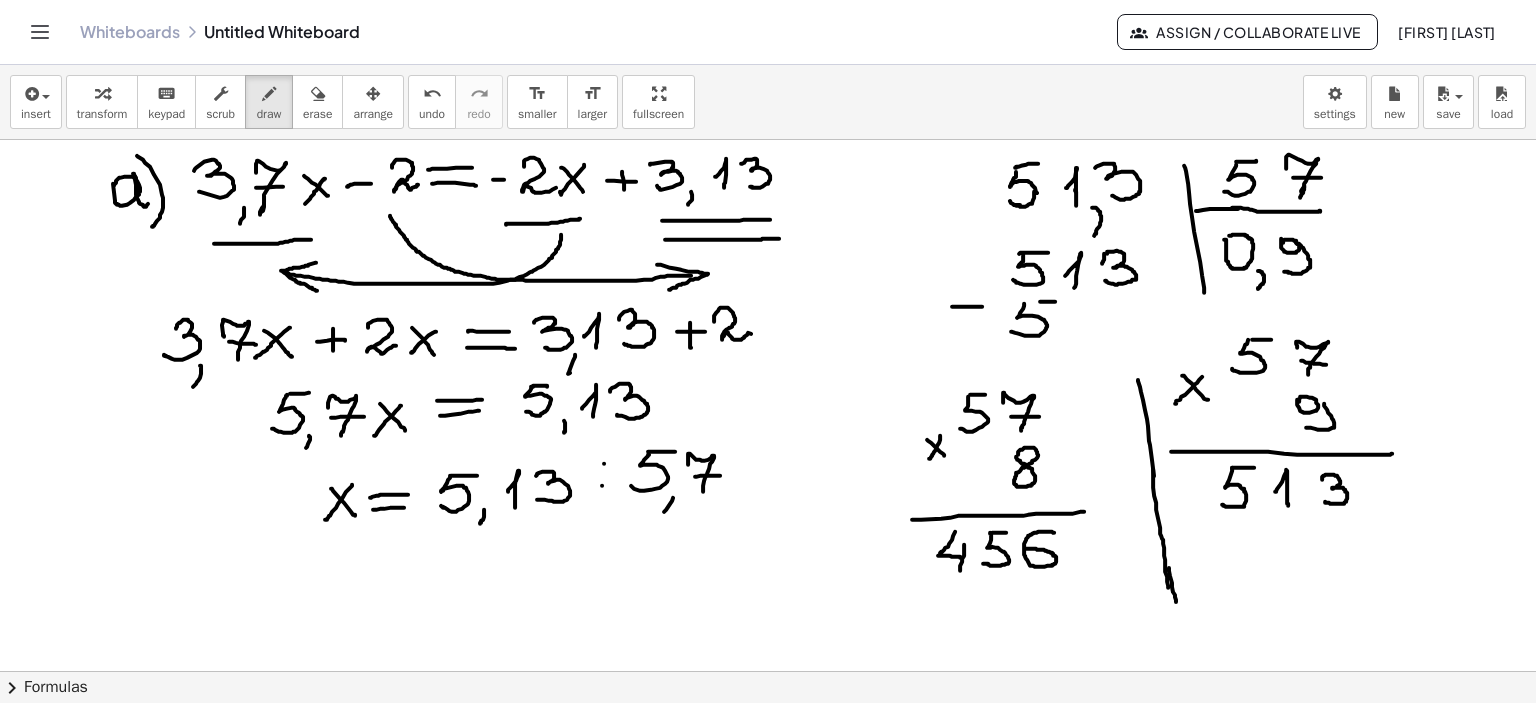 drag, startPoint x: 1044, startPoint y: 301, endPoint x: 1055, endPoint y: 301, distance: 11 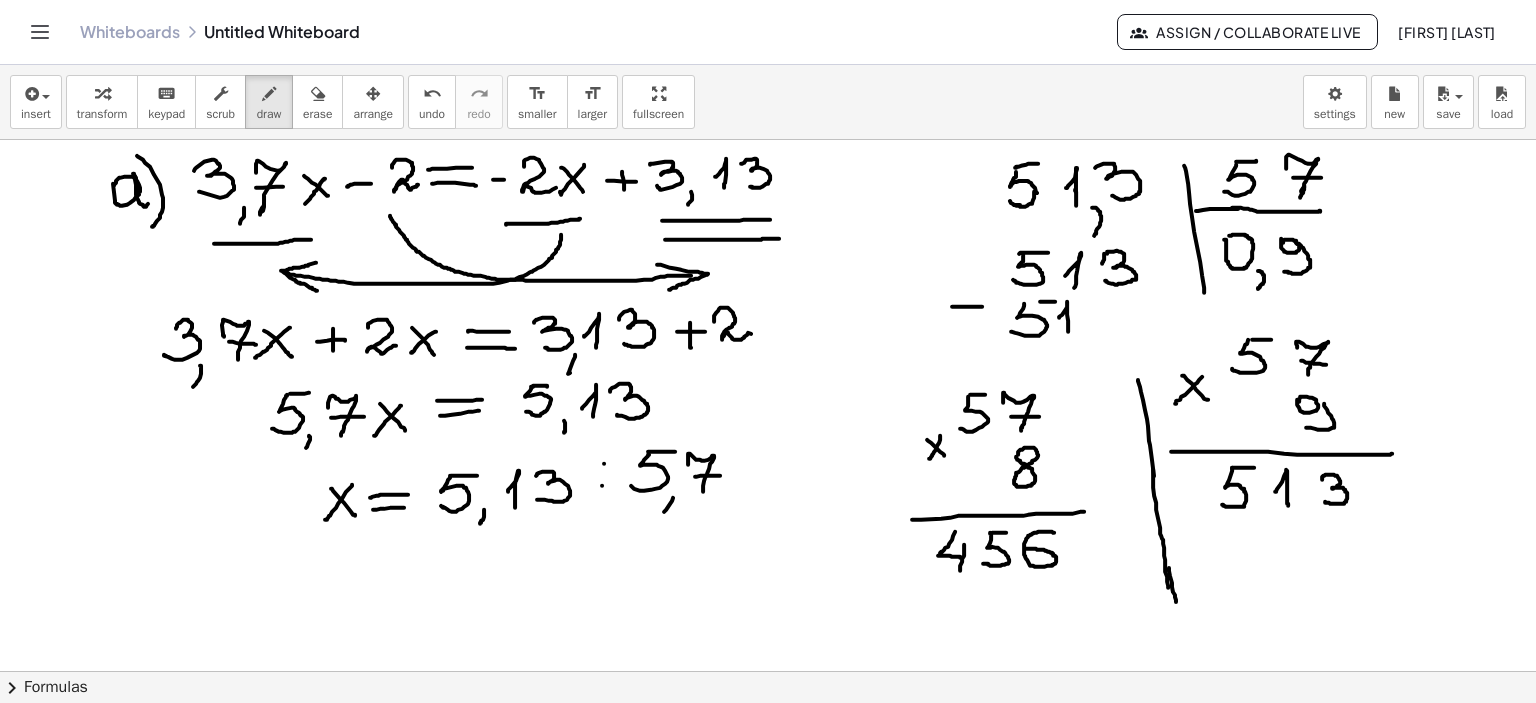 drag, startPoint x: 1059, startPoint y: 317, endPoint x: 1073, endPoint y: 329, distance: 18.439089 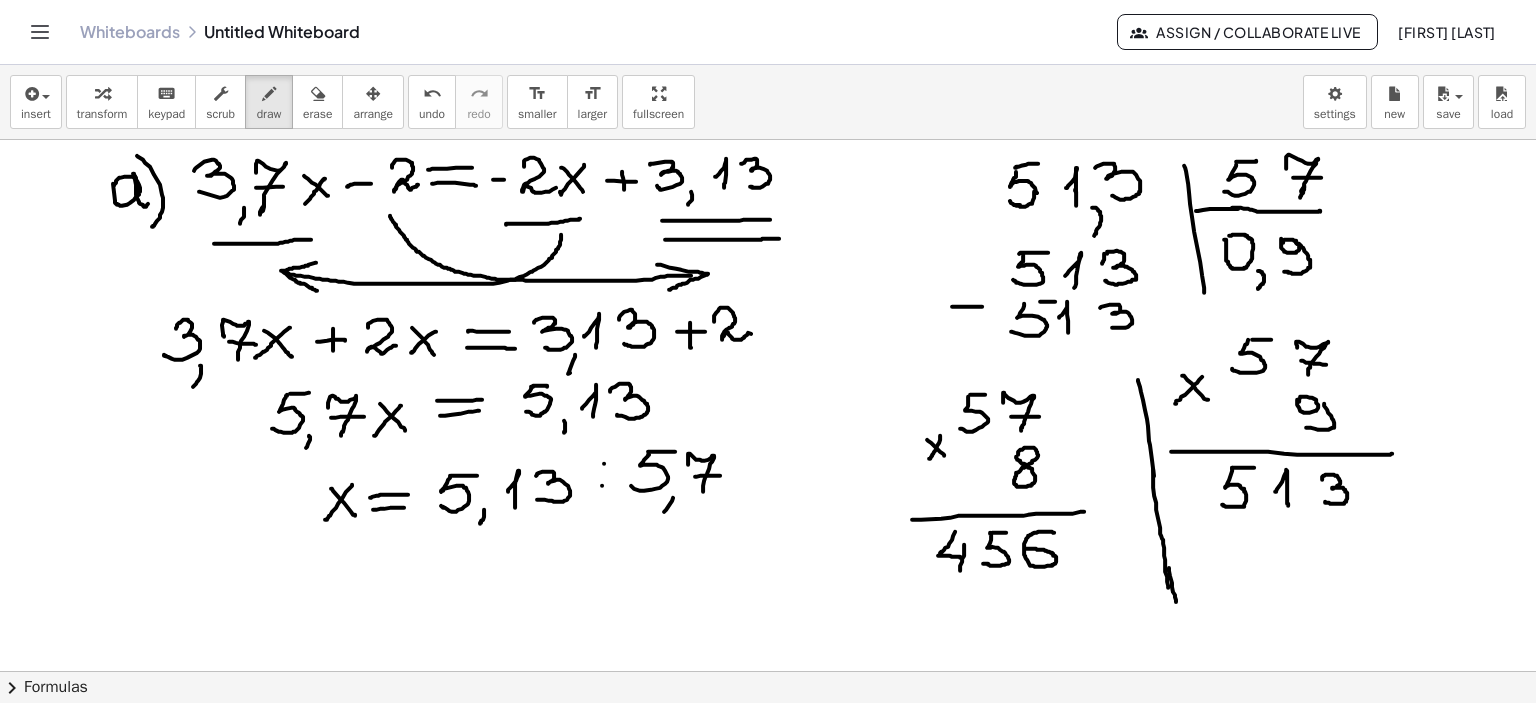 drag, startPoint x: 1100, startPoint y: 307, endPoint x: 1087, endPoint y: 313, distance: 14.3178215 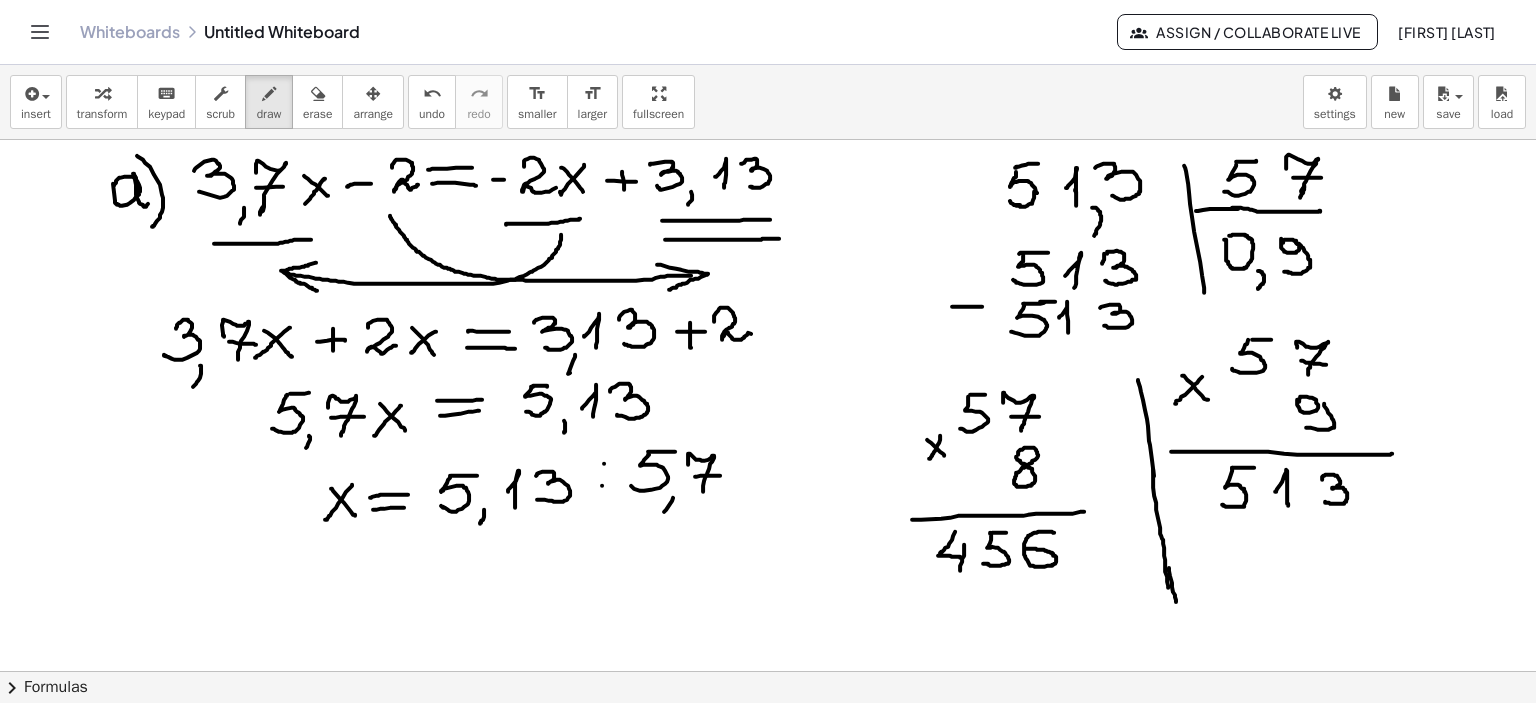 drag, startPoint x: 1023, startPoint y: 303, endPoint x: 1044, endPoint y: 302, distance: 21.023796 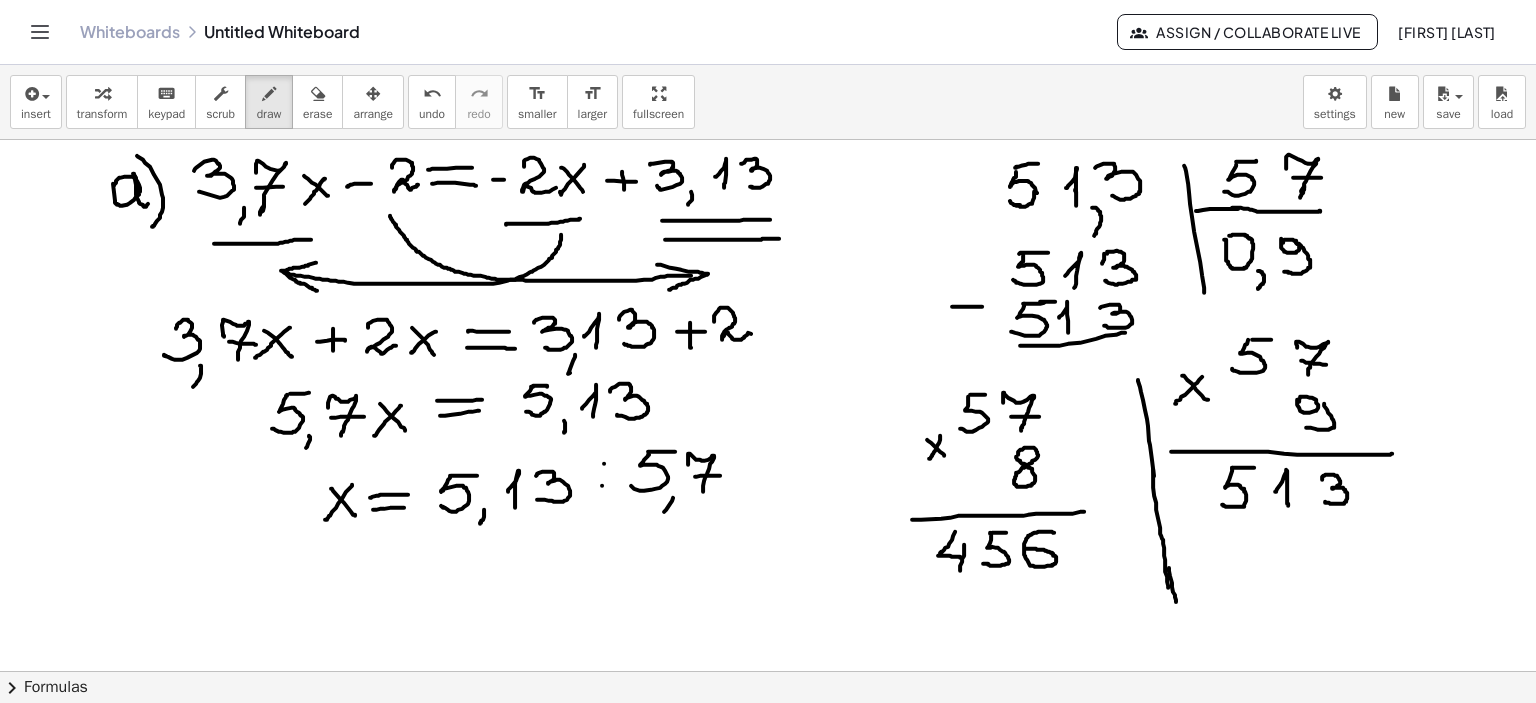 drag, startPoint x: 1040, startPoint y: 345, endPoint x: 1125, endPoint y: 332, distance: 85.98837 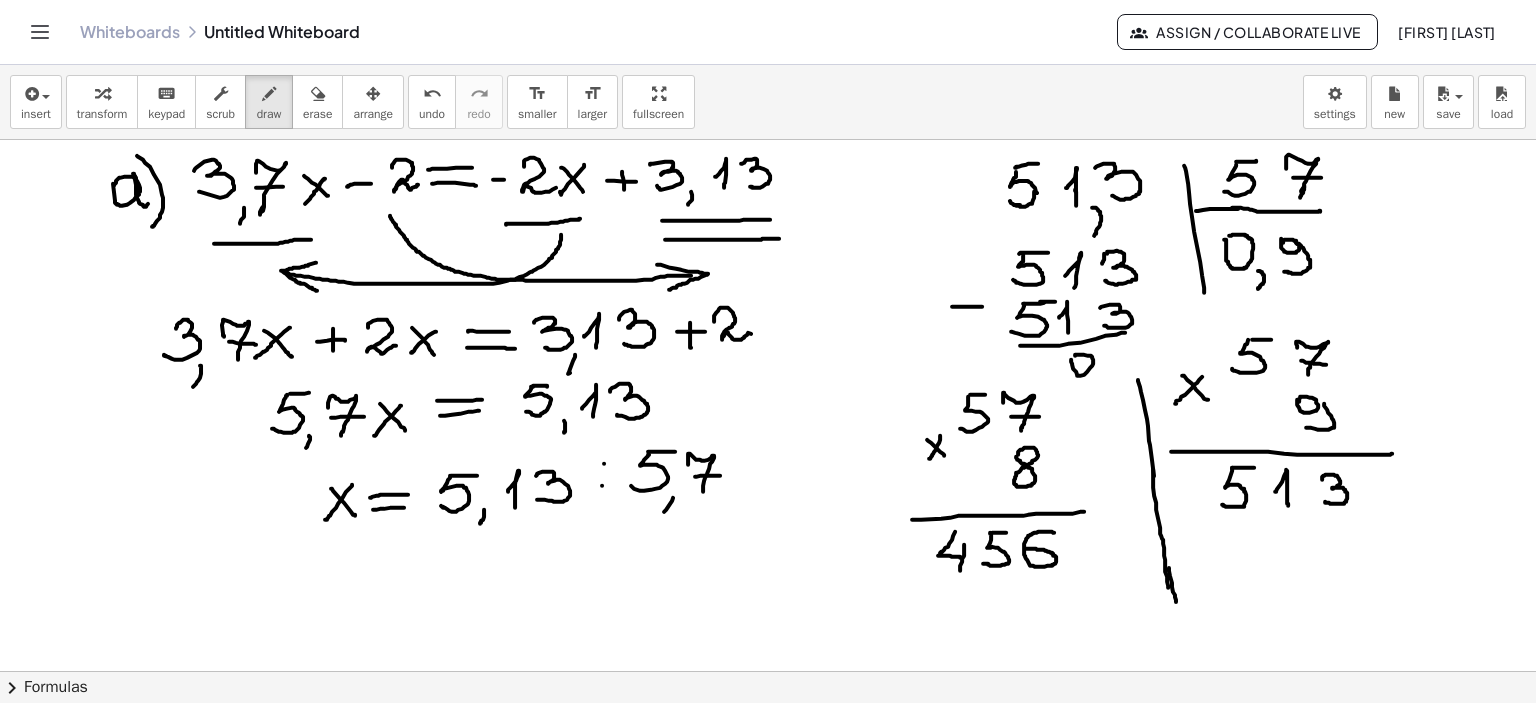 click at bounding box center (768, 672) 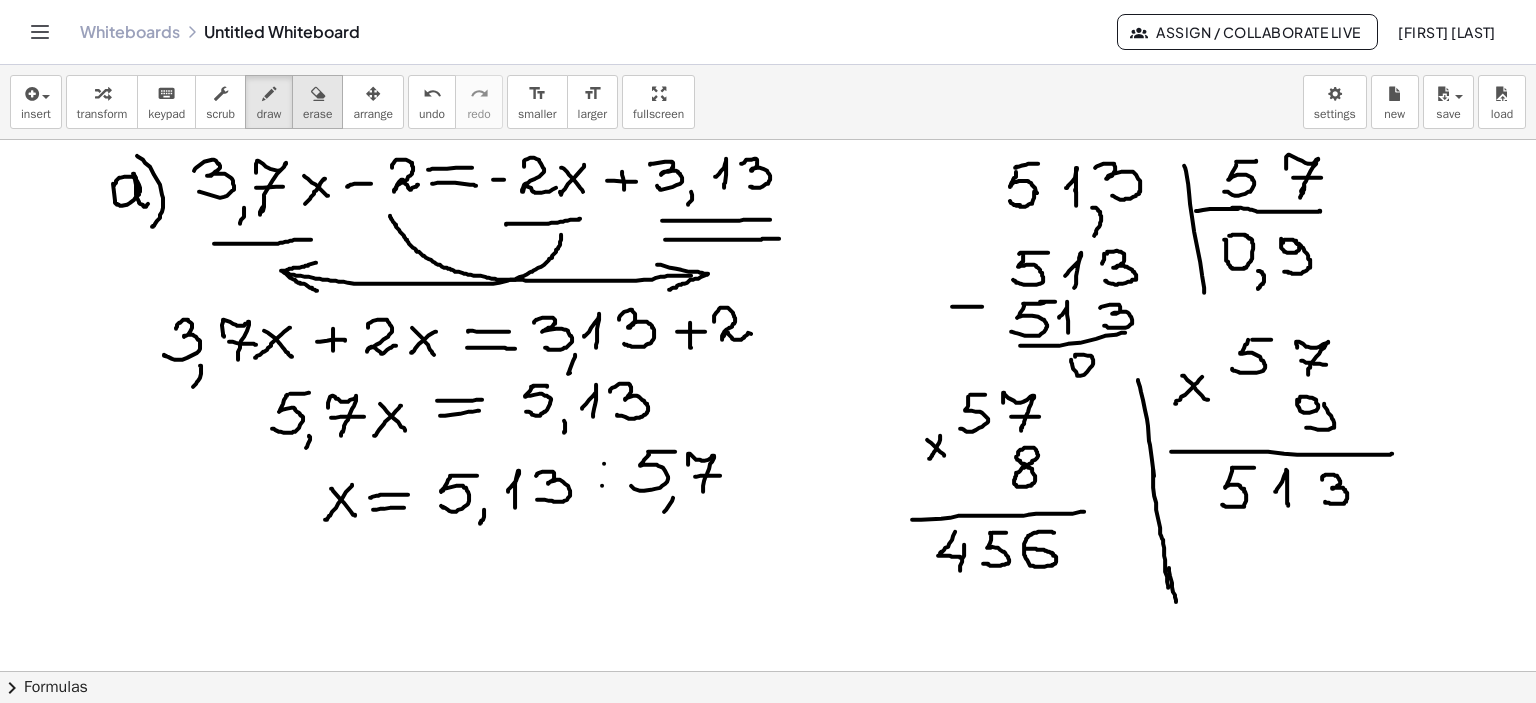 click at bounding box center (318, 94) 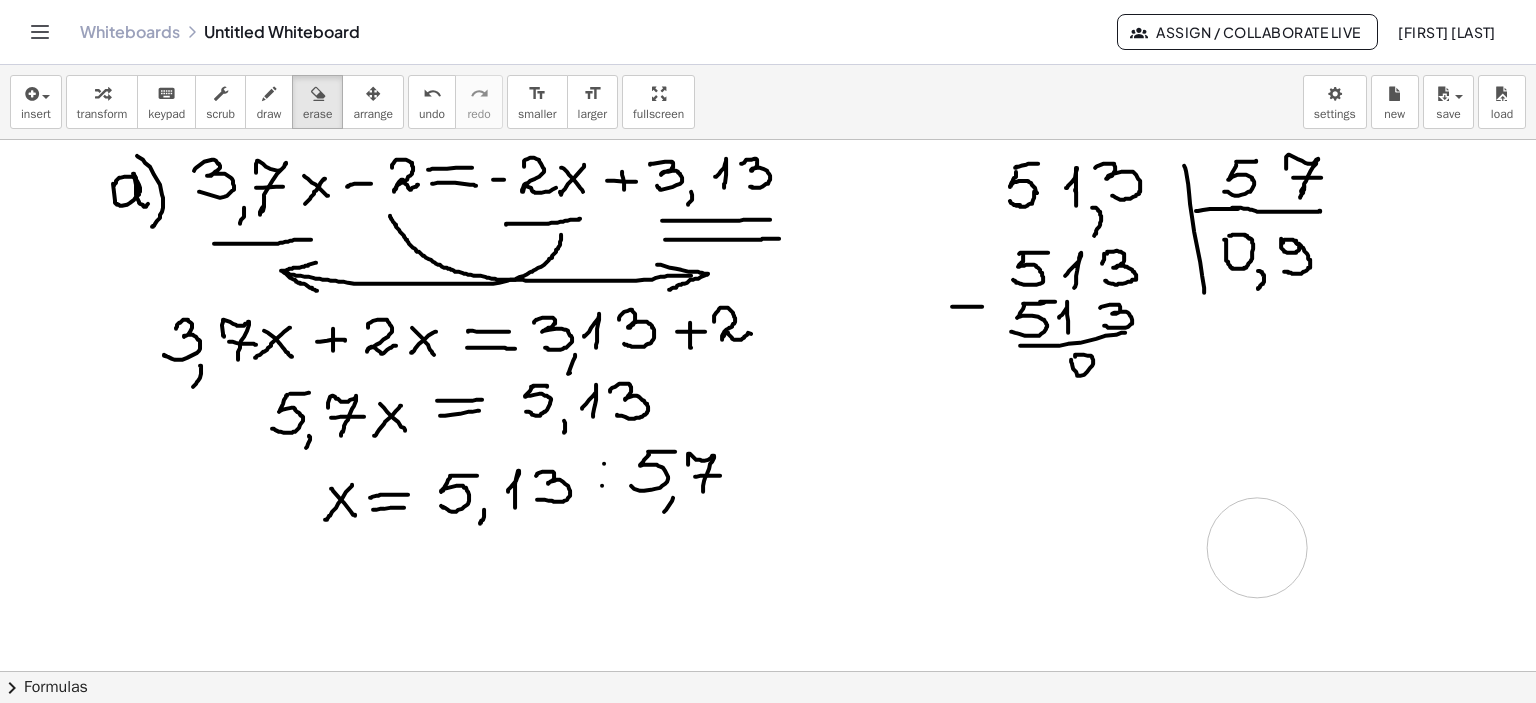 drag, startPoint x: 989, startPoint y: 515, endPoint x: 698, endPoint y: 115, distance: 494.6524 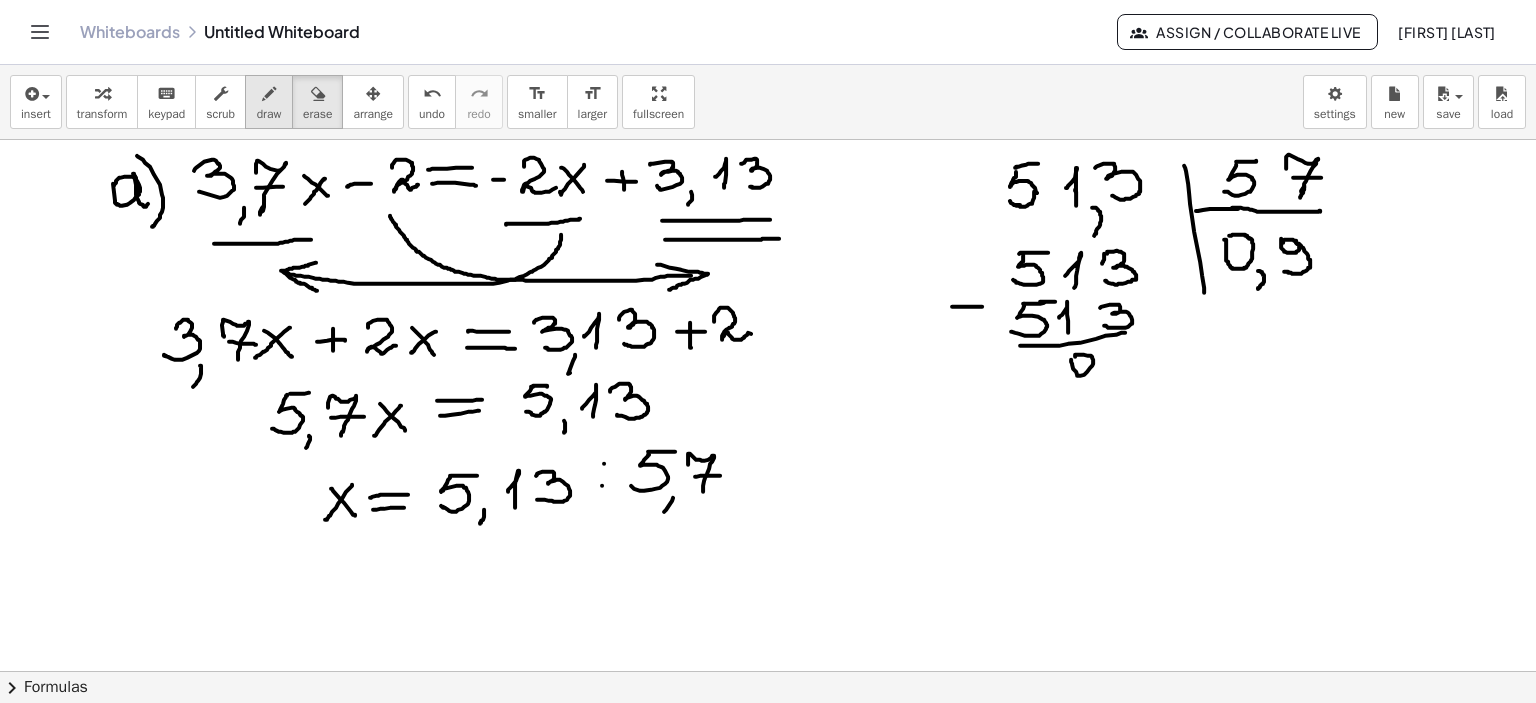 click at bounding box center (269, 93) 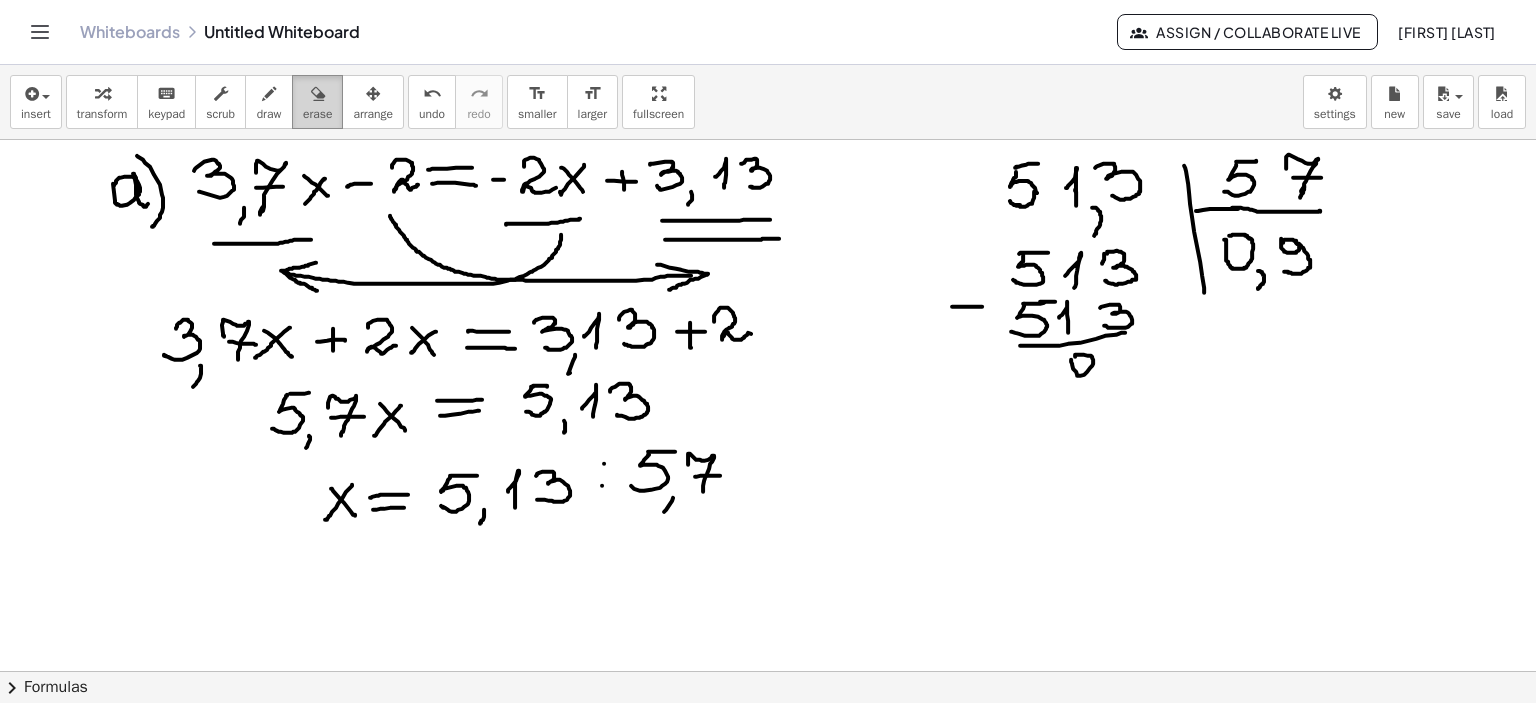 click at bounding box center [317, 93] 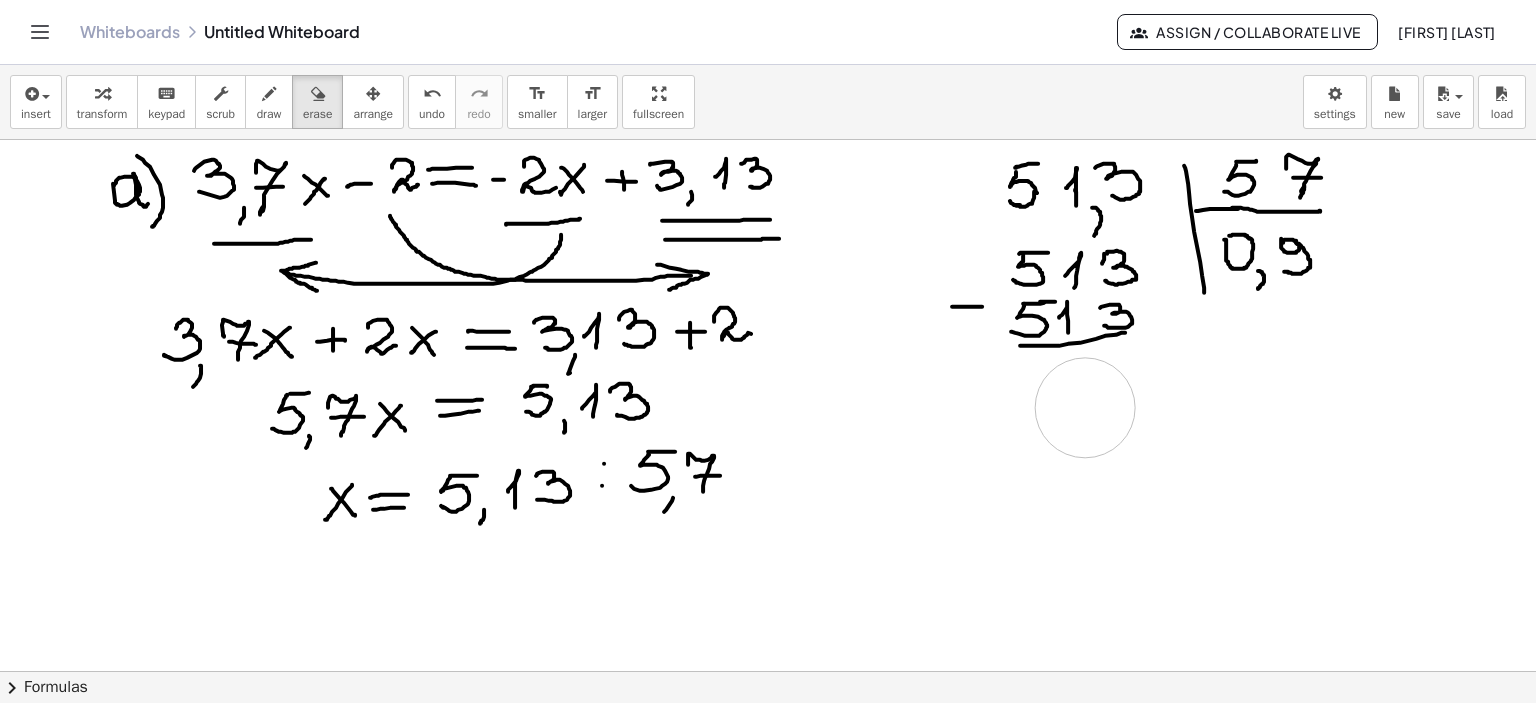 drag, startPoint x: 1072, startPoint y: 463, endPoint x: 336, endPoint y: 149, distance: 800.1825 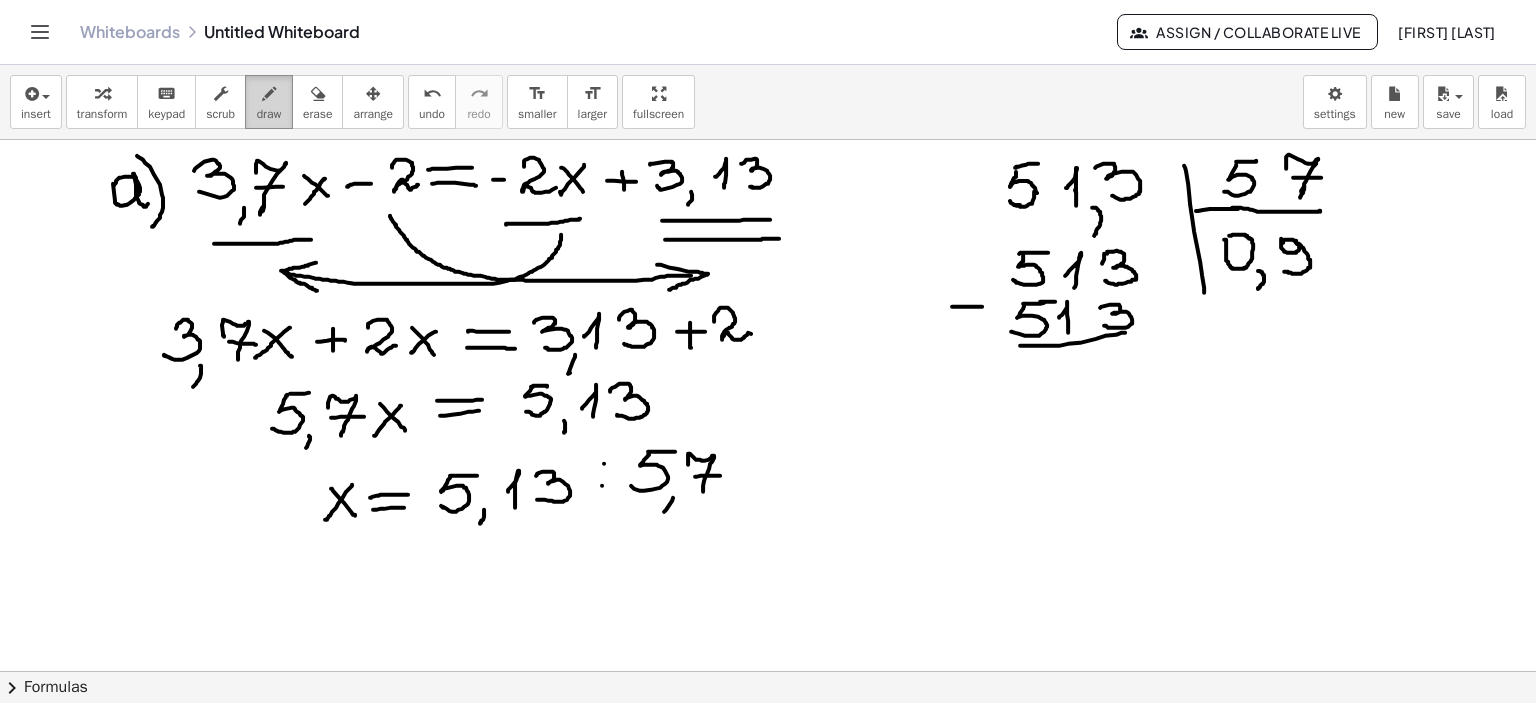 click at bounding box center [269, 94] 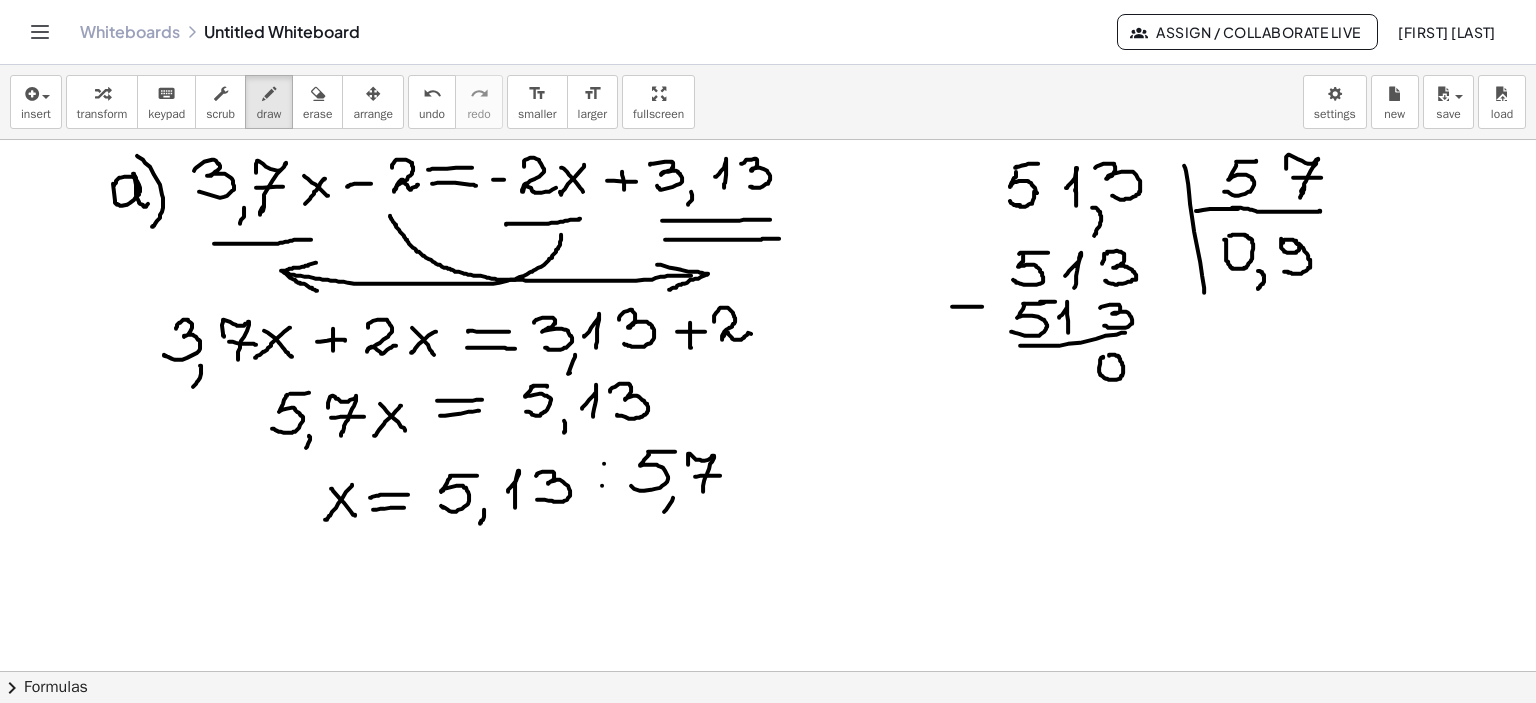 click at bounding box center [768, 672] 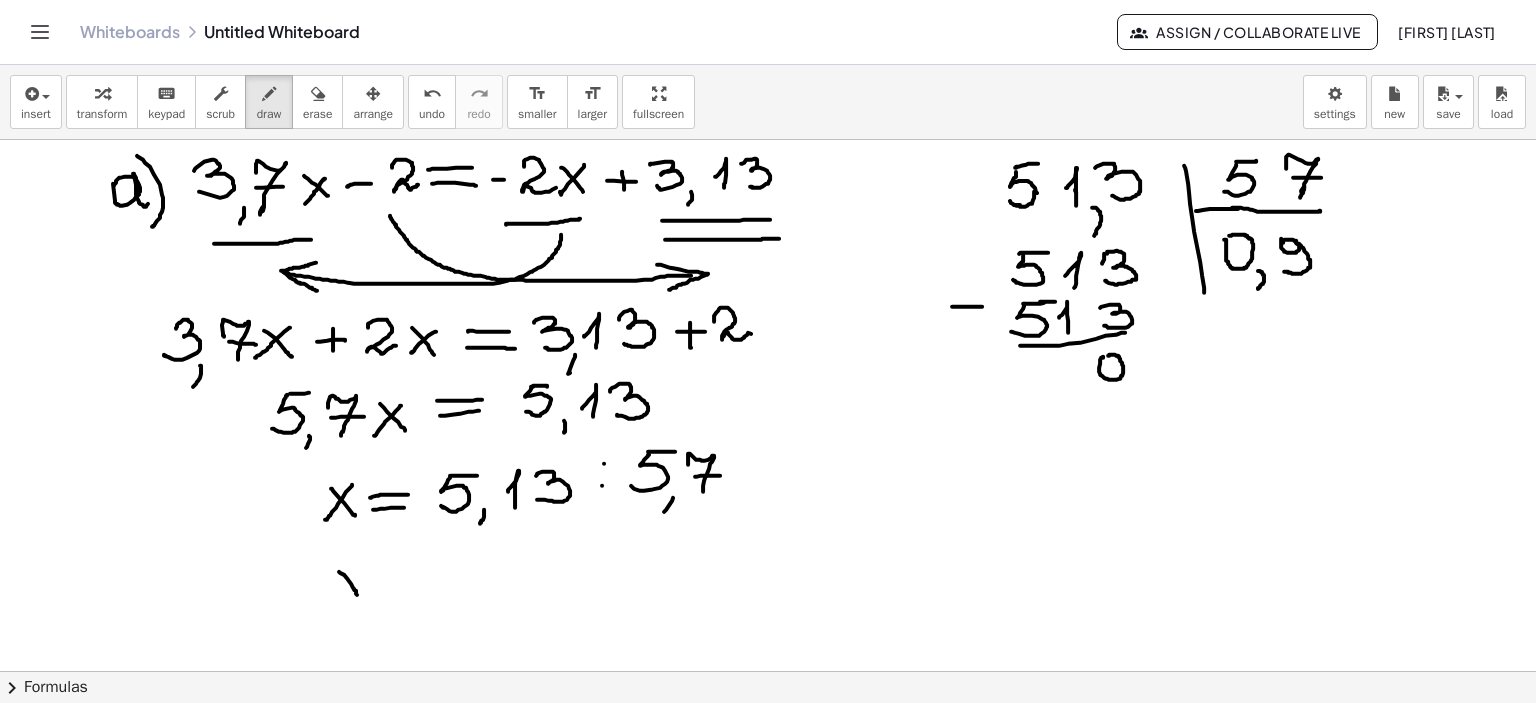 drag, startPoint x: 340, startPoint y: 572, endPoint x: 357, endPoint y: 594, distance: 27.802877 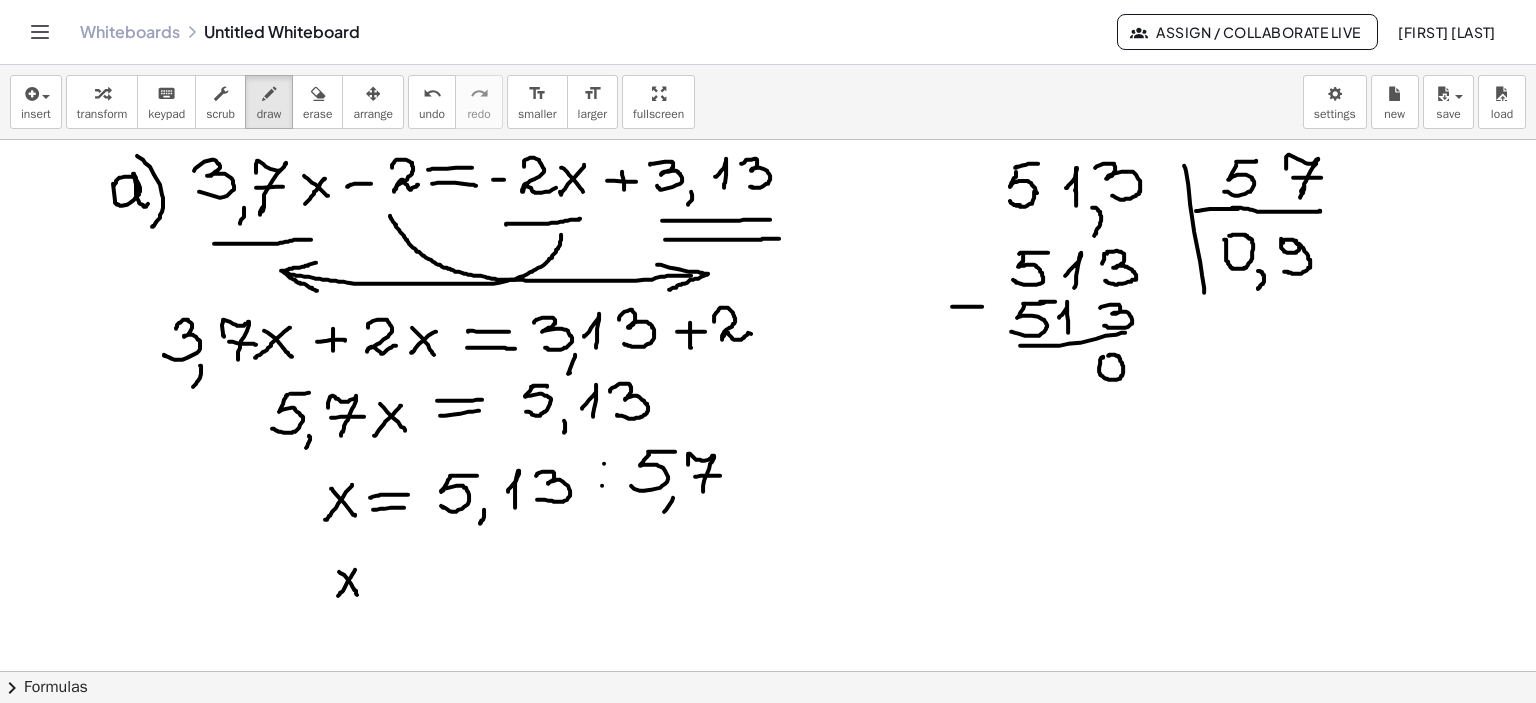 drag, startPoint x: 355, startPoint y: 569, endPoint x: 338, endPoint y: 595, distance: 31.06445 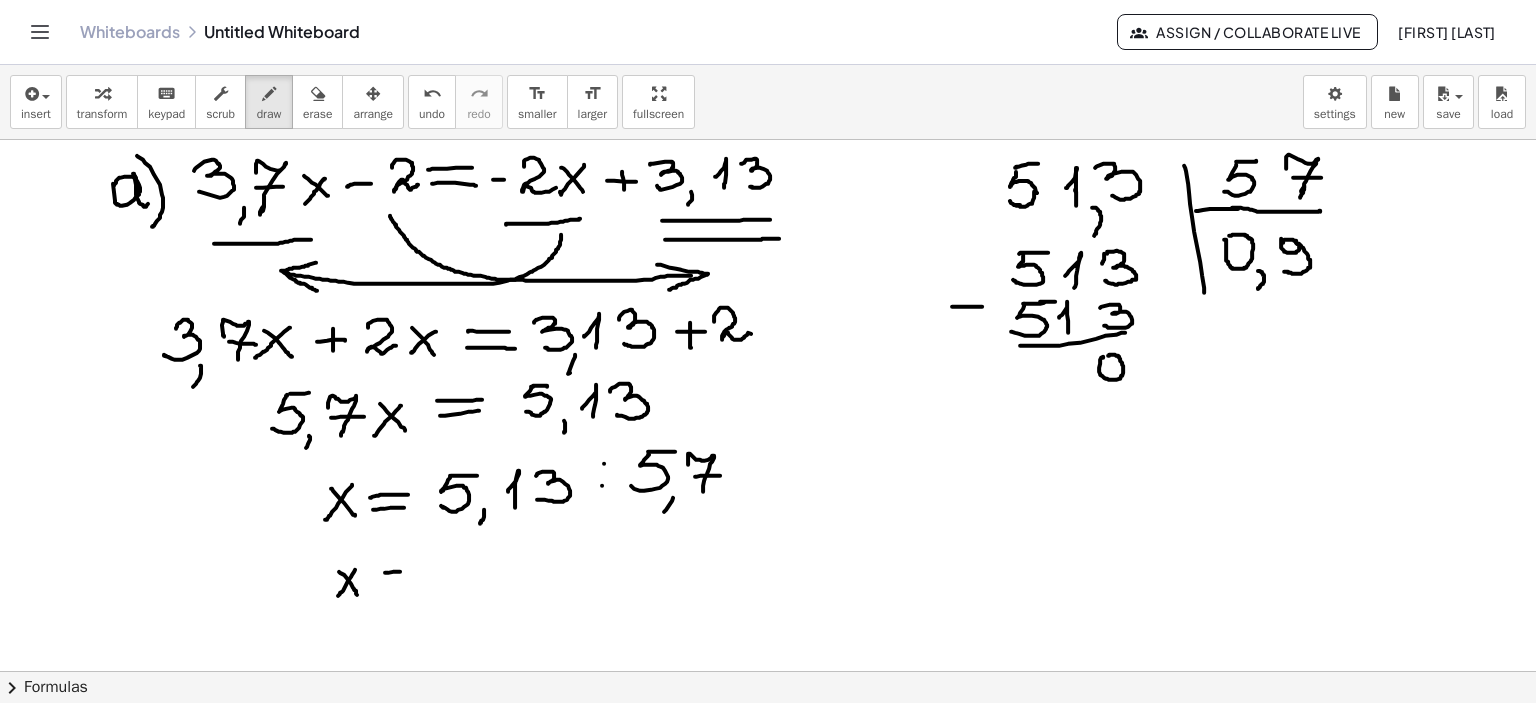 drag, startPoint x: 400, startPoint y: 571, endPoint x: 428, endPoint y: 571, distance: 28 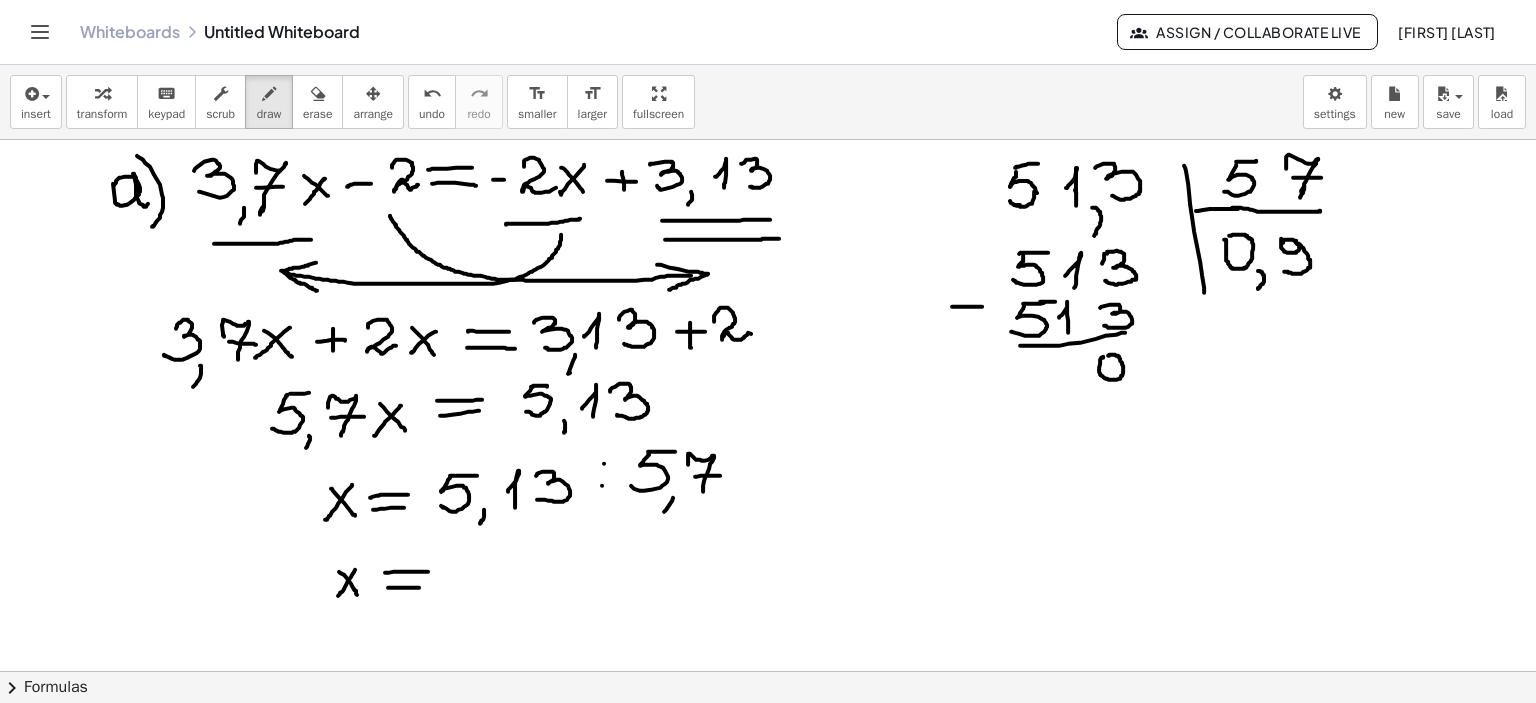 drag, startPoint x: 388, startPoint y: 587, endPoint x: 425, endPoint y: 586, distance: 37.01351 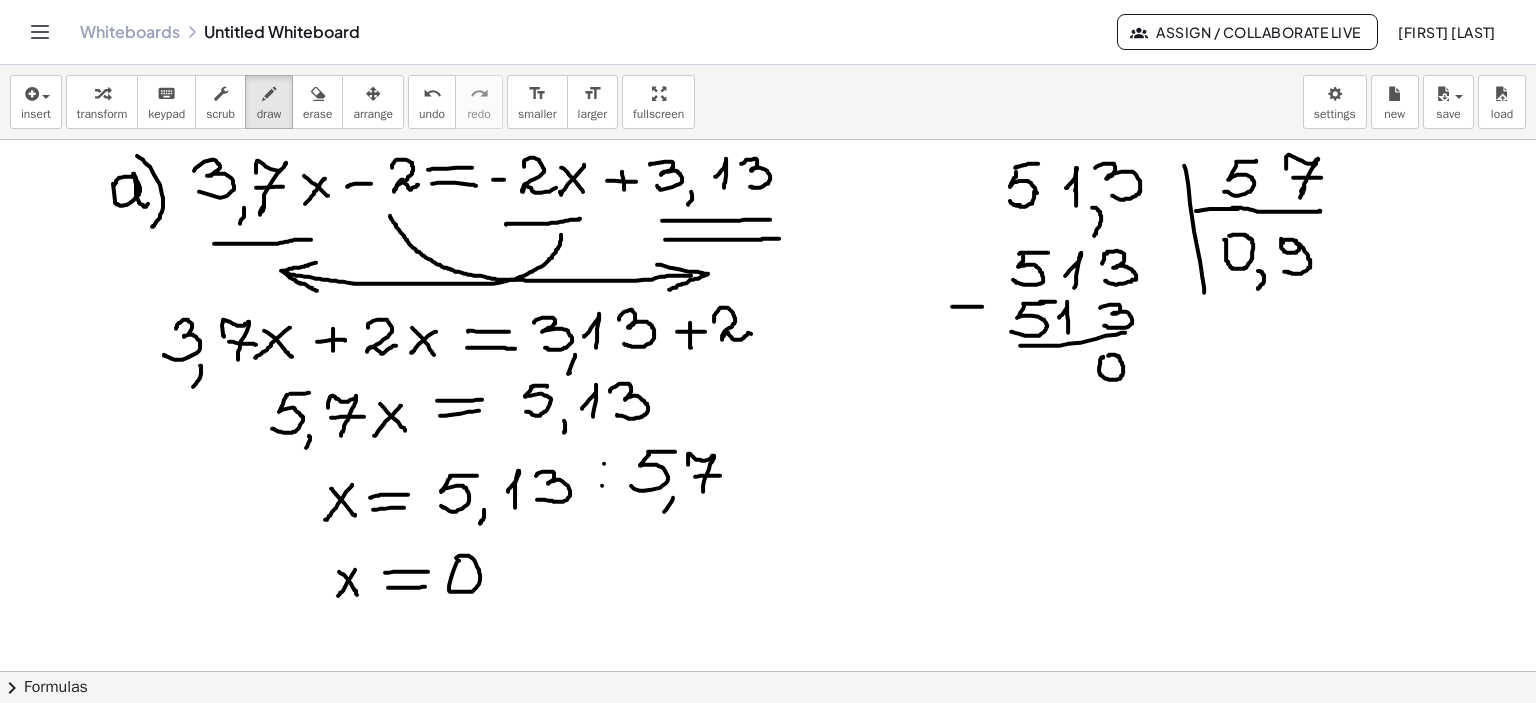 drag, startPoint x: 459, startPoint y: 560, endPoint x: 493, endPoint y: 591, distance: 46.010868 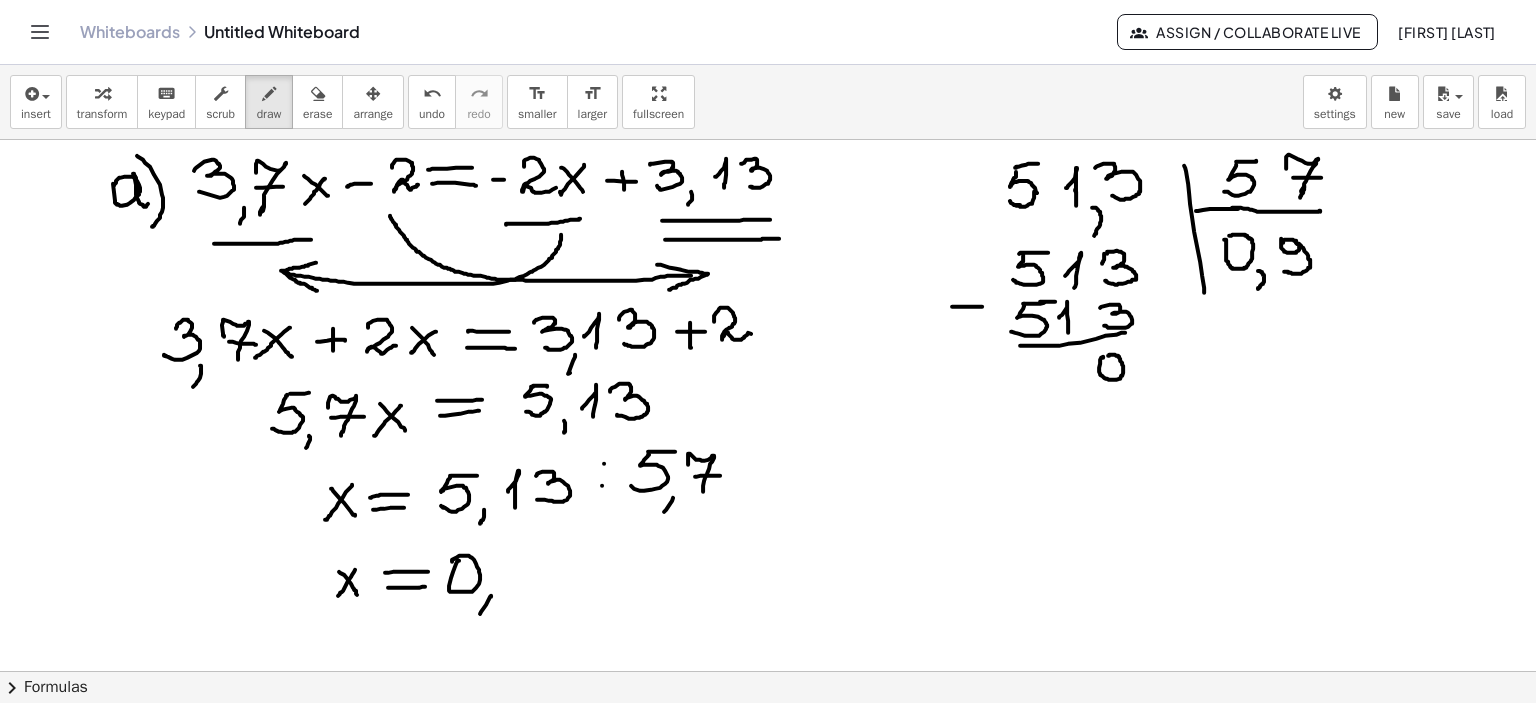 drag, startPoint x: 491, startPoint y: 595, endPoint x: 480, endPoint y: 613, distance: 21.095022 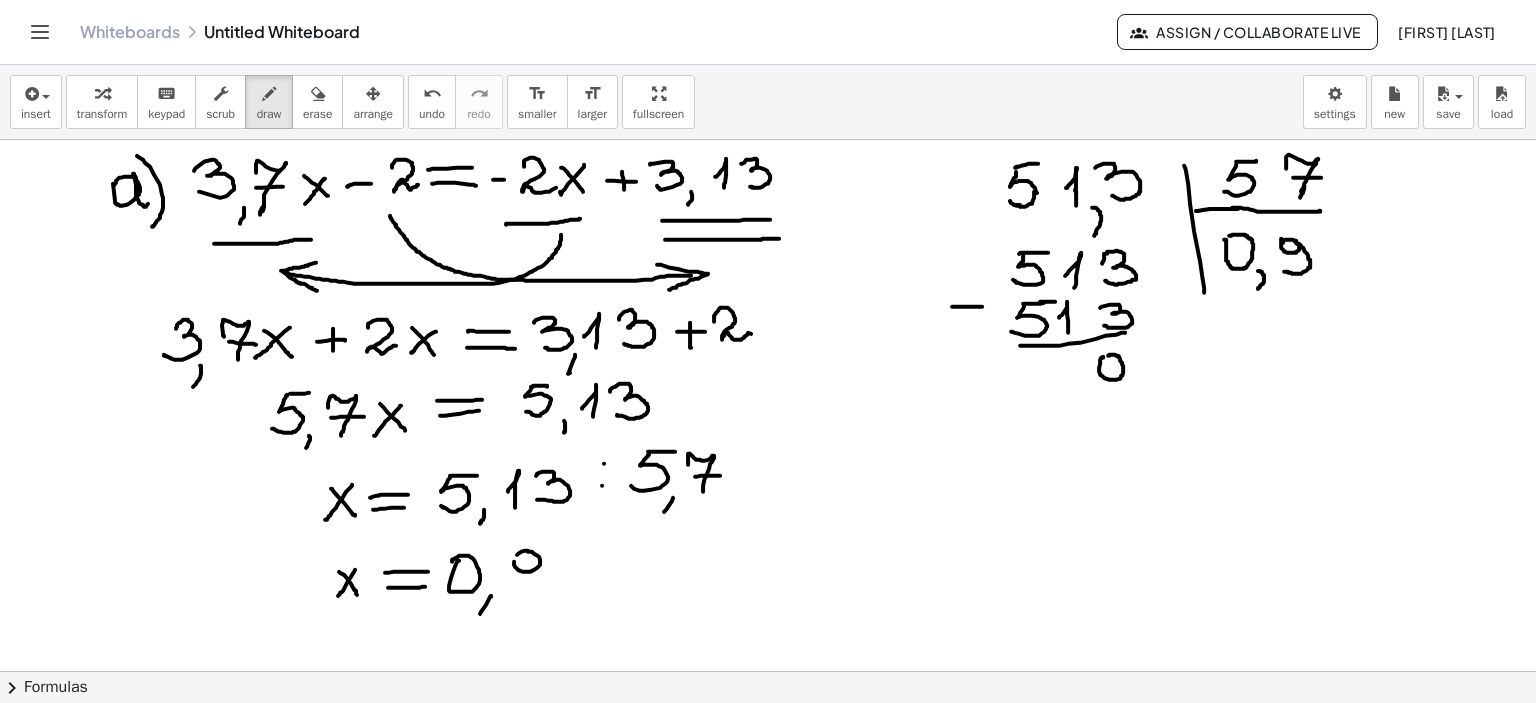 click at bounding box center [768, 672] 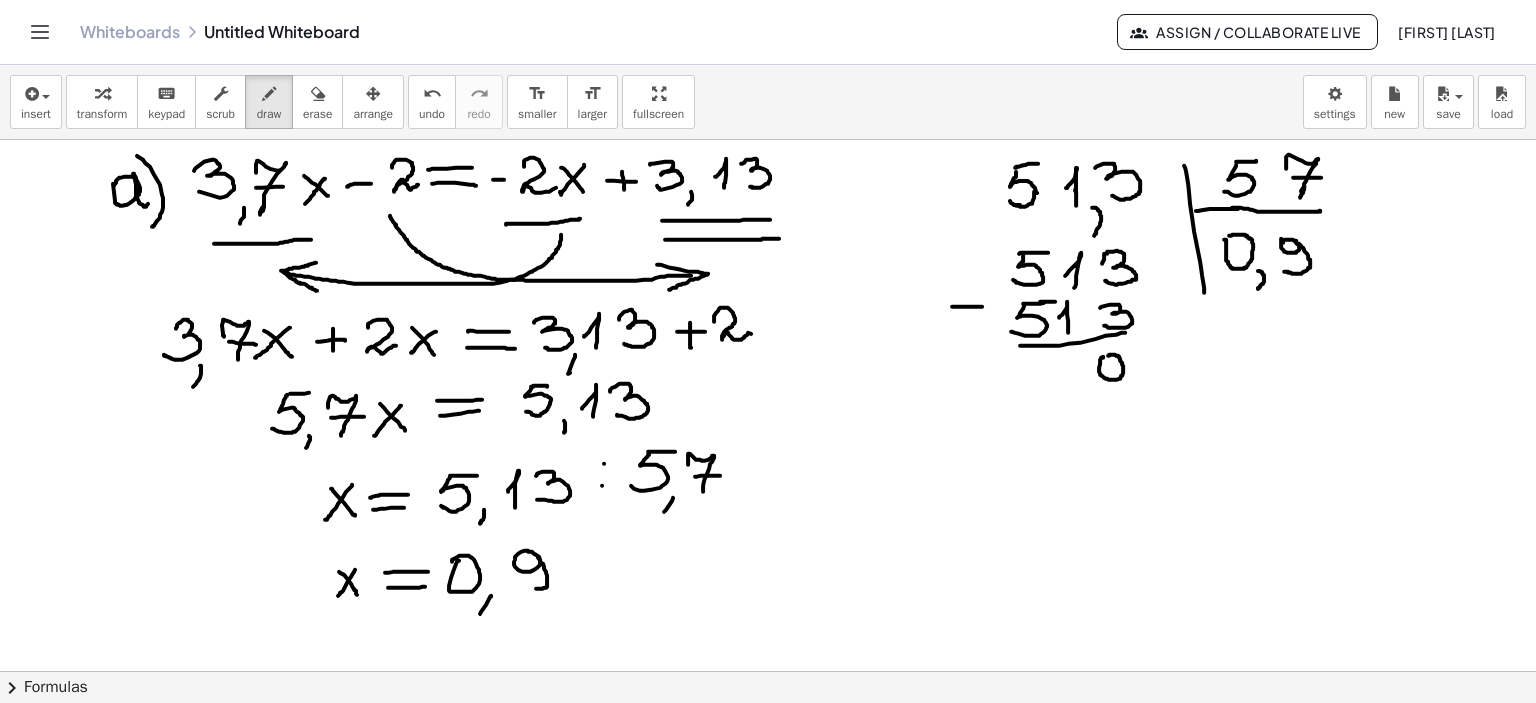 drag, startPoint x: 538, startPoint y: 557, endPoint x: 519, endPoint y: 587, distance: 35.510563 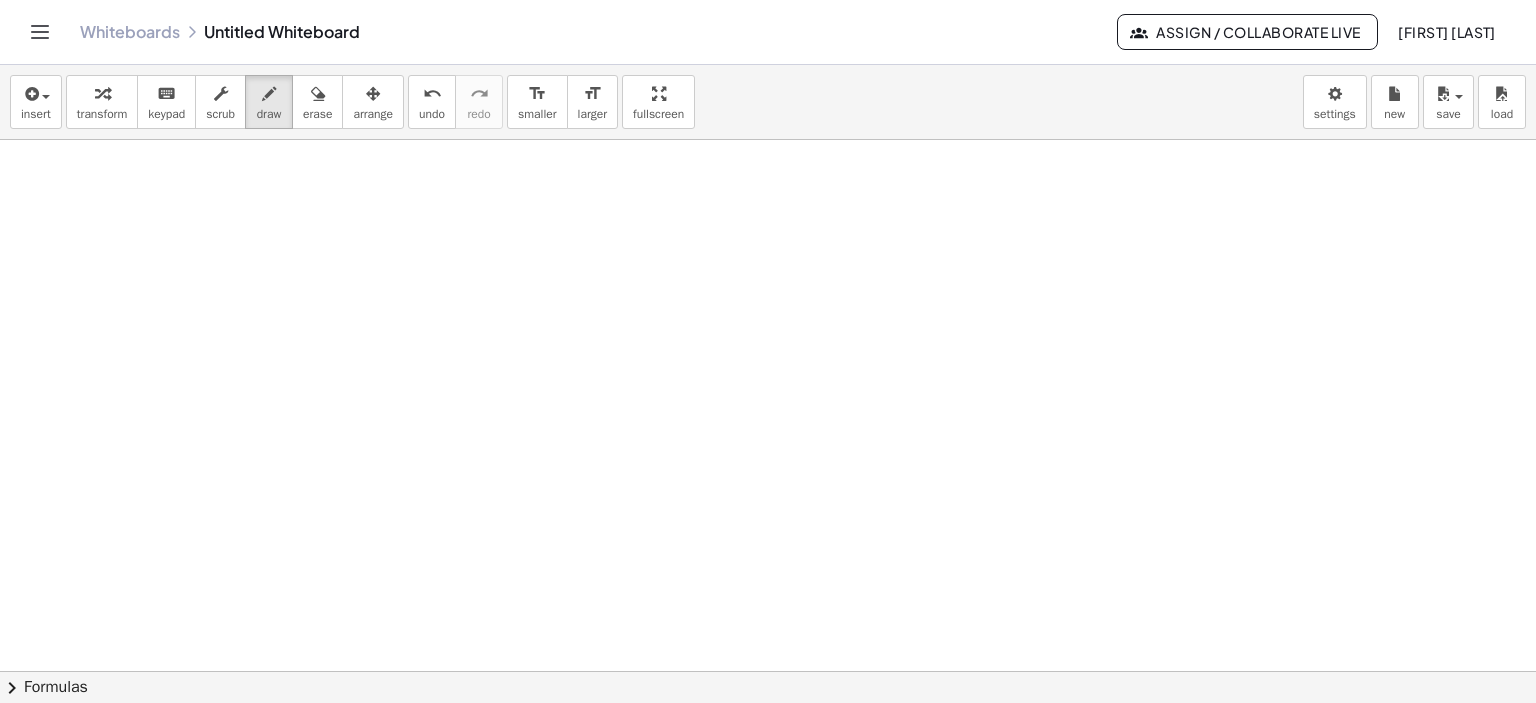 scroll, scrollTop: 532, scrollLeft: 0, axis: vertical 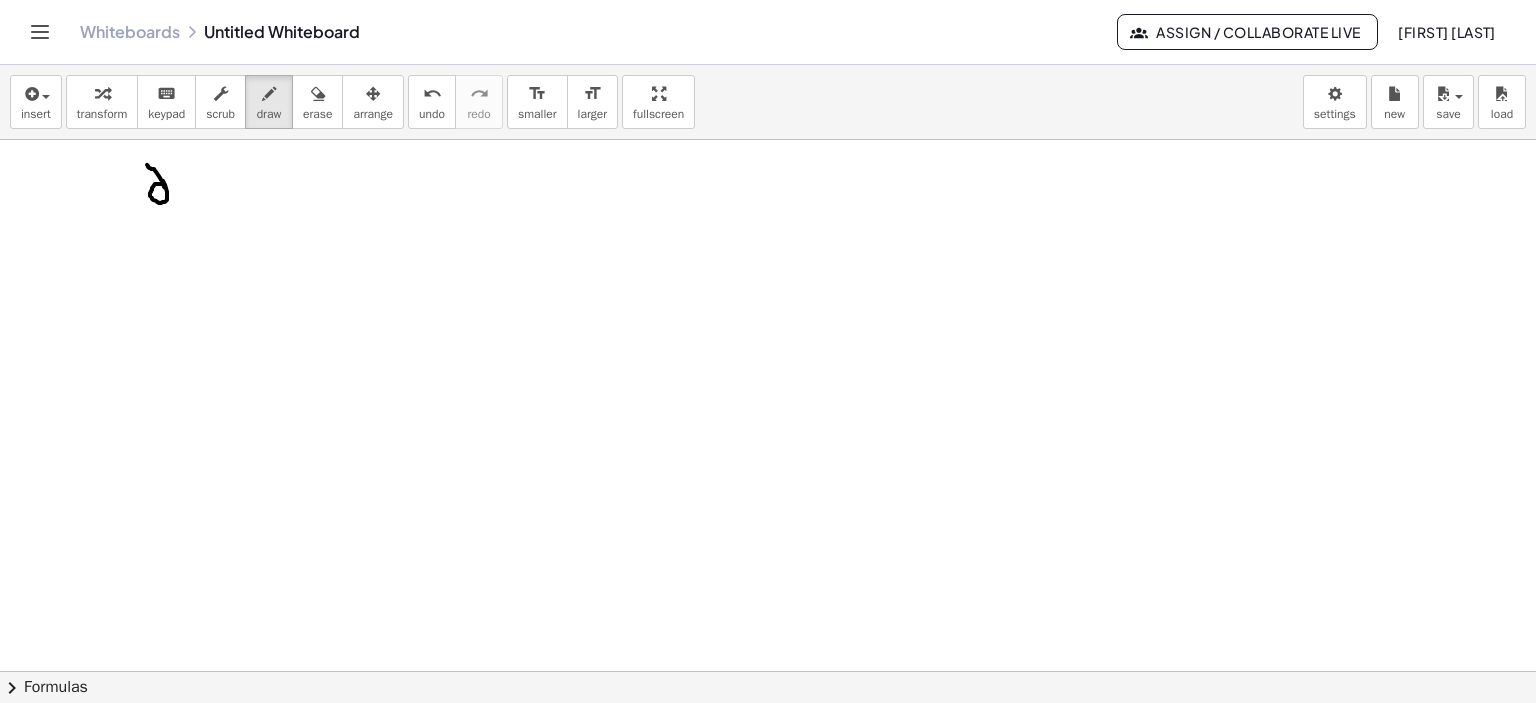 drag, startPoint x: 165, startPoint y: 187, endPoint x: 163, endPoint y: 152, distance: 35.057095 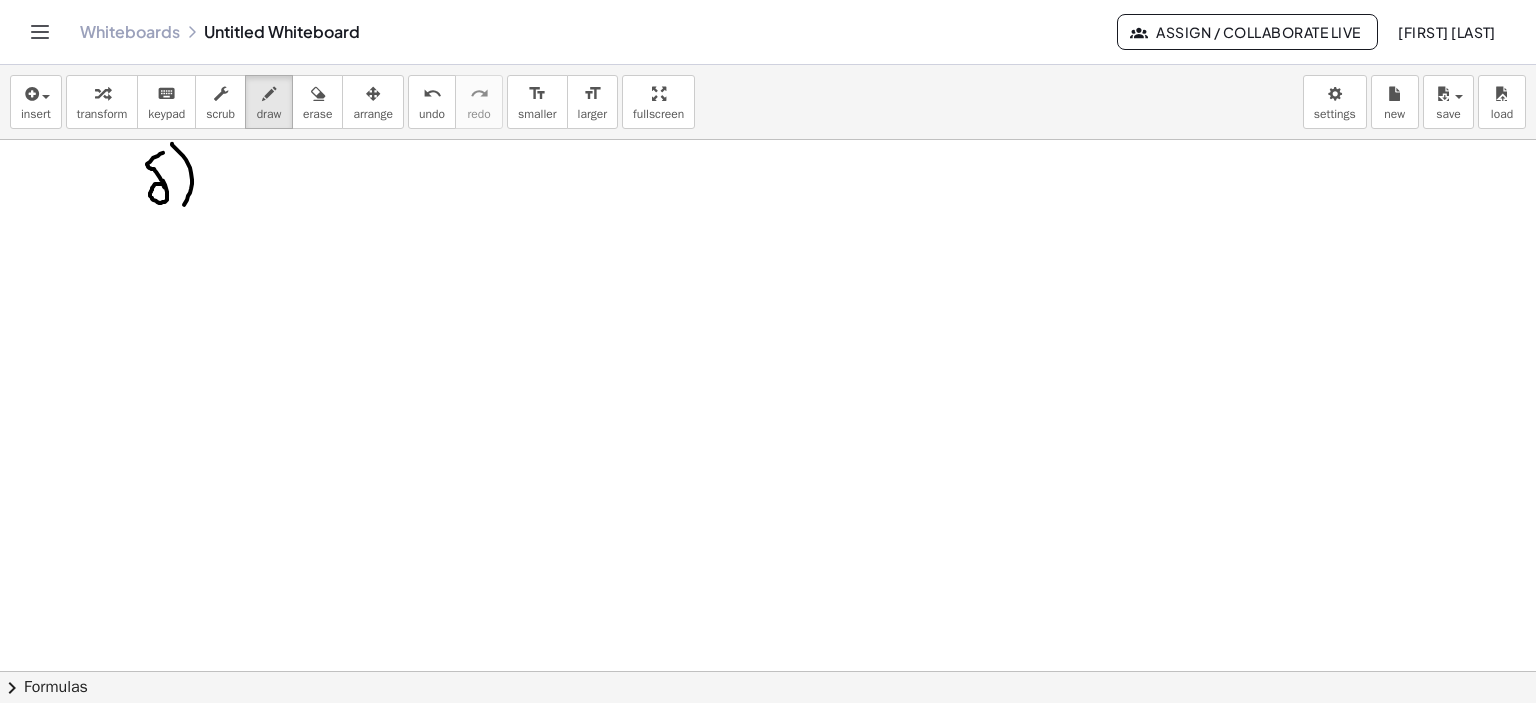 drag, startPoint x: 172, startPoint y: 143, endPoint x: 182, endPoint y: 208, distance: 65.76473 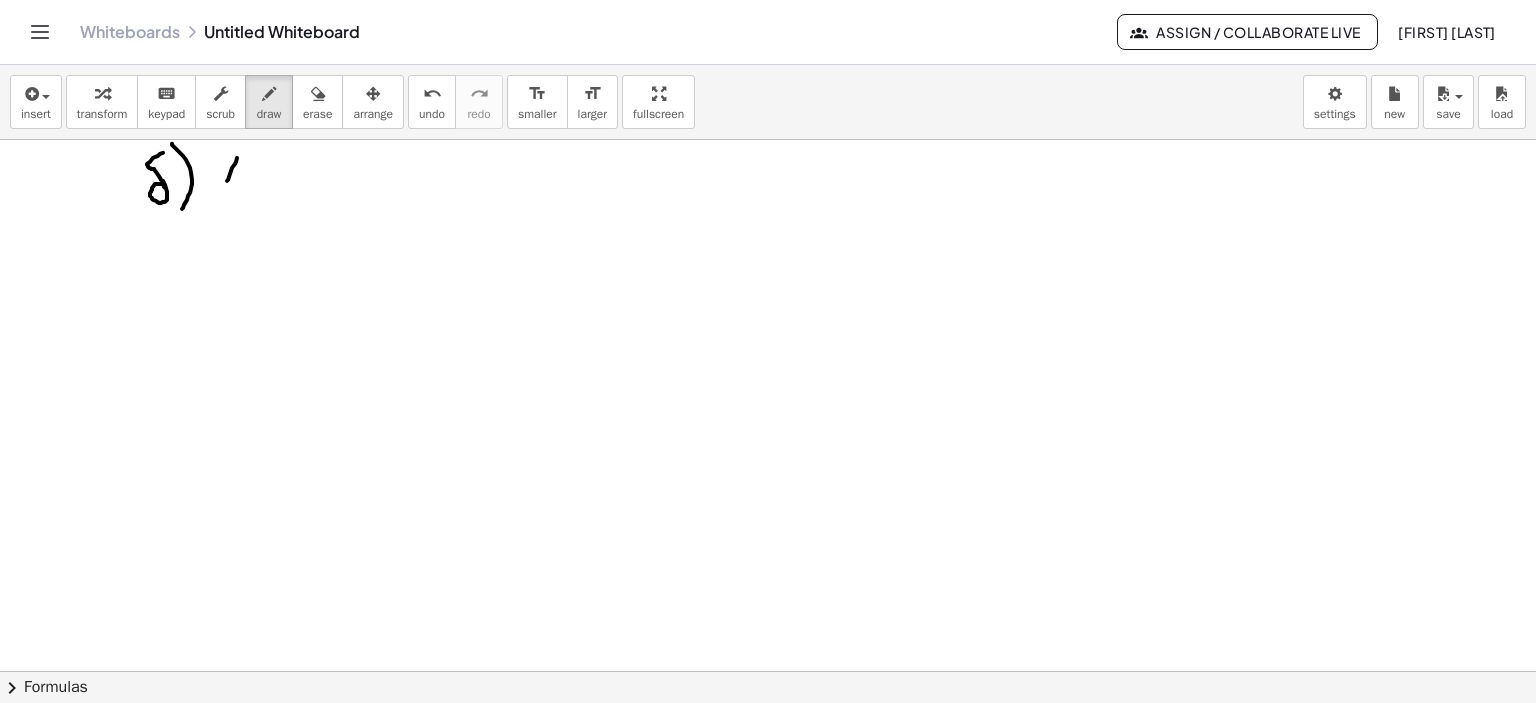 drag, startPoint x: 237, startPoint y: 157, endPoint x: 244, endPoint y: 186, distance: 29.832869 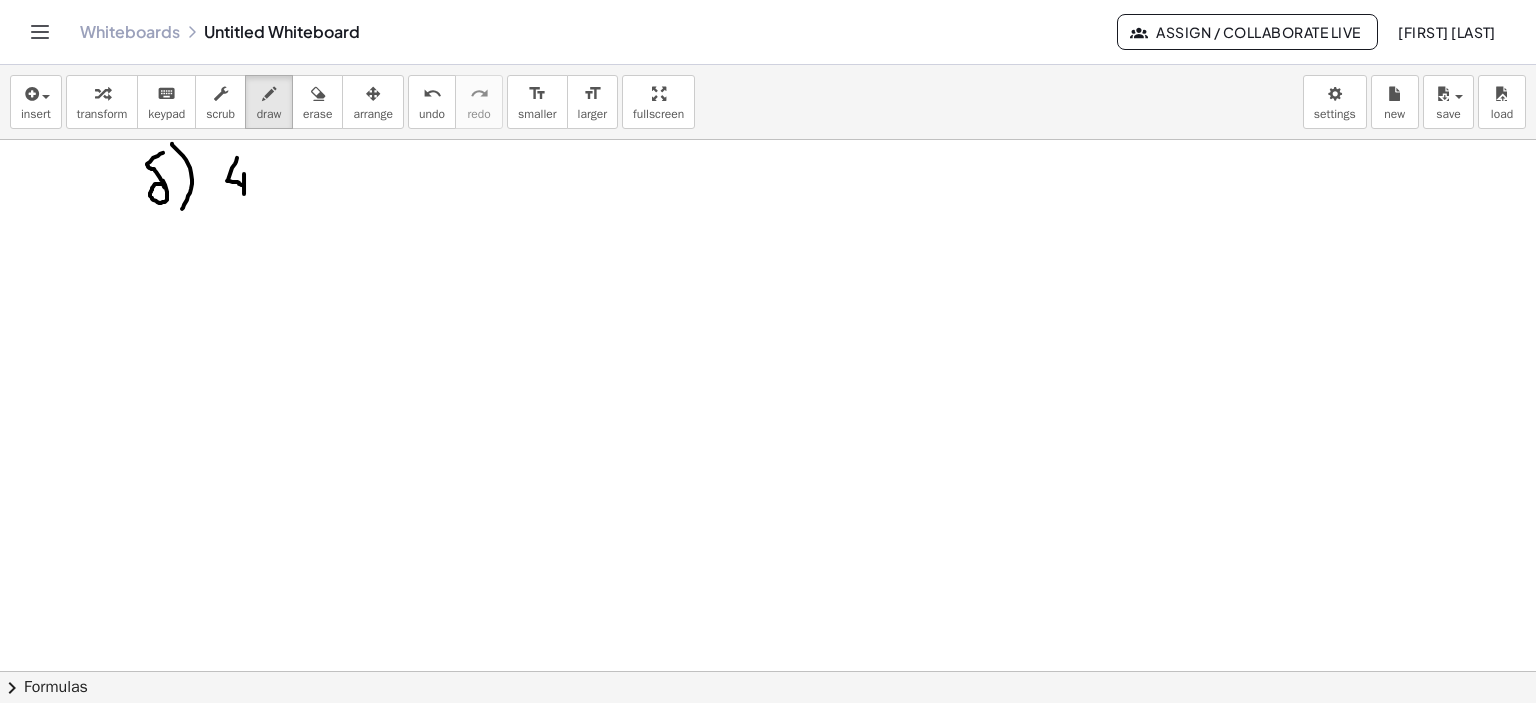 drag, startPoint x: 244, startPoint y: 173, endPoint x: 256, endPoint y: 201, distance: 30.463093 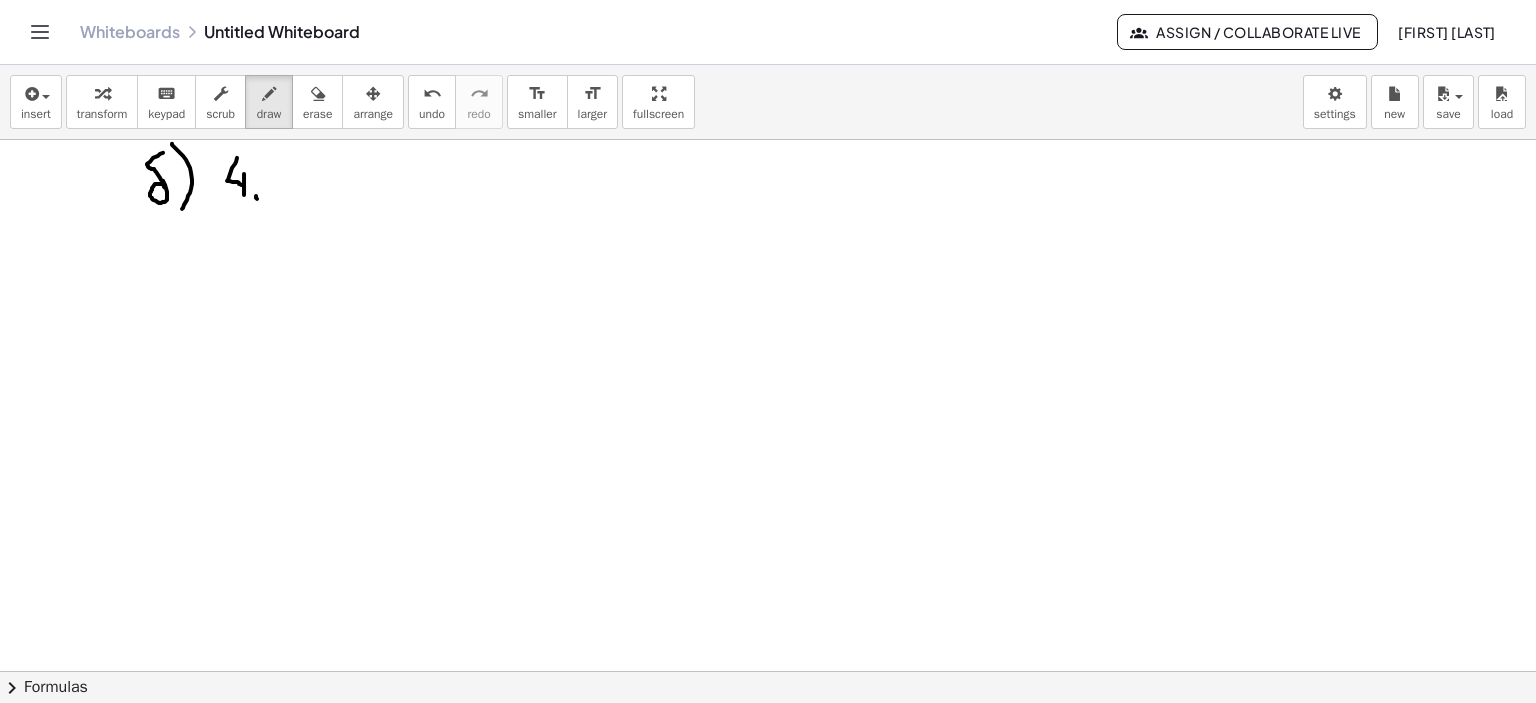 drag, startPoint x: 256, startPoint y: 195, endPoint x: 265, endPoint y: 200, distance: 10.29563 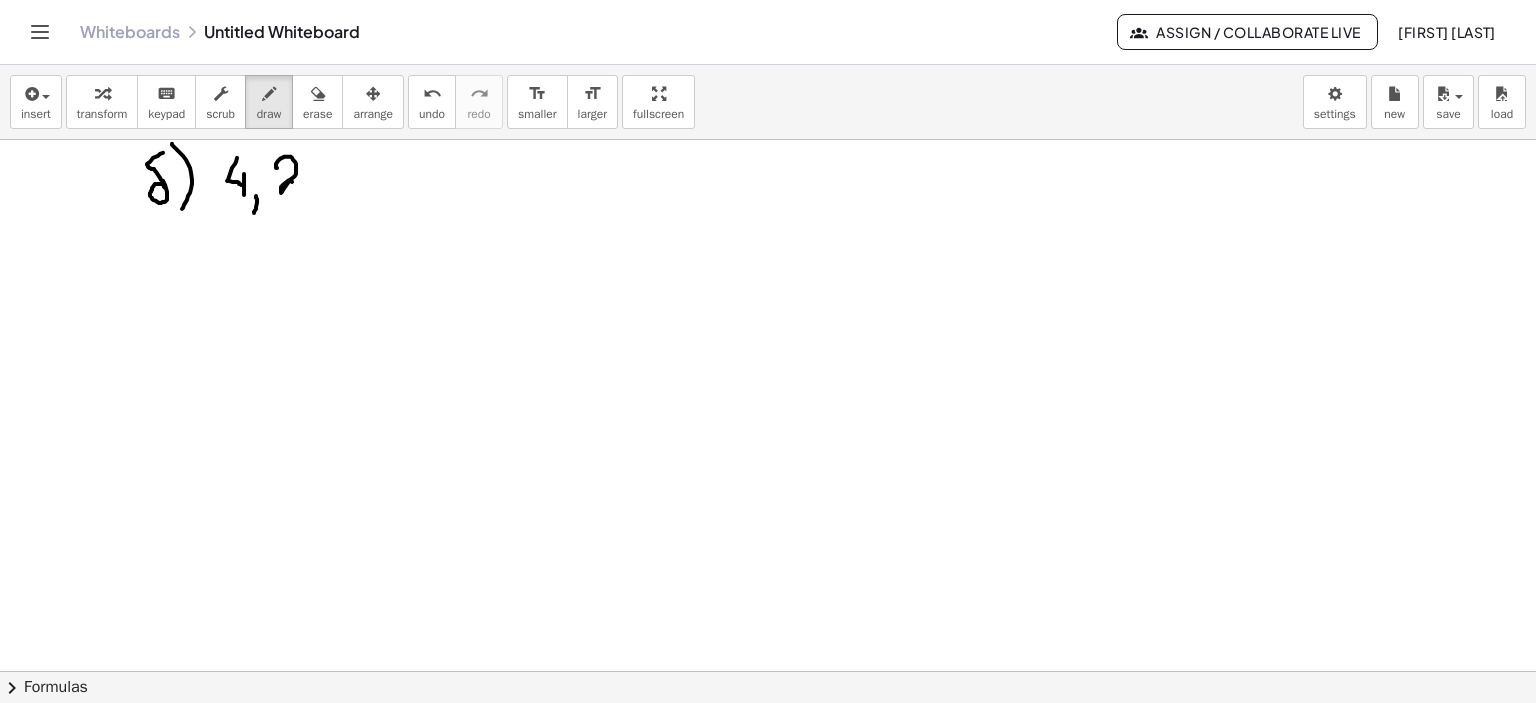 drag, startPoint x: 277, startPoint y: 167, endPoint x: 310, endPoint y: 185, distance: 37.589893 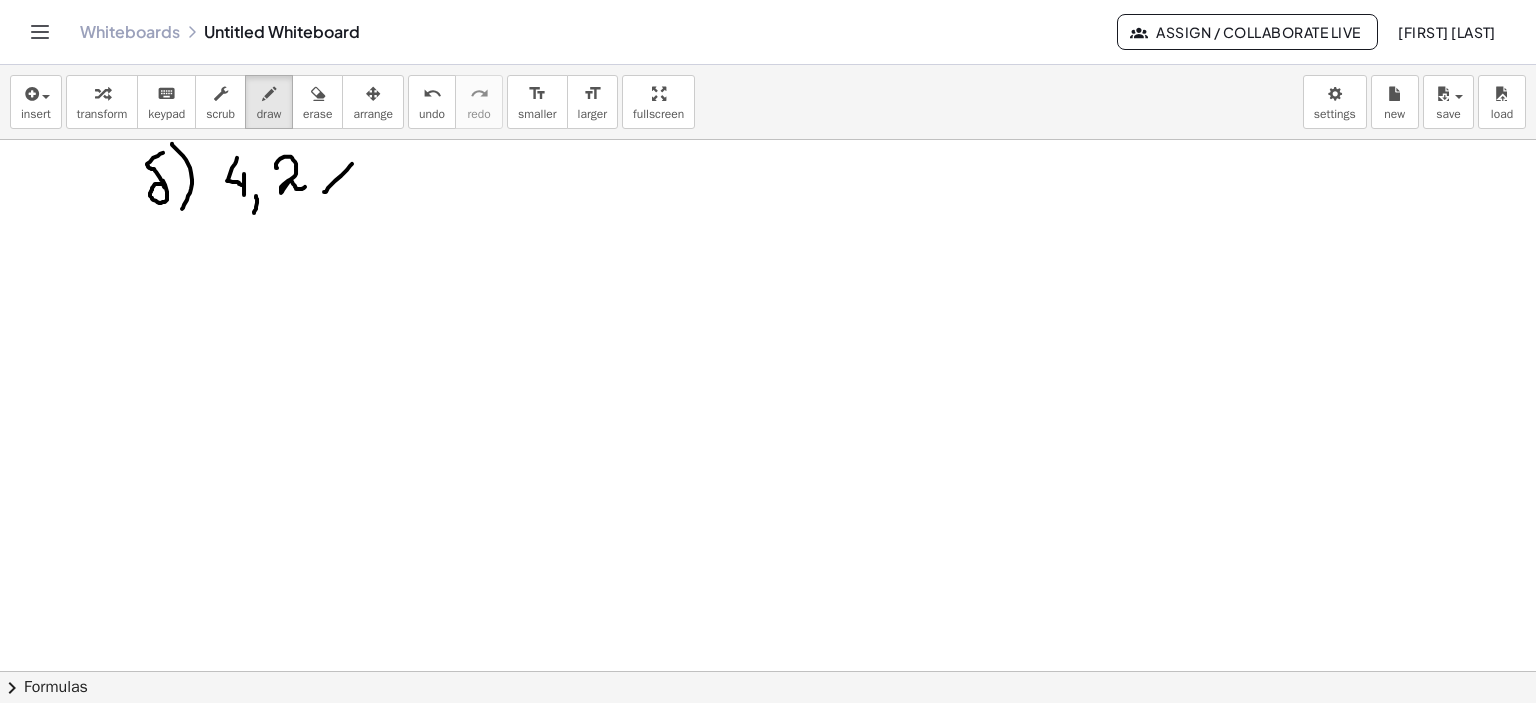 drag, startPoint x: 352, startPoint y: 163, endPoint x: 332, endPoint y: 170, distance: 21.189621 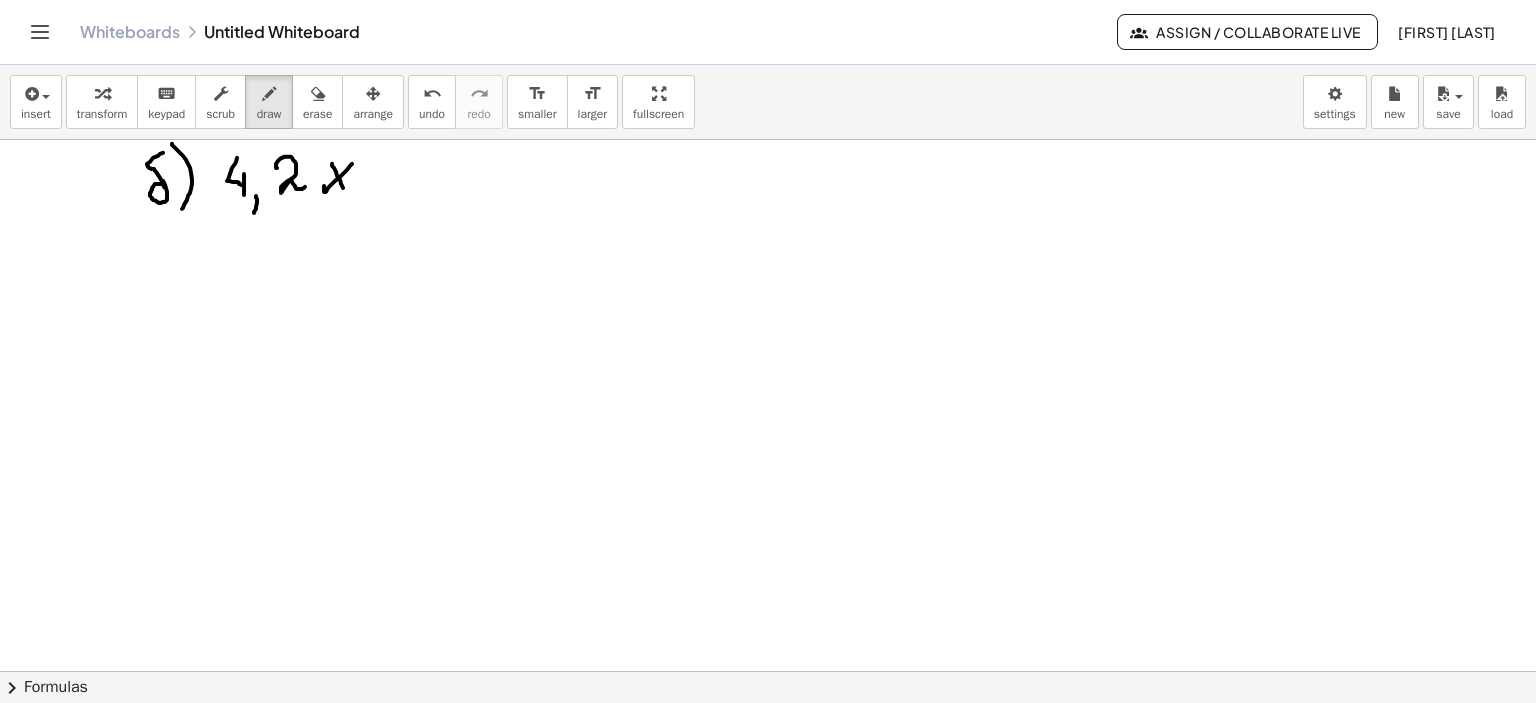 click at bounding box center [768, 406] 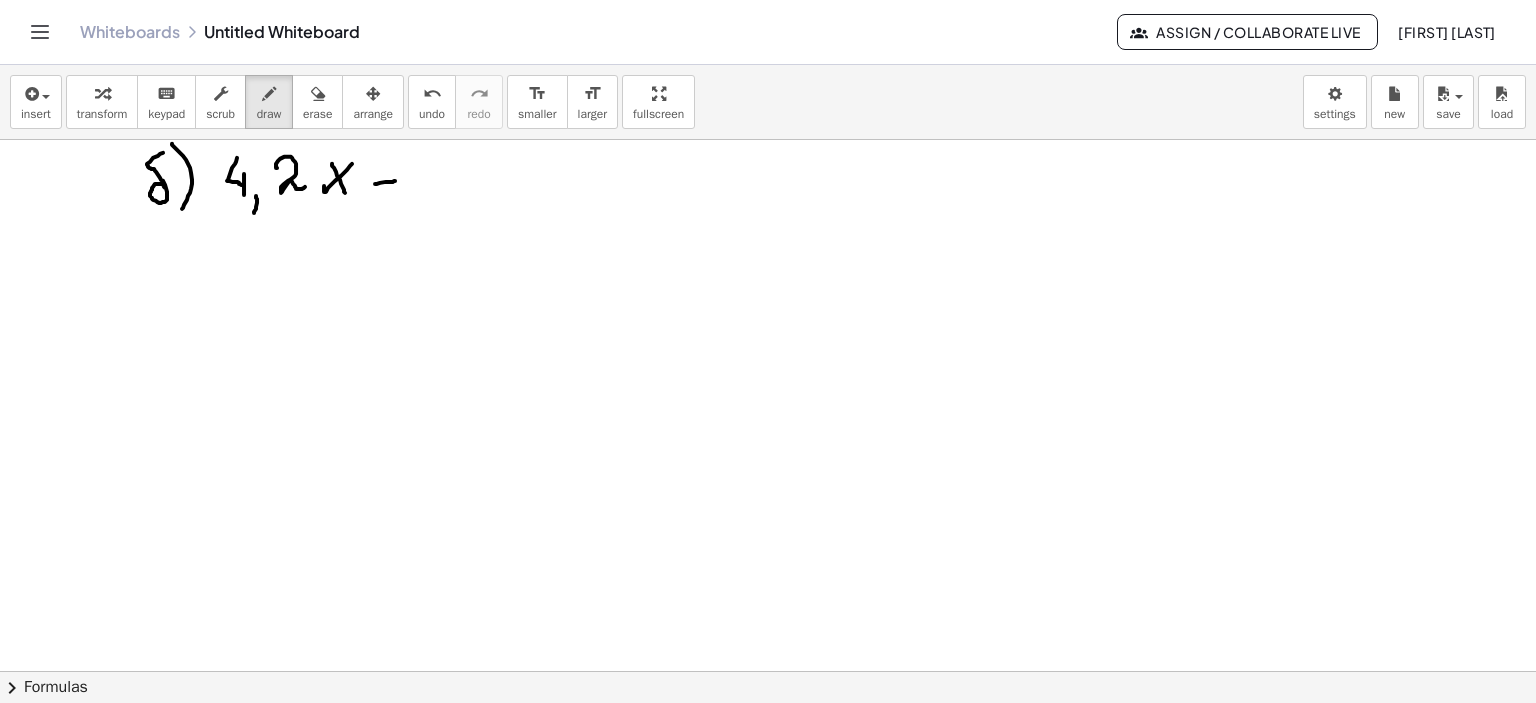 drag, startPoint x: 375, startPoint y: 183, endPoint x: 400, endPoint y: 181, distance: 25.079872 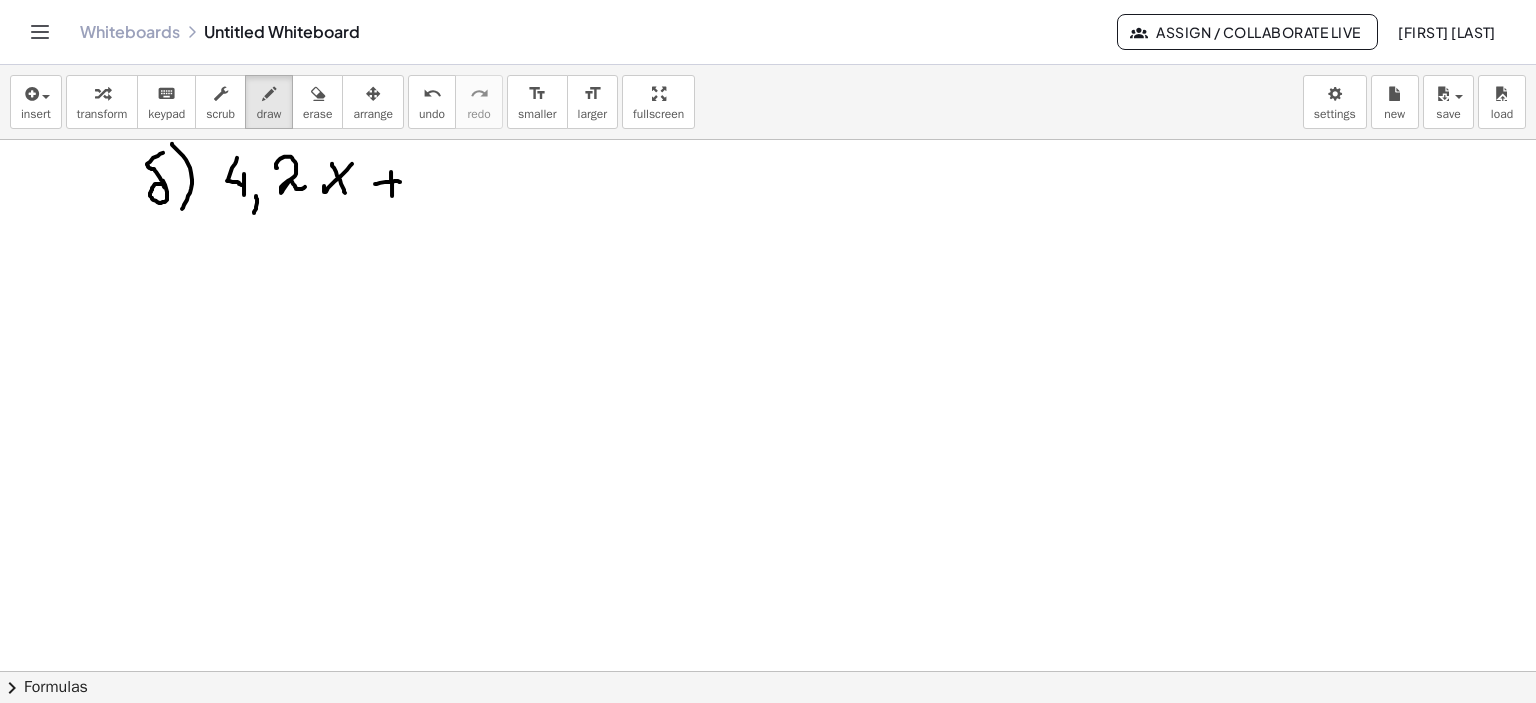 drag, startPoint x: 391, startPoint y: 171, endPoint x: 413, endPoint y: 179, distance: 23.409399 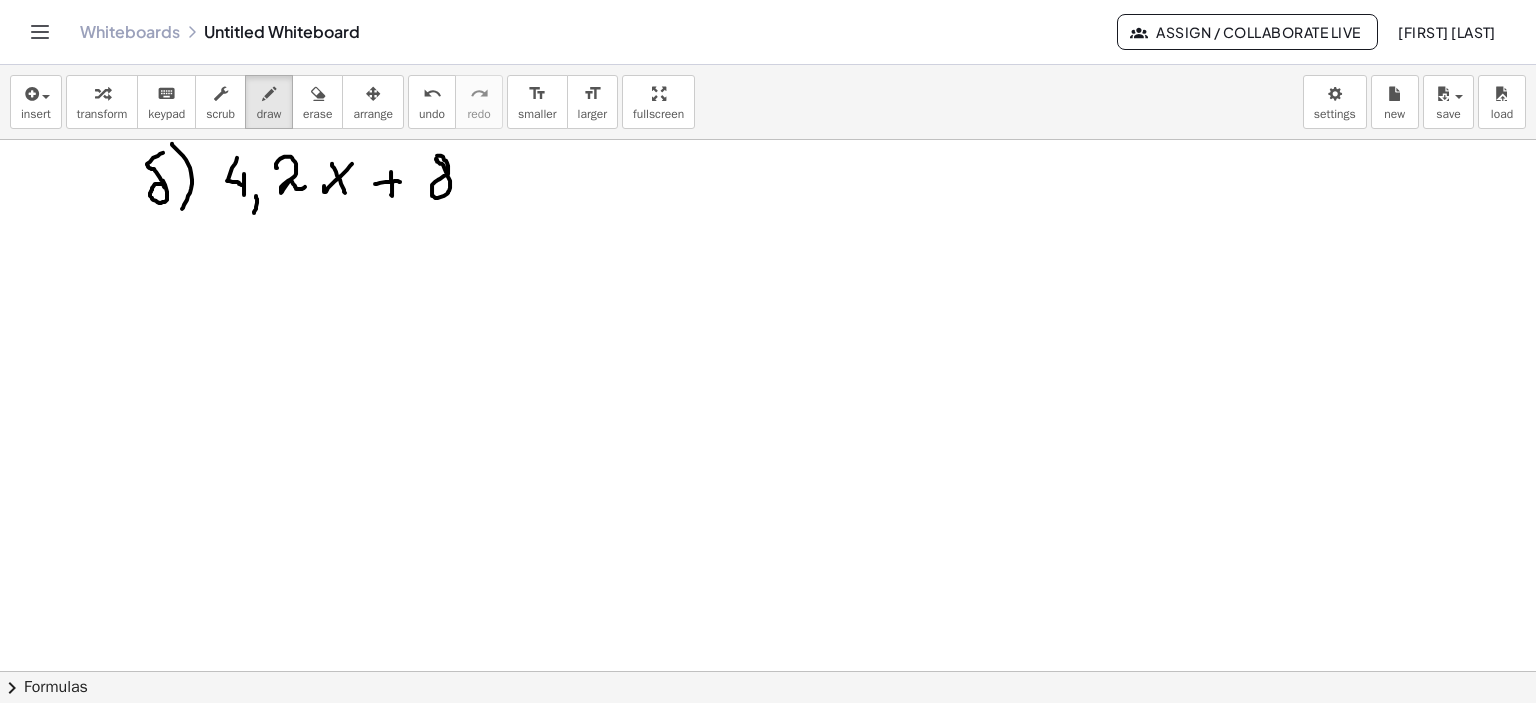 click at bounding box center (768, 406) 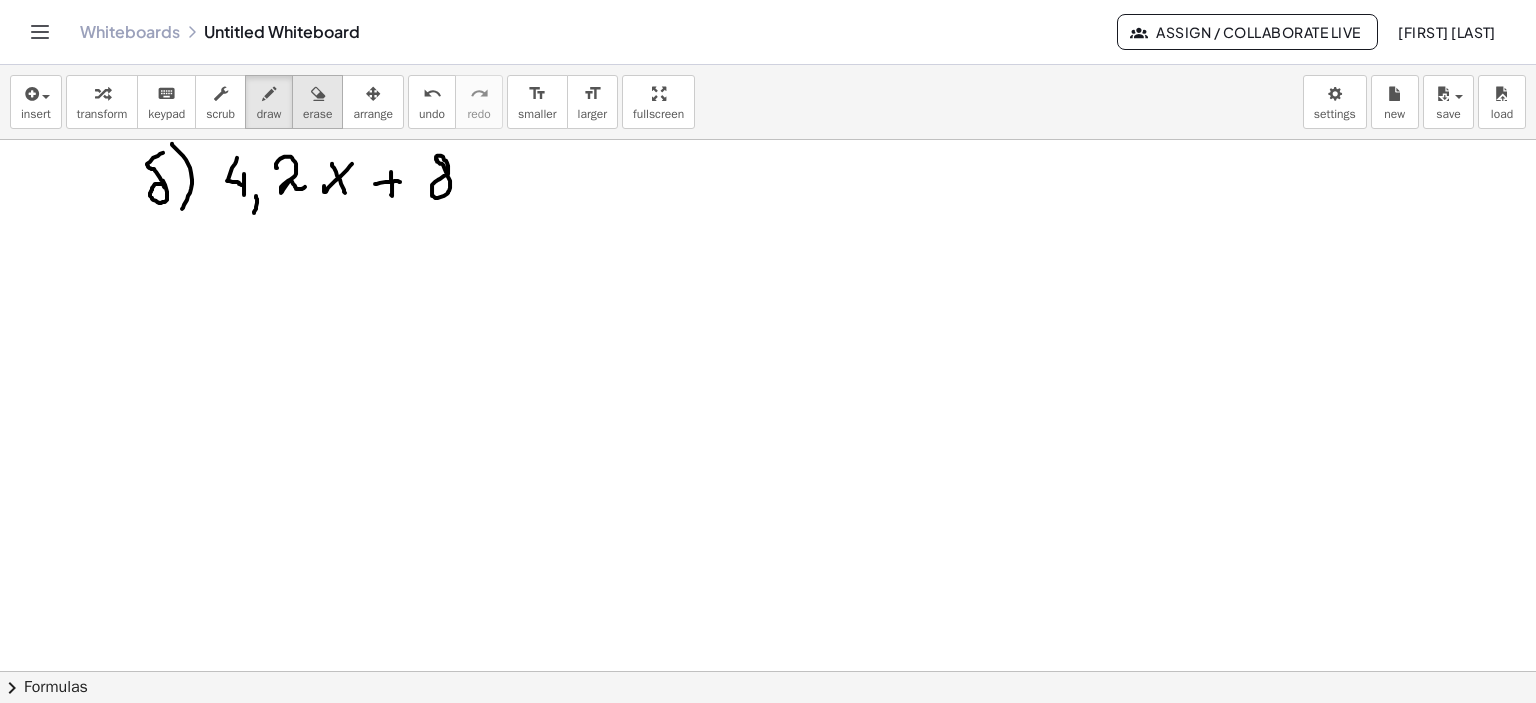 click at bounding box center [318, 94] 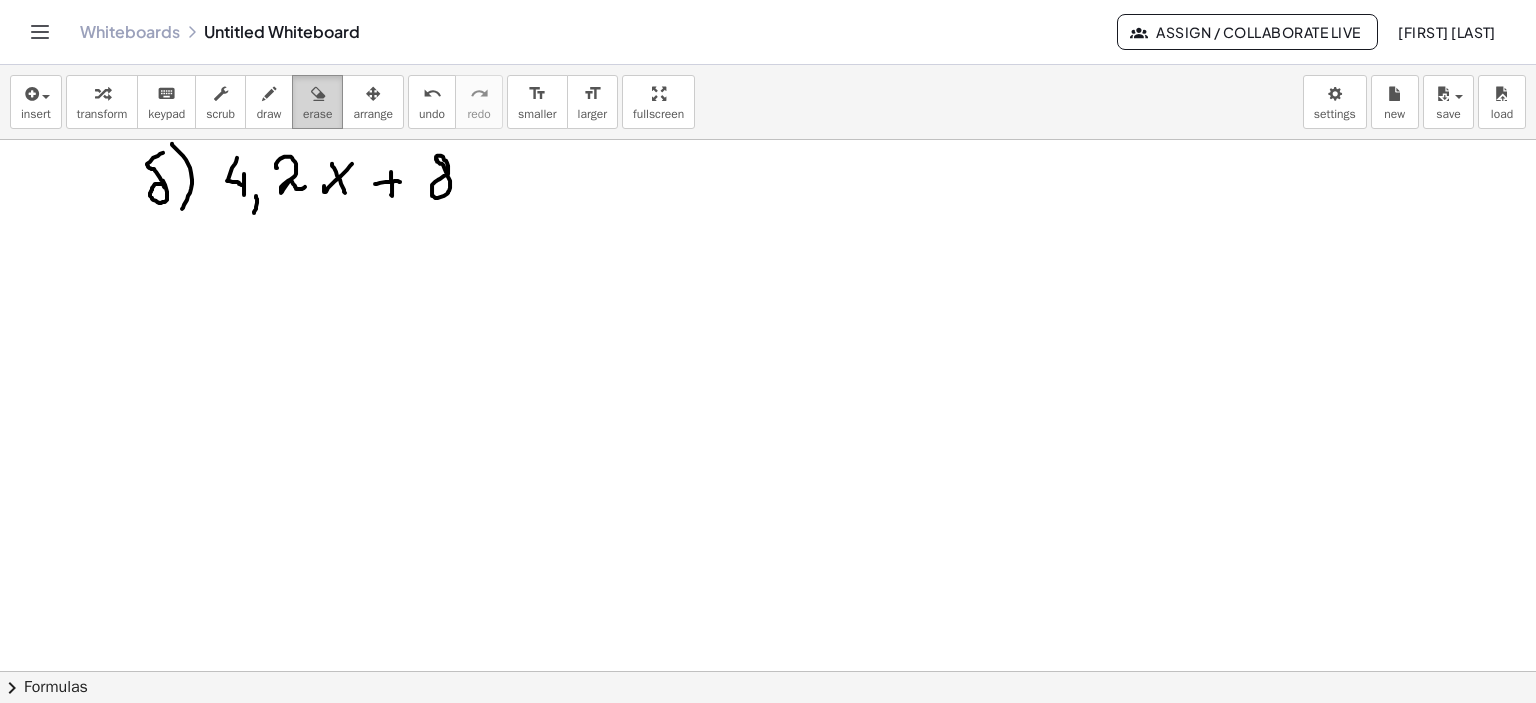 click at bounding box center [318, 94] 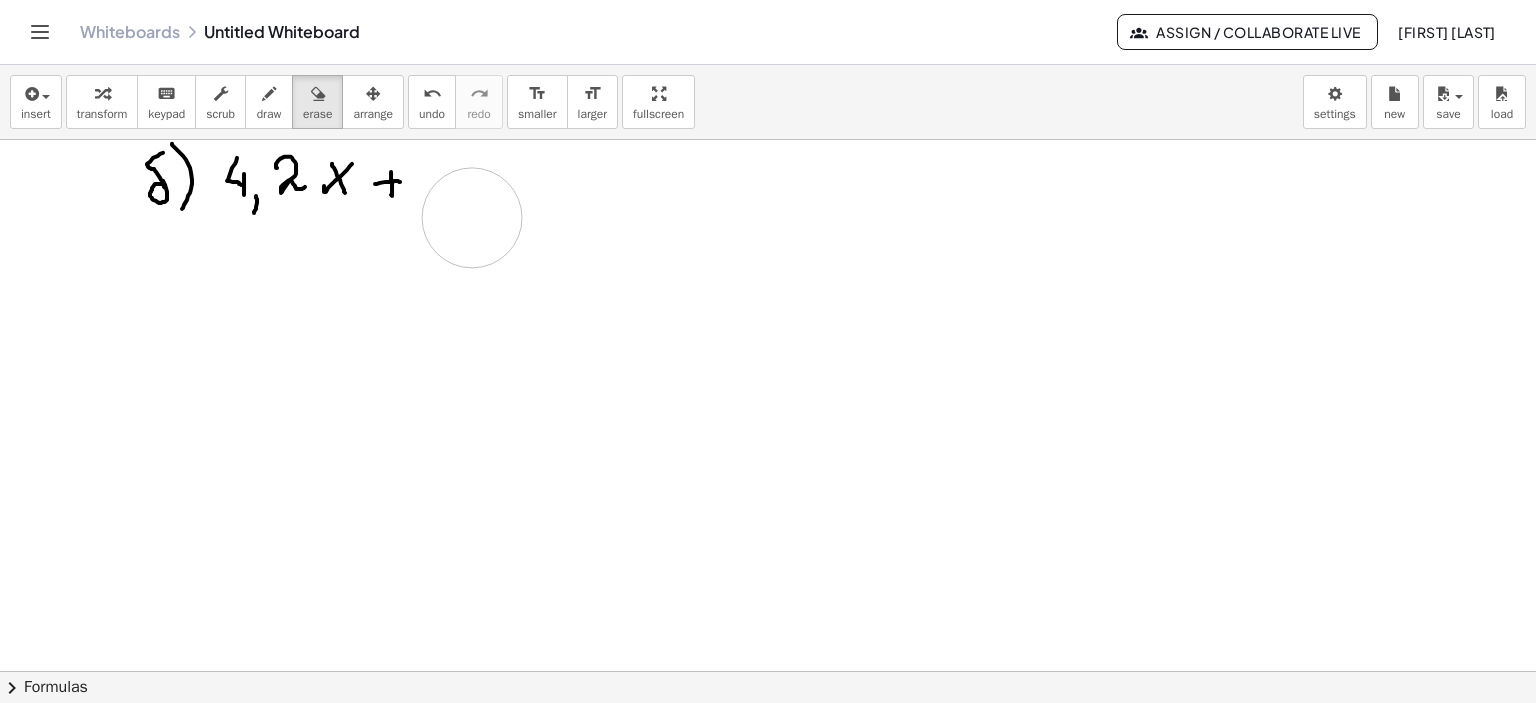 drag, startPoint x: 482, startPoint y: 249, endPoint x: 472, endPoint y: 217, distance: 33.526108 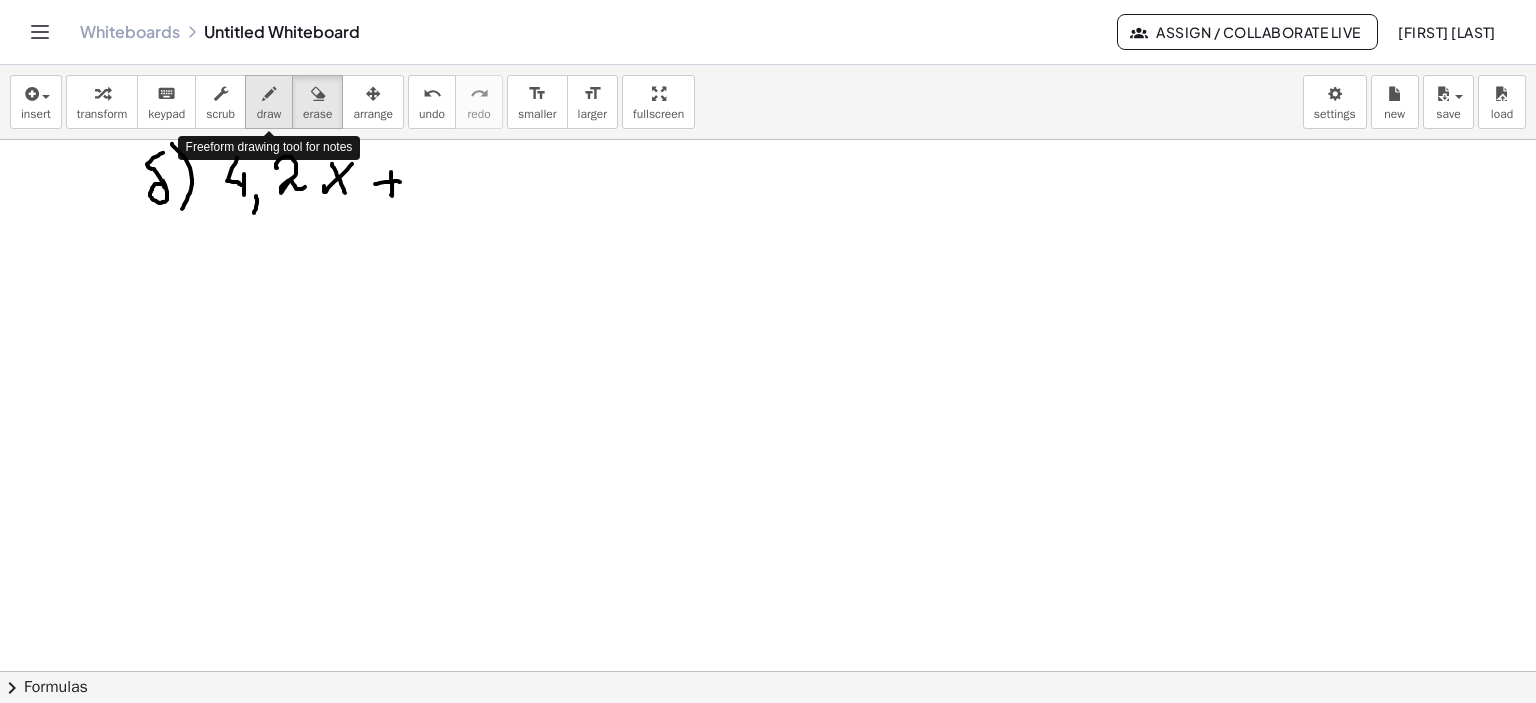 click at bounding box center (269, 94) 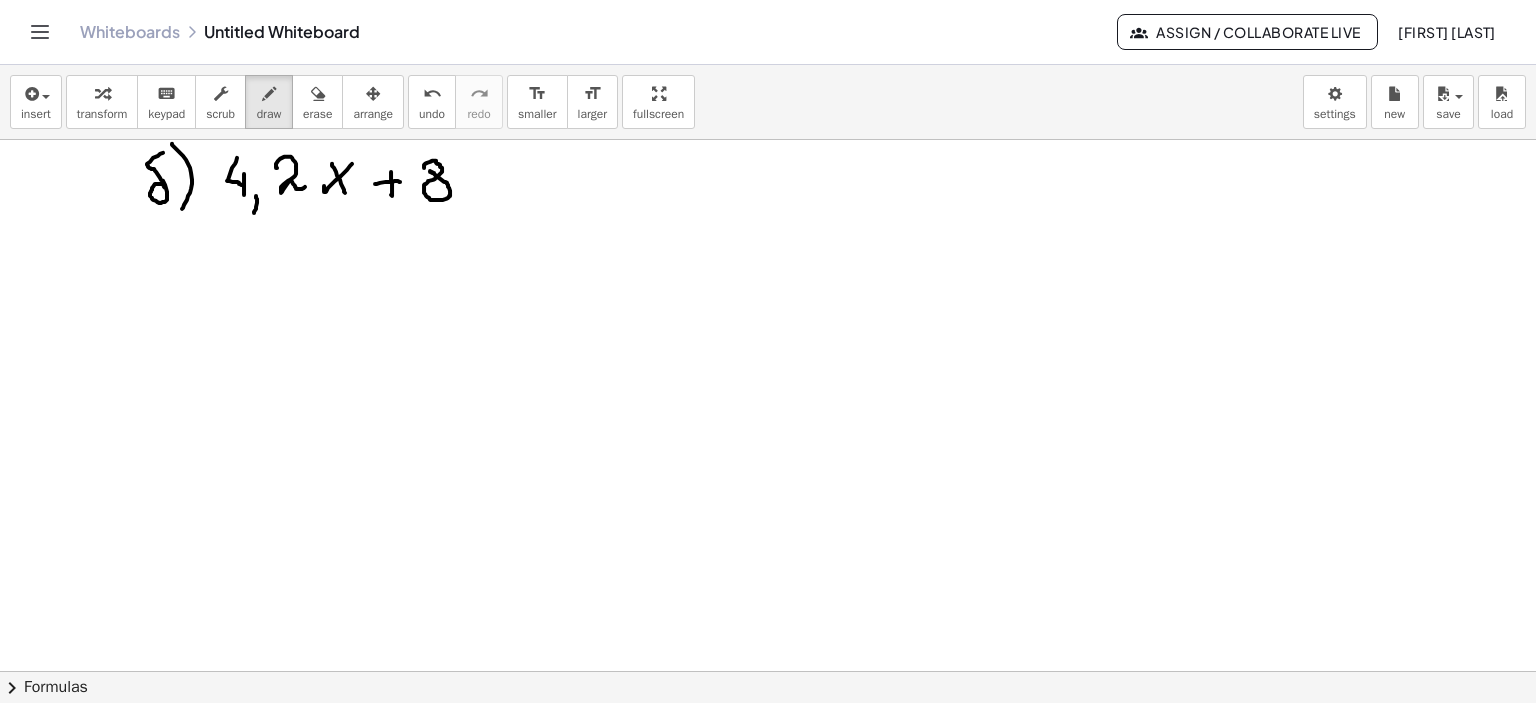 click at bounding box center [768, 406] 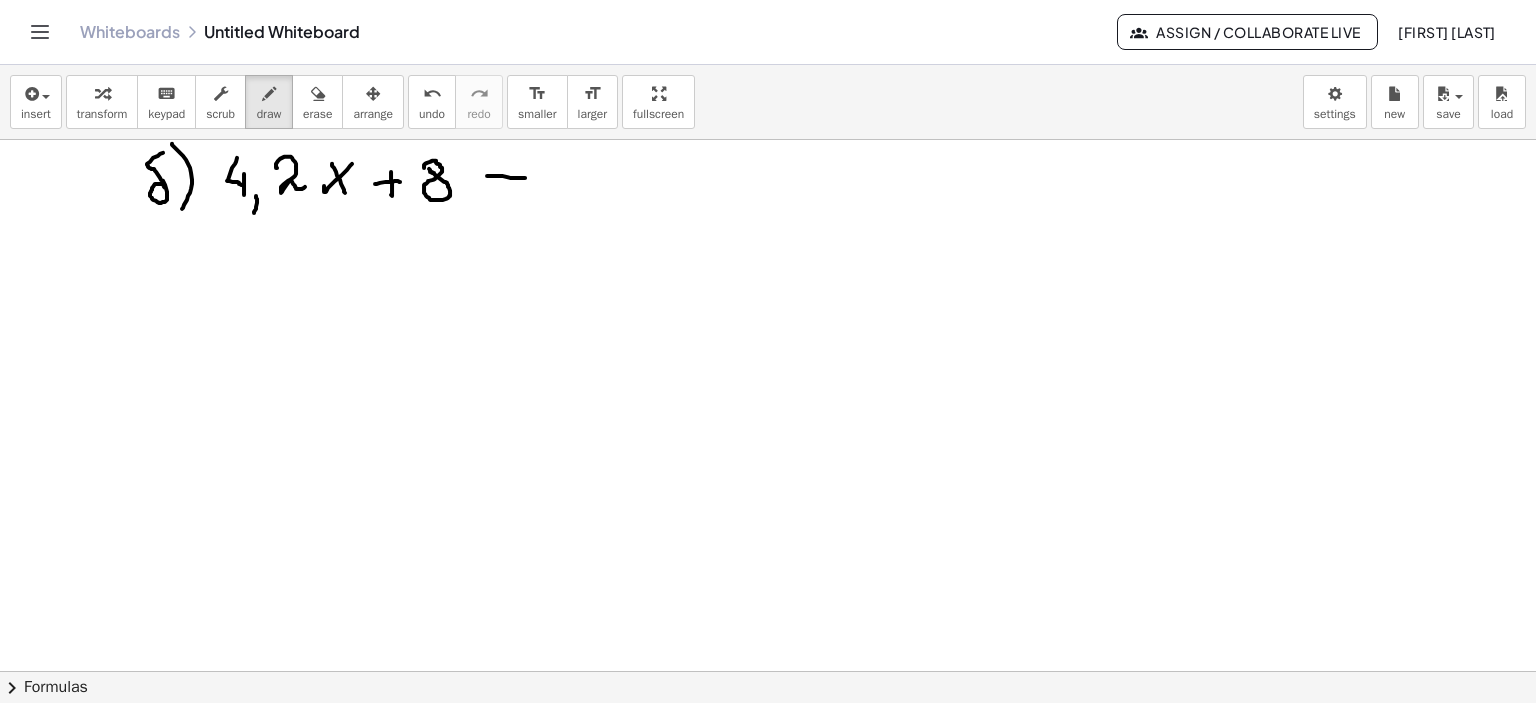 drag, startPoint x: 488, startPoint y: 175, endPoint x: 500, endPoint y: 191, distance: 20 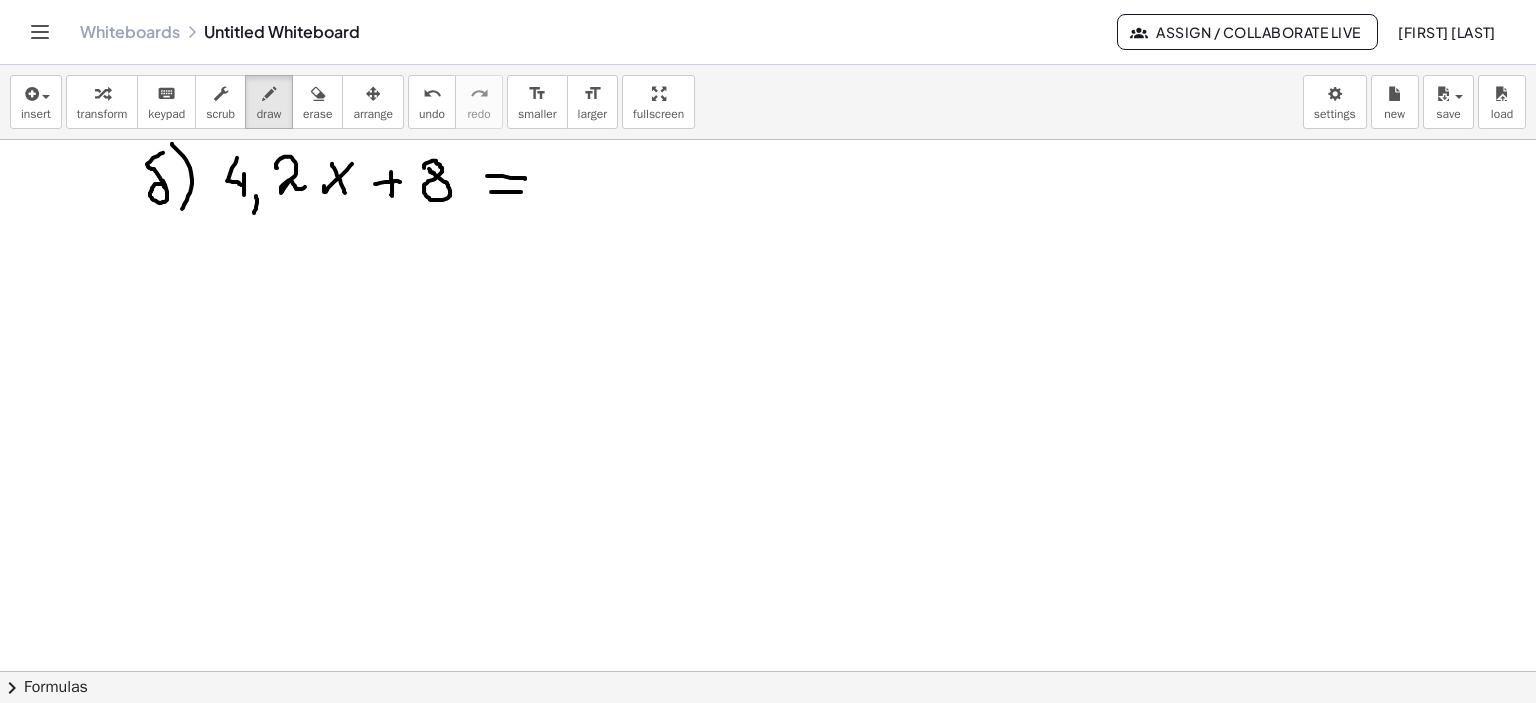 drag, startPoint x: 491, startPoint y: 191, endPoint x: 524, endPoint y: 193, distance: 33.06055 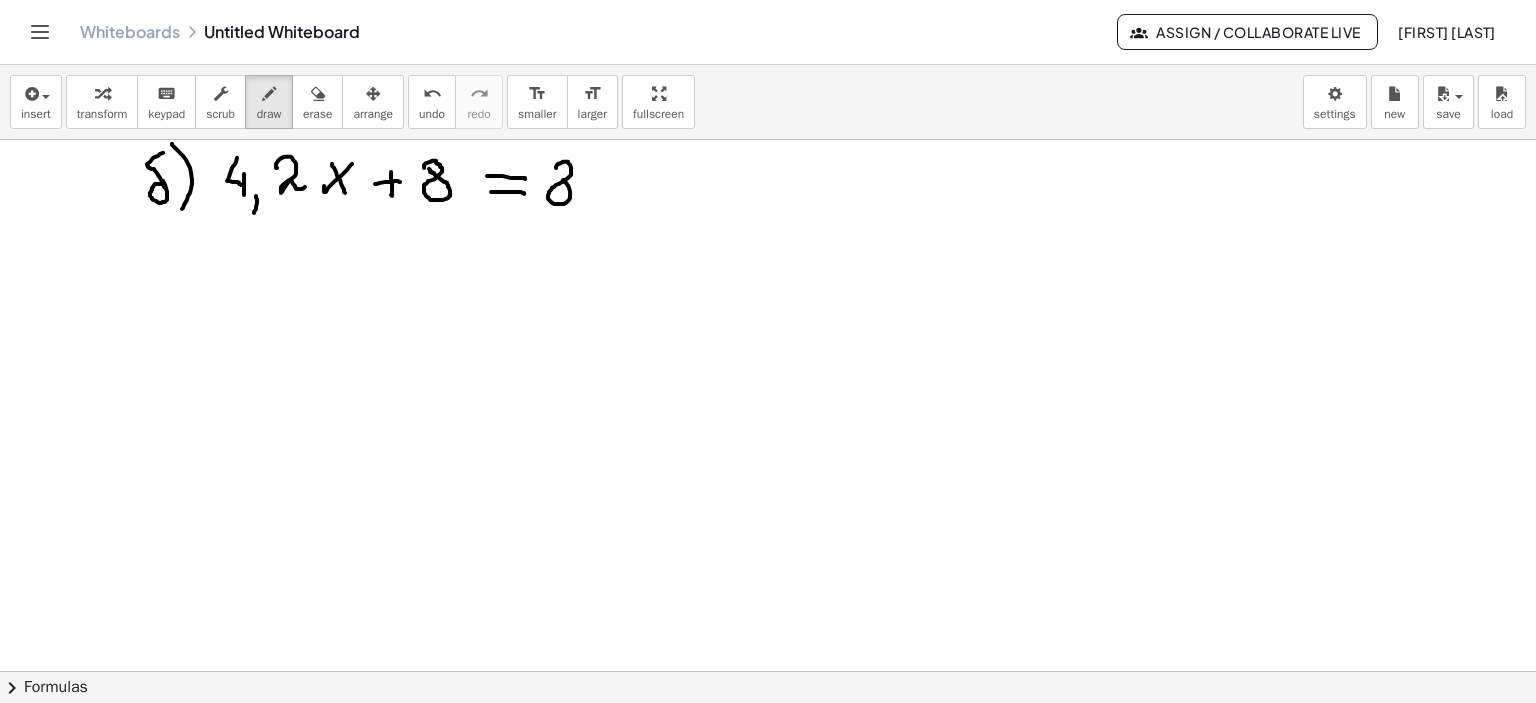 click at bounding box center (768, 406) 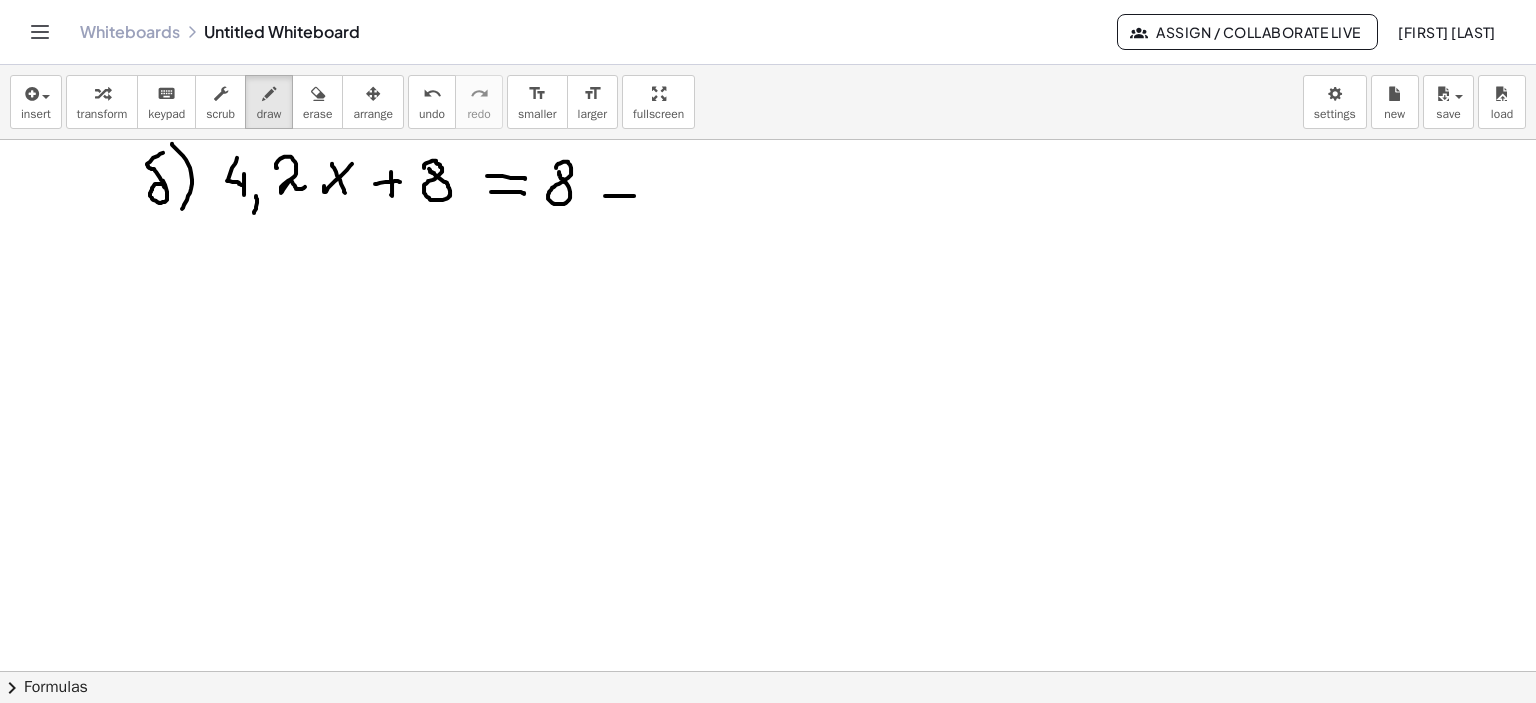 drag, startPoint x: 609, startPoint y: 195, endPoint x: 634, endPoint y: 195, distance: 25 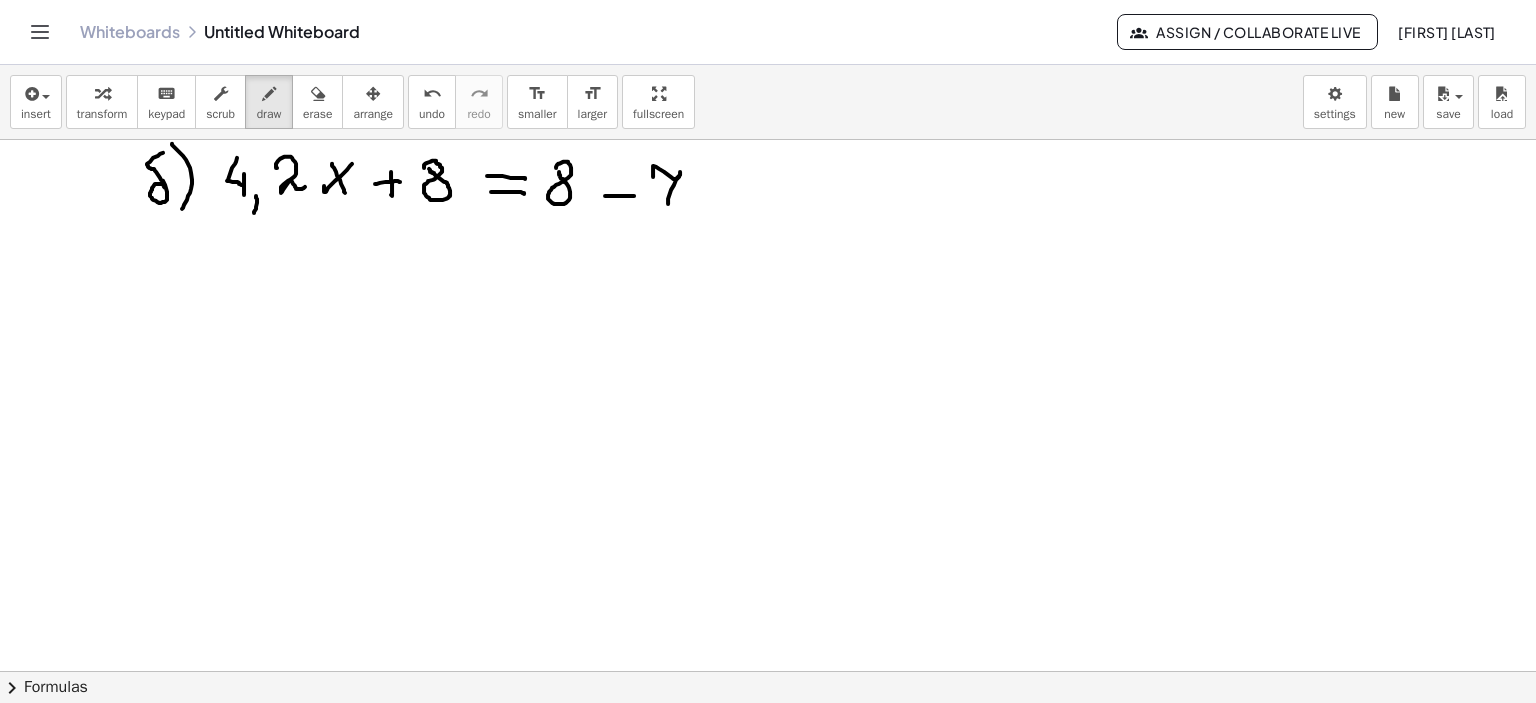 drag, startPoint x: 653, startPoint y: 176, endPoint x: 668, endPoint y: 199, distance: 27.45906 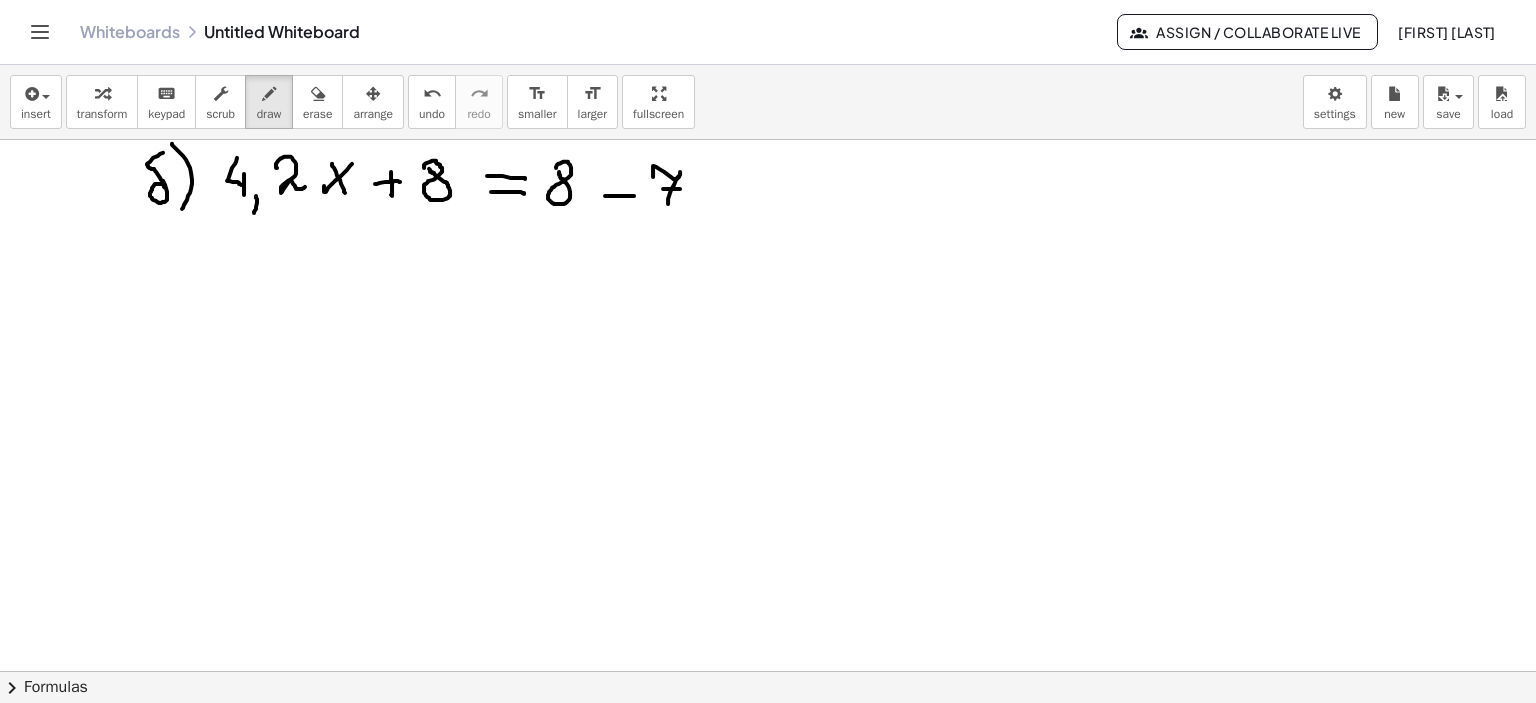 drag, startPoint x: 665, startPoint y: 188, endPoint x: 683, endPoint y: 188, distance: 18 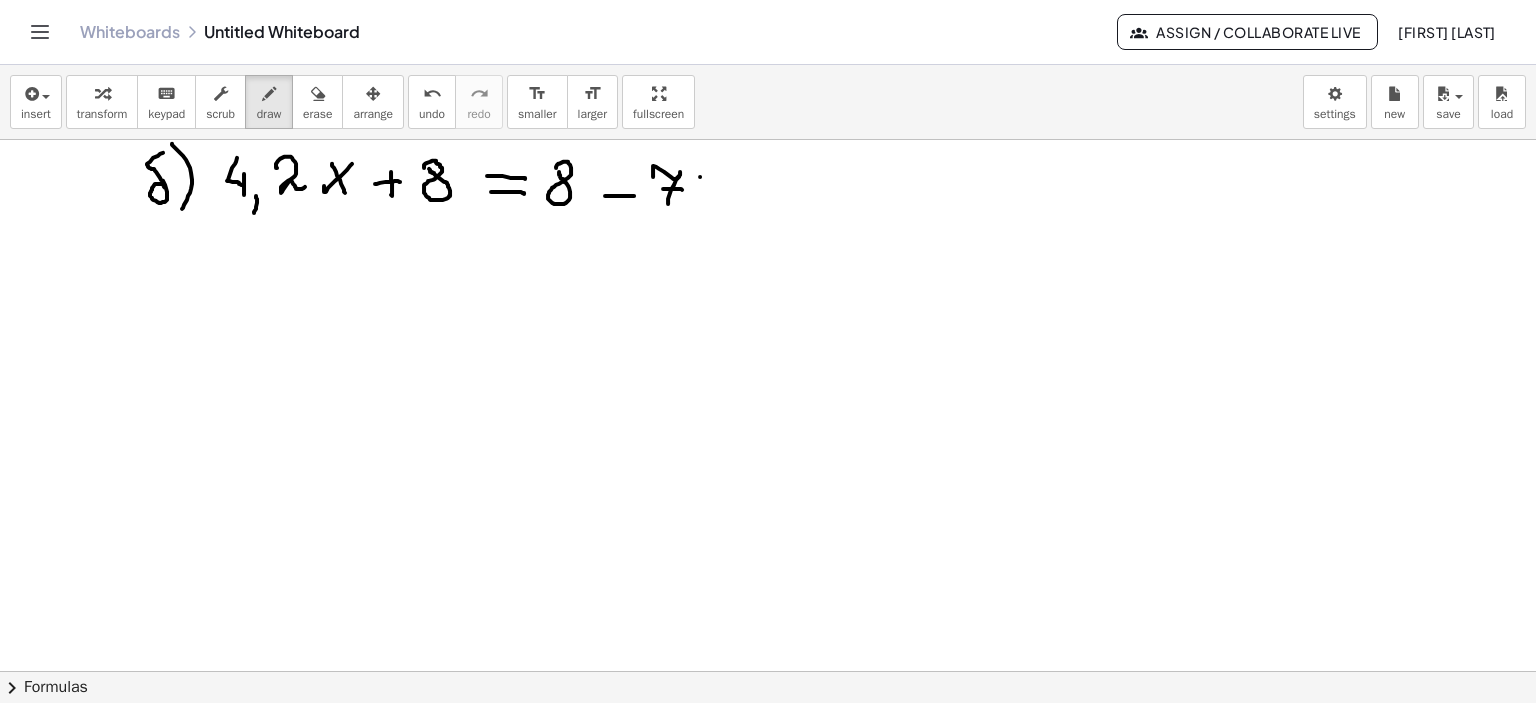 drag, startPoint x: 700, startPoint y: 176, endPoint x: 716, endPoint y: 200, distance: 28.84441 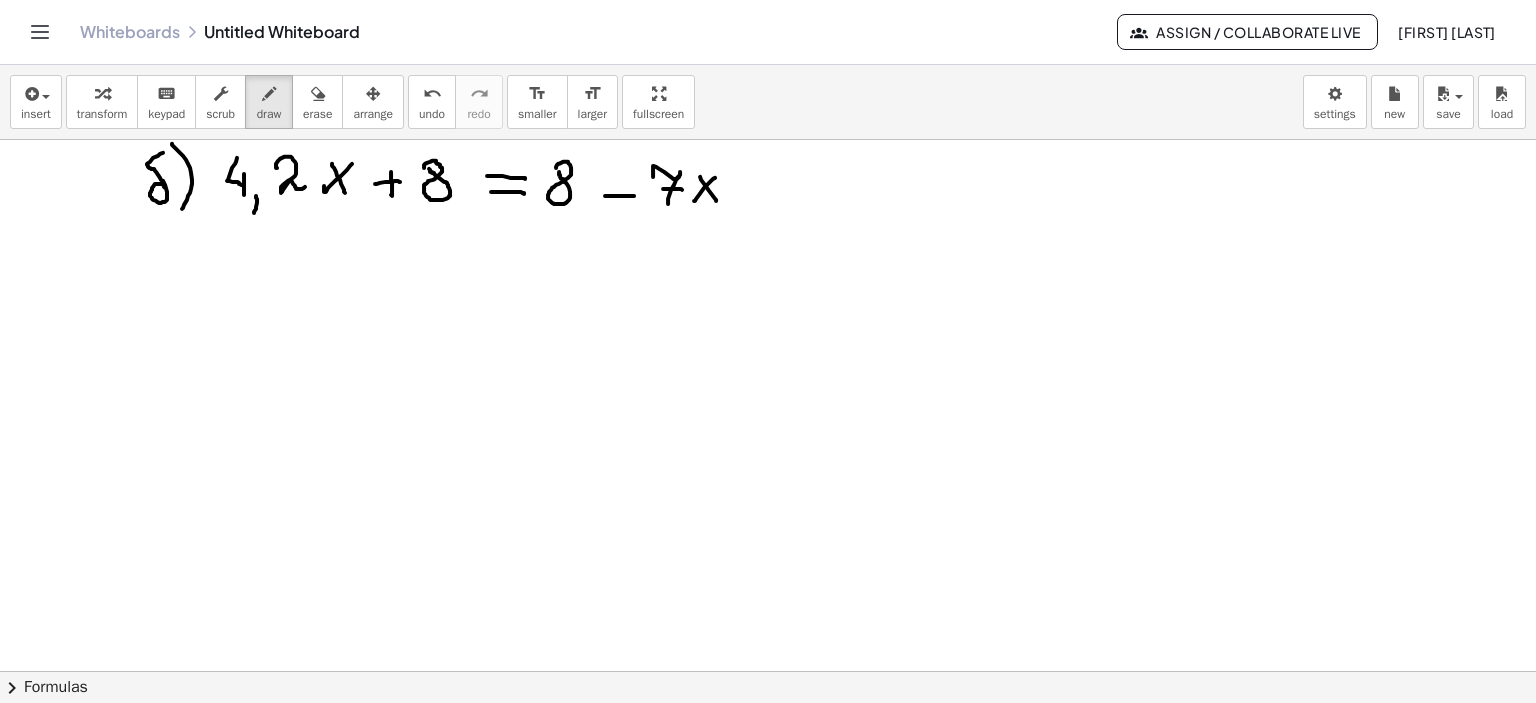 drag, startPoint x: 715, startPoint y: 177, endPoint x: 694, endPoint y: 200, distance: 31.144823 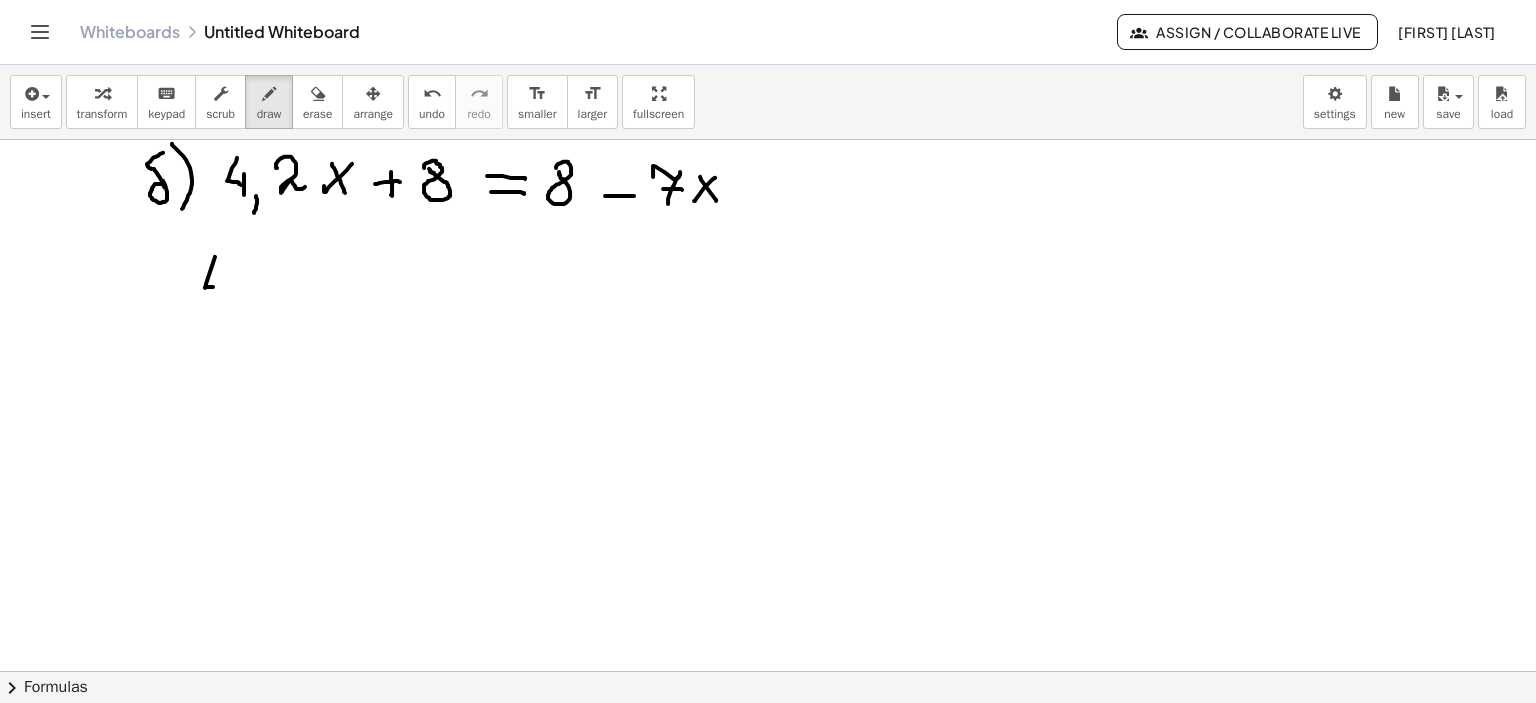 drag, startPoint x: 215, startPoint y: 256, endPoint x: 222, endPoint y: 287, distance: 31.780497 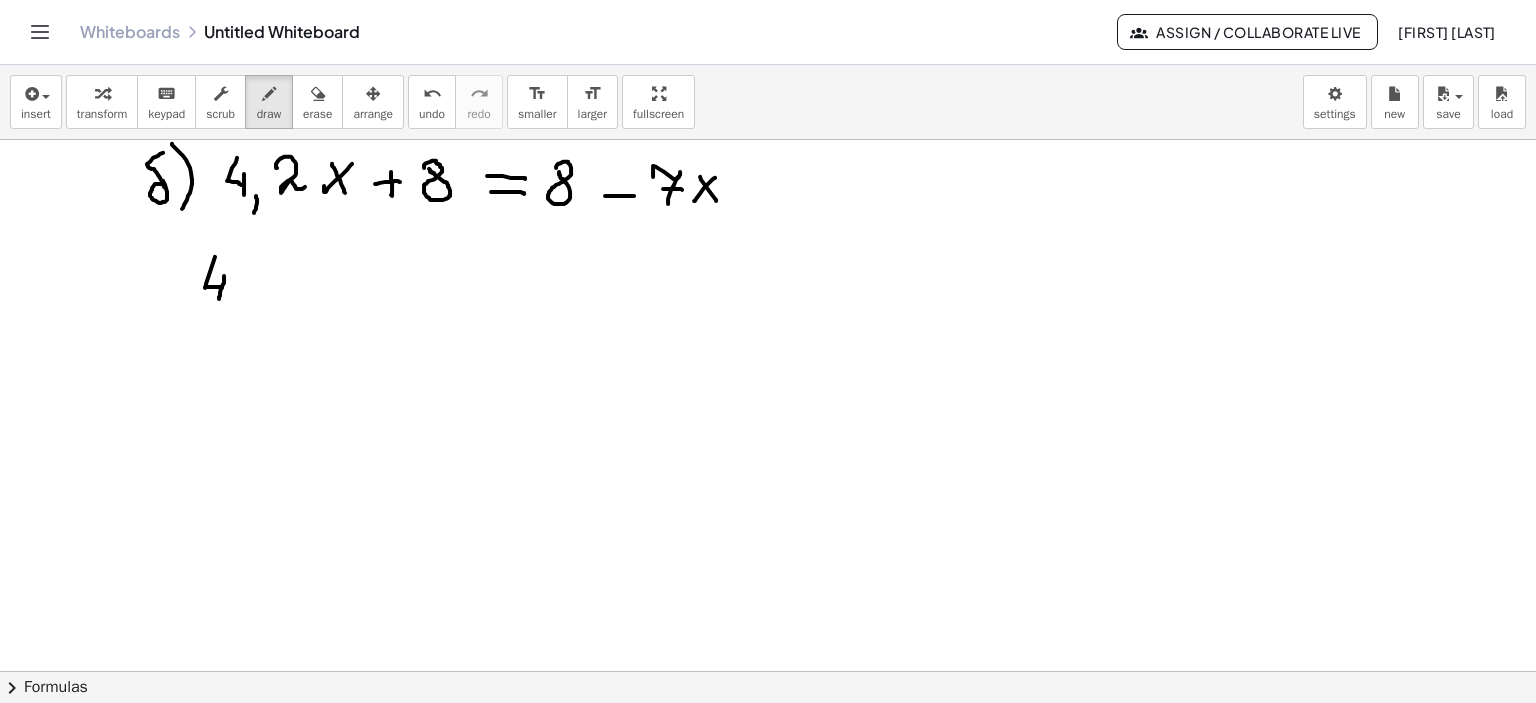 drag, startPoint x: 224, startPoint y: 275, endPoint x: 219, endPoint y: 298, distance: 23.537205 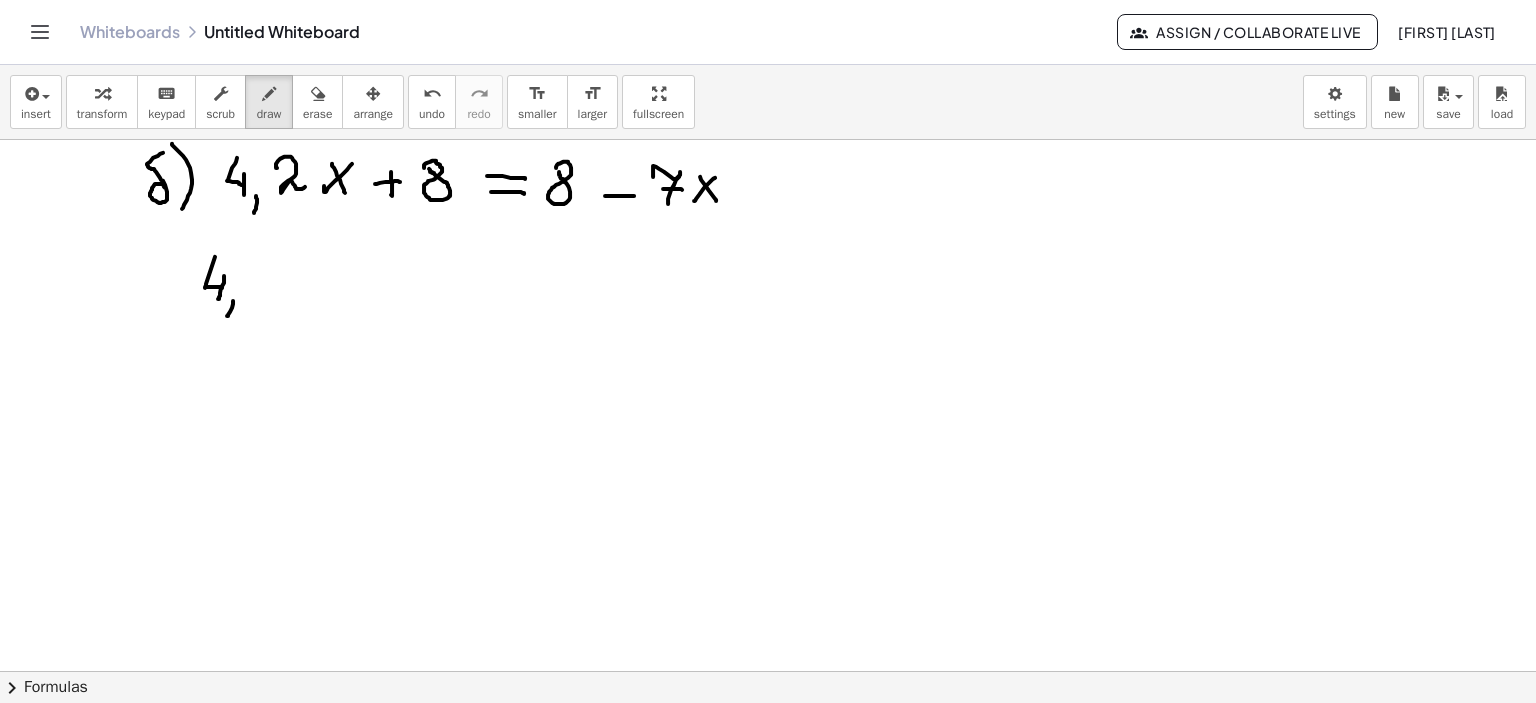 drag, startPoint x: 233, startPoint y: 300, endPoint x: 227, endPoint y: 315, distance: 16.155495 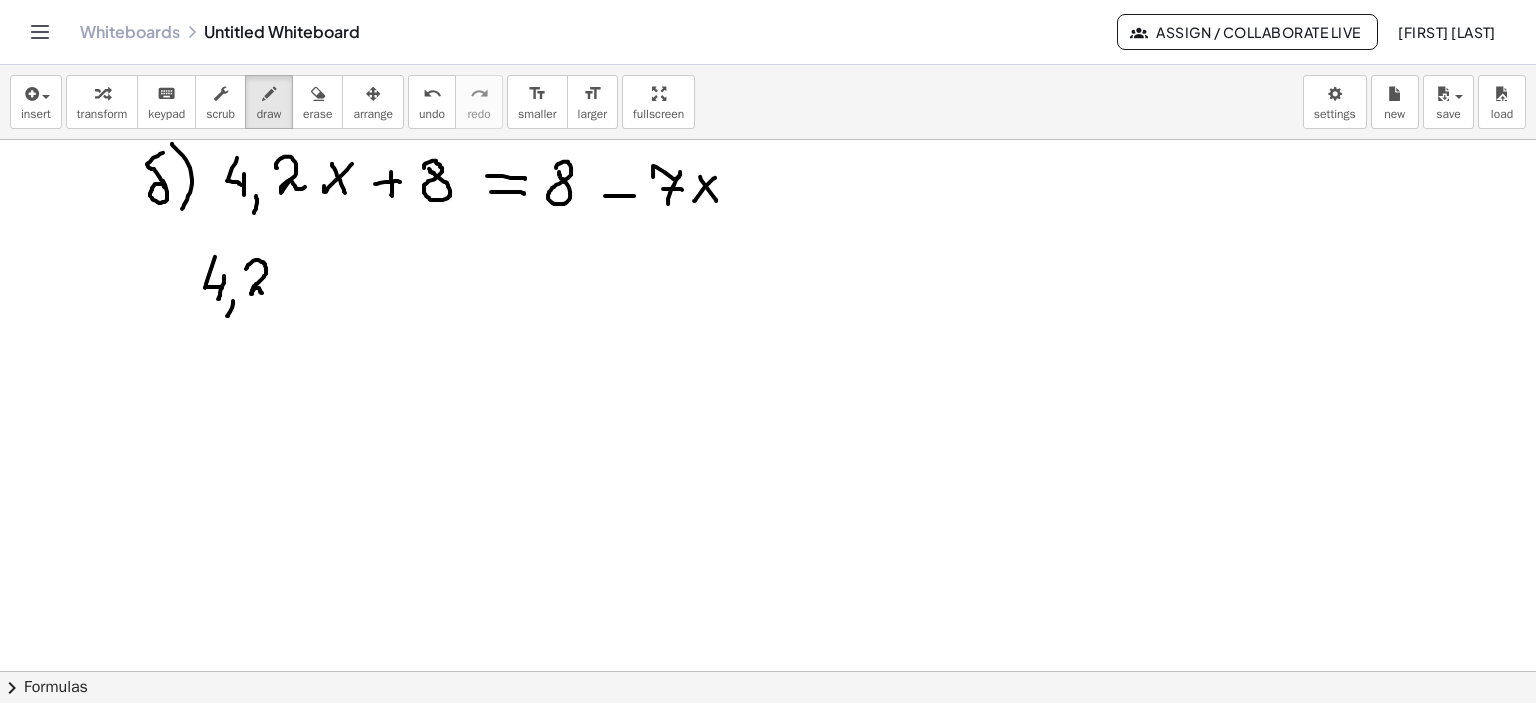 drag, startPoint x: 246, startPoint y: 268, endPoint x: 285, endPoint y: 287, distance: 43.382023 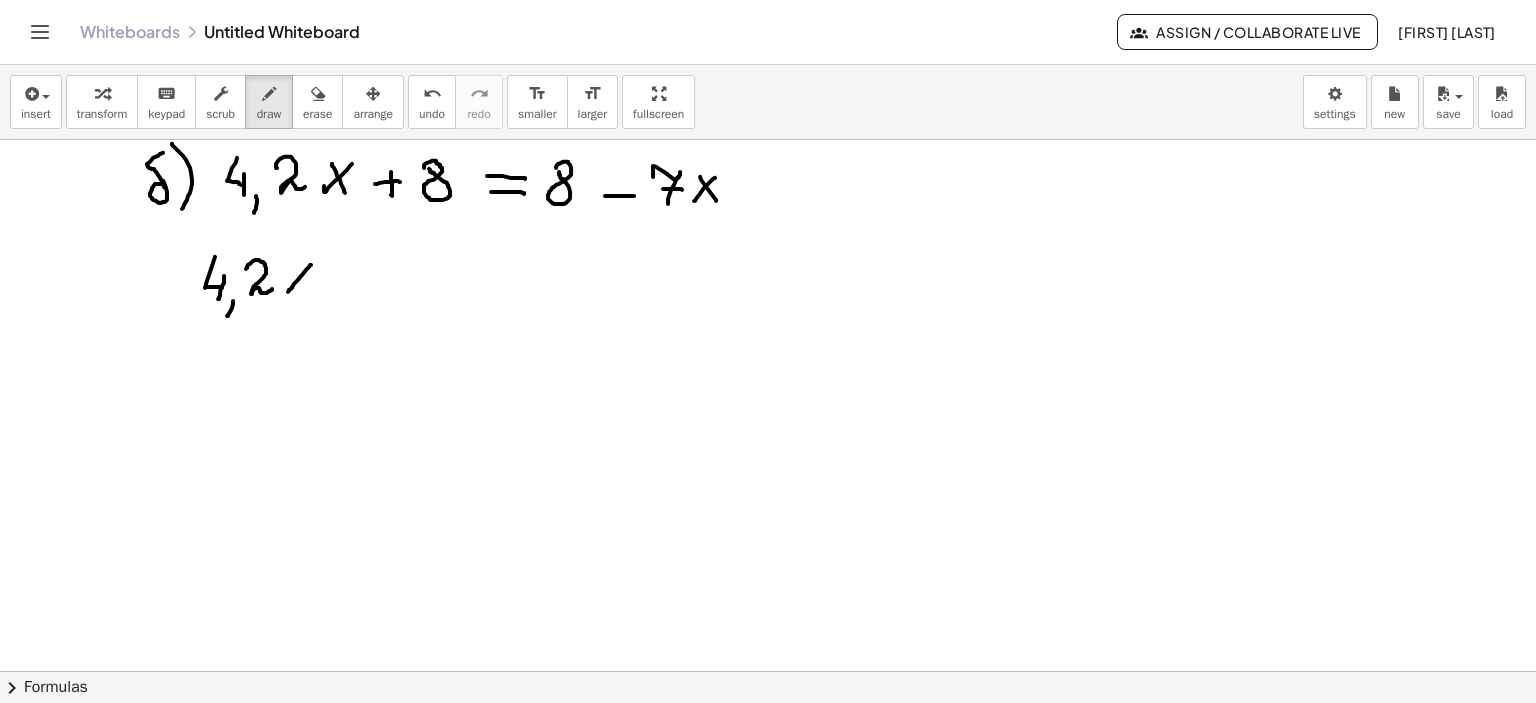 drag, startPoint x: 310, startPoint y: 264, endPoint x: 288, endPoint y: 291, distance: 34.828148 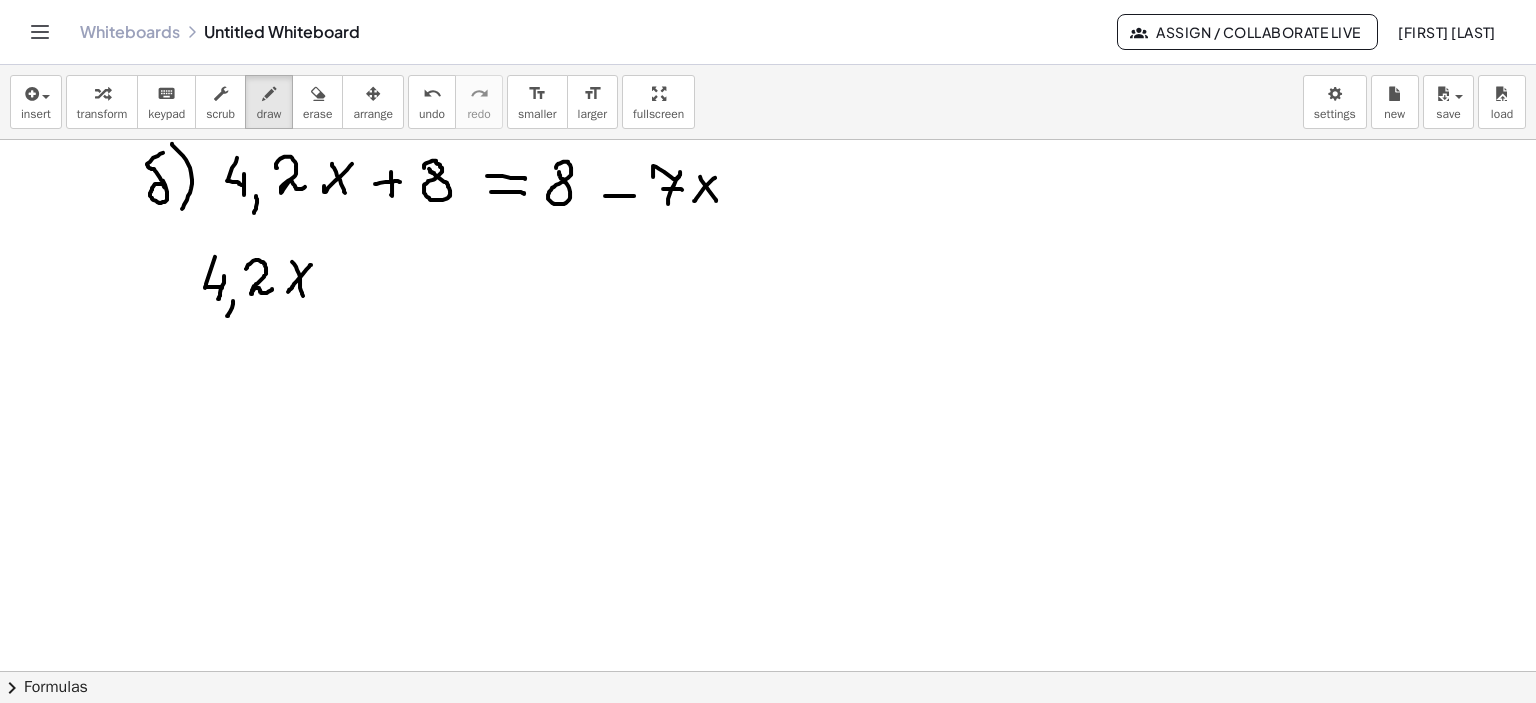 drag, startPoint x: 292, startPoint y: 261, endPoint x: 304, endPoint y: 294, distance: 35.1141 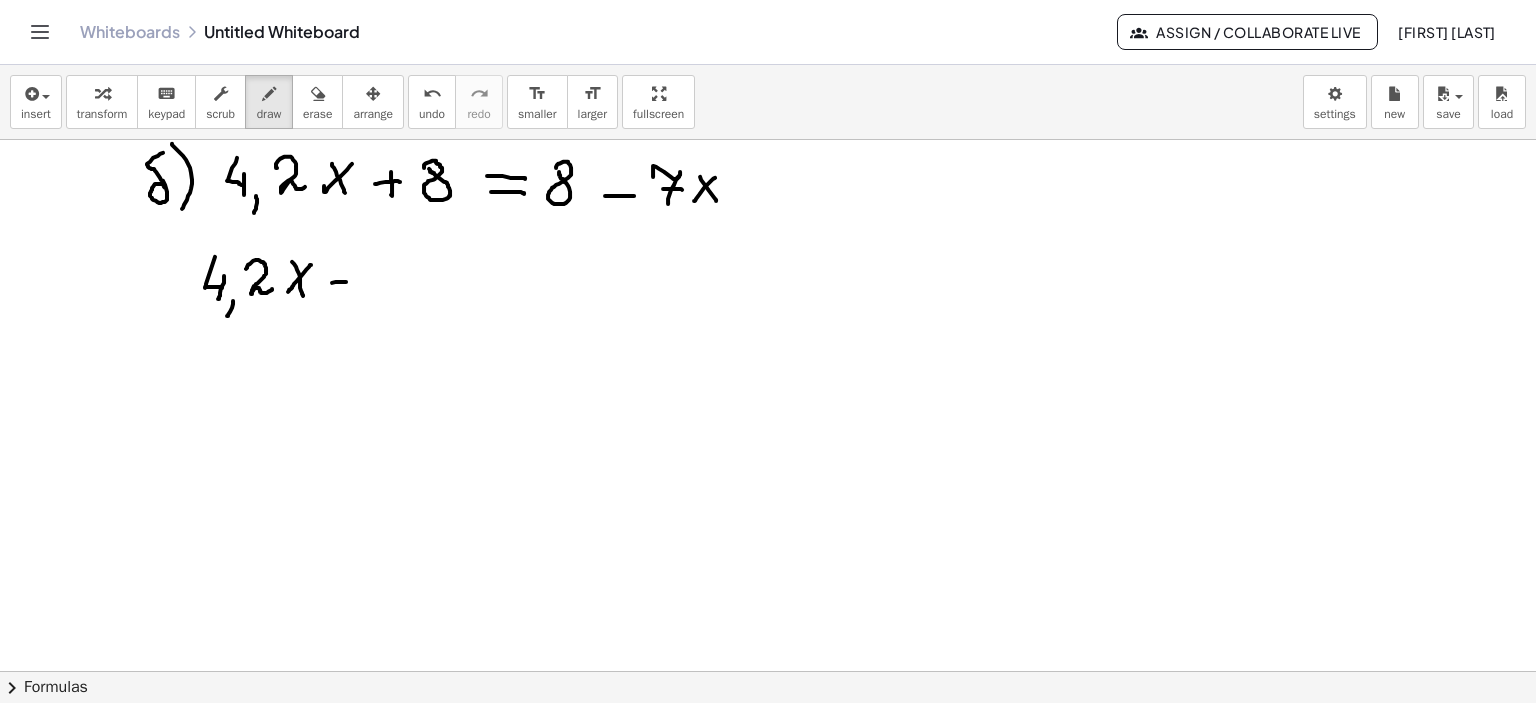 drag, startPoint x: 332, startPoint y: 282, endPoint x: 359, endPoint y: 281, distance: 27.018513 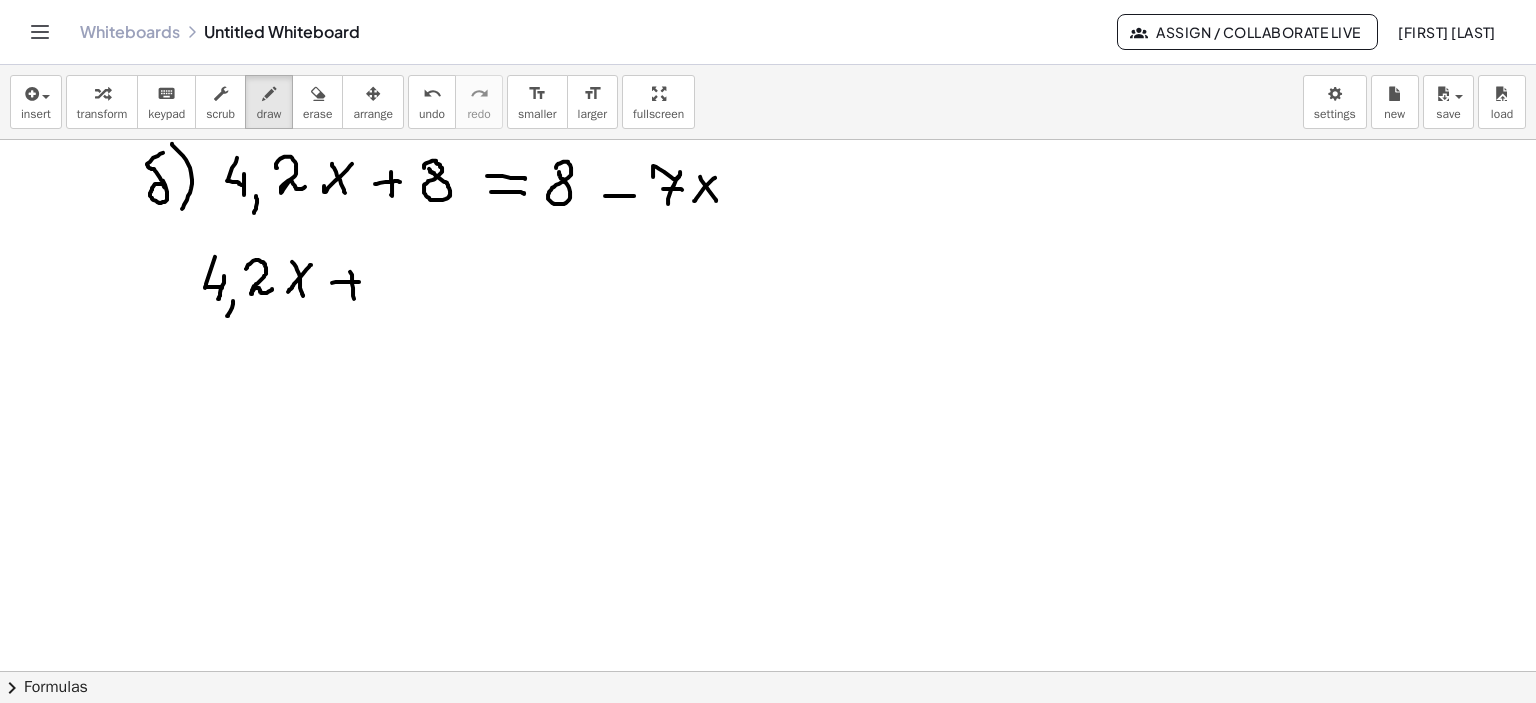 drag, startPoint x: 350, startPoint y: 271, endPoint x: 901, endPoint y: 133, distance: 568.0185 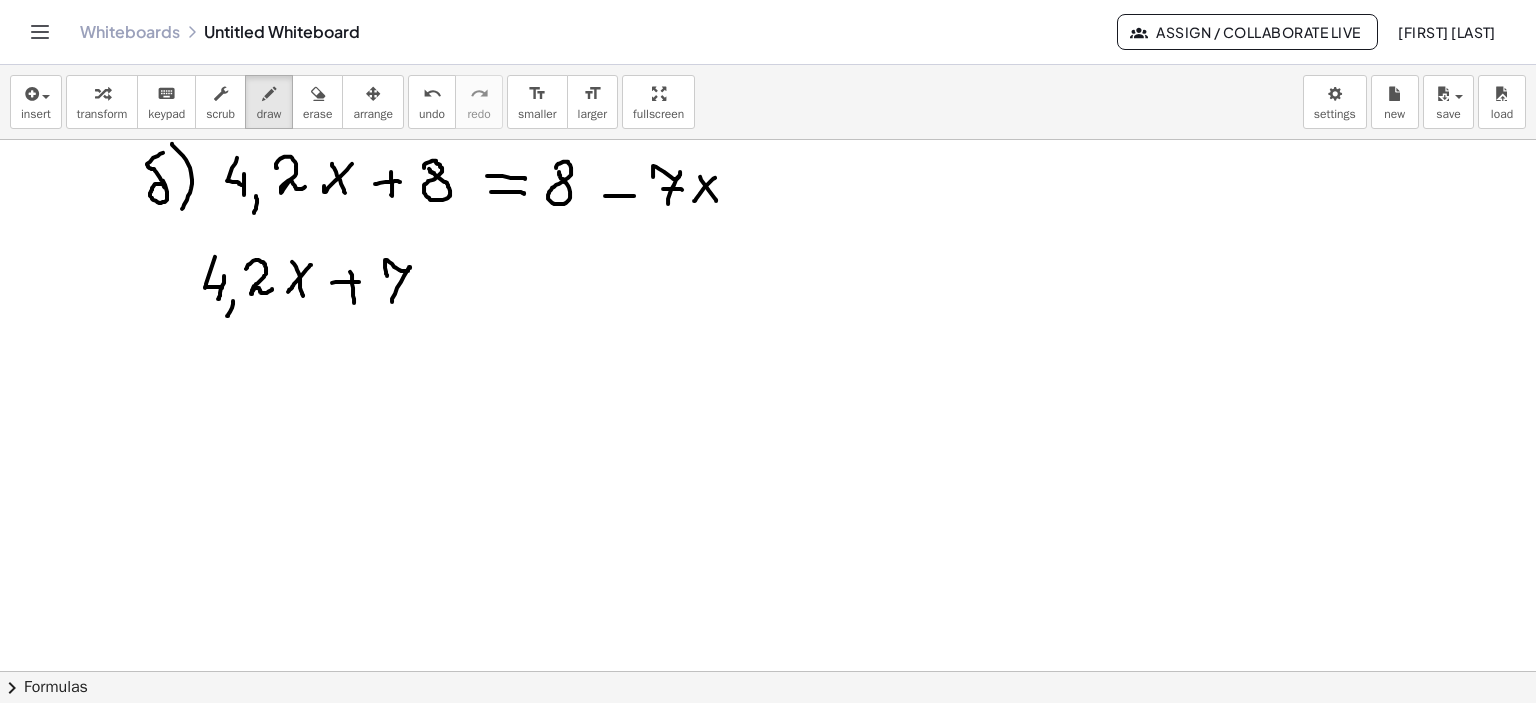 drag, startPoint x: 387, startPoint y: 275, endPoint x: 389, endPoint y: 291, distance: 16.124516 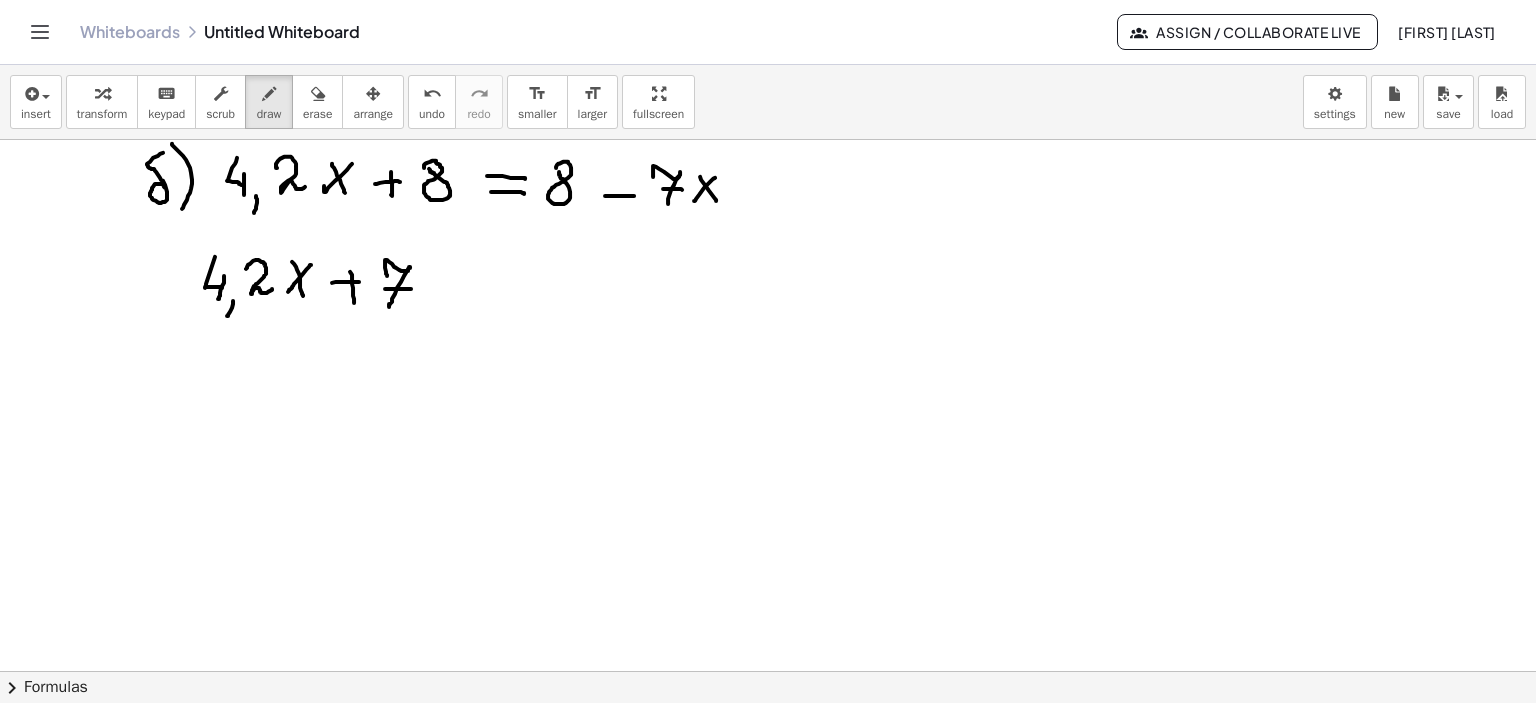 drag, startPoint x: 385, startPoint y: 288, endPoint x: 411, endPoint y: 288, distance: 26 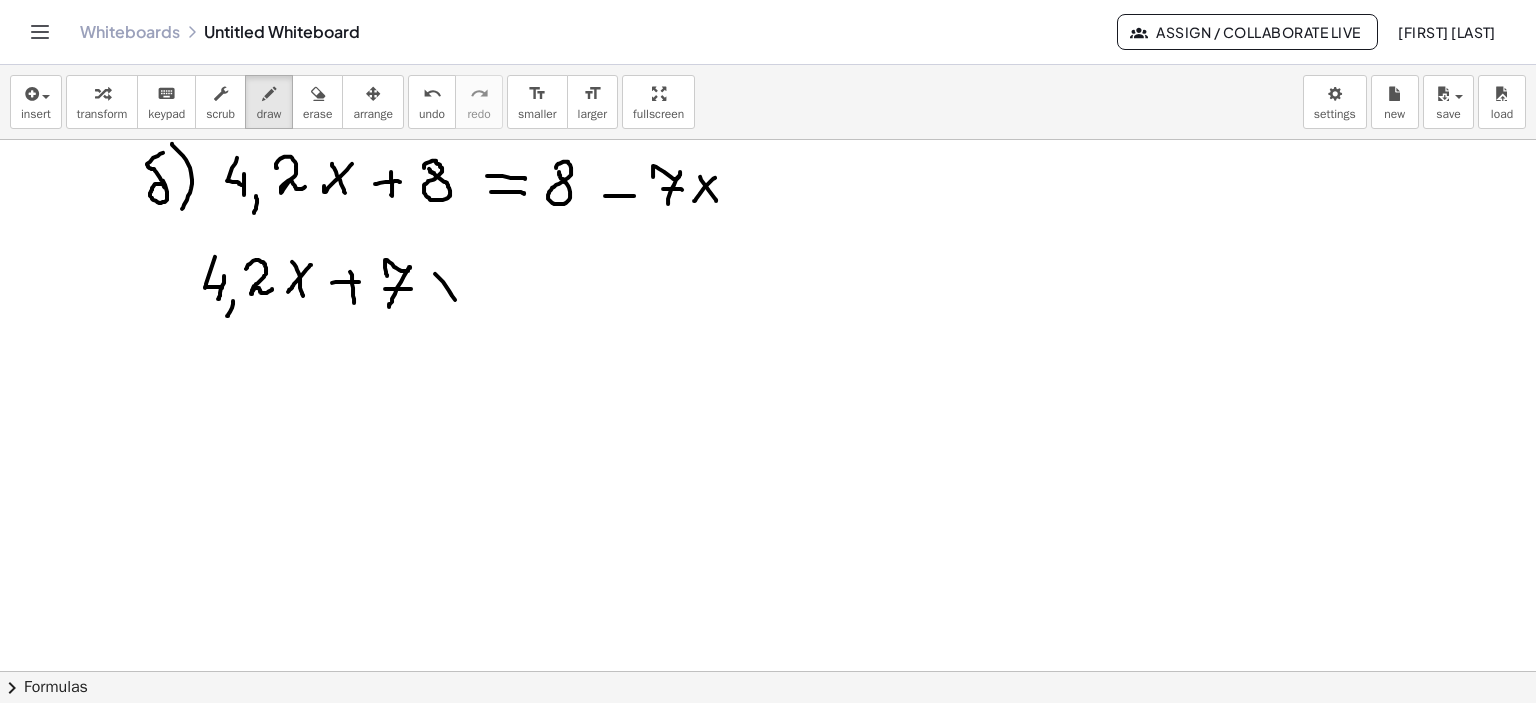 drag, startPoint x: 435, startPoint y: 273, endPoint x: 456, endPoint y: 301, distance: 35 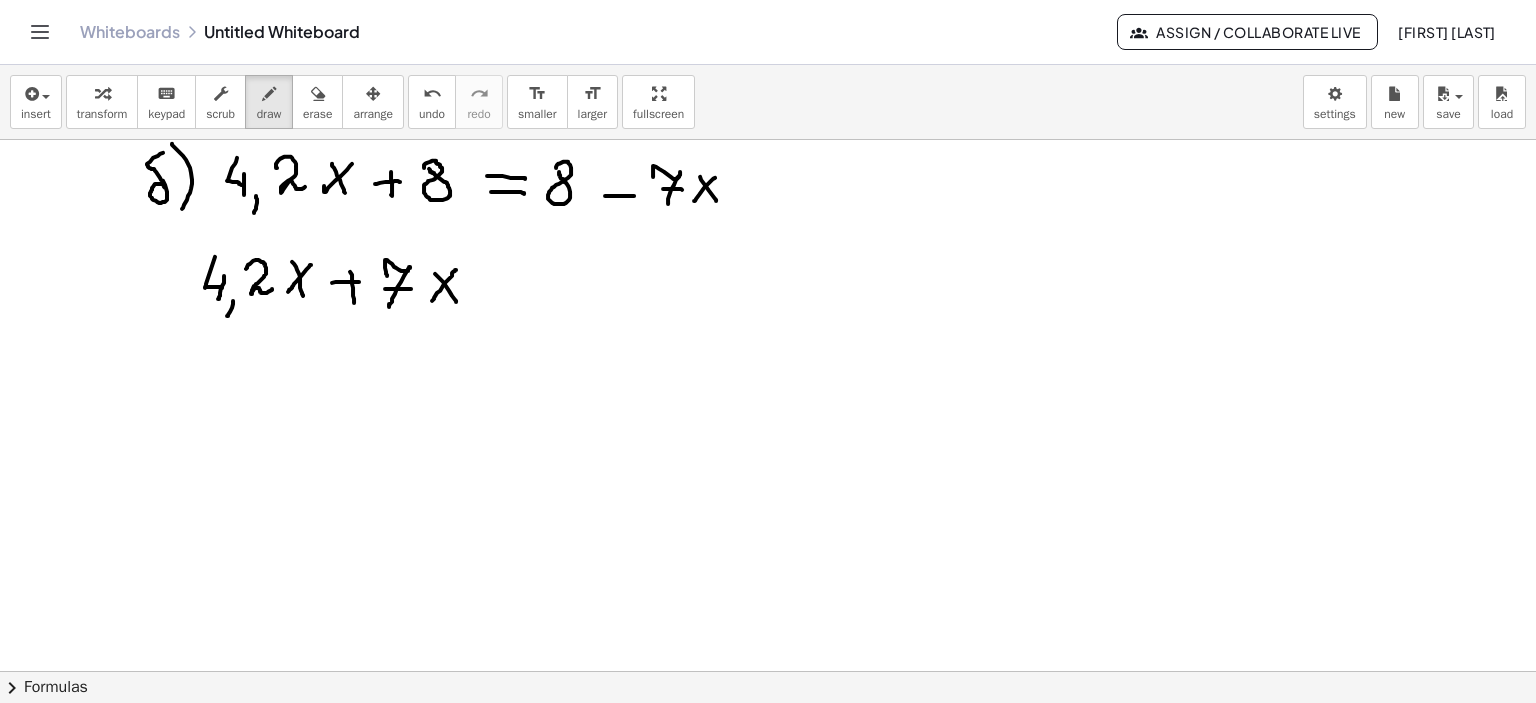 drag, startPoint x: 456, startPoint y: 269, endPoint x: 461, endPoint y: 305, distance: 36.345562 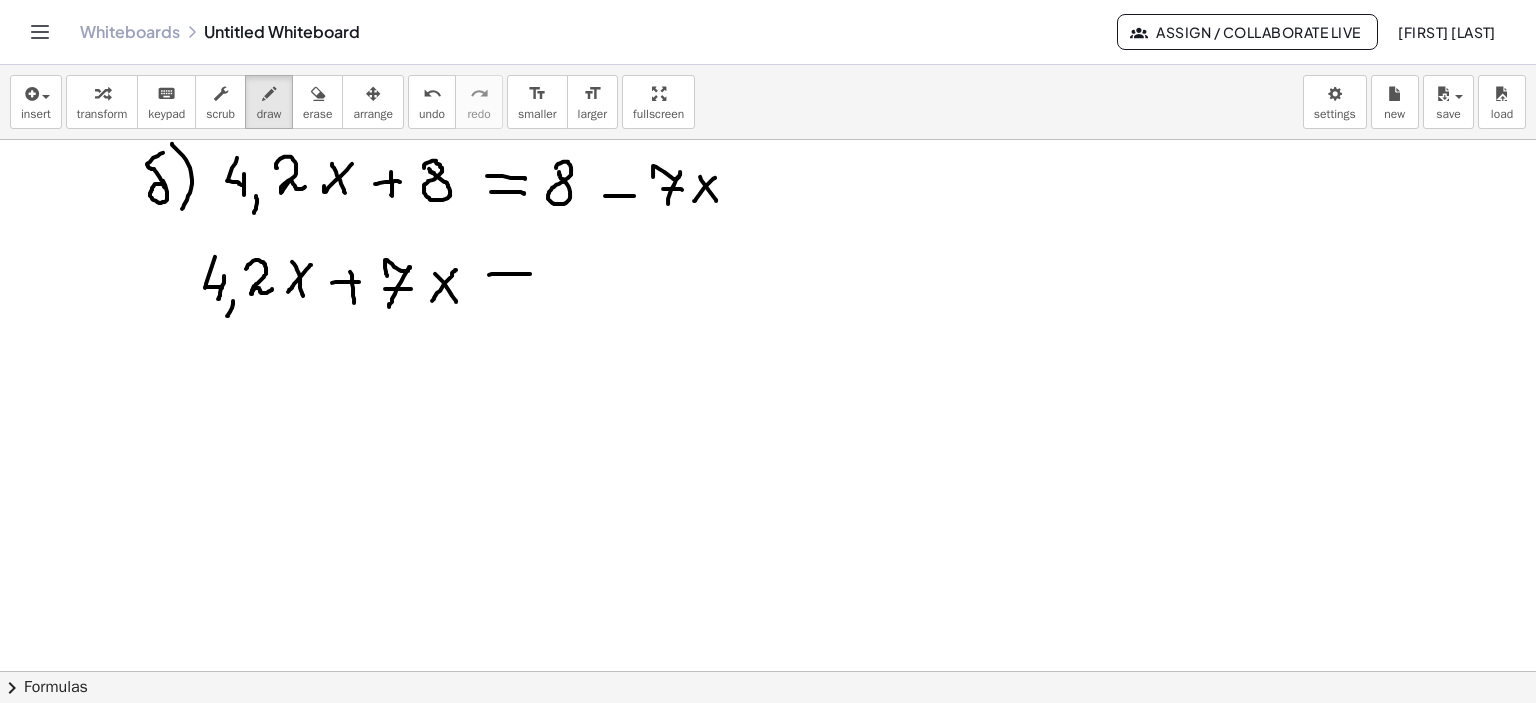 drag, startPoint x: 489, startPoint y: 274, endPoint x: 532, endPoint y: 274, distance: 43 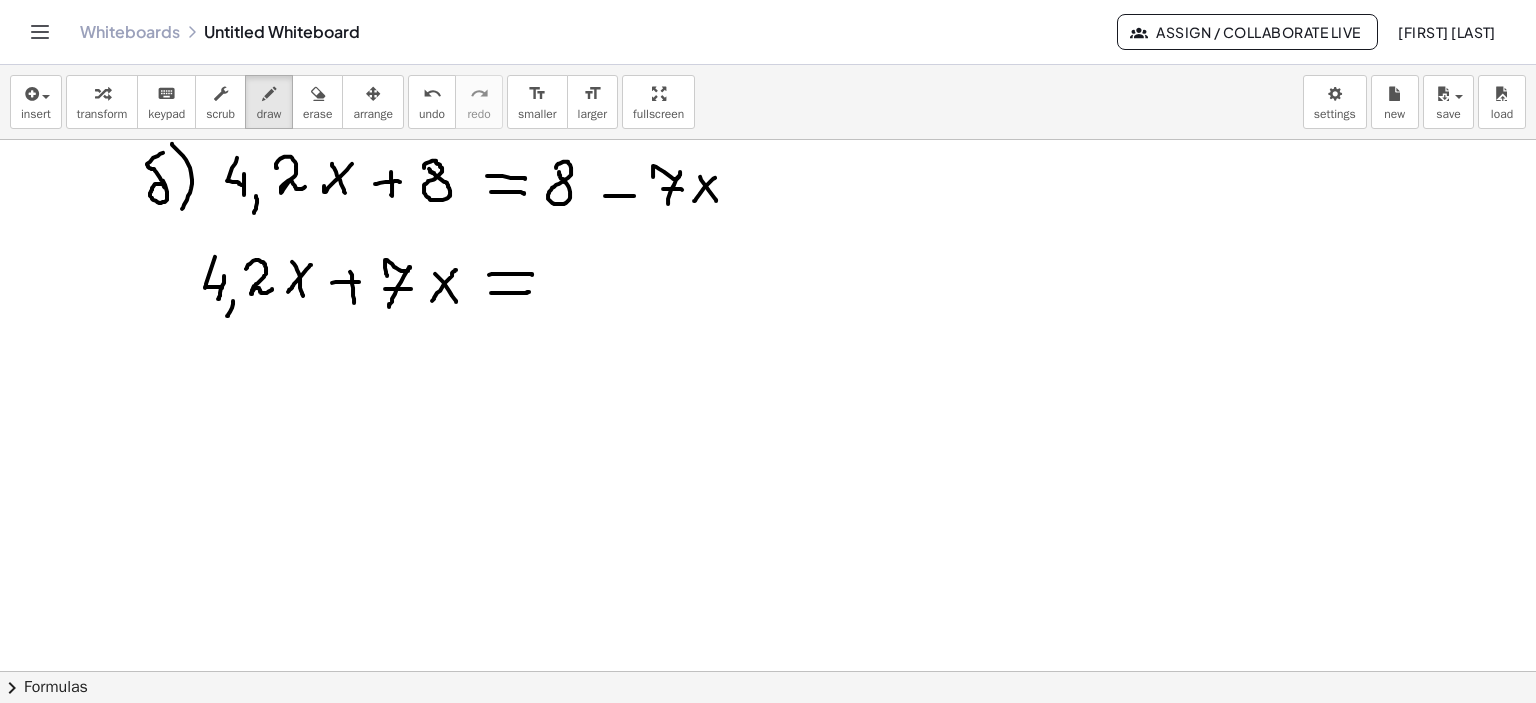 drag, startPoint x: 501, startPoint y: 292, endPoint x: 533, endPoint y: 291, distance: 32.01562 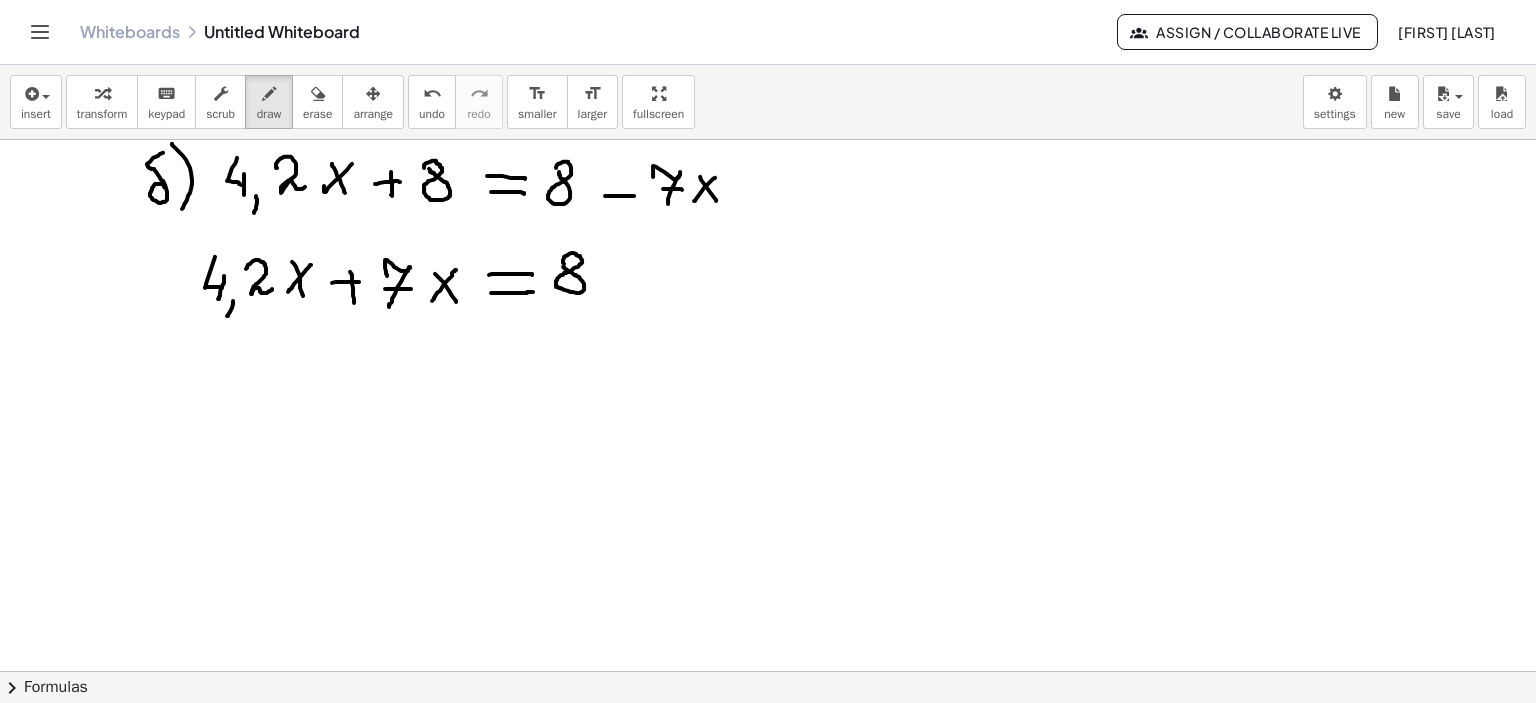 click at bounding box center [768, 406] 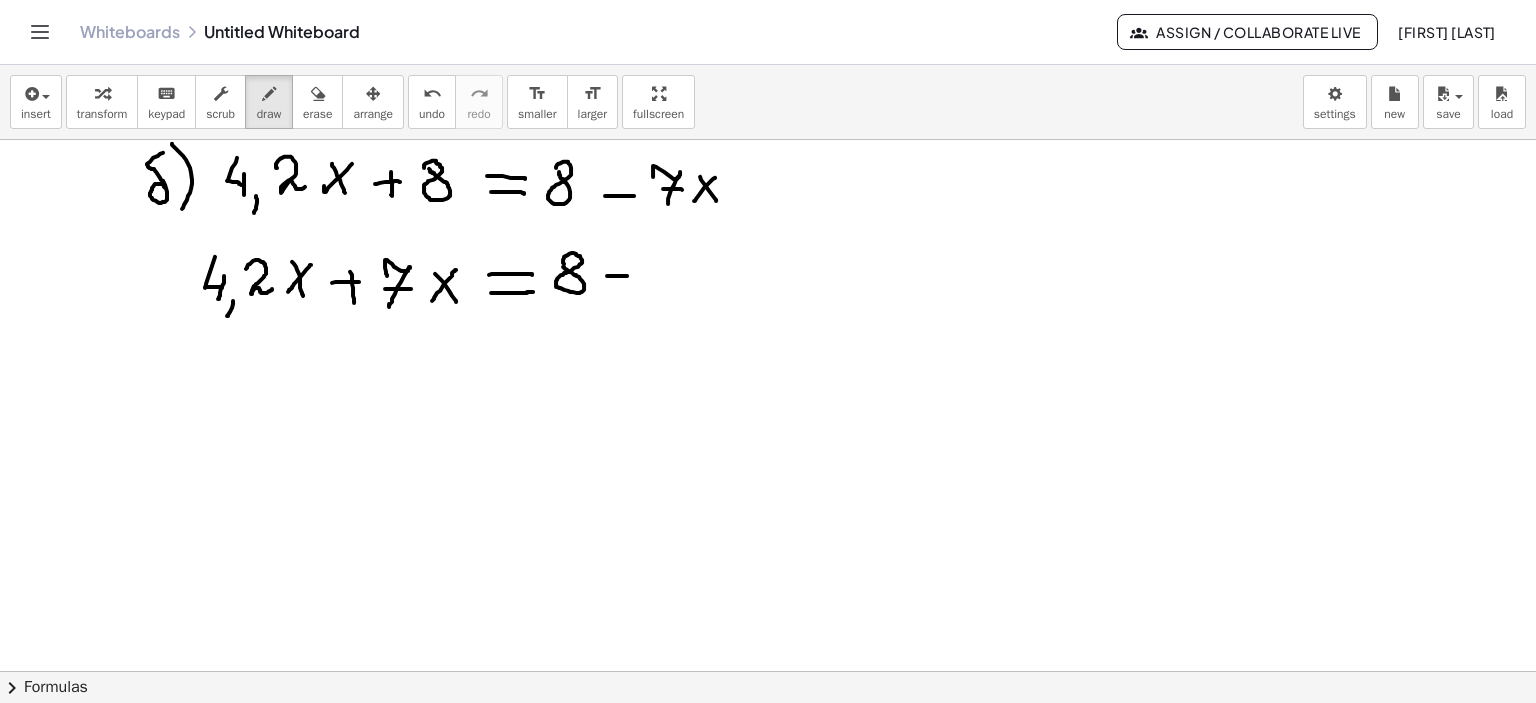 drag, startPoint x: 607, startPoint y: 275, endPoint x: 631, endPoint y: 275, distance: 24 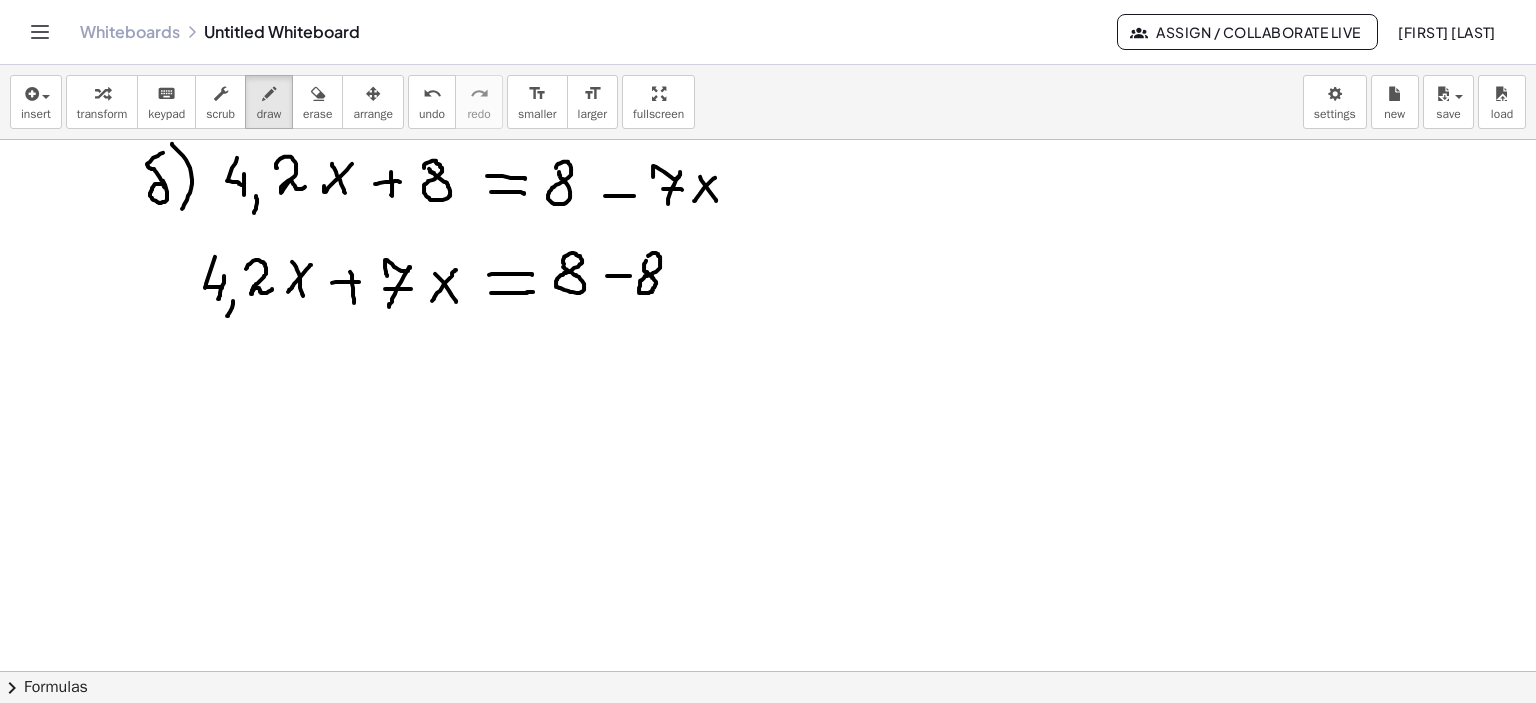 click at bounding box center (768, 406) 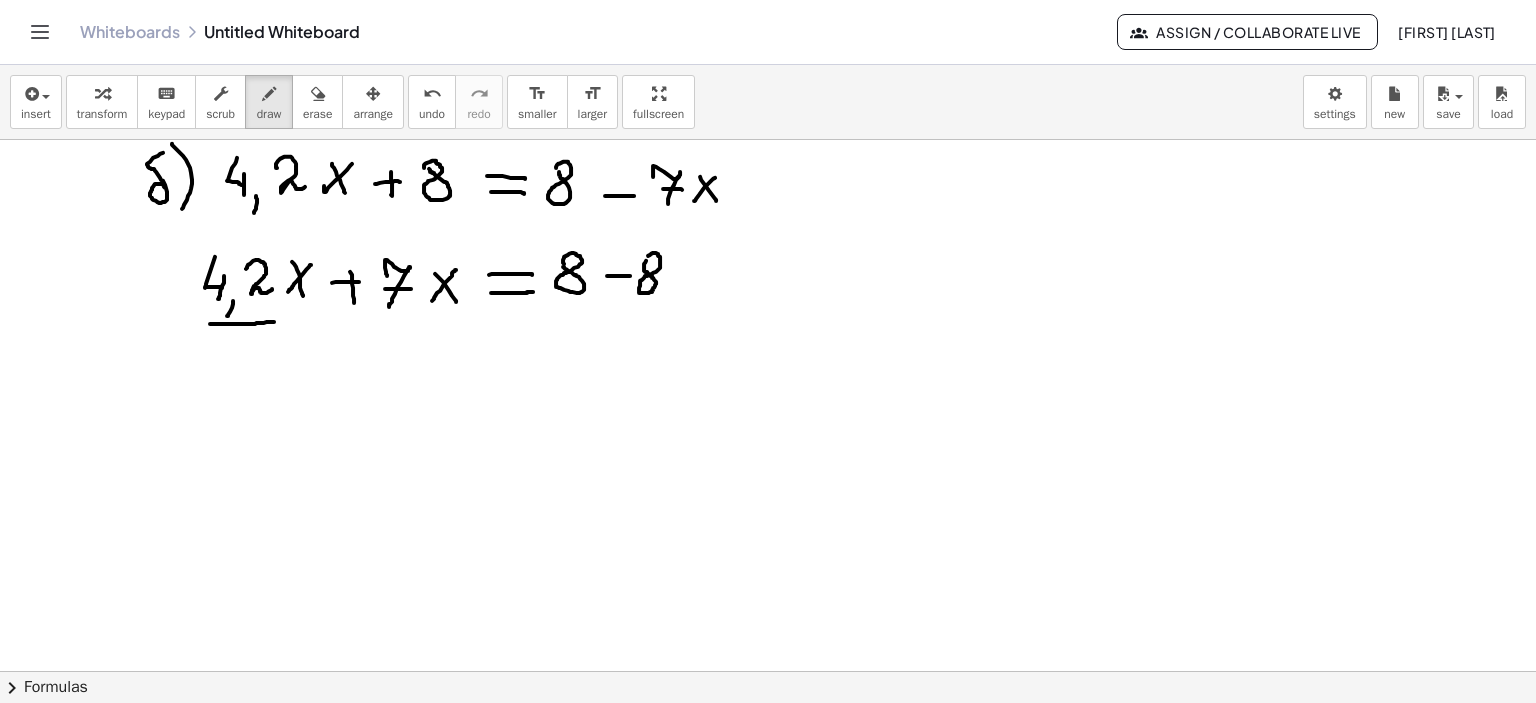 drag, startPoint x: 210, startPoint y: 323, endPoint x: 274, endPoint y: 321, distance: 64.03124 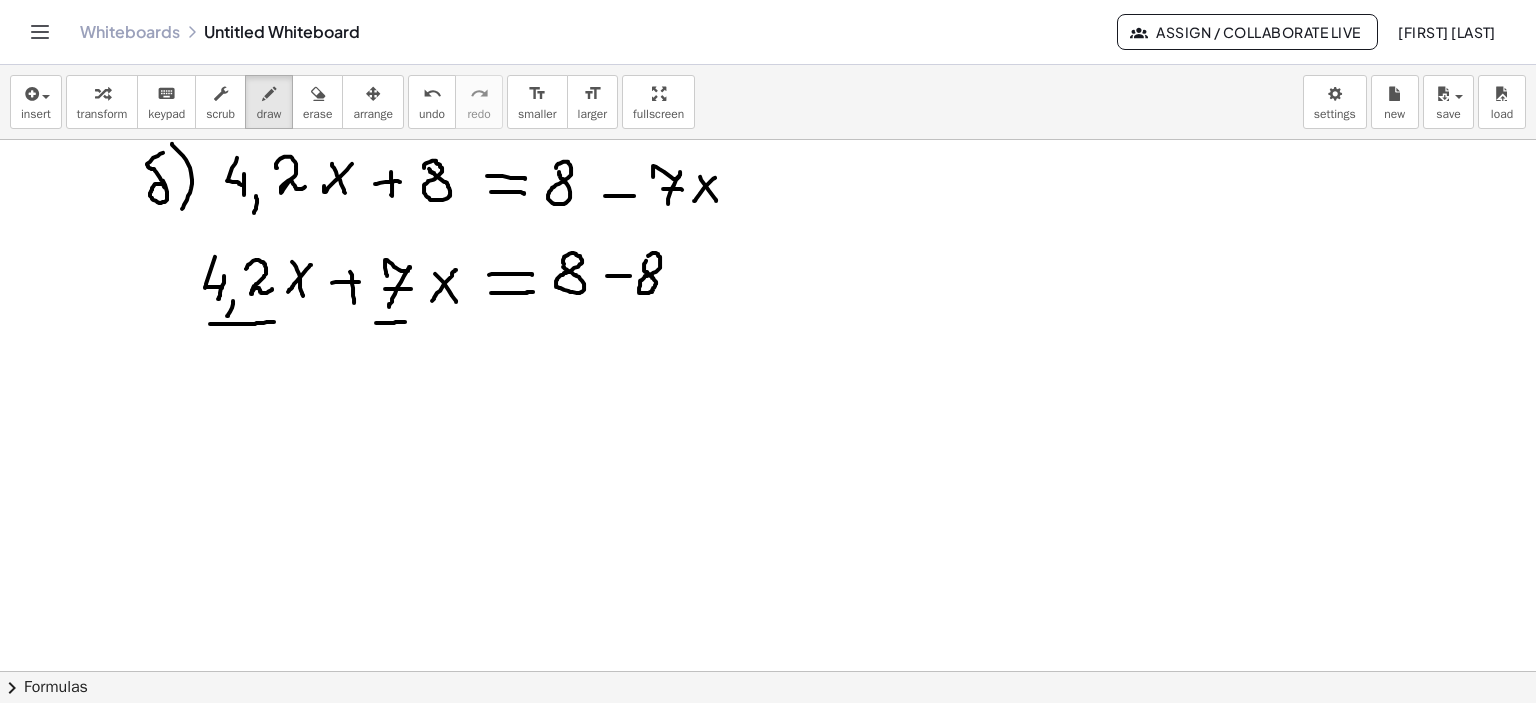 drag, startPoint x: 376, startPoint y: 322, endPoint x: 405, endPoint y: 321, distance: 29.017237 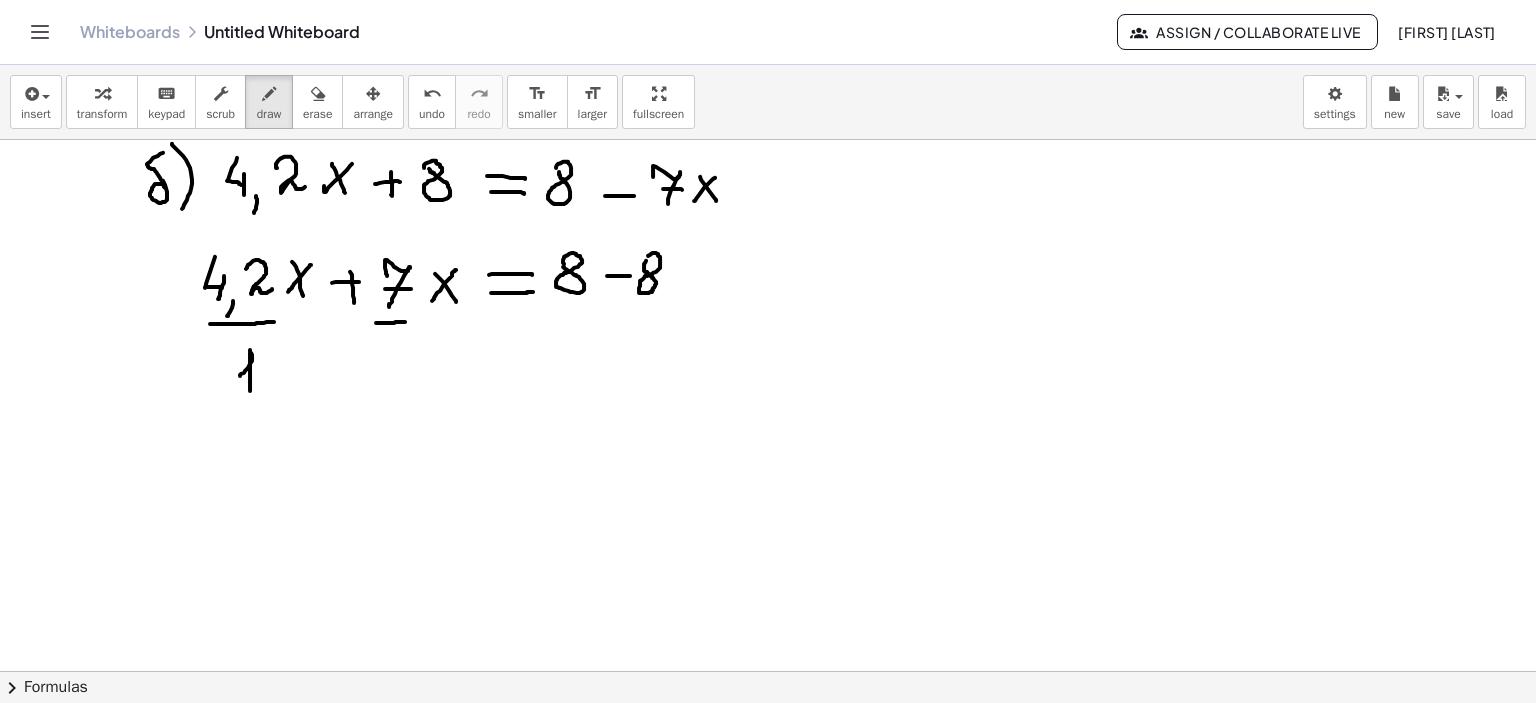 drag, startPoint x: 240, startPoint y: 375, endPoint x: 248, endPoint y: 397, distance: 23.409399 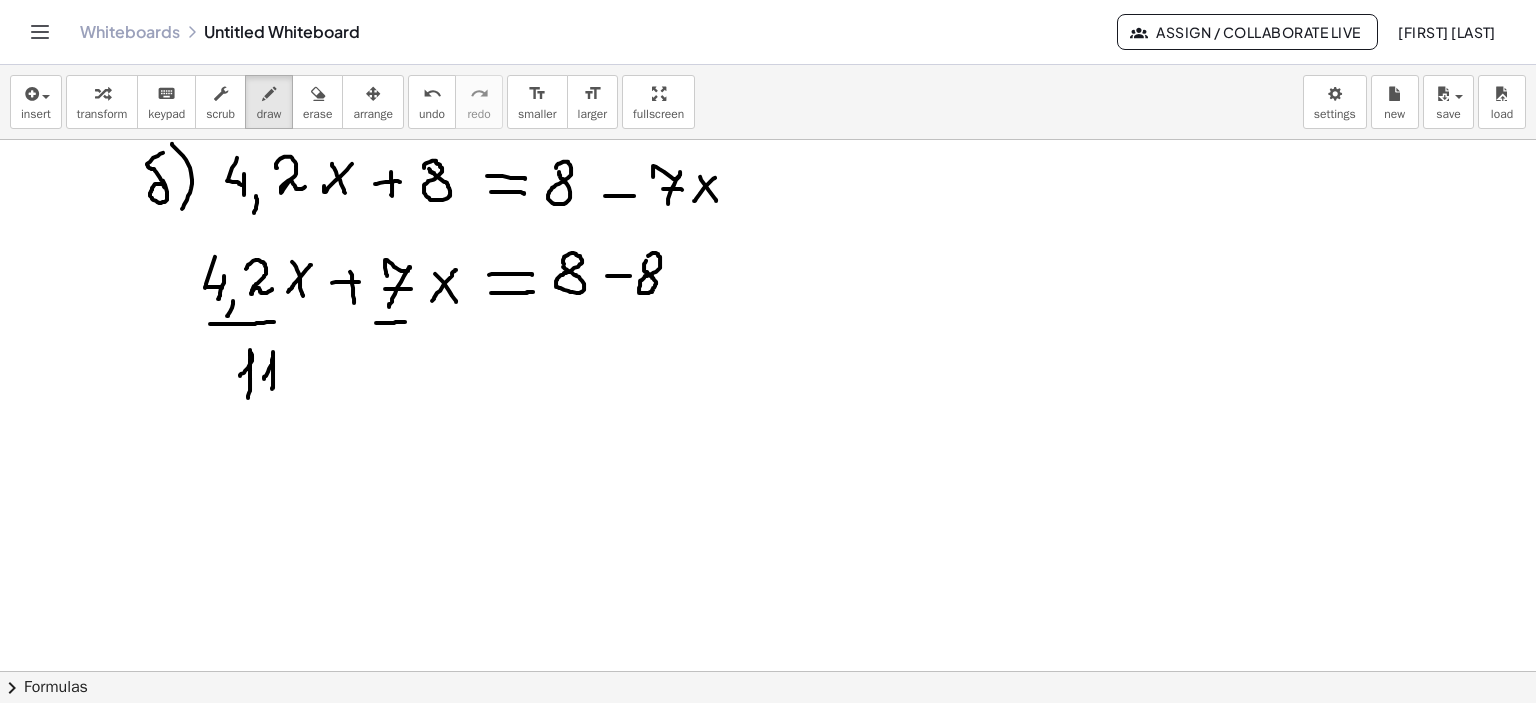 drag, startPoint x: 264, startPoint y: 378, endPoint x: 280, endPoint y: 391, distance: 20.615528 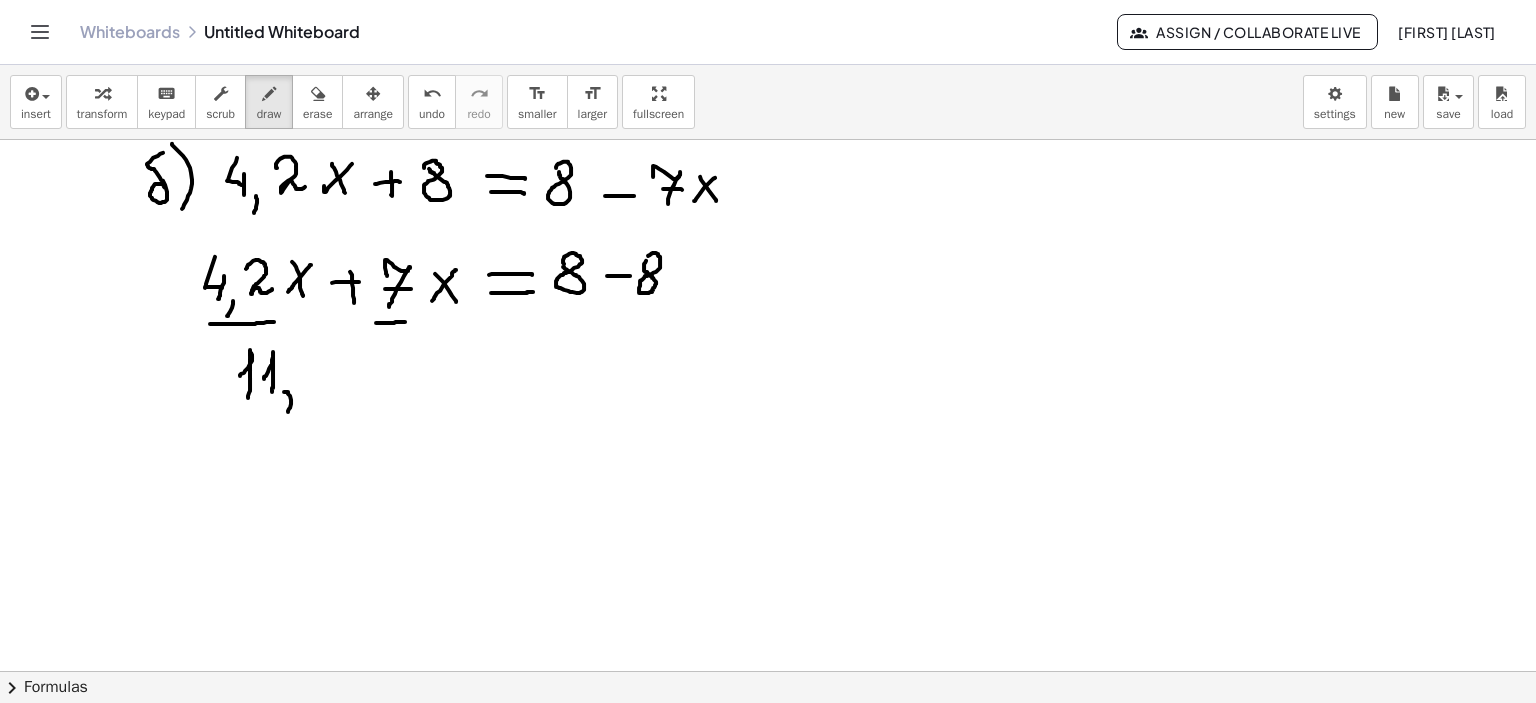 drag, startPoint x: 285, startPoint y: 391, endPoint x: 320, endPoint y: 374, distance: 38.910152 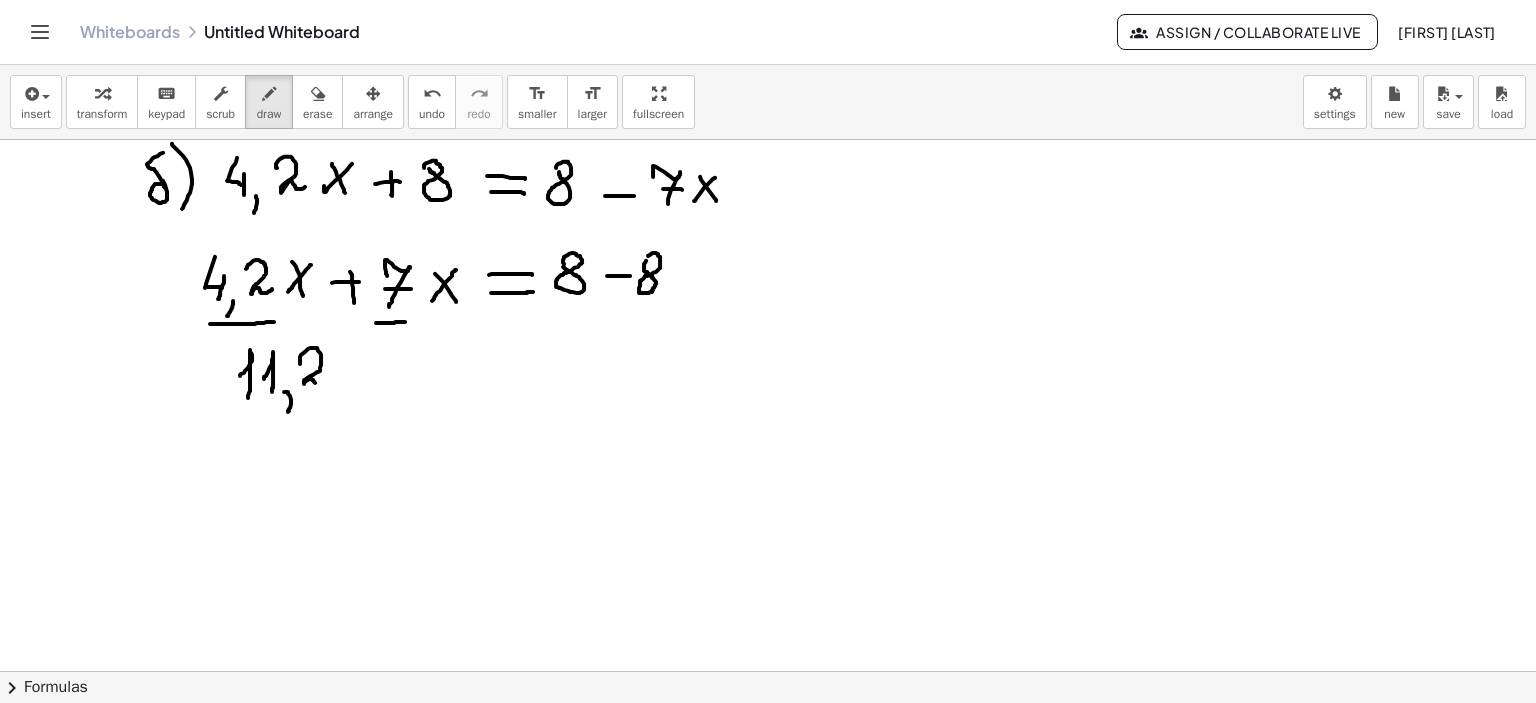 drag, startPoint x: 300, startPoint y: 358, endPoint x: 355, endPoint y: 375, distance: 57.567352 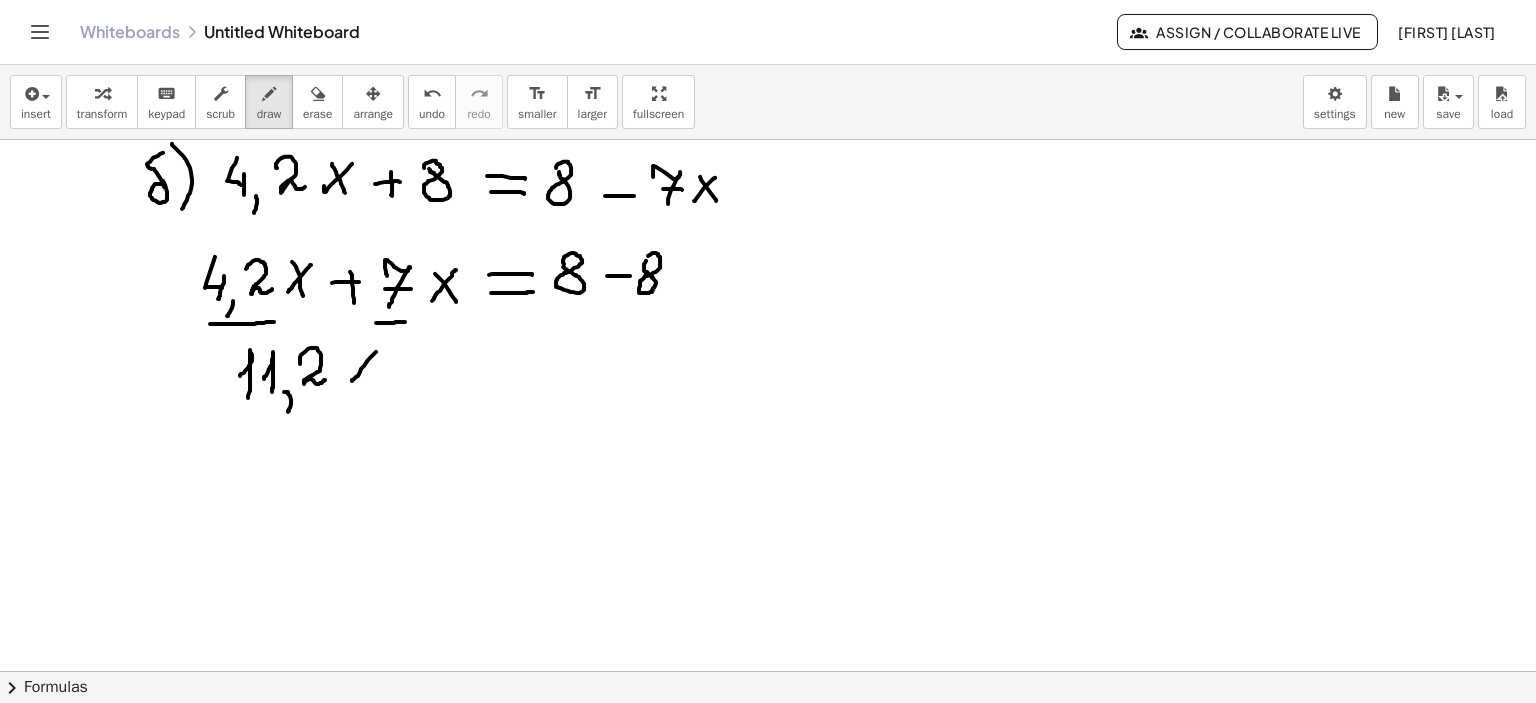 drag, startPoint x: 376, startPoint y: 351, endPoint x: 352, endPoint y: 380, distance: 37.64306 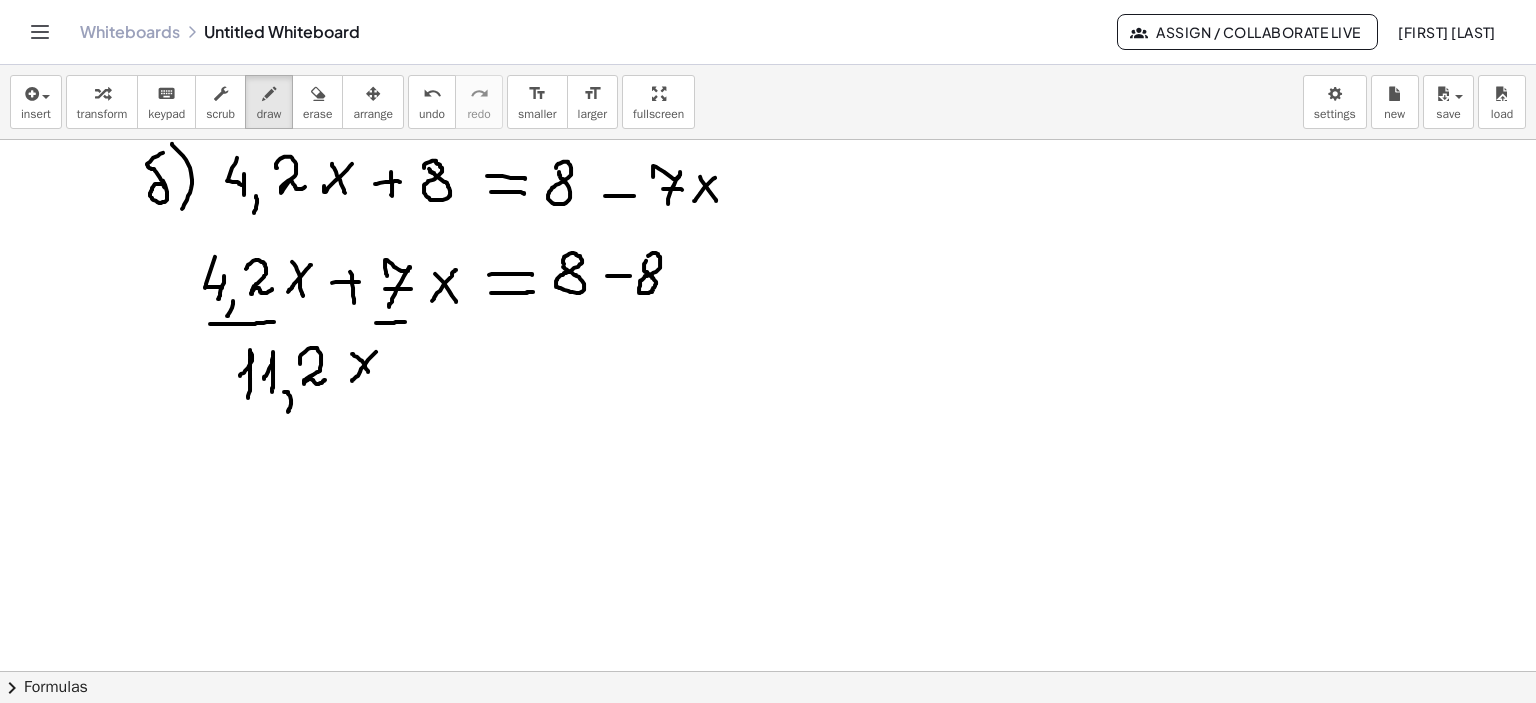 drag, startPoint x: 352, startPoint y: 353, endPoint x: 380, endPoint y: 375, distance: 35.608986 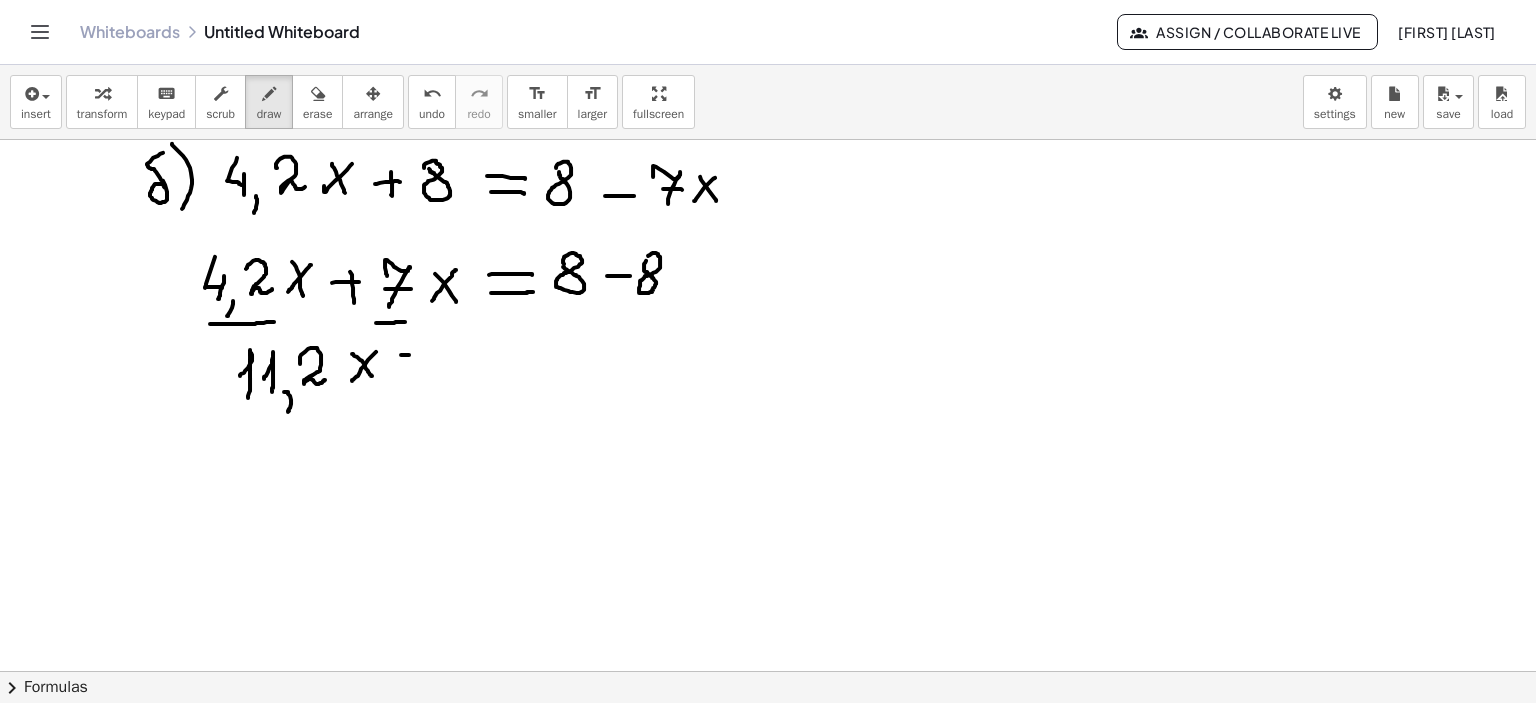 drag, startPoint x: 401, startPoint y: 354, endPoint x: 437, endPoint y: 354, distance: 36 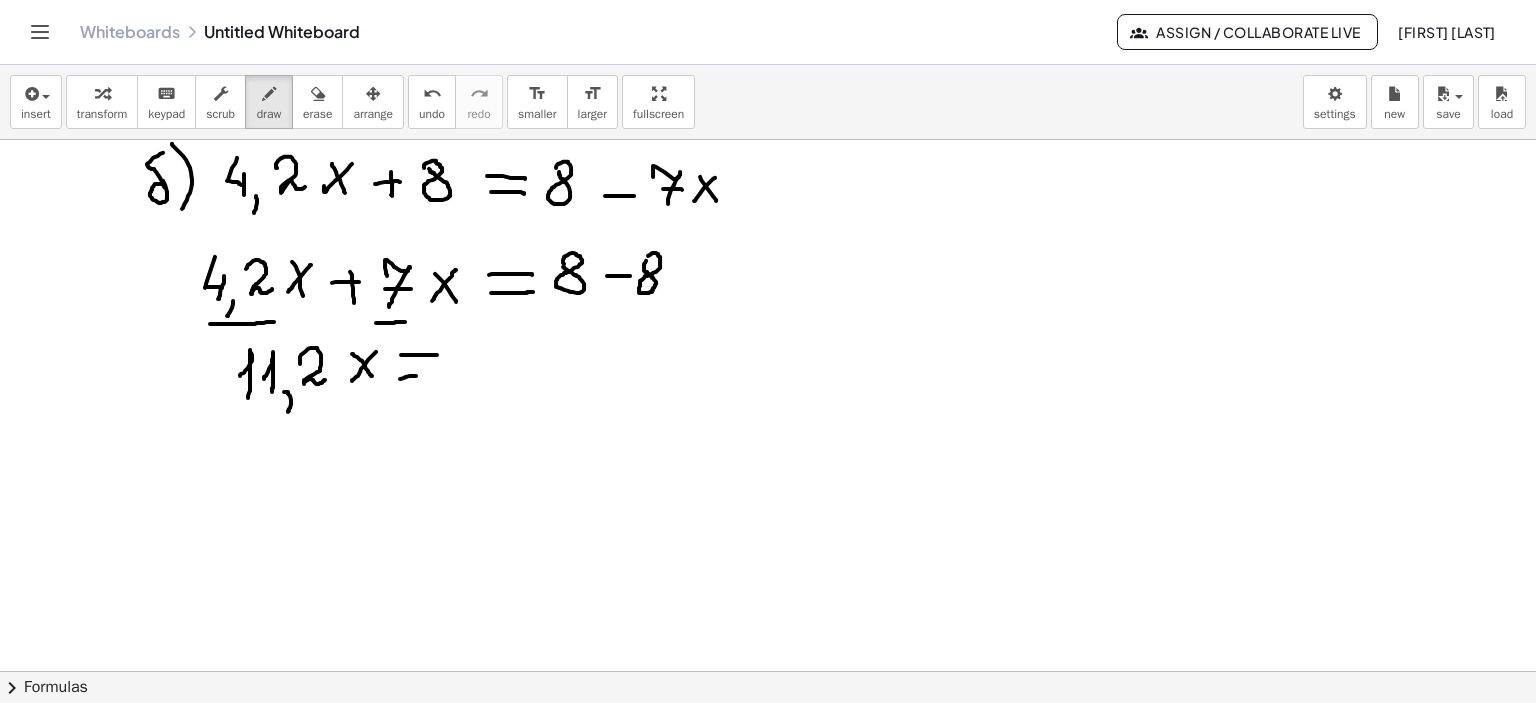 drag, startPoint x: 401, startPoint y: 378, endPoint x: 439, endPoint y: 374, distance: 38.209946 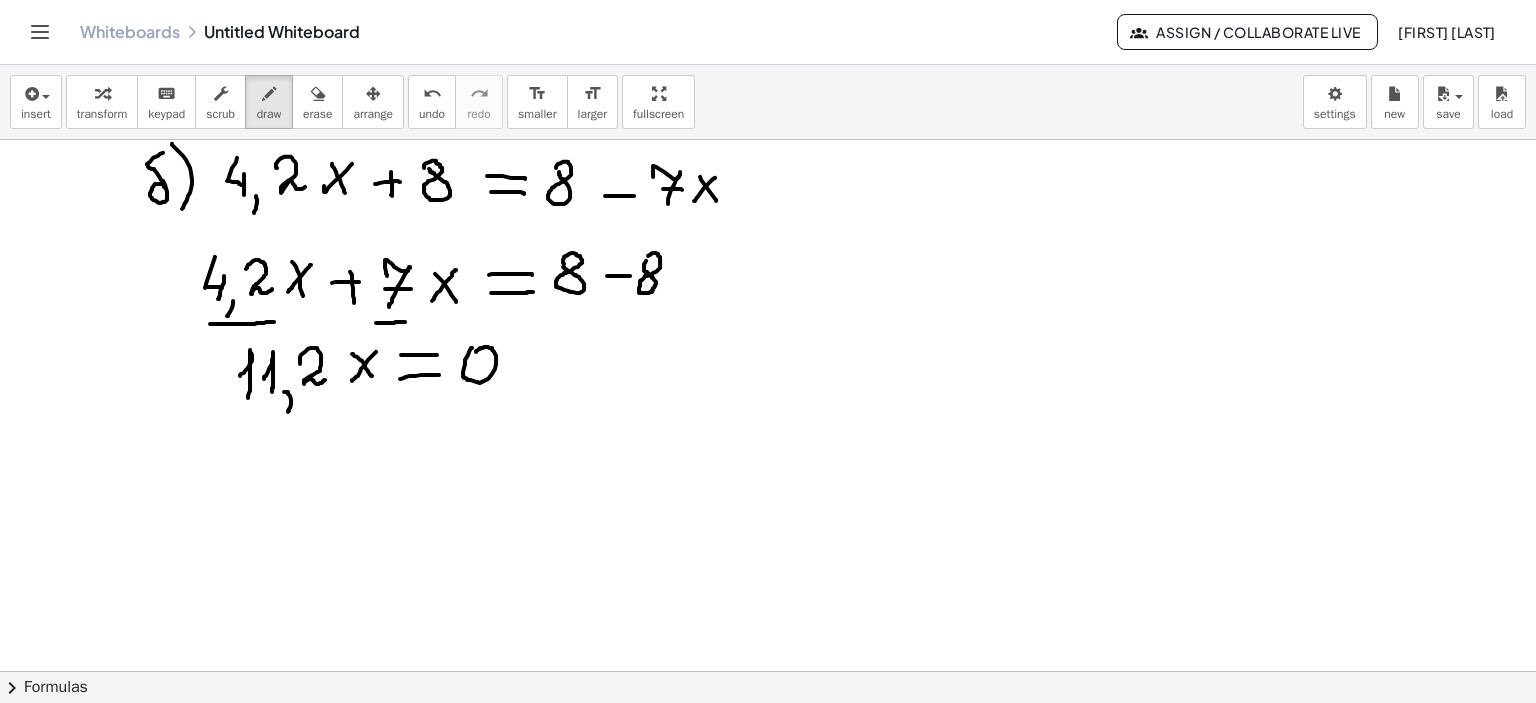 click at bounding box center [768, 406] 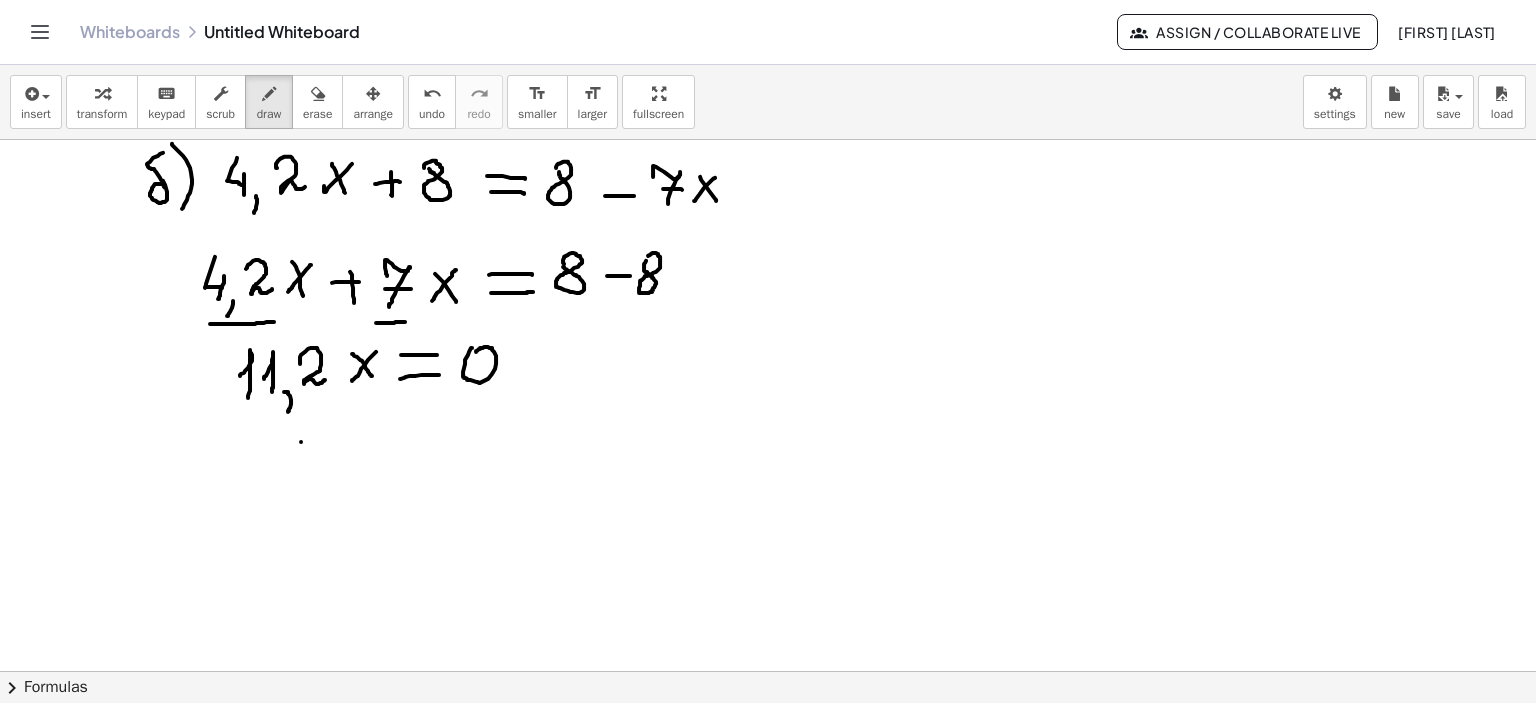 drag, startPoint x: 301, startPoint y: 441, endPoint x: 325, endPoint y: 472, distance: 39.20459 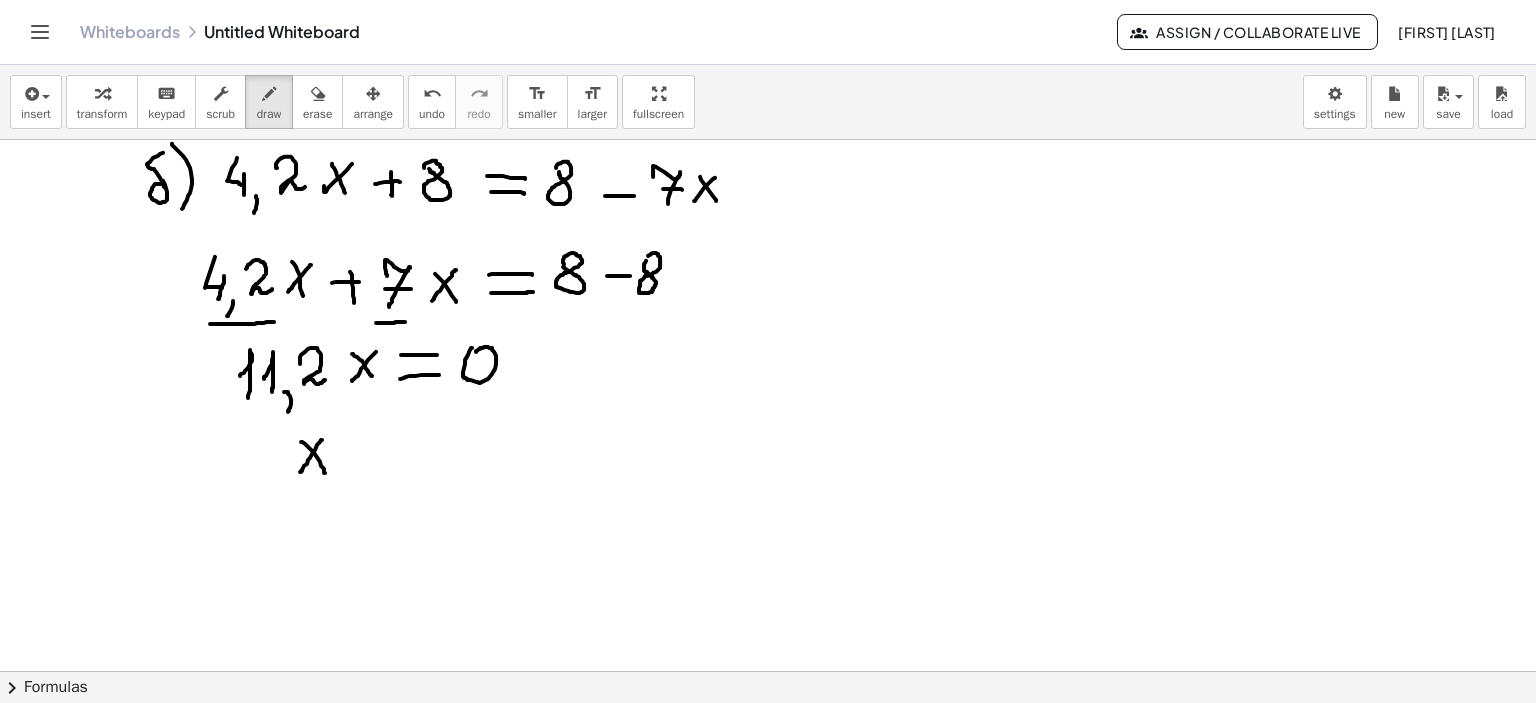 drag, startPoint x: 322, startPoint y: 439, endPoint x: 300, endPoint y: 471, distance: 38.832977 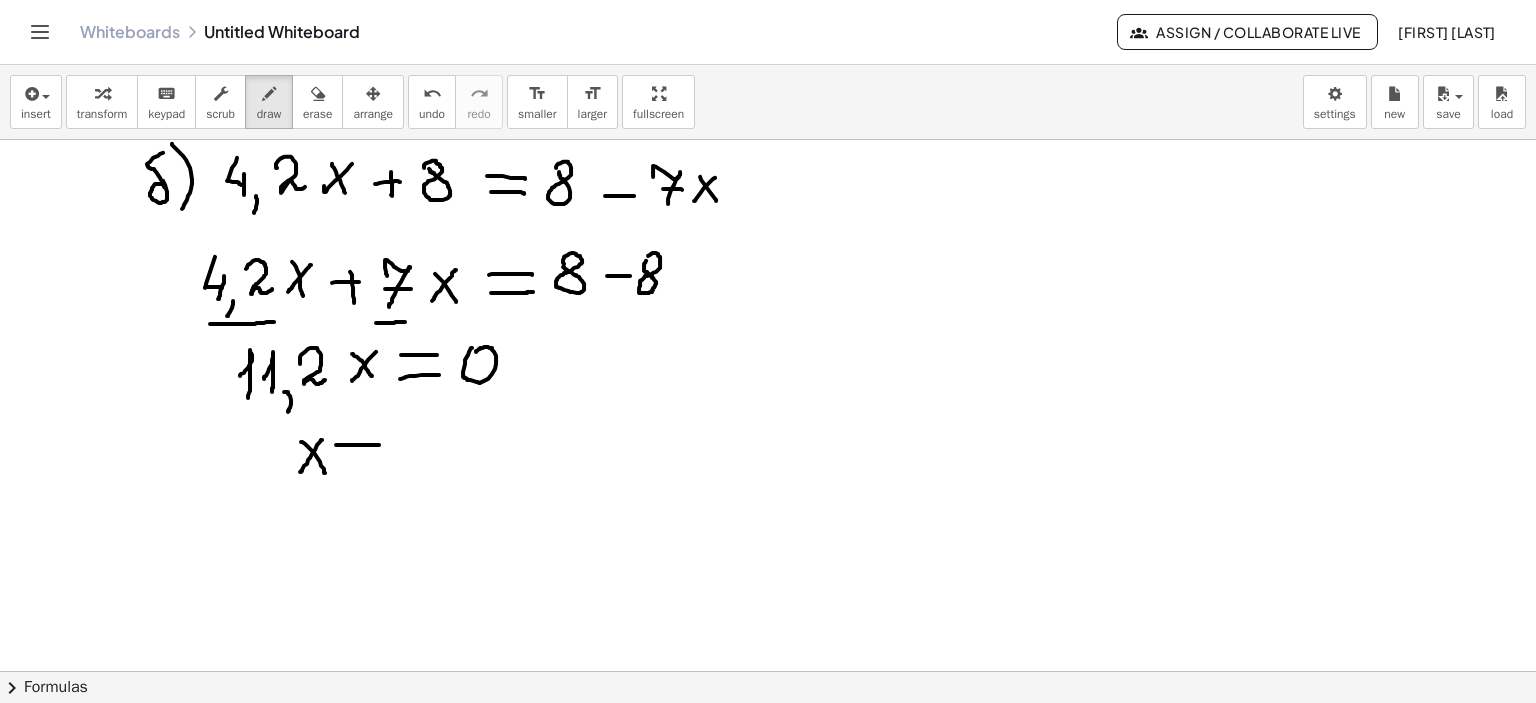 drag, startPoint x: 336, startPoint y: 444, endPoint x: 364, endPoint y: 454, distance: 29.732138 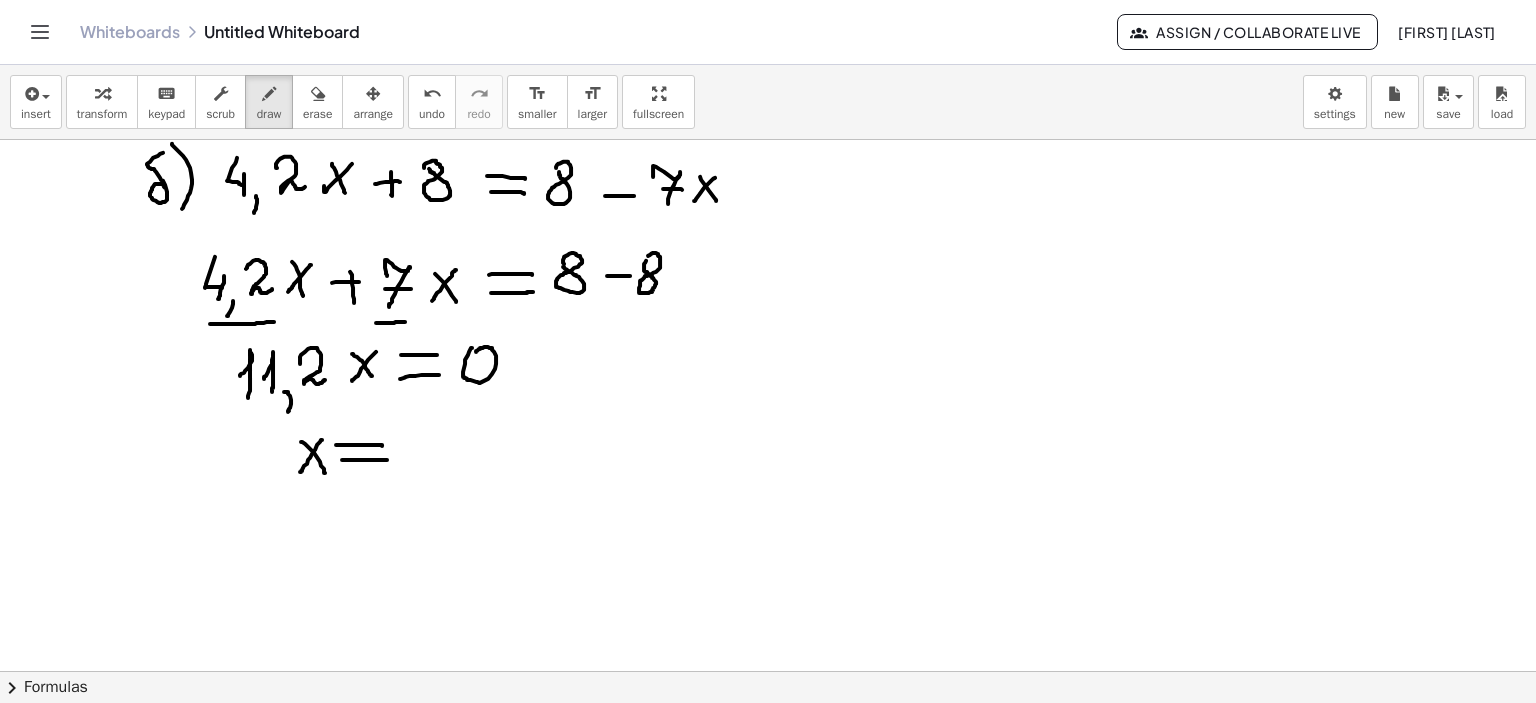 drag, startPoint x: 342, startPoint y: 459, endPoint x: 396, endPoint y: 459, distance: 54 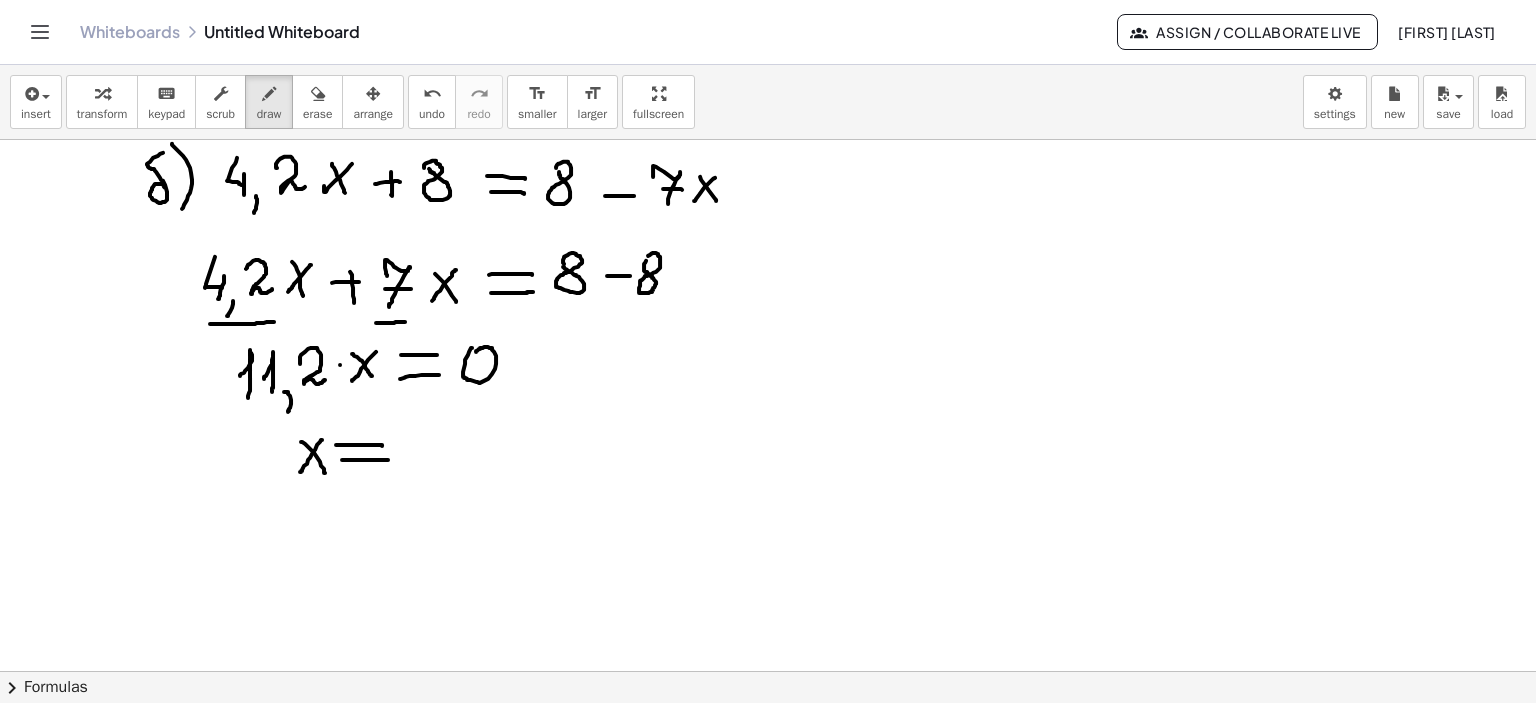 click at bounding box center [768, 406] 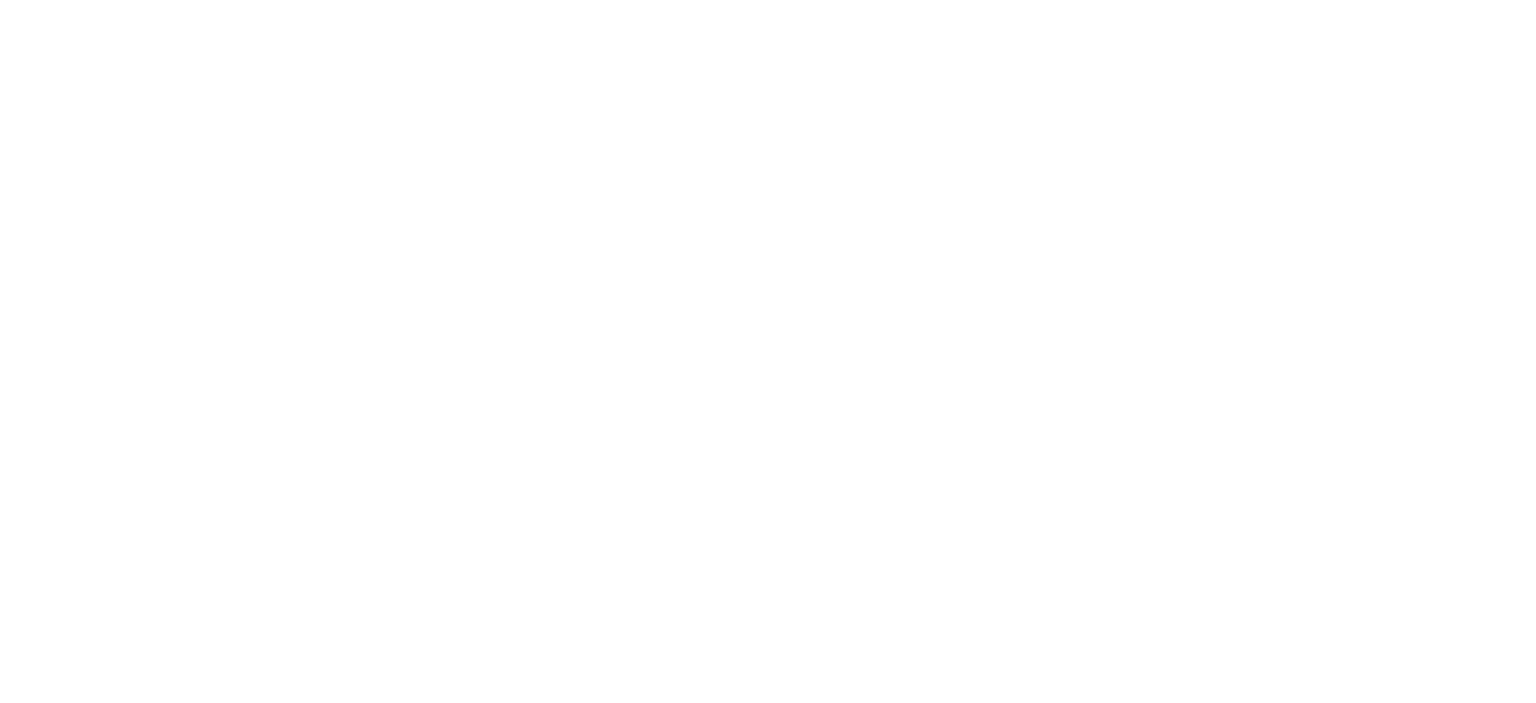 scroll, scrollTop: 0, scrollLeft: 0, axis: both 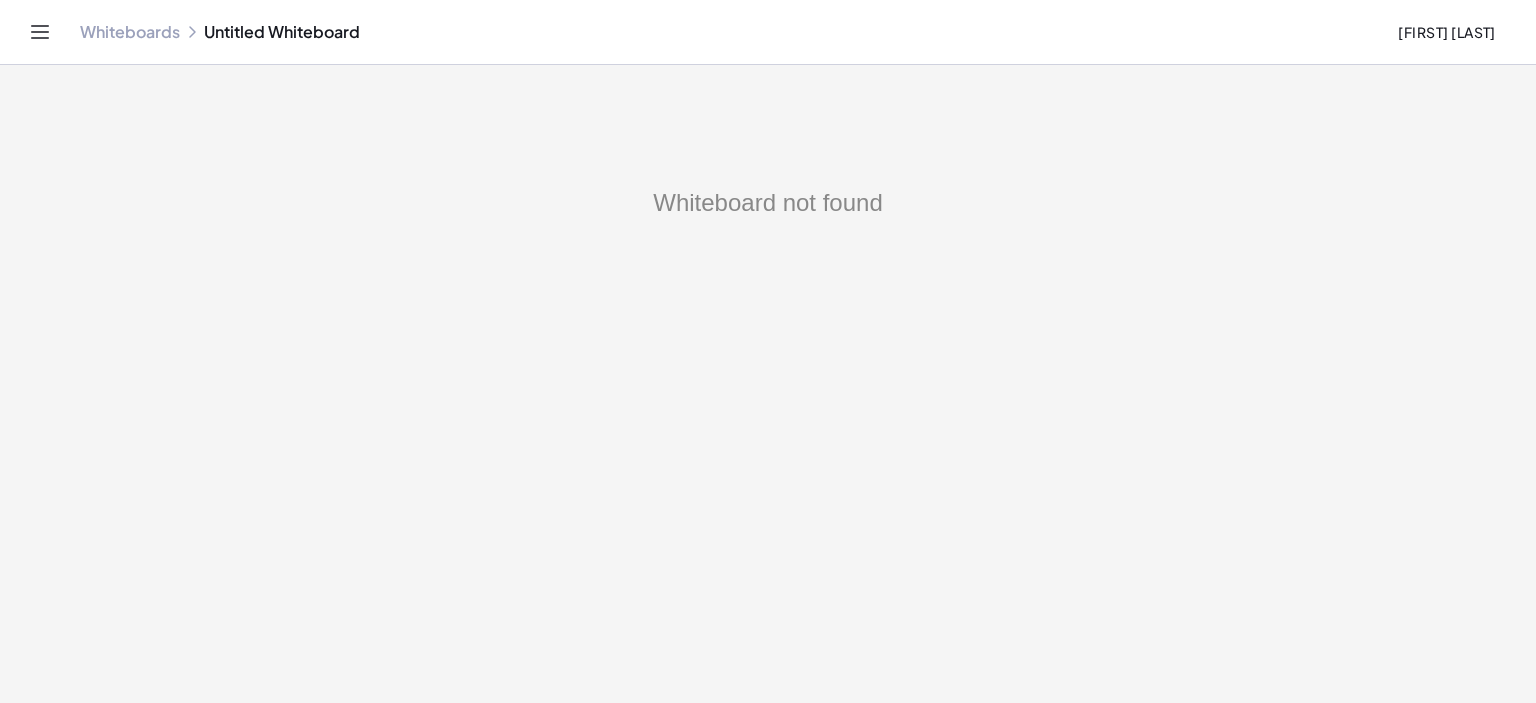 click on "Whiteboards" 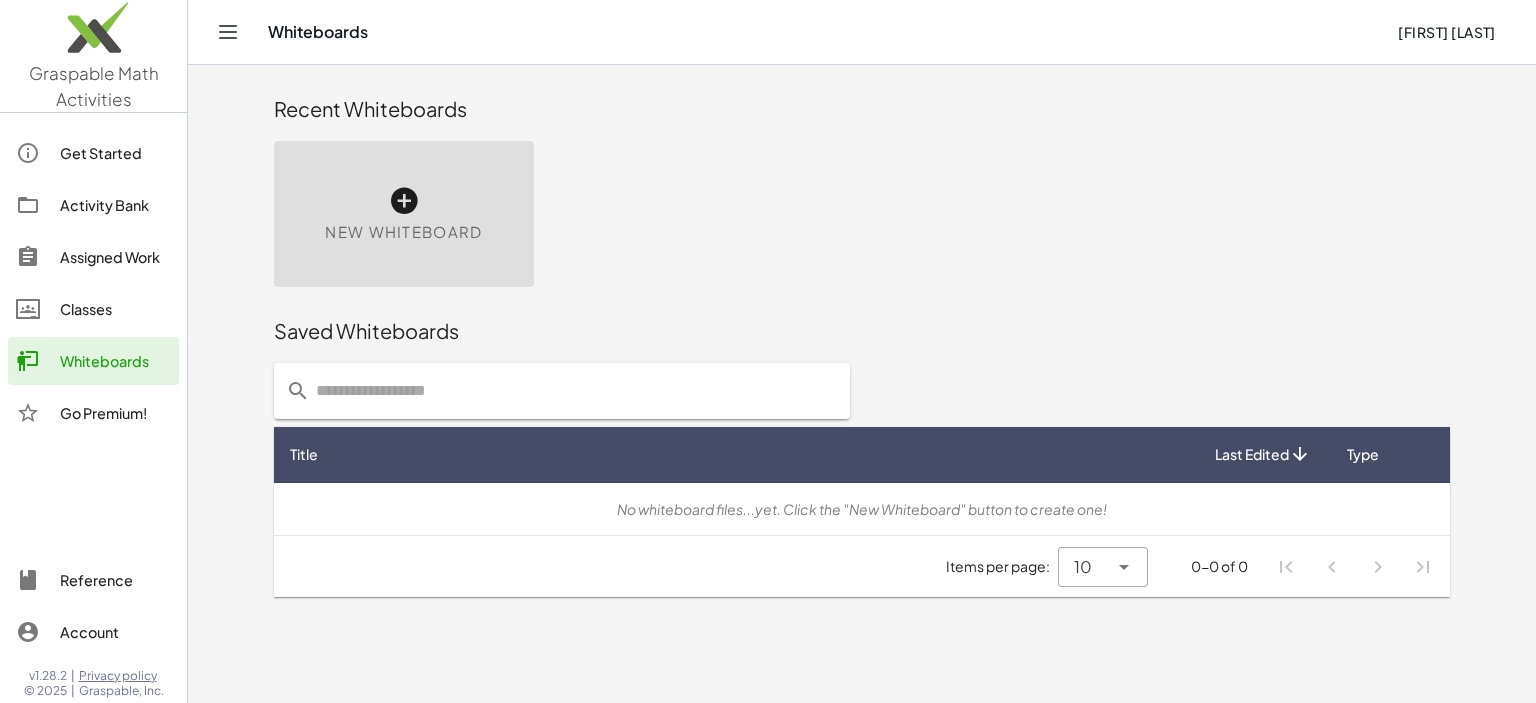 click at bounding box center [404, 201] 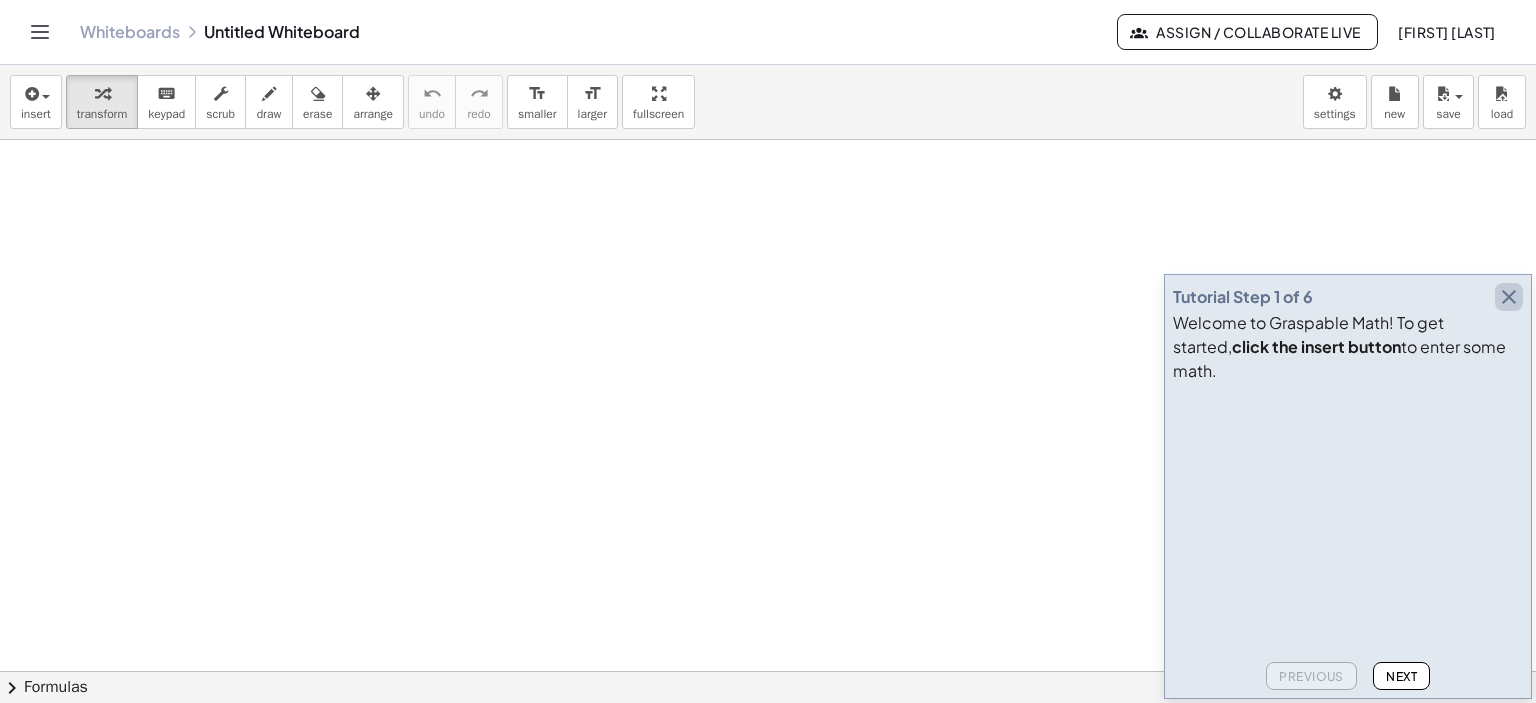 click at bounding box center (1509, 297) 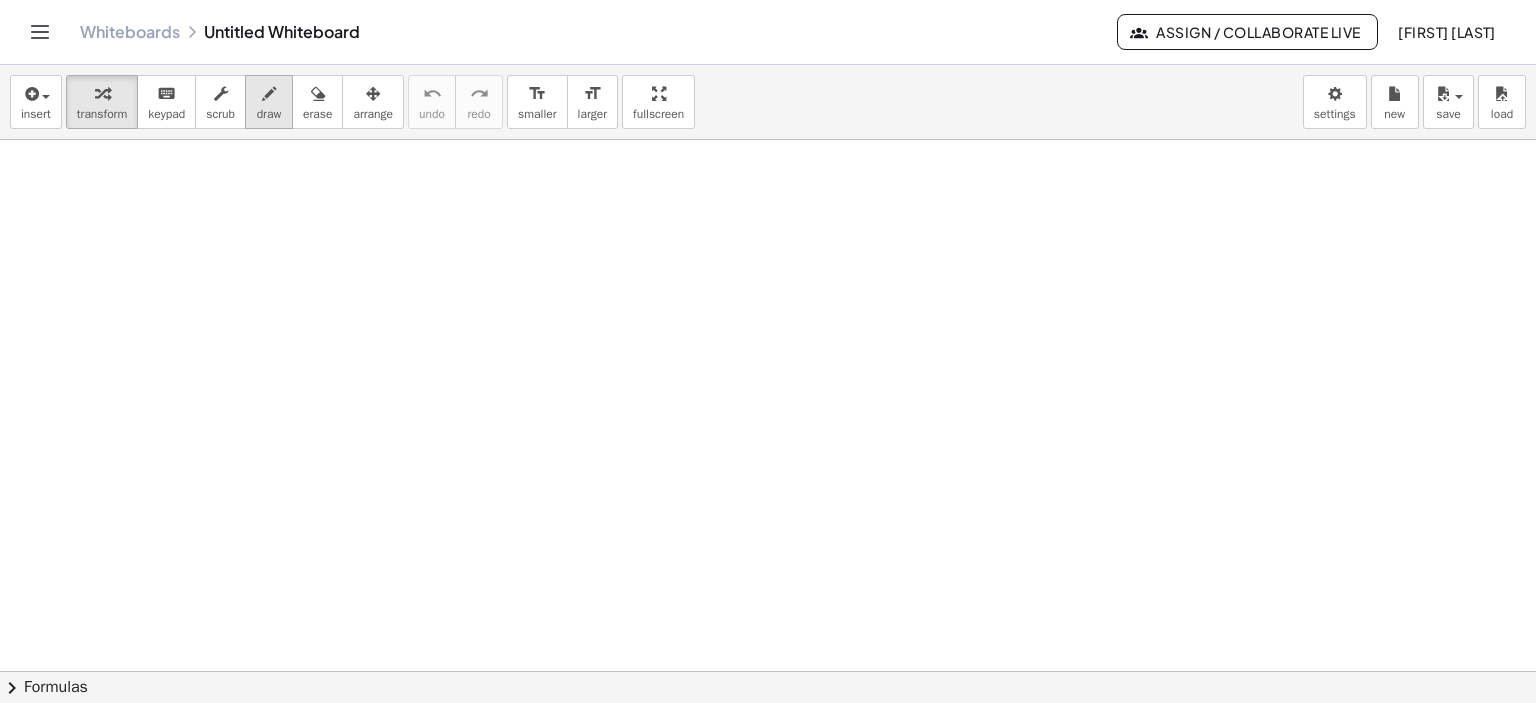 click at bounding box center (269, 93) 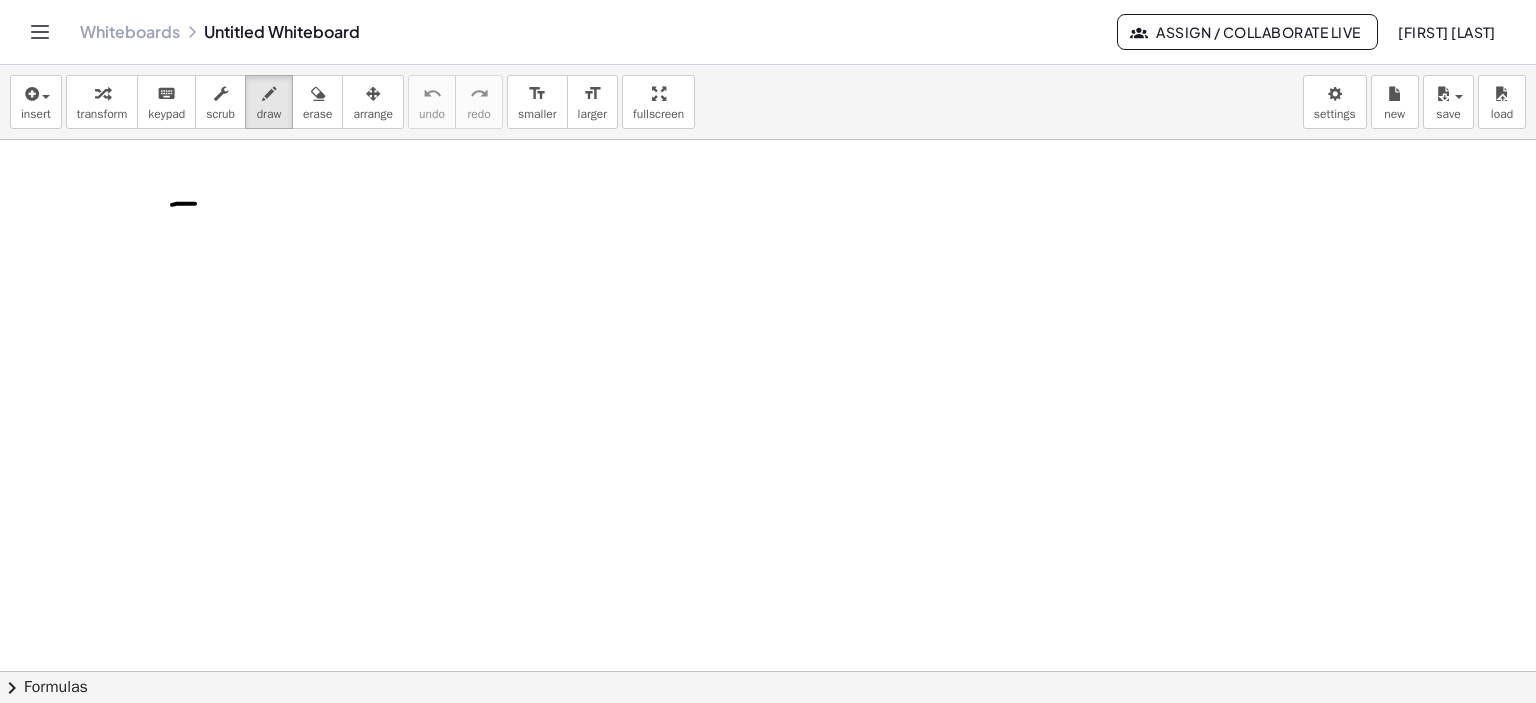 drag, startPoint x: 172, startPoint y: 204, endPoint x: 205, endPoint y: 200, distance: 33.24154 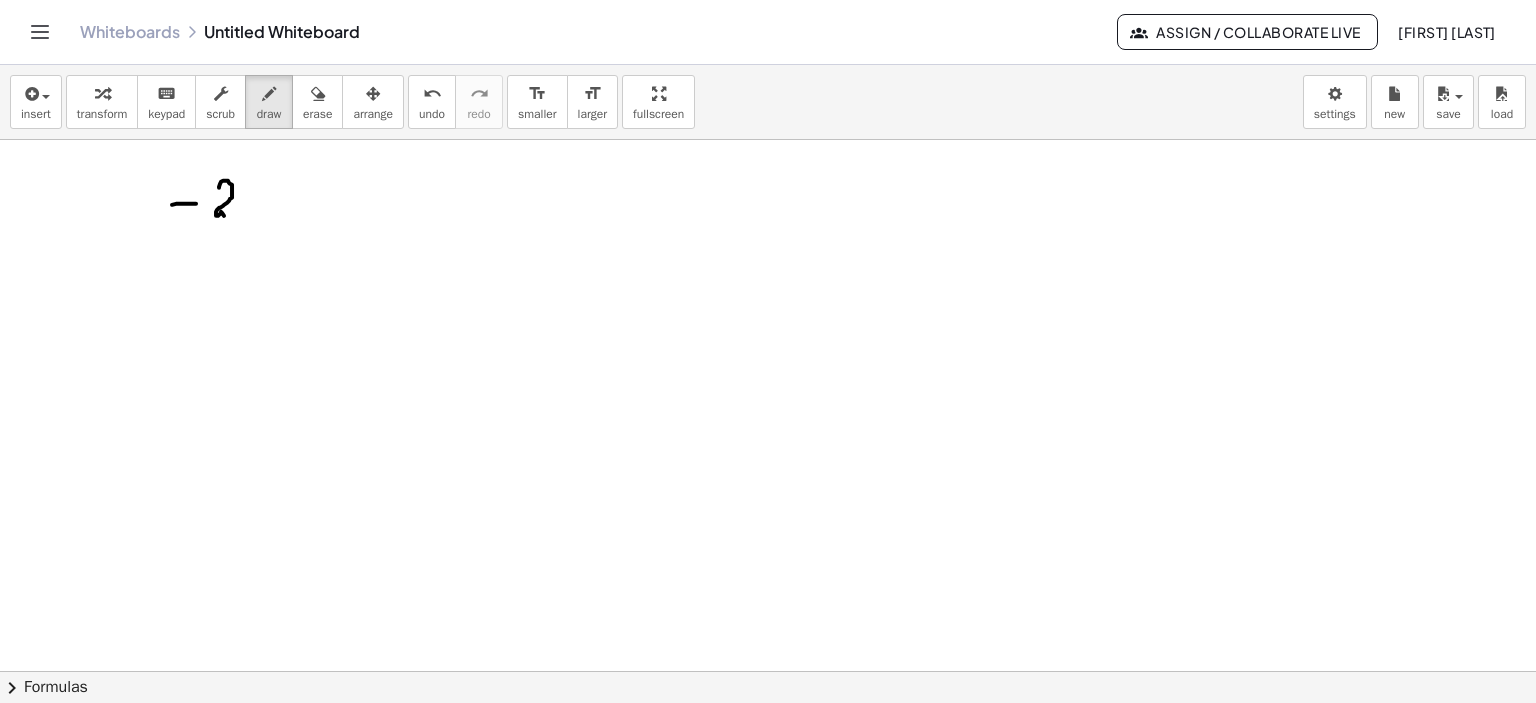 drag, startPoint x: 219, startPoint y: 187, endPoint x: 241, endPoint y: 213, distance: 34.058773 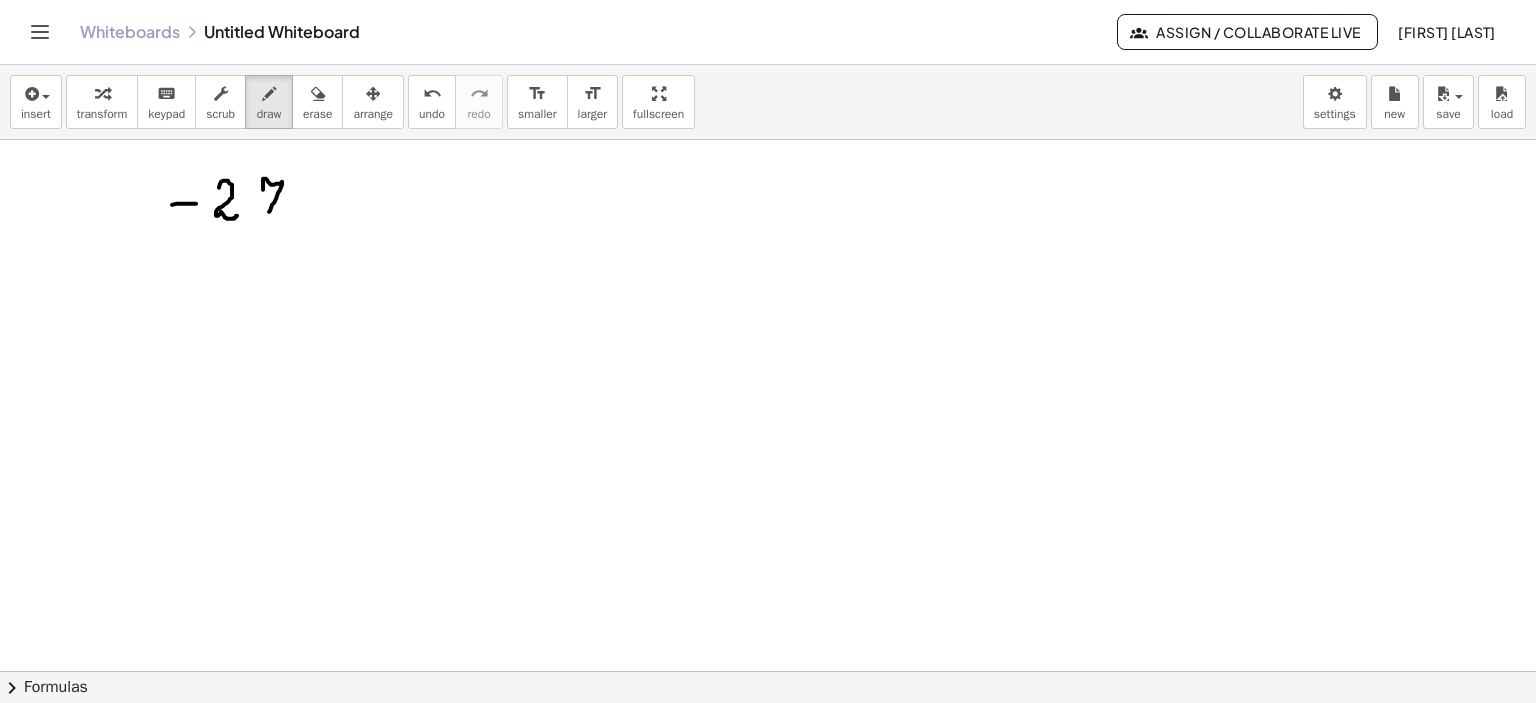 drag, startPoint x: 263, startPoint y: 188, endPoint x: 268, endPoint y: 214, distance: 26.476404 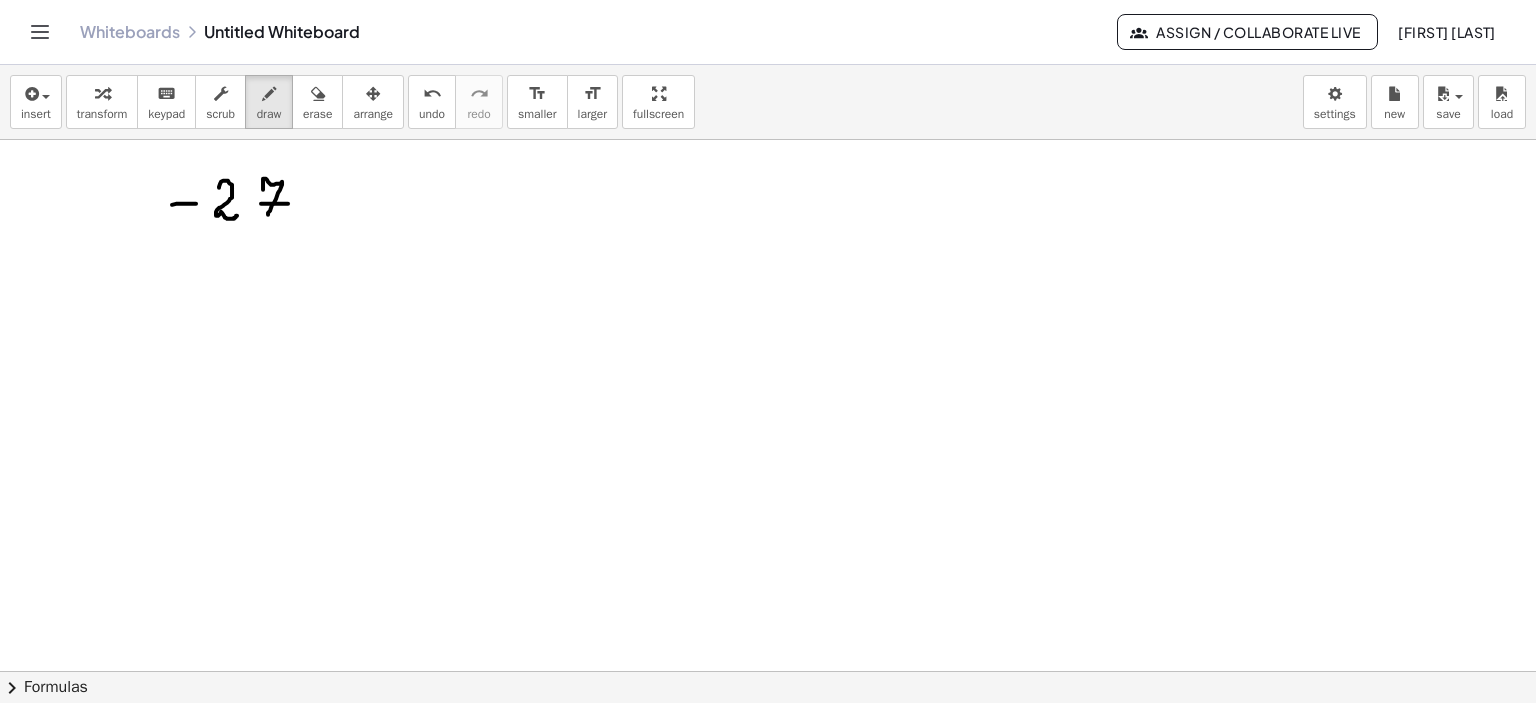 drag, startPoint x: 261, startPoint y: 203, endPoint x: 288, endPoint y: 203, distance: 27 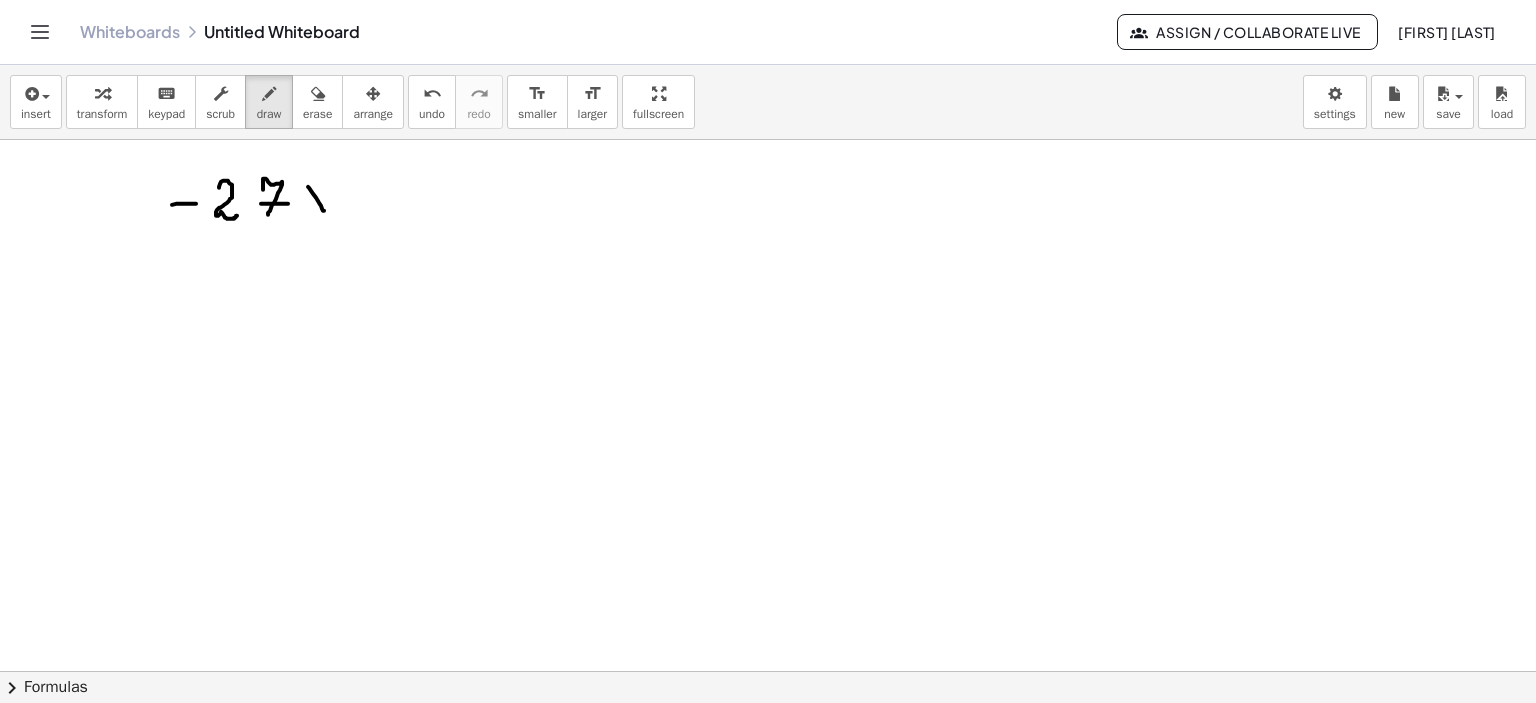 drag, startPoint x: 308, startPoint y: 186, endPoint x: 328, endPoint y: 203, distance: 26.24881 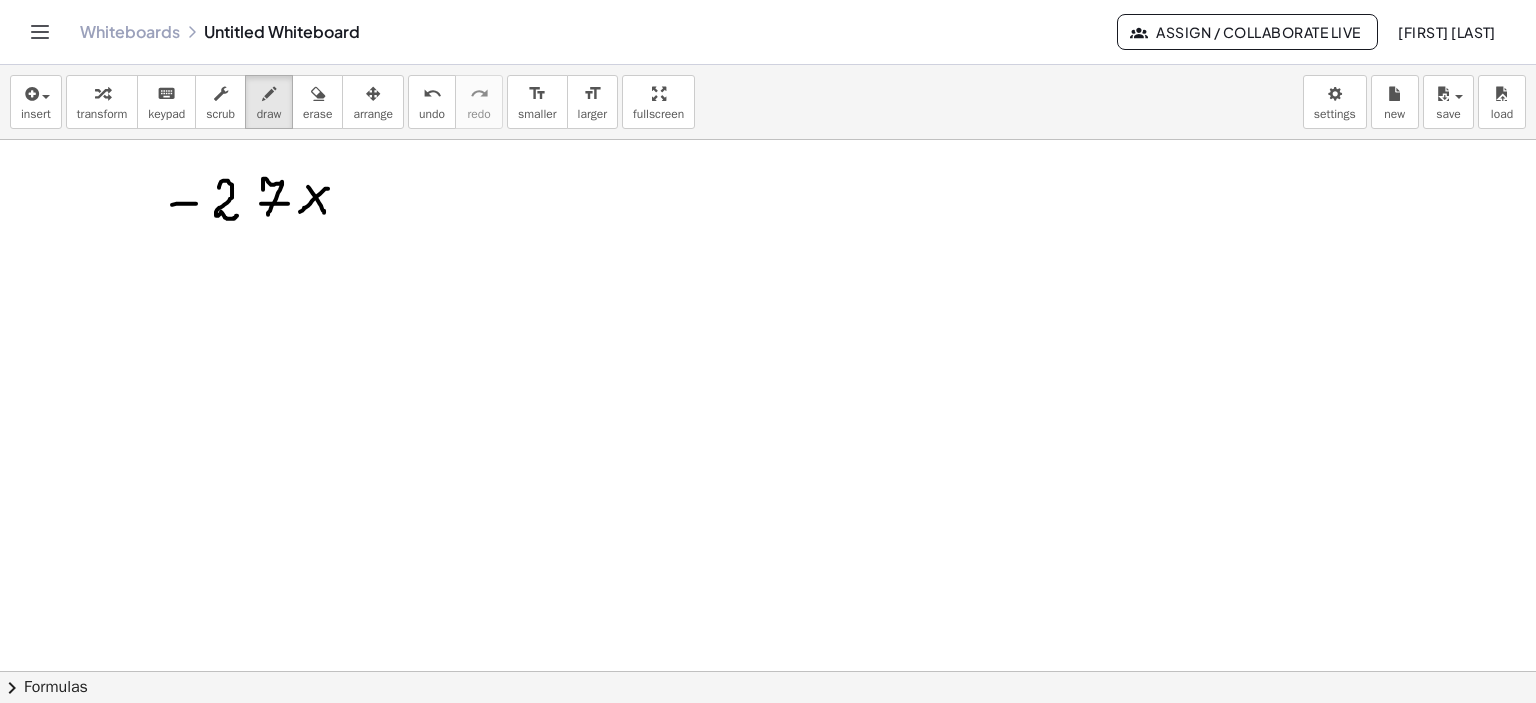 drag, startPoint x: 328, startPoint y: 188, endPoint x: 328, endPoint y: 202, distance: 14 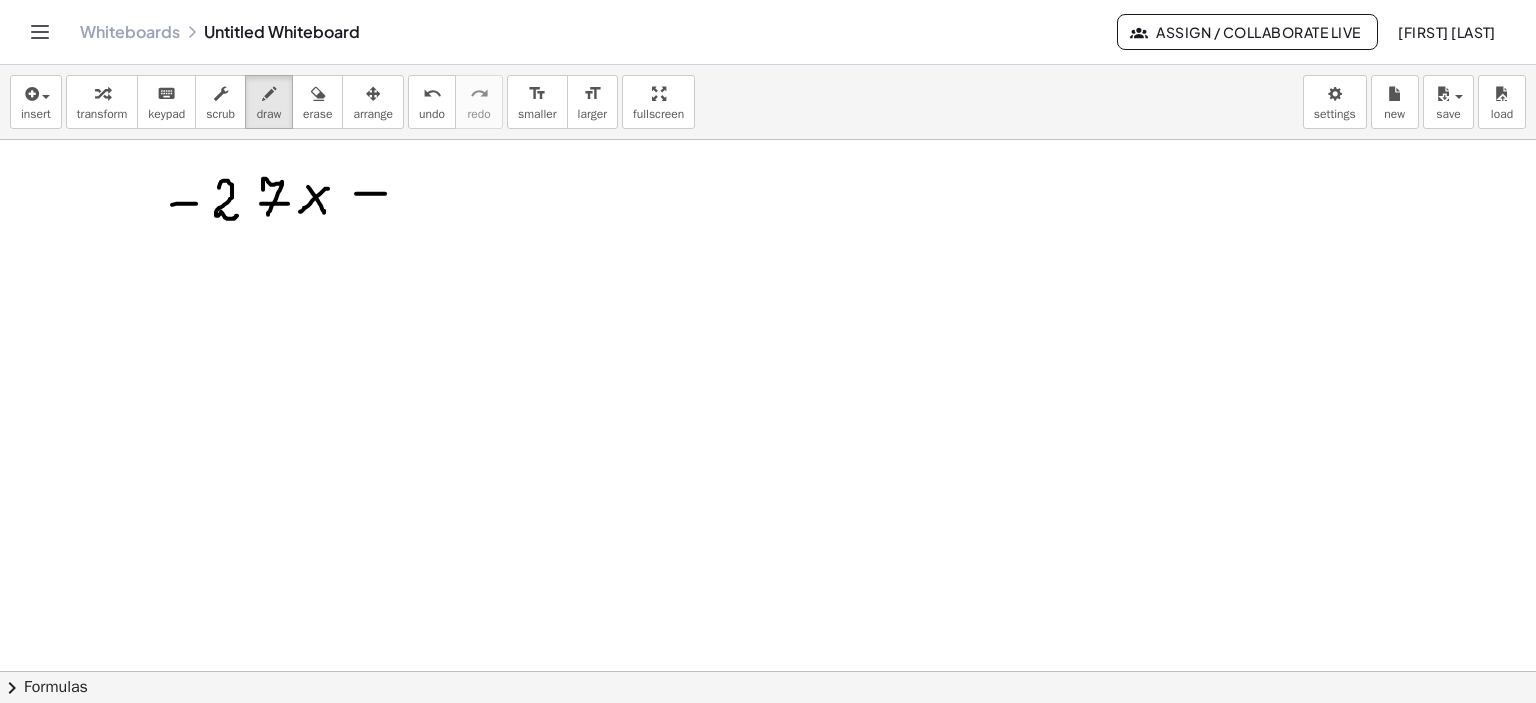 drag, startPoint x: 356, startPoint y: 193, endPoint x: 385, endPoint y: 193, distance: 29 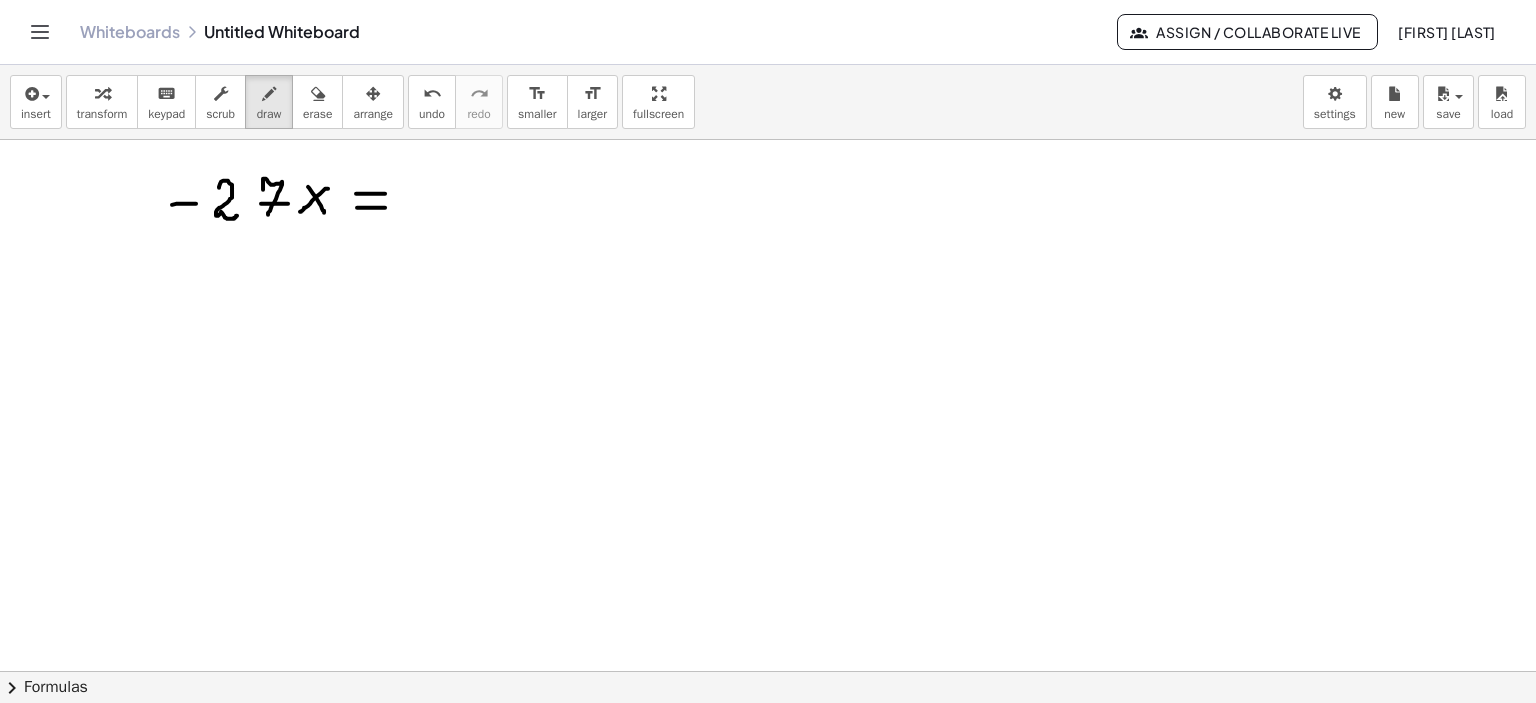 drag, startPoint x: 357, startPoint y: 207, endPoint x: 385, endPoint y: 207, distance: 28 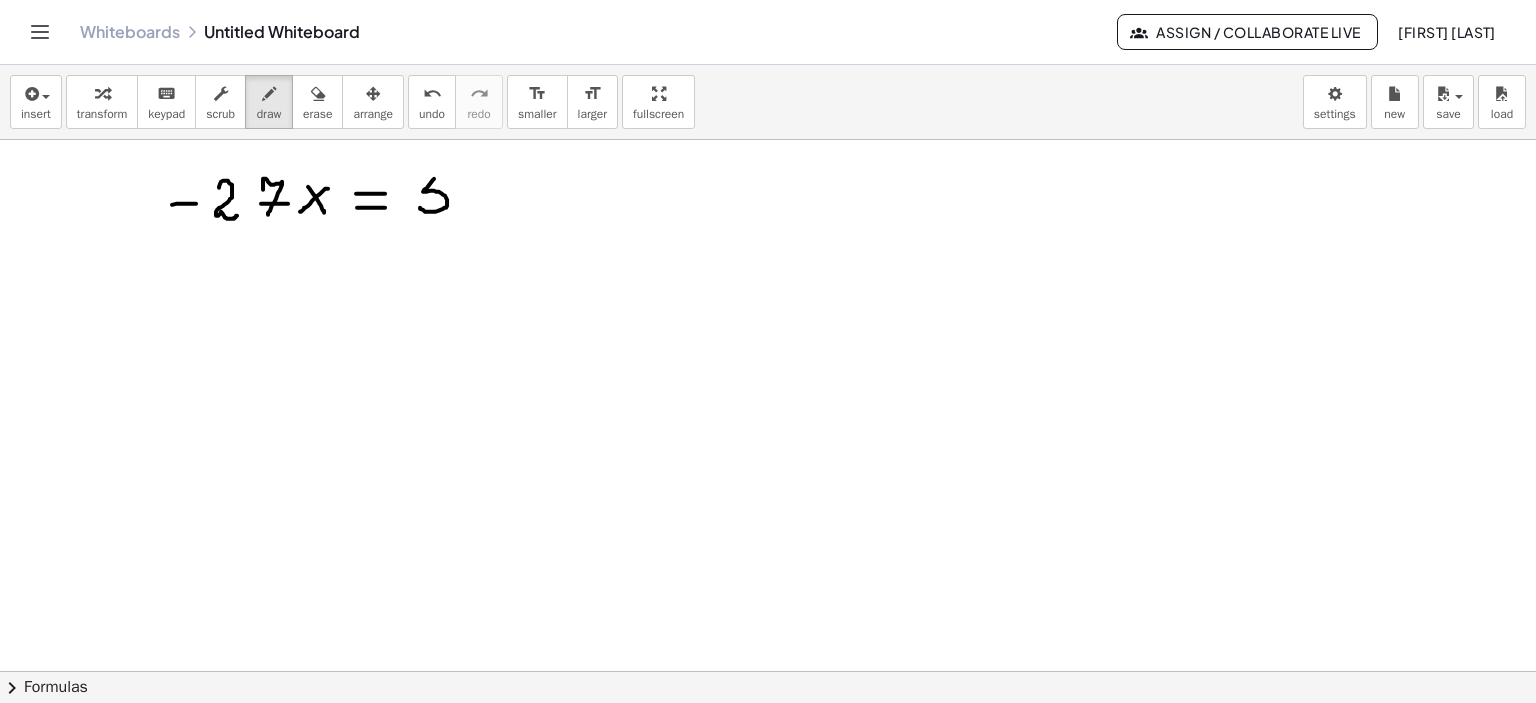 drag, startPoint x: 434, startPoint y: 178, endPoint x: 420, endPoint y: 207, distance: 32.202484 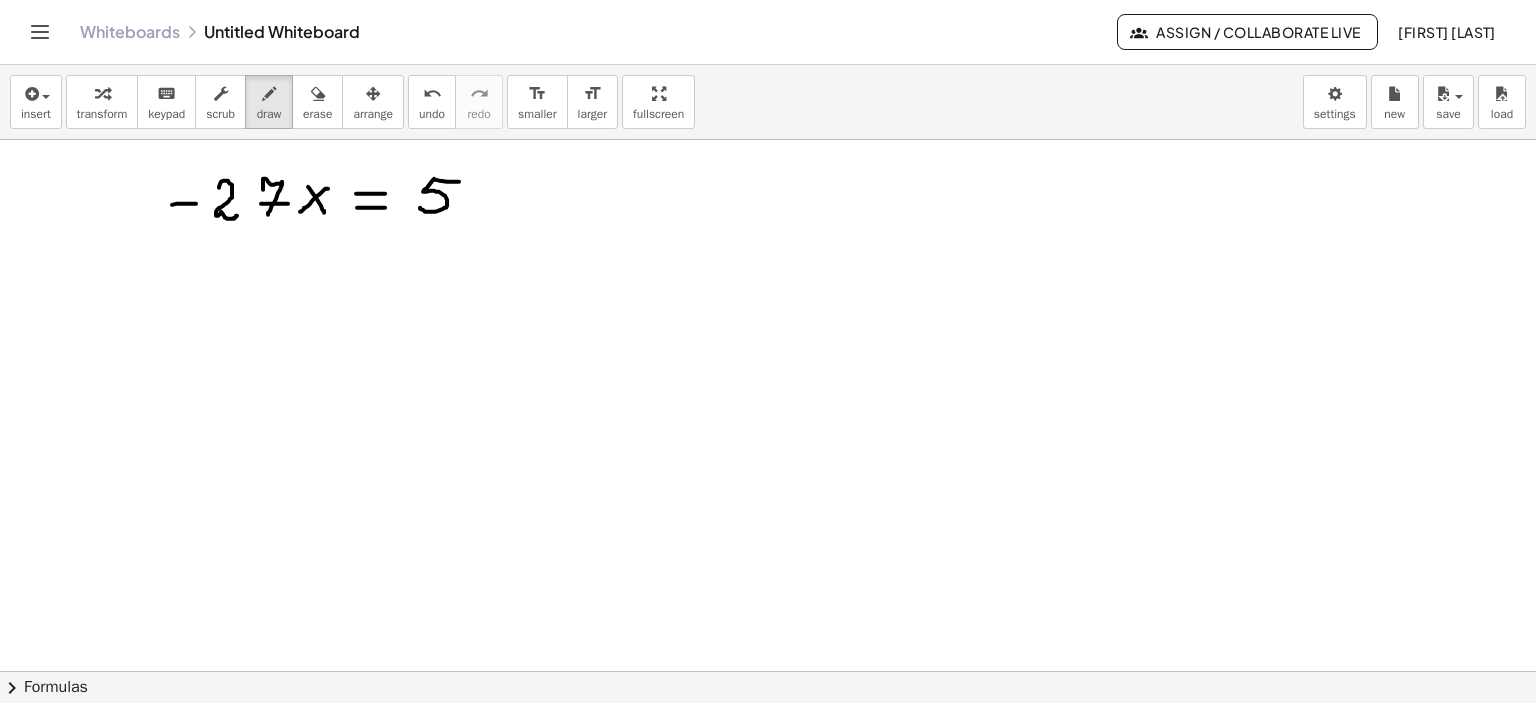 drag, startPoint x: 434, startPoint y: 179, endPoint x: 459, endPoint y: 181, distance: 25.079872 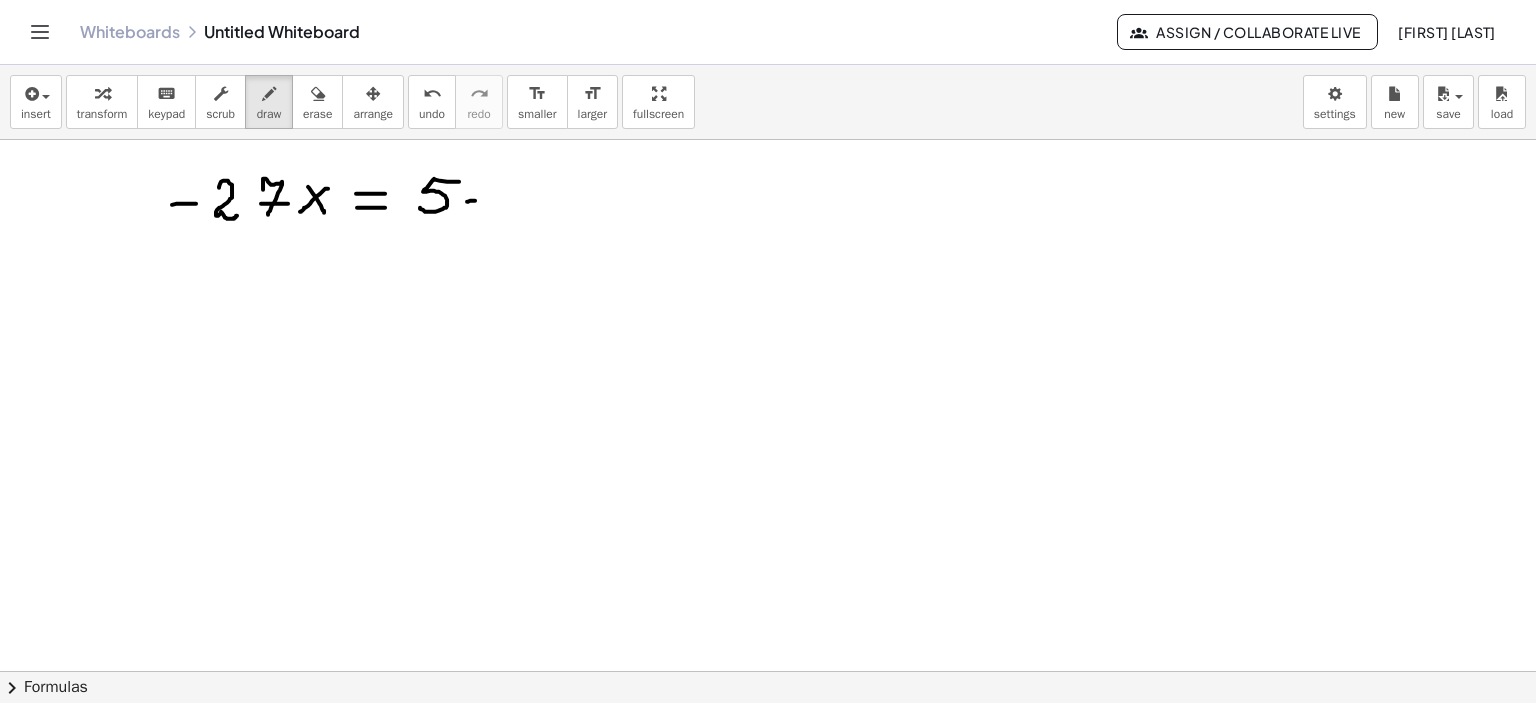 click at bounding box center [768, 672] 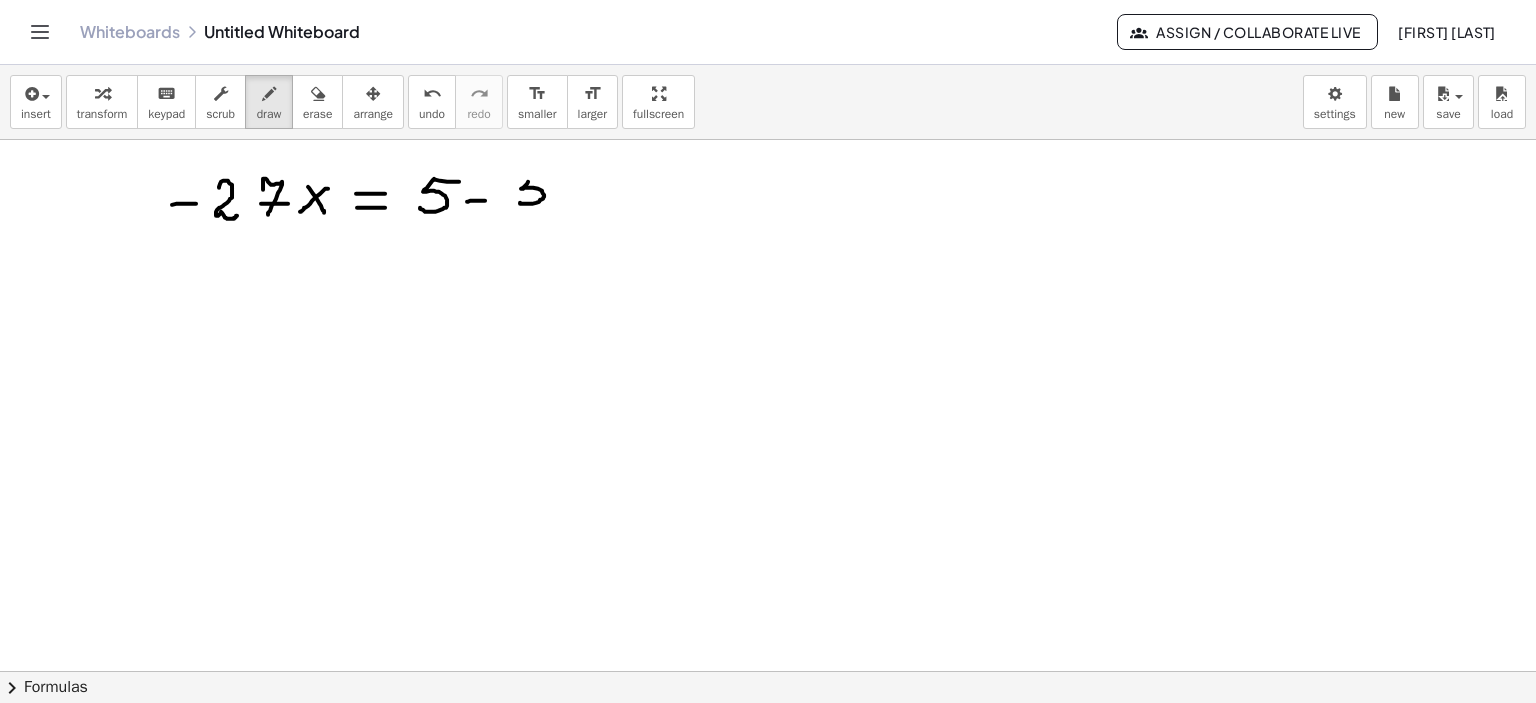 drag, startPoint x: 521, startPoint y: 188, endPoint x: 520, endPoint y: 202, distance: 14.035668 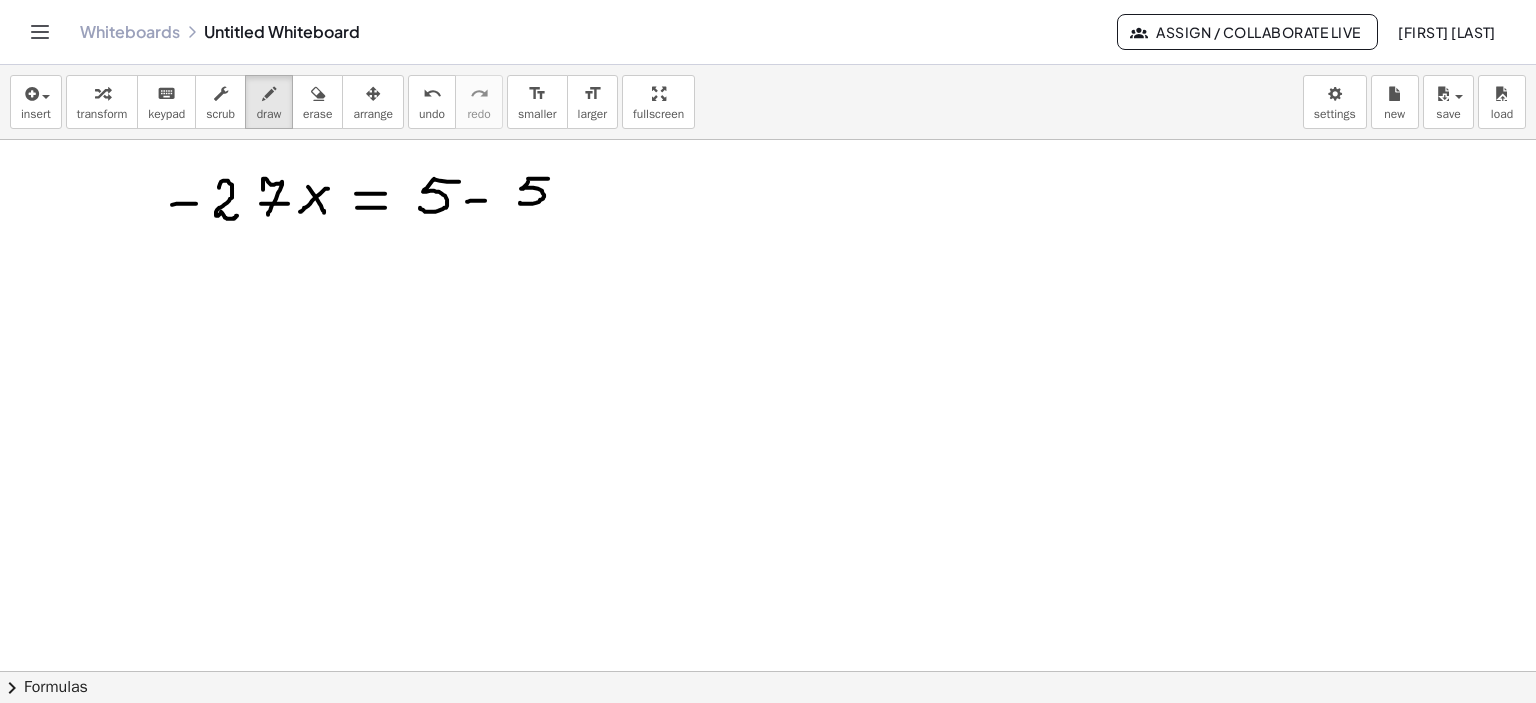 drag, startPoint x: 528, startPoint y: 178, endPoint x: 579, endPoint y: 179, distance: 51.009804 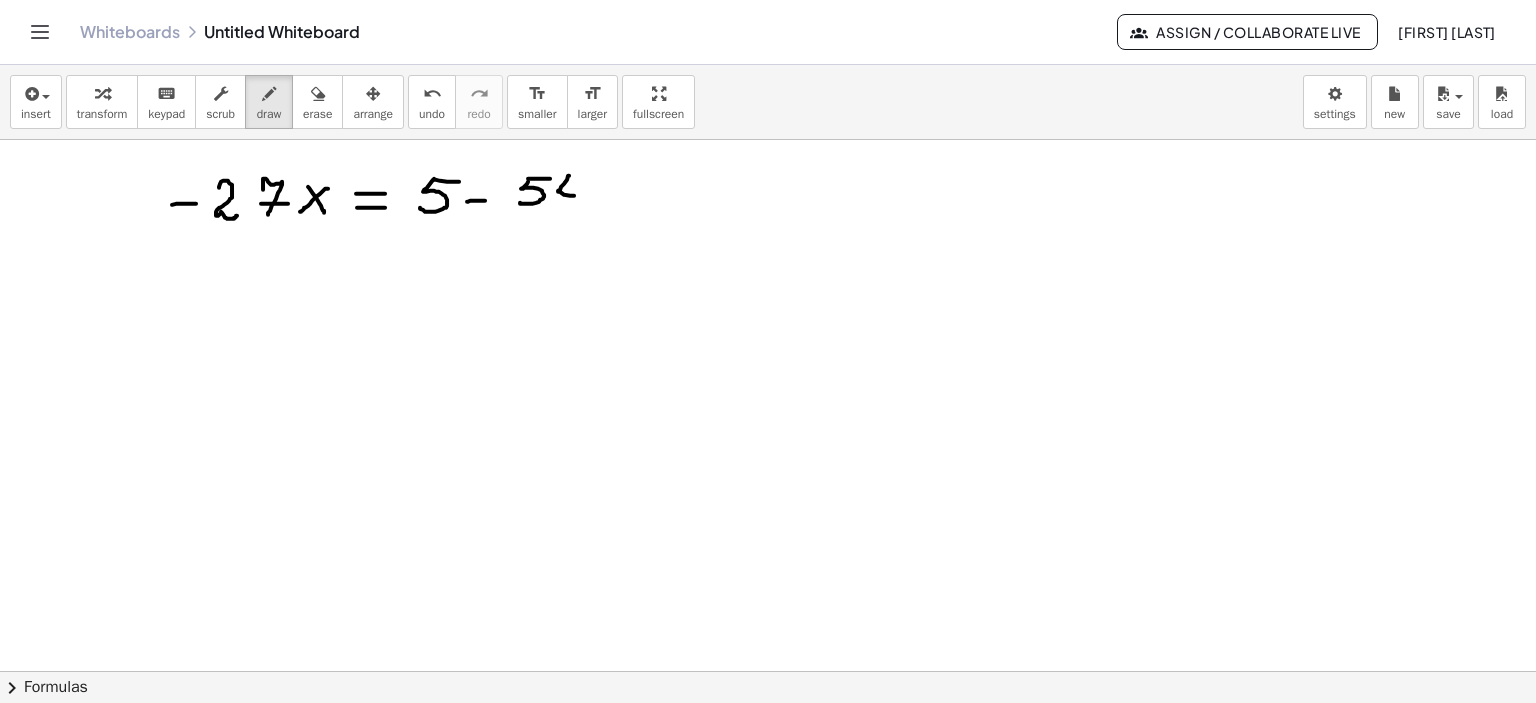 drag, startPoint x: 569, startPoint y: 175, endPoint x: 579, endPoint y: 192, distance: 19.723083 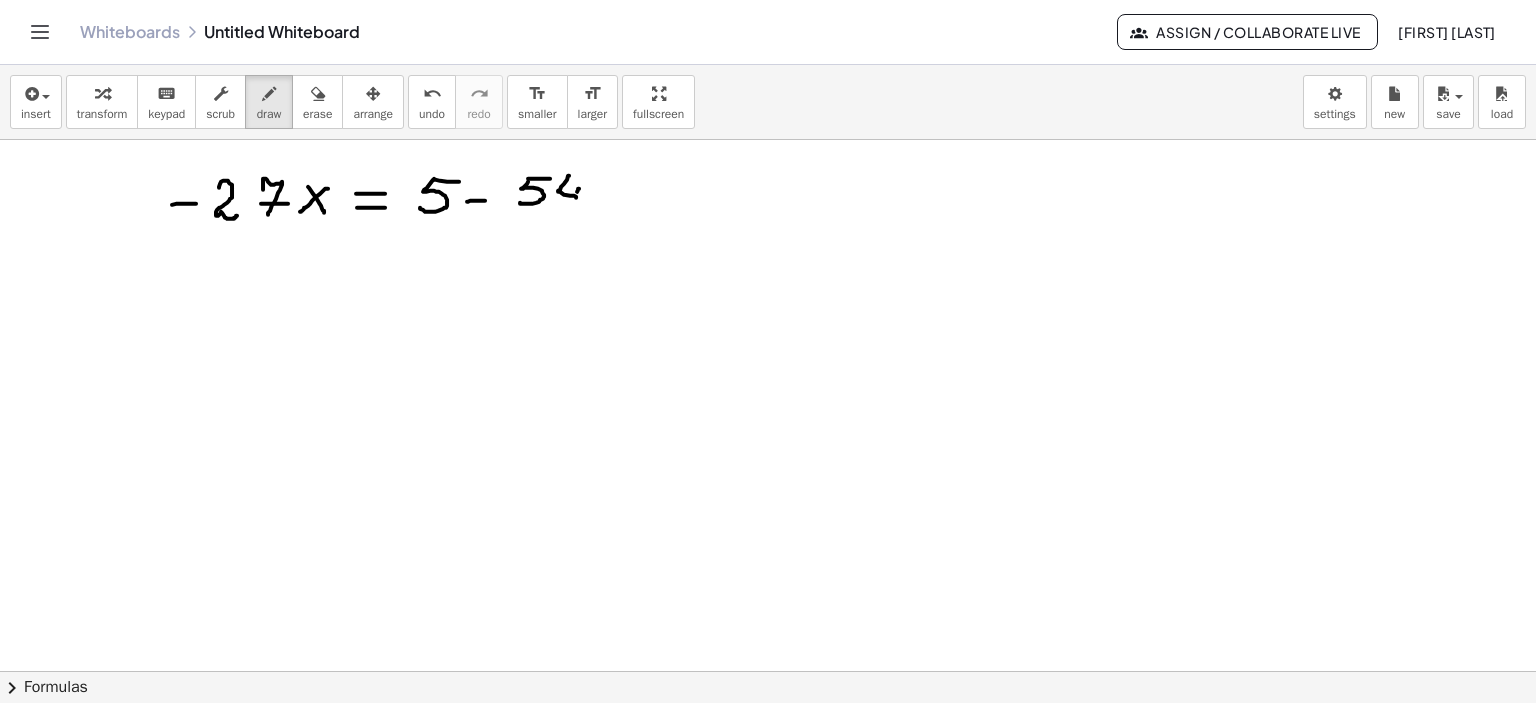 drag, startPoint x: 579, startPoint y: 188, endPoint x: 569, endPoint y: 204, distance: 18.867962 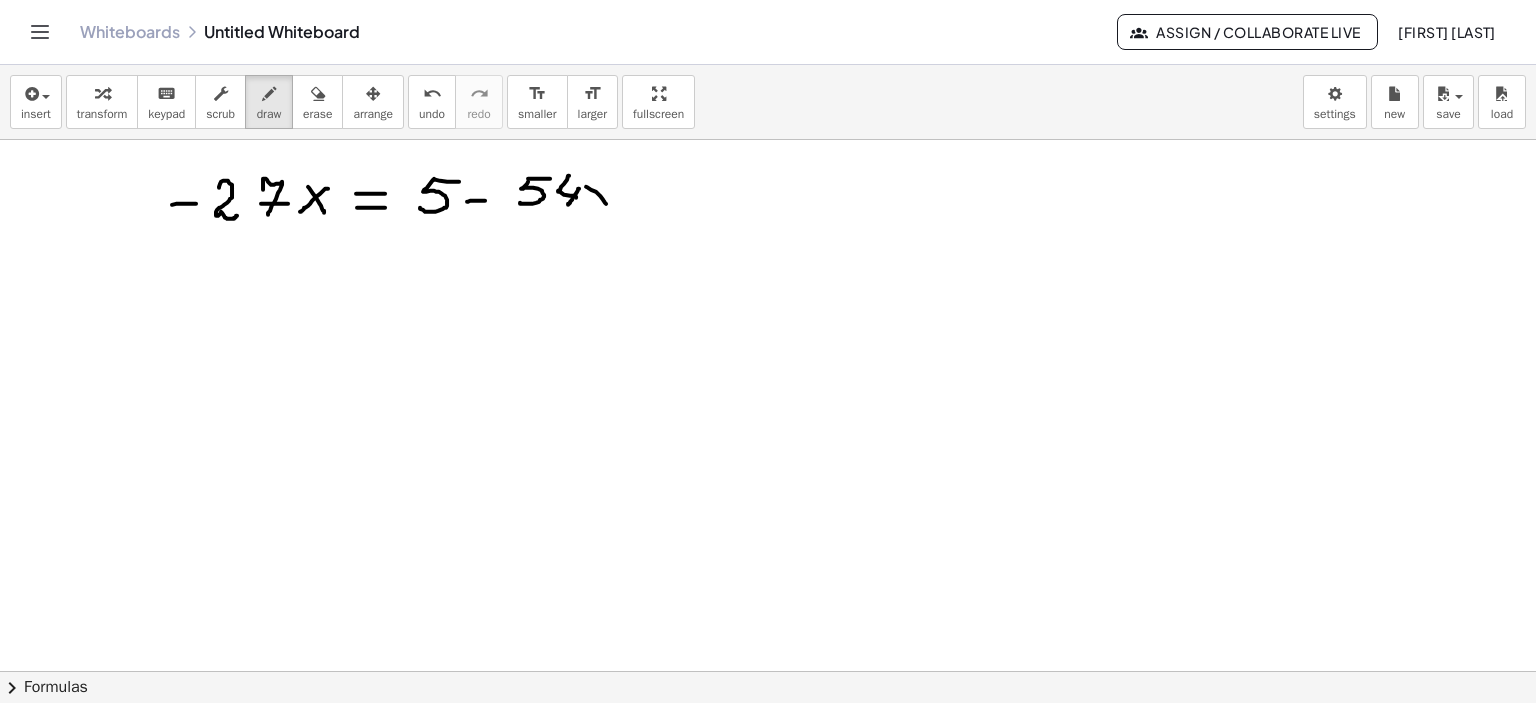 click at bounding box center [768, 672] 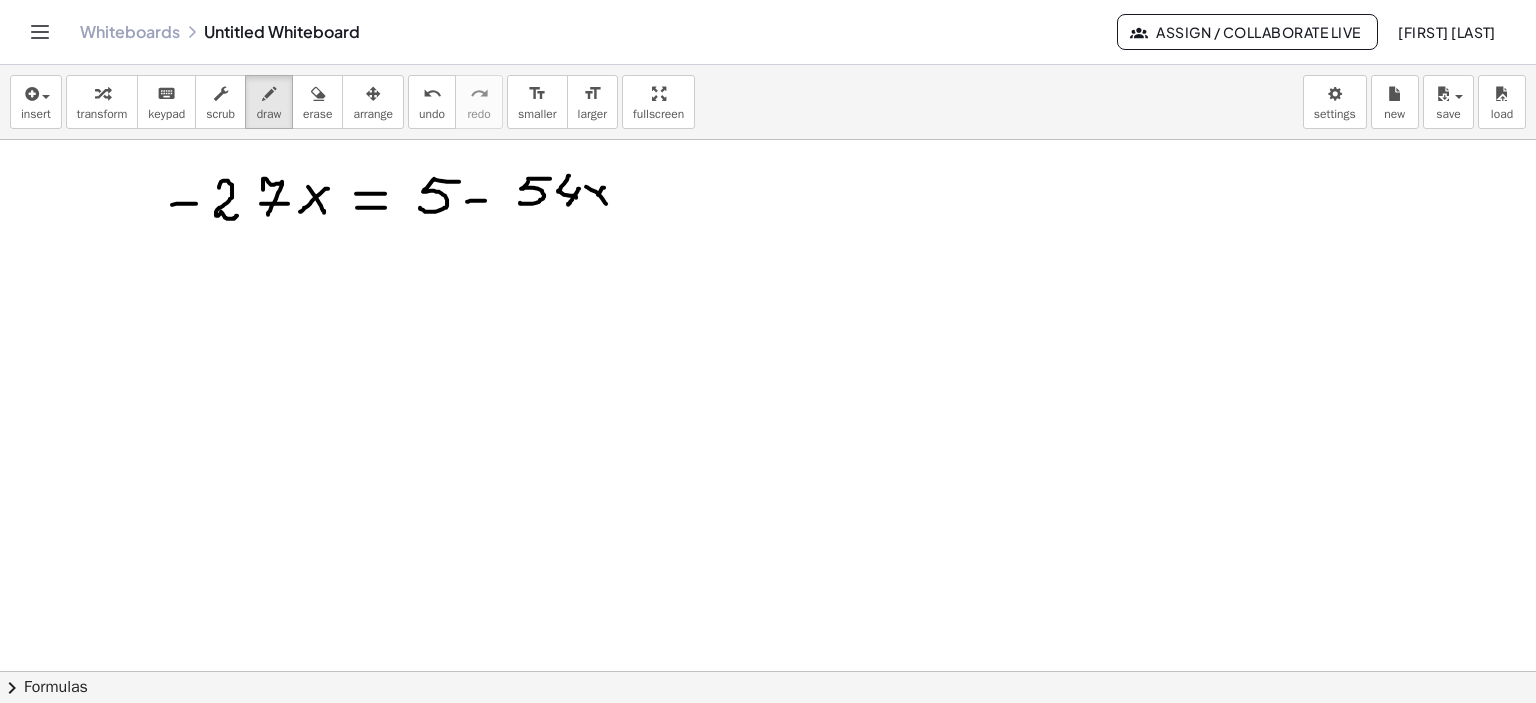 drag, startPoint x: 604, startPoint y: 187, endPoint x: 588, endPoint y: 205, distance: 24.083189 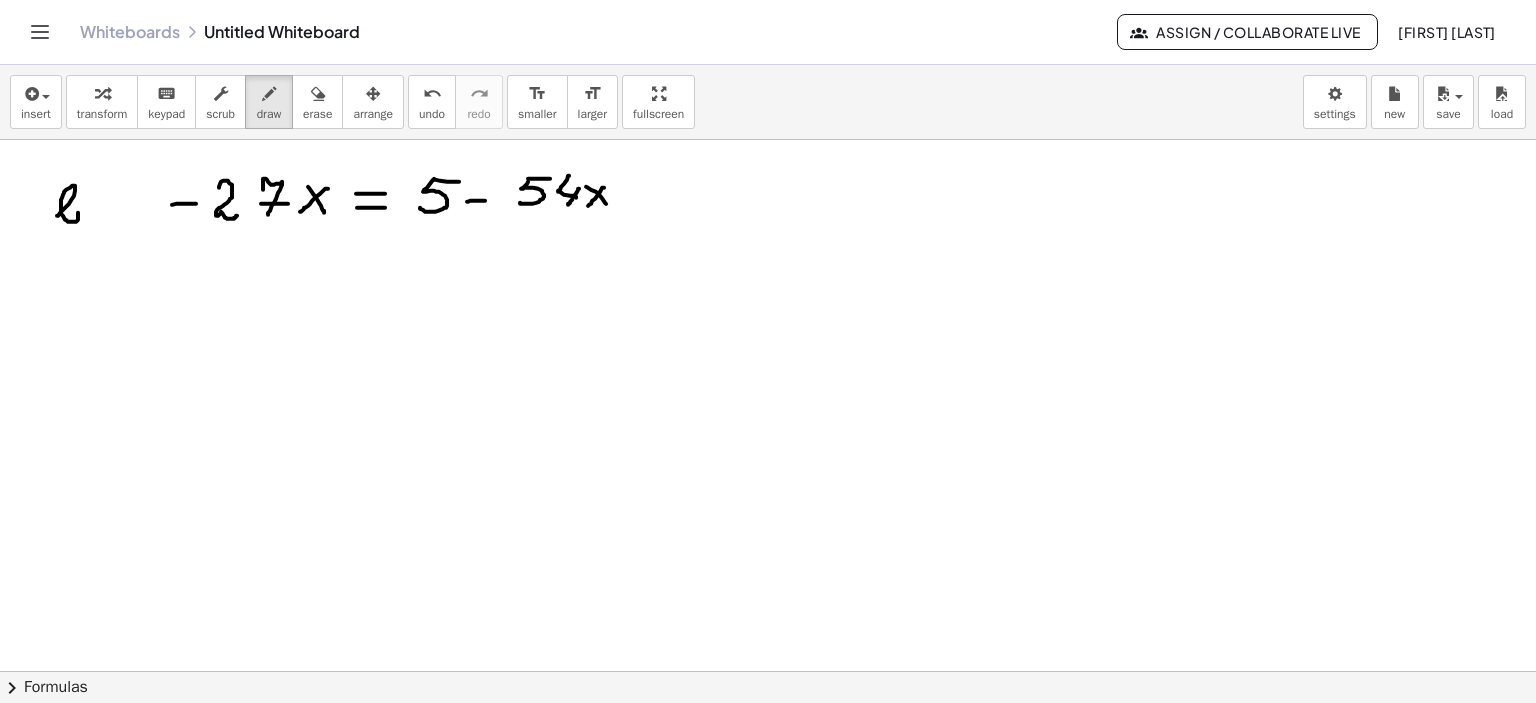 drag, startPoint x: 57, startPoint y: 215, endPoint x: 68, endPoint y: 210, distance: 12.083046 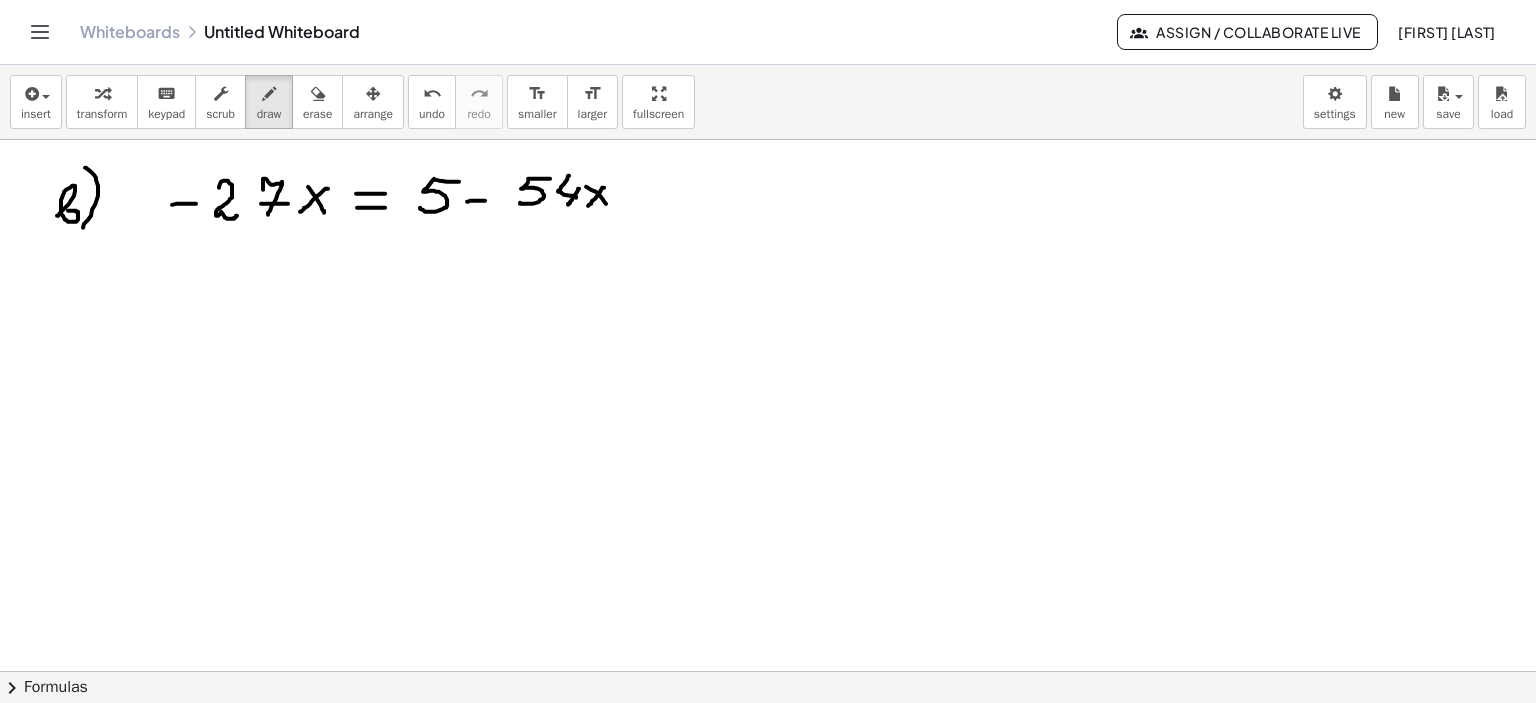 drag, startPoint x: 85, startPoint y: 167, endPoint x: 83, endPoint y: 227, distance: 60.033325 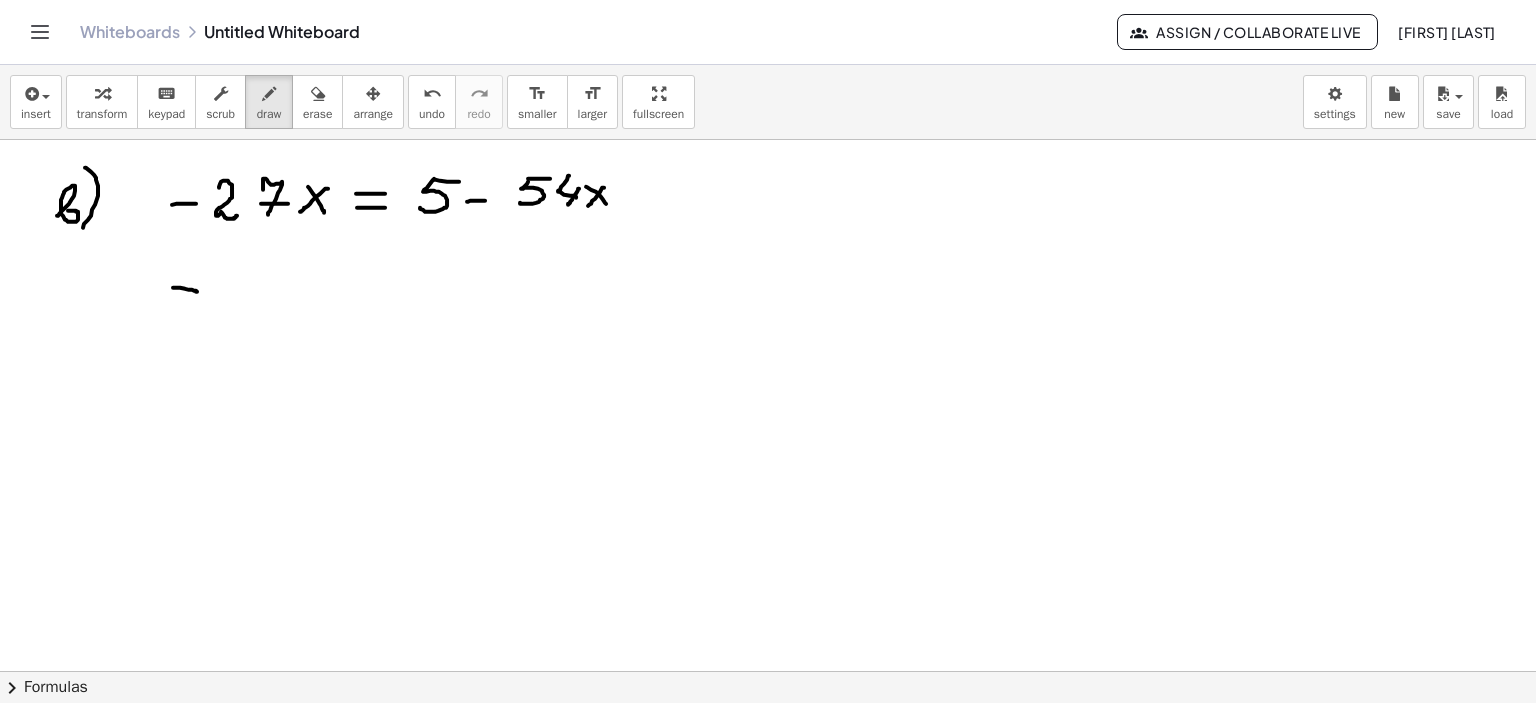 drag, startPoint x: 173, startPoint y: 287, endPoint x: 197, endPoint y: 291, distance: 24.33105 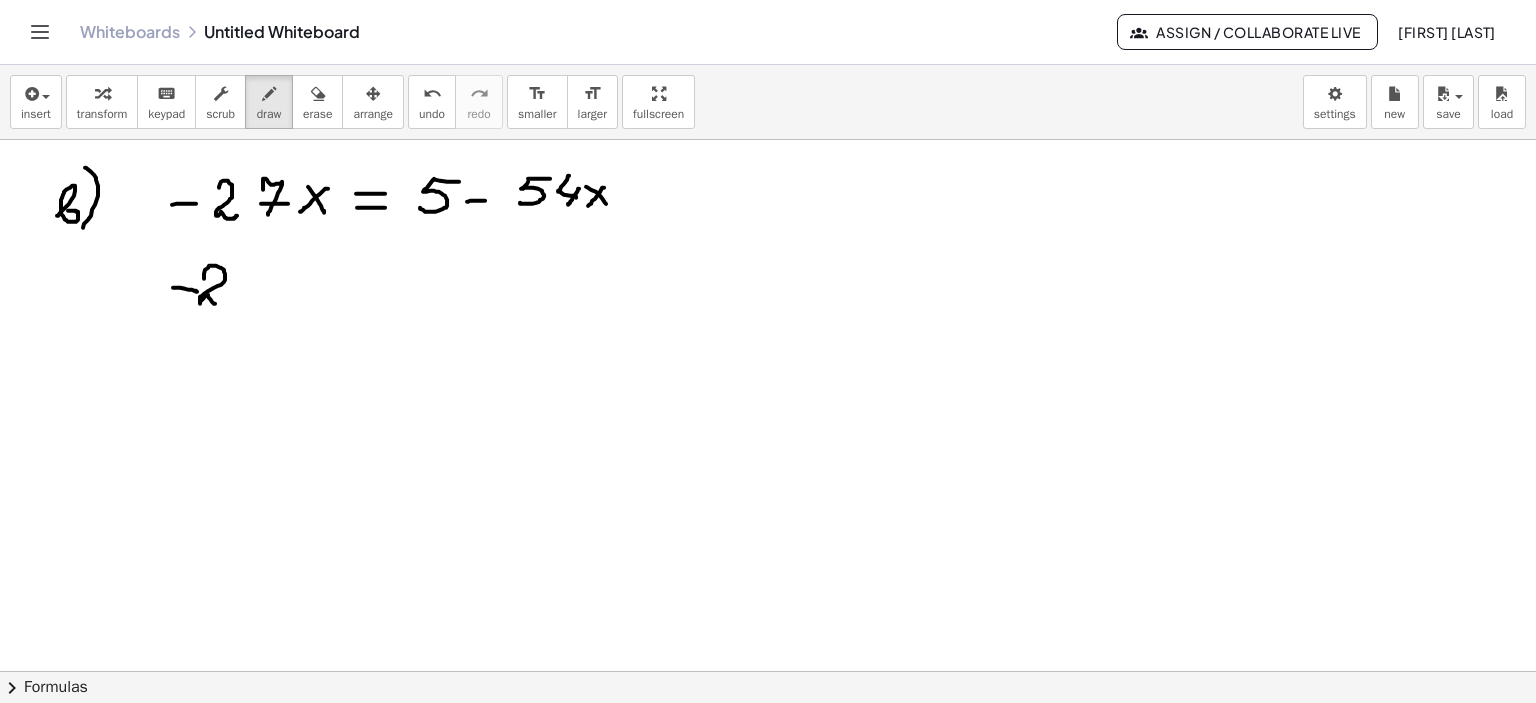 drag, startPoint x: 204, startPoint y: 278, endPoint x: 245, endPoint y: 287, distance: 41.976185 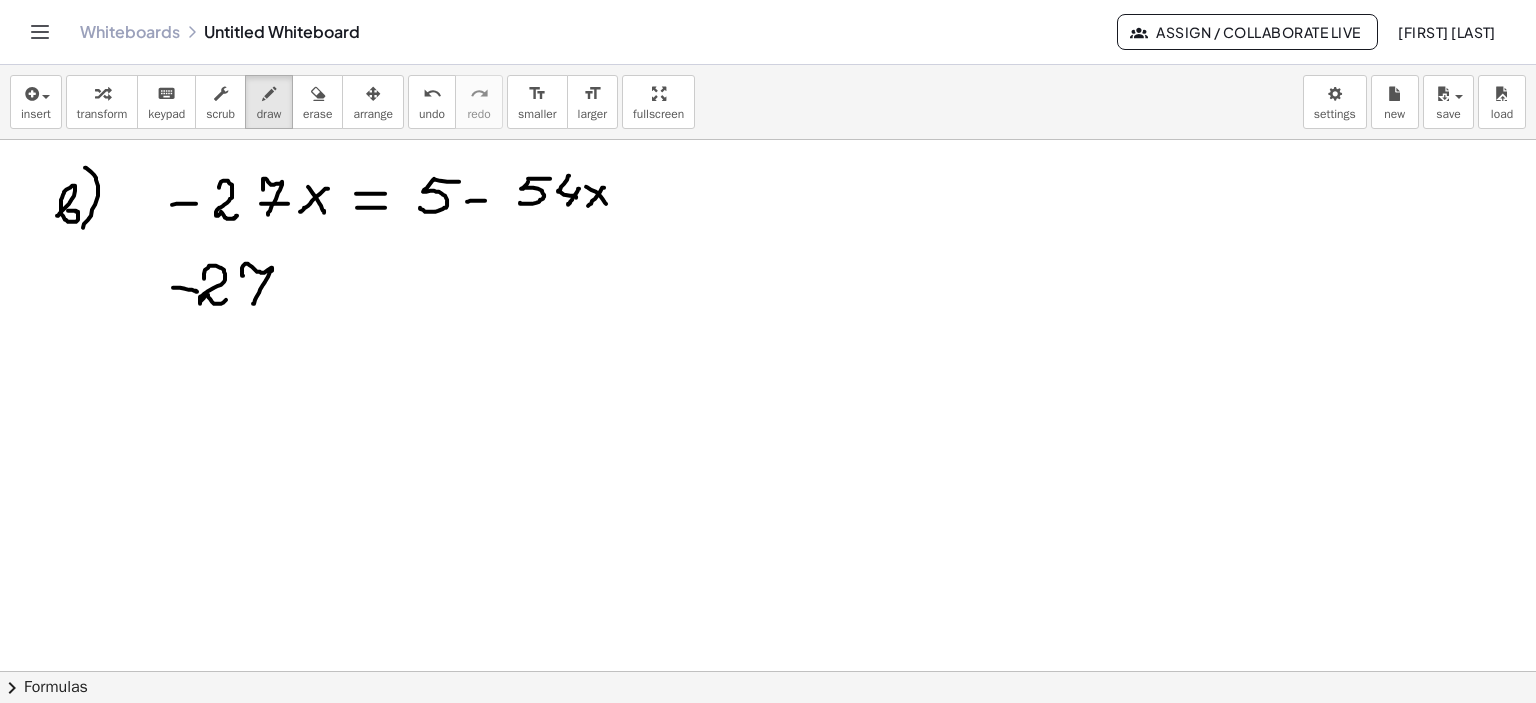 drag, startPoint x: 243, startPoint y: 275, endPoint x: 253, endPoint y: 301, distance: 27.856777 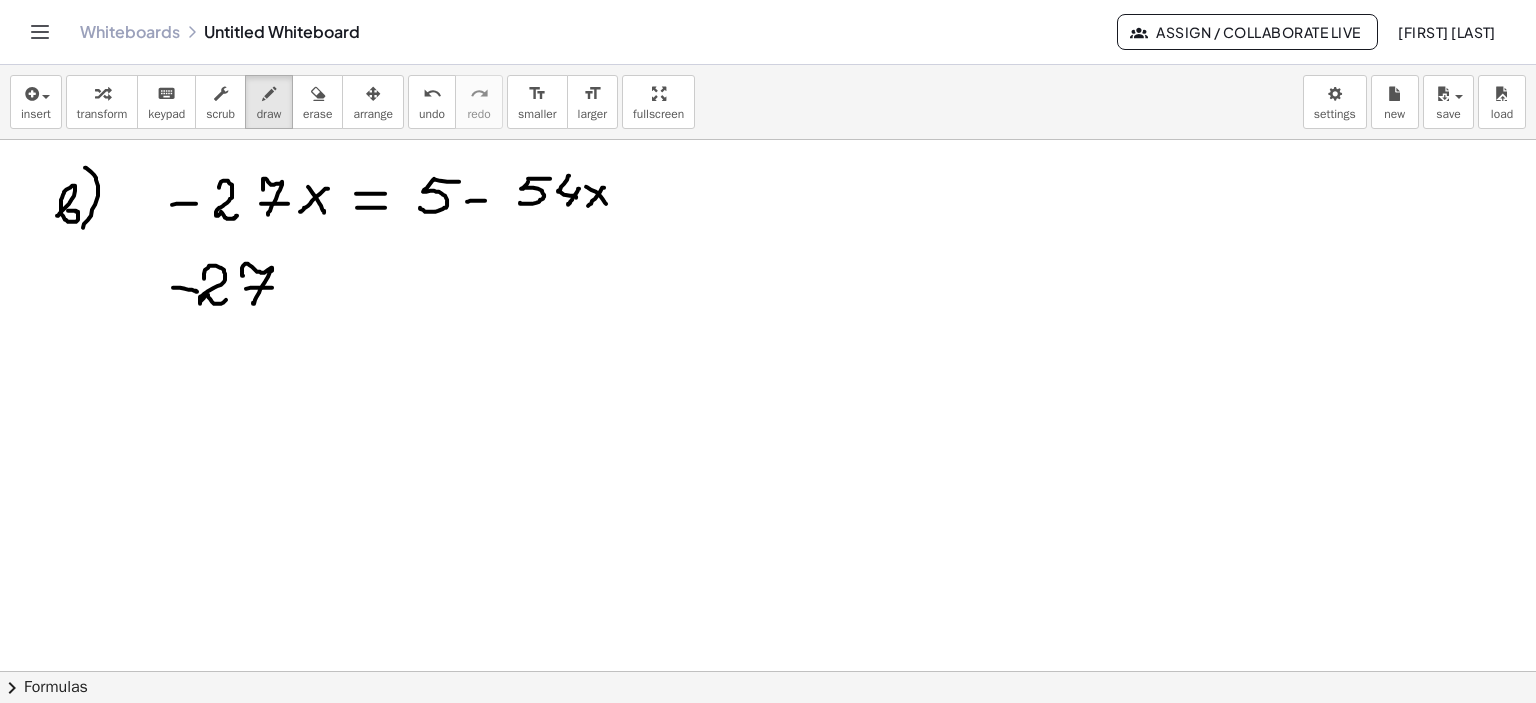 drag, startPoint x: 246, startPoint y: 288, endPoint x: 292, endPoint y: 289, distance: 46.010868 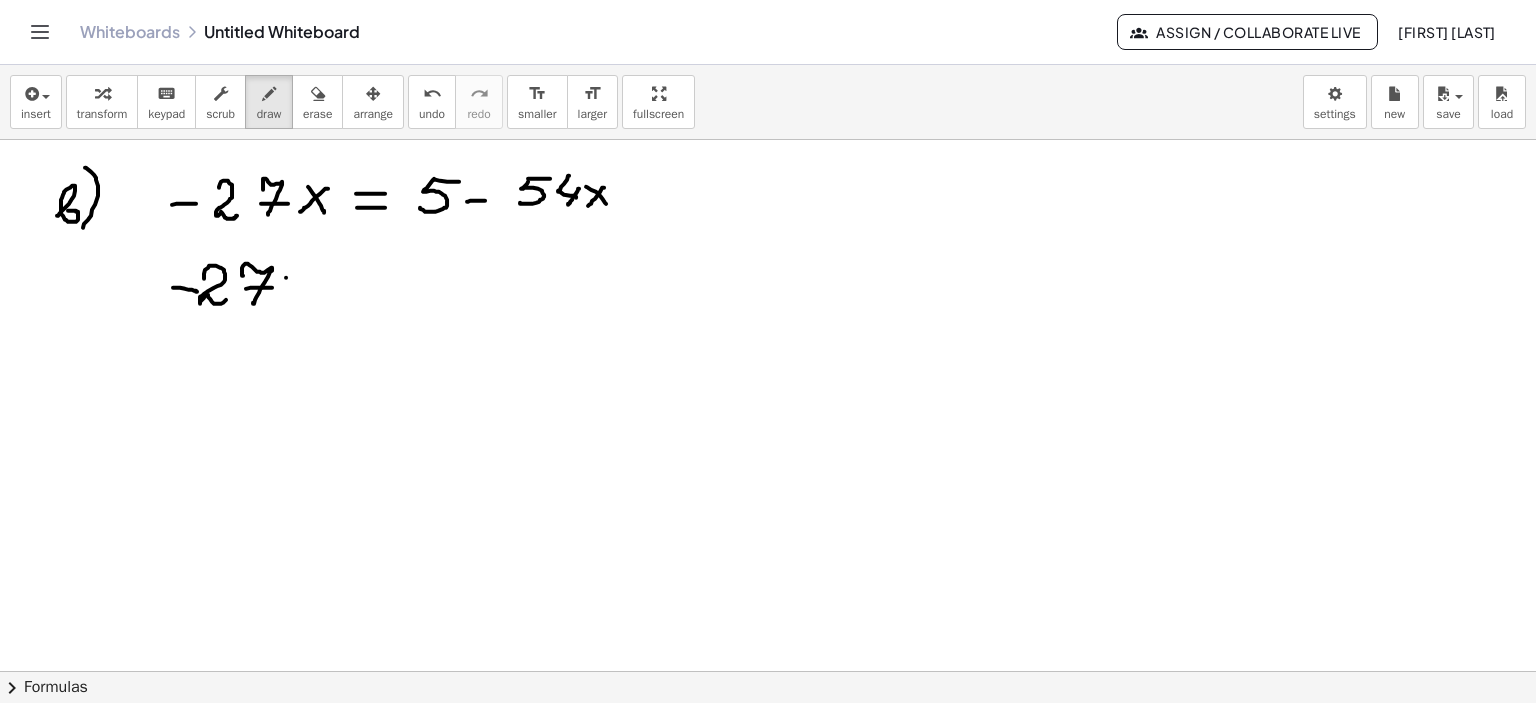 drag, startPoint x: 286, startPoint y: 277, endPoint x: 306, endPoint y: 296, distance: 27.58623 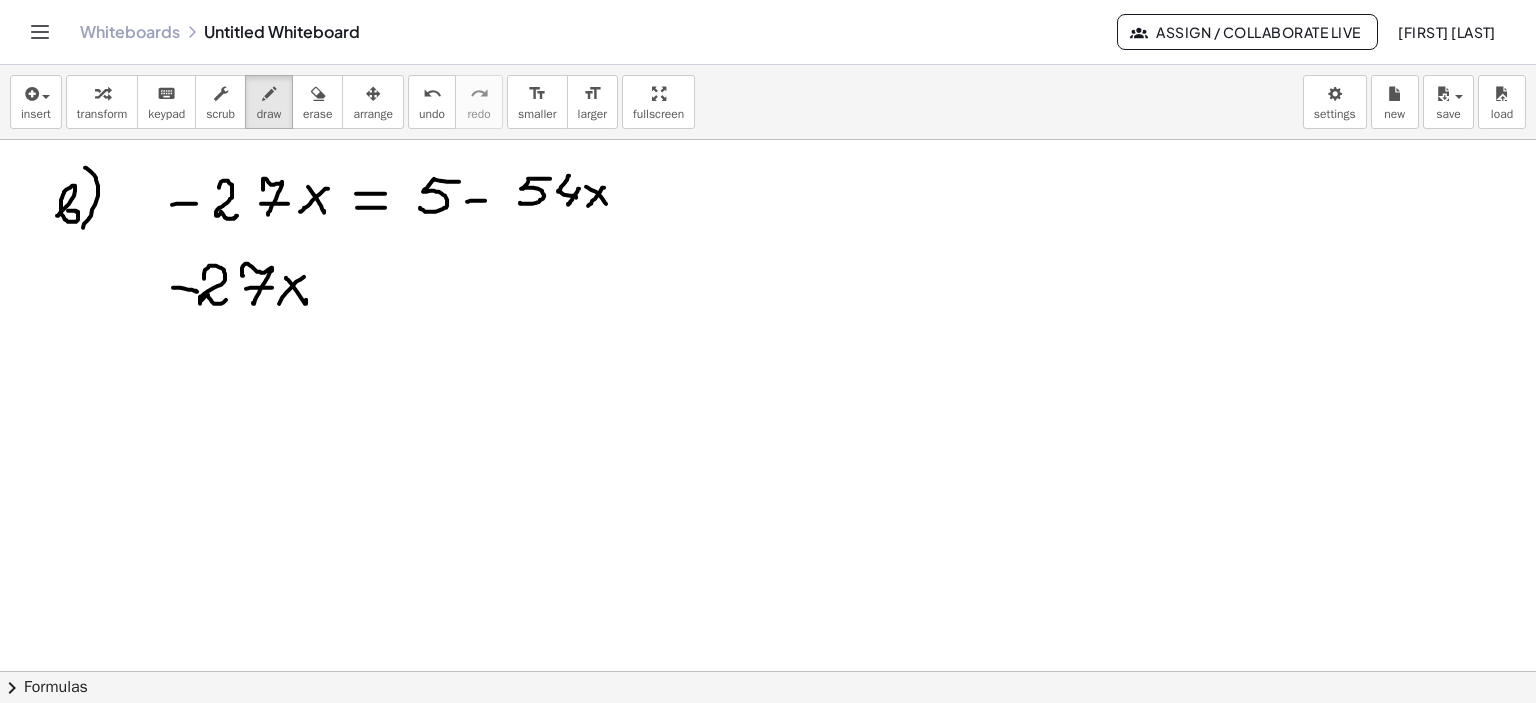 drag, startPoint x: 296, startPoint y: 281, endPoint x: 279, endPoint y: 303, distance: 27.802877 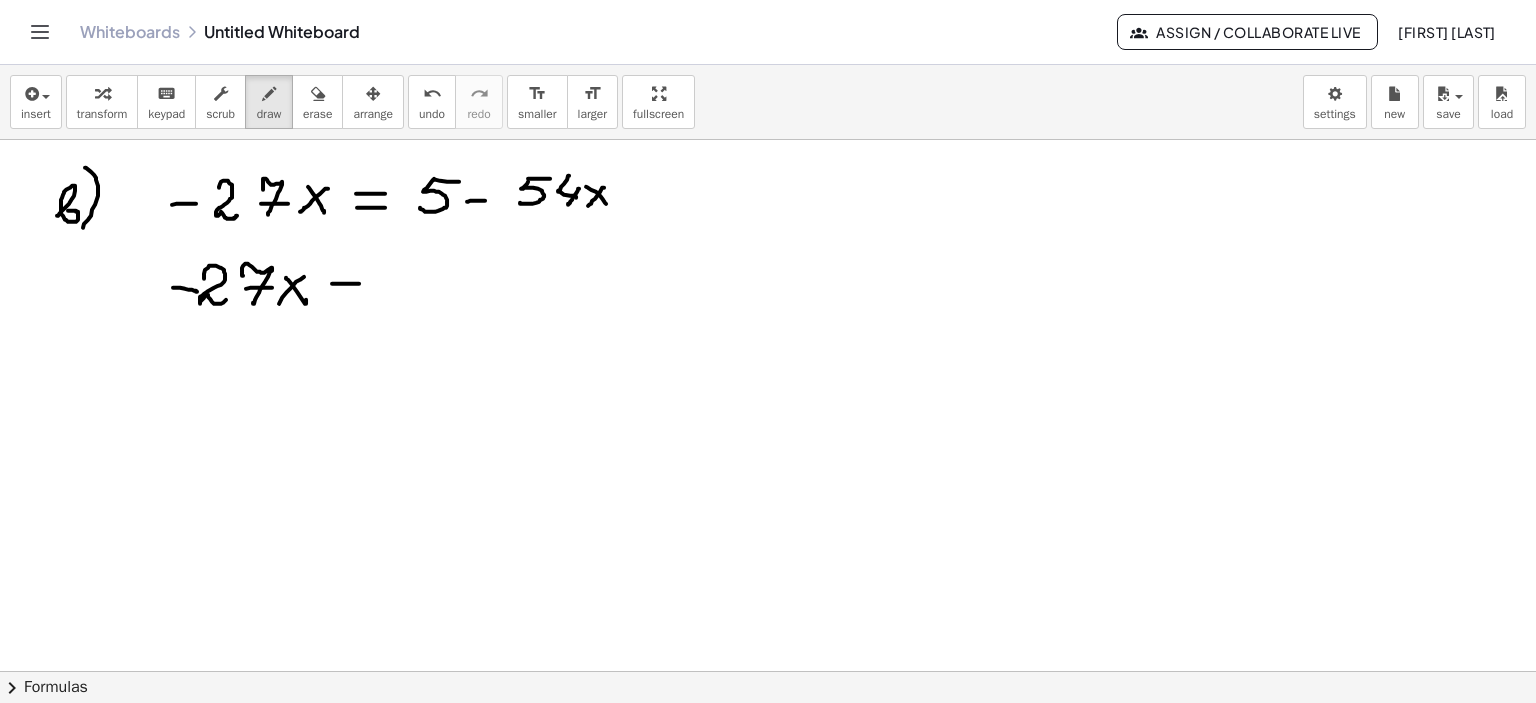 drag, startPoint x: 332, startPoint y: 283, endPoint x: 359, endPoint y: 283, distance: 27 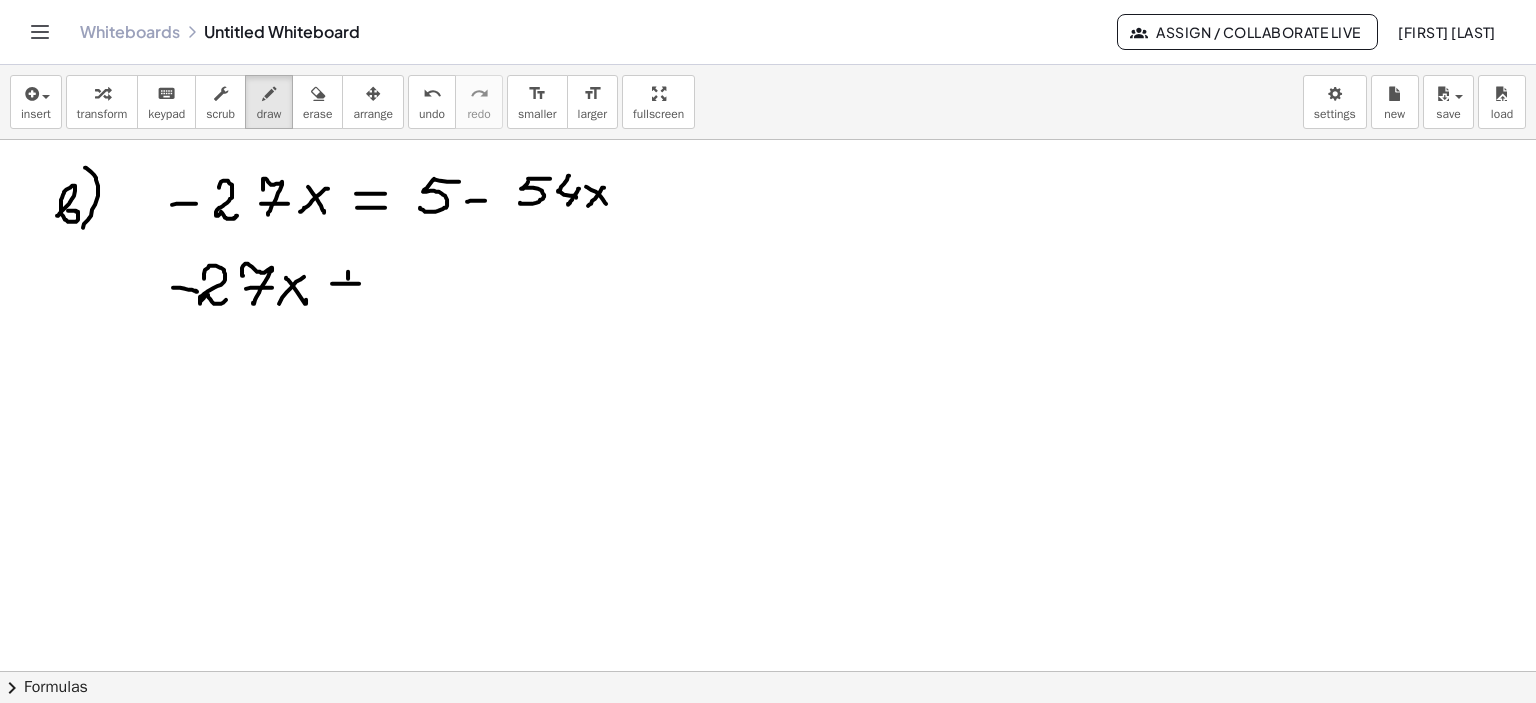 drag, startPoint x: 348, startPoint y: 271, endPoint x: 346, endPoint y: 293, distance: 22.090721 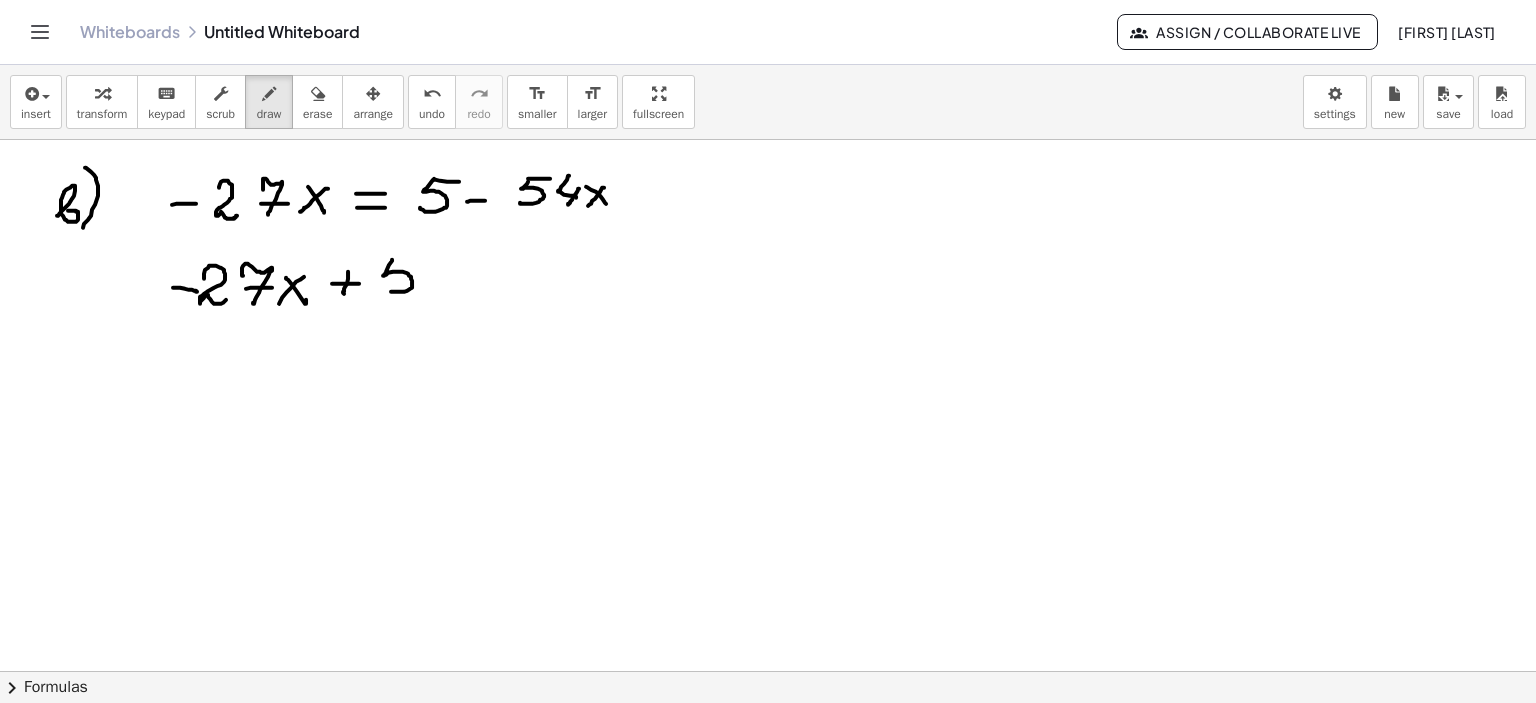 drag, startPoint x: 392, startPoint y: 259, endPoint x: 388, endPoint y: 287, distance: 28.284271 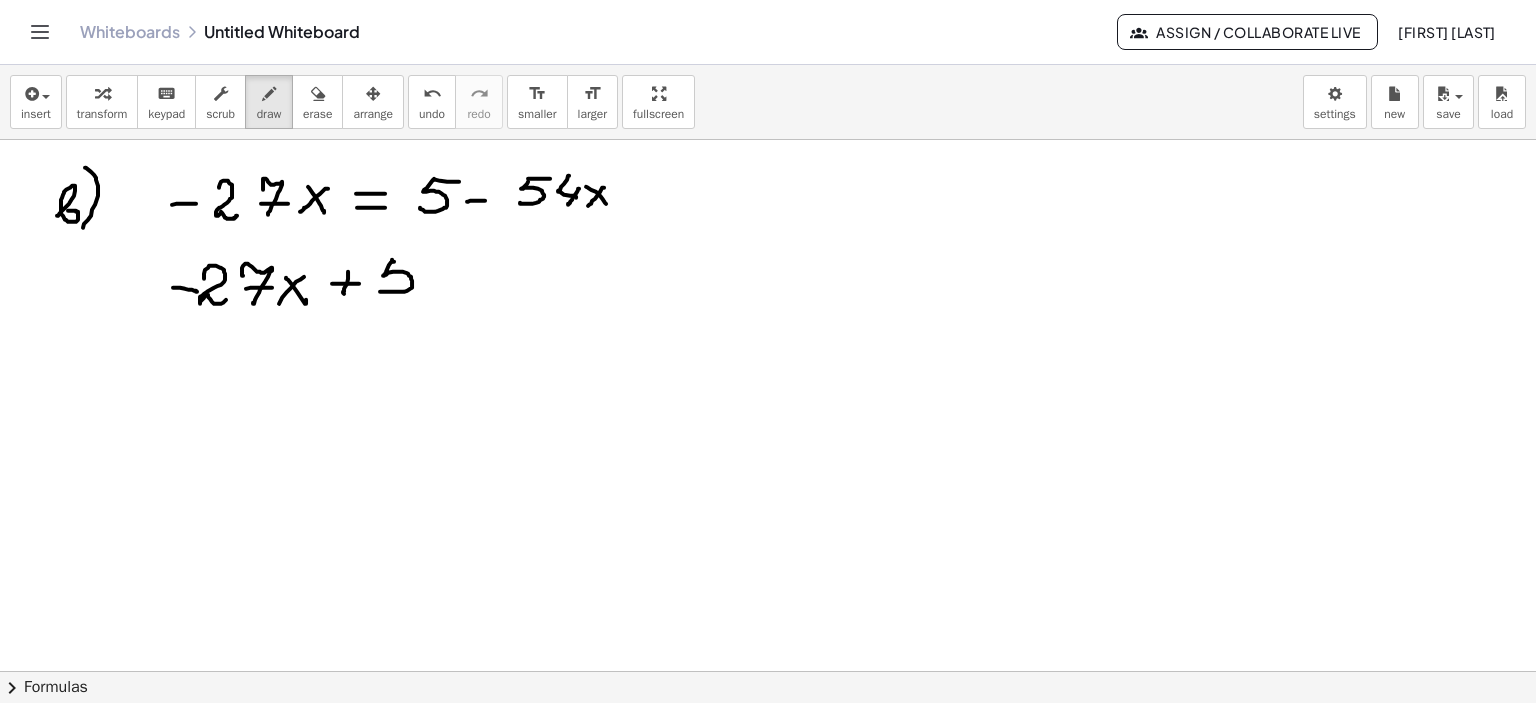 drag, startPoint x: 394, startPoint y: 261, endPoint x: 418, endPoint y: 260, distance: 24.020824 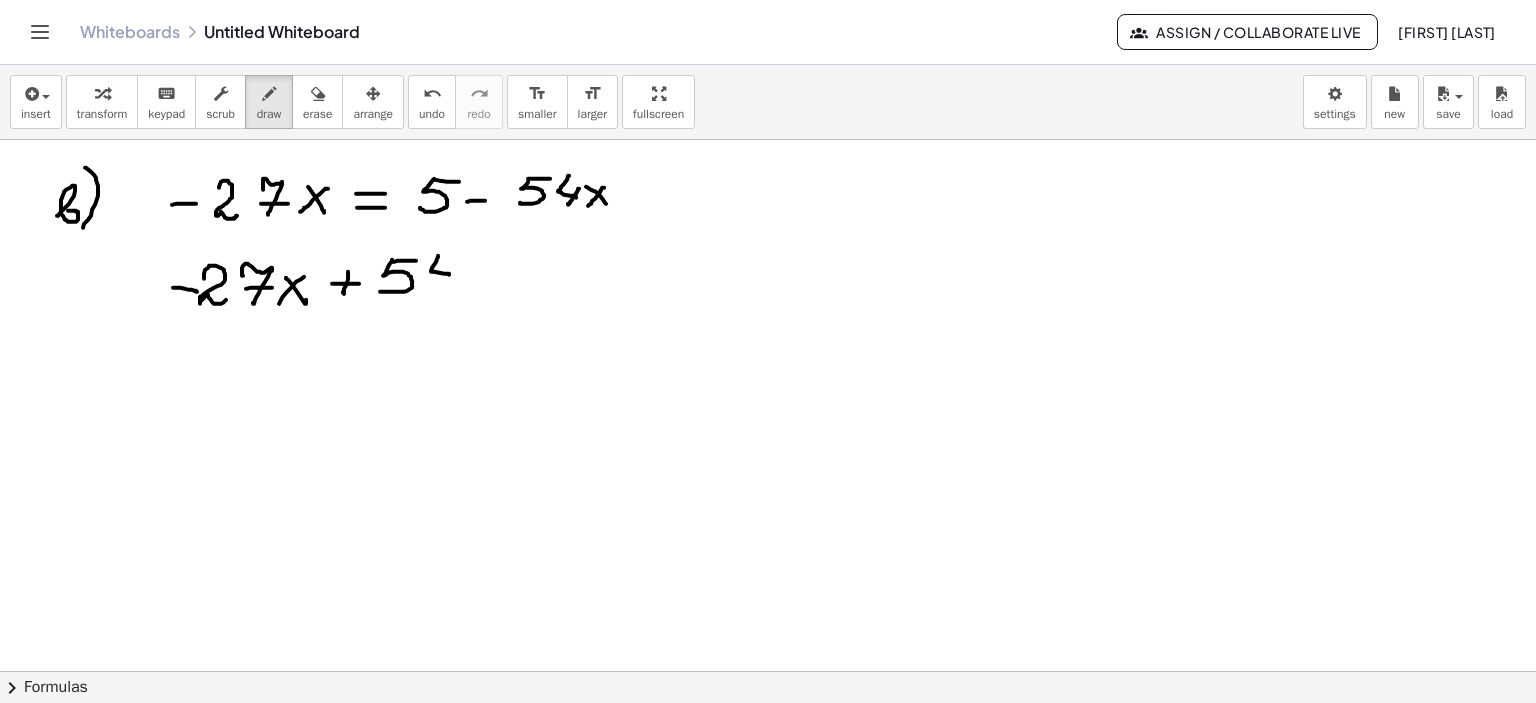drag, startPoint x: 436, startPoint y: 261, endPoint x: 449, endPoint y: 274, distance: 18.384777 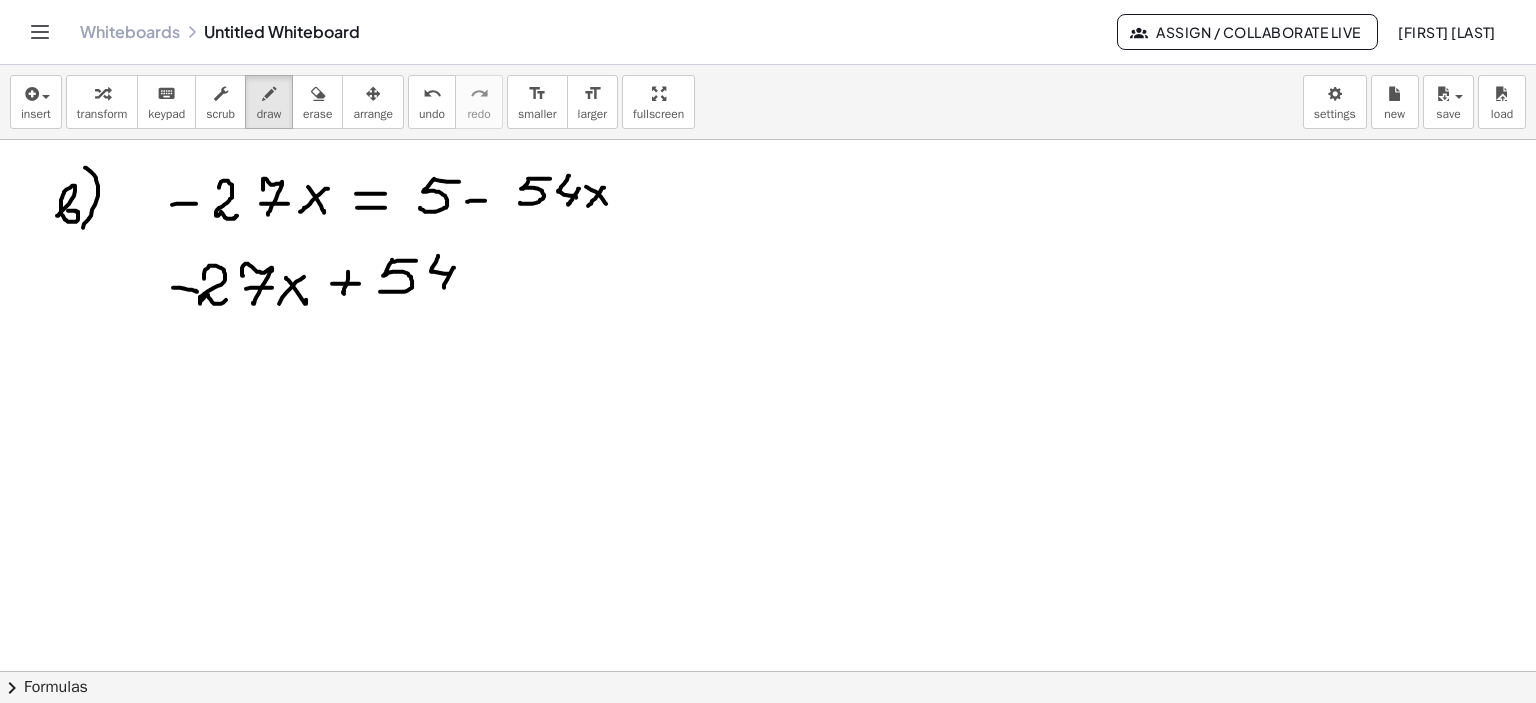 drag, startPoint x: 454, startPoint y: 267, endPoint x: 448, endPoint y: 290, distance: 23.769728 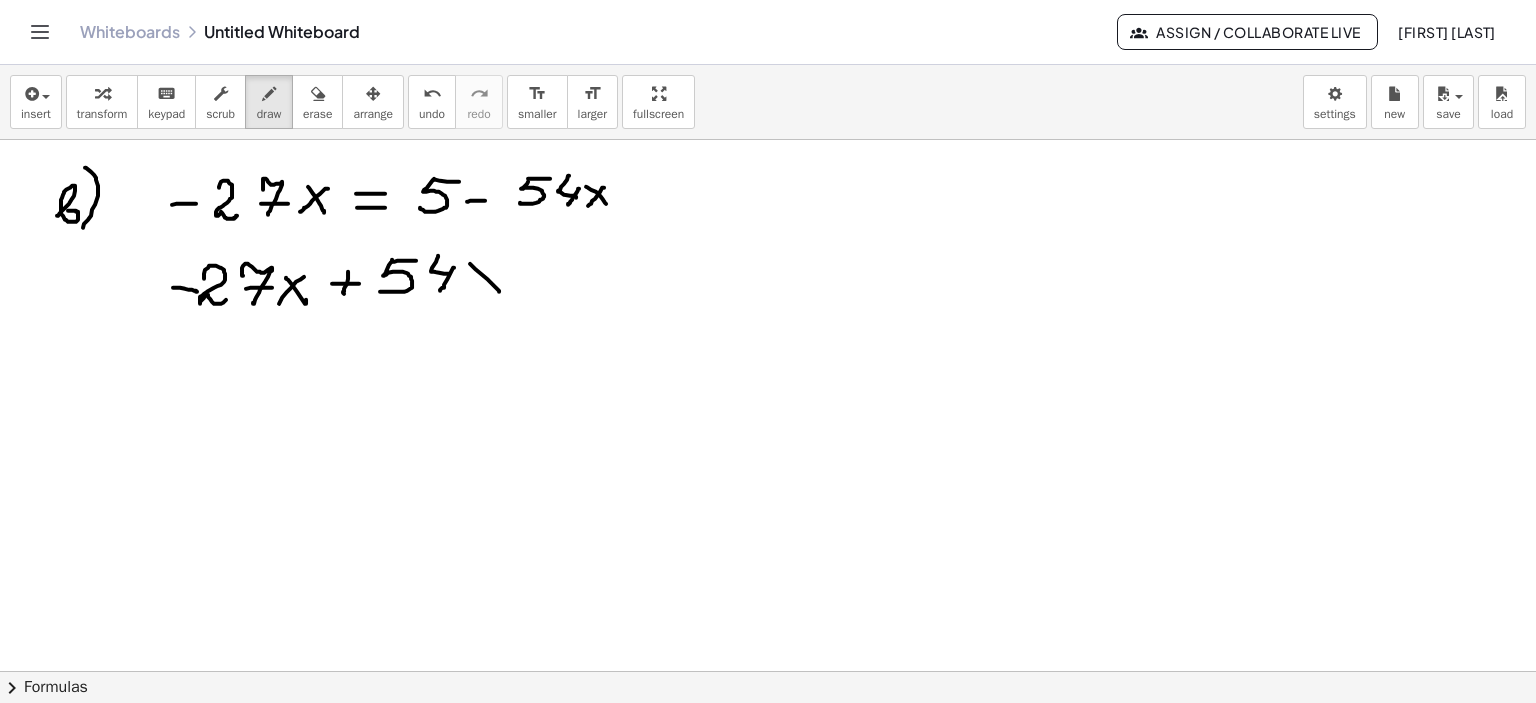 drag, startPoint x: 470, startPoint y: 263, endPoint x: 499, endPoint y: 291, distance: 40.311287 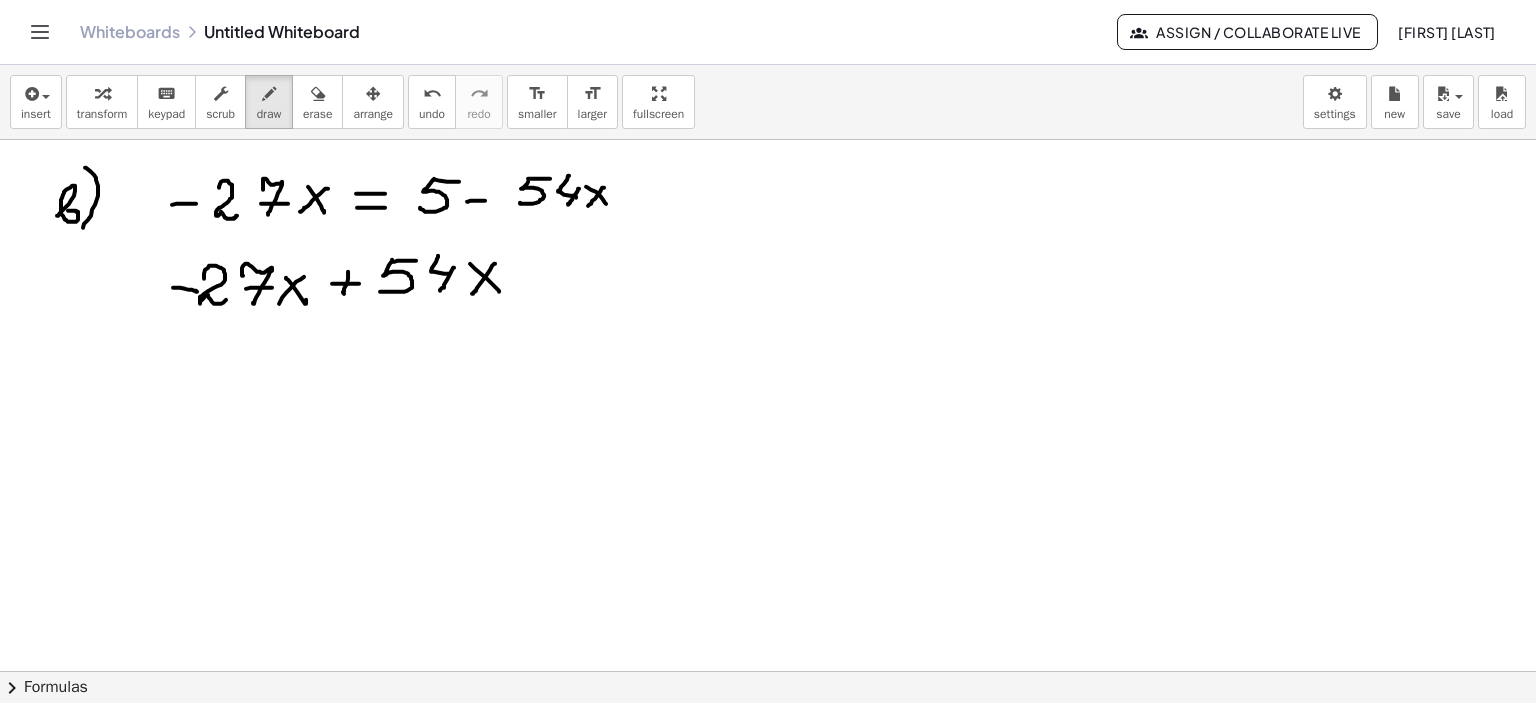 drag, startPoint x: 495, startPoint y: 263, endPoint x: 472, endPoint y: 293, distance: 37.802116 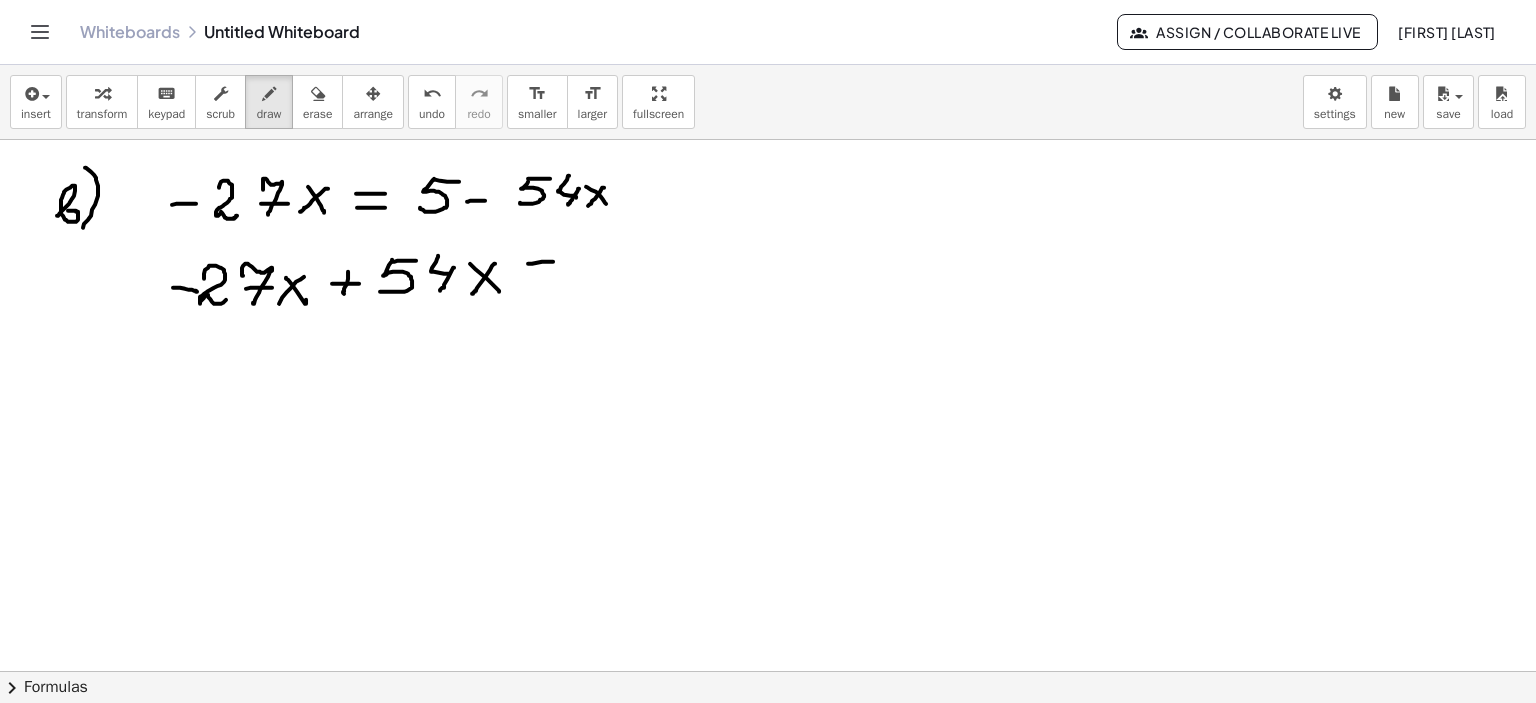 drag, startPoint x: 528, startPoint y: 263, endPoint x: 571, endPoint y: 261, distance: 43.046486 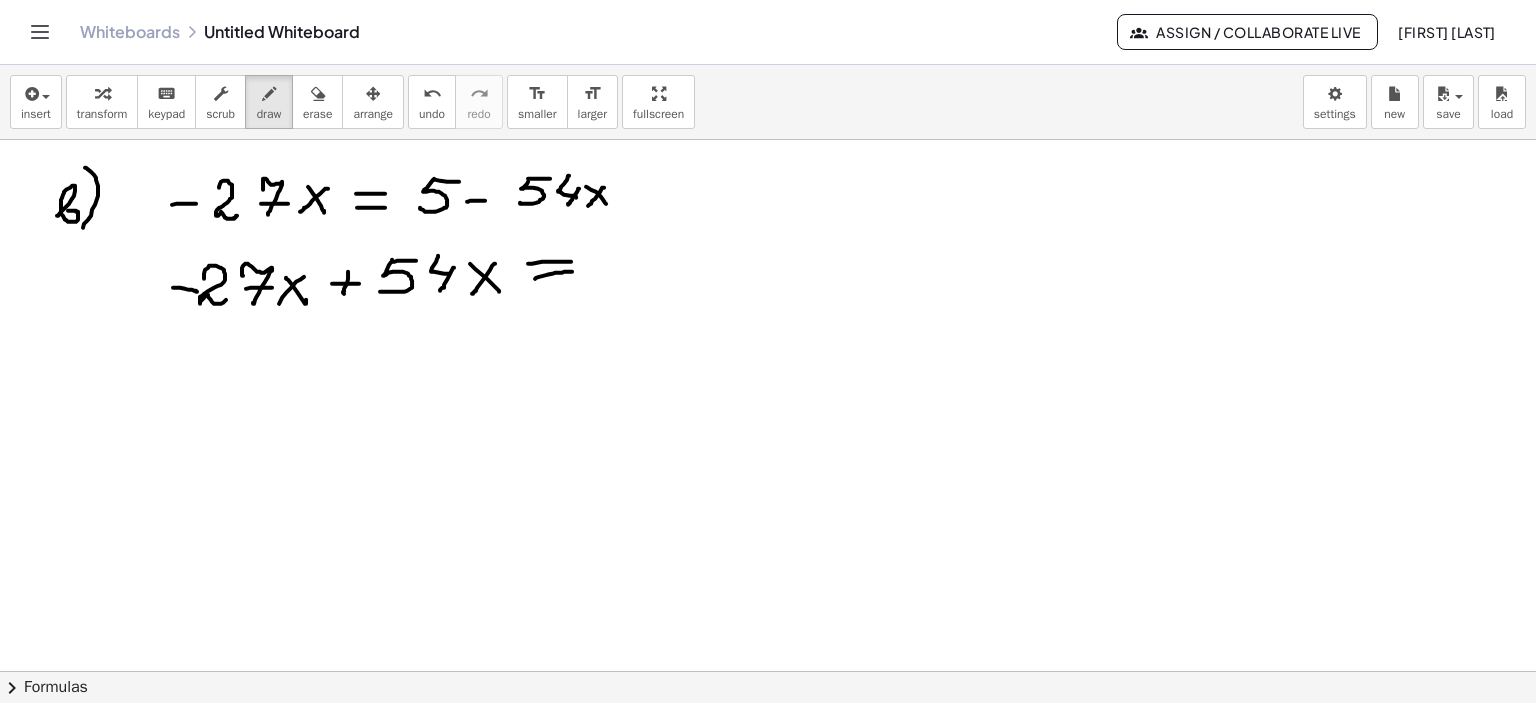 drag, startPoint x: 535, startPoint y: 278, endPoint x: 572, endPoint y: 271, distance: 37.65634 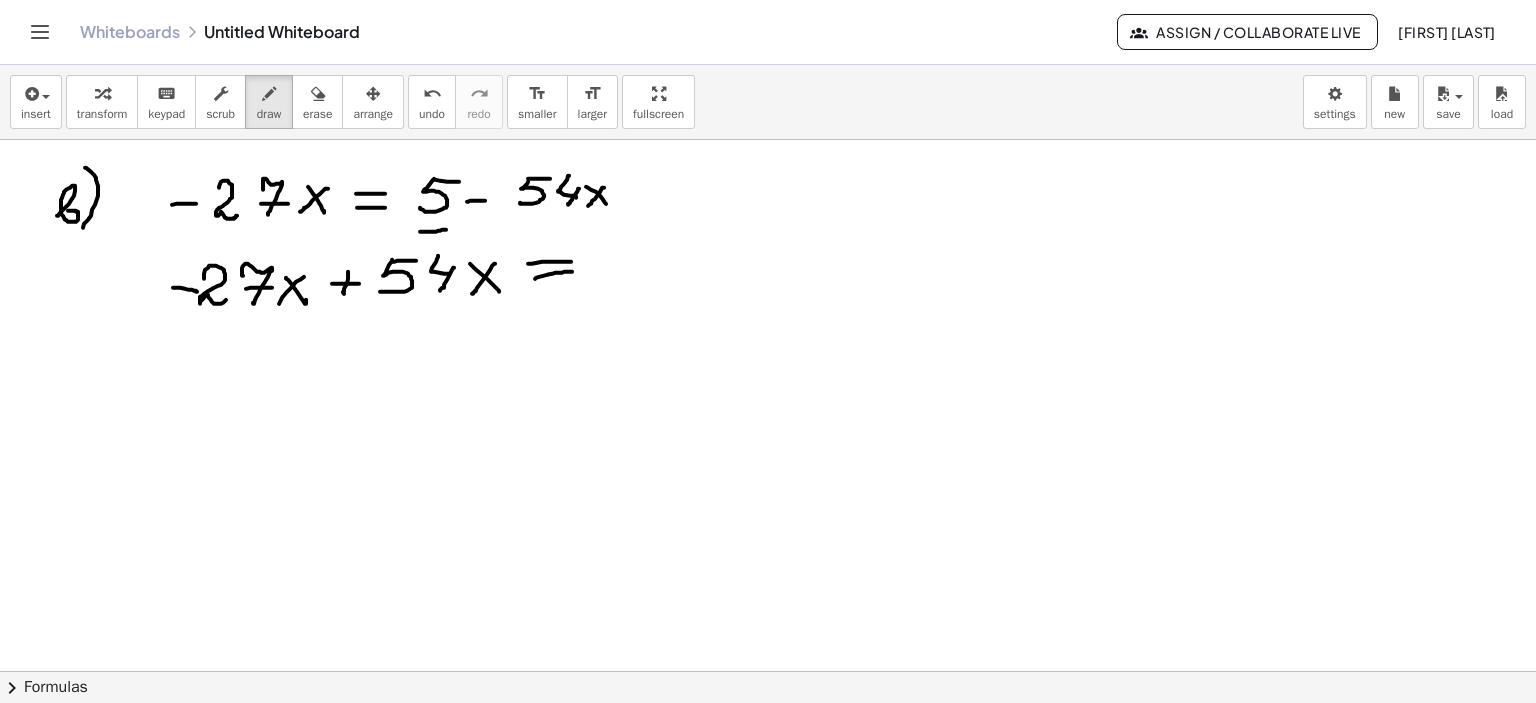 drag, startPoint x: 420, startPoint y: 231, endPoint x: 446, endPoint y: 229, distance: 26.076809 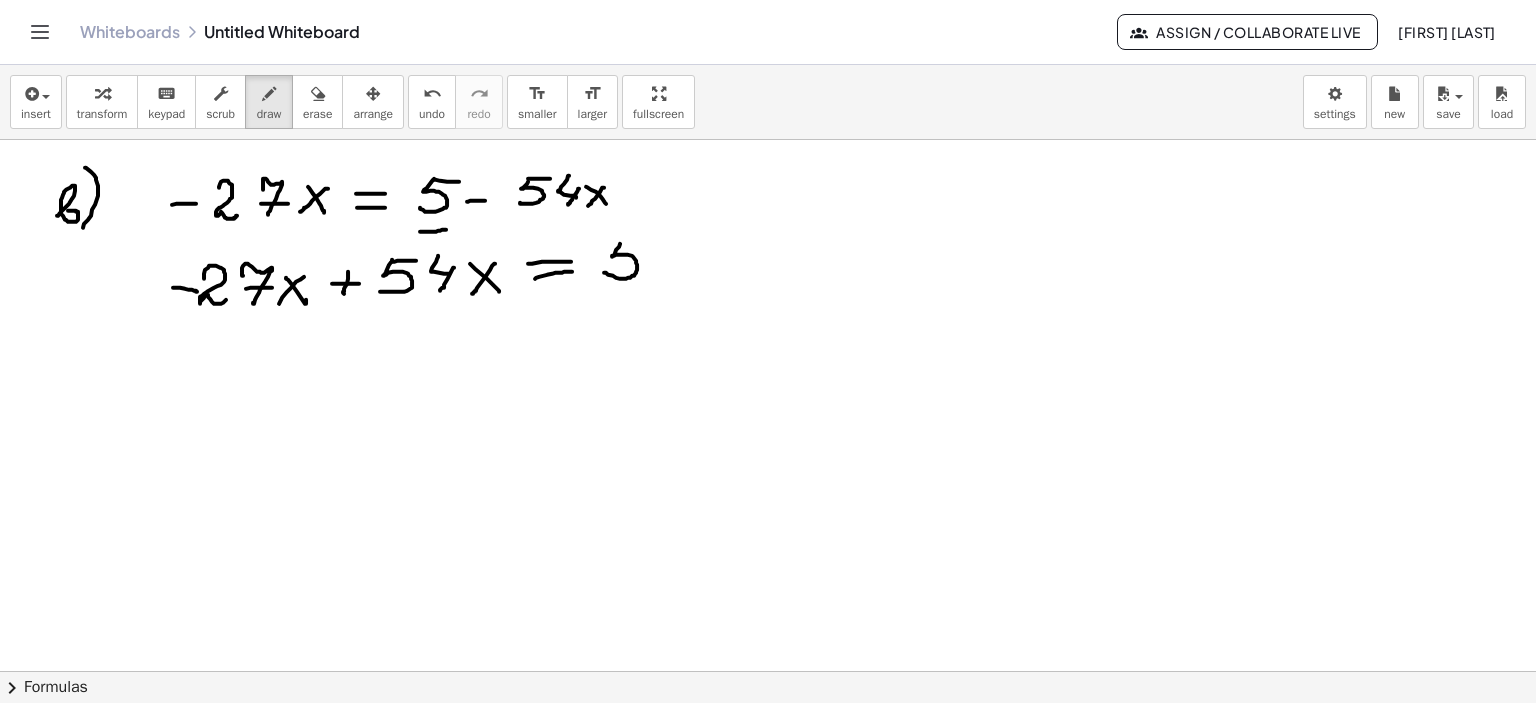 drag, startPoint x: 620, startPoint y: 243, endPoint x: 630, endPoint y: 246, distance: 10.440307 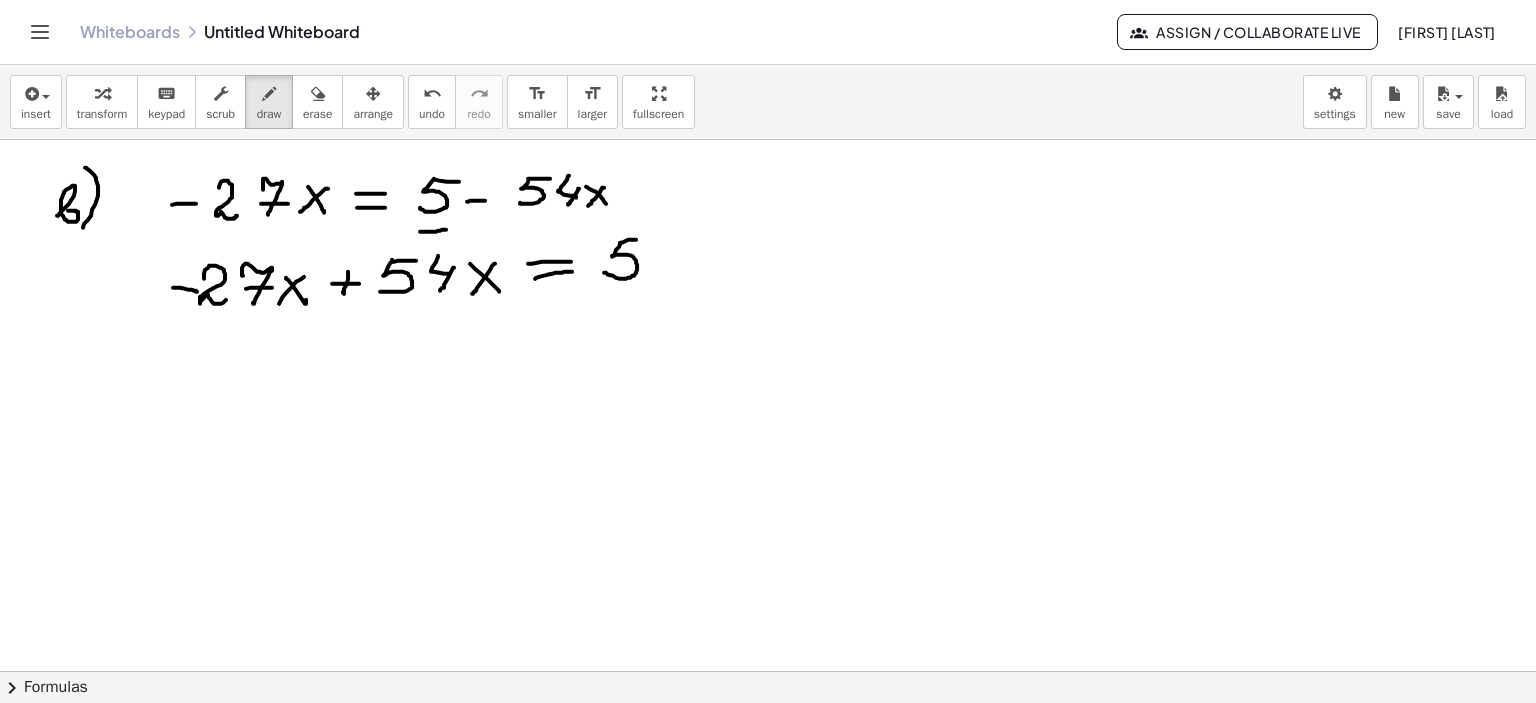drag, startPoint x: 620, startPoint y: 242, endPoint x: 657, endPoint y: 237, distance: 37.336308 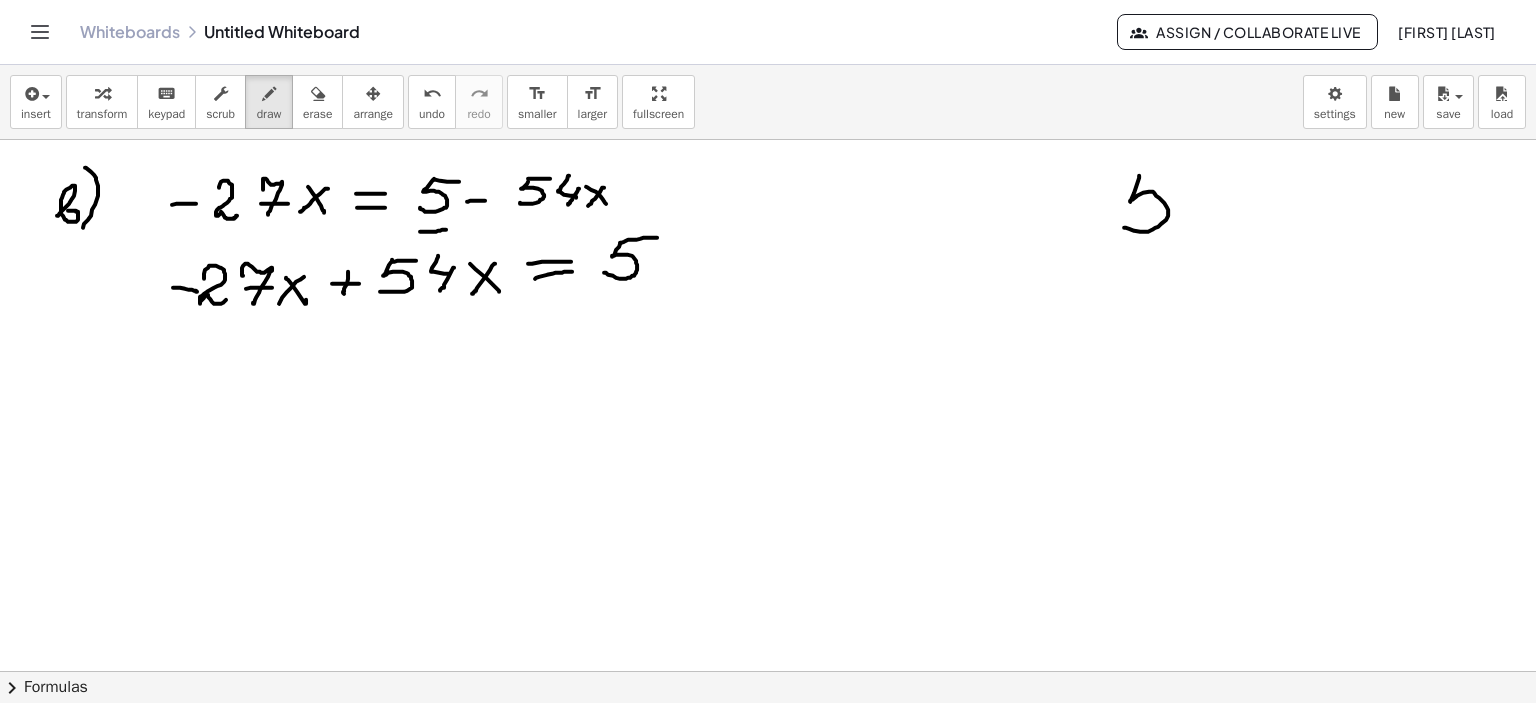 drag, startPoint x: 1139, startPoint y: 175, endPoint x: 1124, endPoint y: 227, distance: 54.120235 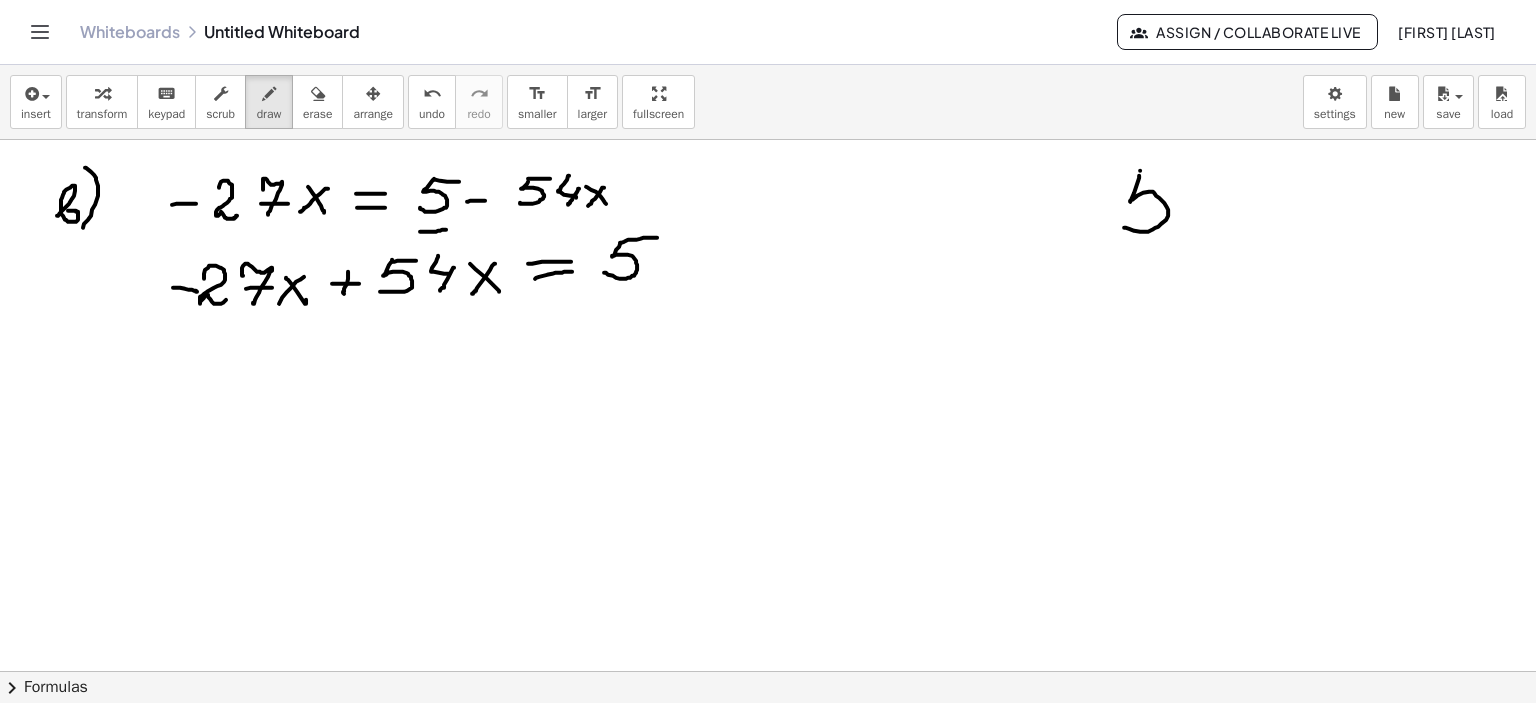 drag, startPoint x: 1140, startPoint y: 170, endPoint x: 1179, endPoint y: 170, distance: 39 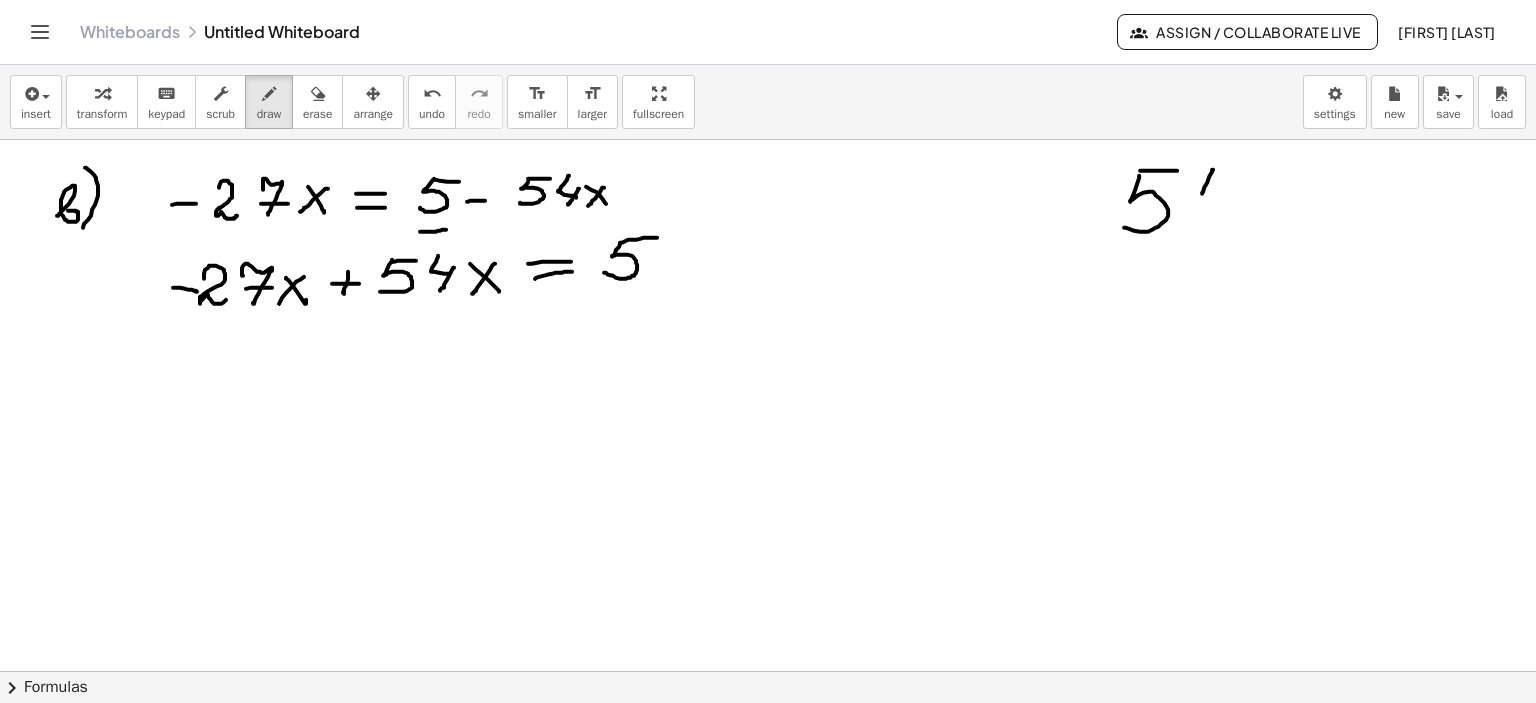 drag, startPoint x: 1213, startPoint y: 169, endPoint x: 1226, endPoint y: 196, distance: 29.966648 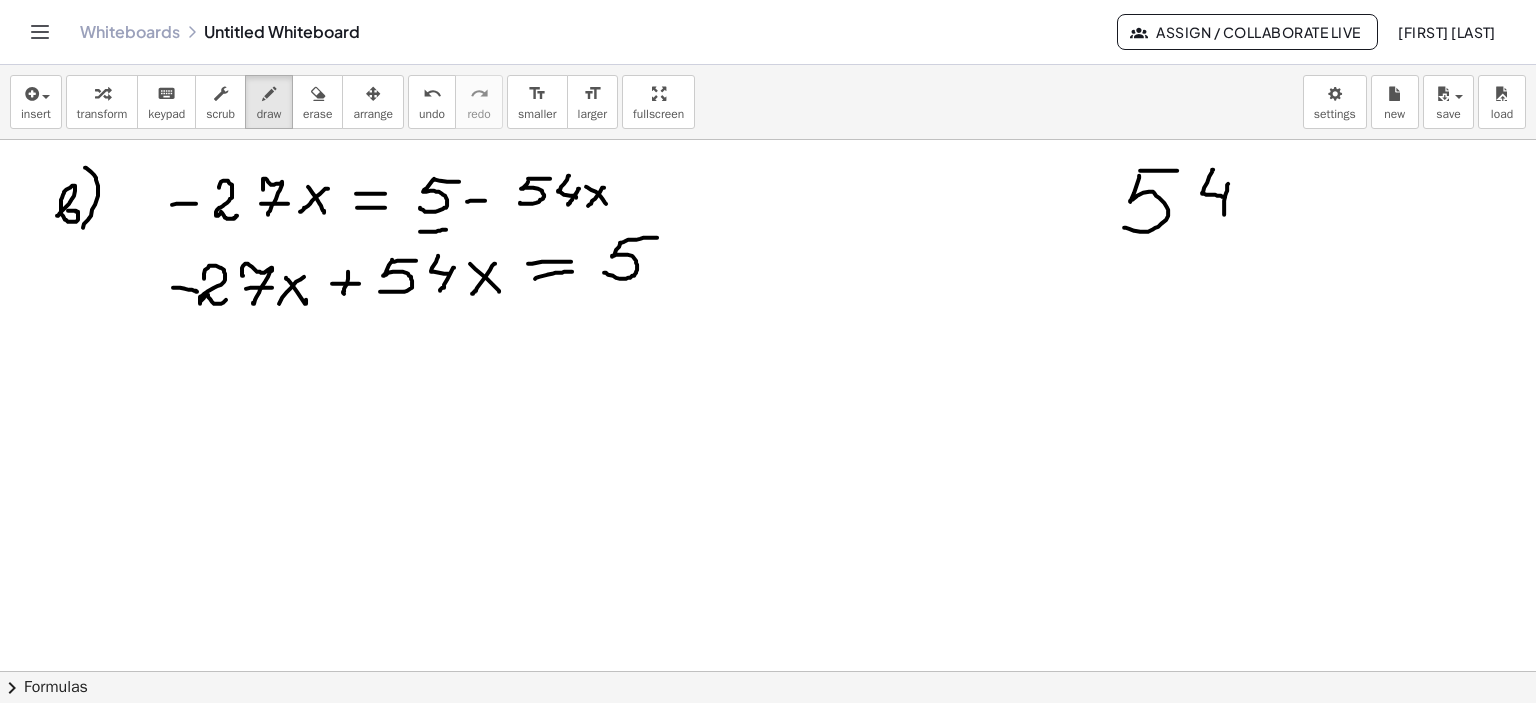 drag, startPoint x: 1228, startPoint y: 183, endPoint x: 1224, endPoint y: 217, distance: 34.234486 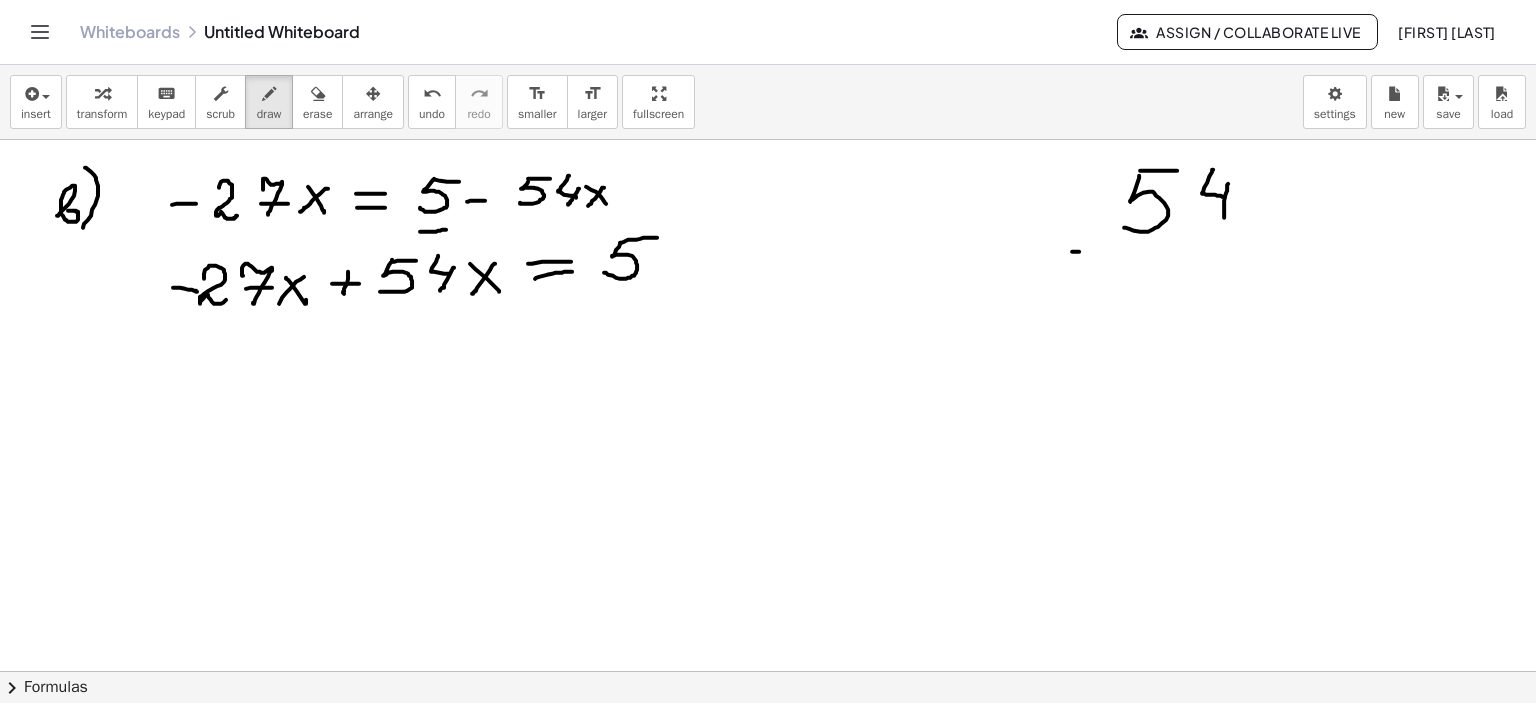 drag, startPoint x: 1072, startPoint y: 251, endPoint x: 1112, endPoint y: 251, distance: 40 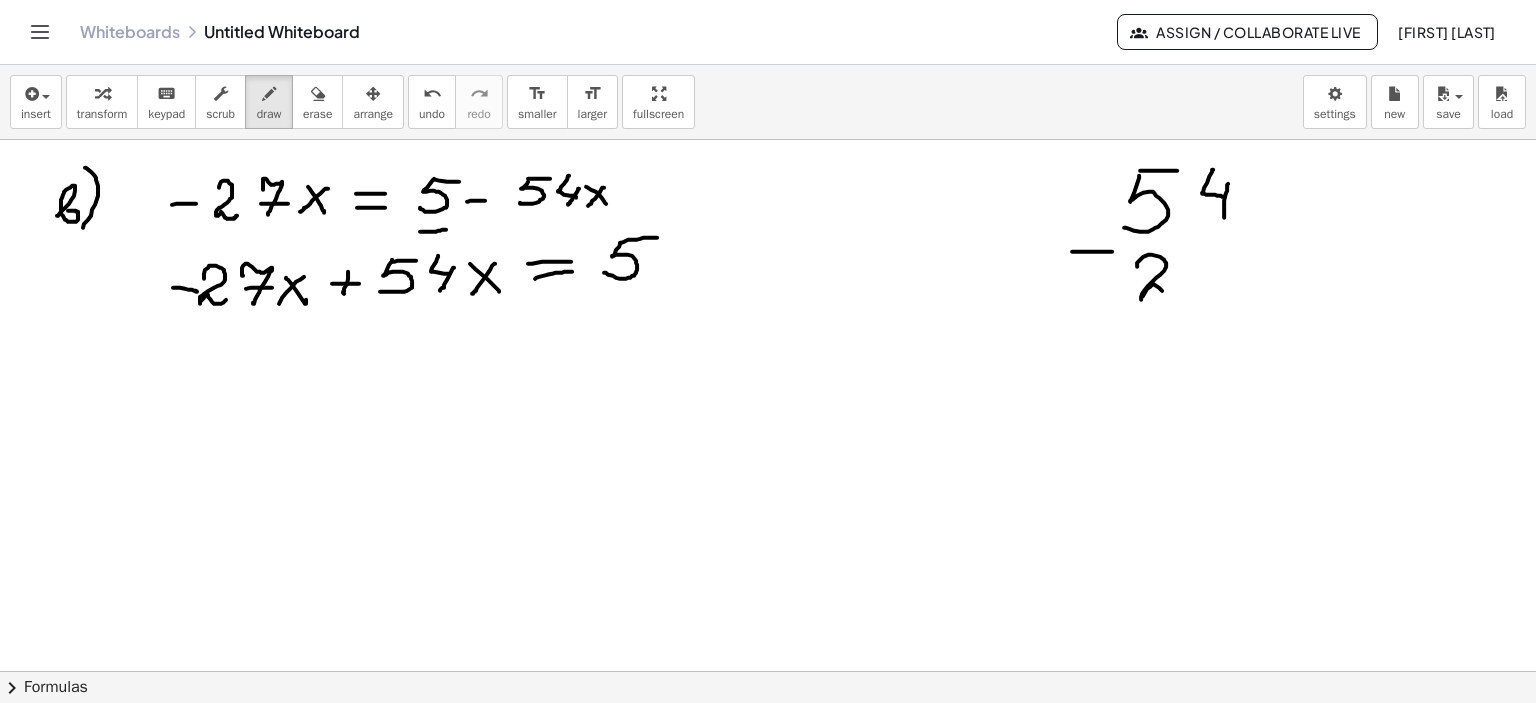 drag, startPoint x: 1137, startPoint y: 266, endPoint x: 1196, endPoint y: 271, distance: 59.211487 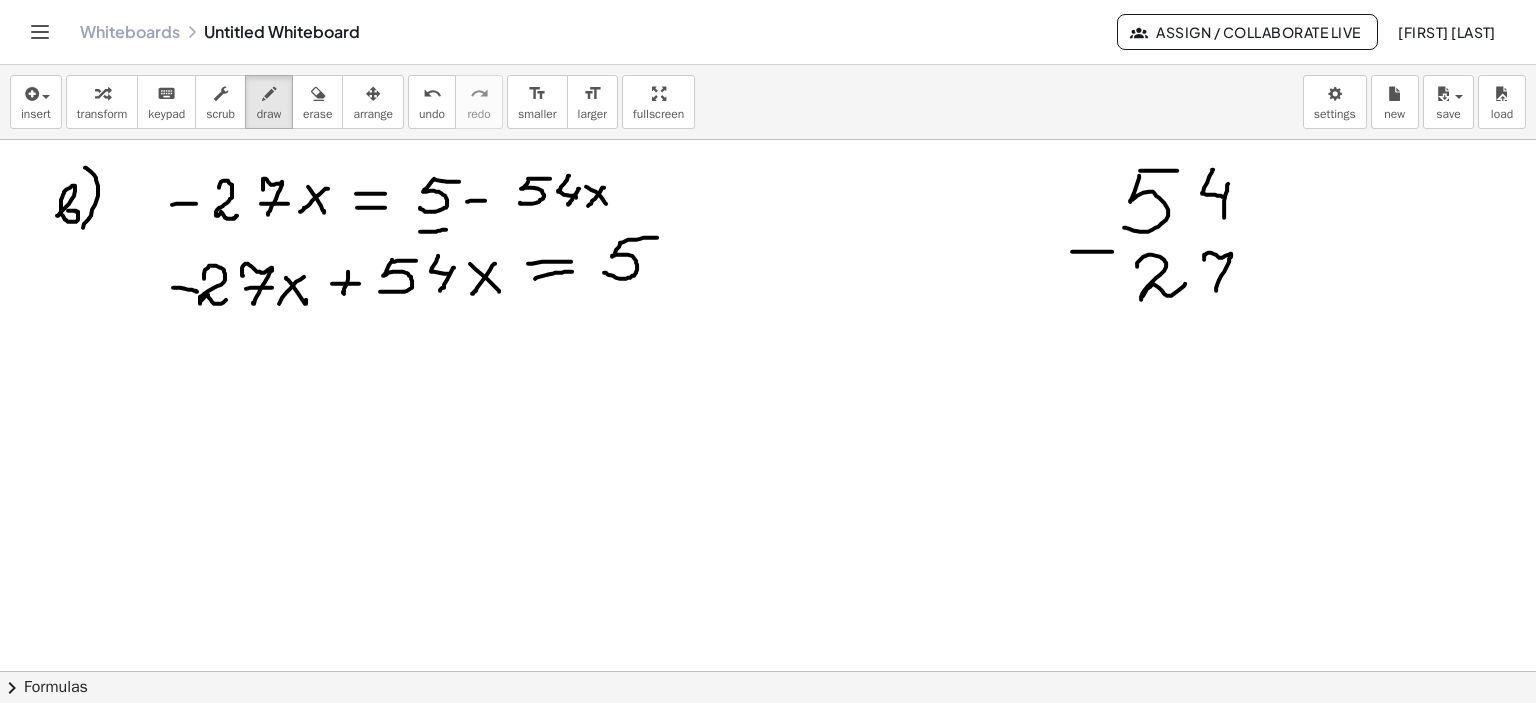 drag, startPoint x: 1204, startPoint y: 259, endPoint x: 1216, endPoint y: 290, distance: 33.24154 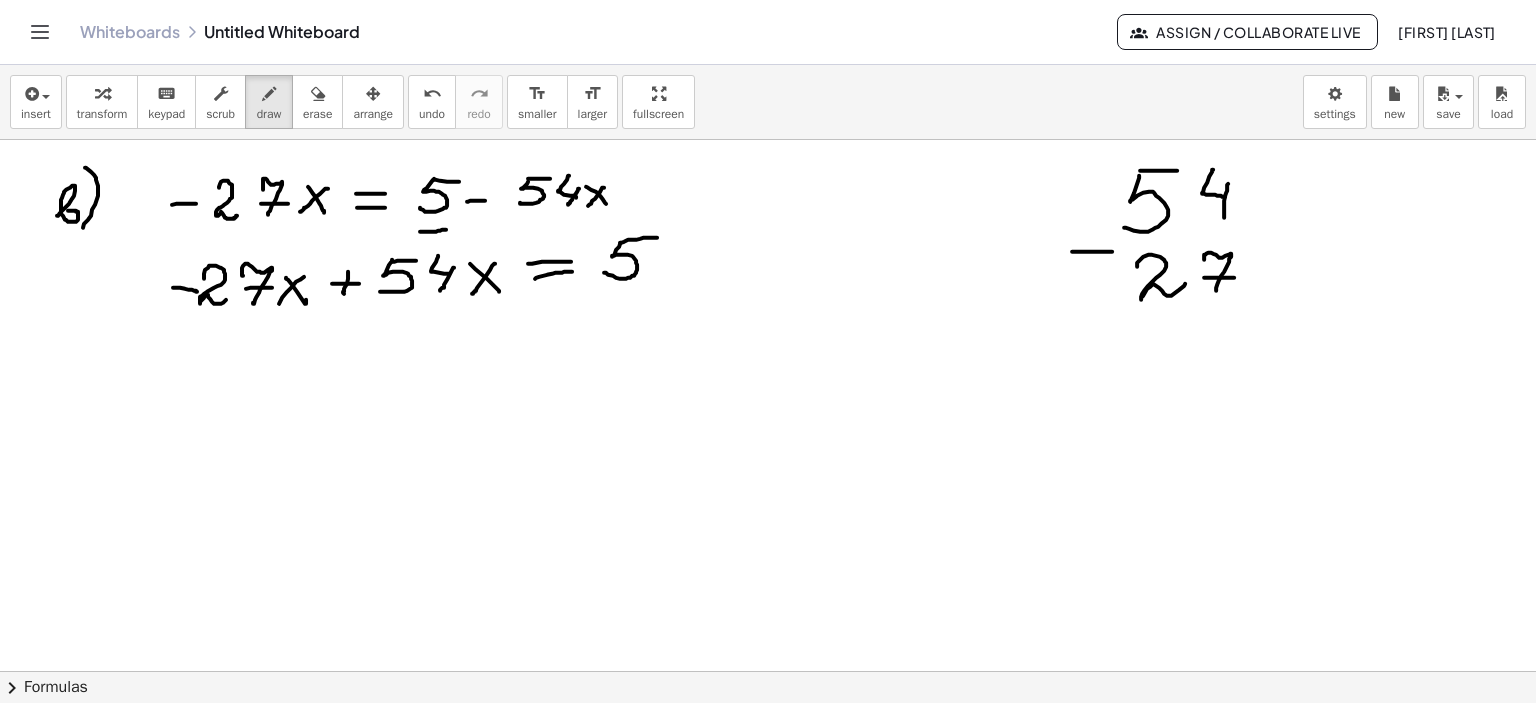 drag, startPoint x: 1204, startPoint y: 277, endPoint x: 1235, endPoint y: 277, distance: 31 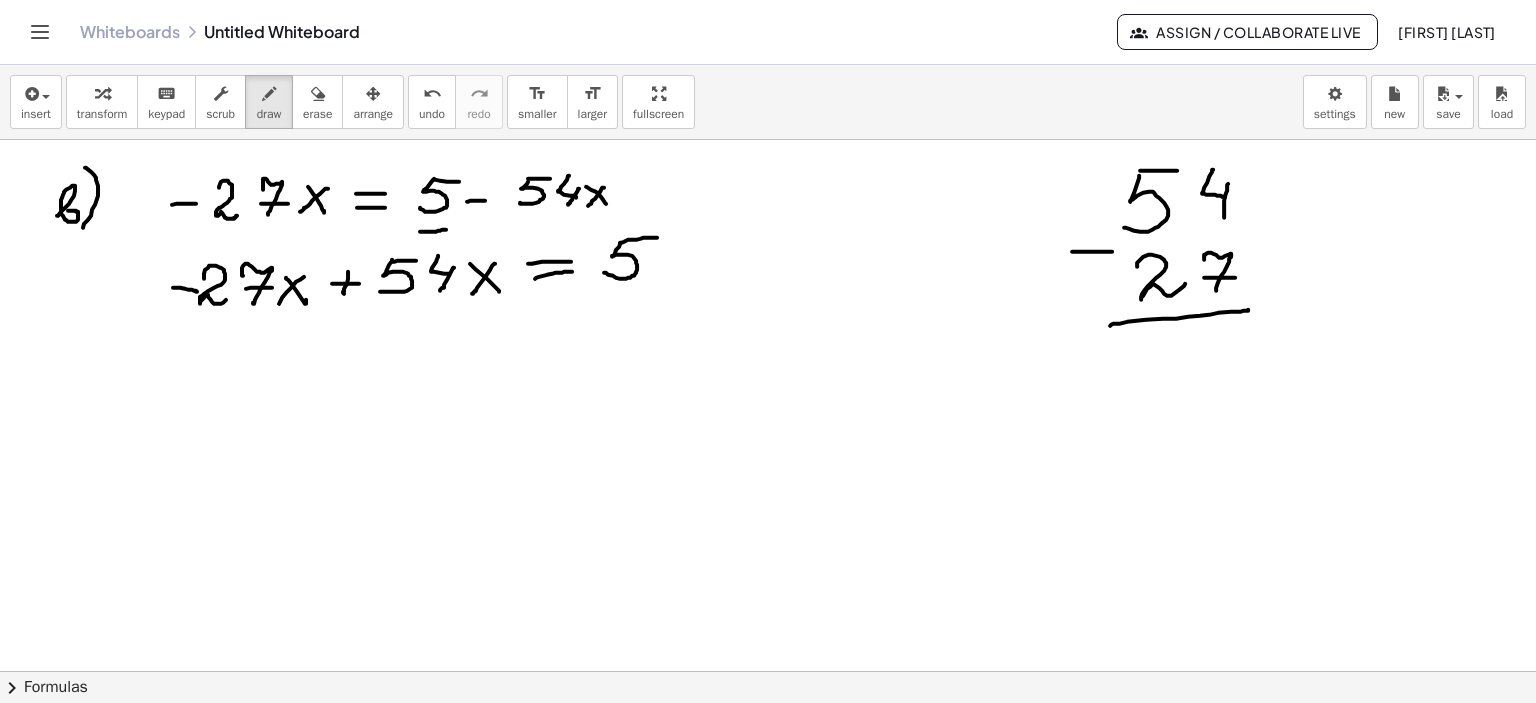 drag, startPoint x: 1110, startPoint y: 325, endPoint x: 1249, endPoint y: 309, distance: 139.91783 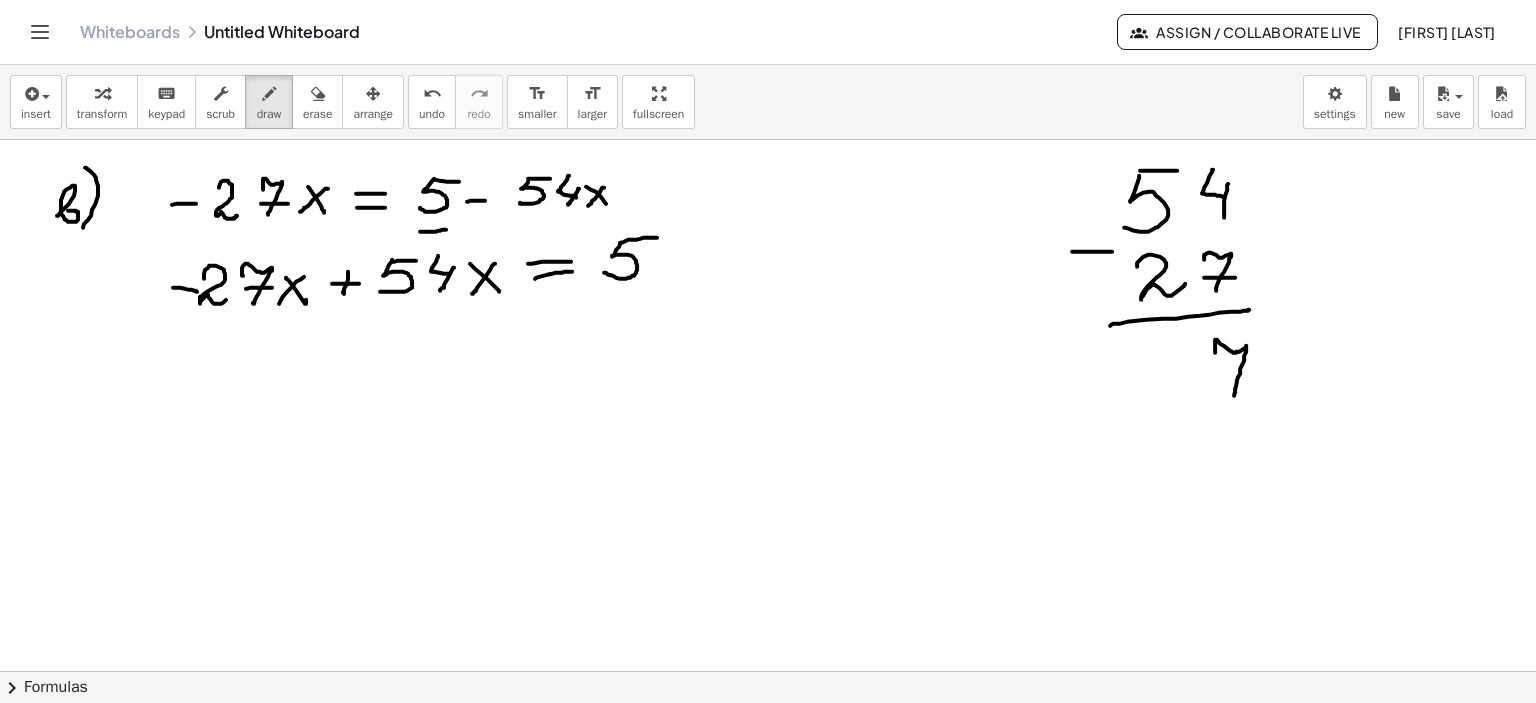 drag, startPoint x: 1215, startPoint y: 340, endPoint x: 1232, endPoint y: 374, distance: 38.013157 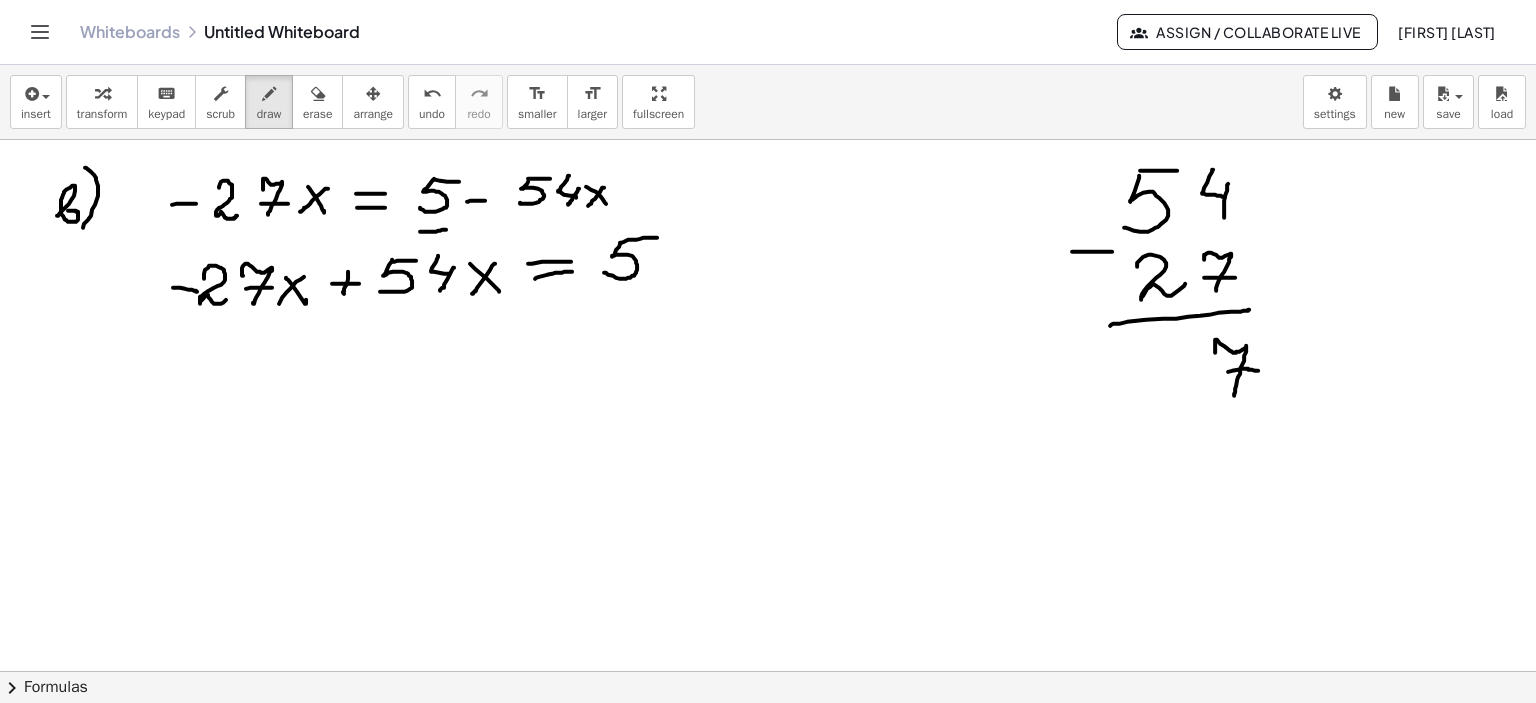 drag, startPoint x: 1228, startPoint y: 371, endPoint x: 1258, endPoint y: 370, distance: 30.016663 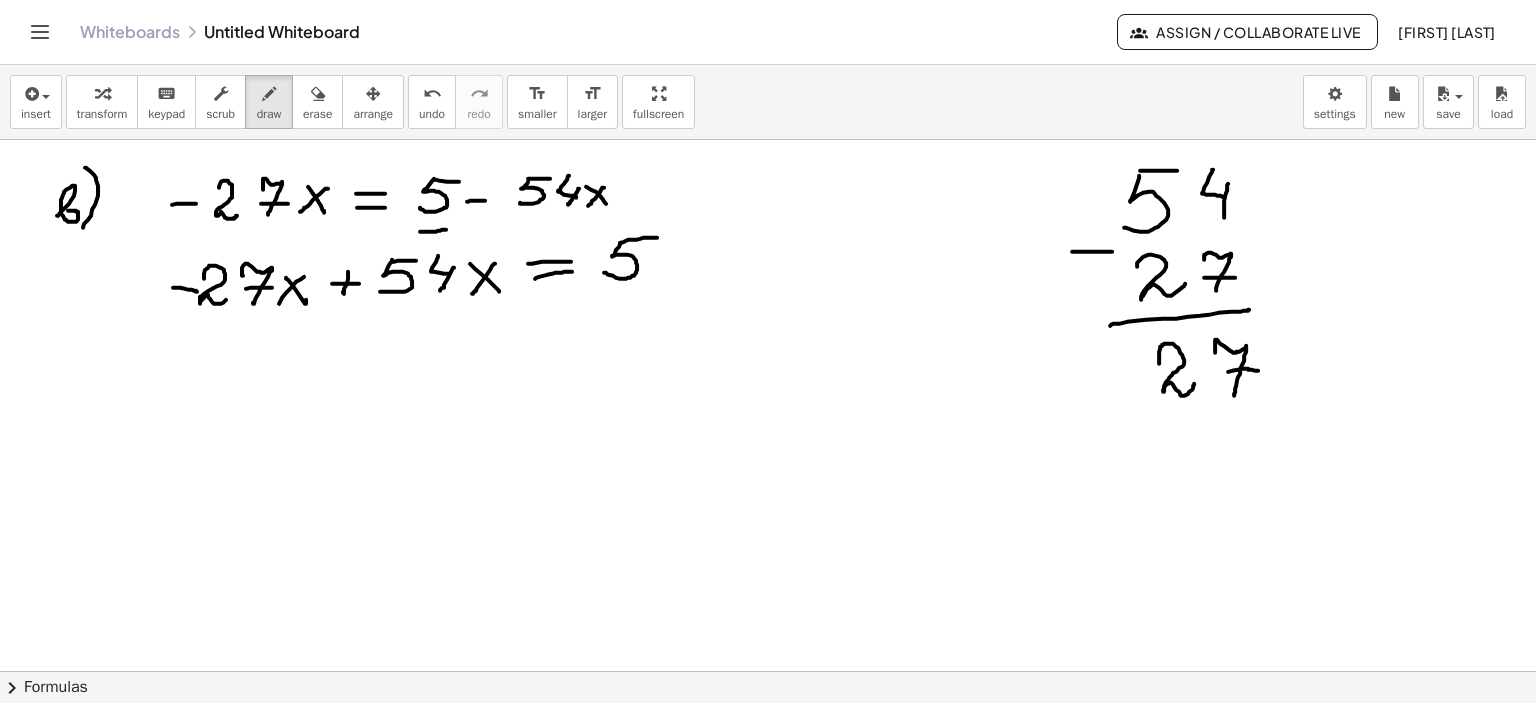 drag, startPoint x: 1159, startPoint y: 363, endPoint x: 1194, endPoint y: 383, distance: 40.311287 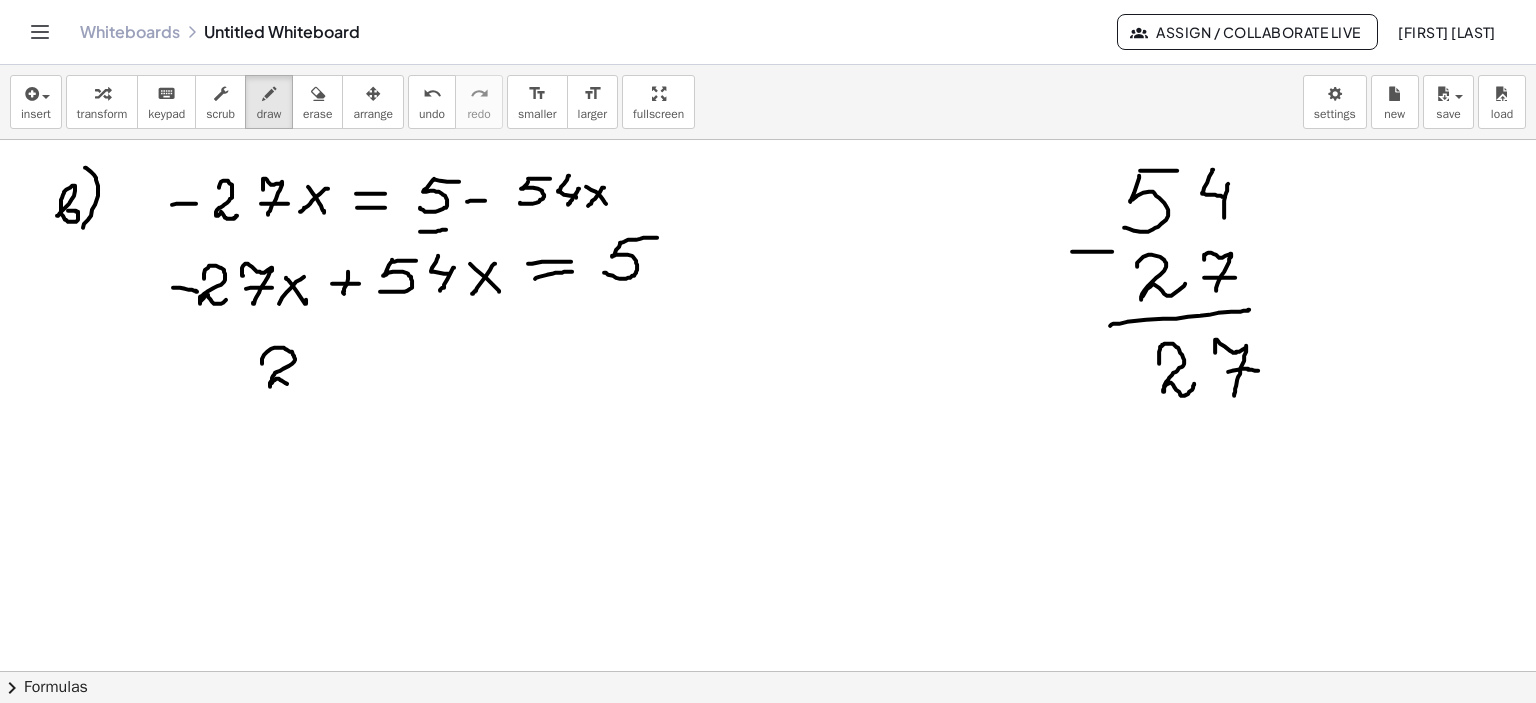 drag, startPoint x: 262, startPoint y: 363, endPoint x: 340, endPoint y: 362, distance: 78.00641 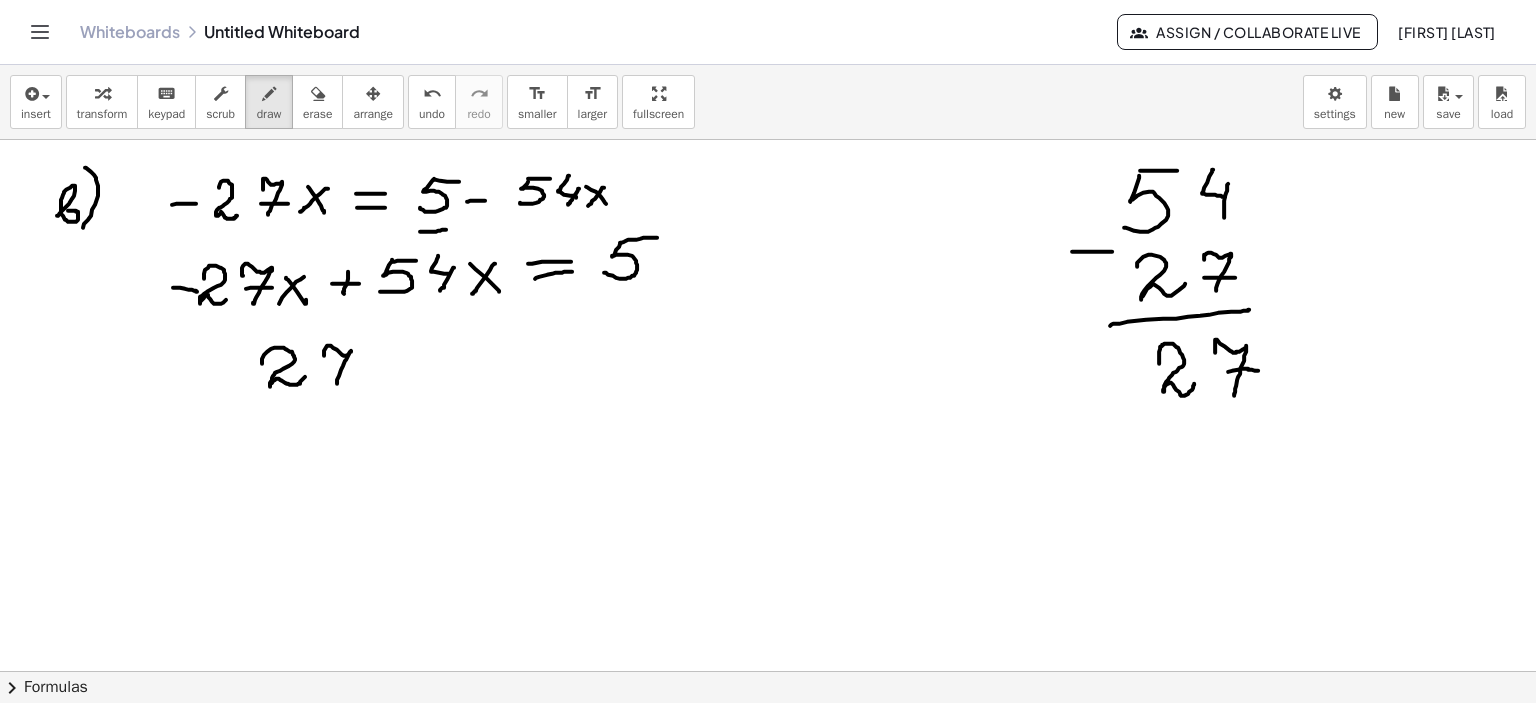 drag, startPoint x: 324, startPoint y: 355, endPoint x: 337, endPoint y: 383, distance: 30.870699 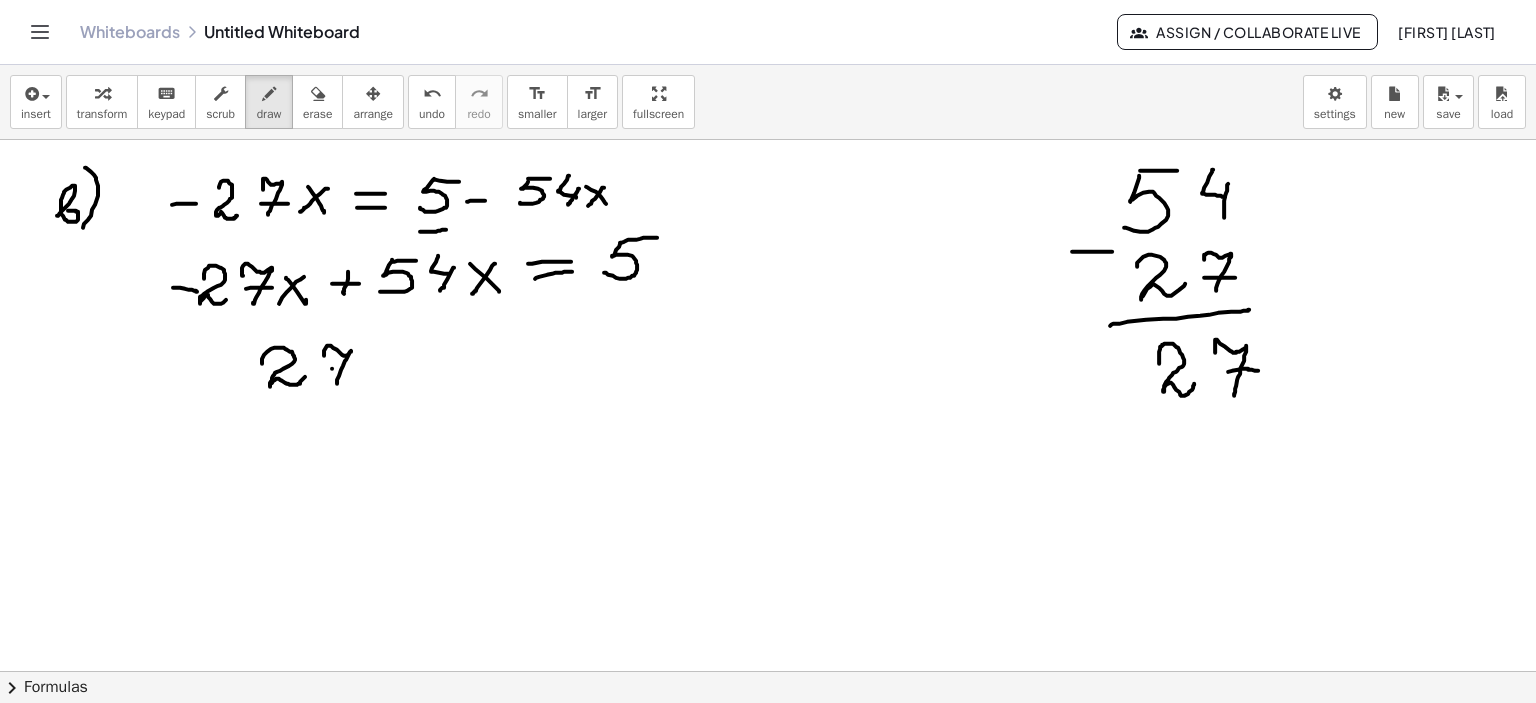 drag, startPoint x: 332, startPoint y: 368, endPoint x: 360, endPoint y: 367, distance: 28.01785 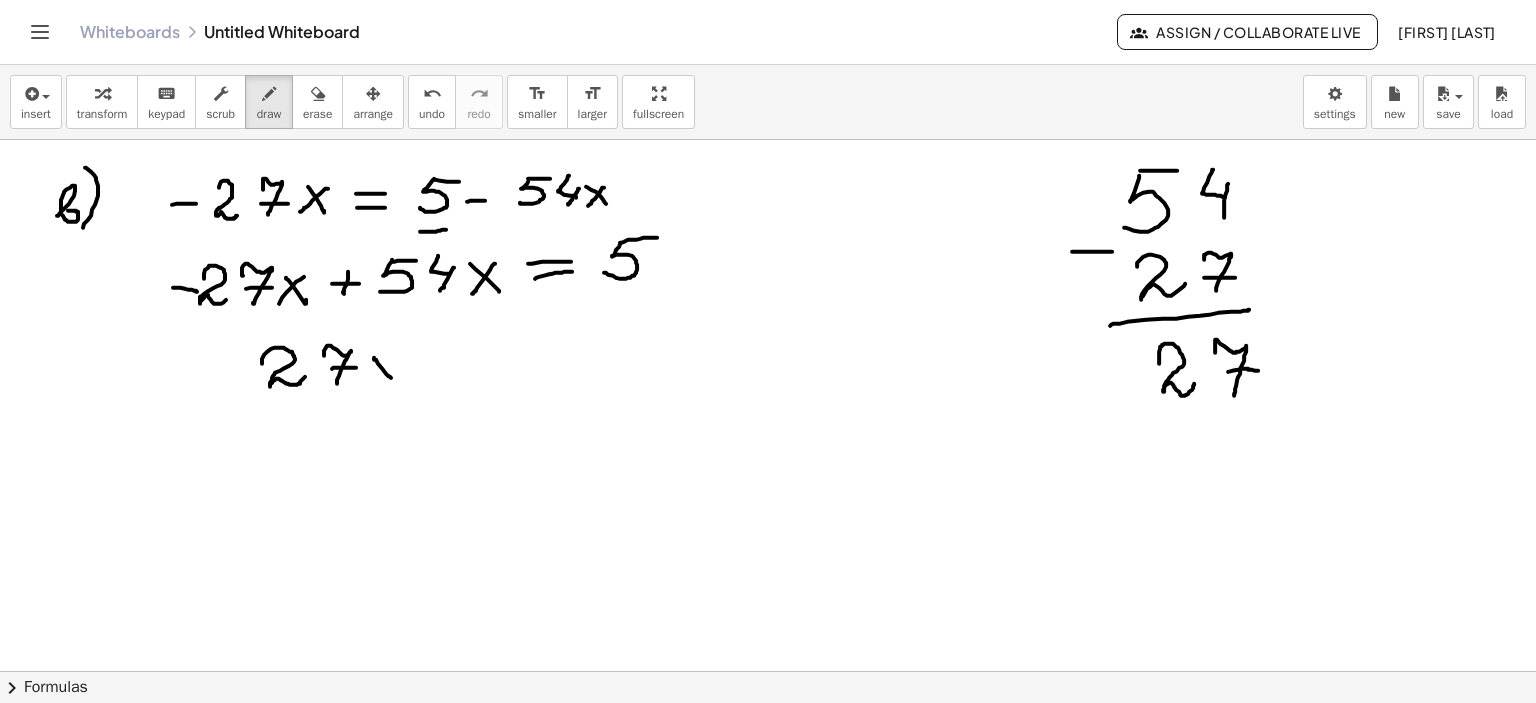 drag, startPoint x: 374, startPoint y: 357, endPoint x: 392, endPoint y: 376, distance: 26.172504 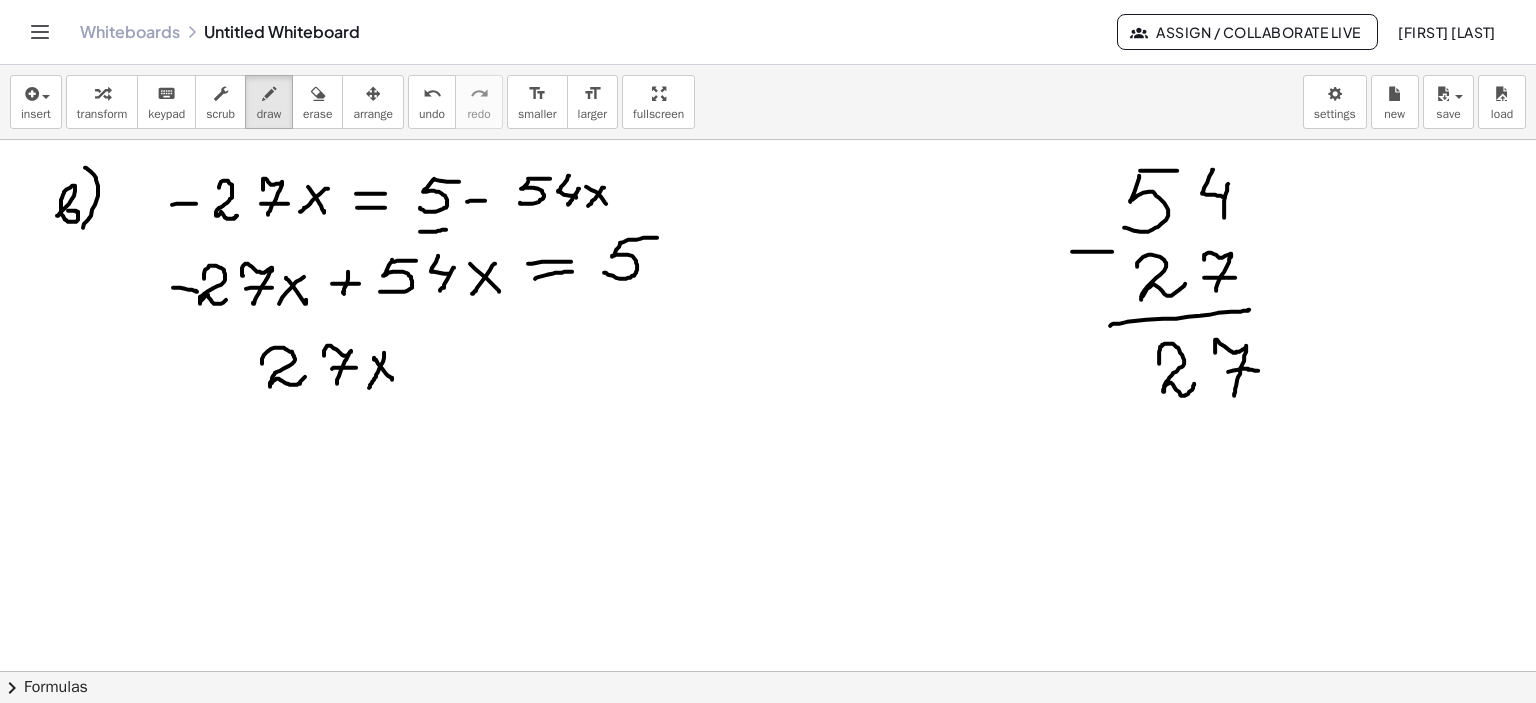 drag, startPoint x: 384, startPoint y: 352, endPoint x: 451, endPoint y: 359, distance: 67.36468 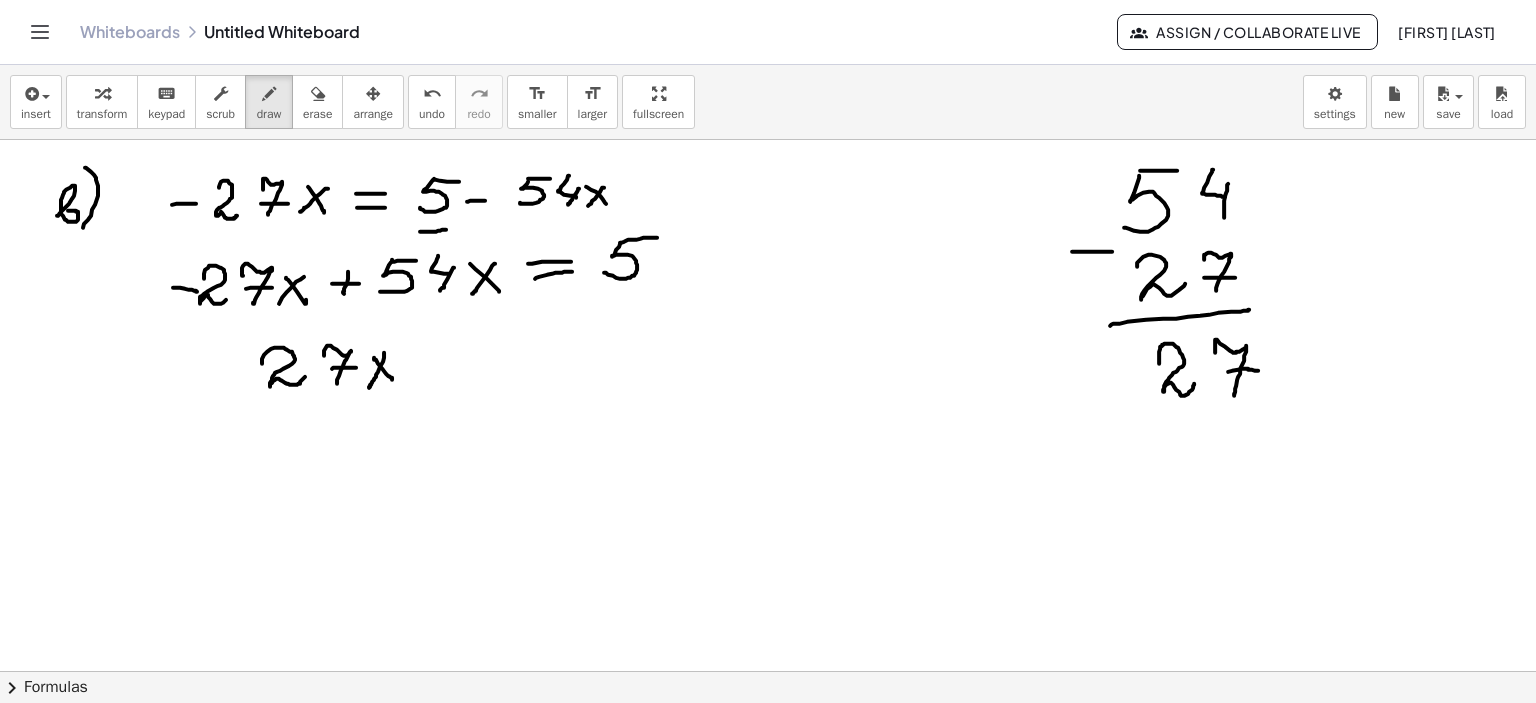 drag, startPoint x: 422, startPoint y: 358, endPoint x: 469, endPoint y: 355, distance: 47.095646 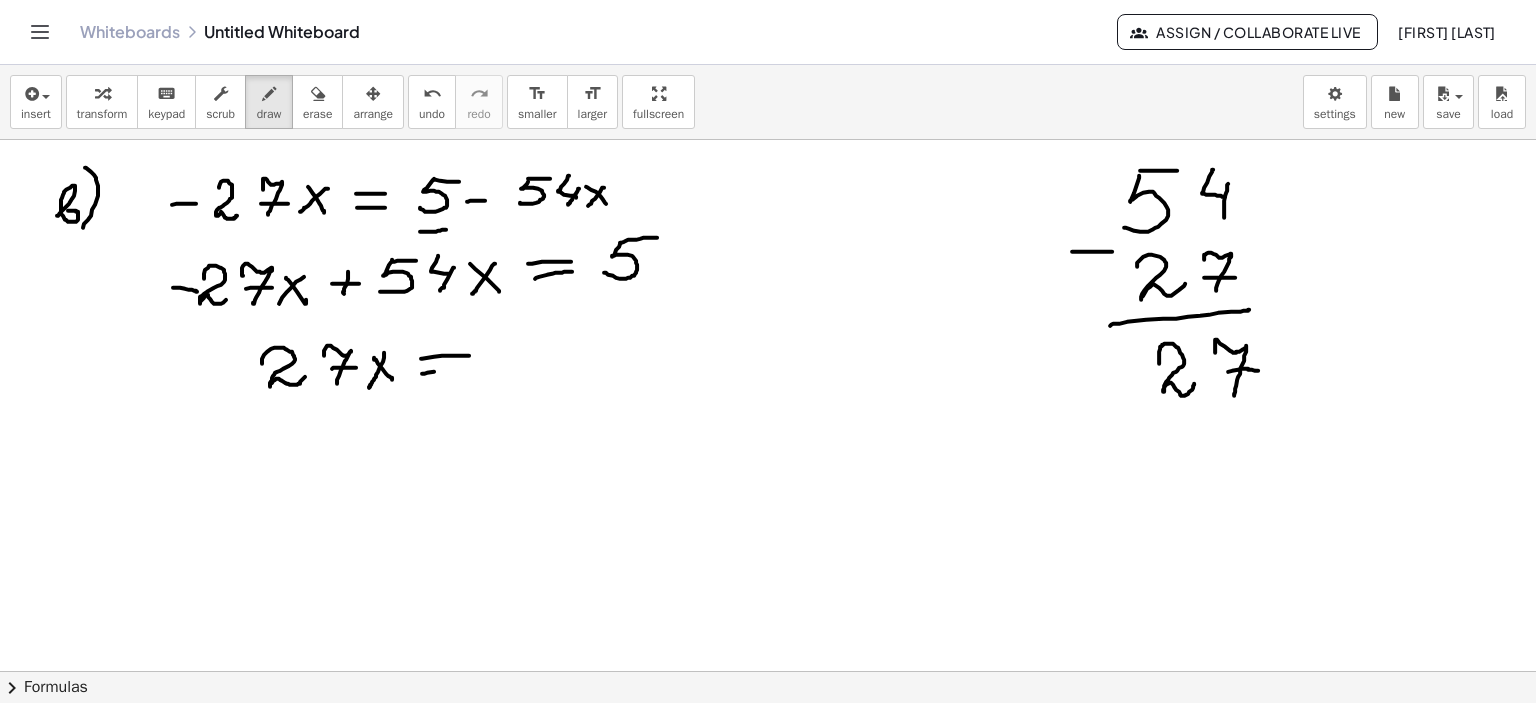 drag, startPoint x: 422, startPoint y: 373, endPoint x: 489, endPoint y: 363, distance: 67.74216 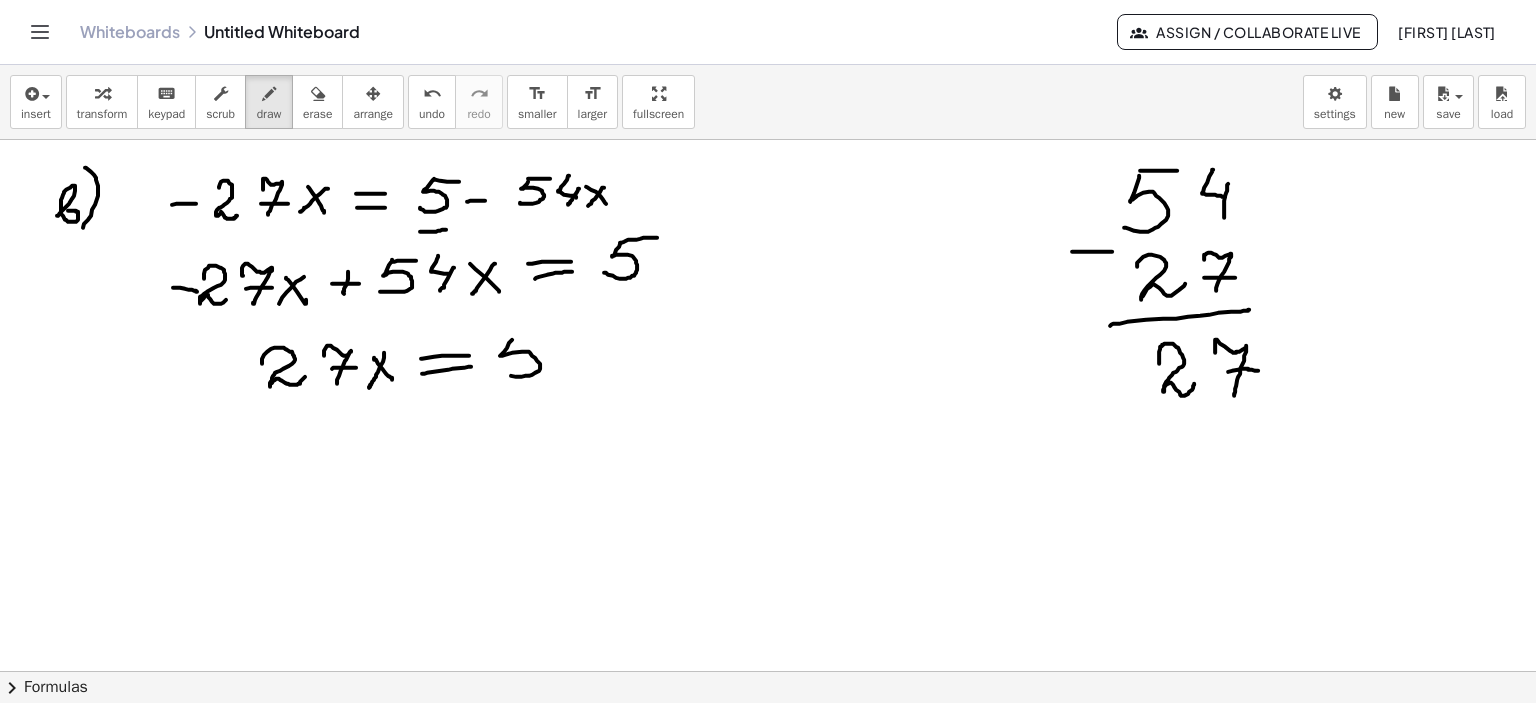 drag, startPoint x: 512, startPoint y: 339, endPoint x: 495, endPoint y: 372, distance: 37.12142 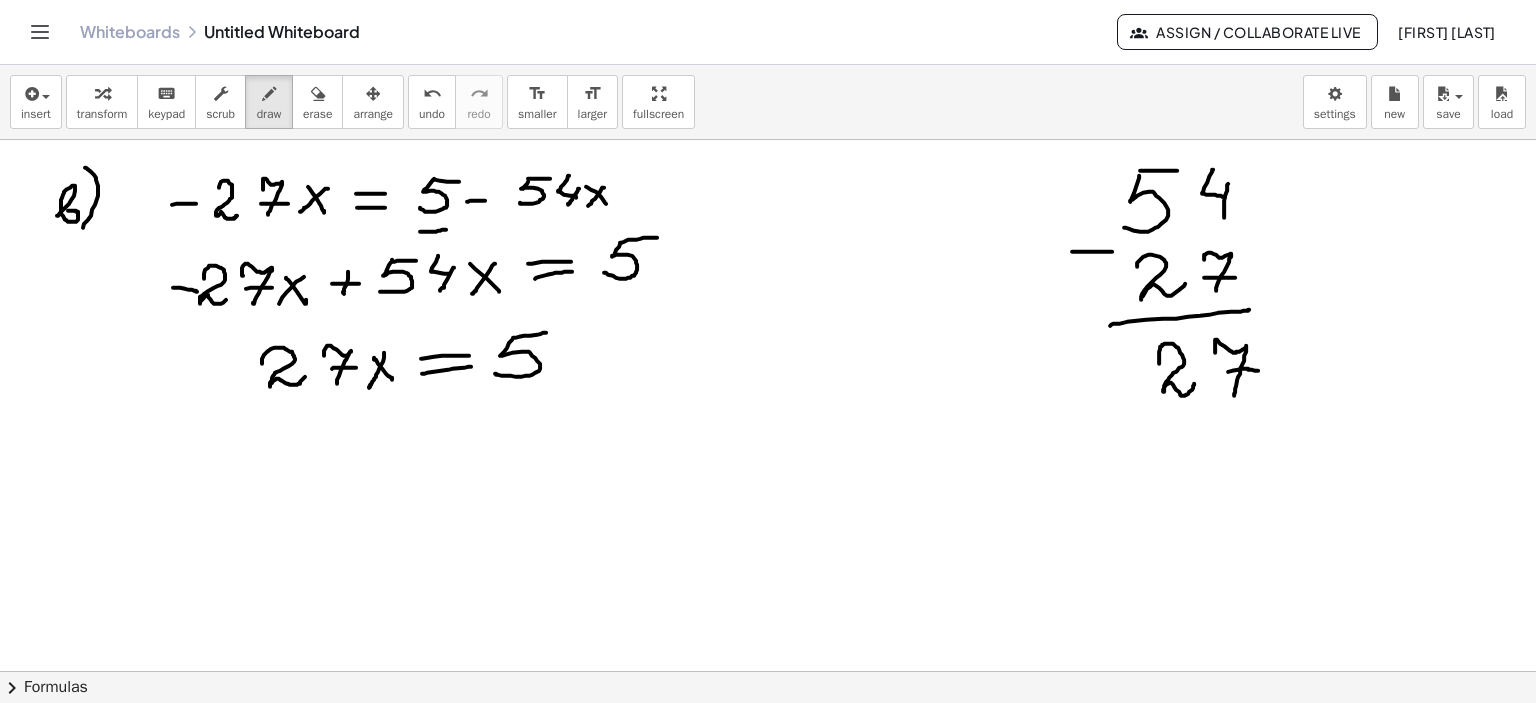 drag, startPoint x: 513, startPoint y: 337, endPoint x: 548, endPoint y: 332, distance: 35.35534 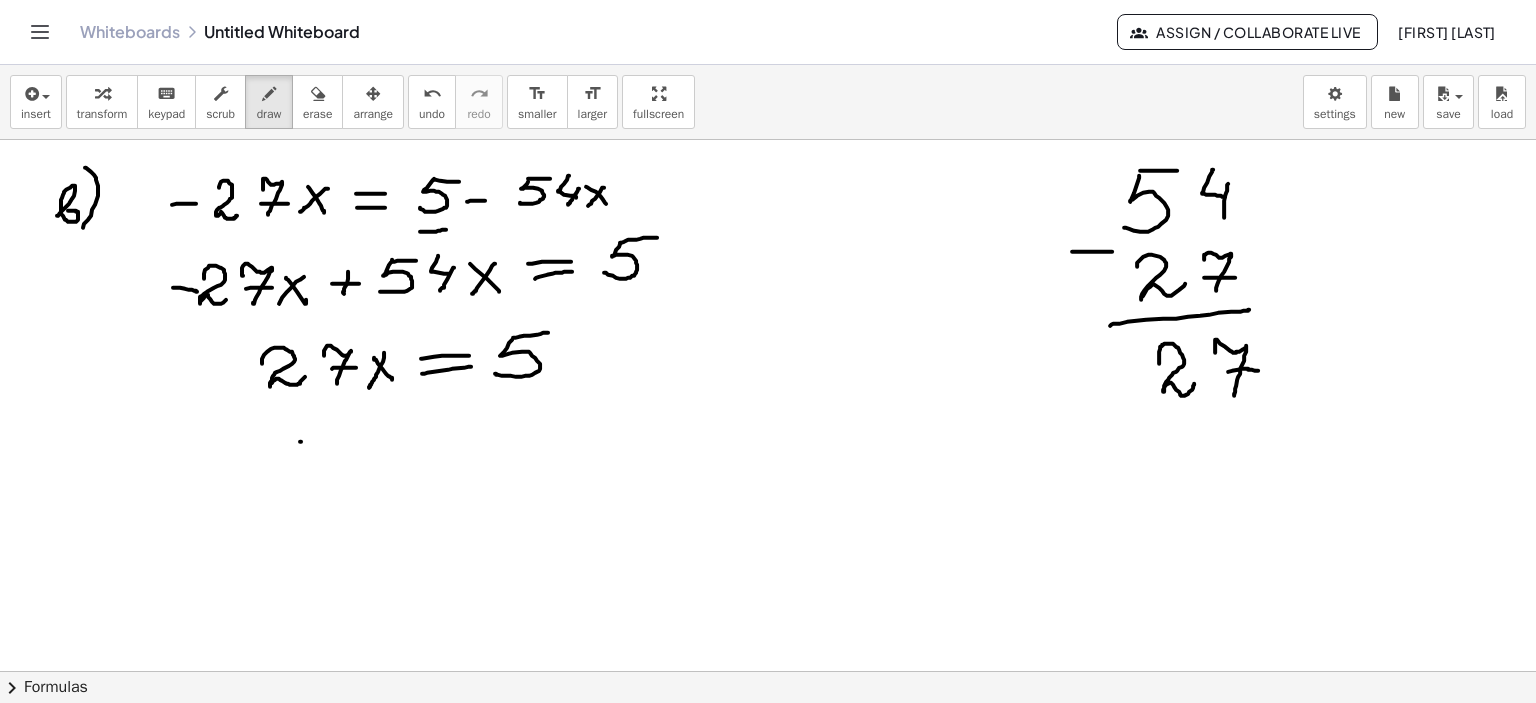 drag, startPoint x: 300, startPoint y: 441, endPoint x: 332, endPoint y: 474, distance: 45.96738 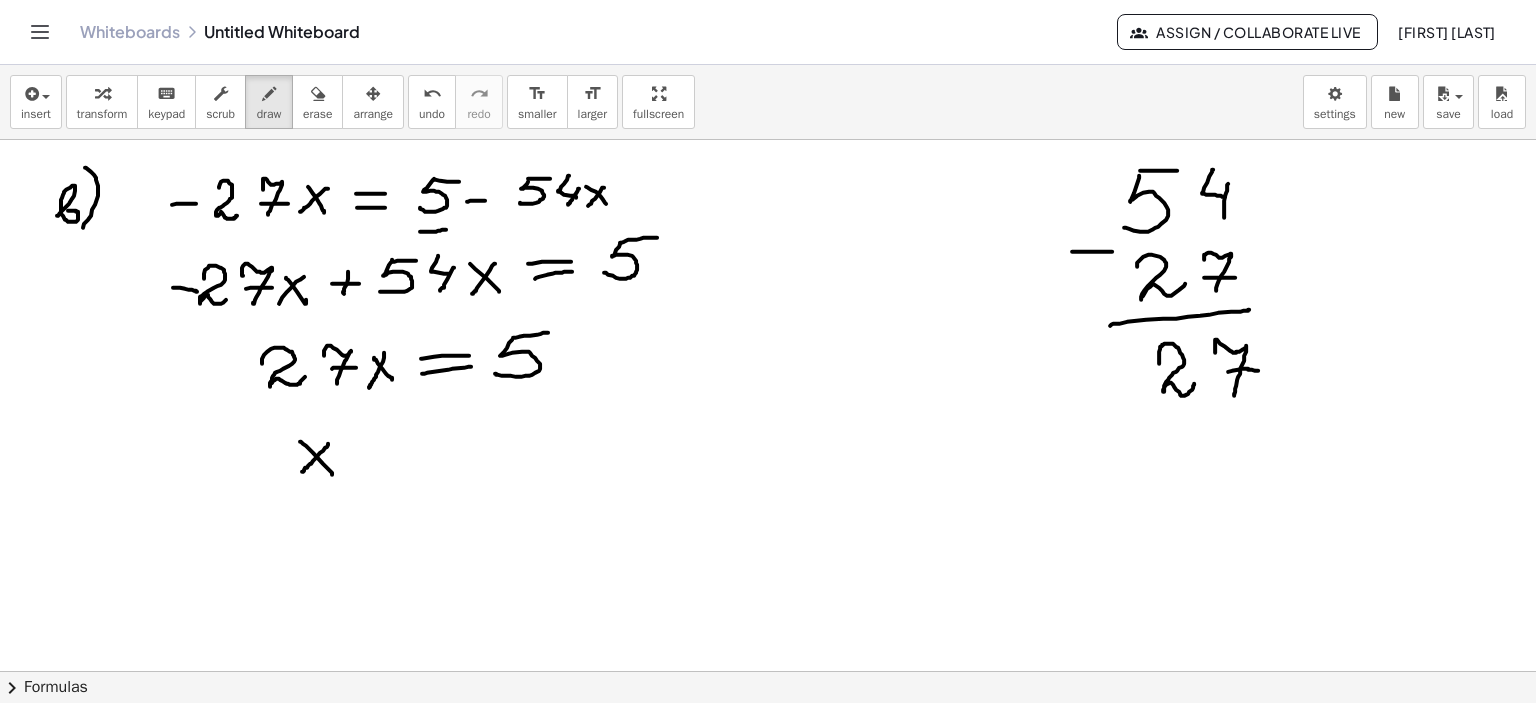 drag, startPoint x: 328, startPoint y: 443, endPoint x: 305, endPoint y: 469, distance: 34.713108 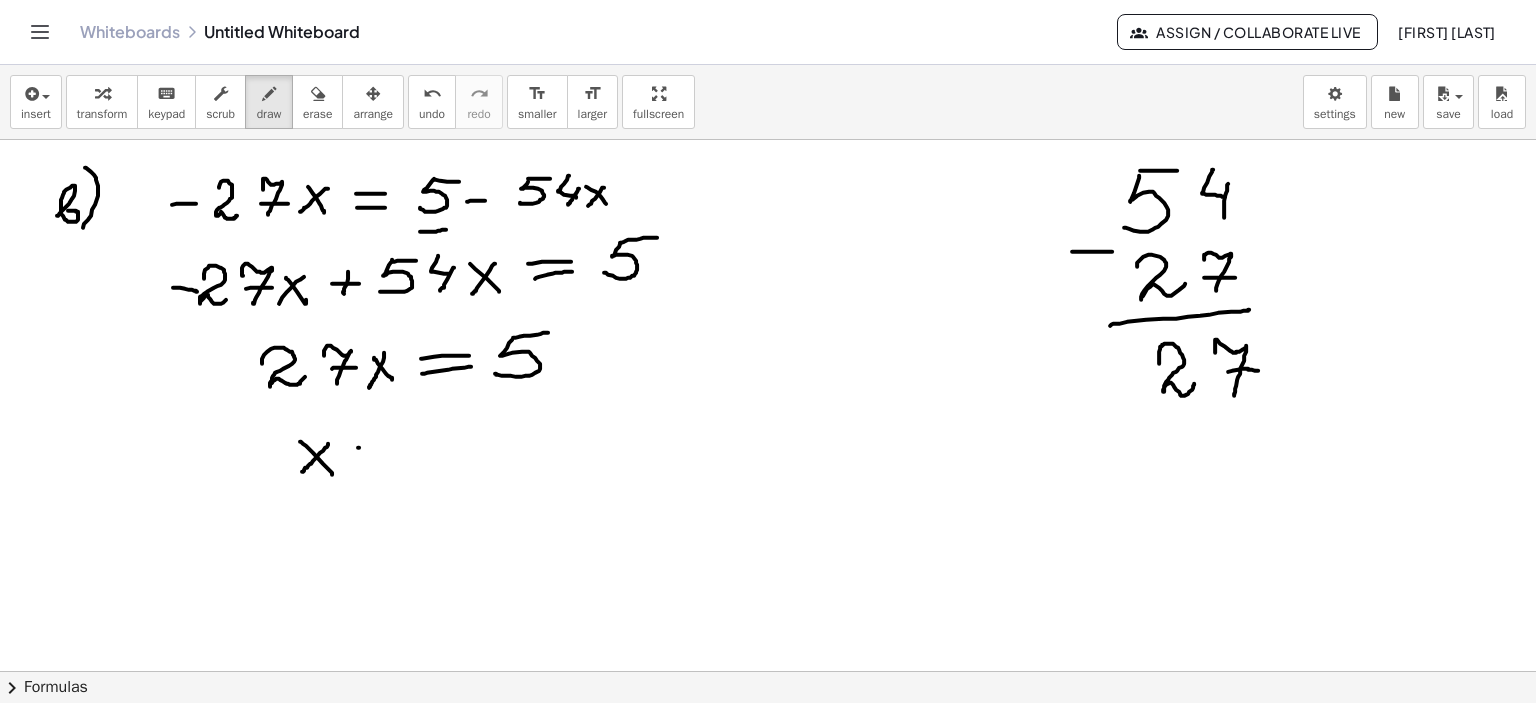 drag, startPoint x: 359, startPoint y: 447, endPoint x: 401, endPoint y: 443, distance: 42.190044 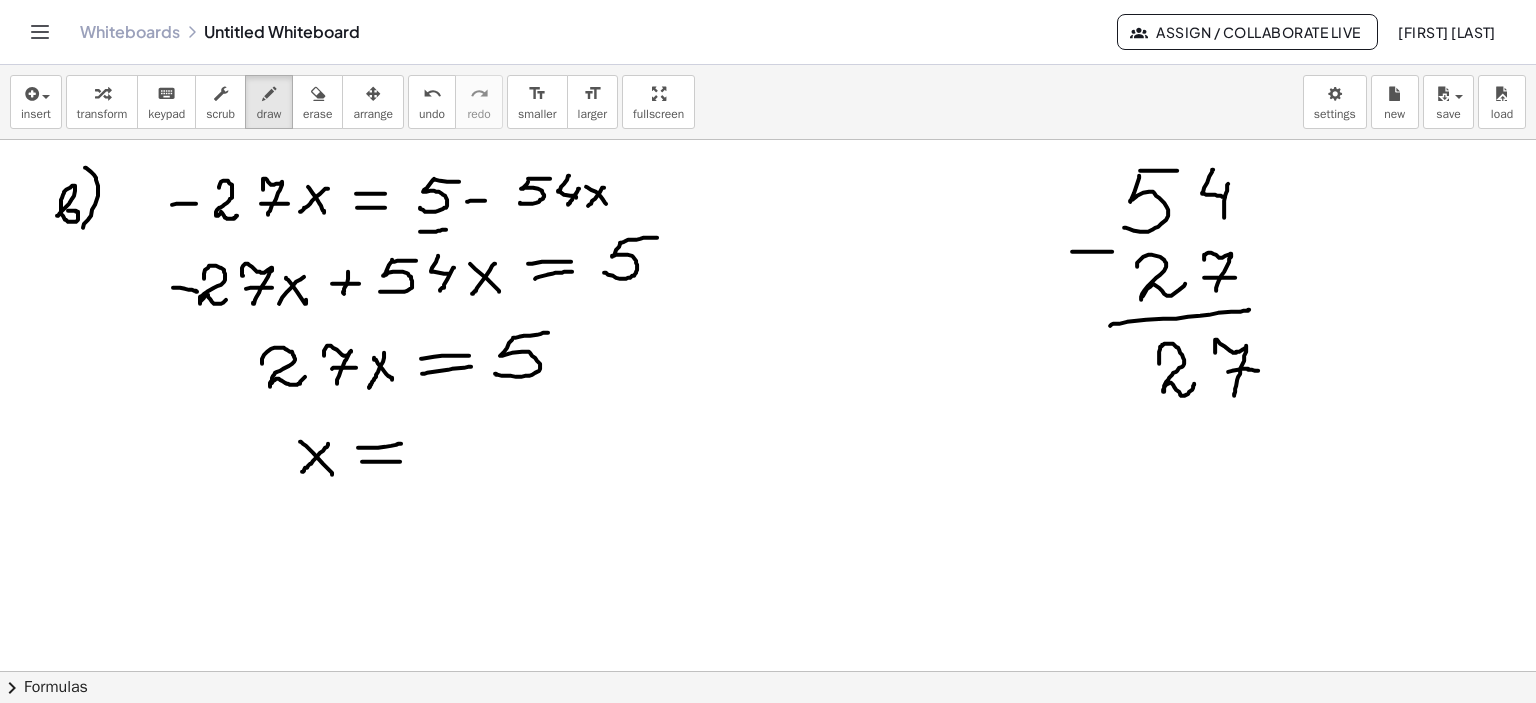 drag, startPoint x: 362, startPoint y: 461, endPoint x: 402, endPoint y: 461, distance: 40 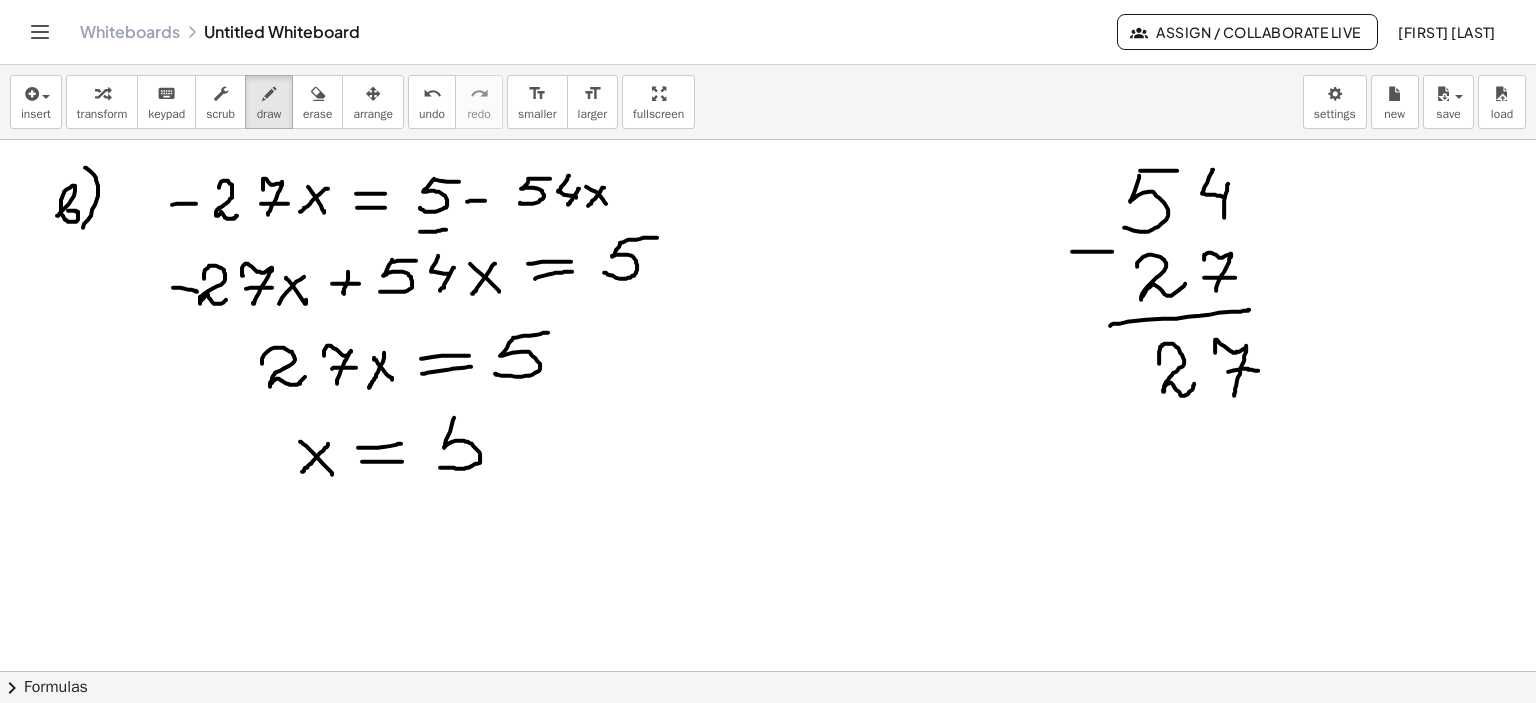 drag, startPoint x: 454, startPoint y: 417, endPoint x: 440, endPoint y: 467, distance: 51.92302 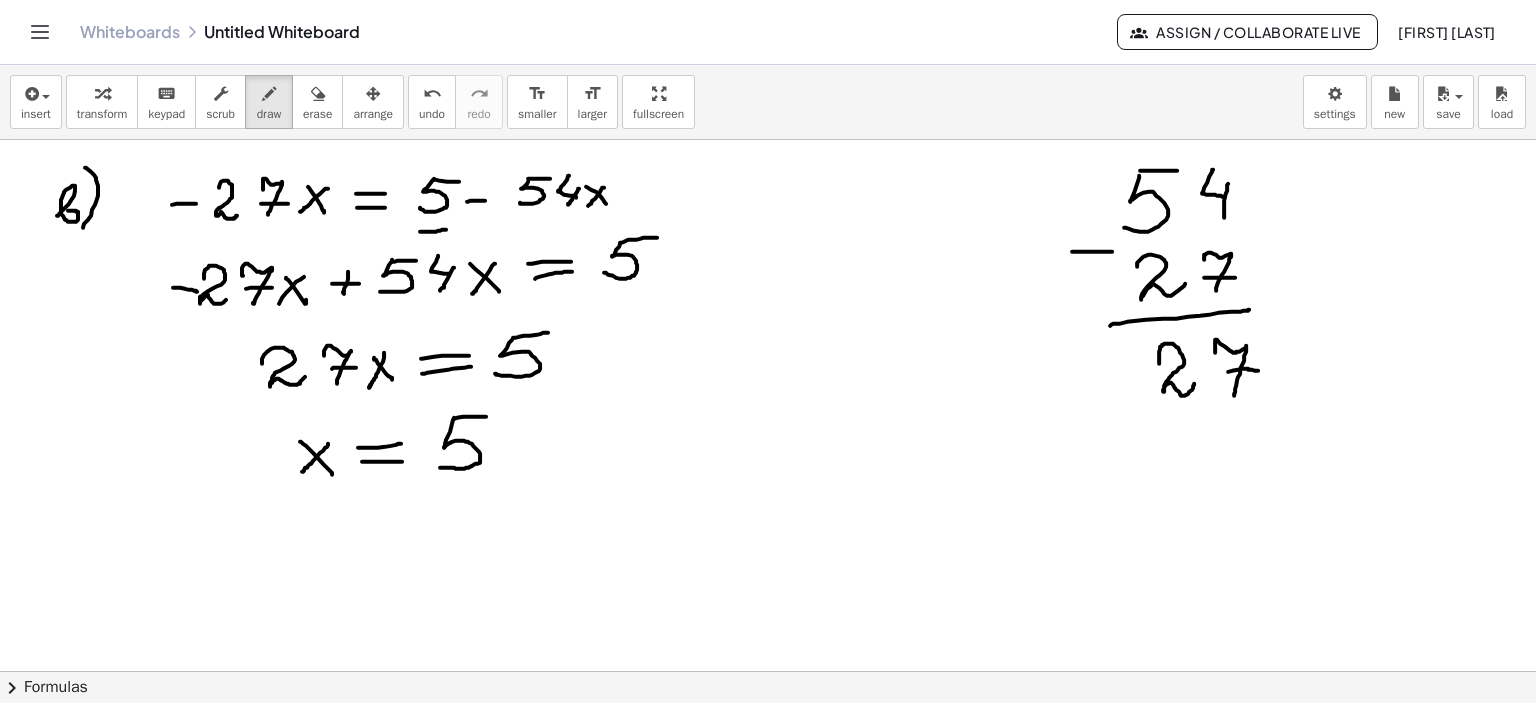 drag, startPoint x: 454, startPoint y: 418, endPoint x: 514, endPoint y: 426, distance: 60.530983 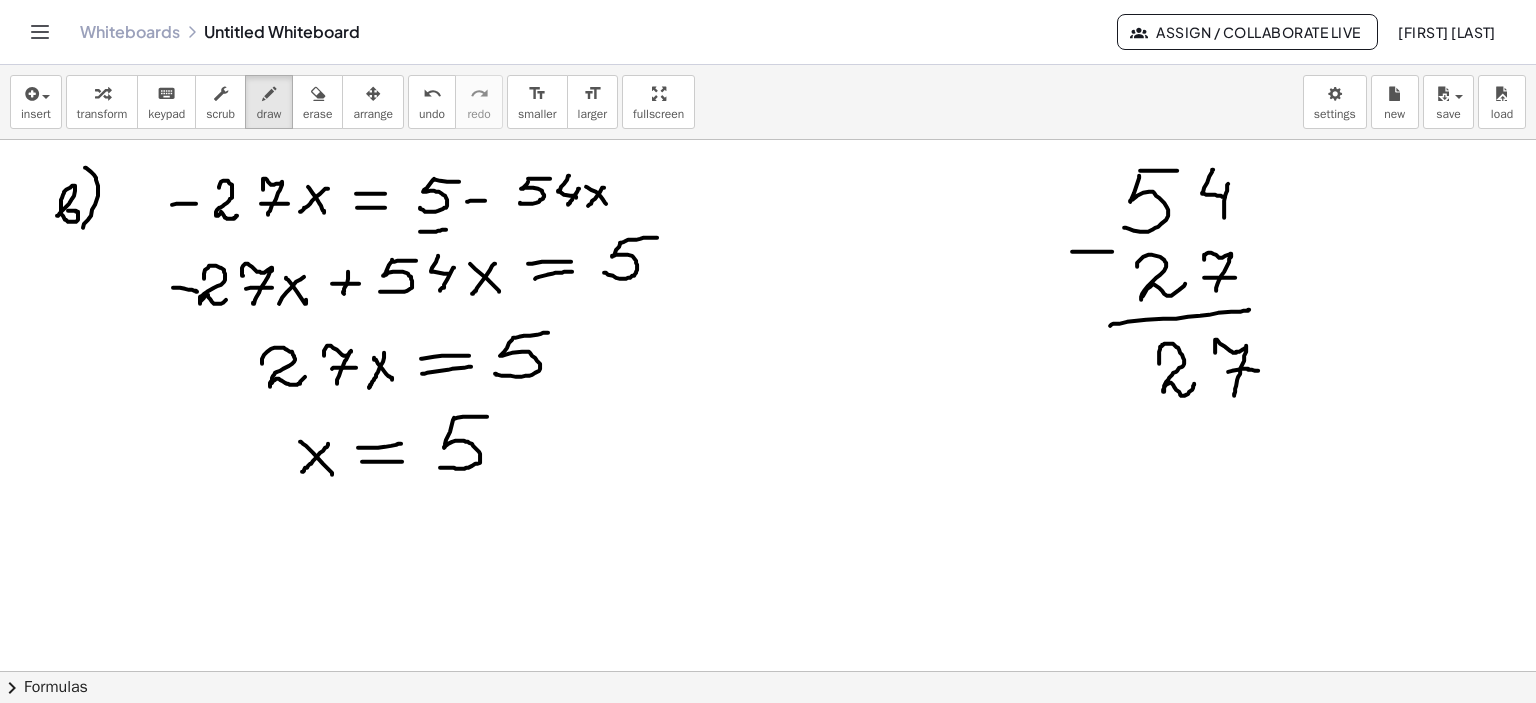 drag, startPoint x: 517, startPoint y: 423, endPoint x: 525, endPoint y: 443, distance: 21.540659 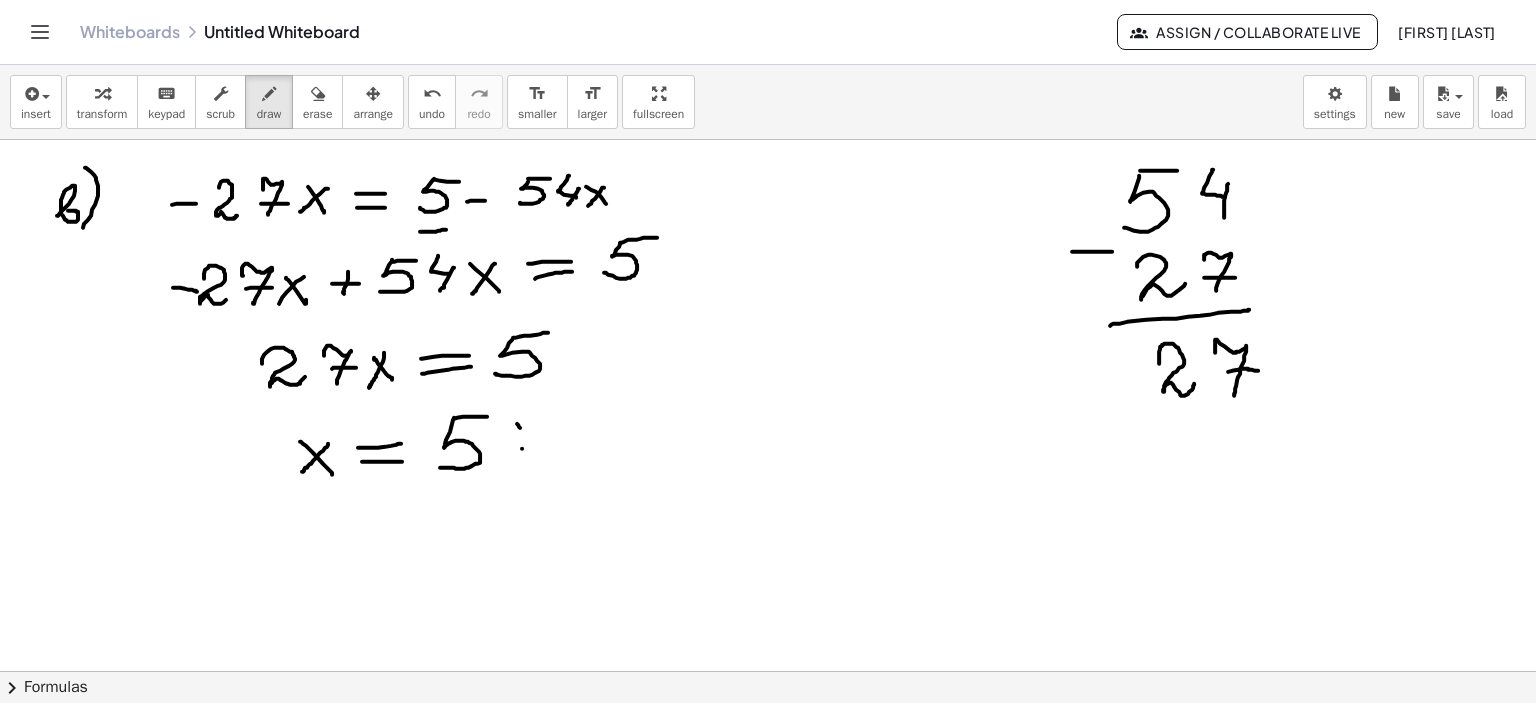 drag, startPoint x: 522, startPoint y: 448, endPoint x: 561, endPoint y: 436, distance: 40.804413 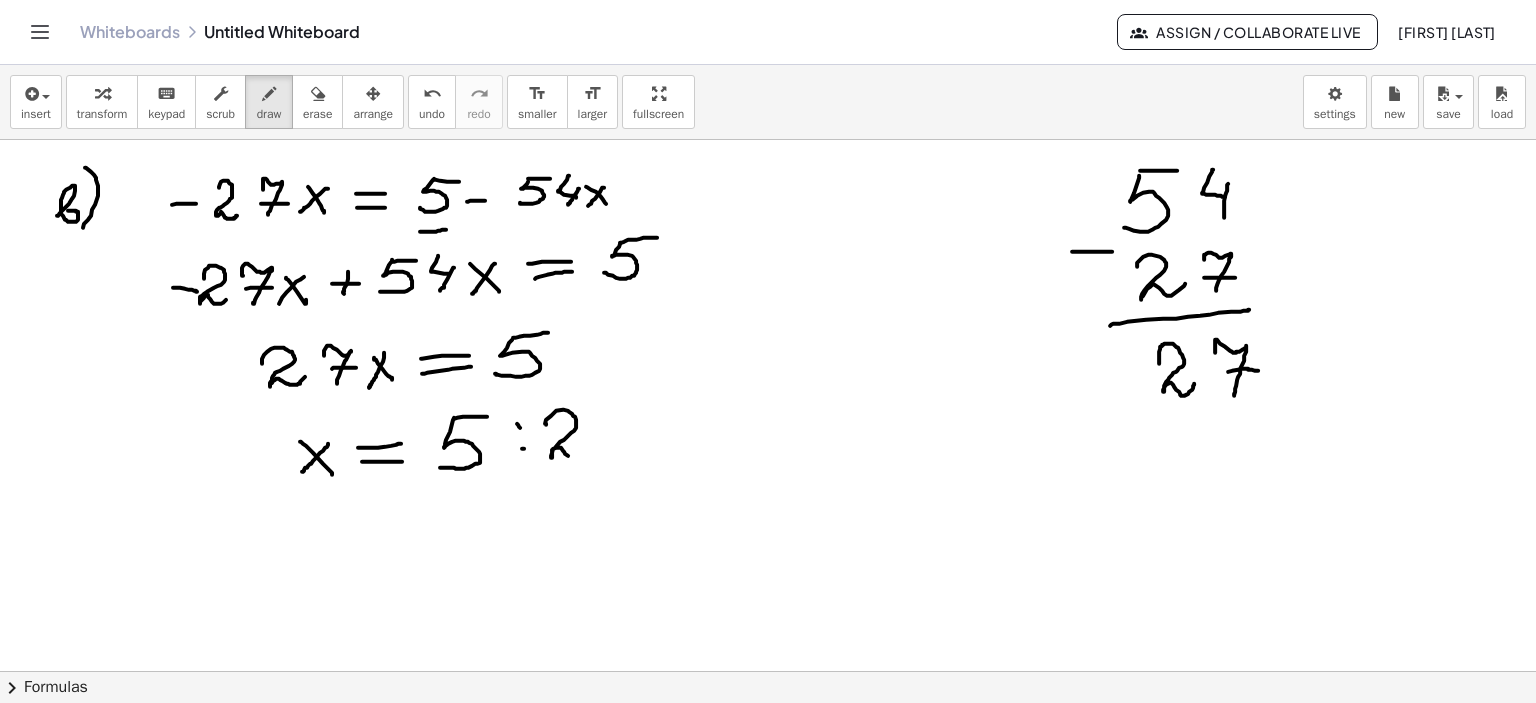 drag, startPoint x: 546, startPoint y: 424, endPoint x: 589, endPoint y: 439, distance: 45.54119 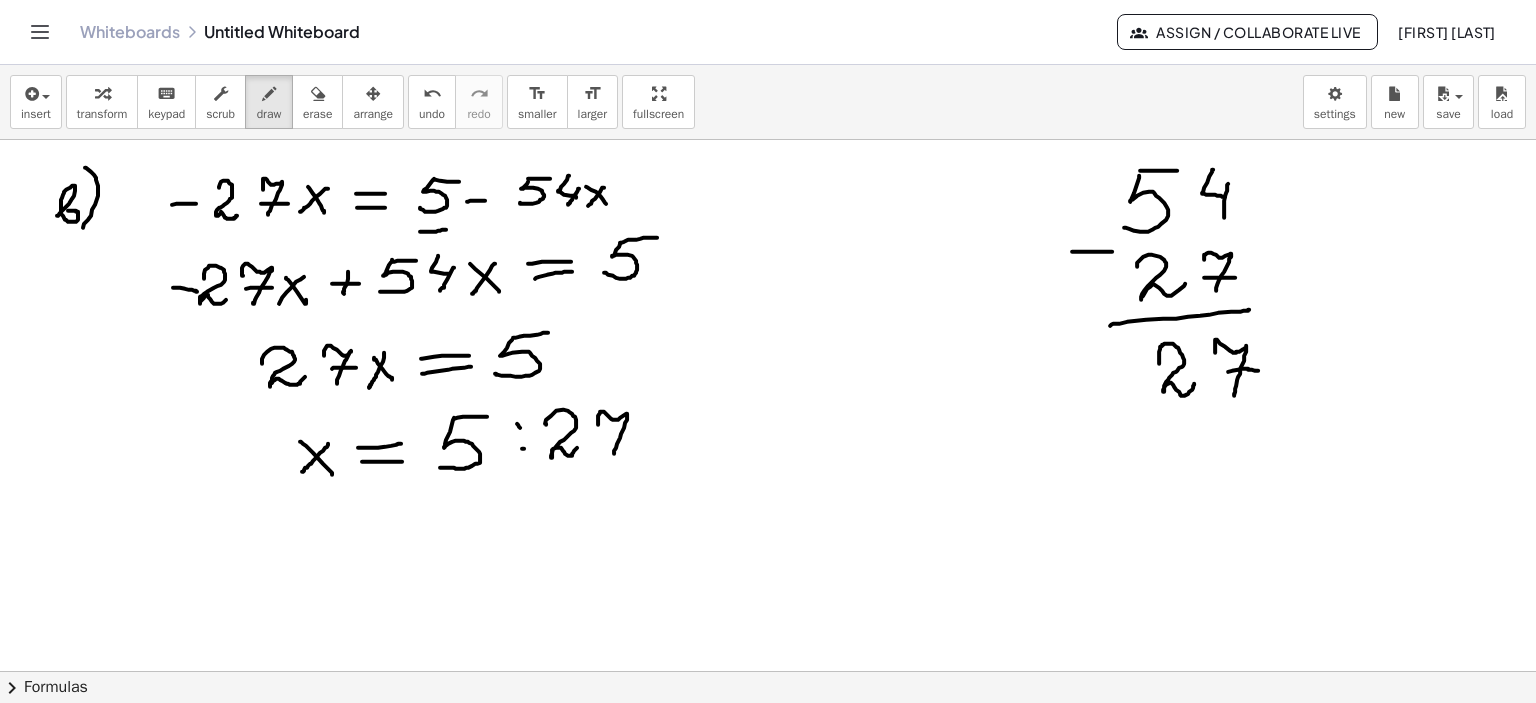 drag, startPoint x: 598, startPoint y: 423, endPoint x: 614, endPoint y: 453, distance: 34 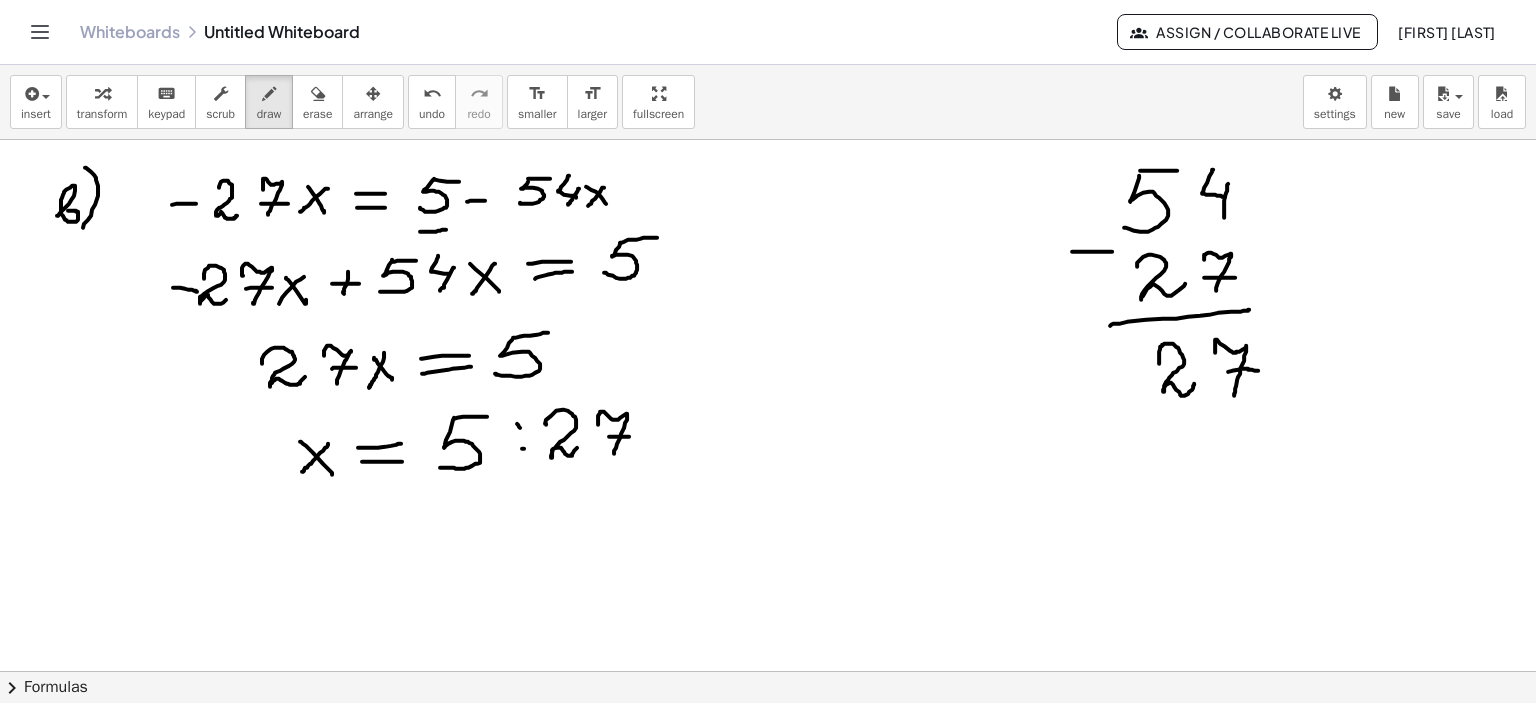 drag, startPoint x: 609, startPoint y: 436, endPoint x: 633, endPoint y: 436, distance: 24 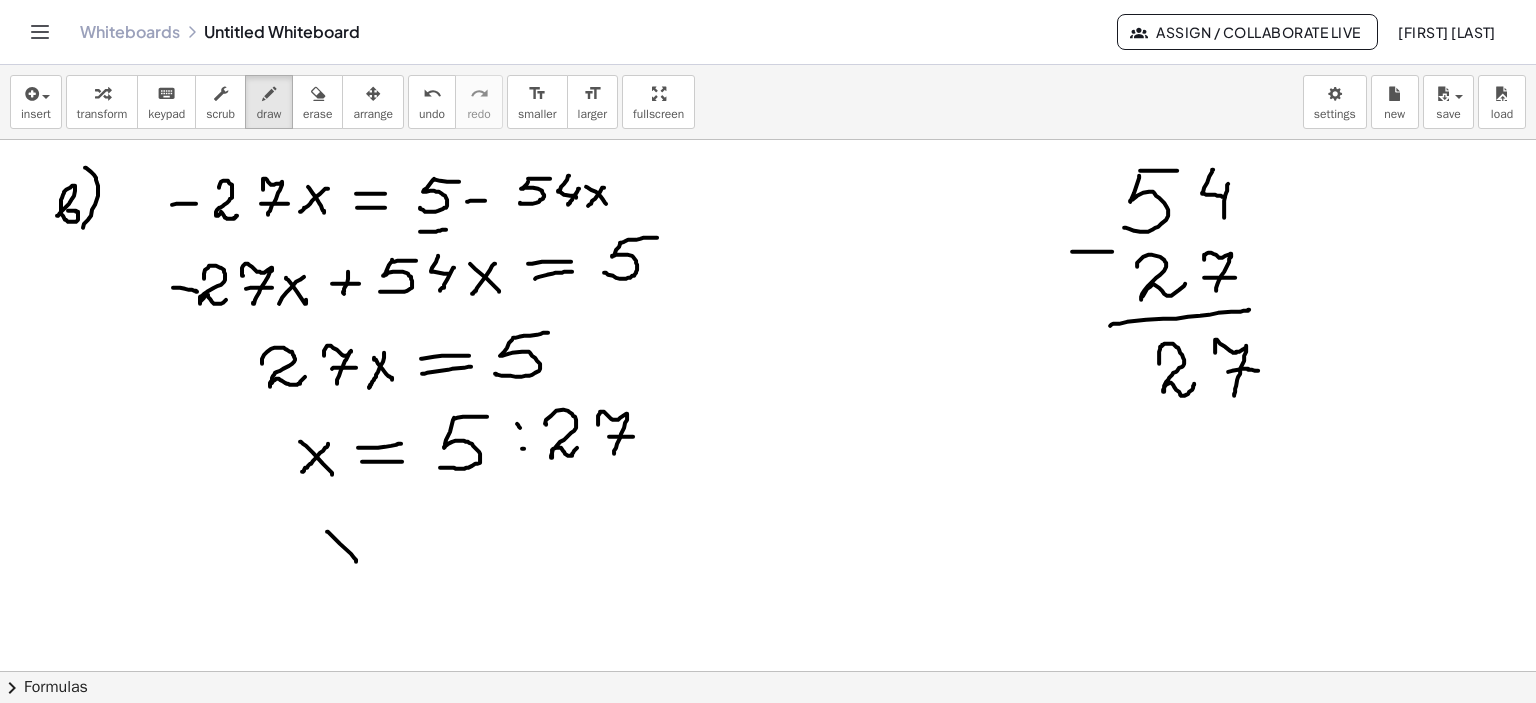 drag, startPoint x: 327, startPoint y: 531, endPoint x: 356, endPoint y: 561, distance: 41.725292 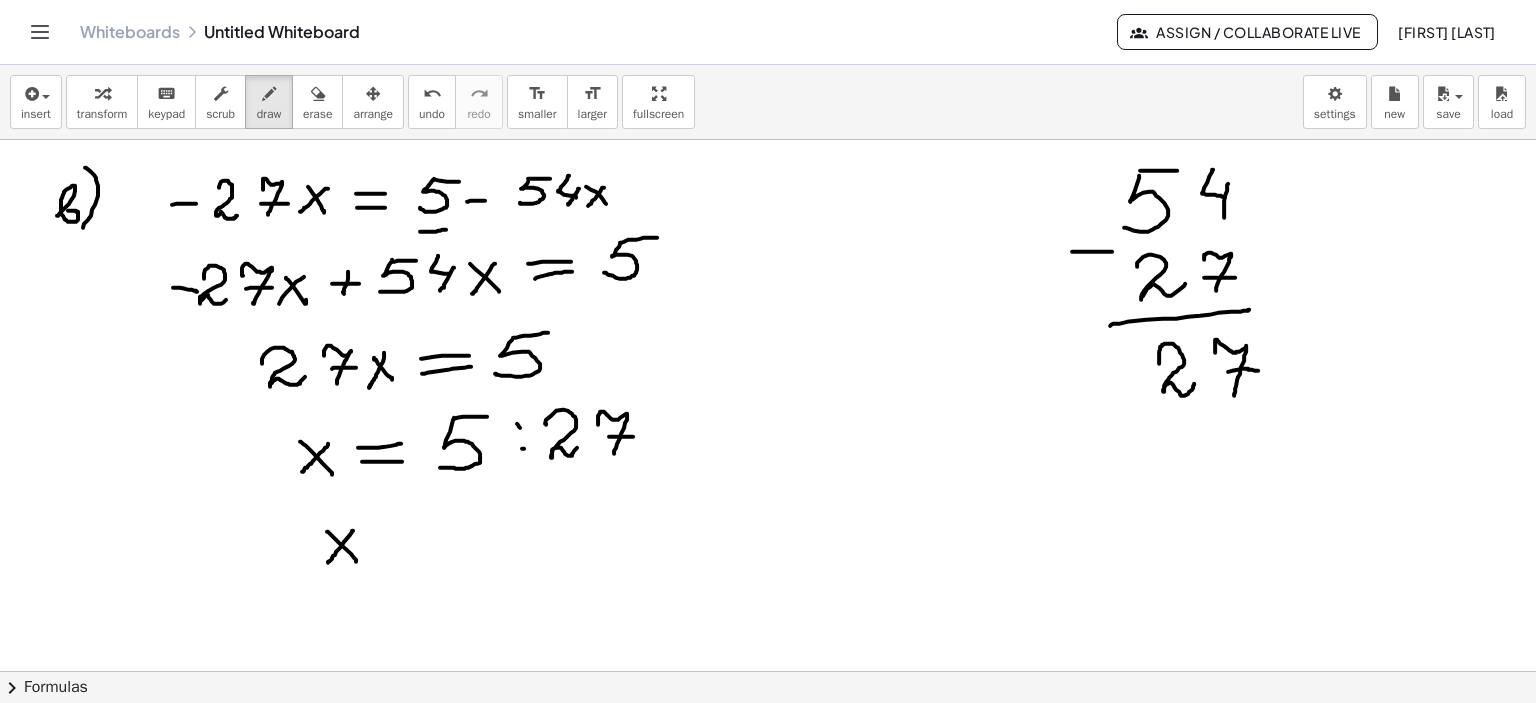 drag, startPoint x: 353, startPoint y: 530, endPoint x: 419, endPoint y: 531, distance: 66.007576 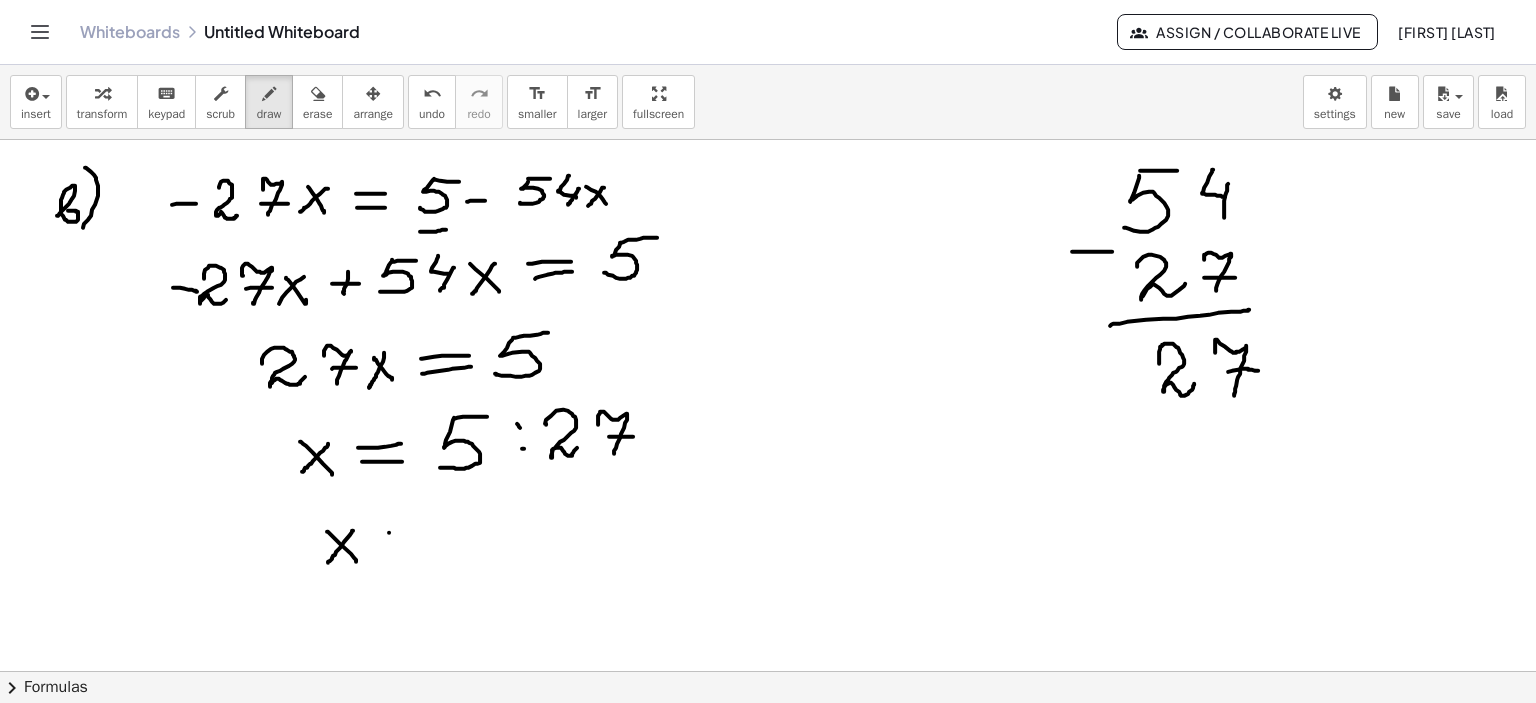 drag, startPoint x: 389, startPoint y: 532, endPoint x: 424, endPoint y: 532, distance: 35 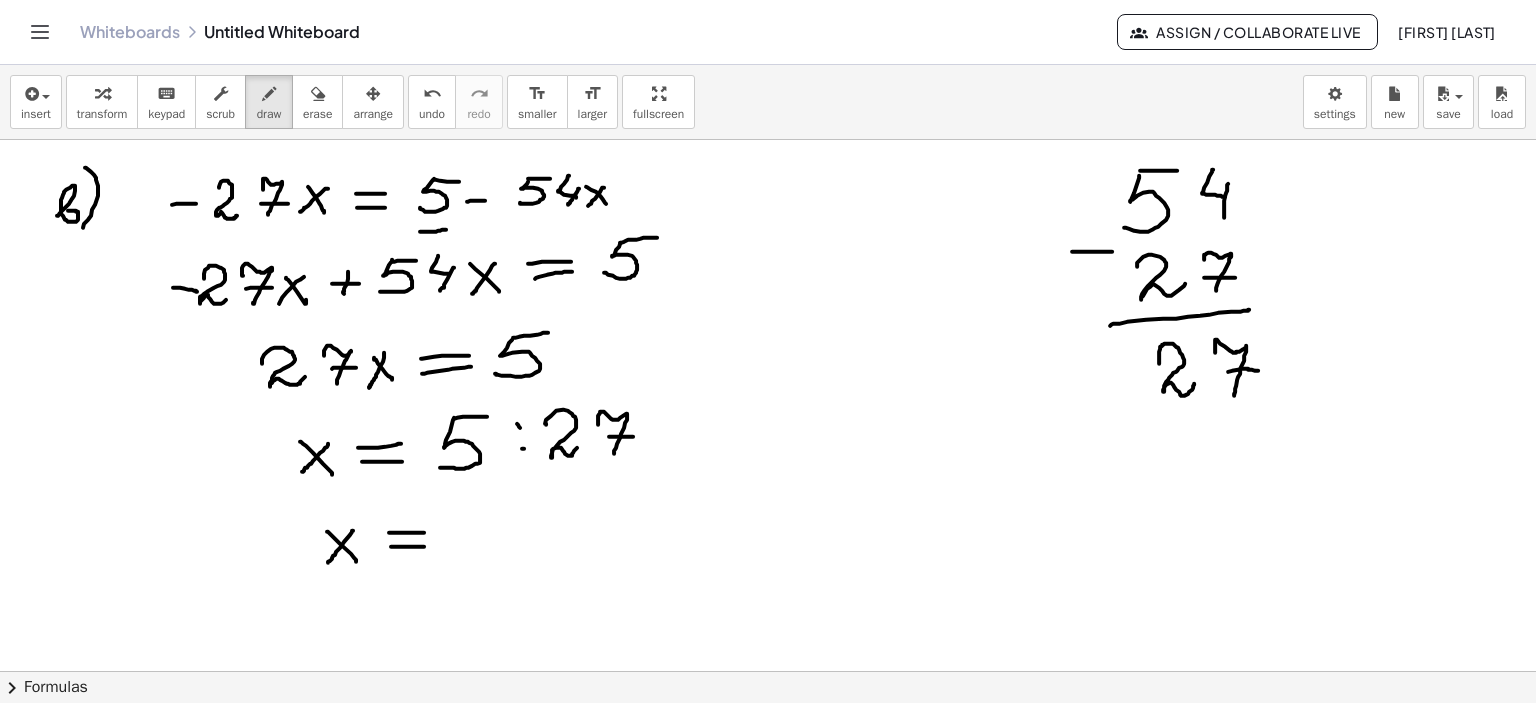 drag, startPoint x: 391, startPoint y: 546, endPoint x: 511, endPoint y: 505, distance: 126.81088 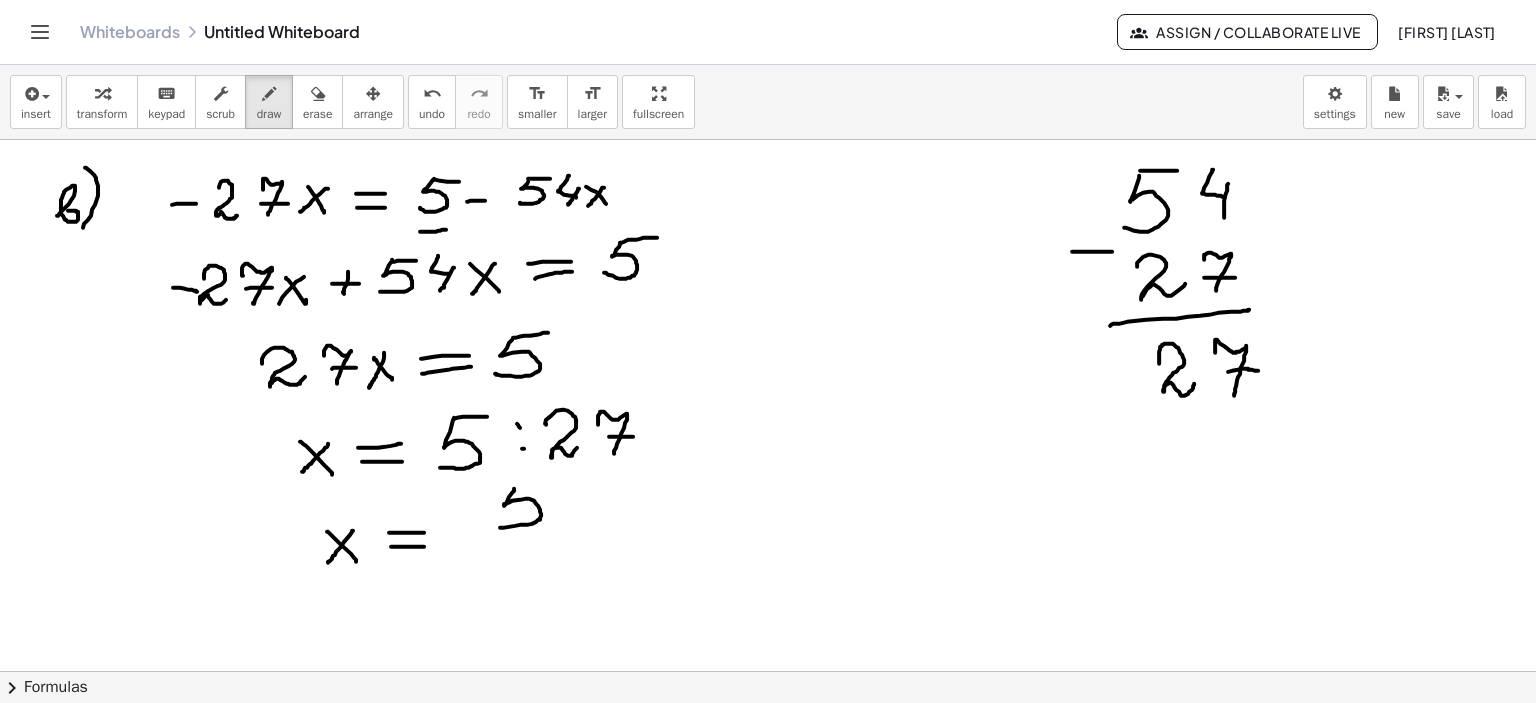 drag, startPoint x: 514, startPoint y: 489, endPoint x: 500, endPoint y: 525, distance: 38.626415 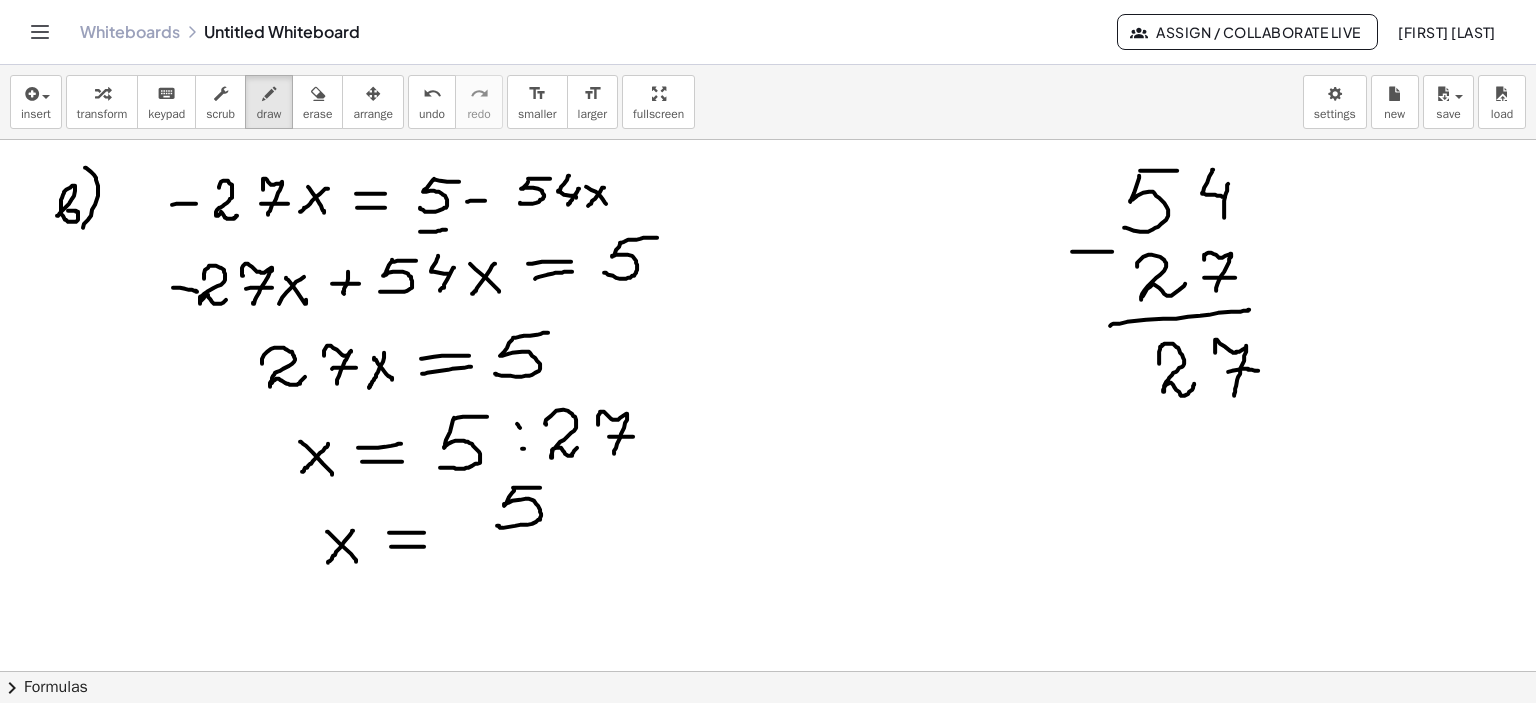 drag, startPoint x: 513, startPoint y: 487, endPoint x: 546, endPoint y: 493, distance: 33.54102 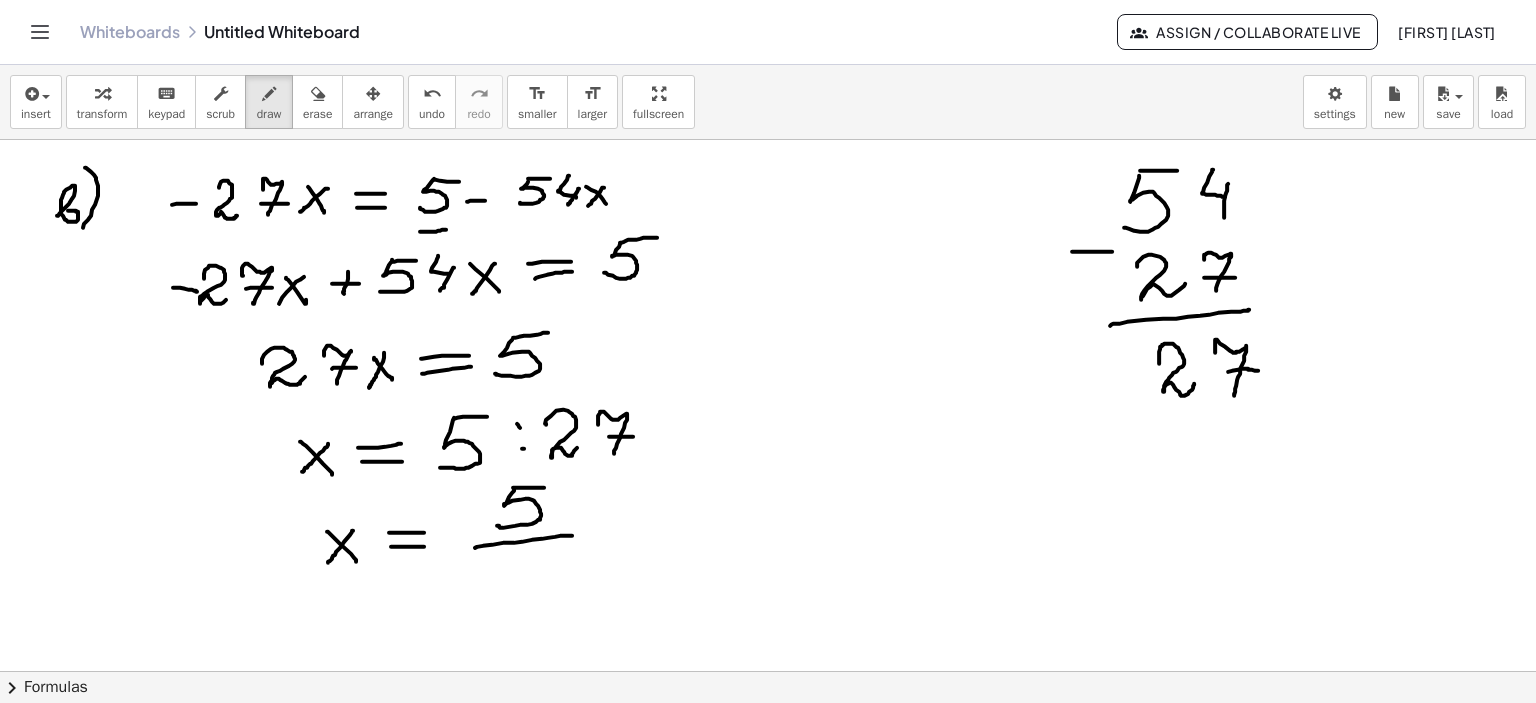 drag, startPoint x: 475, startPoint y: 547, endPoint x: 572, endPoint y: 535, distance: 97.73945 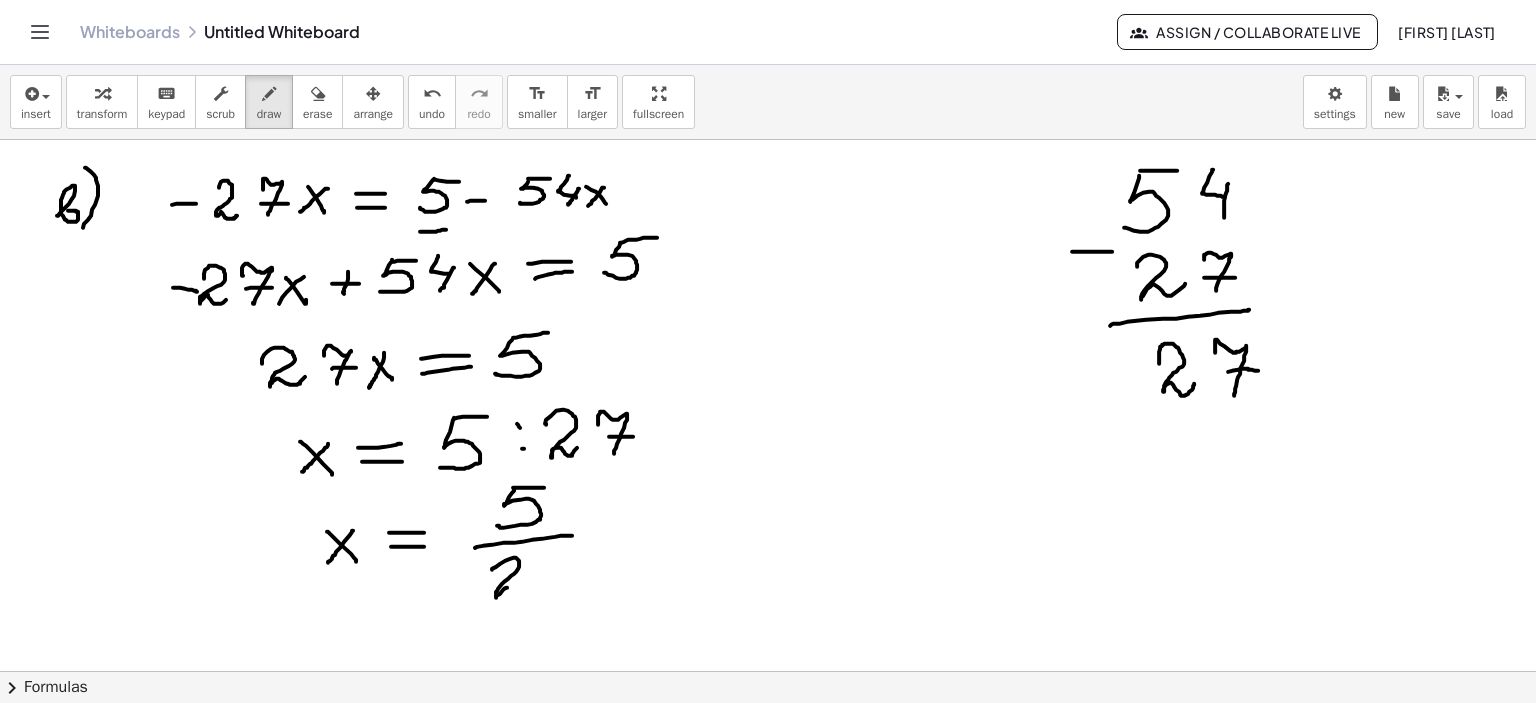 drag, startPoint x: 492, startPoint y: 569, endPoint x: 526, endPoint y: 583, distance: 36.769554 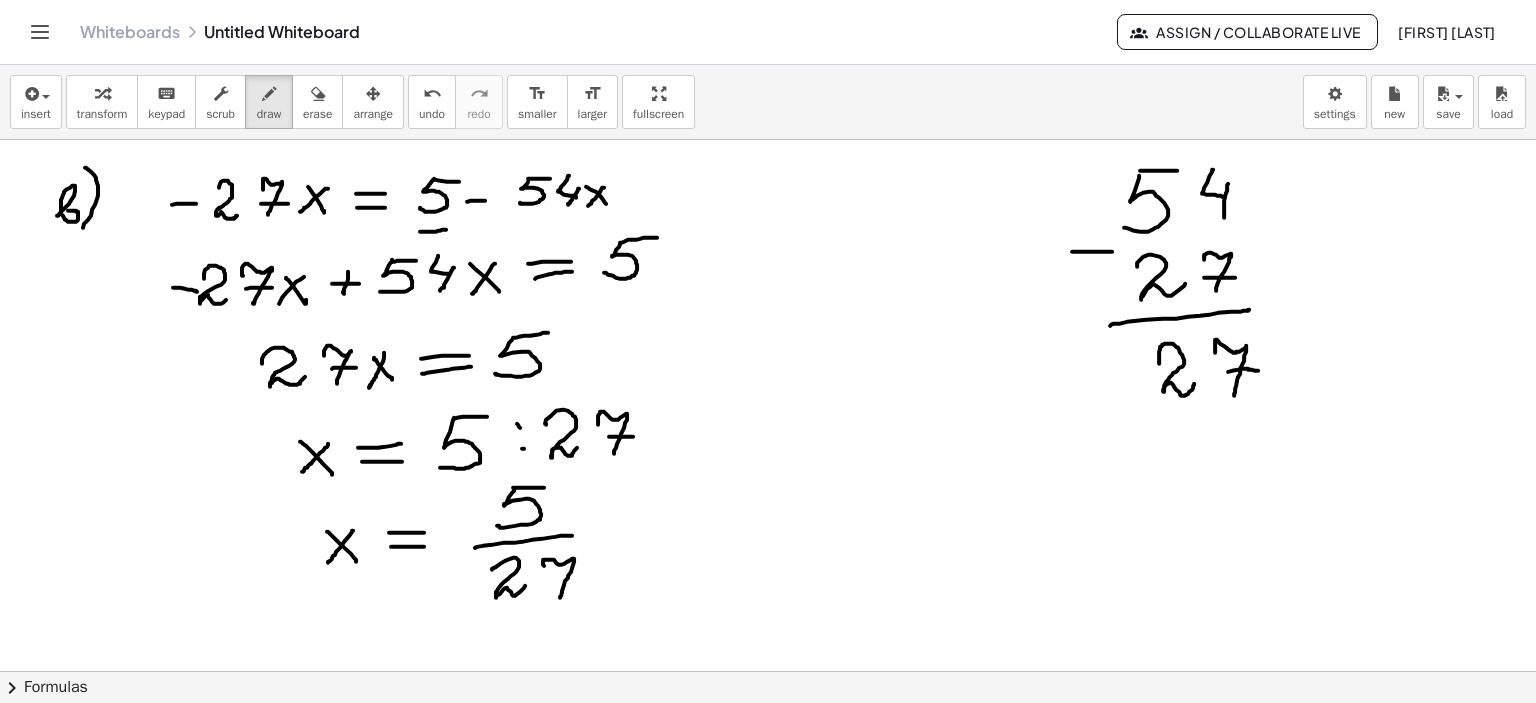 drag, startPoint x: 544, startPoint y: 565, endPoint x: 557, endPoint y: 576, distance: 17.029387 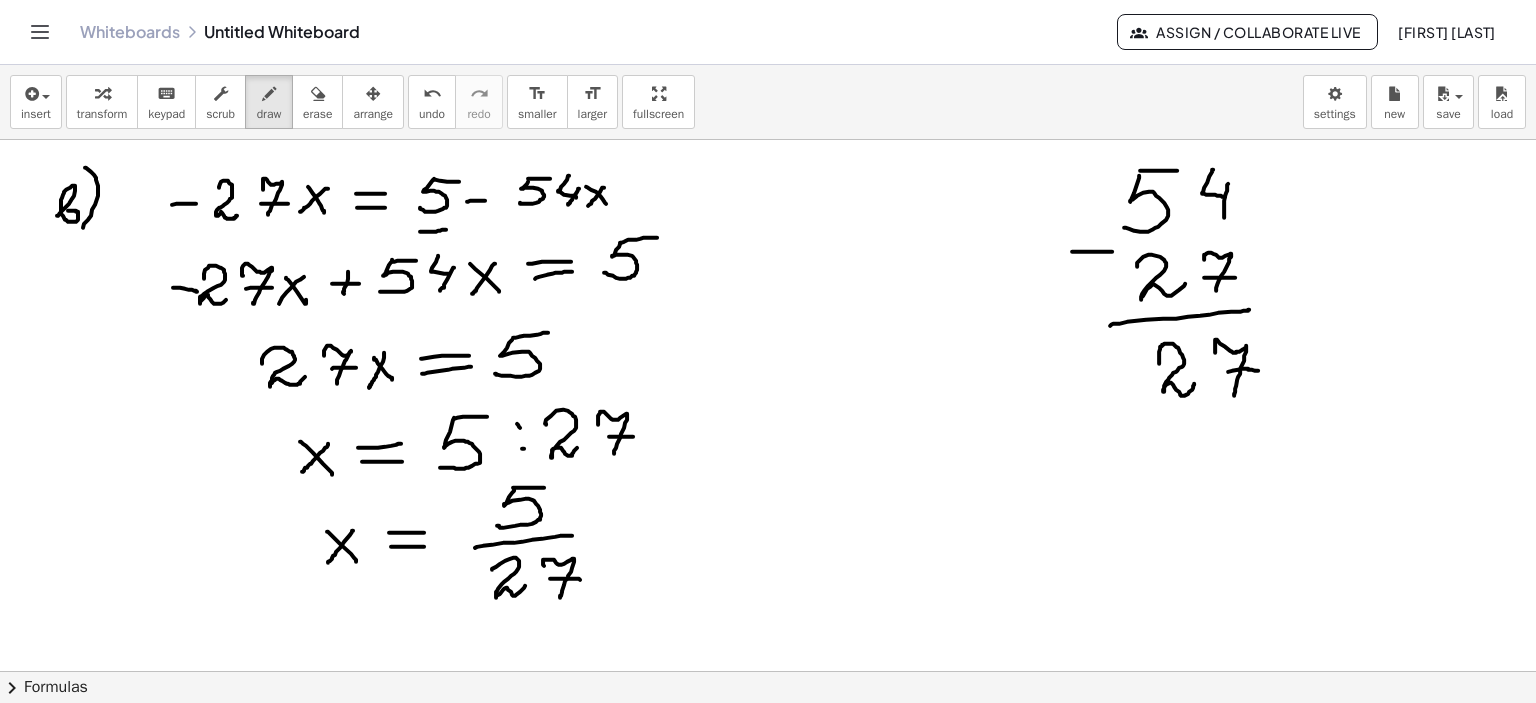 drag, startPoint x: 550, startPoint y: 578, endPoint x: 580, endPoint y: 579, distance: 30.016663 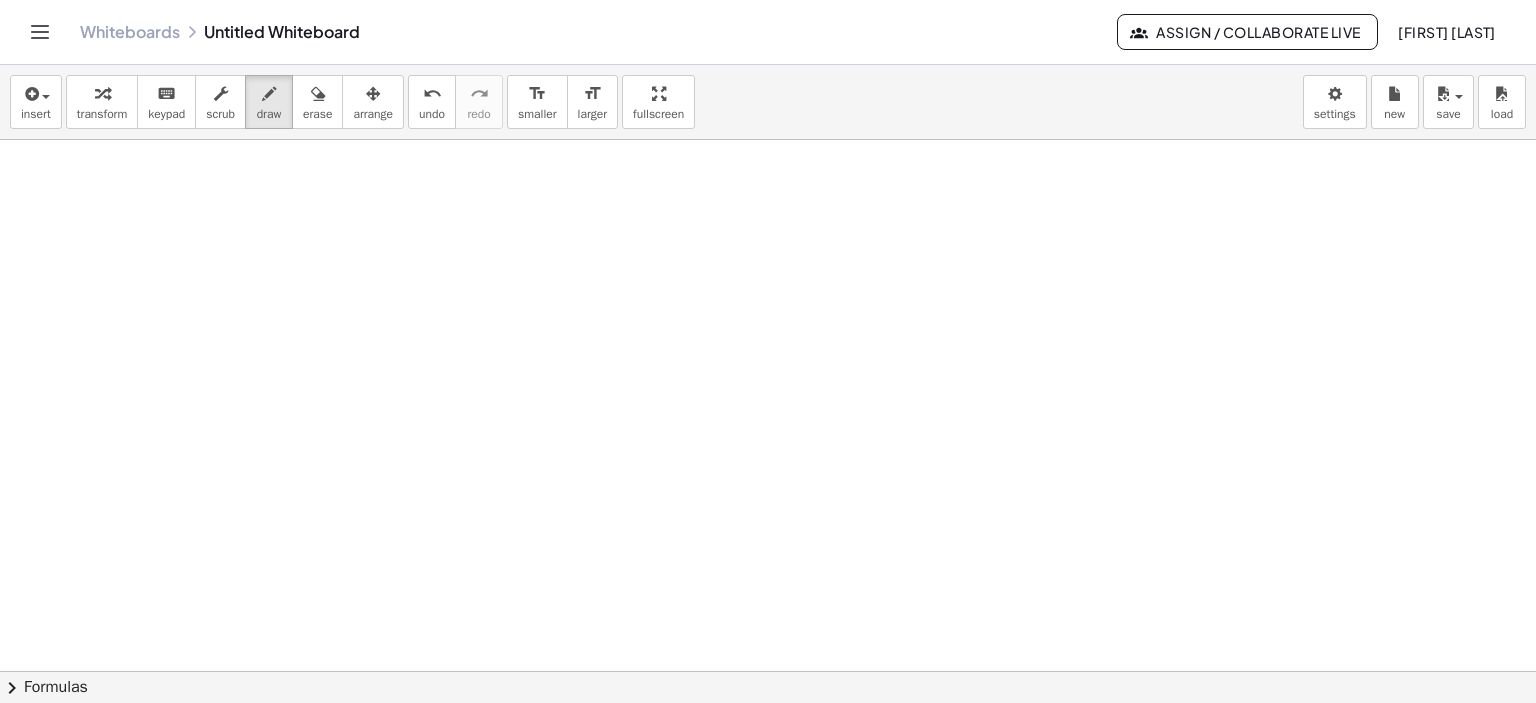 scroll, scrollTop: 532, scrollLeft: 0, axis: vertical 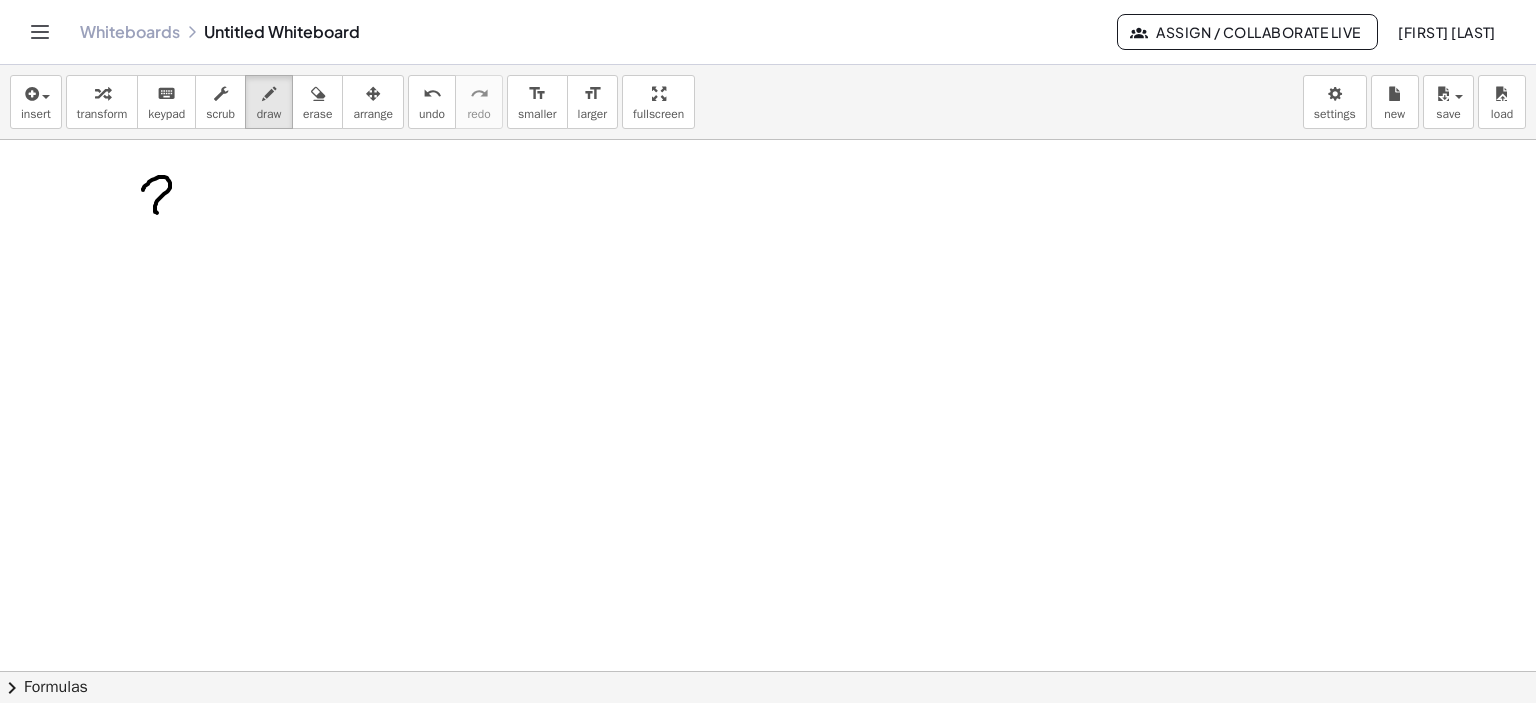 drag, startPoint x: 145, startPoint y: 185, endPoint x: 173, endPoint y: 206, distance: 35 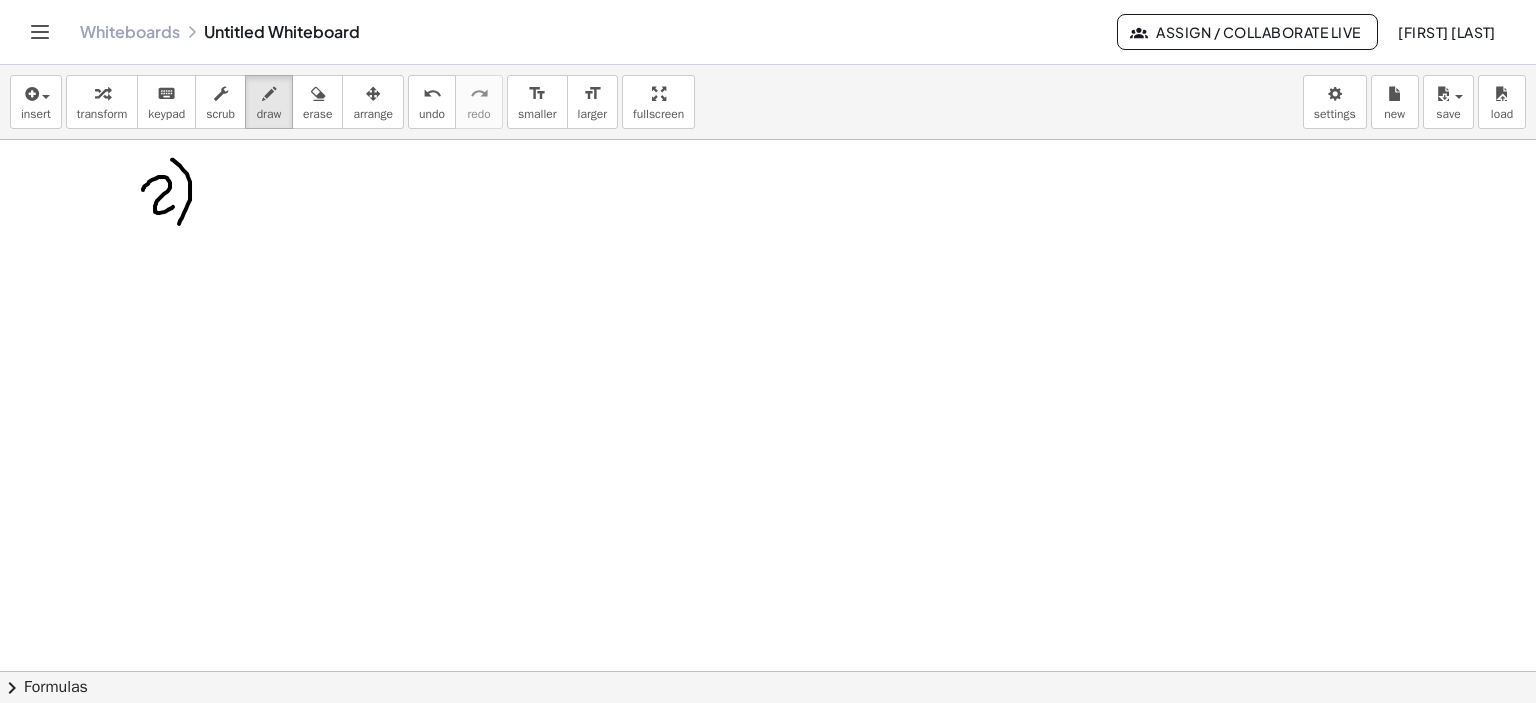 drag, startPoint x: 172, startPoint y: 159, endPoint x: 178, endPoint y: 224, distance: 65.27634 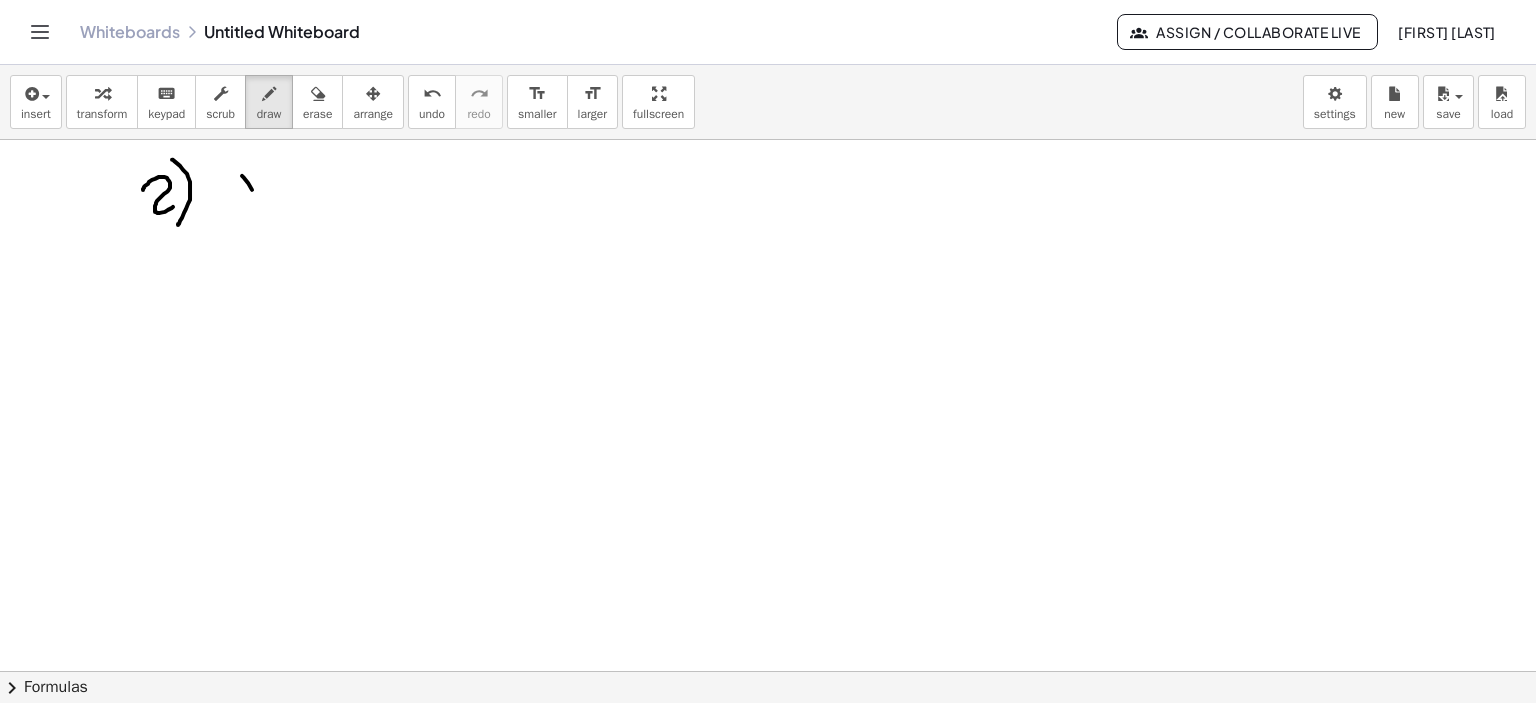drag, startPoint x: 242, startPoint y: 175, endPoint x: 265, endPoint y: 199, distance: 33.24154 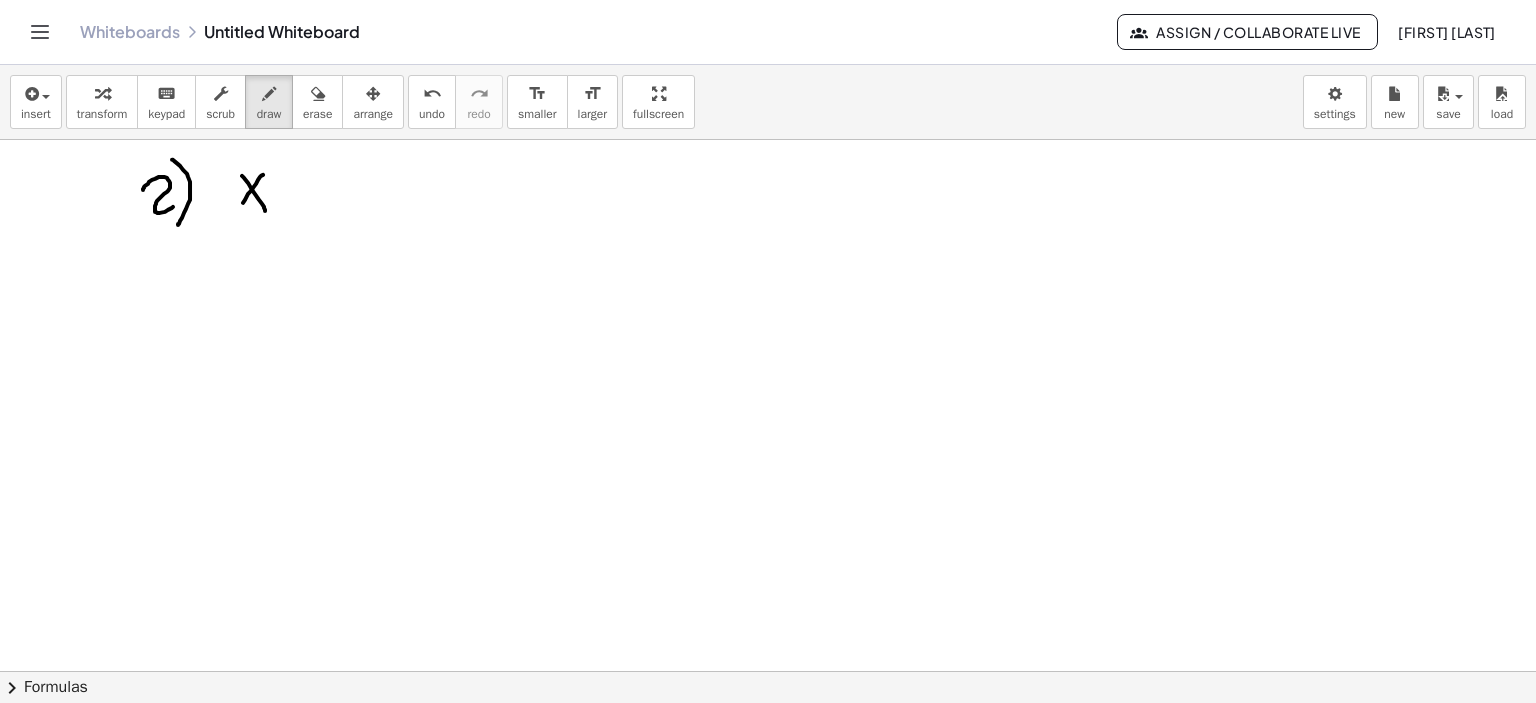 drag, startPoint x: 263, startPoint y: 174, endPoint x: 237, endPoint y: 210, distance: 44.407207 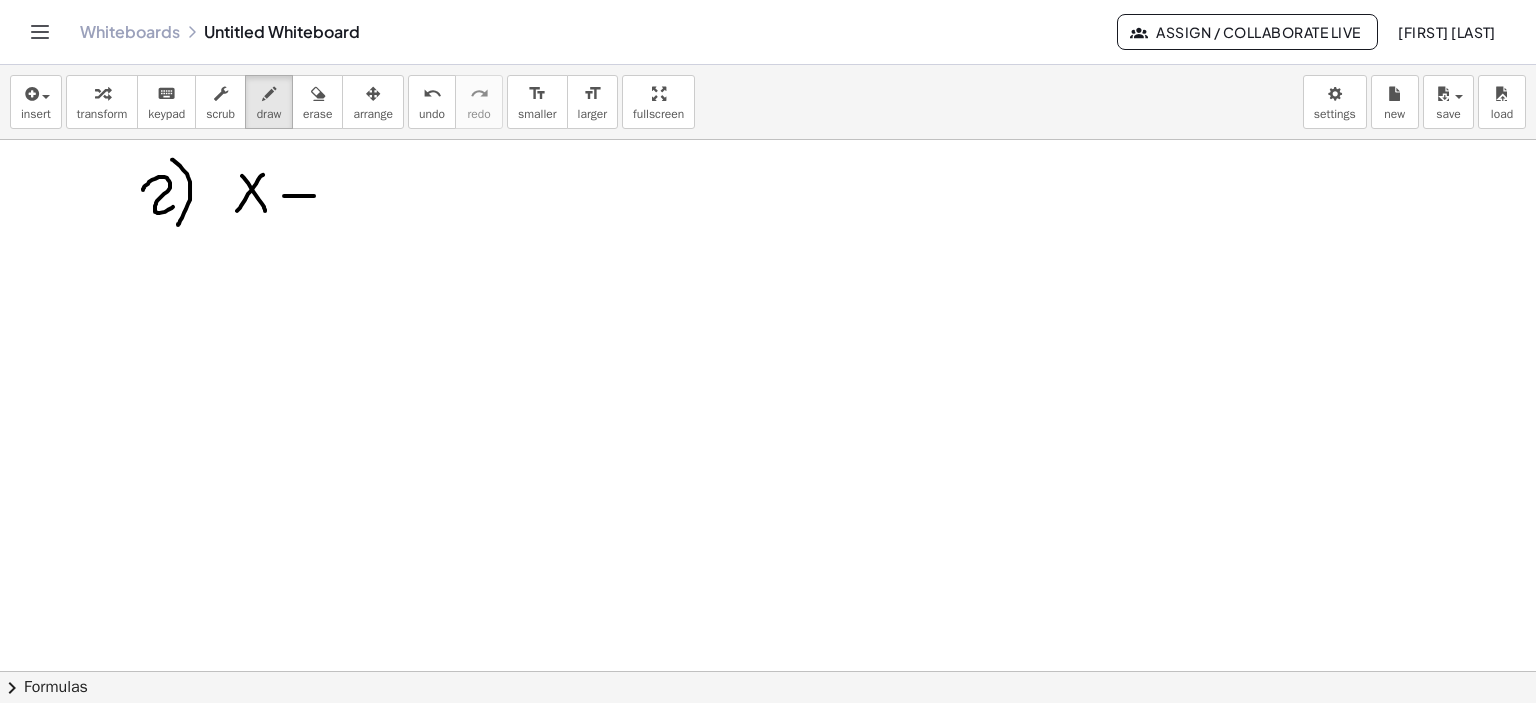 drag, startPoint x: 284, startPoint y: 195, endPoint x: 314, endPoint y: 195, distance: 30 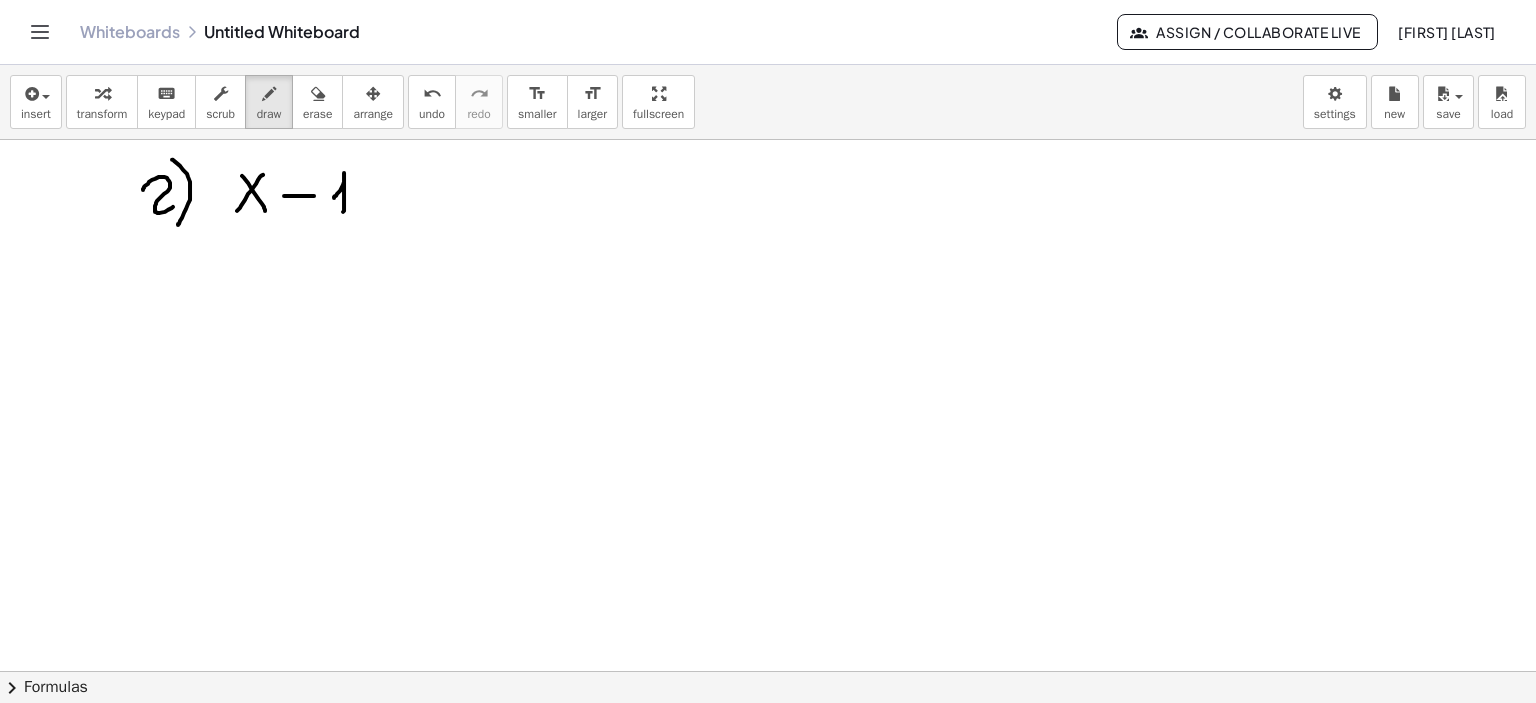 drag, startPoint x: 334, startPoint y: 197, endPoint x: 343, endPoint y: 211, distance: 16.643316 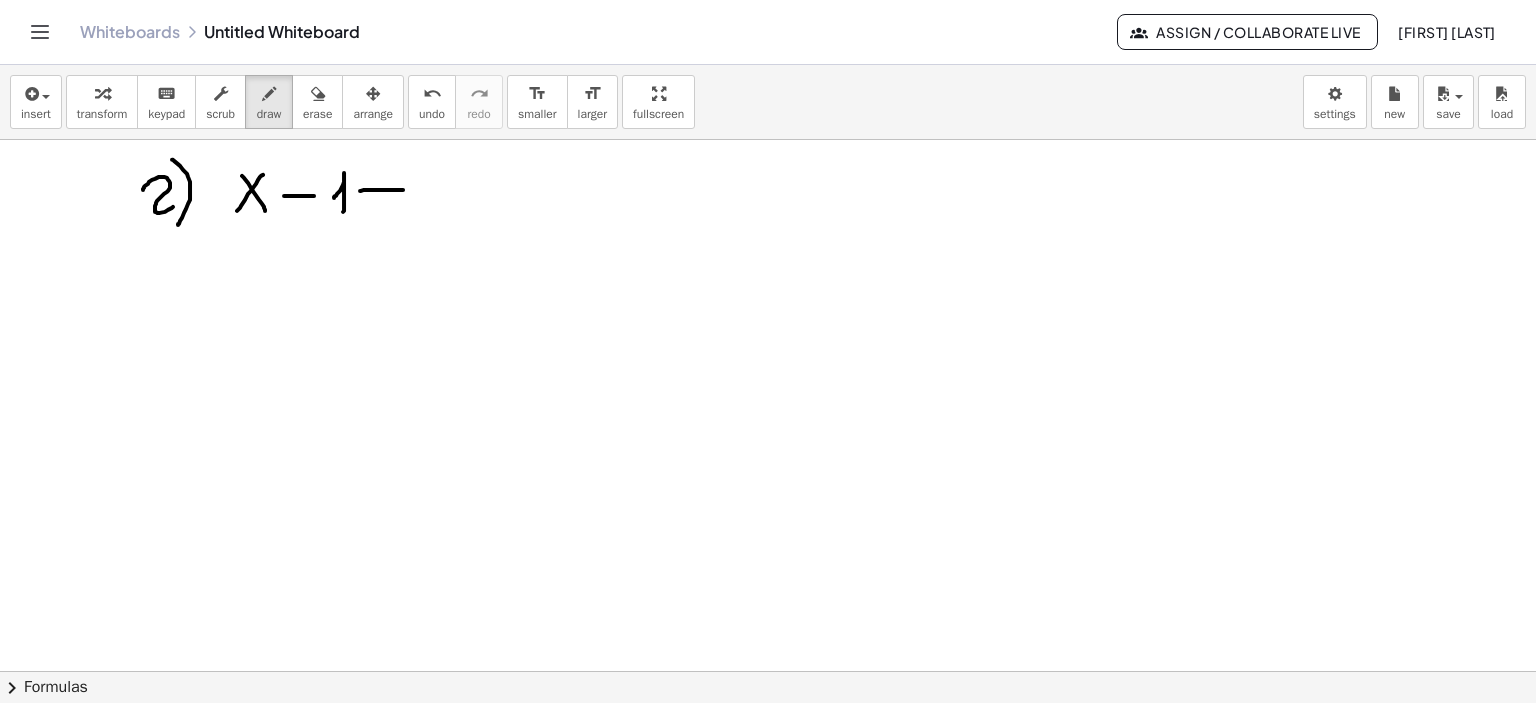 drag, startPoint x: 383, startPoint y: 189, endPoint x: 403, endPoint y: 189, distance: 20 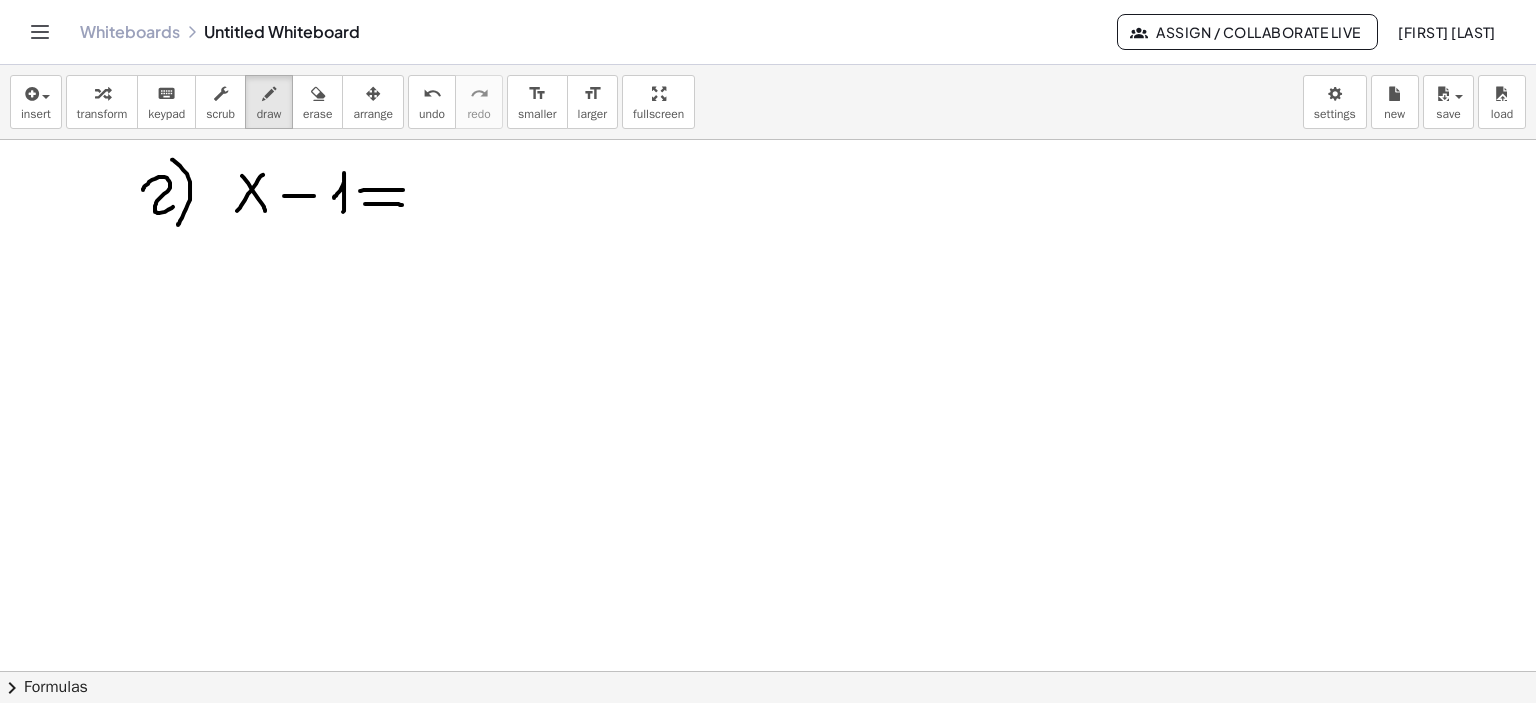 drag, startPoint x: 365, startPoint y: 203, endPoint x: 402, endPoint y: 204, distance: 37.01351 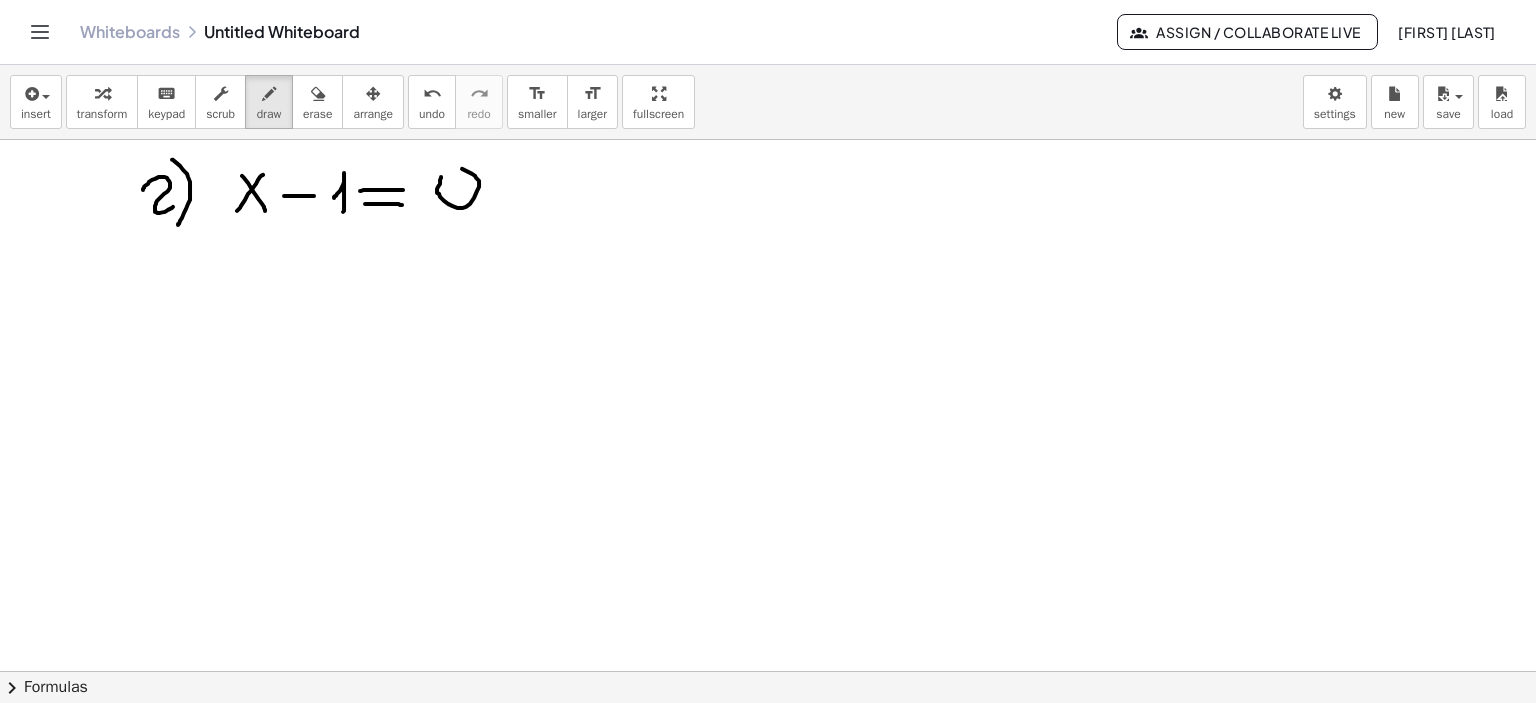 drag, startPoint x: 441, startPoint y: 176, endPoint x: 456, endPoint y: 191, distance: 21.213203 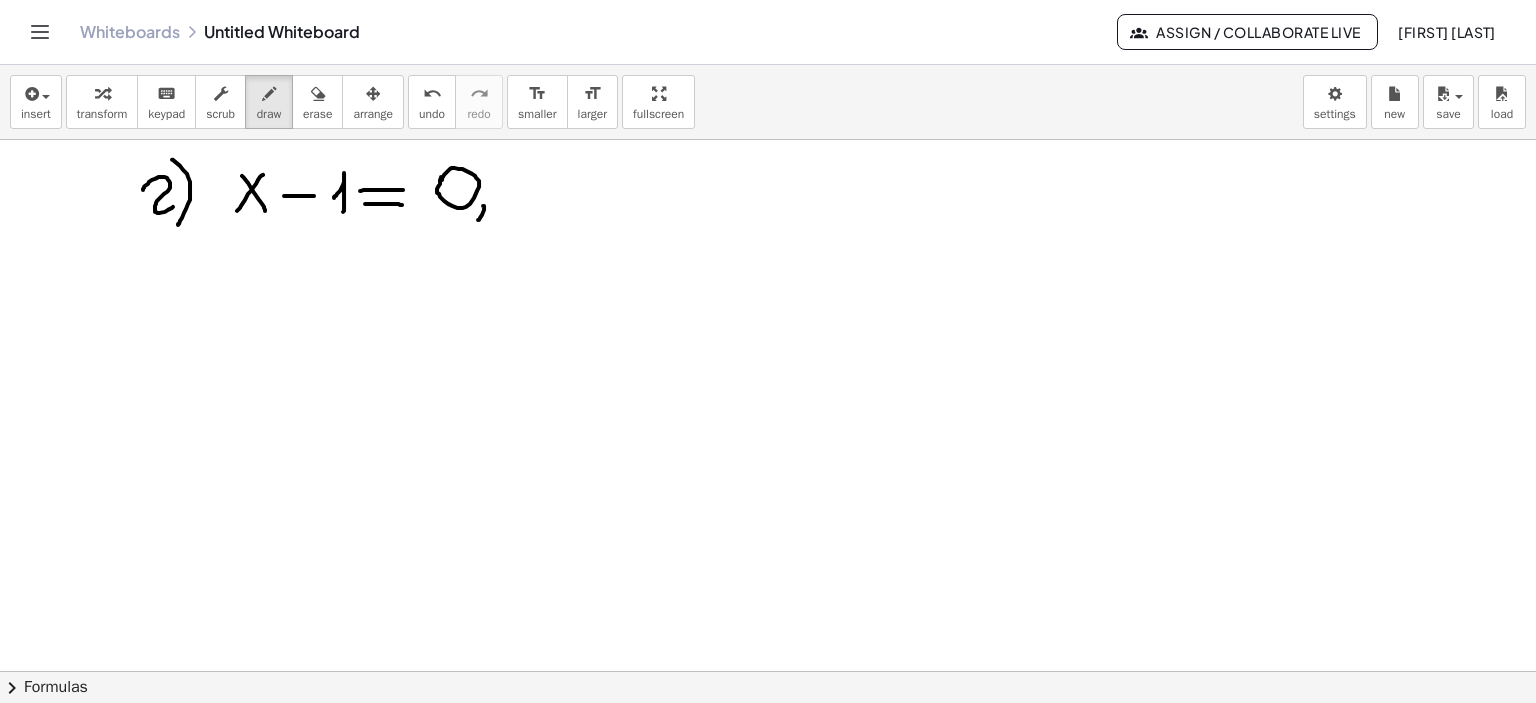 click at bounding box center (768, 406) 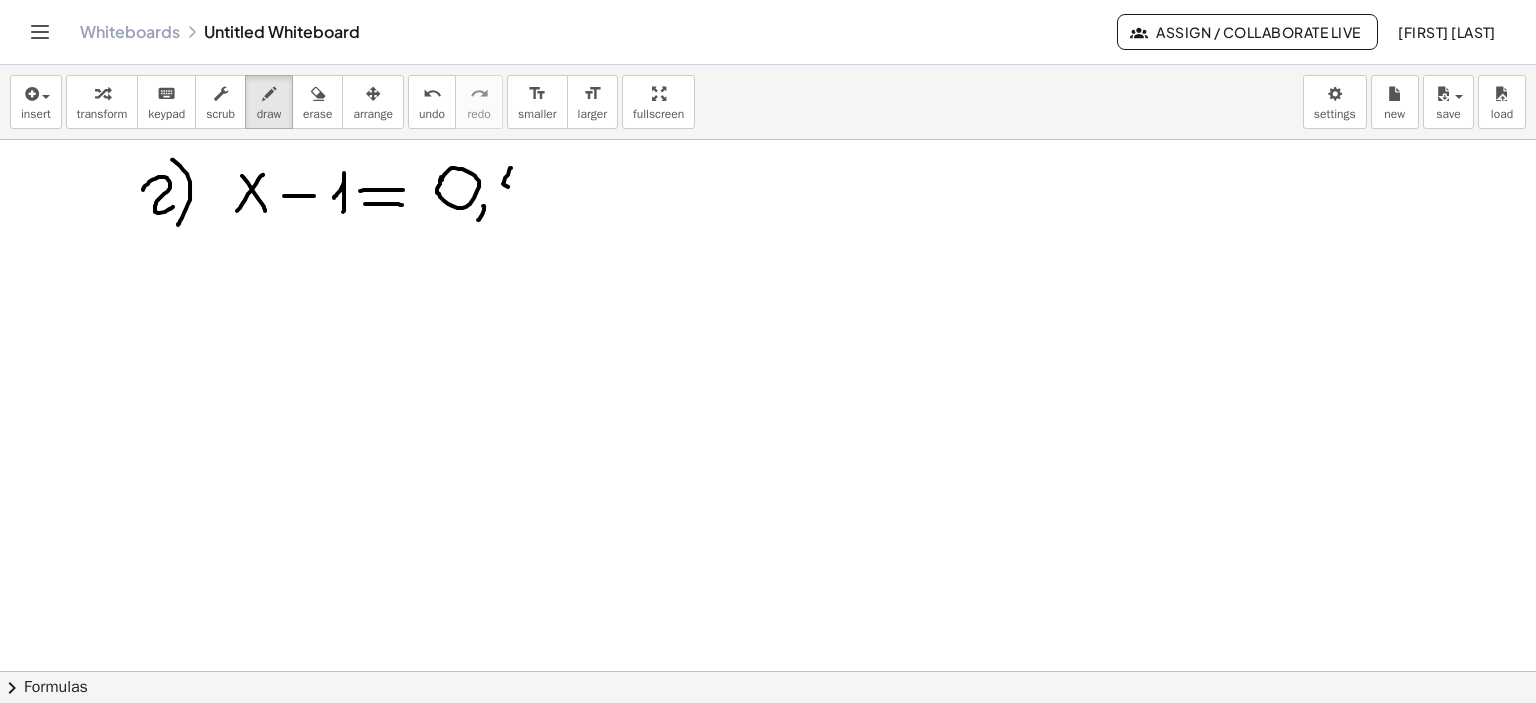 drag, startPoint x: 511, startPoint y: 167, endPoint x: 520, endPoint y: 189, distance: 23.769728 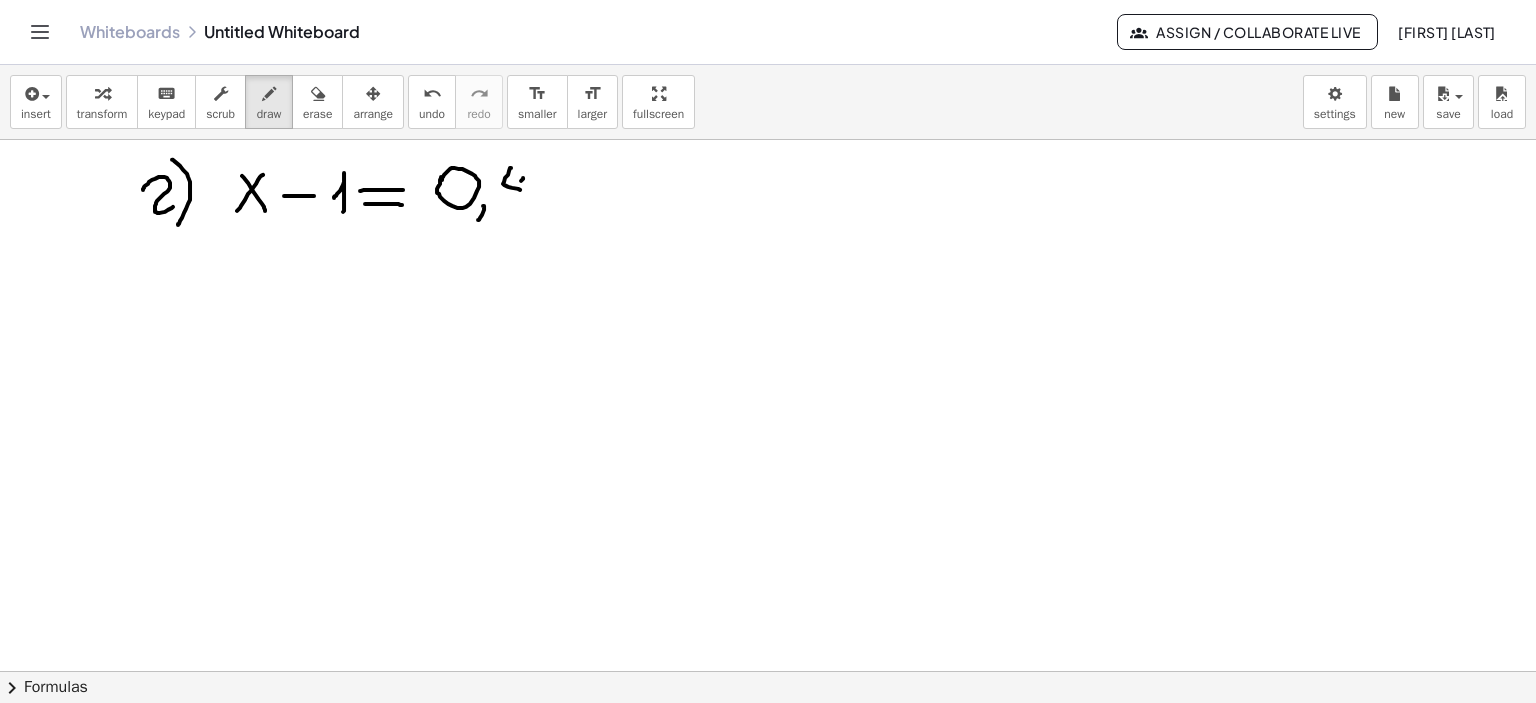 drag, startPoint x: 523, startPoint y: 177, endPoint x: 512, endPoint y: 200, distance: 25.495098 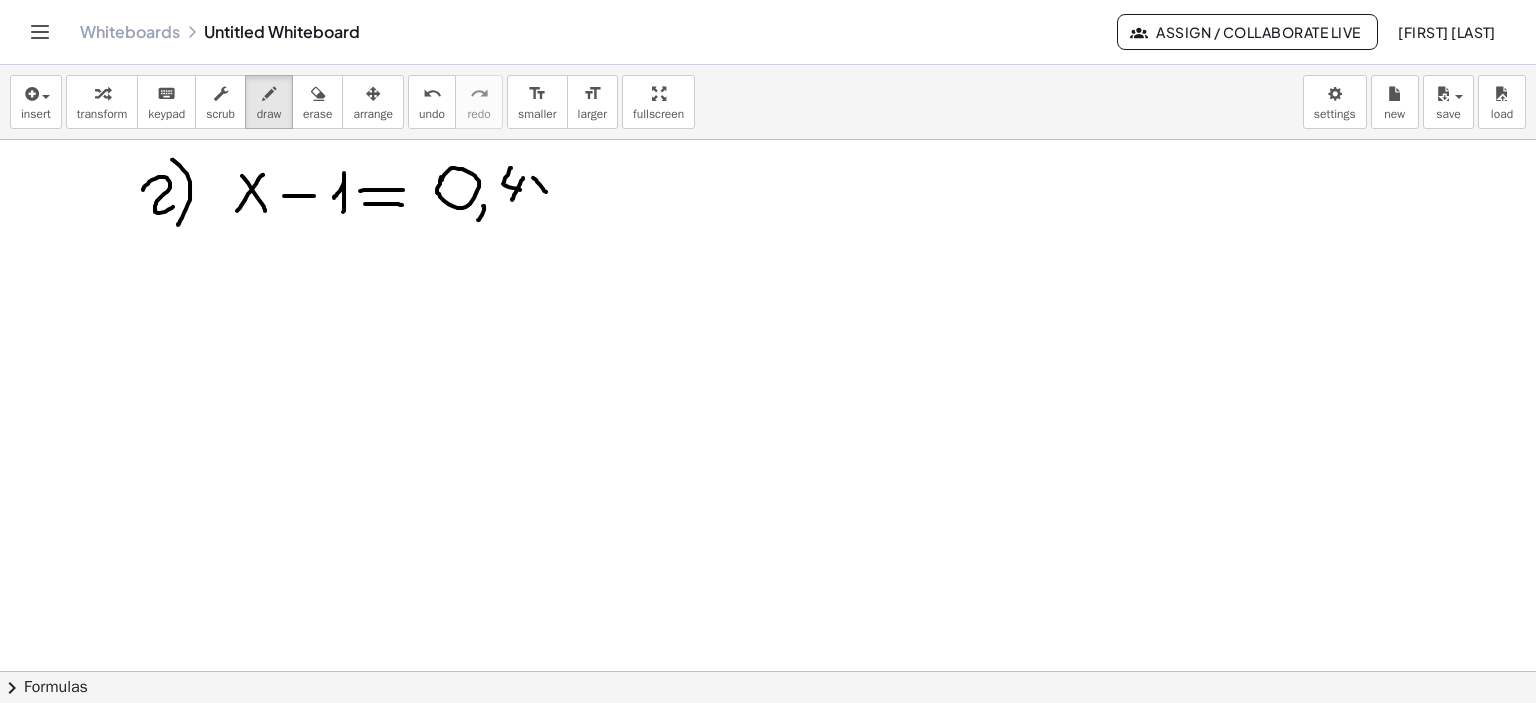 drag, startPoint x: 533, startPoint y: 177, endPoint x: 548, endPoint y: 190, distance: 19.849434 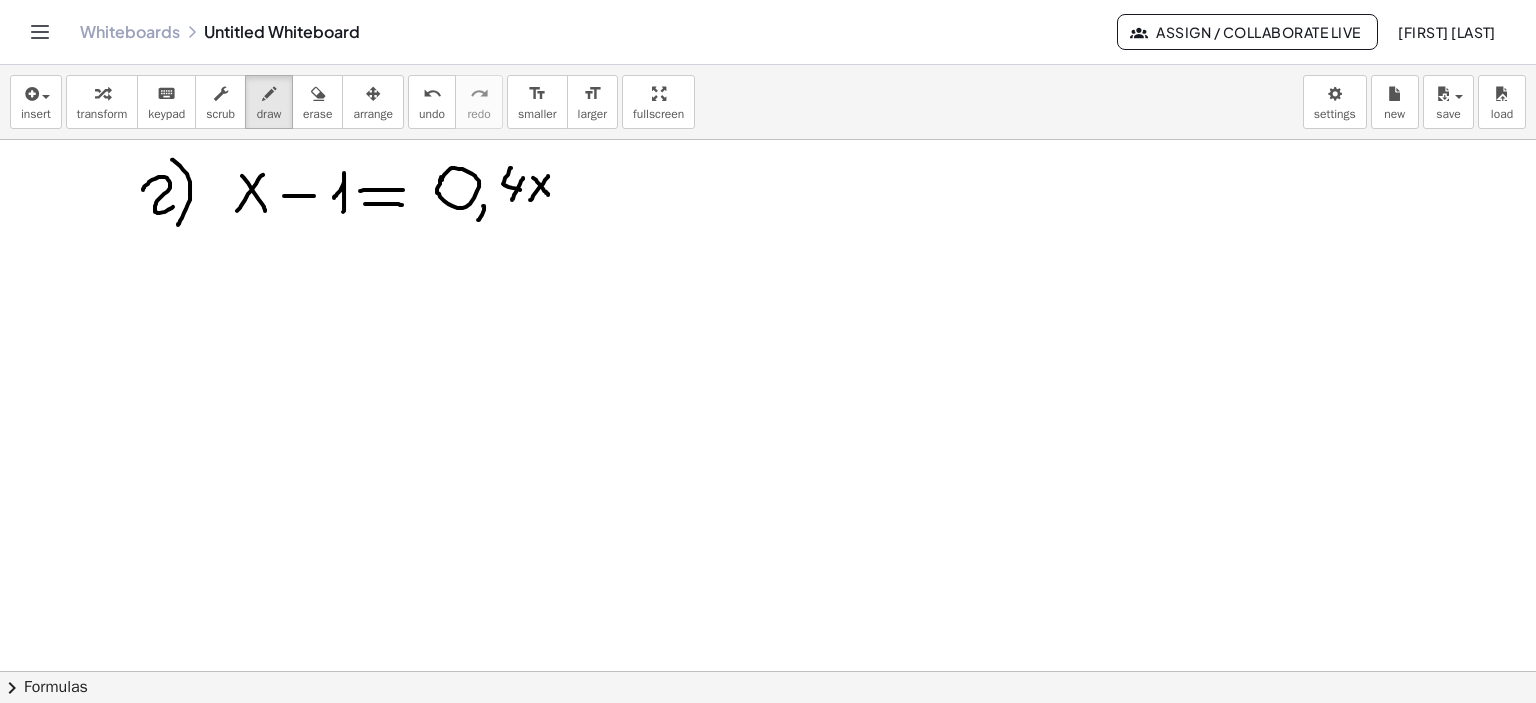 drag, startPoint x: 548, startPoint y: 175, endPoint x: 530, endPoint y: 199, distance: 30 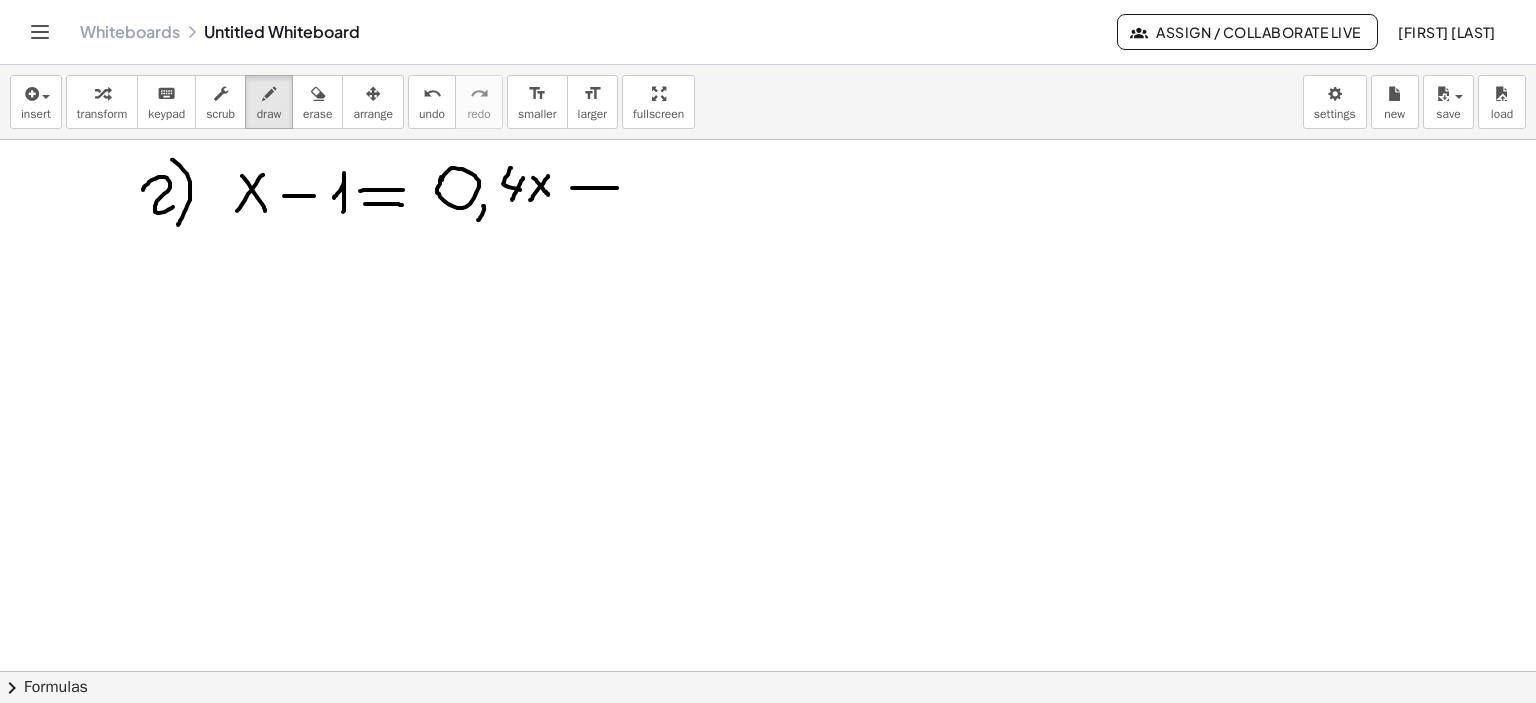 drag, startPoint x: 572, startPoint y: 187, endPoint x: 617, endPoint y: 187, distance: 45 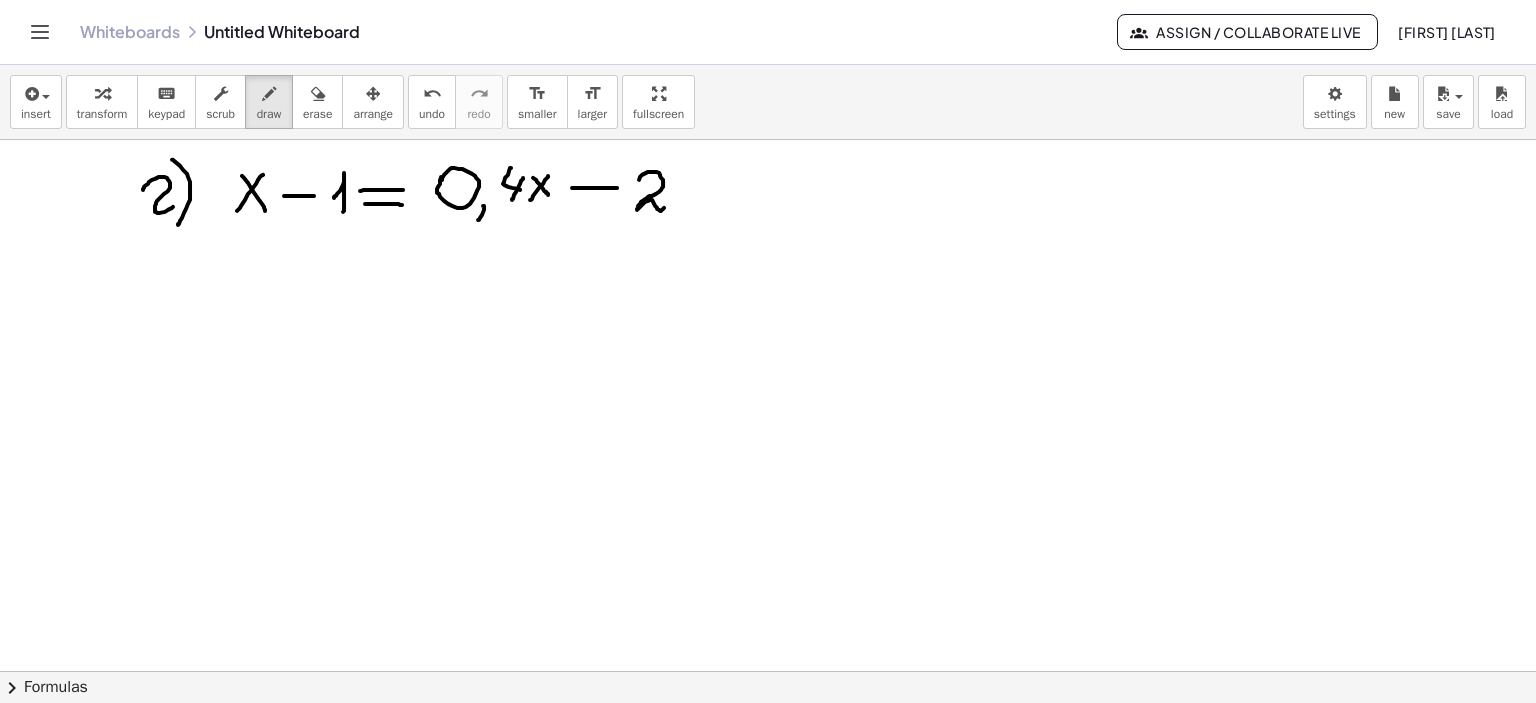 drag, startPoint x: 639, startPoint y: 179, endPoint x: 677, endPoint y: 210, distance: 49.0408 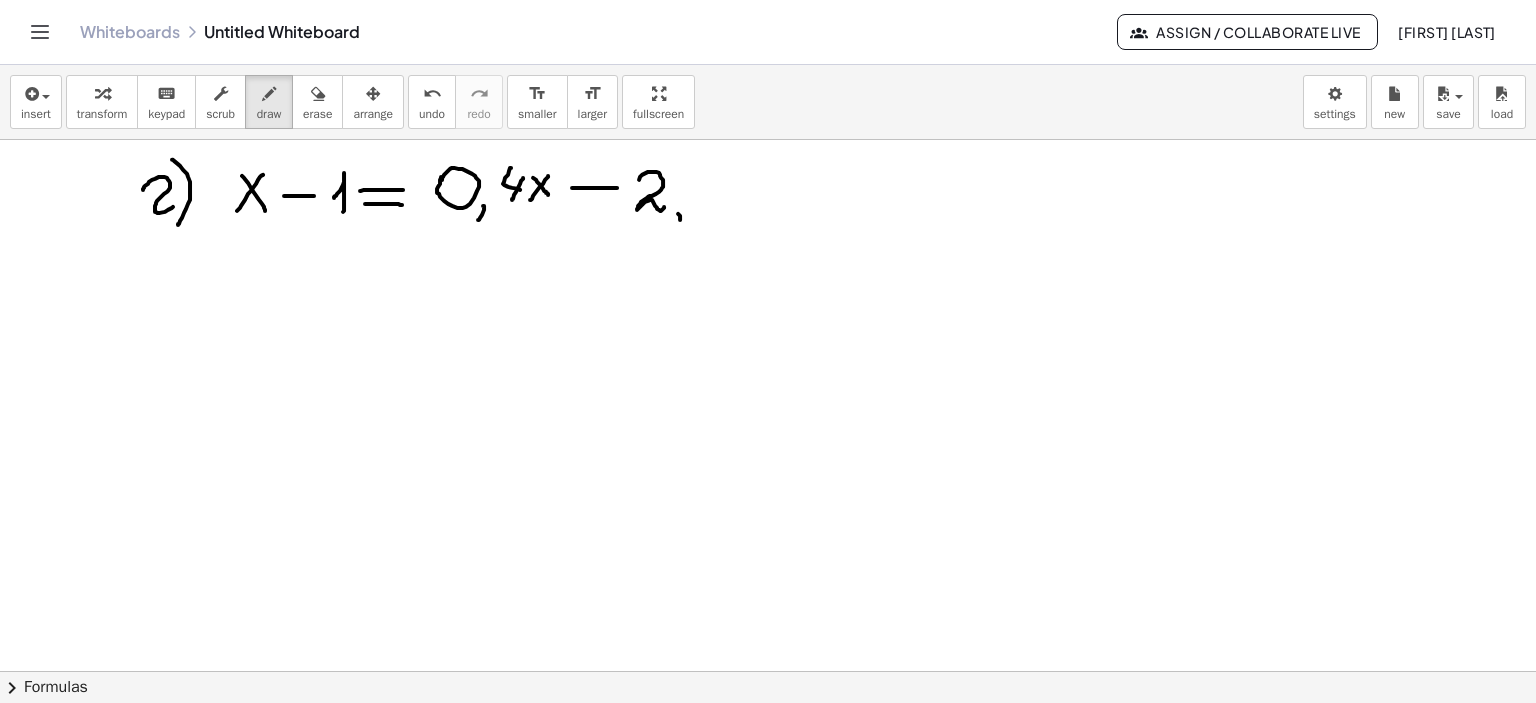 drag, startPoint x: 678, startPoint y: 213, endPoint x: 676, endPoint y: 228, distance: 15.132746 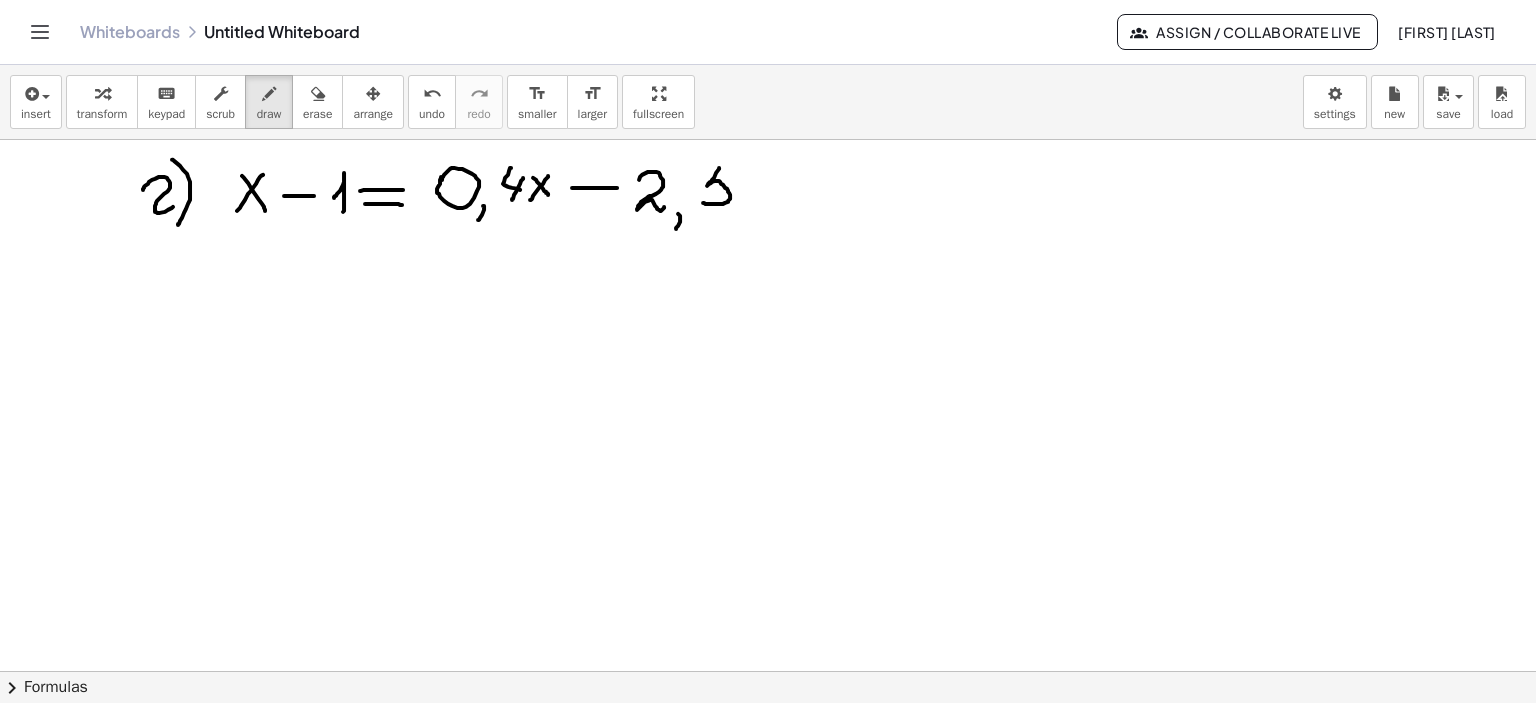 drag, startPoint x: 719, startPoint y: 167, endPoint x: 703, endPoint y: 202, distance: 38.483765 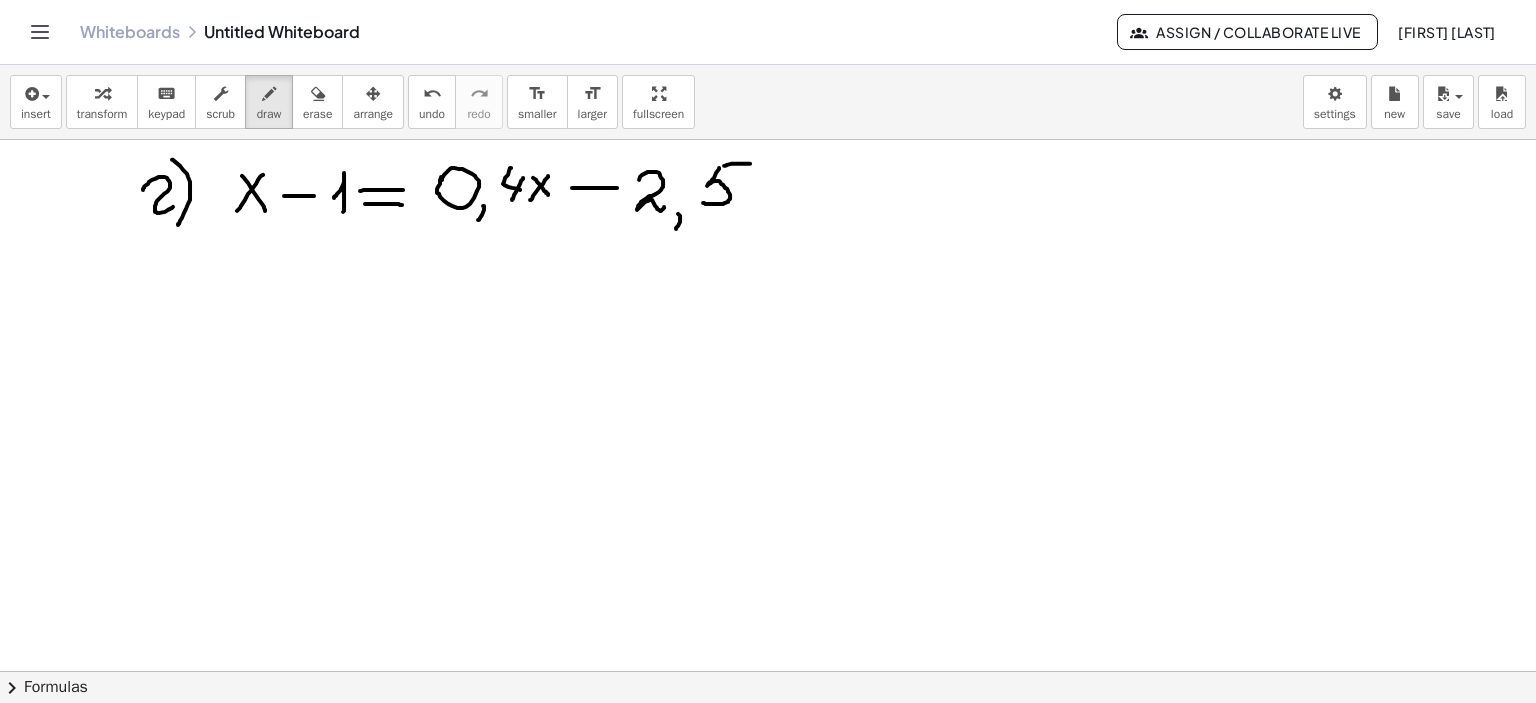 drag, startPoint x: 724, startPoint y: 165, endPoint x: 752, endPoint y: 163, distance: 28.071337 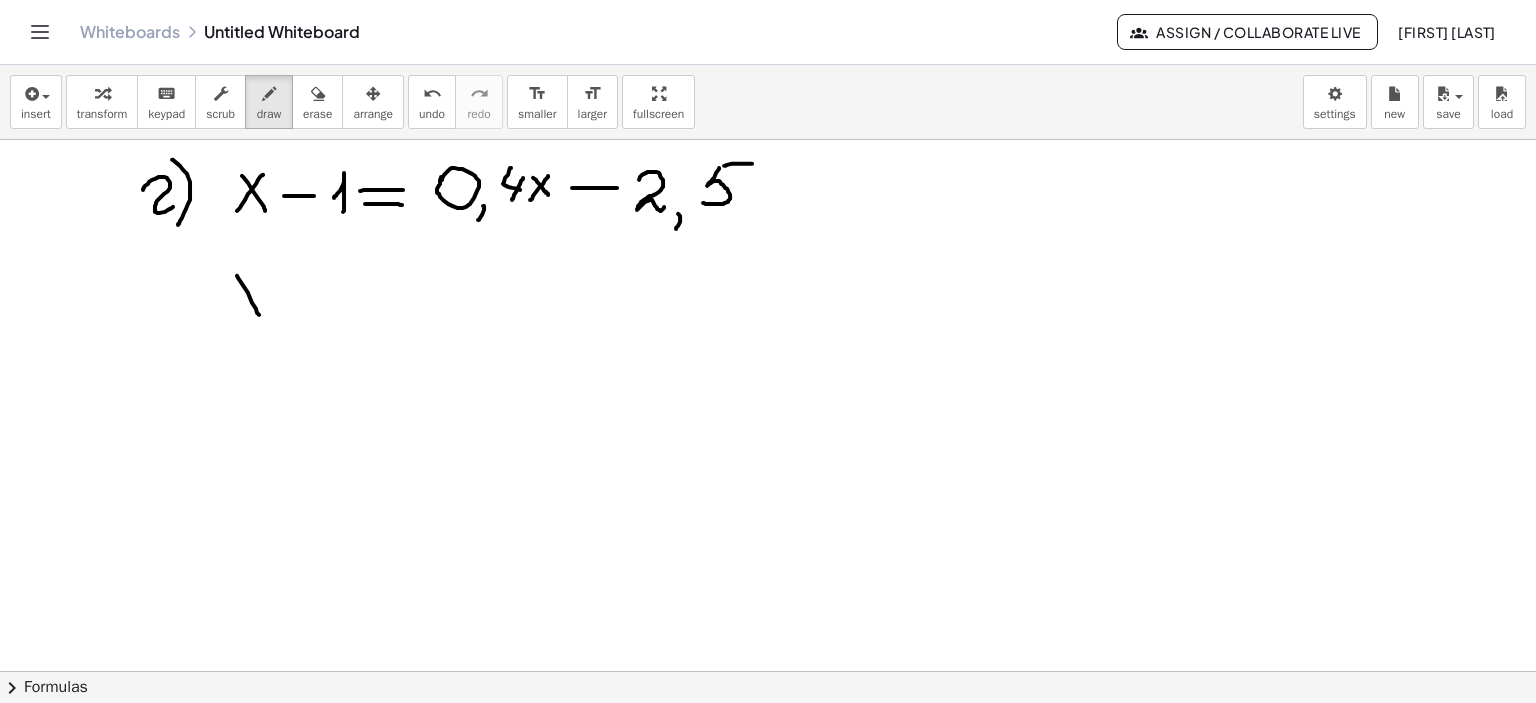 drag, startPoint x: 237, startPoint y: 275, endPoint x: 263, endPoint y: 322, distance: 53.712196 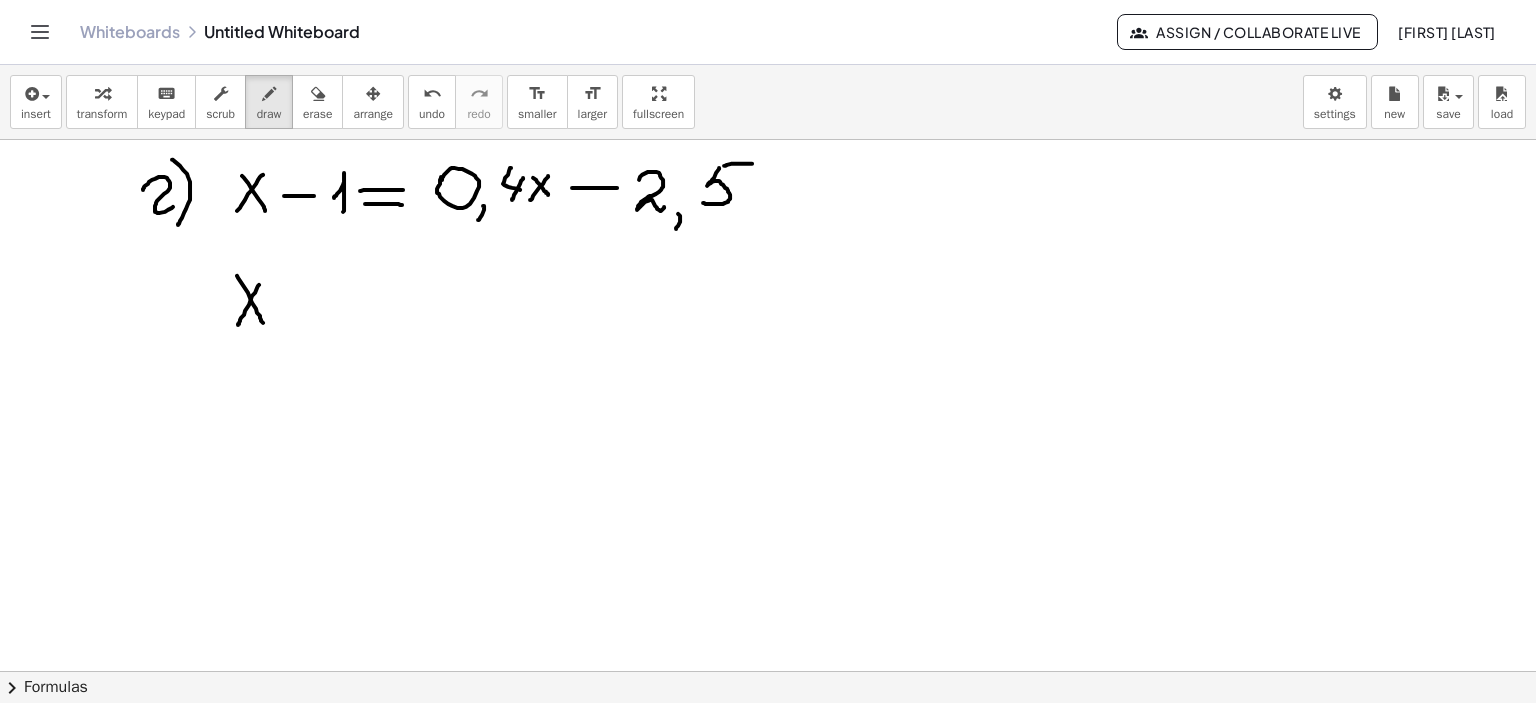 drag, startPoint x: 259, startPoint y: 284, endPoint x: 238, endPoint y: 324, distance: 45.17743 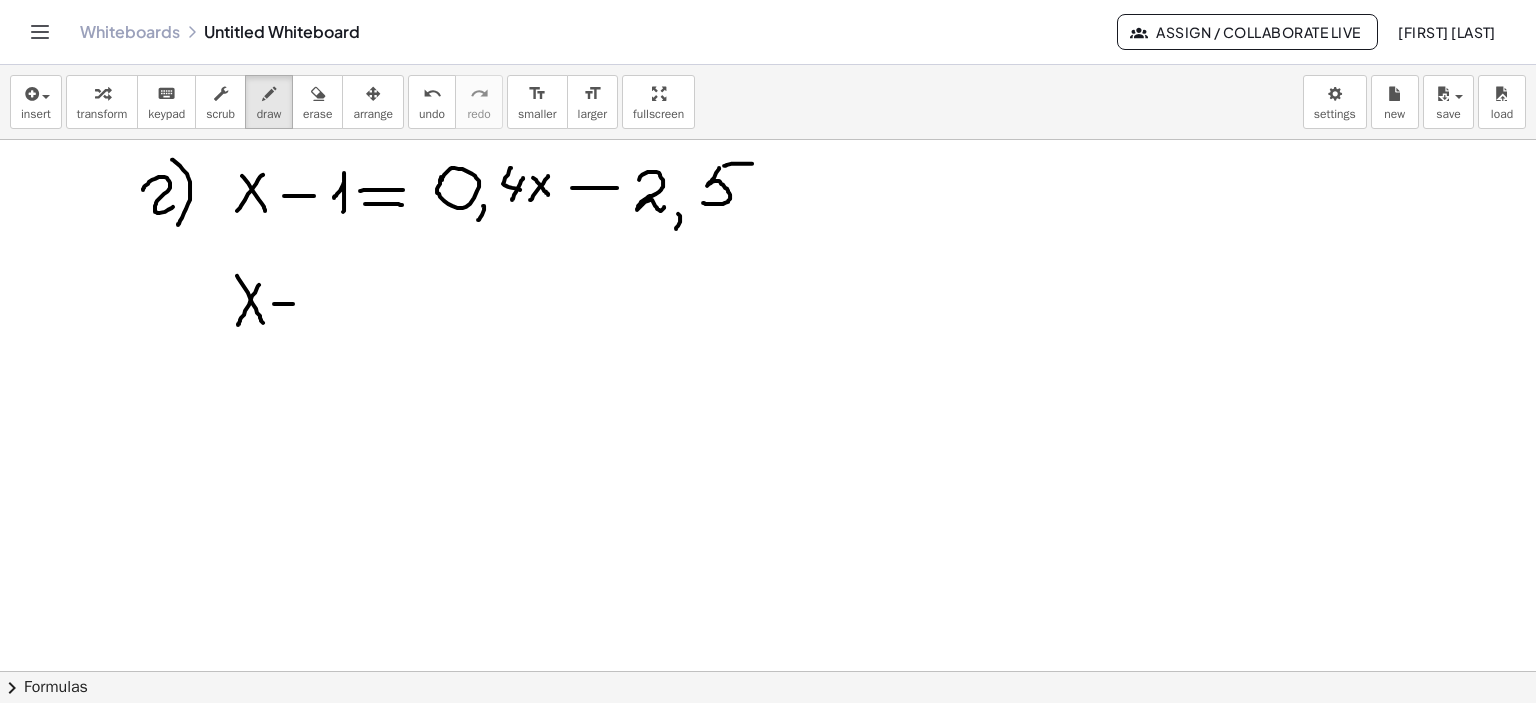 drag, startPoint x: 274, startPoint y: 303, endPoint x: 303, endPoint y: 302, distance: 29.017237 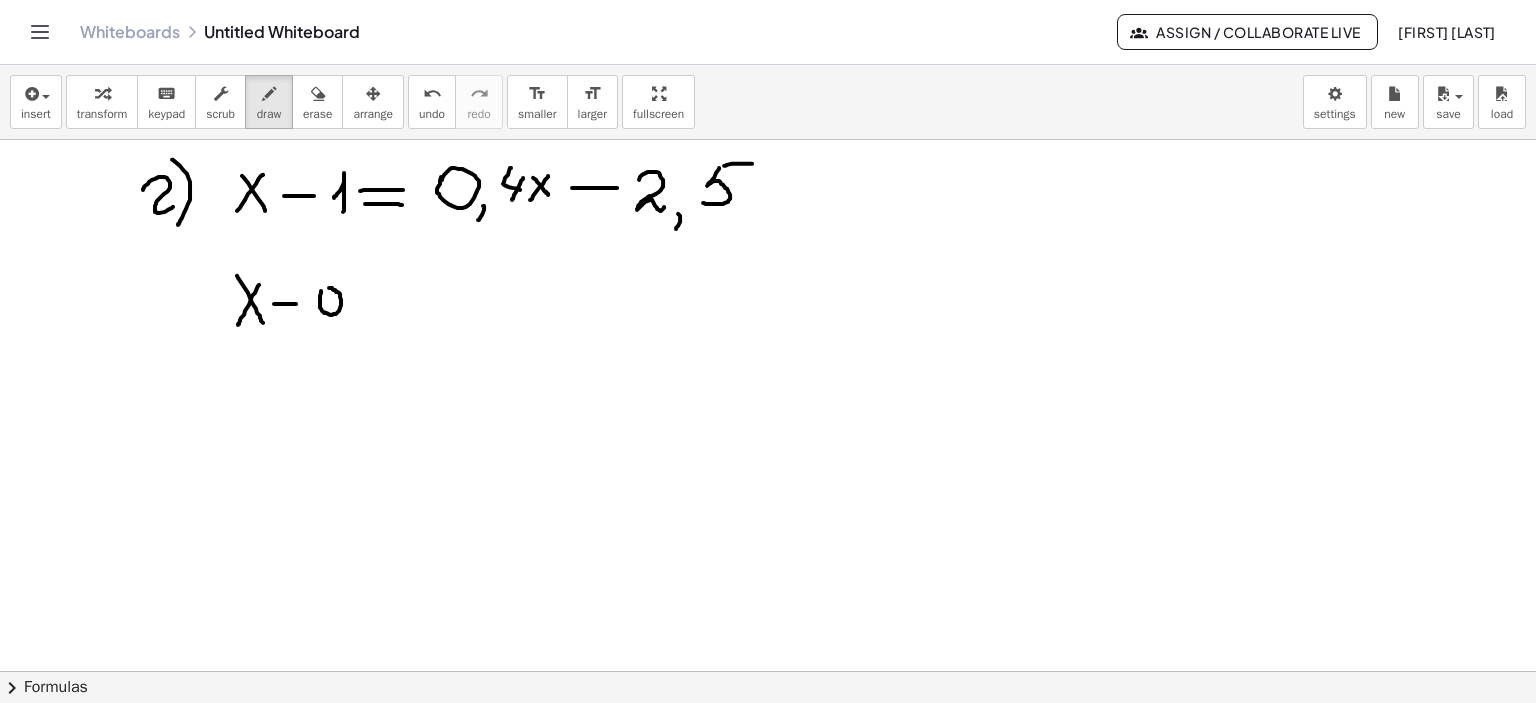 drag, startPoint x: 321, startPoint y: 290, endPoint x: 341, endPoint y: 306, distance: 25.612497 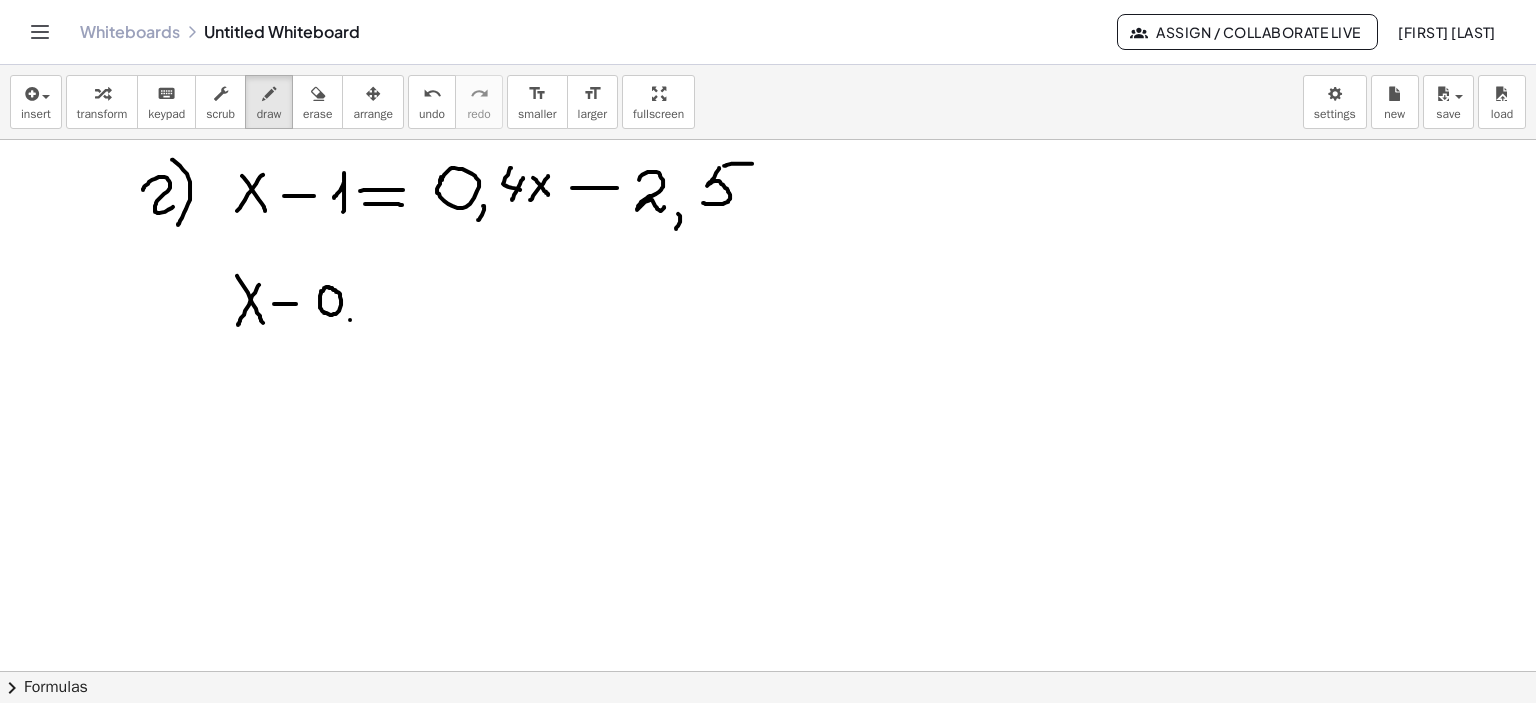 drag, startPoint x: 350, startPoint y: 319, endPoint x: 348, endPoint y: 332, distance: 13.152946 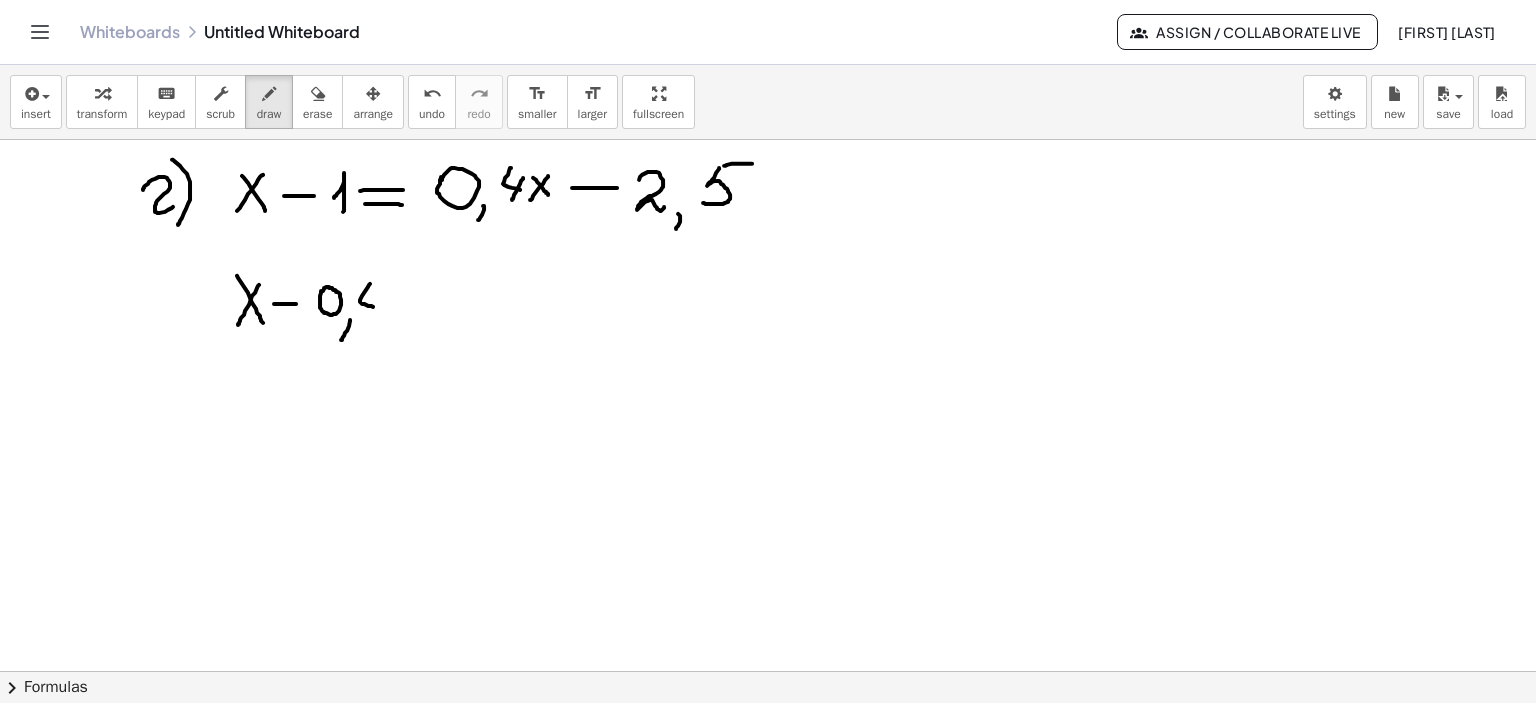 drag, startPoint x: 370, startPoint y: 283, endPoint x: 375, endPoint y: 306, distance: 23.537205 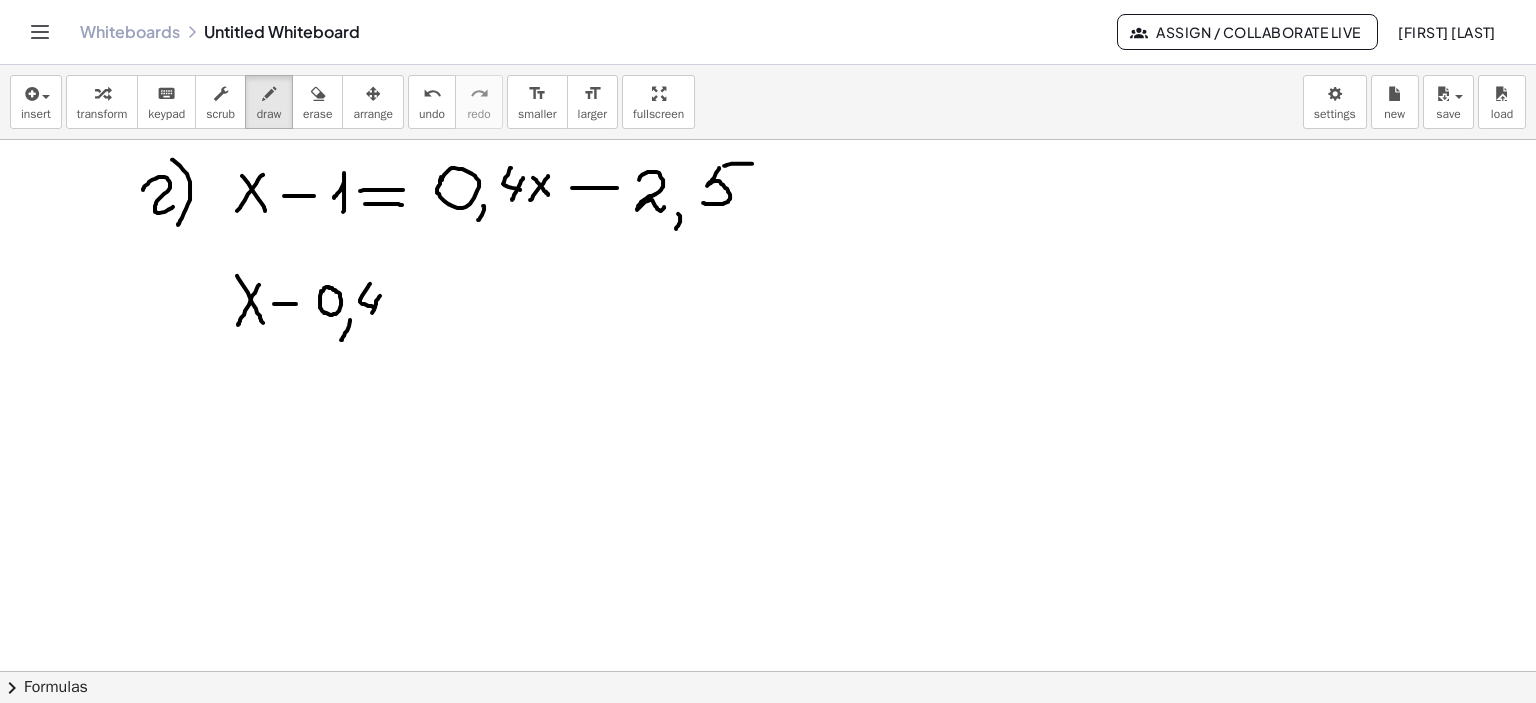 drag, startPoint x: 378, startPoint y: 298, endPoint x: 378, endPoint y: 313, distance: 15 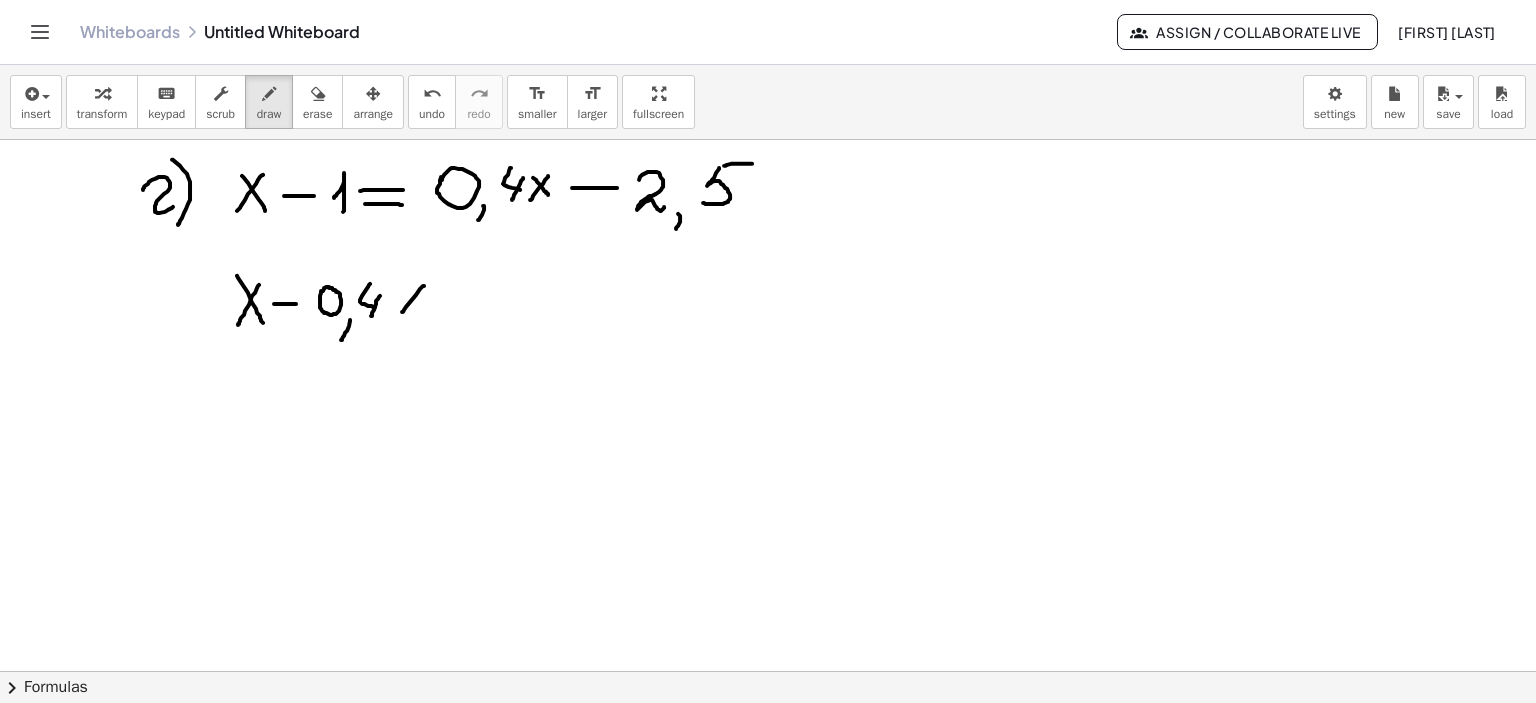 drag, startPoint x: 424, startPoint y: 285, endPoint x: 401, endPoint y: 312, distance: 35.468296 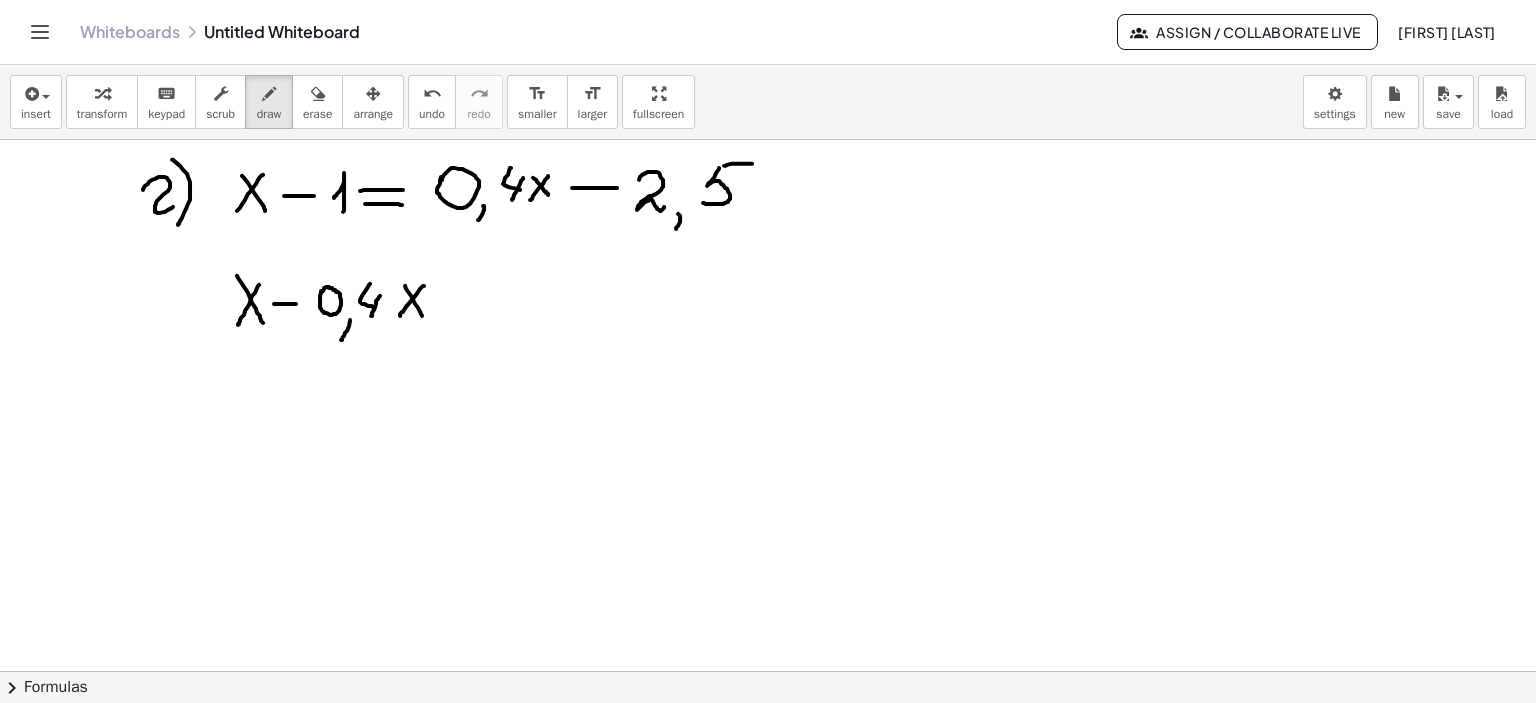 drag, startPoint x: 405, startPoint y: 285, endPoint x: 424, endPoint y: 316, distance: 36.359318 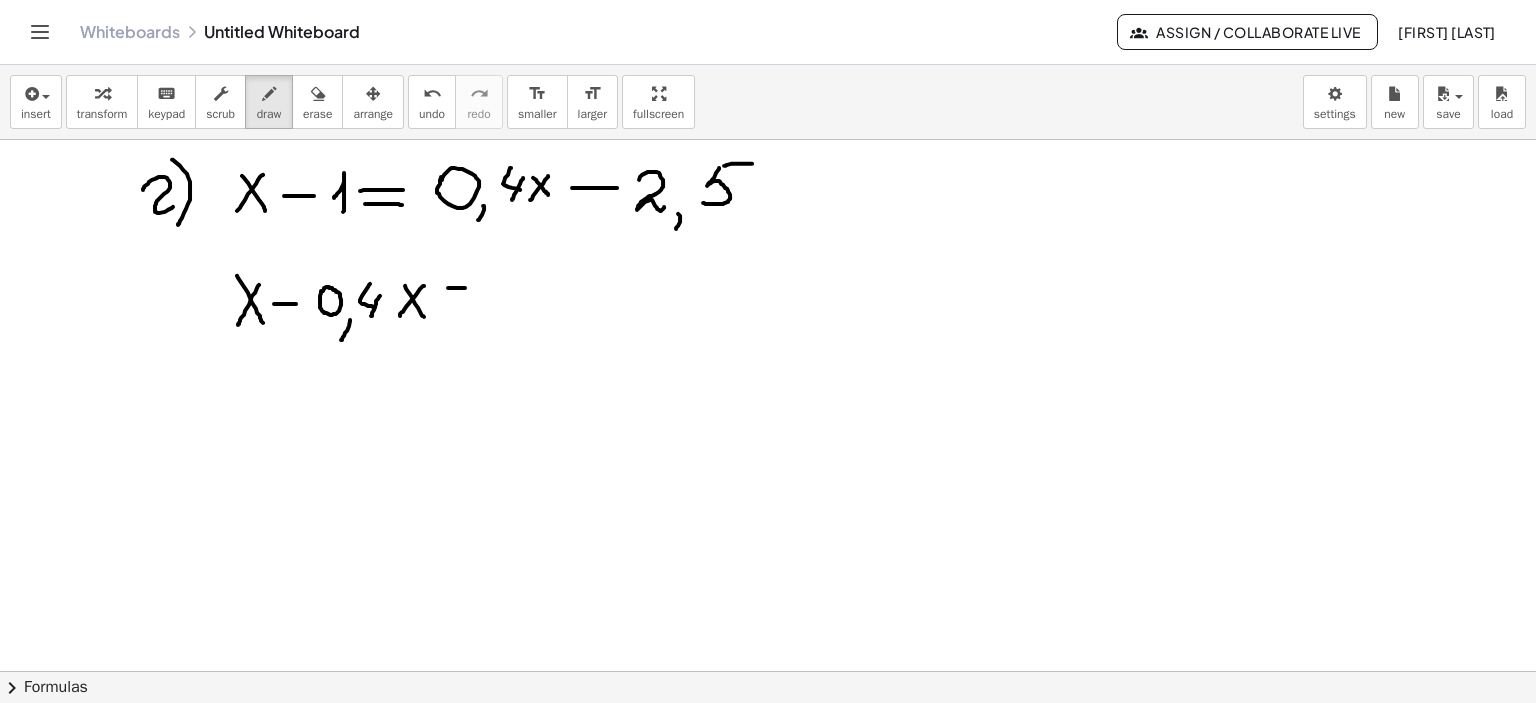 drag, startPoint x: 448, startPoint y: 287, endPoint x: 504, endPoint y: 287, distance: 56 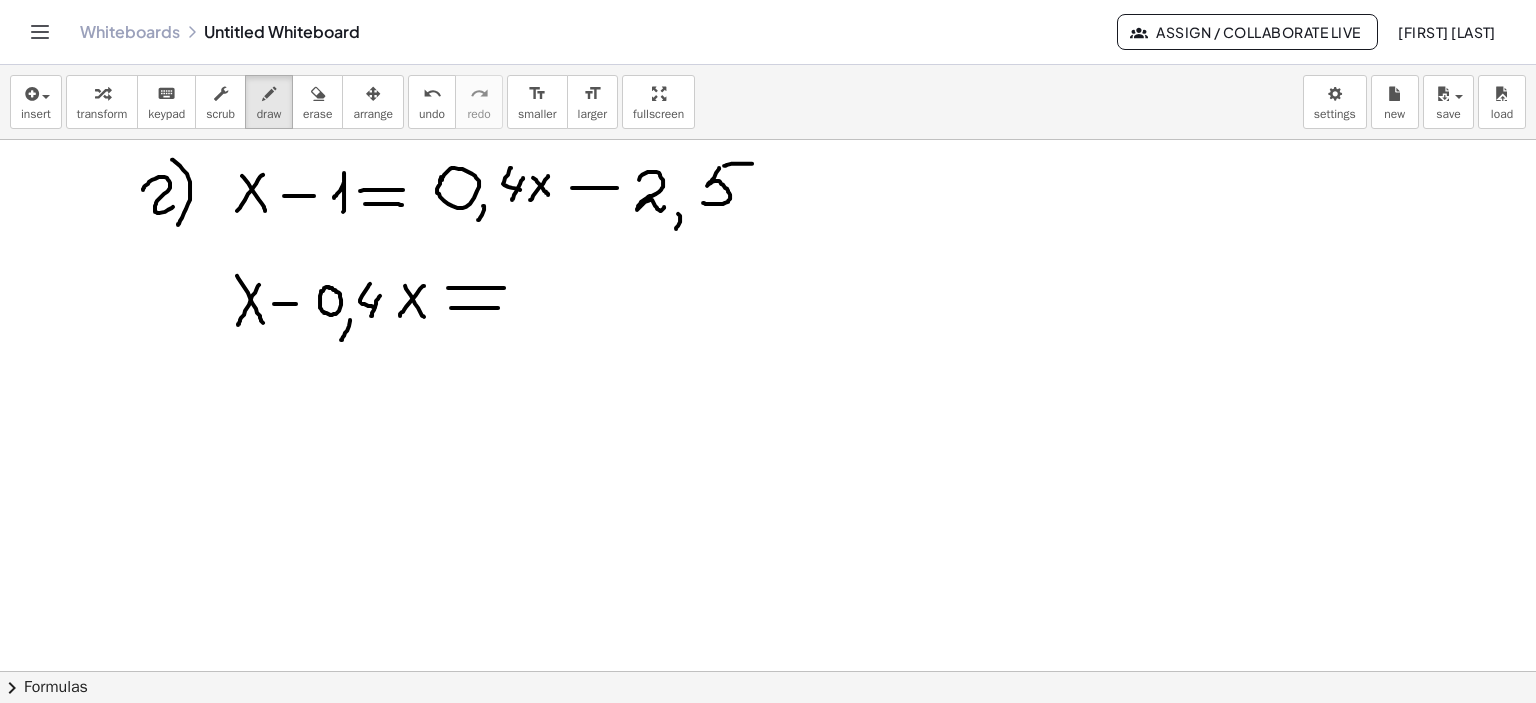 drag, startPoint x: 451, startPoint y: 307, endPoint x: 498, endPoint y: 307, distance: 47 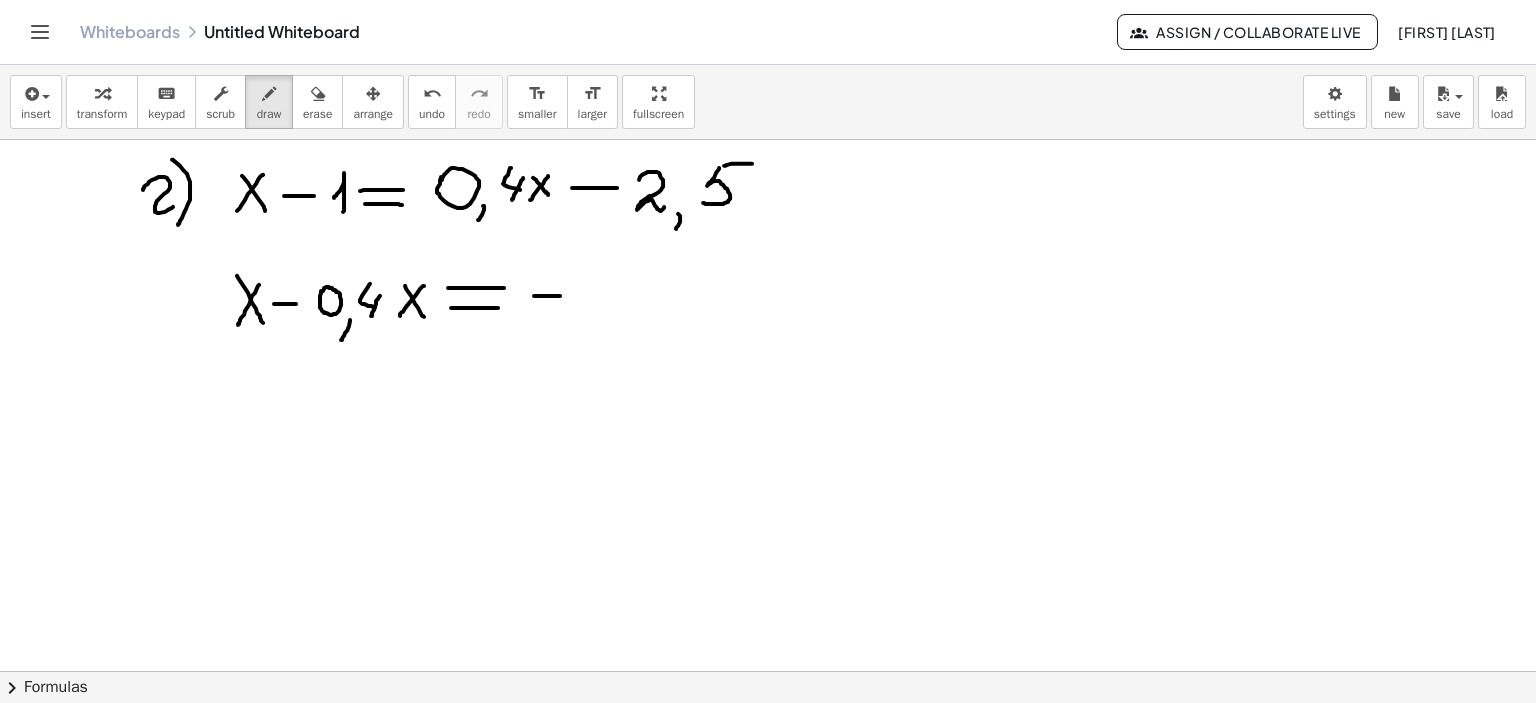 drag, startPoint x: 534, startPoint y: 295, endPoint x: 560, endPoint y: 295, distance: 26 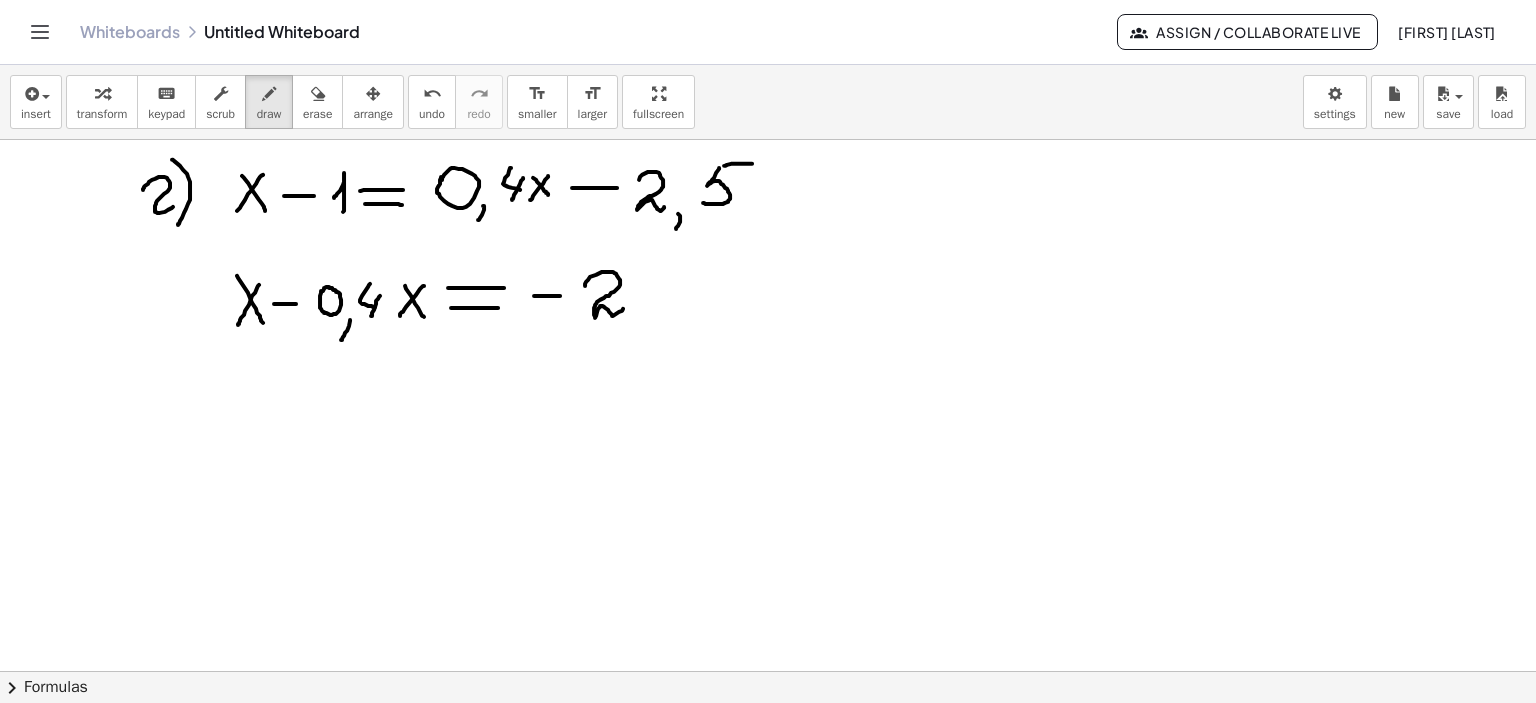 drag, startPoint x: 585, startPoint y: 285, endPoint x: 630, endPoint y: 307, distance: 50.08992 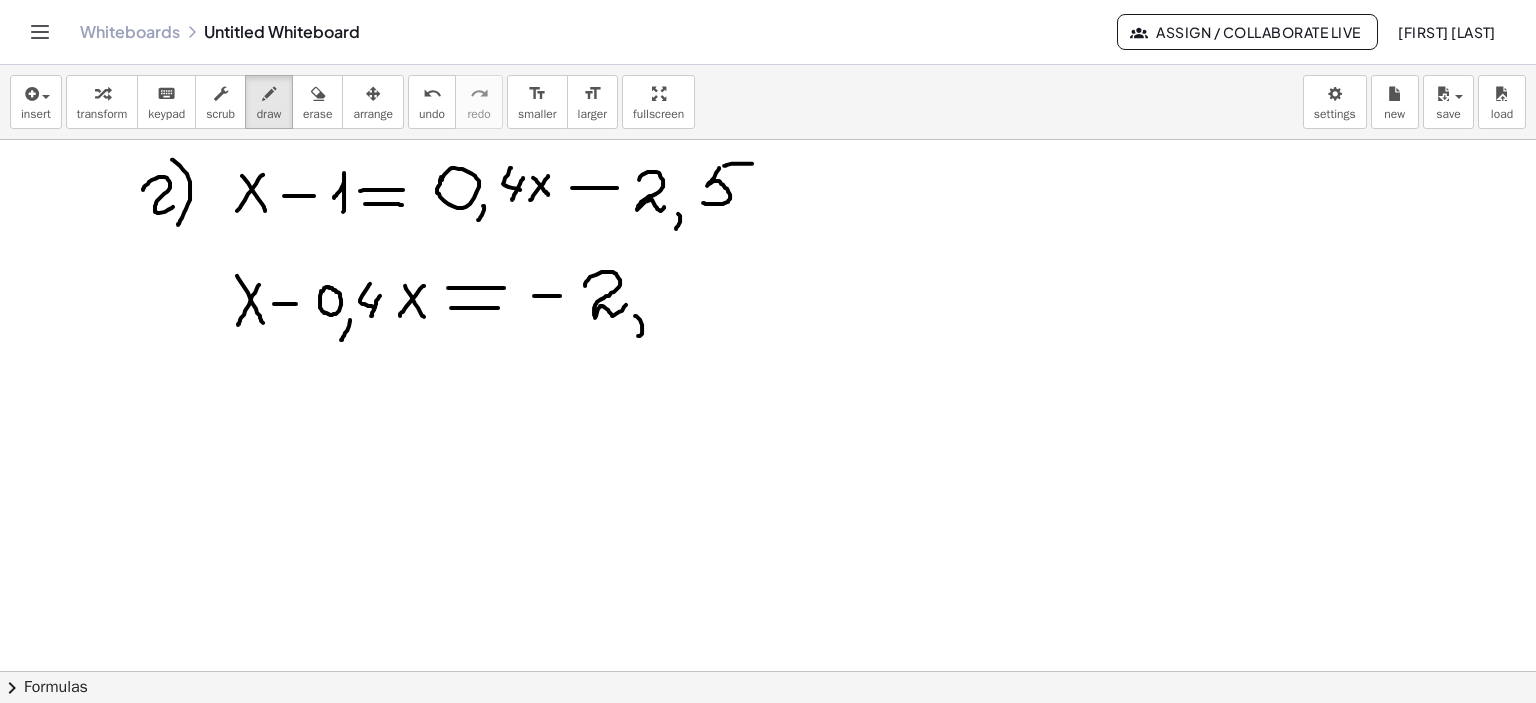 drag, startPoint x: 635, startPoint y: 315, endPoint x: 652, endPoint y: 323, distance: 18.788294 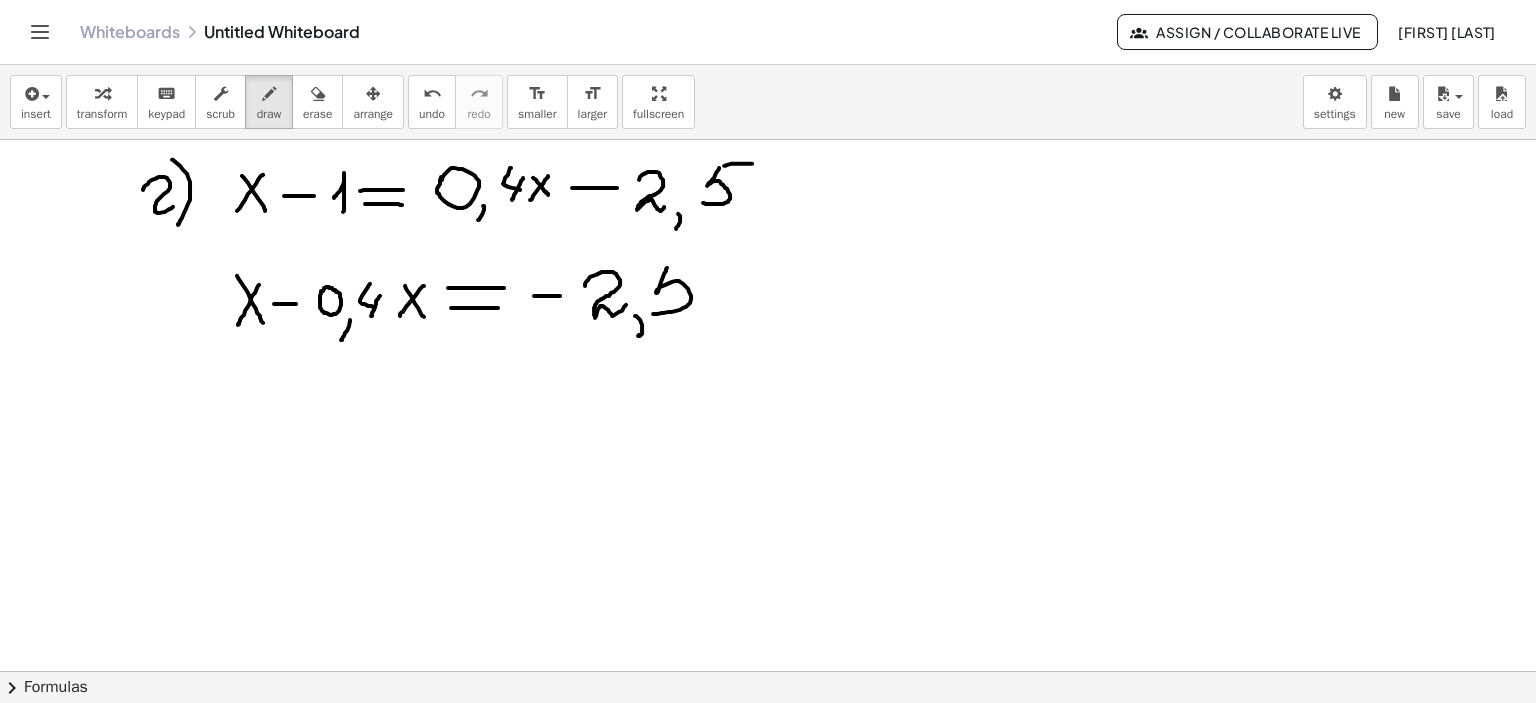 drag, startPoint x: 667, startPoint y: 267, endPoint x: 654, endPoint y: 311, distance: 45.88028 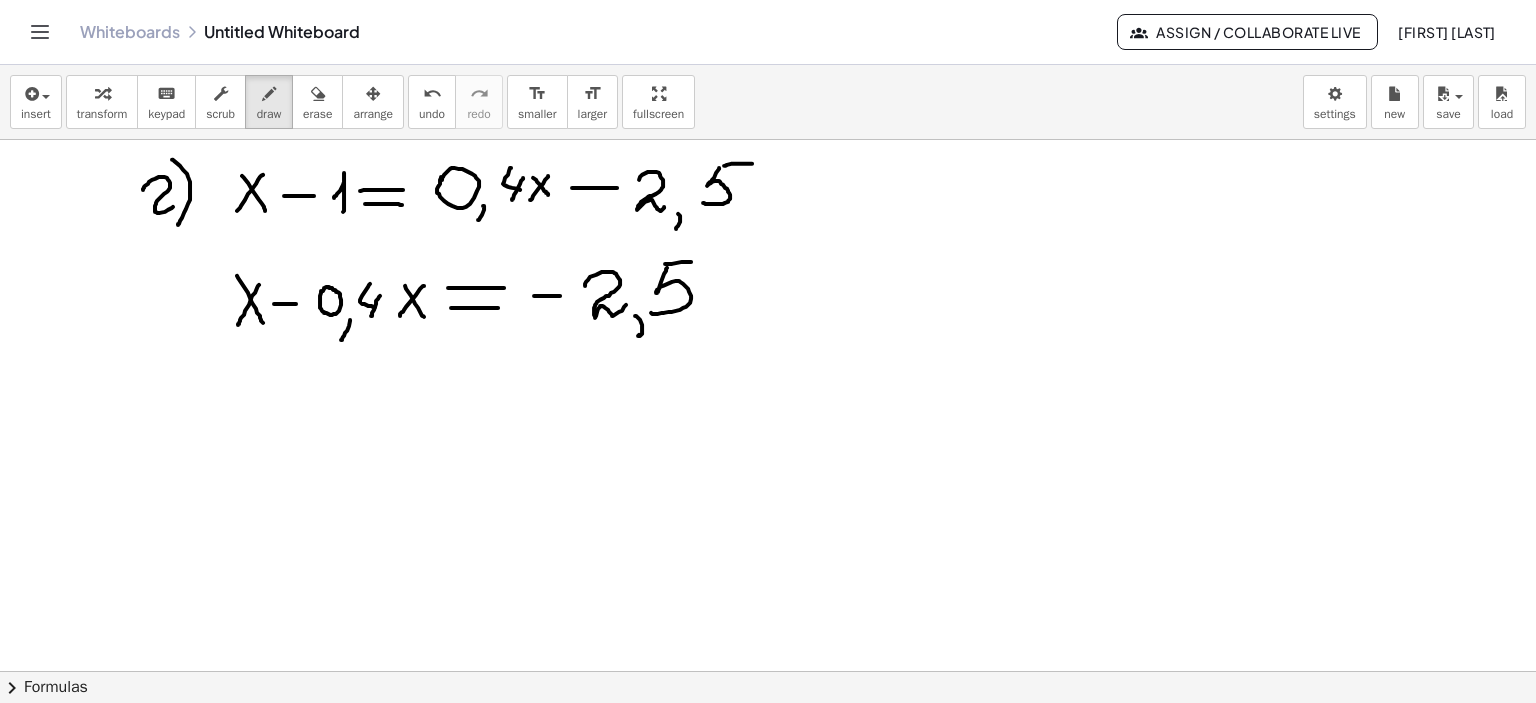 drag, startPoint x: 665, startPoint y: 263, endPoint x: 696, endPoint y: 261, distance: 31.06445 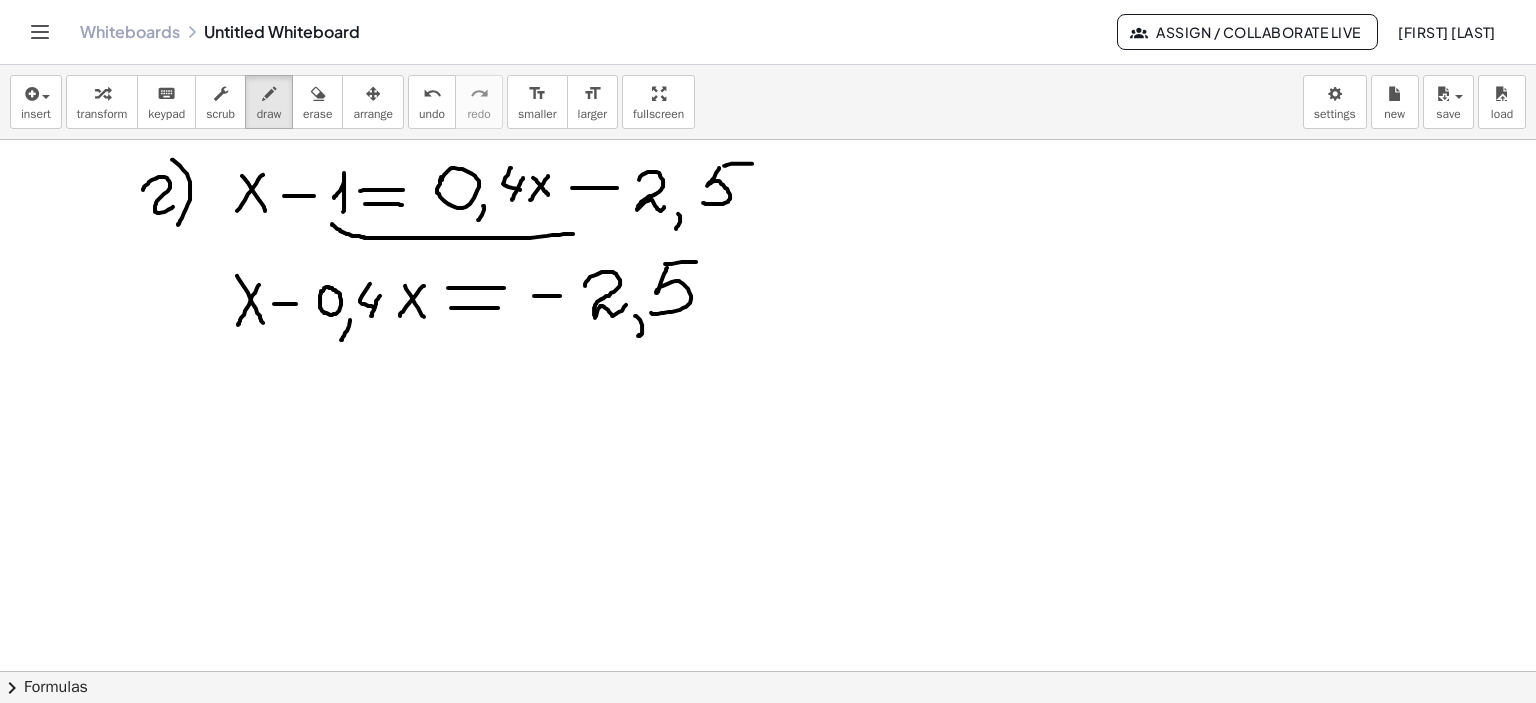 drag, startPoint x: 332, startPoint y: 223, endPoint x: 573, endPoint y: 233, distance: 241.20738 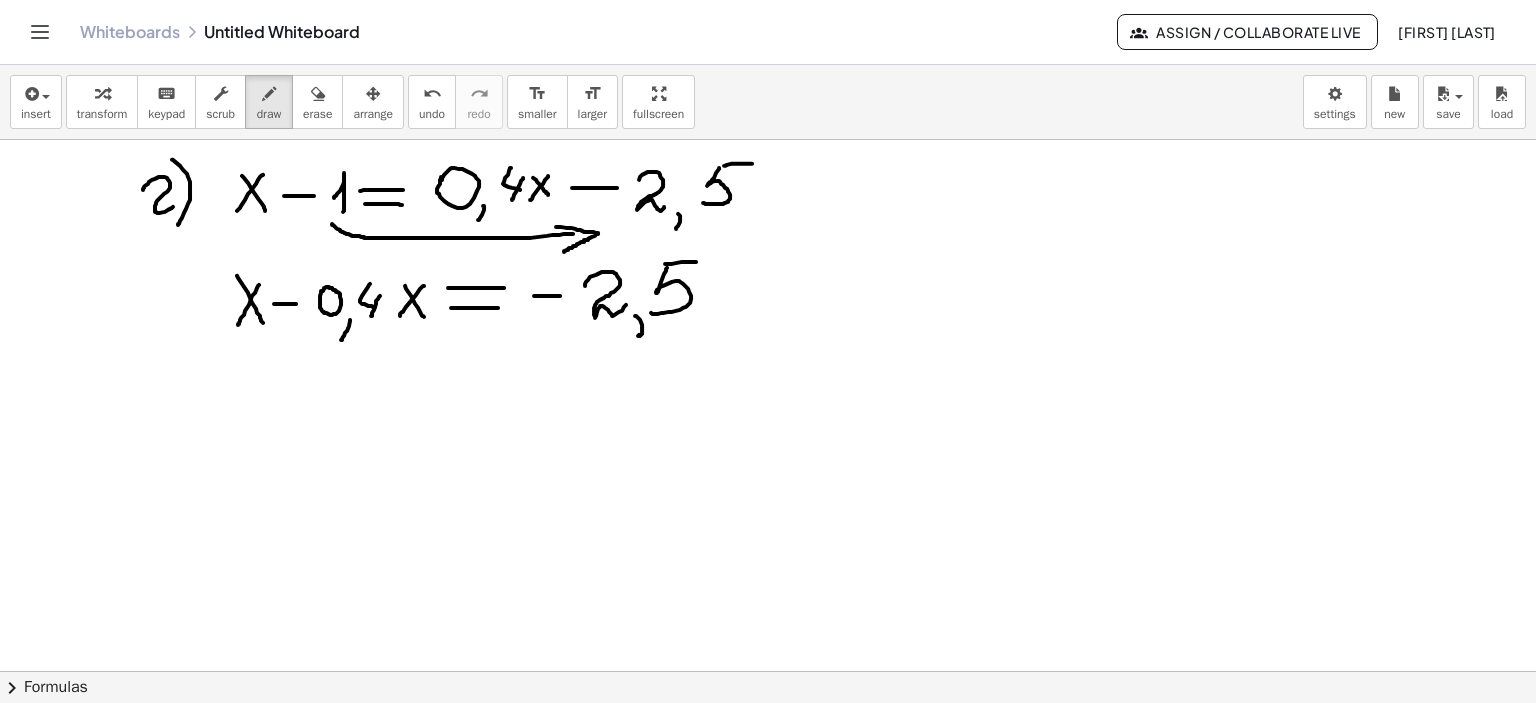 drag, startPoint x: 556, startPoint y: 226, endPoint x: 564, endPoint y: 251, distance: 26.24881 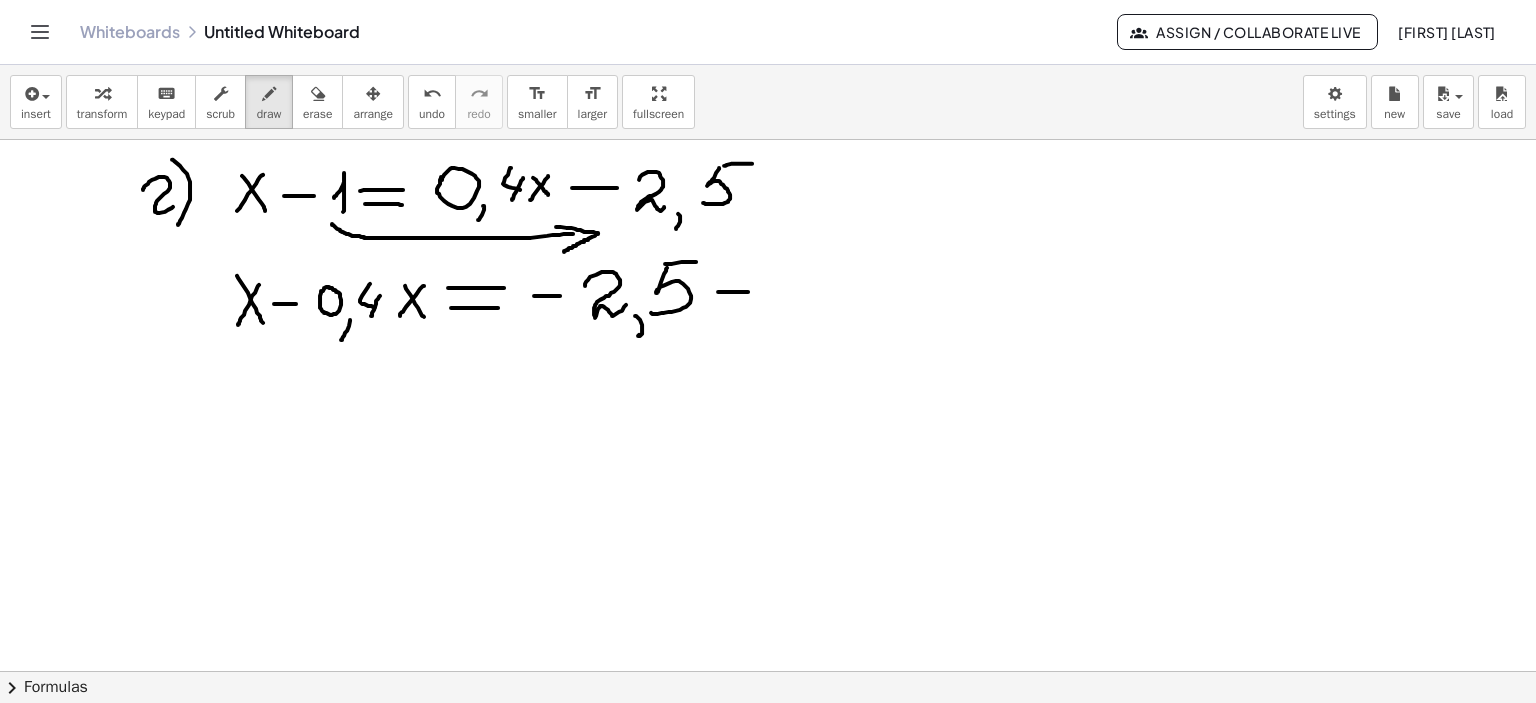 drag, startPoint x: 718, startPoint y: 291, endPoint x: 750, endPoint y: 291, distance: 32 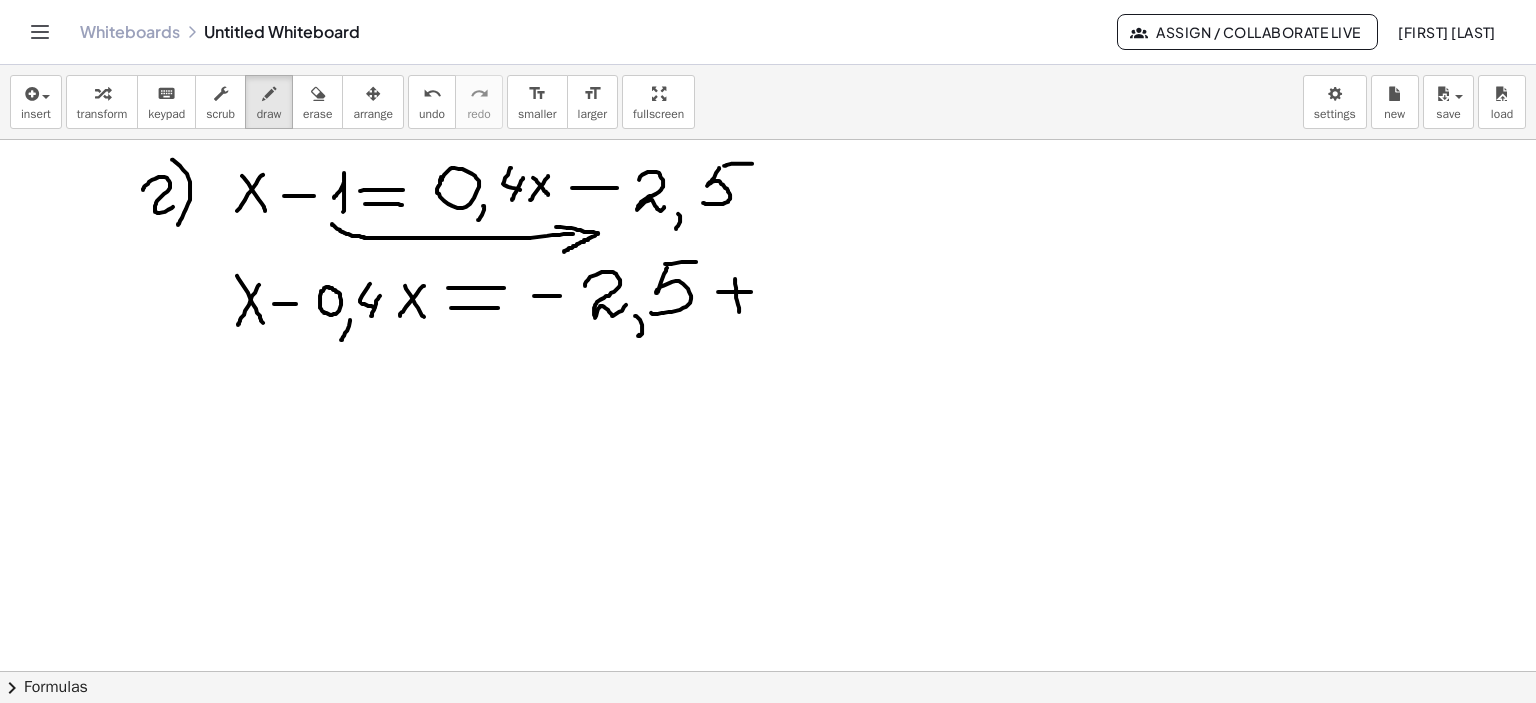drag, startPoint x: 735, startPoint y: 278, endPoint x: 739, endPoint y: 311, distance: 33.24154 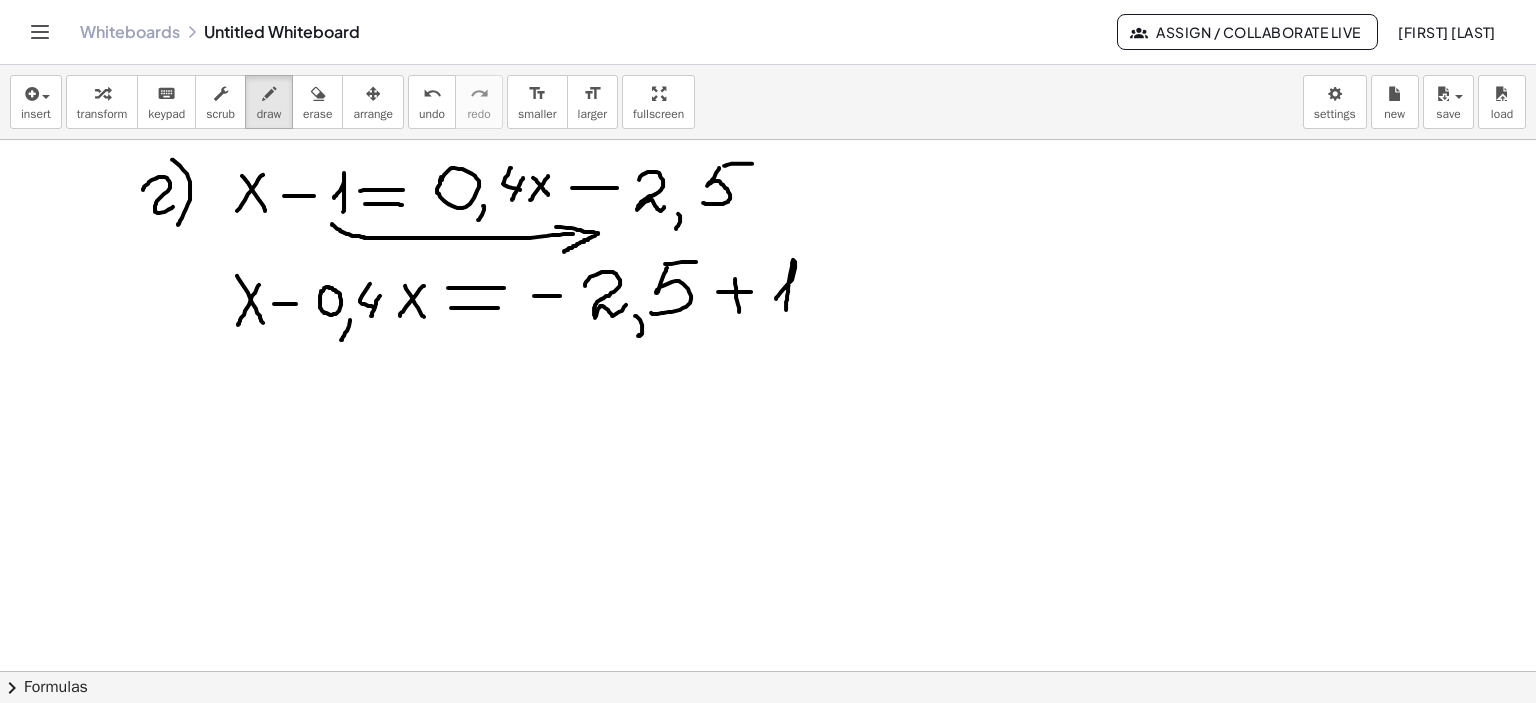 drag, startPoint x: 778, startPoint y: 295, endPoint x: 786, endPoint y: 309, distance: 16.124516 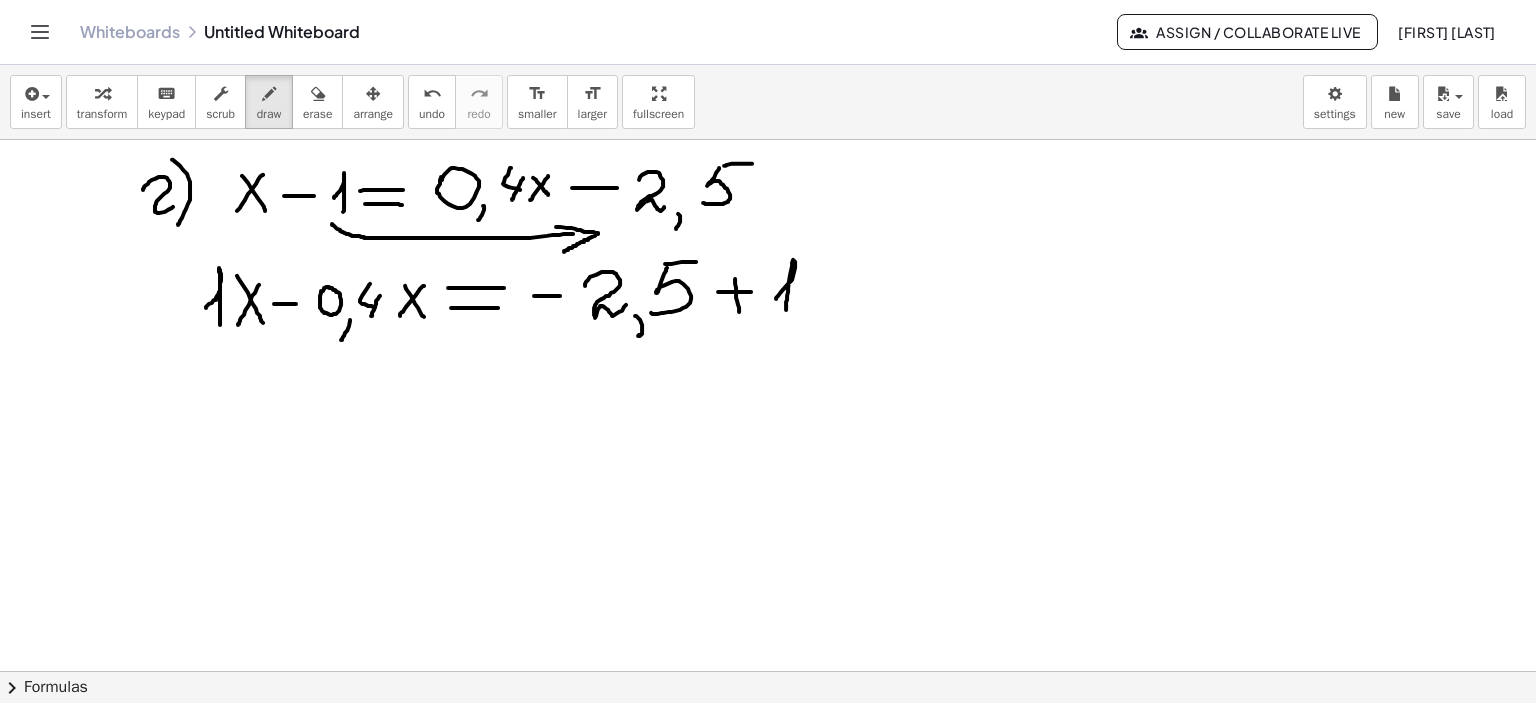 drag, startPoint x: 206, startPoint y: 307, endPoint x: 220, endPoint y: 325, distance: 22.803509 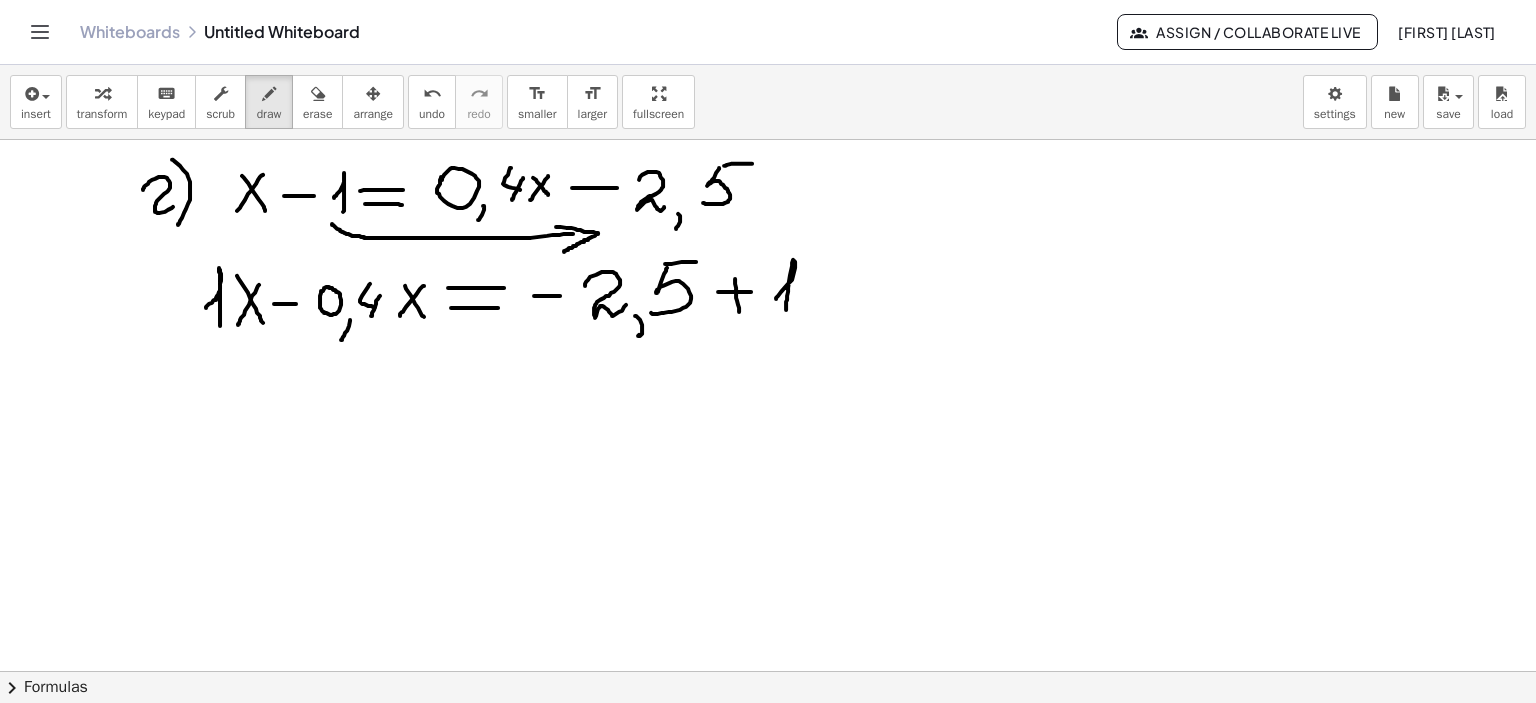 click at bounding box center (768, 406) 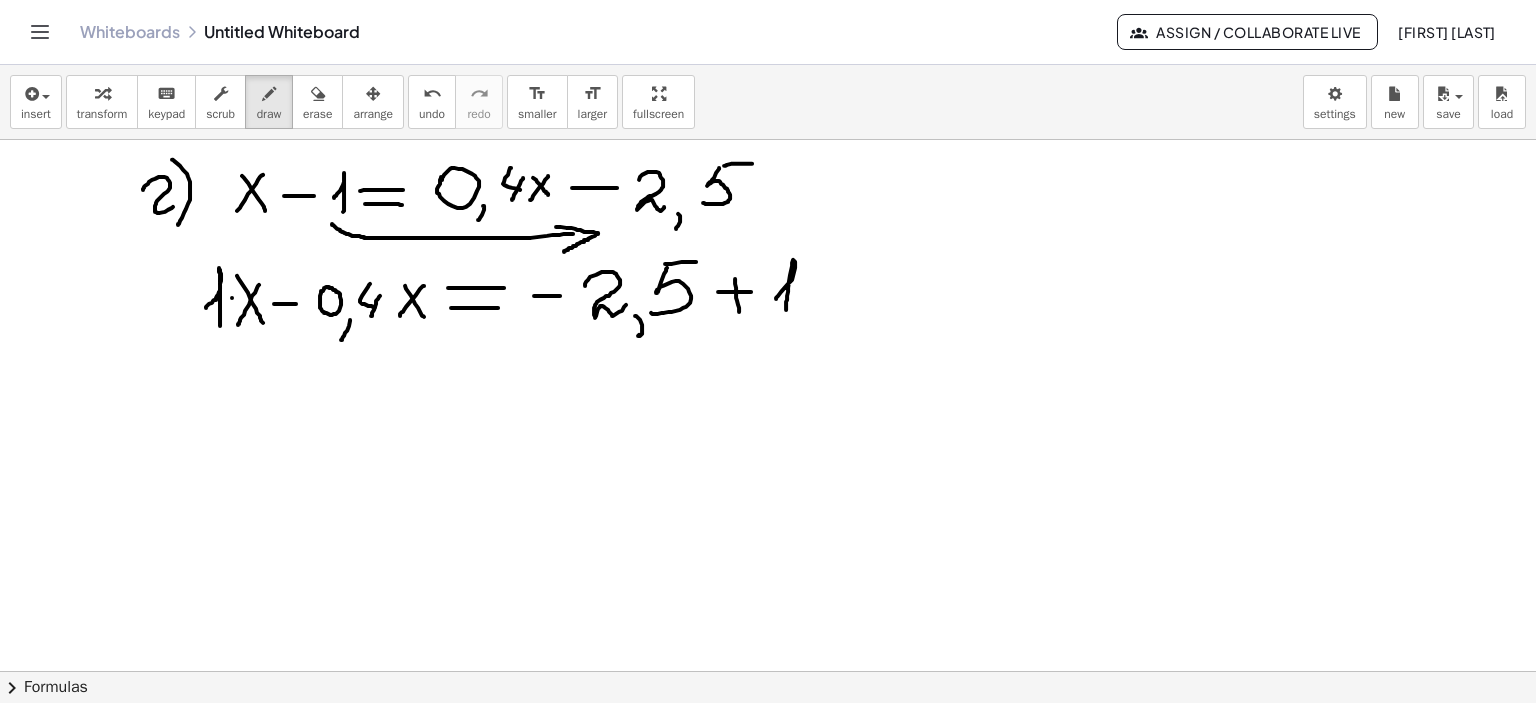 click at bounding box center (768, 406) 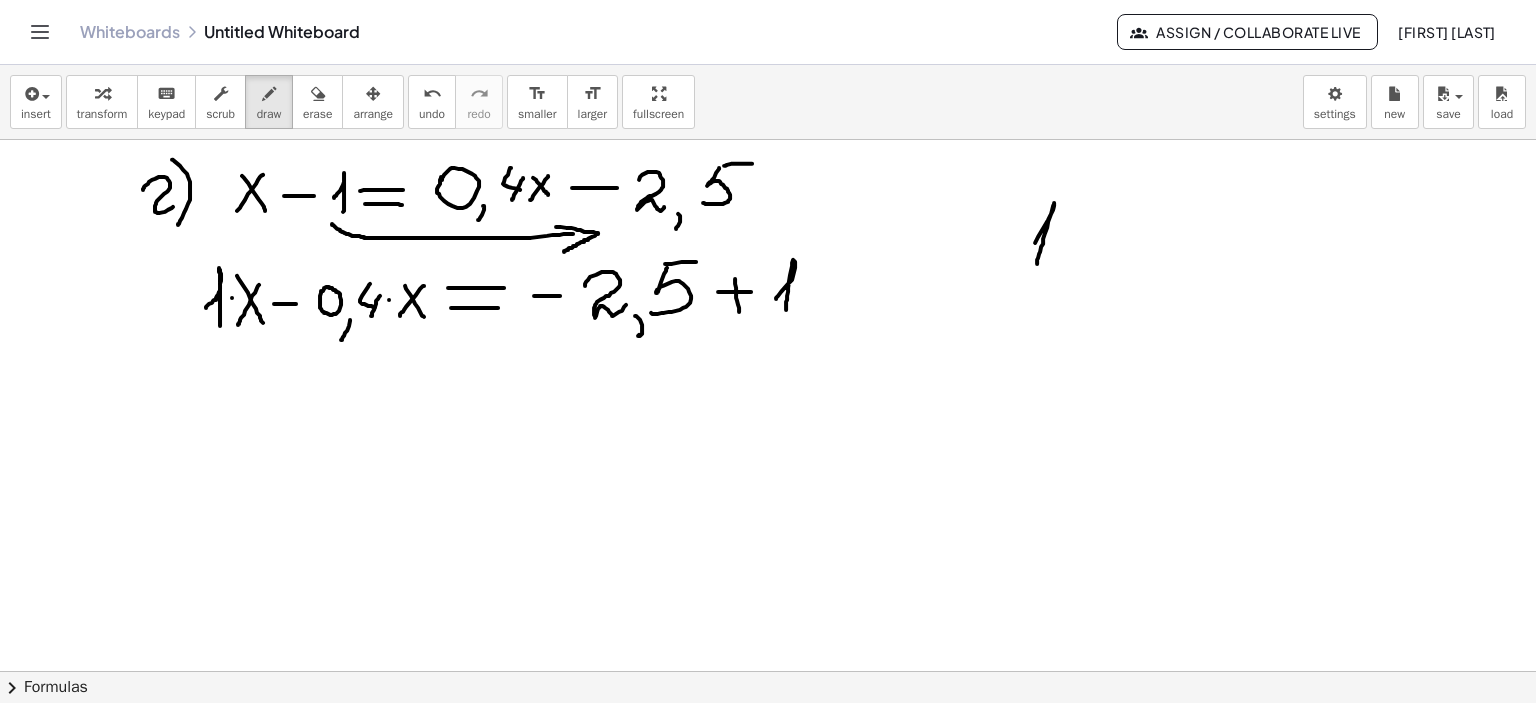 drag, startPoint x: 1035, startPoint y: 242, endPoint x: 1037, endPoint y: 263, distance: 21.095022 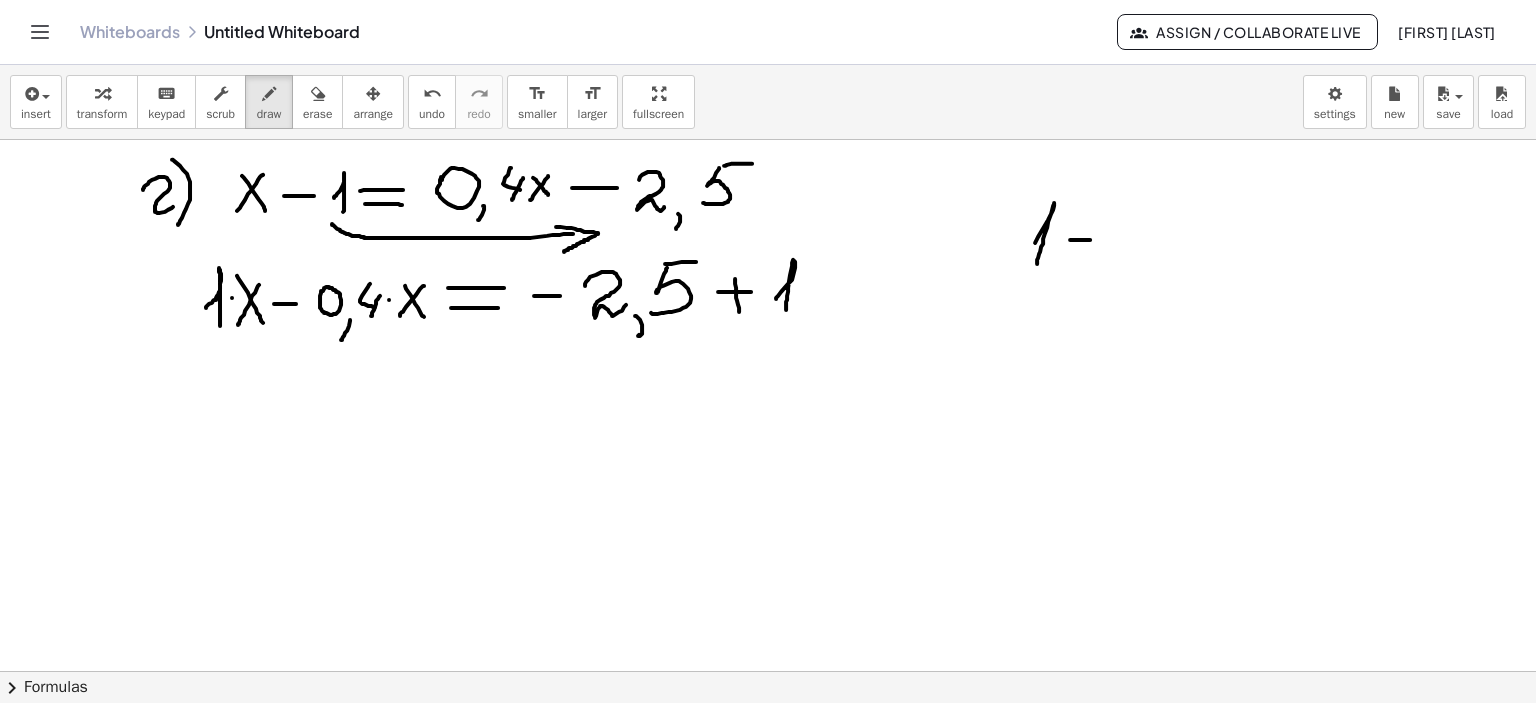drag, startPoint x: 1070, startPoint y: 239, endPoint x: 1097, endPoint y: 239, distance: 27 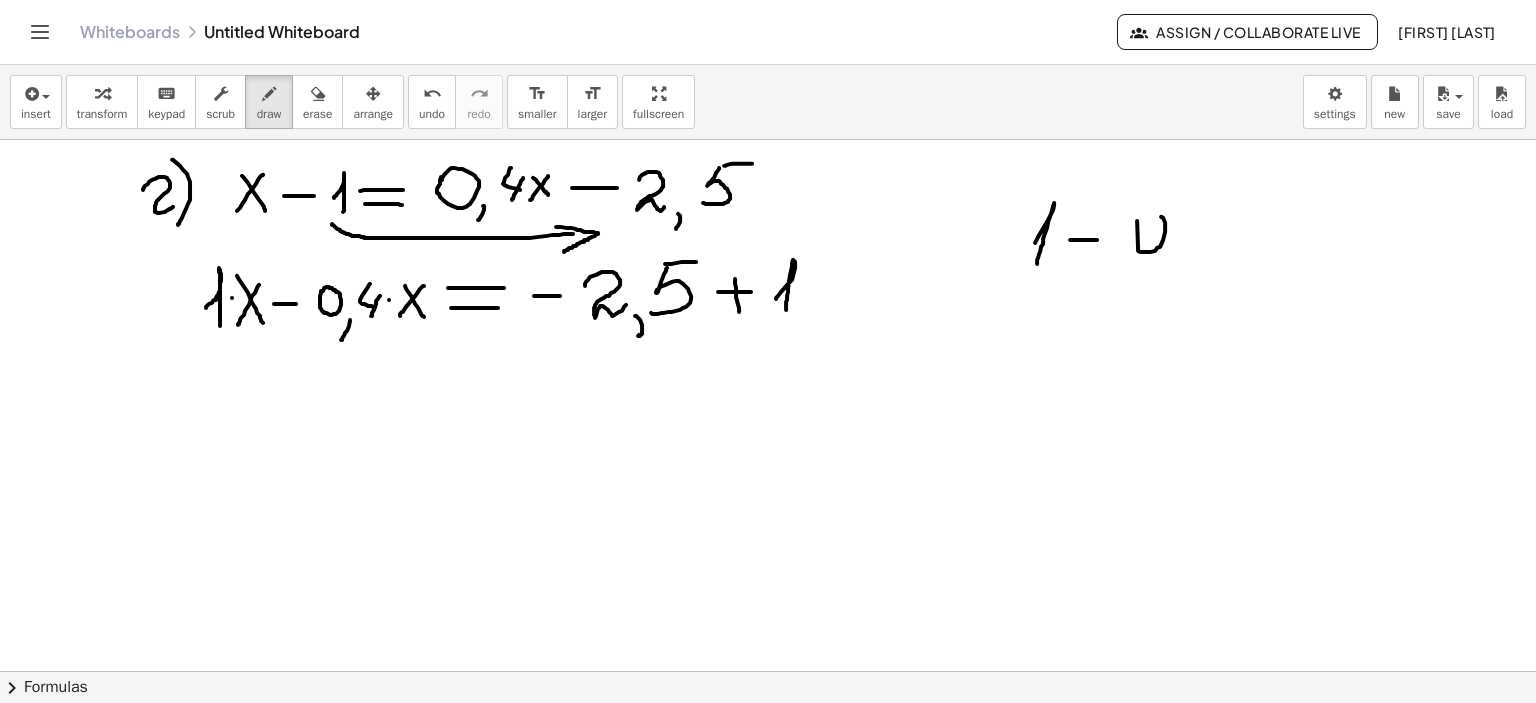 click at bounding box center [768, 406] 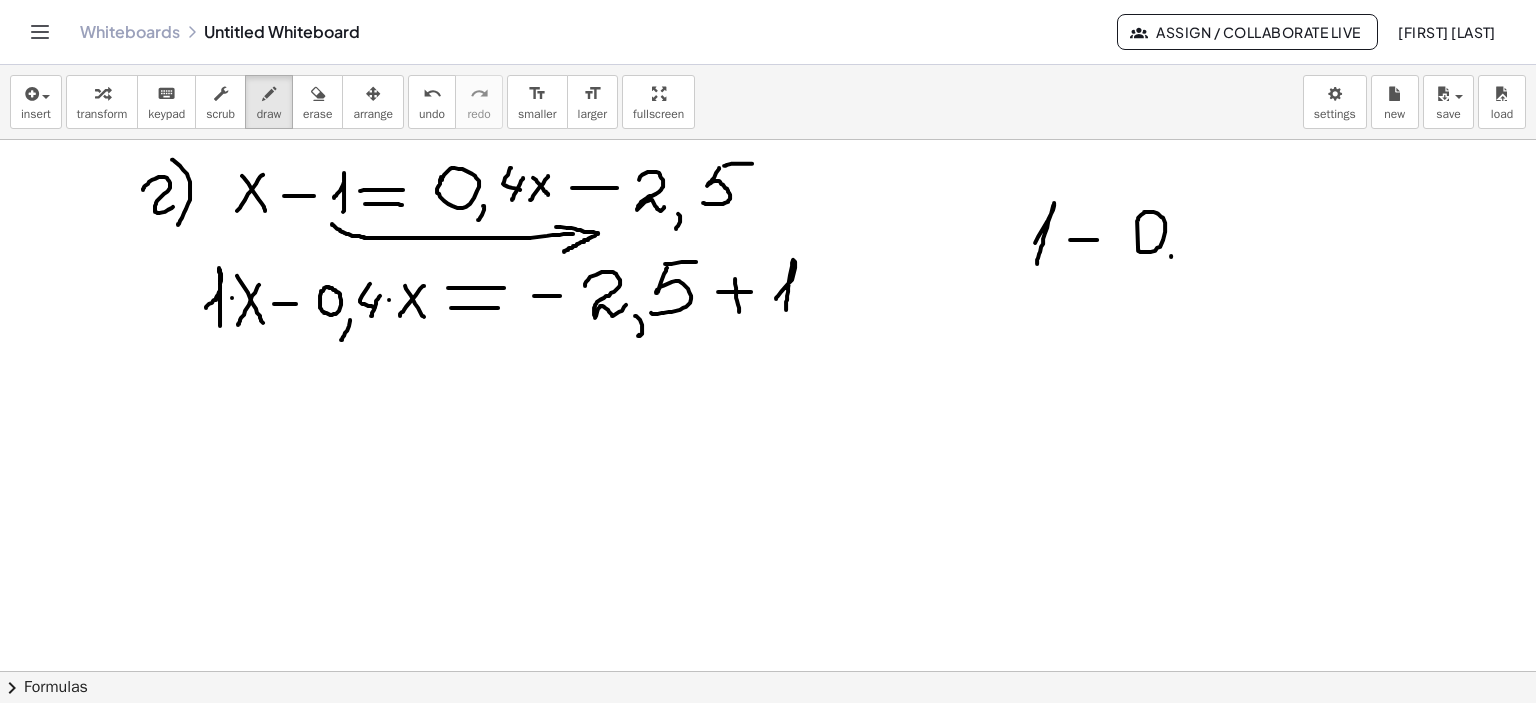 click at bounding box center [768, 406] 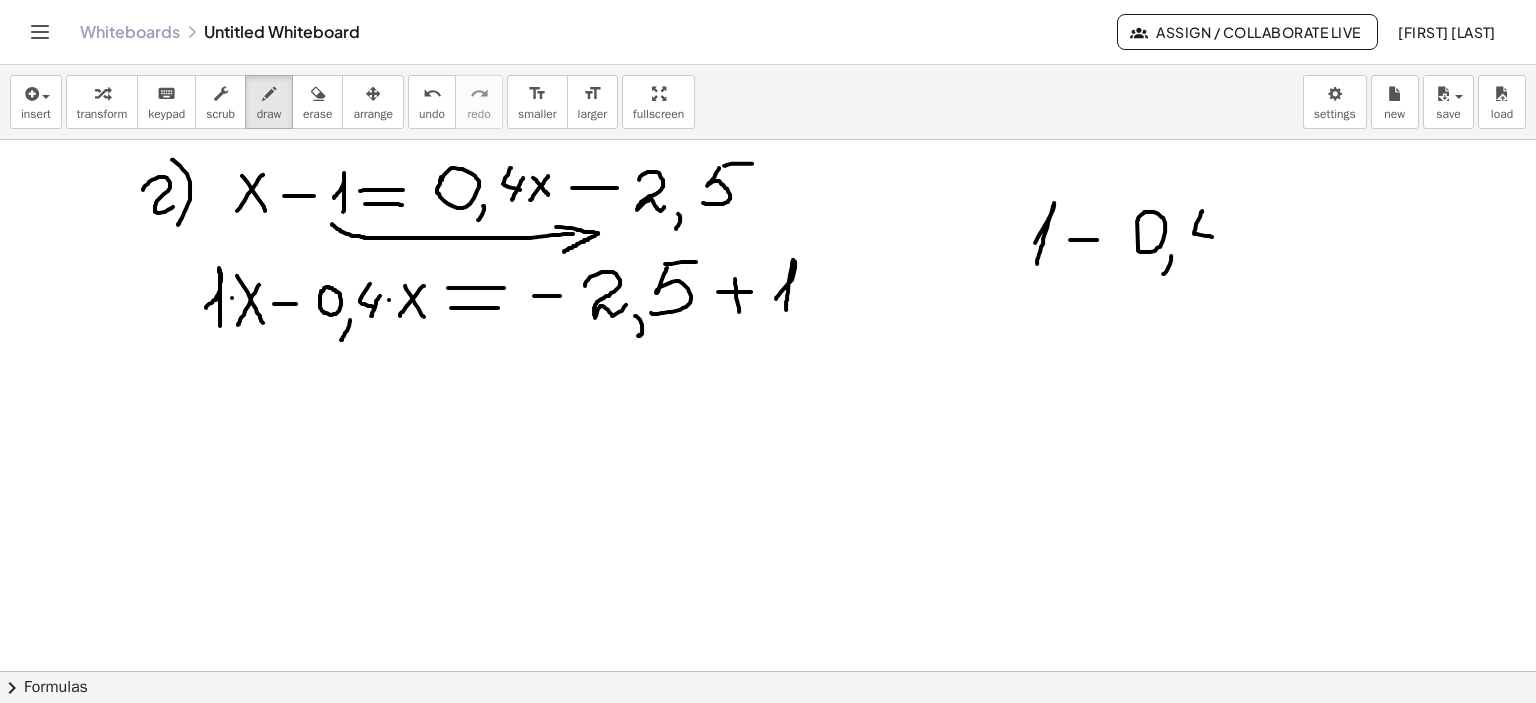 drag, startPoint x: 1196, startPoint y: 223, endPoint x: 1217, endPoint y: 228, distance: 21.587032 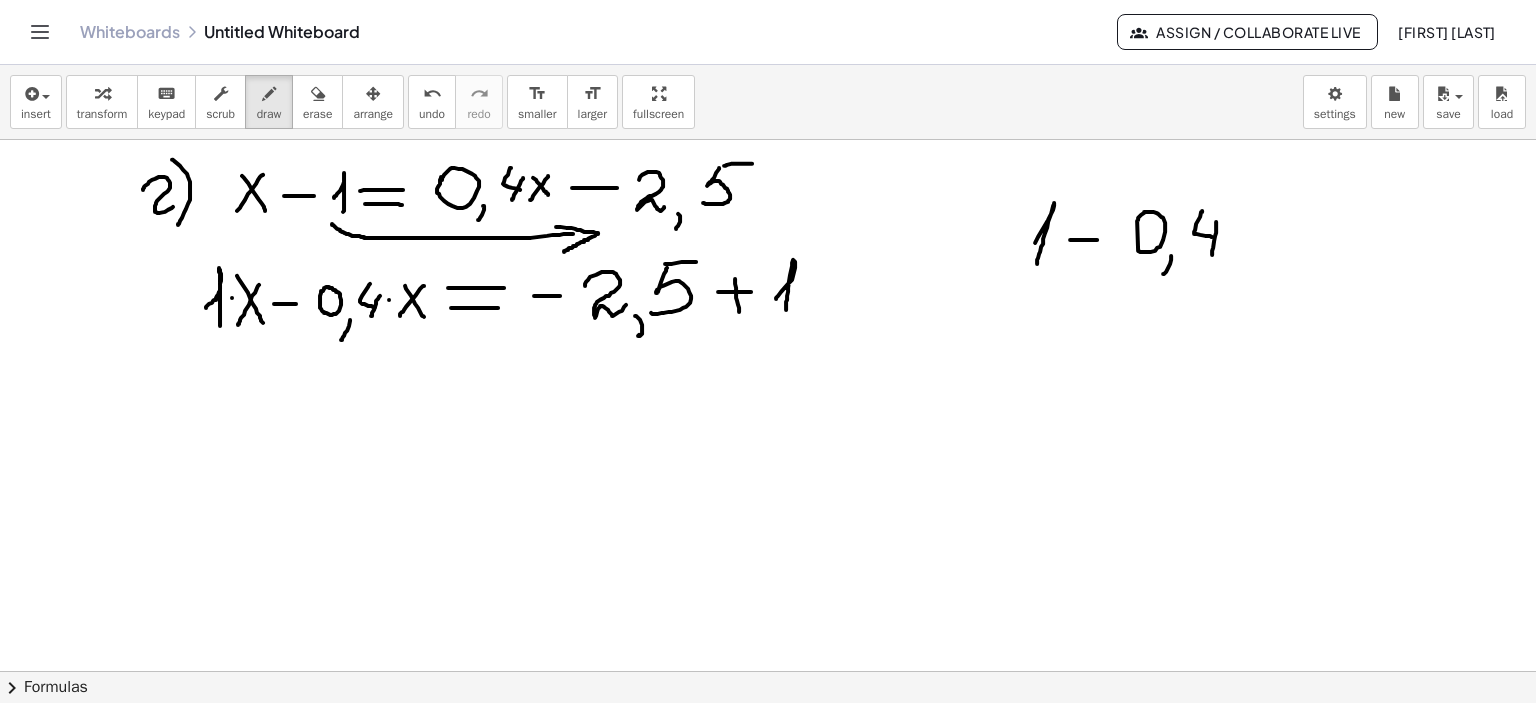 drag, startPoint x: 1216, startPoint y: 221, endPoint x: 1212, endPoint y: 254, distance: 33.24154 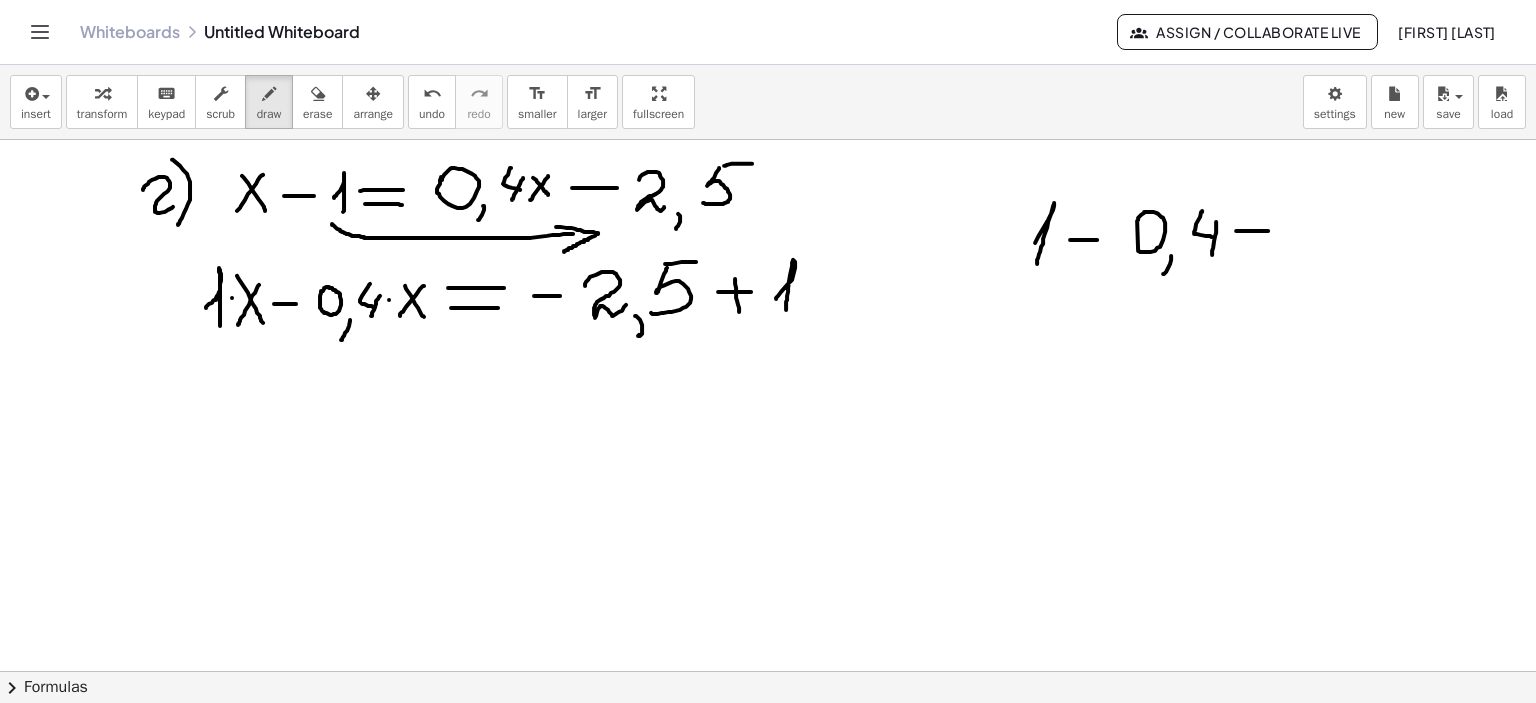 drag, startPoint x: 1236, startPoint y: 230, endPoint x: 1255, endPoint y: 243, distance: 23.021729 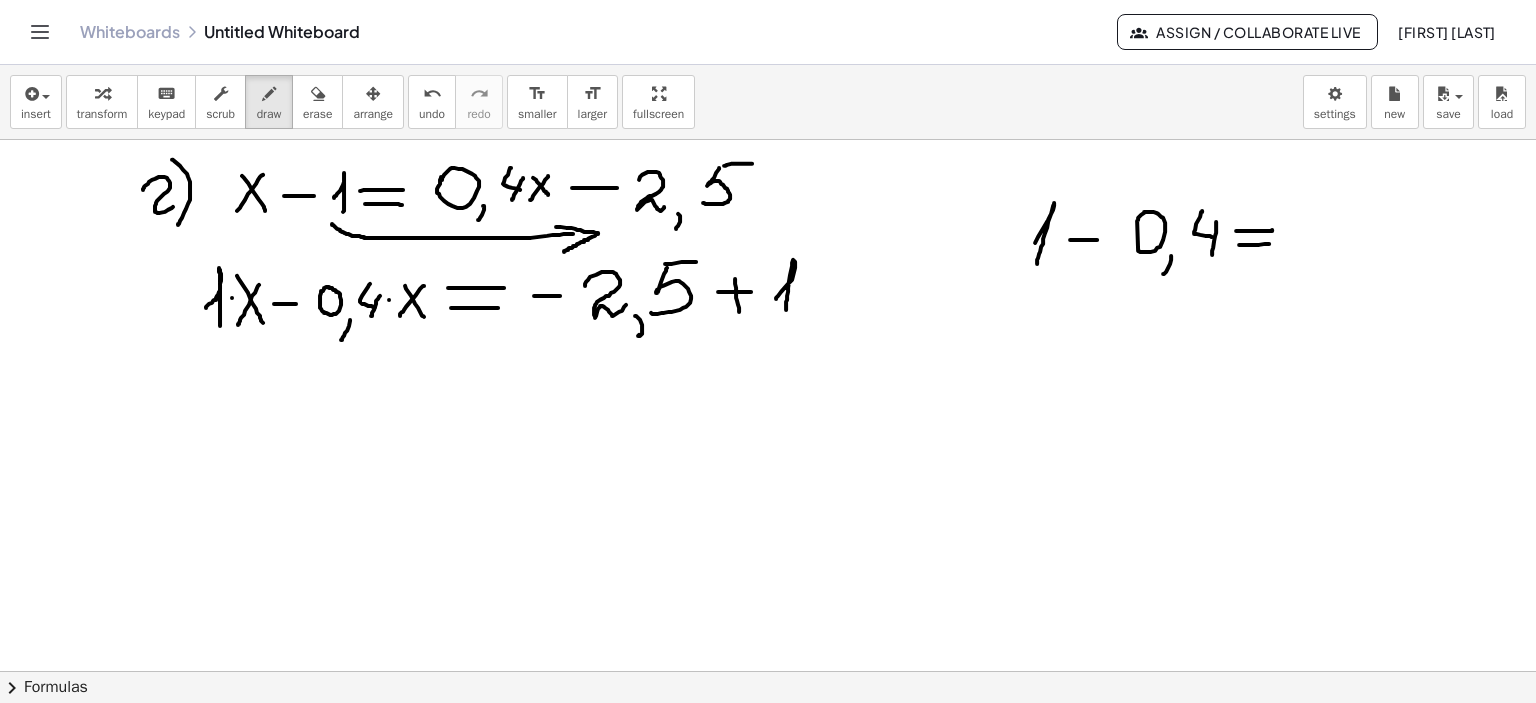 drag, startPoint x: 1239, startPoint y: 244, endPoint x: 1272, endPoint y: 242, distance: 33.06055 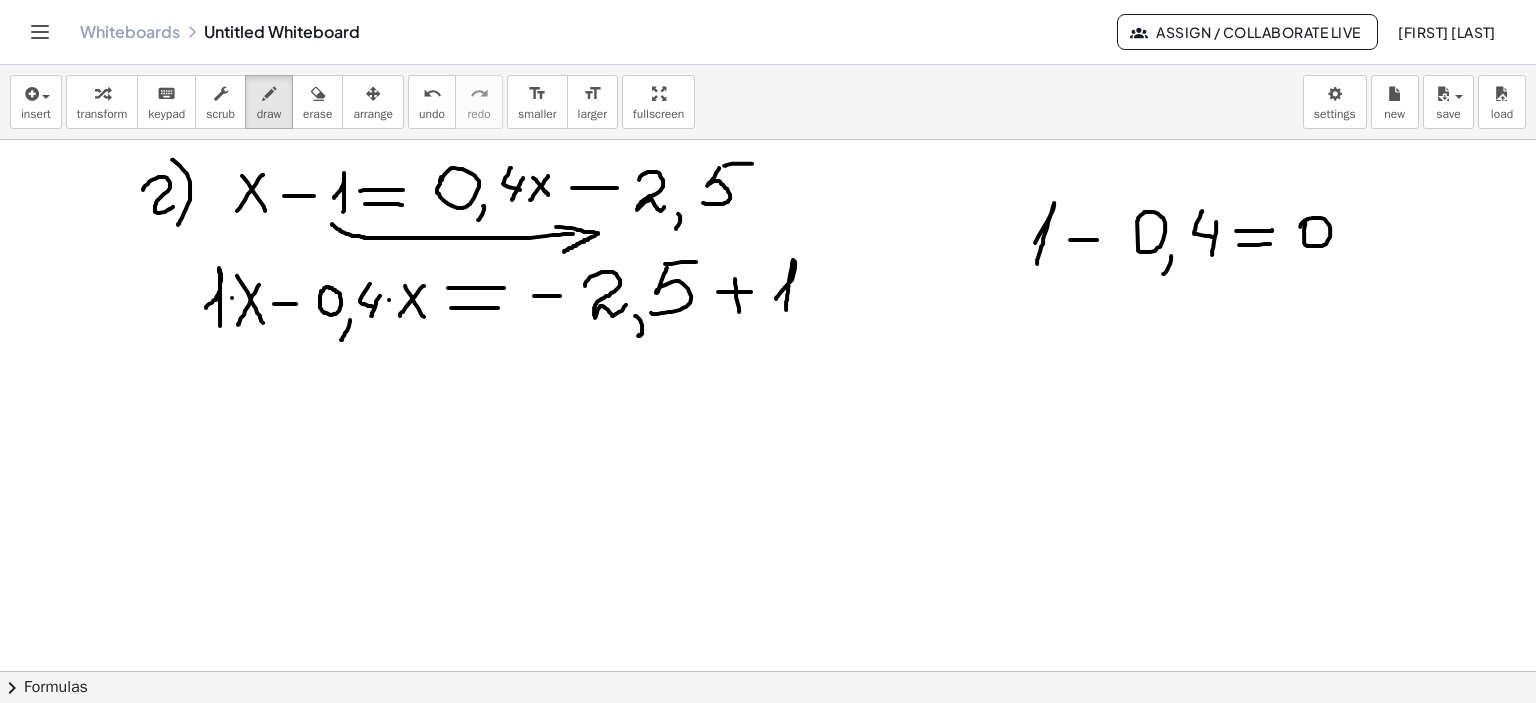 drag, startPoint x: 1305, startPoint y: 222, endPoint x: 1314, endPoint y: 255, distance: 34.20526 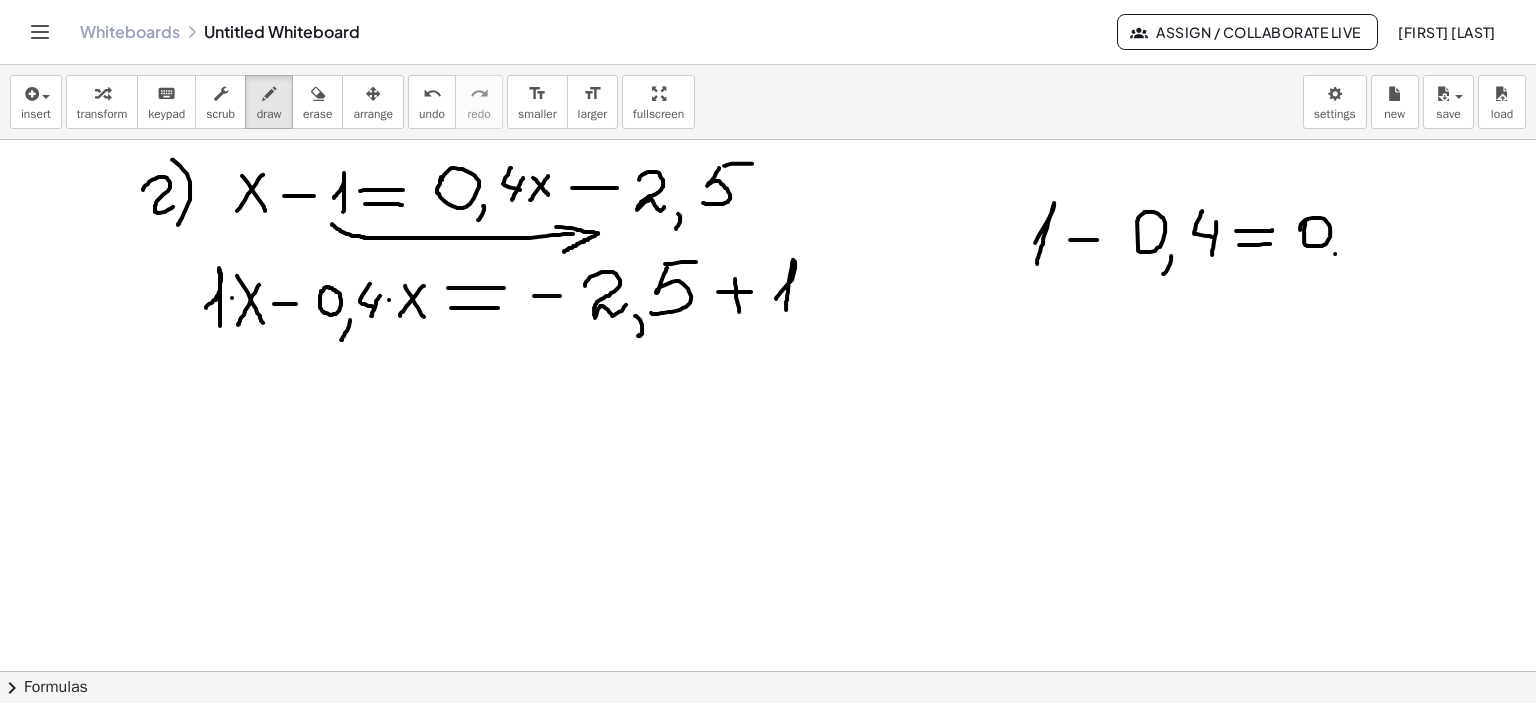 drag, startPoint x: 1335, startPoint y: 253, endPoint x: 1329, endPoint y: 268, distance: 16.155495 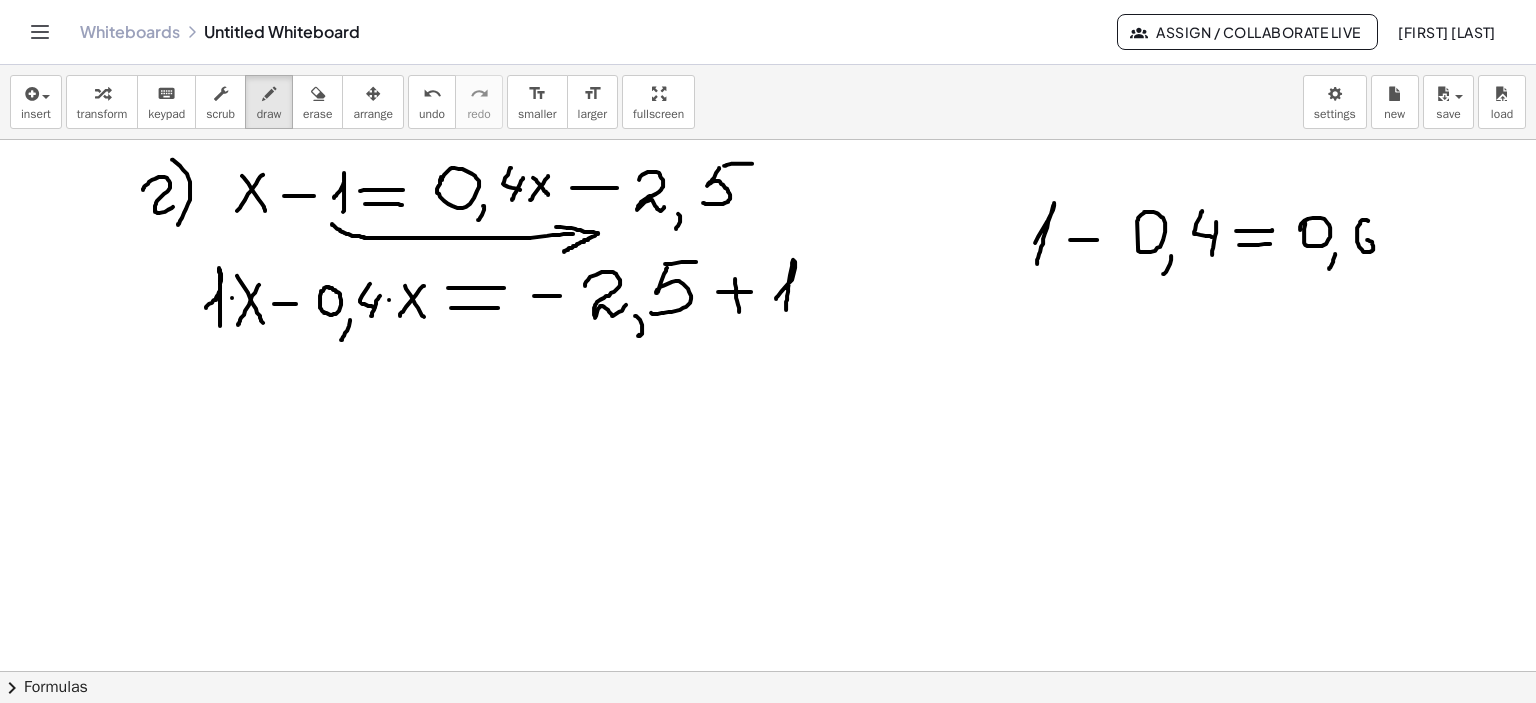 drag, startPoint x: 1368, startPoint y: 220, endPoint x: 1348, endPoint y: 246, distance: 32.80244 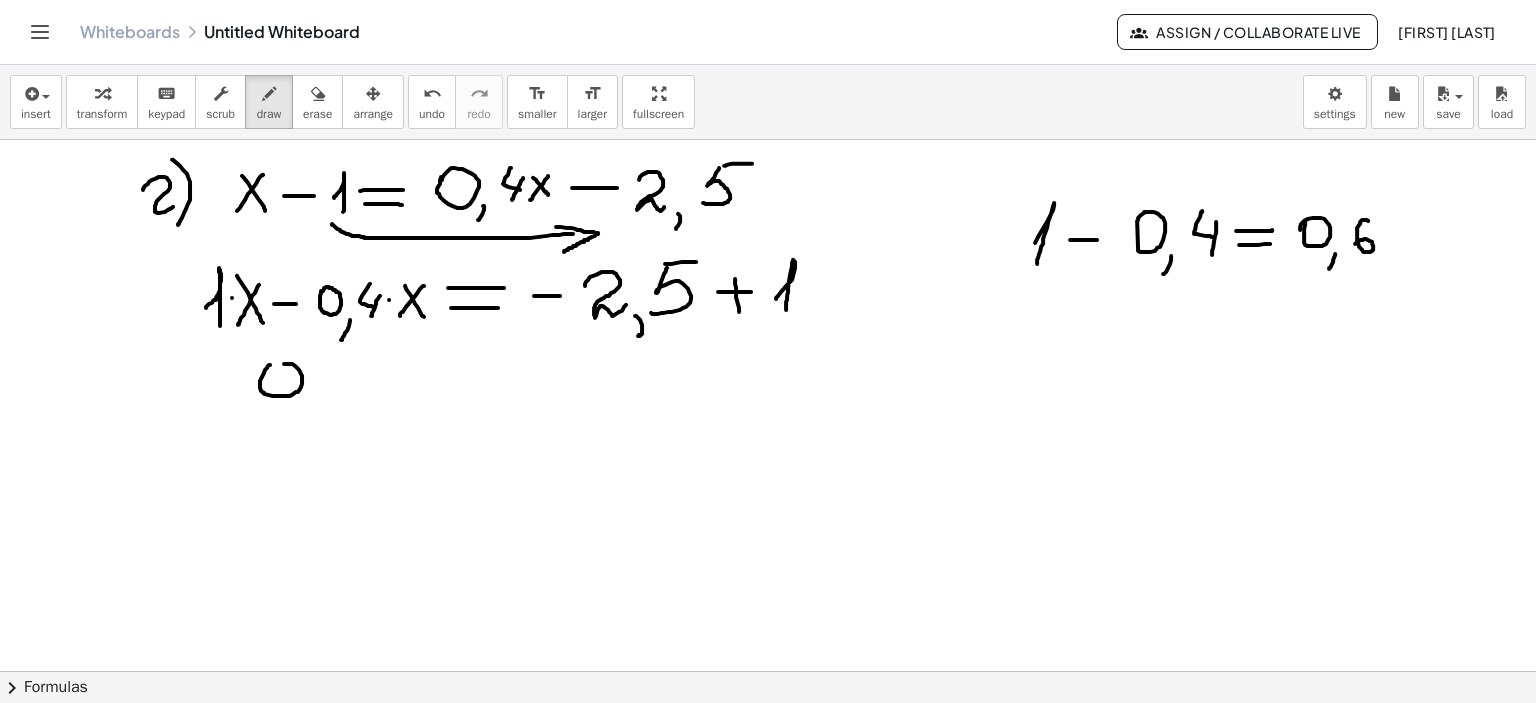 click at bounding box center (768, 406) 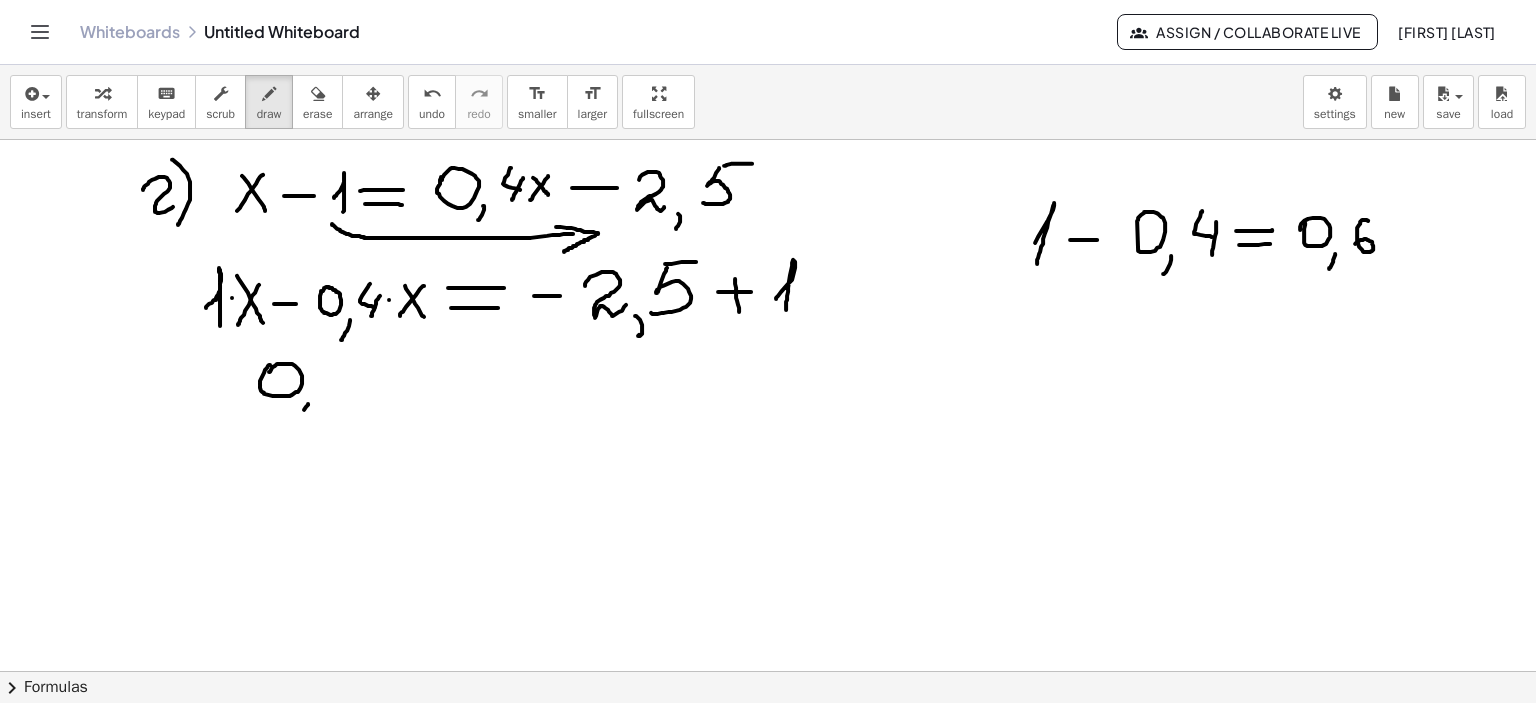 drag, startPoint x: 308, startPoint y: 403, endPoint x: 316, endPoint y: 410, distance: 10.630146 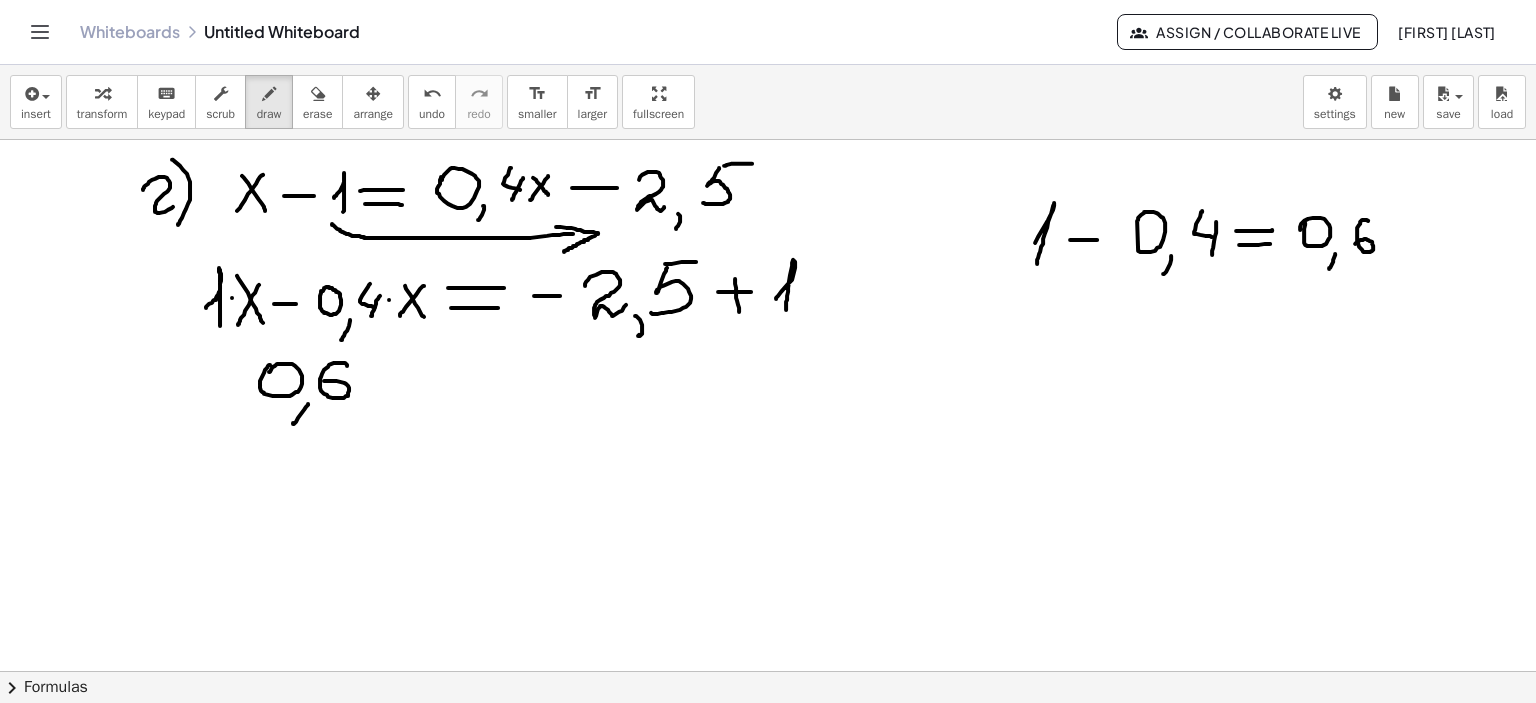drag, startPoint x: 337, startPoint y: 362, endPoint x: 371, endPoint y: 379, distance: 38.013157 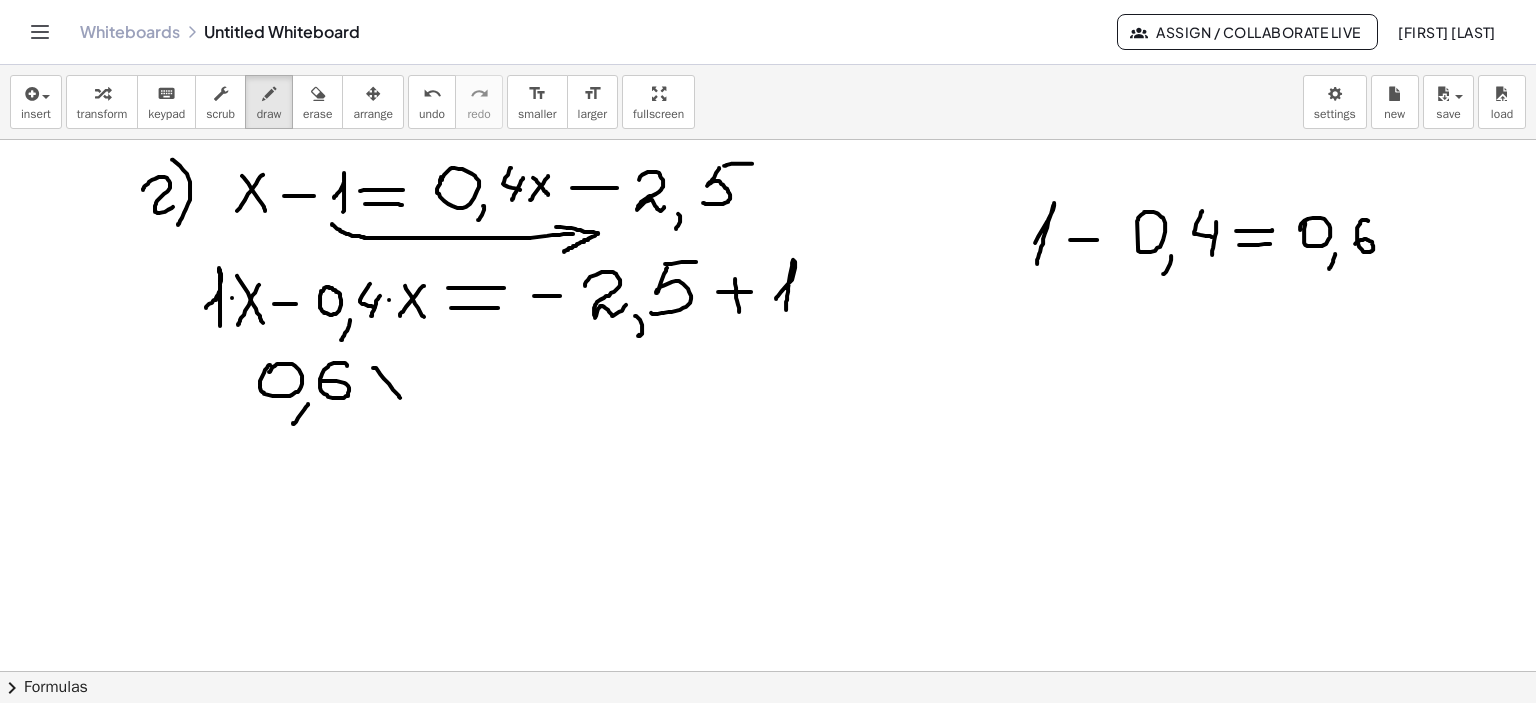 drag, startPoint x: 373, startPoint y: 367, endPoint x: 408, endPoint y: 369, distance: 35.057095 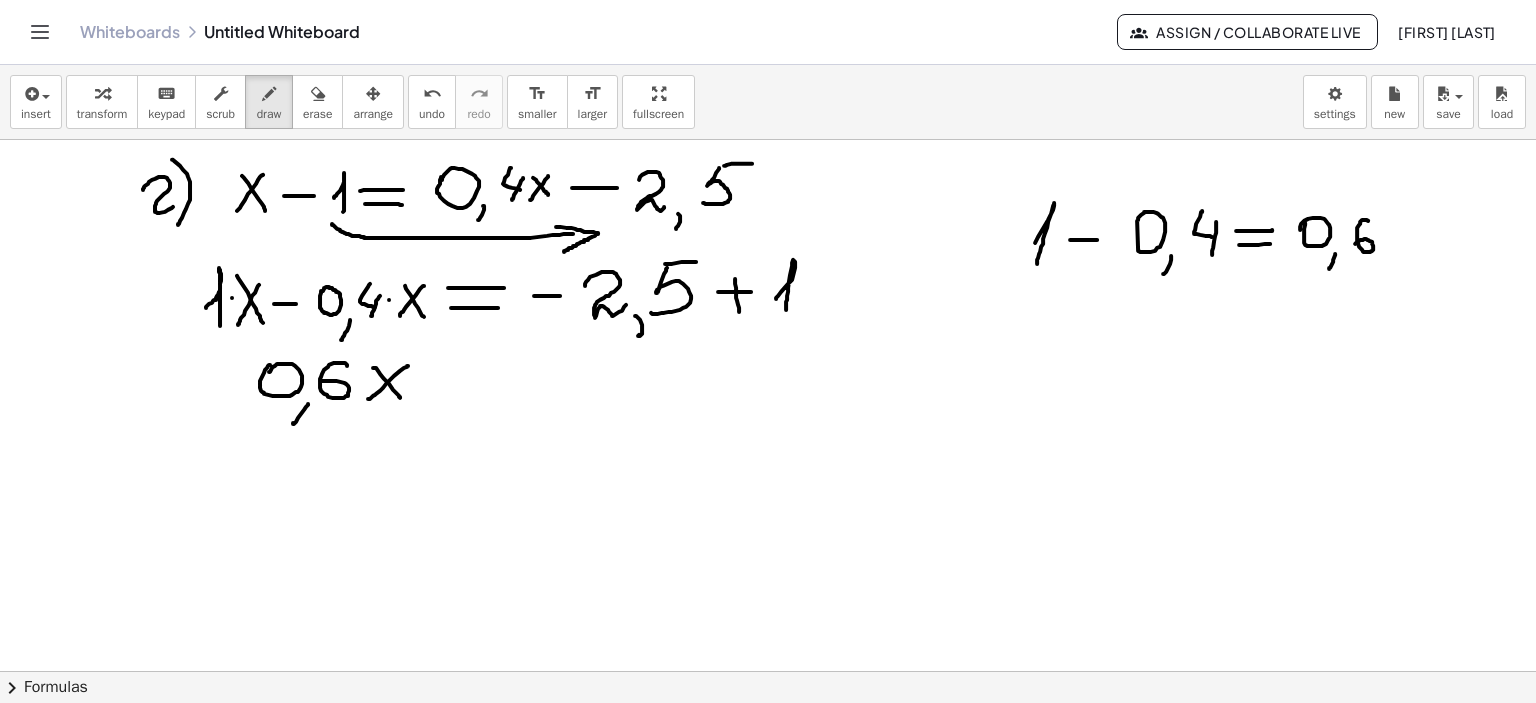 drag, startPoint x: 408, startPoint y: 365, endPoint x: 352, endPoint y: 398, distance: 65 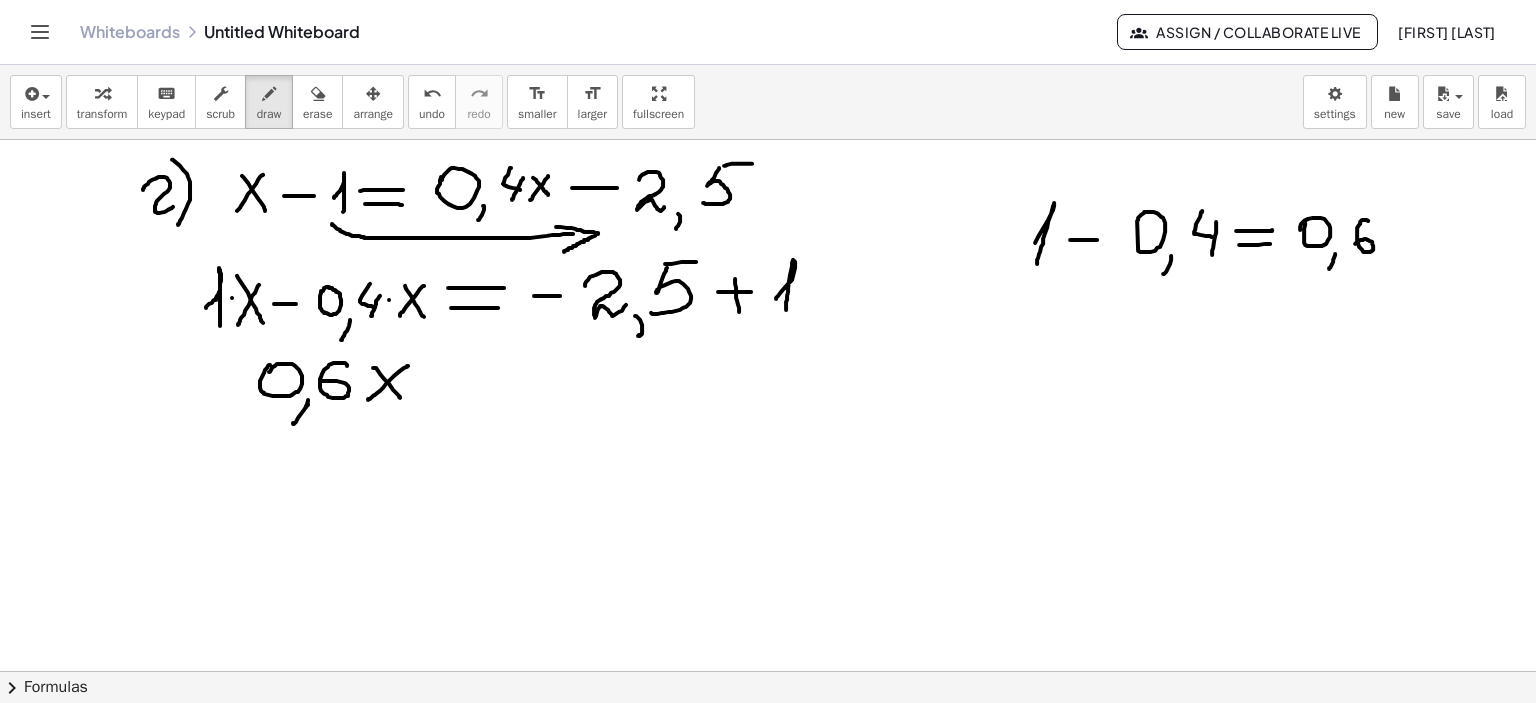 click at bounding box center [768, 406] 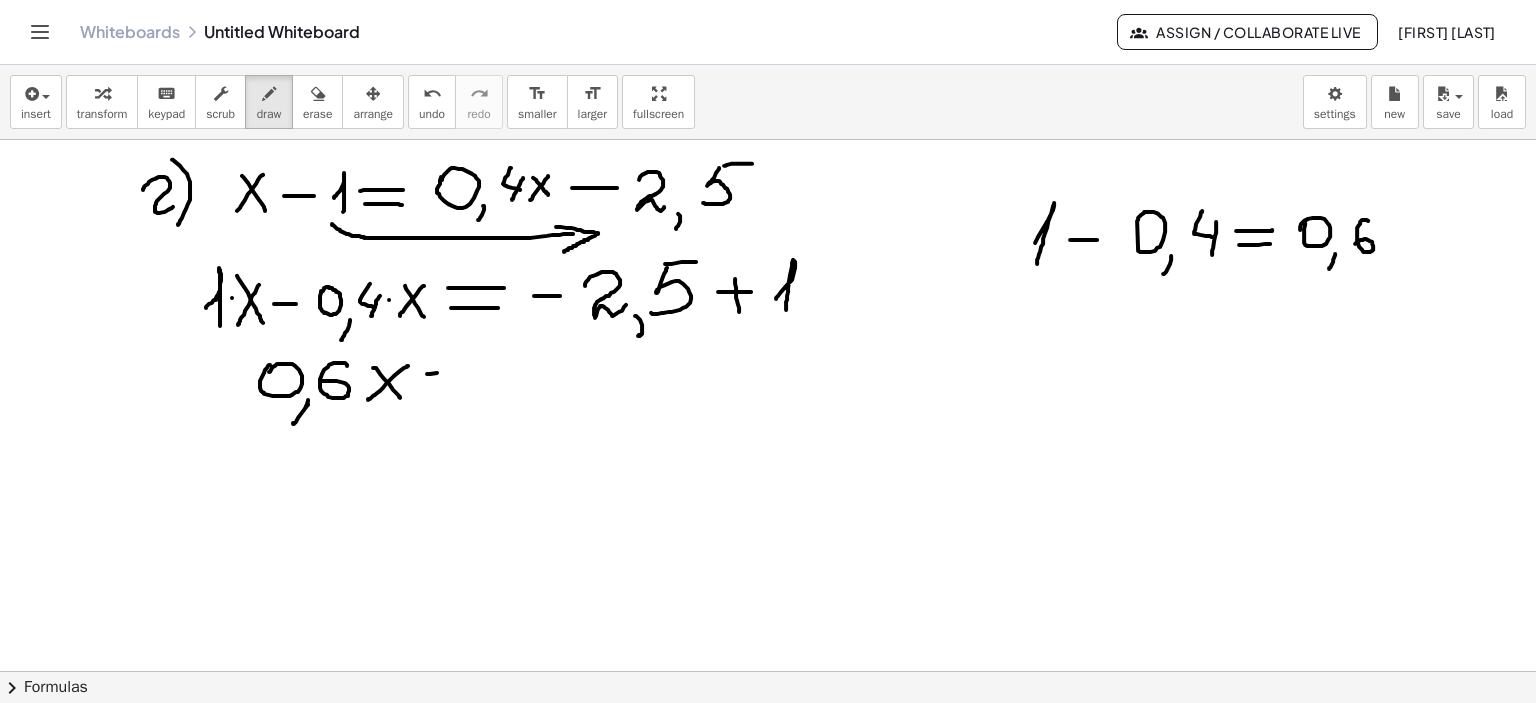 drag, startPoint x: 427, startPoint y: 373, endPoint x: 488, endPoint y: 370, distance: 61.073727 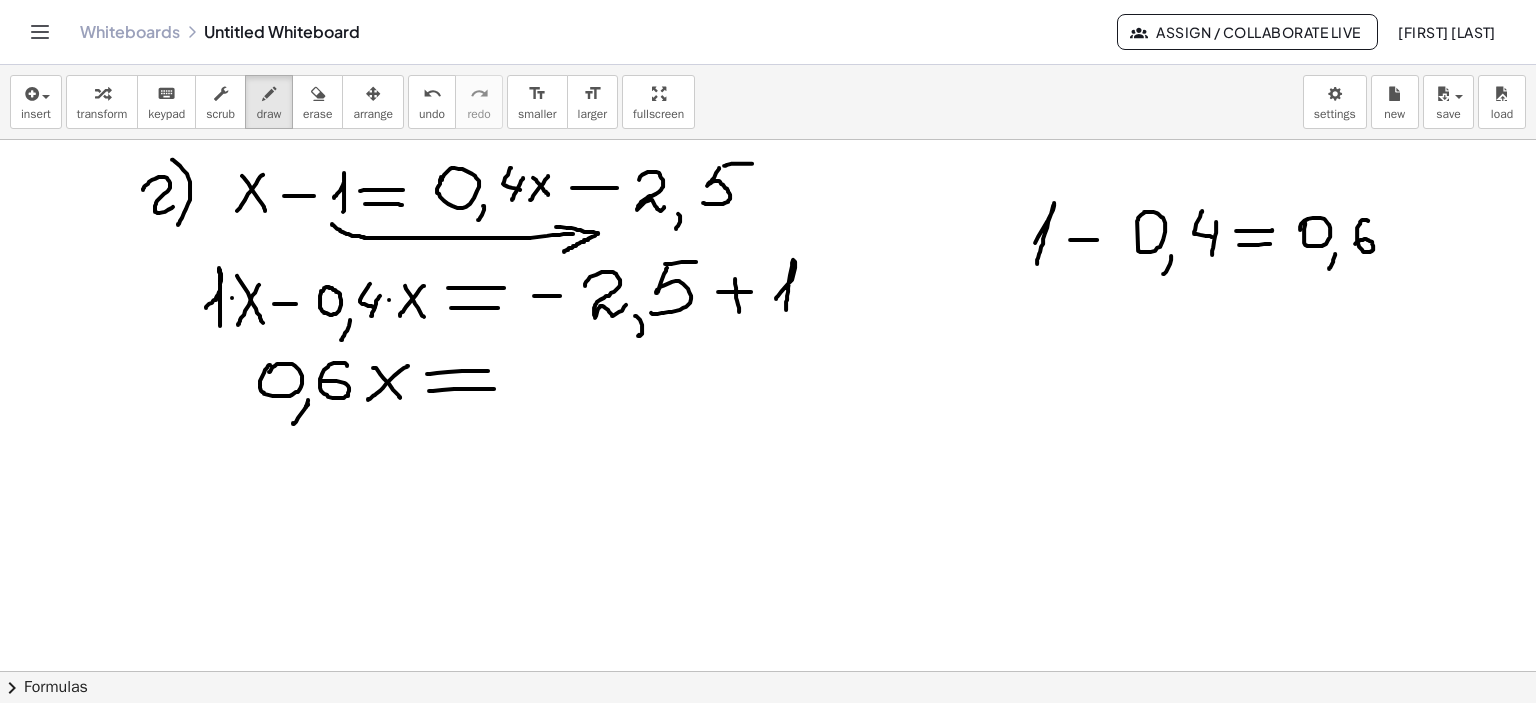 drag, startPoint x: 429, startPoint y: 390, endPoint x: 500, endPoint y: 387, distance: 71.063354 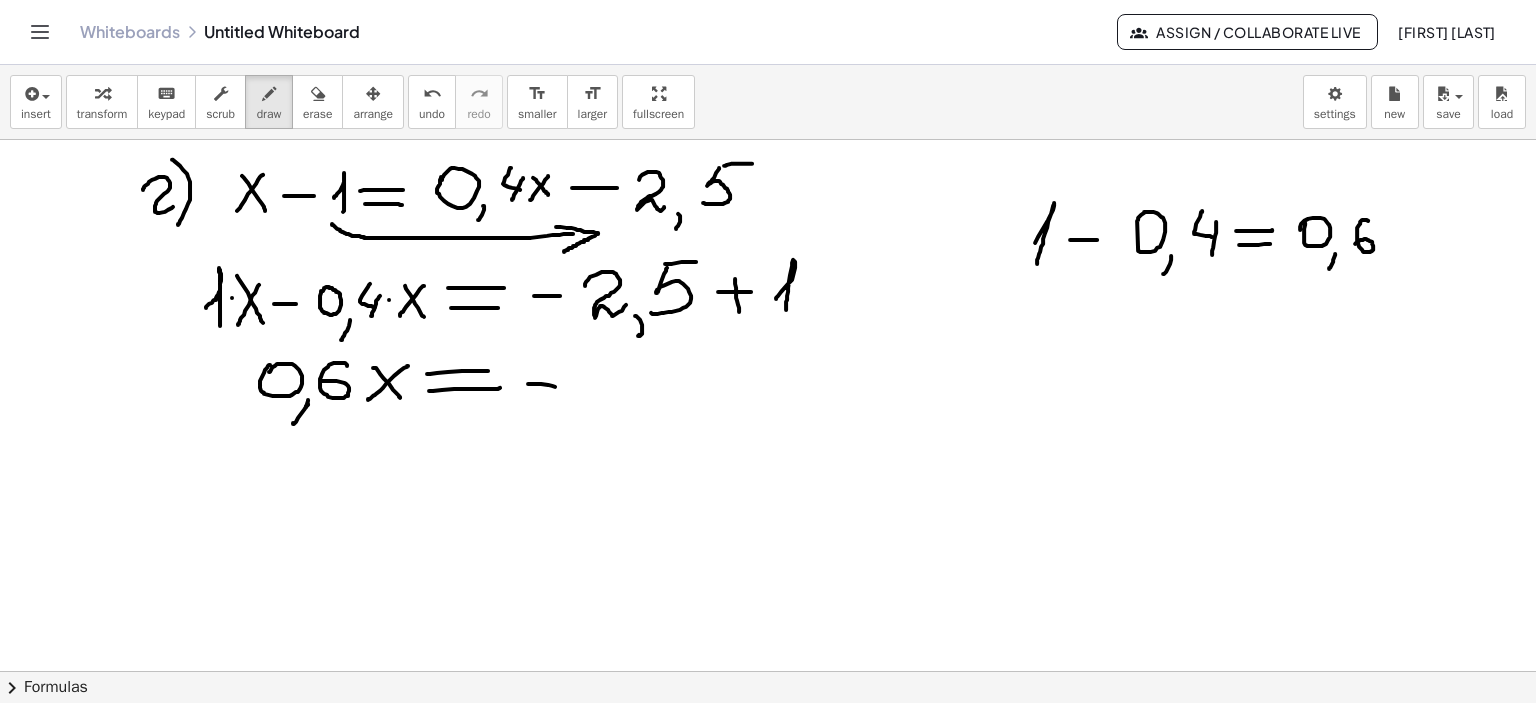 drag, startPoint x: 528, startPoint y: 383, endPoint x: 555, endPoint y: 386, distance: 27.166155 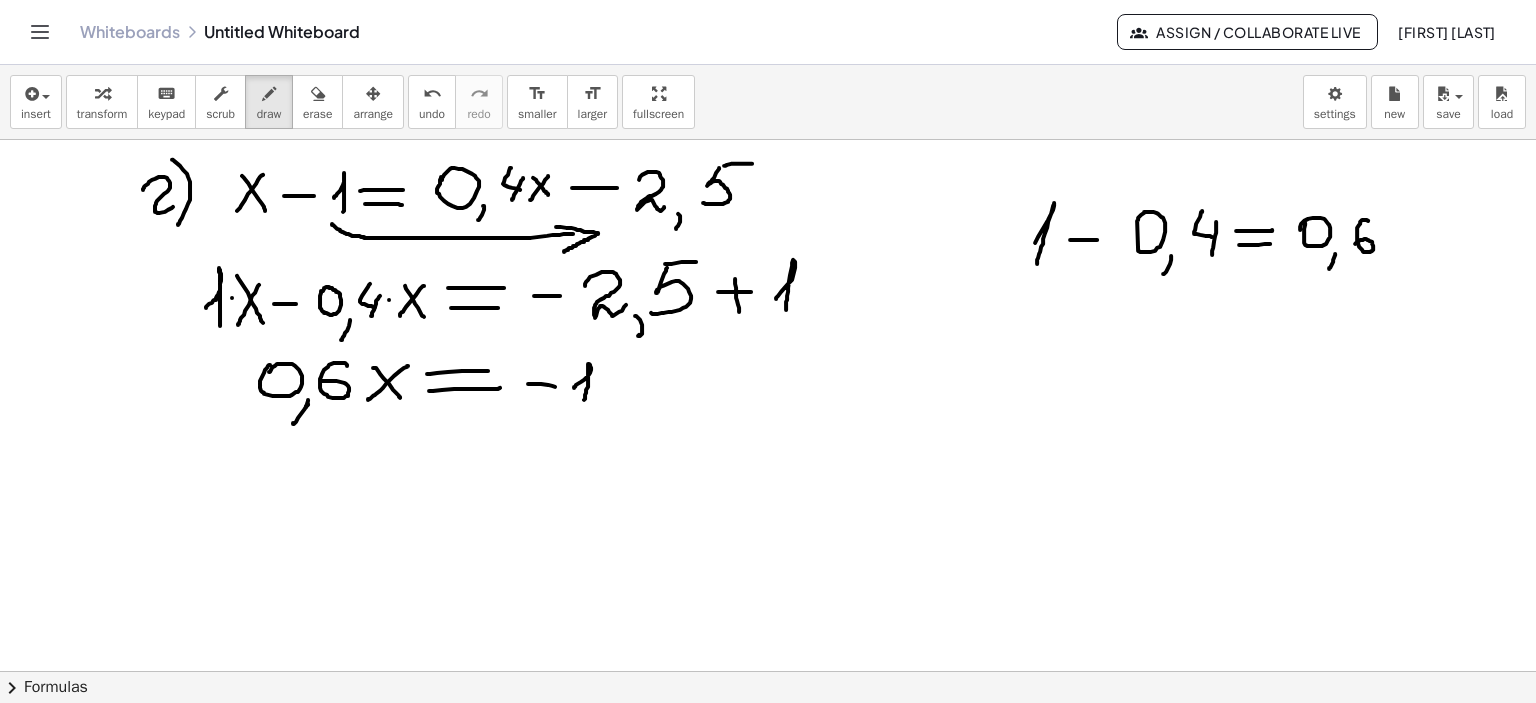 drag, startPoint x: 574, startPoint y: 387, endPoint x: 584, endPoint y: 399, distance: 15.6205 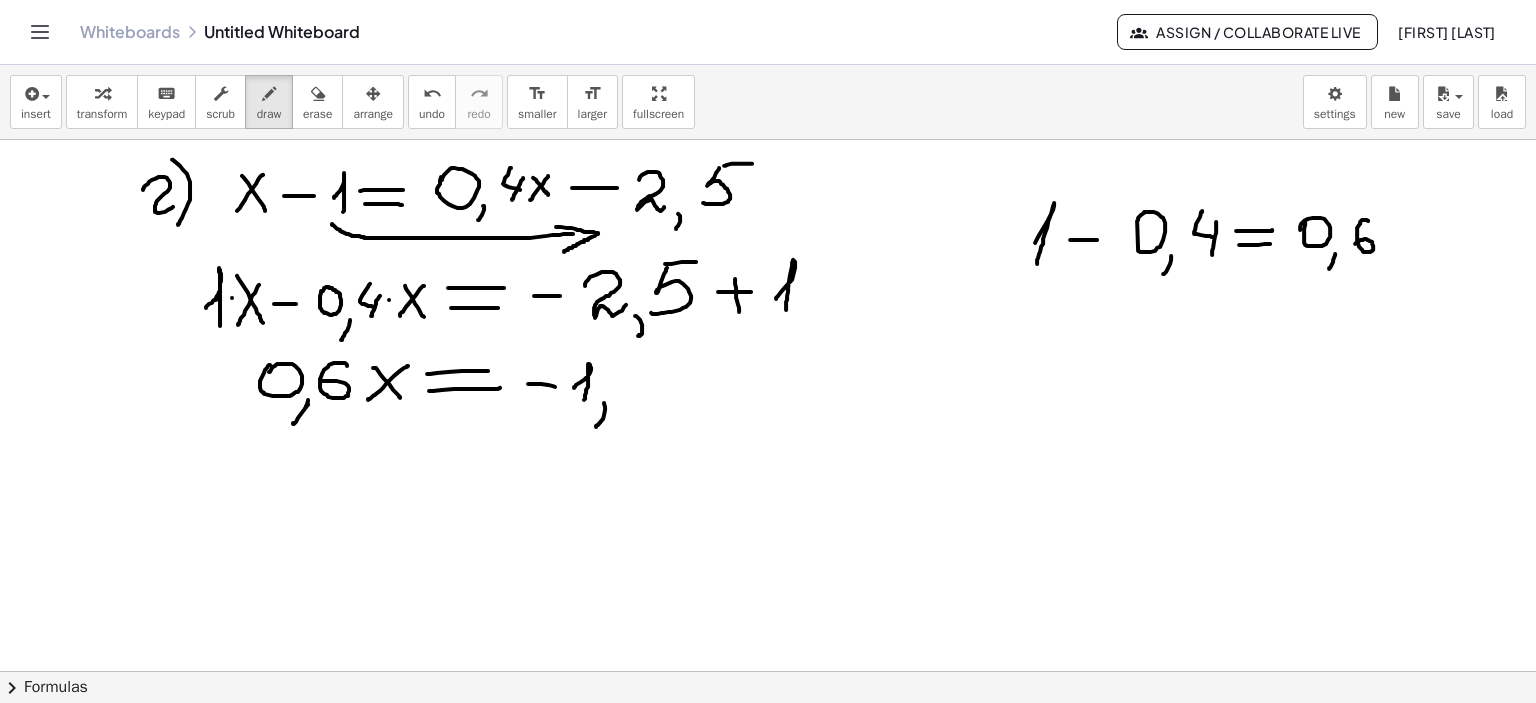drag, startPoint x: 604, startPoint y: 402, endPoint x: 632, endPoint y: 400, distance: 28.071337 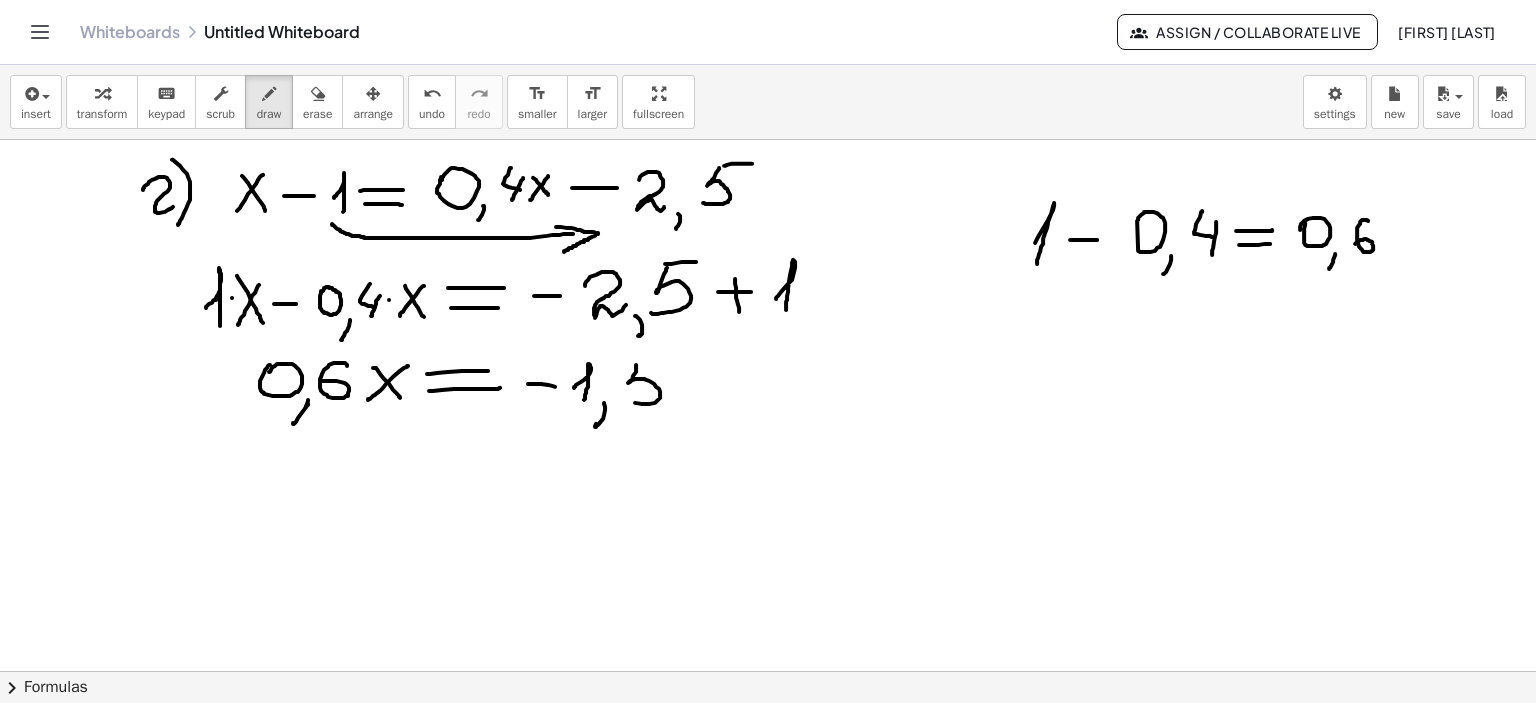drag, startPoint x: 636, startPoint y: 371, endPoint x: 623, endPoint y: 395, distance: 27.294687 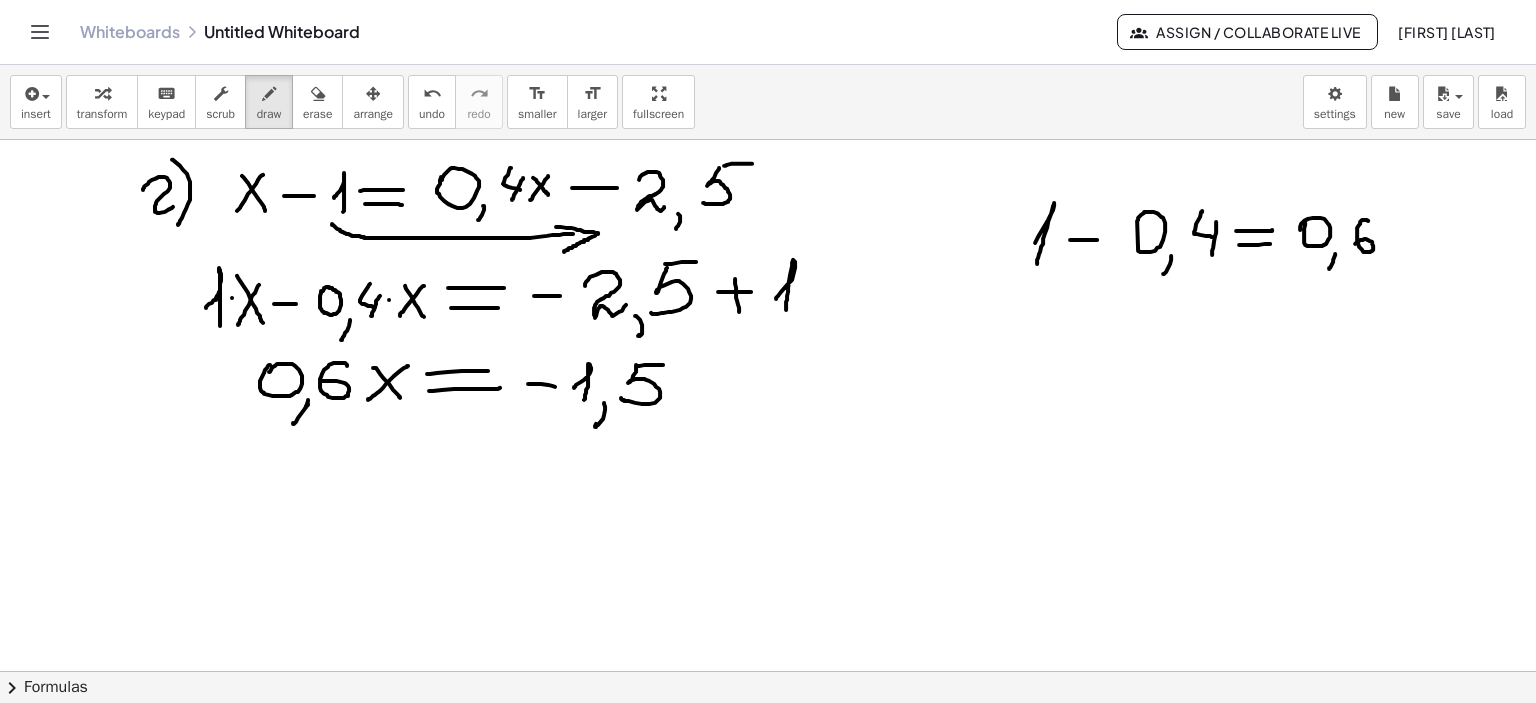 drag, startPoint x: 637, startPoint y: 365, endPoint x: 663, endPoint y: 364, distance: 26.019224 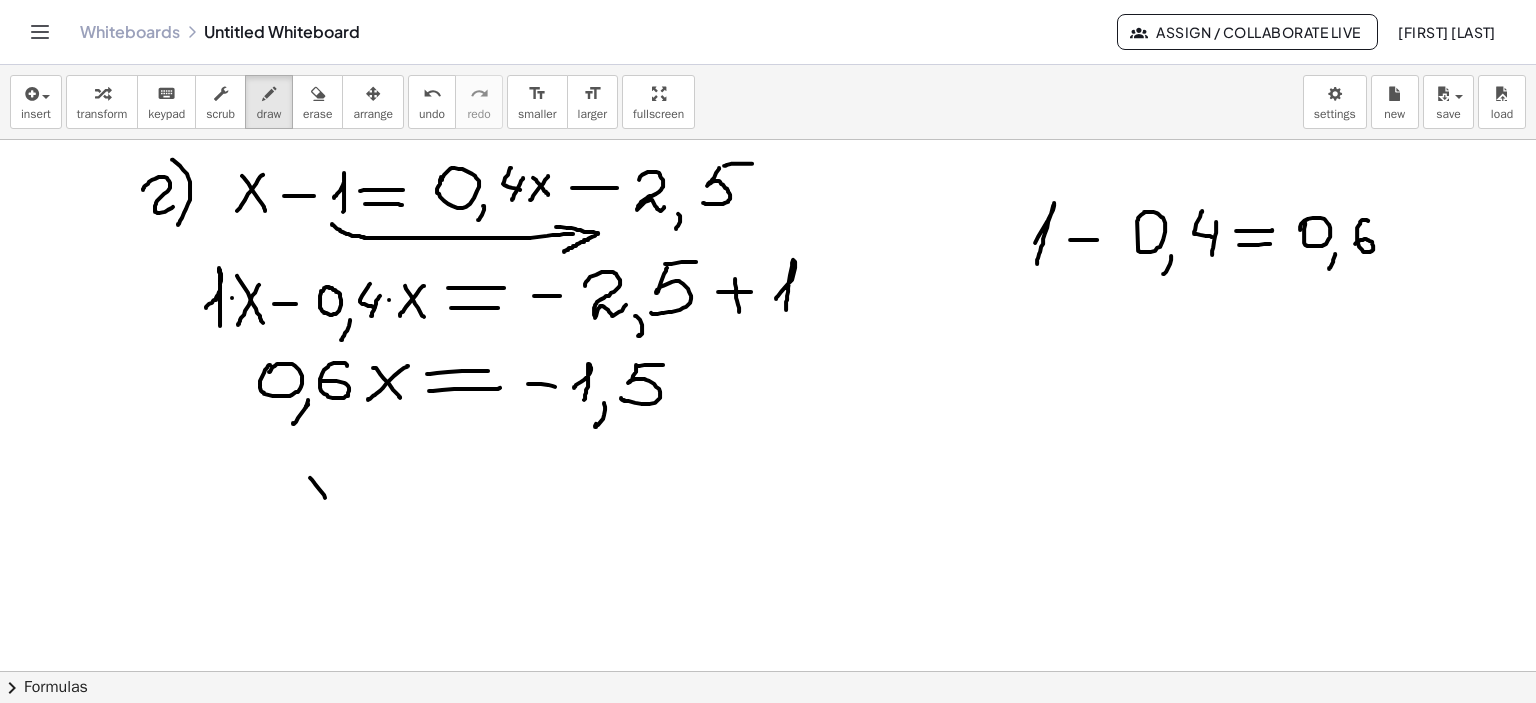 drag, startPoint x: 310, startPoint y: 477, endPoint x: 335, endPoint y: 512, distance: 43.011627 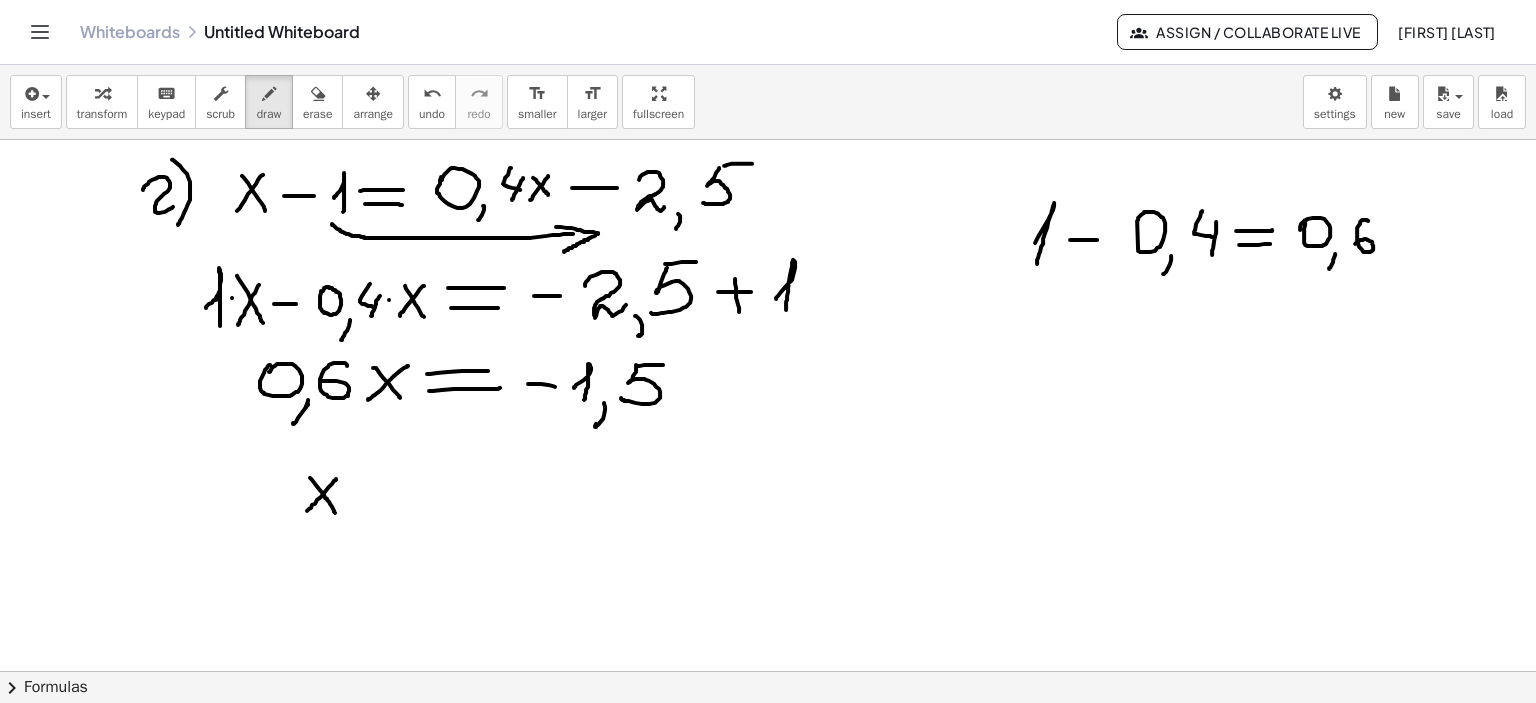 drag, startPoint x: 336, startPoint y: 479, endPoint x: 400, endPoint y: 487, distance: 64.49806 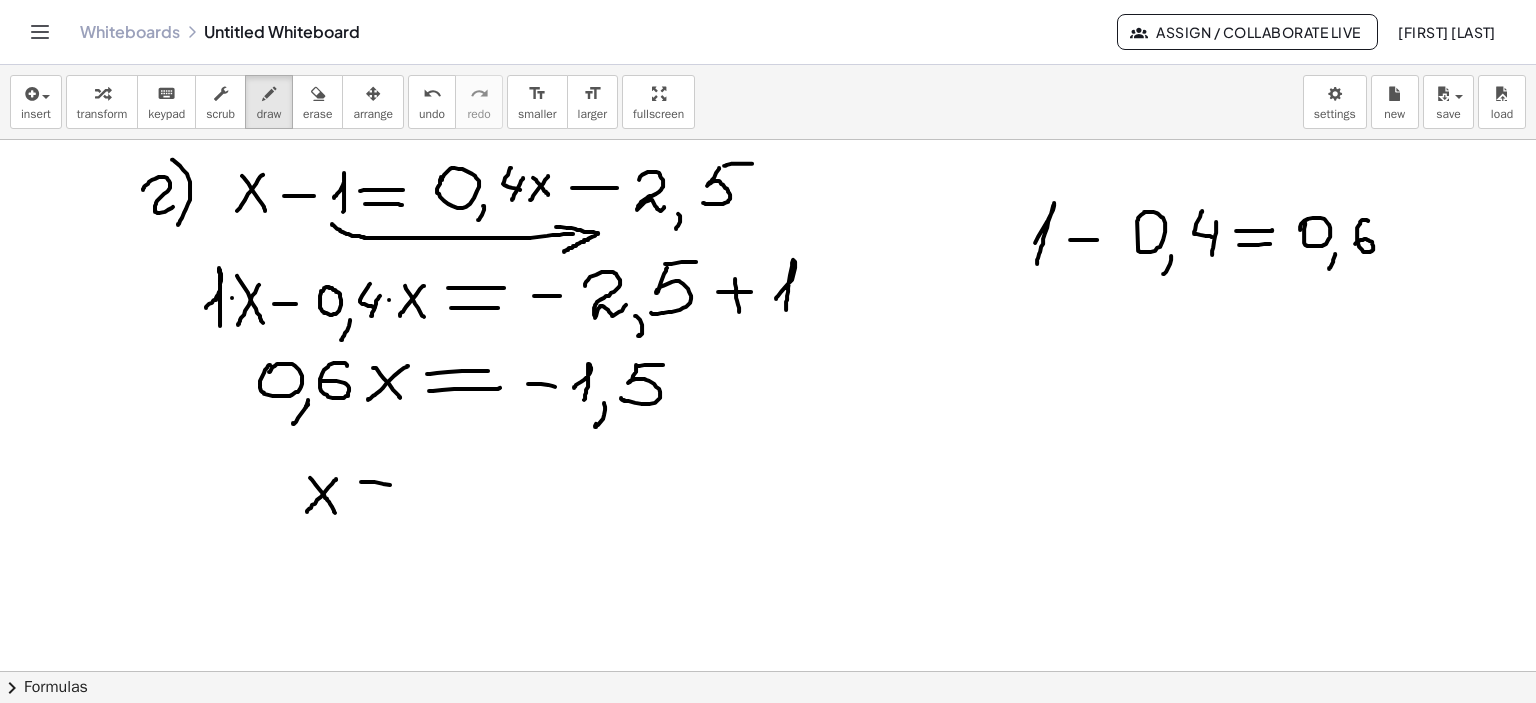 drag, startPoint x: 361, startPoint y: 481, endPoint x: 391, endPoint y: 489, distance: 31.04835 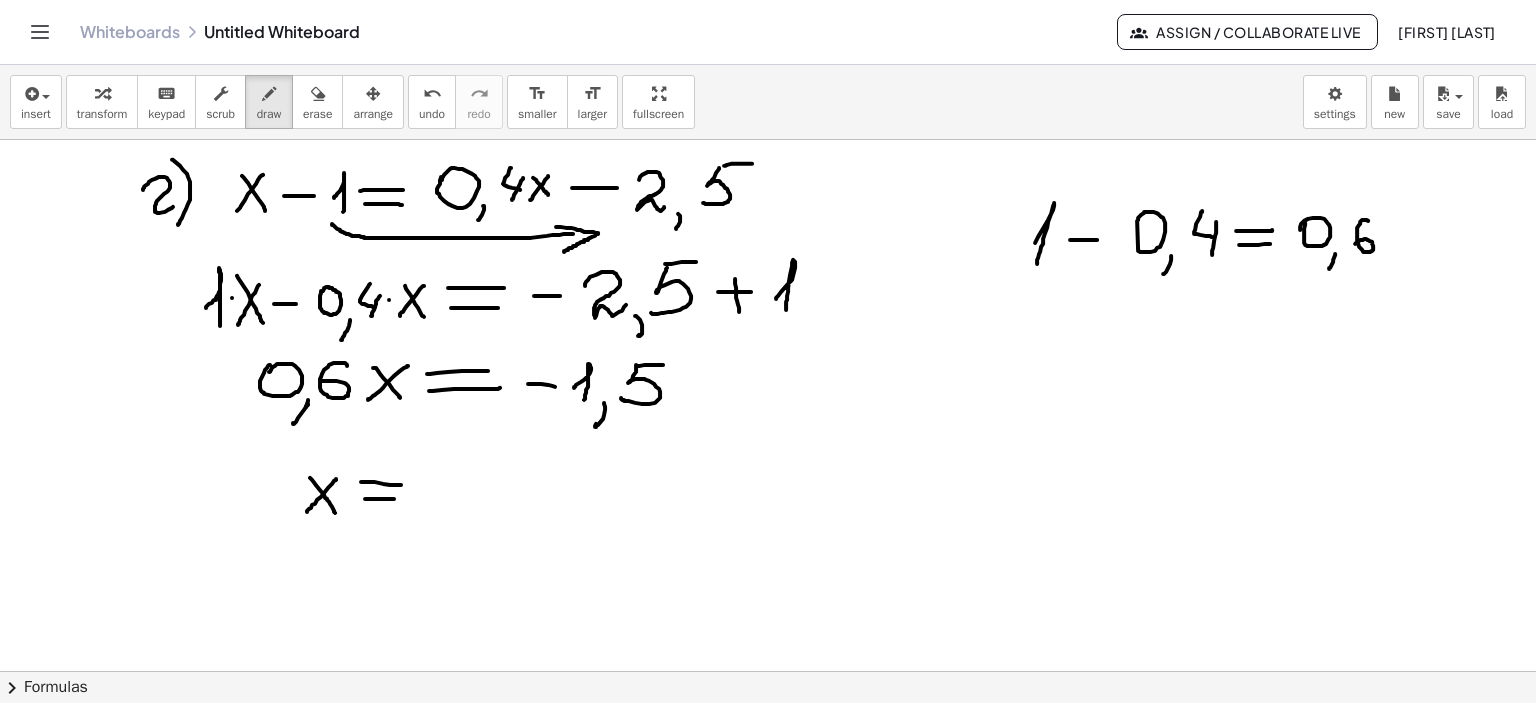 drag, startPoint x: 365, startPoint y: 498, endPoint x: 395, endPoint y: 498, distance: 30 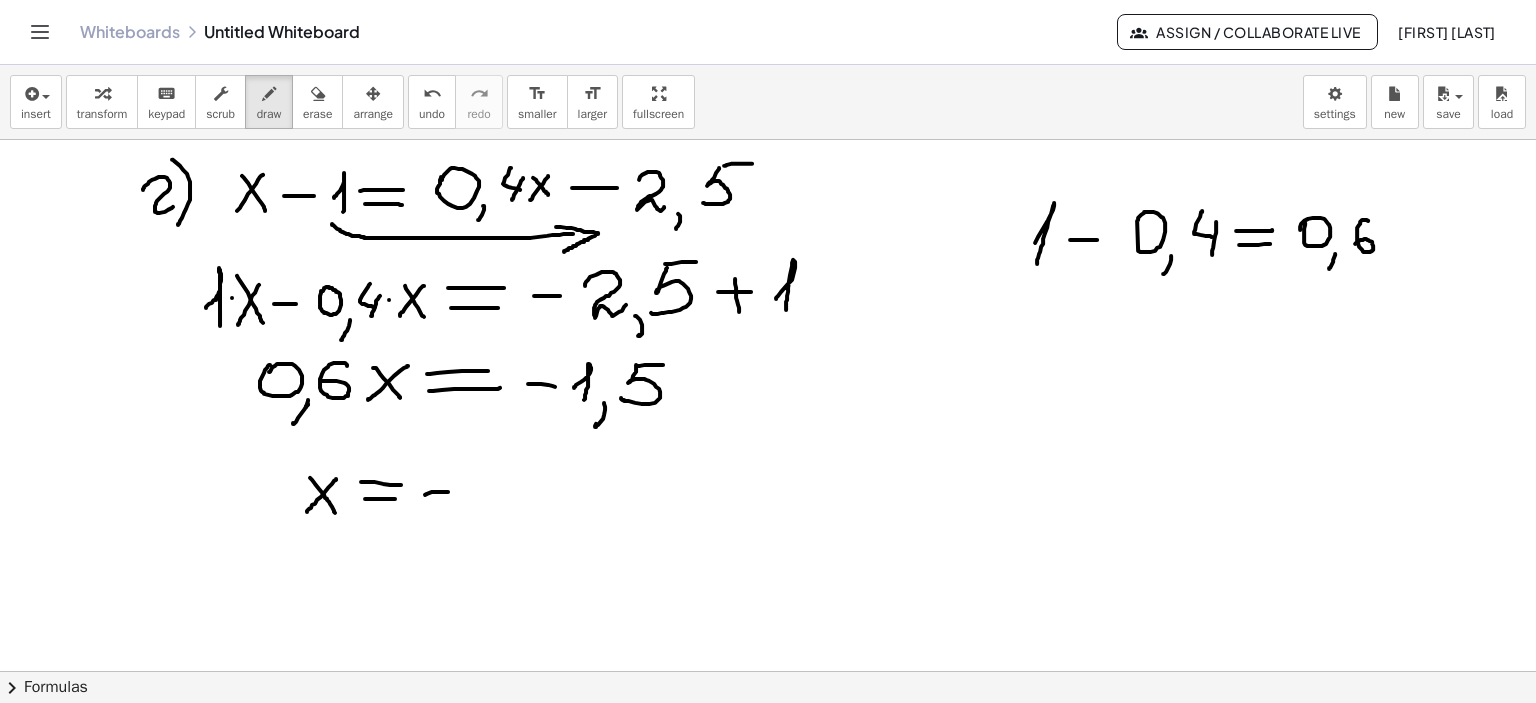 drag, startPoint x: 425, startPoint y: 494, endPoint x: 448, endPoint y: 491, distance: 23.194826 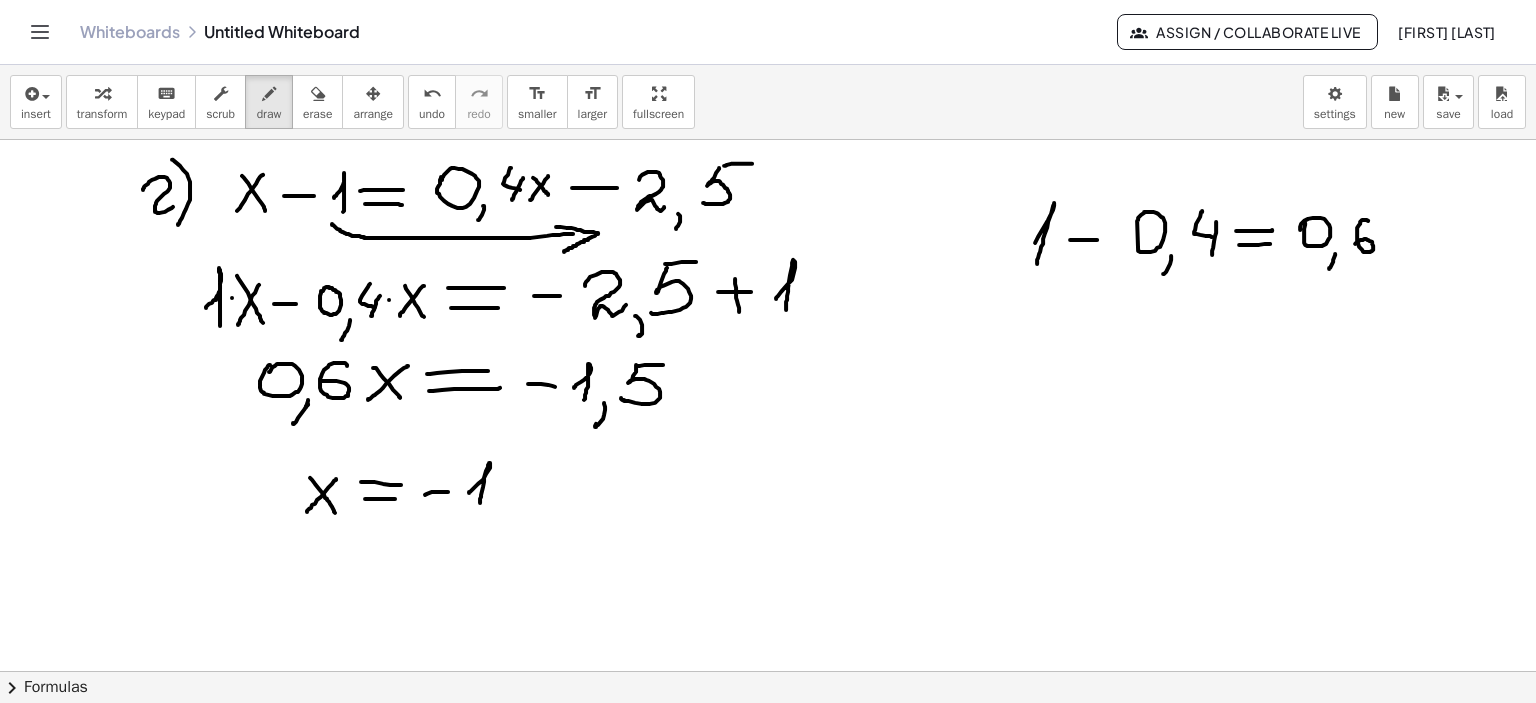 drag, startPoint x: 469, startPoint y: 492, endPoint x: 480, endPoint y: 502, distance: 14.866069 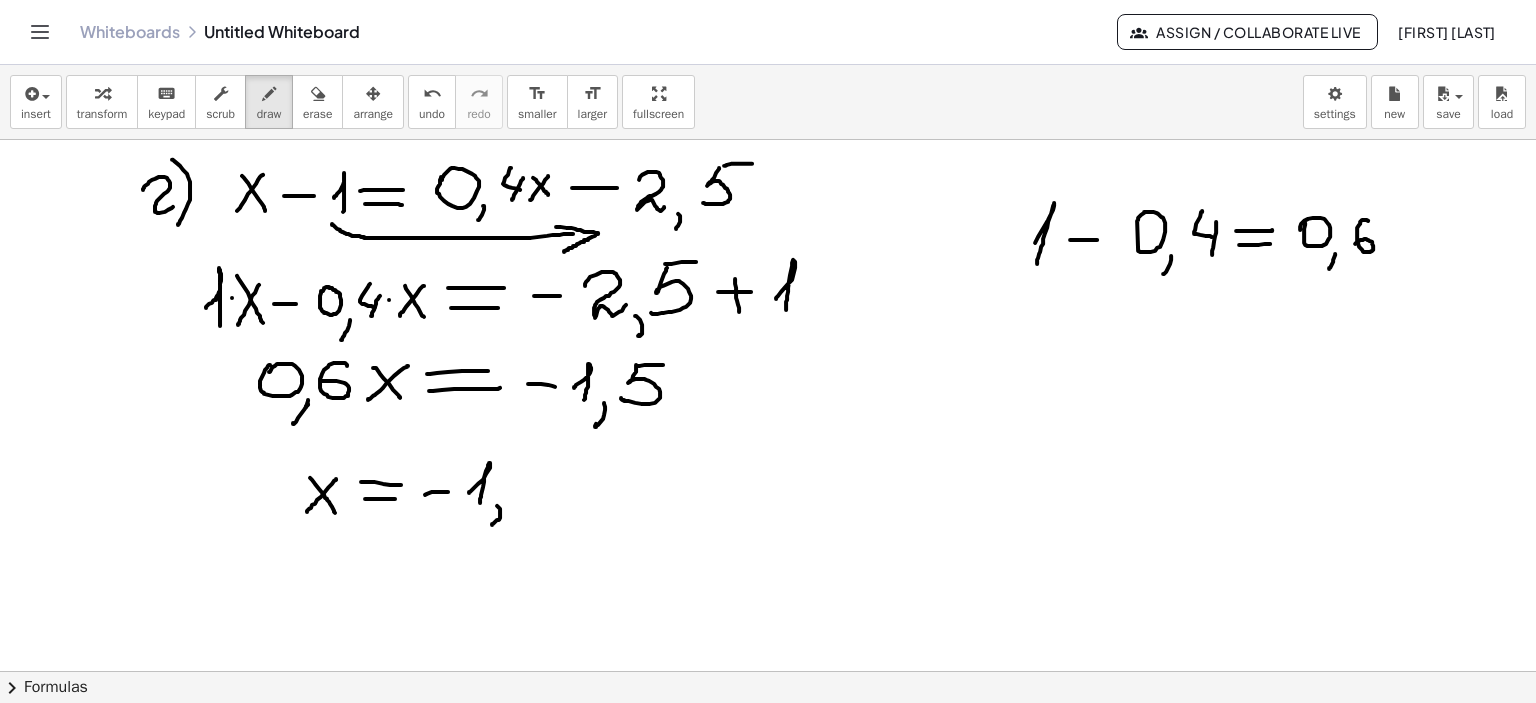 drag, startPoint x: 497, startPoint y: 505, endPoint x: 524, endPoint y: 475, distance: 40.36087 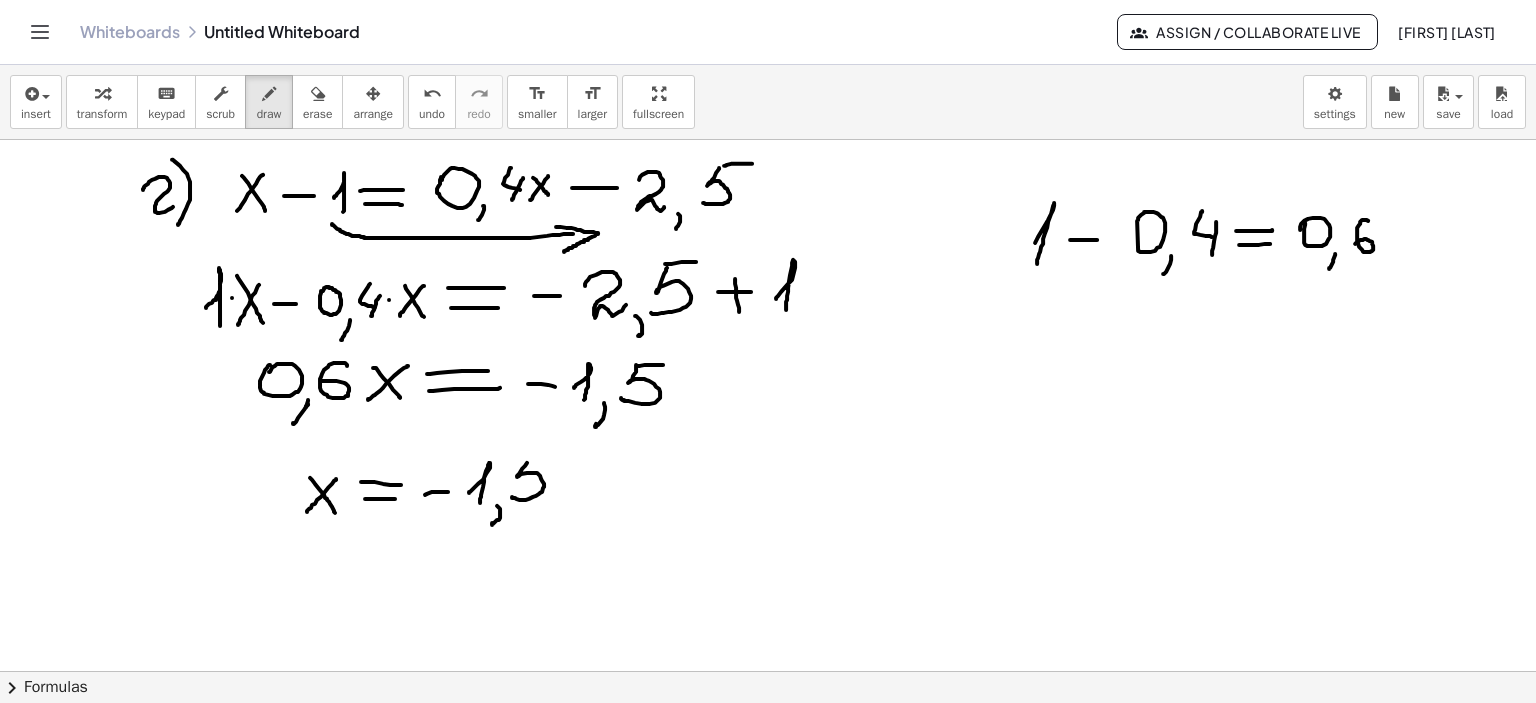 drag, startPoint x: 527, startPoint y: 462, endPoint x: 522, endPoint y: 489, distance: 27.45906 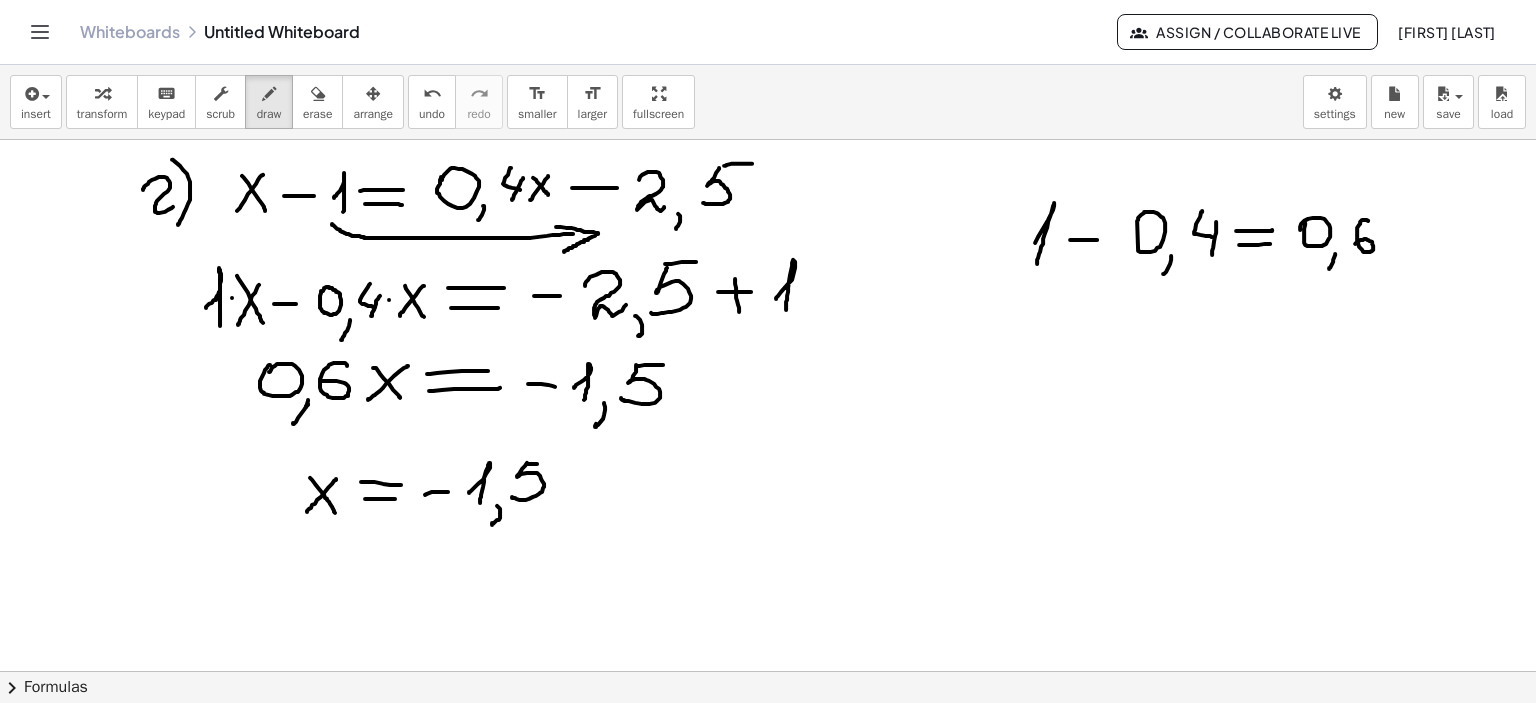 drag, startPoint x: 527, startPoint y: 463, endPoint x: 546, endPoint y: 463, distance: 19 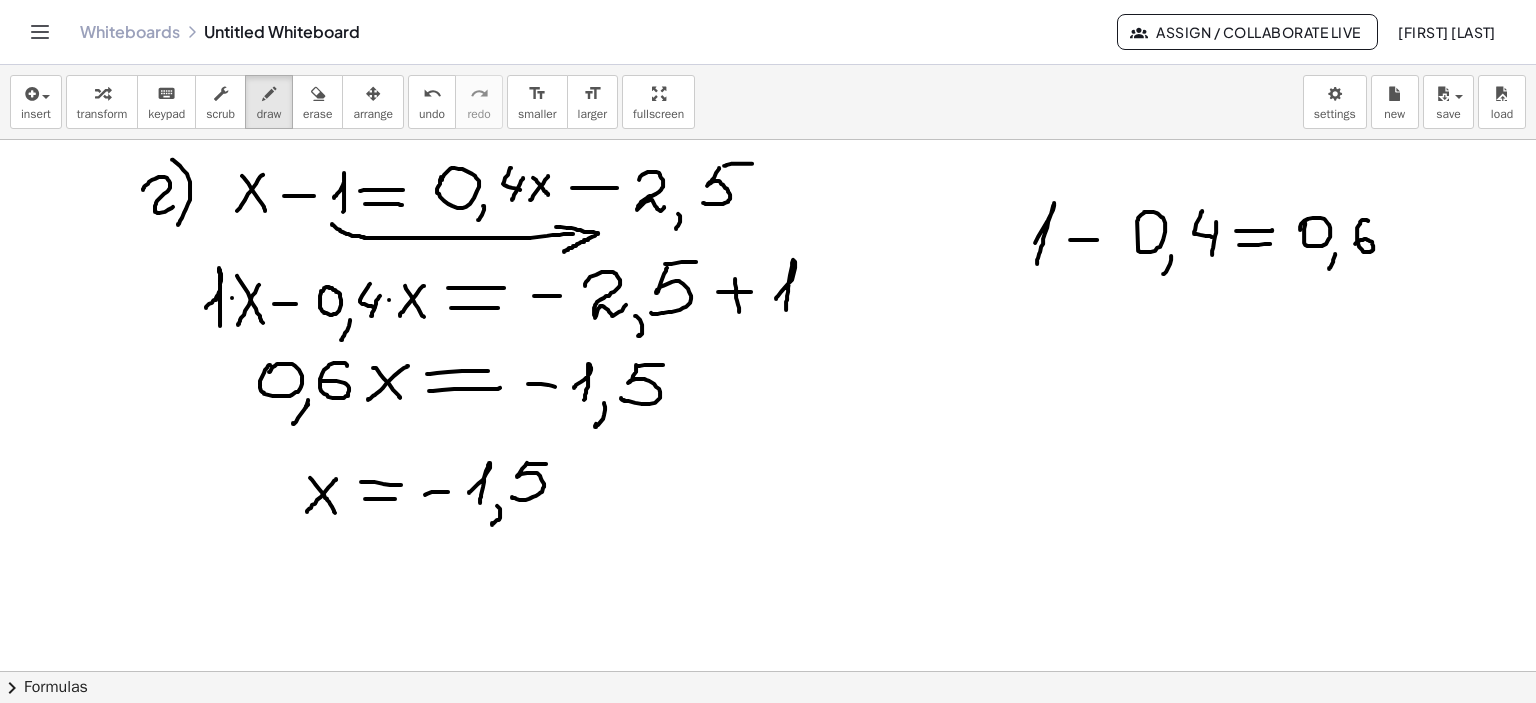click at bounding box center [768, 406] 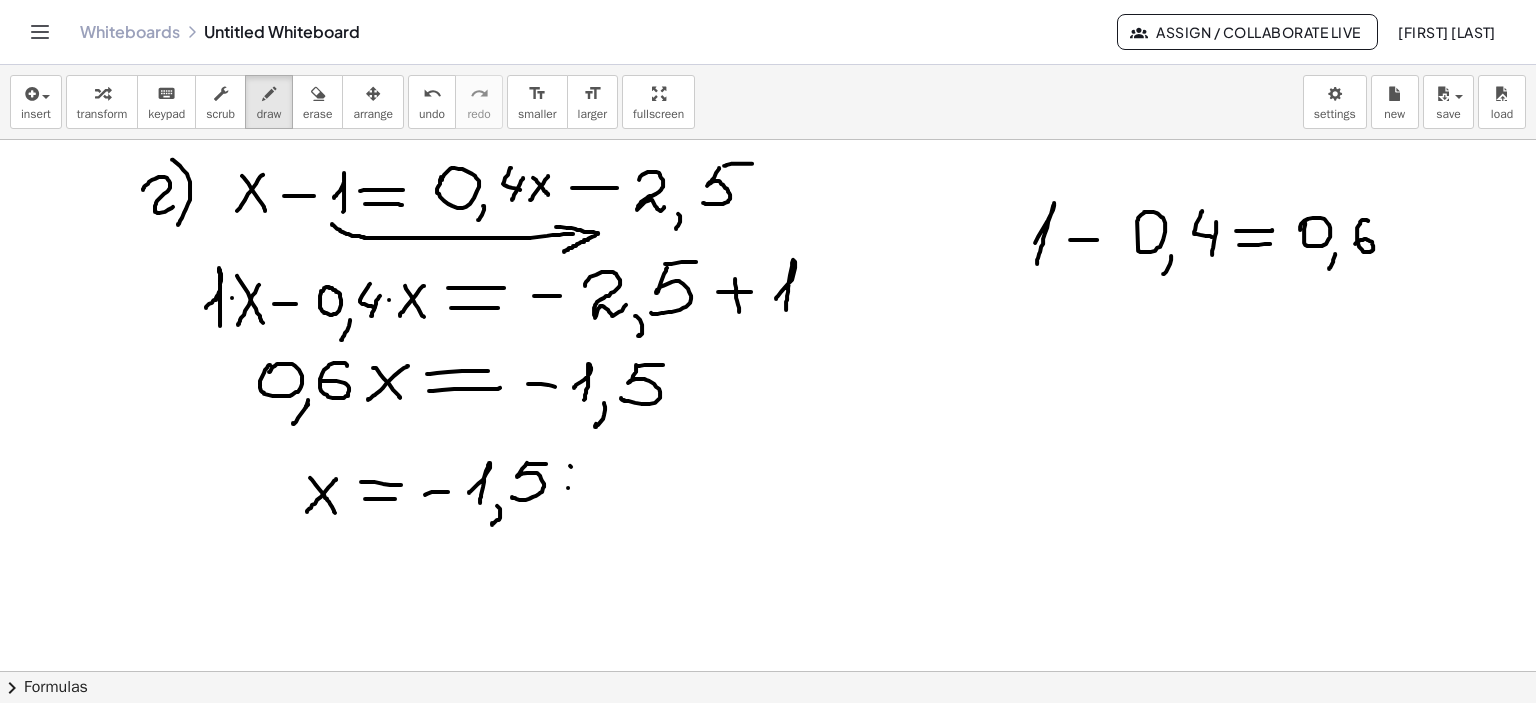click at bounding box center (768, 406) 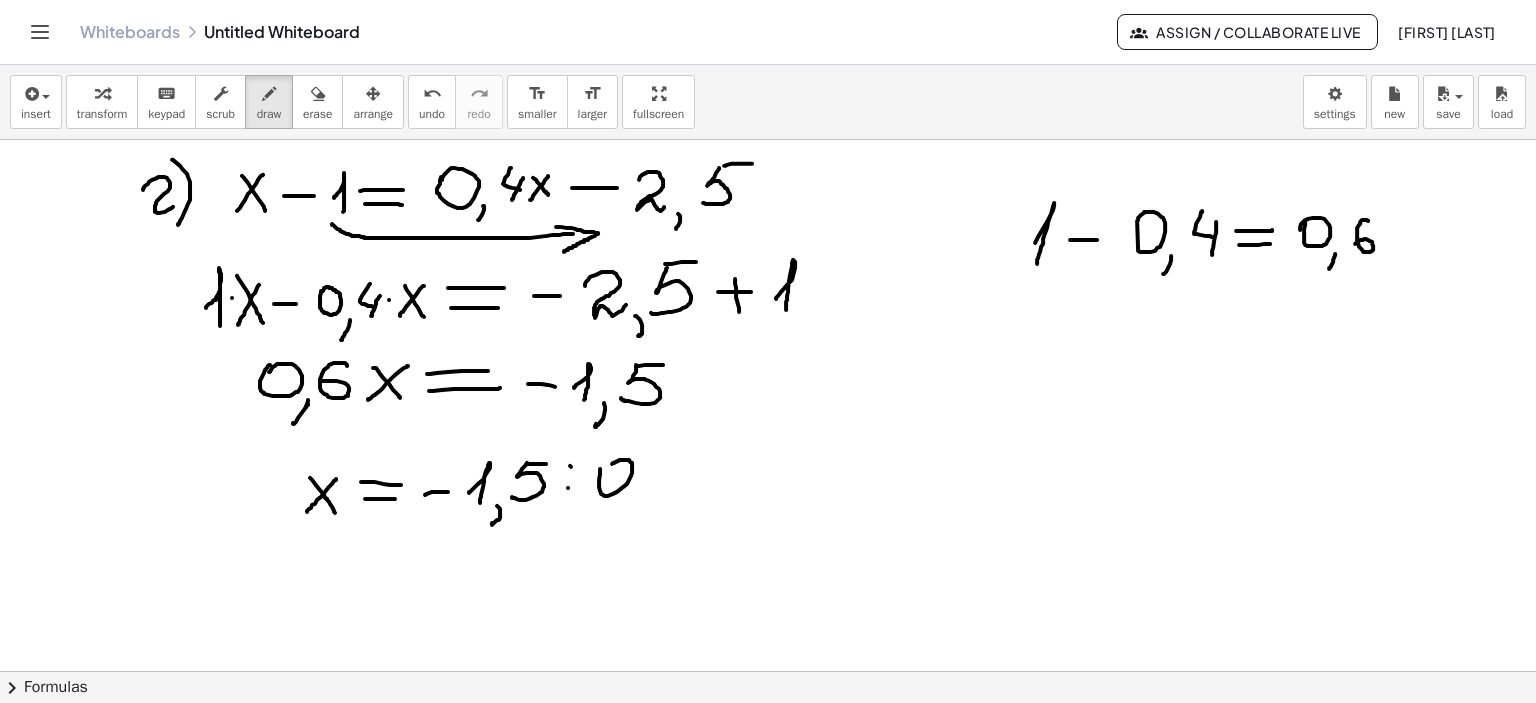 click at bounding box center [768, 406] 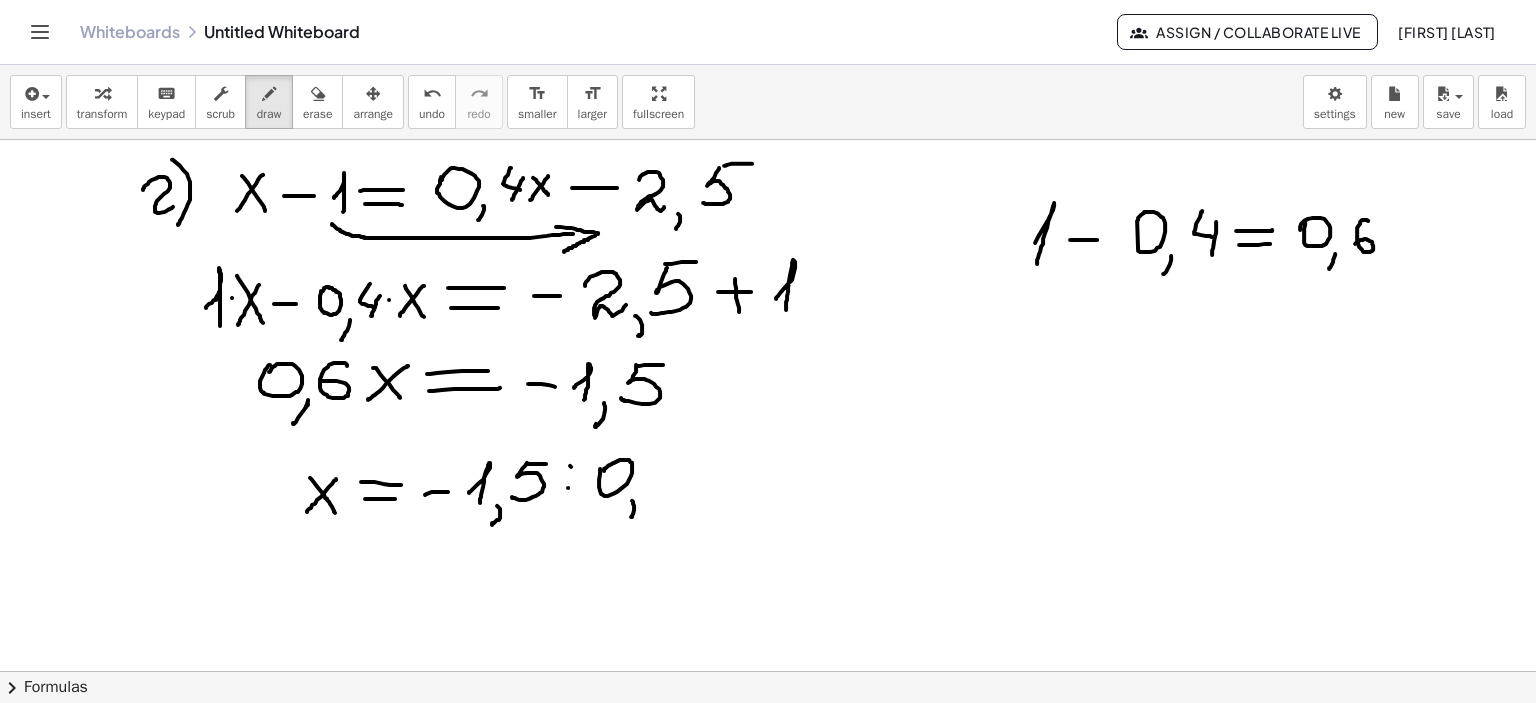 drag, startPoint x: 632, startPoint y: 500, endPoint x: 685, endPoint y: 475, distance: 58.60034 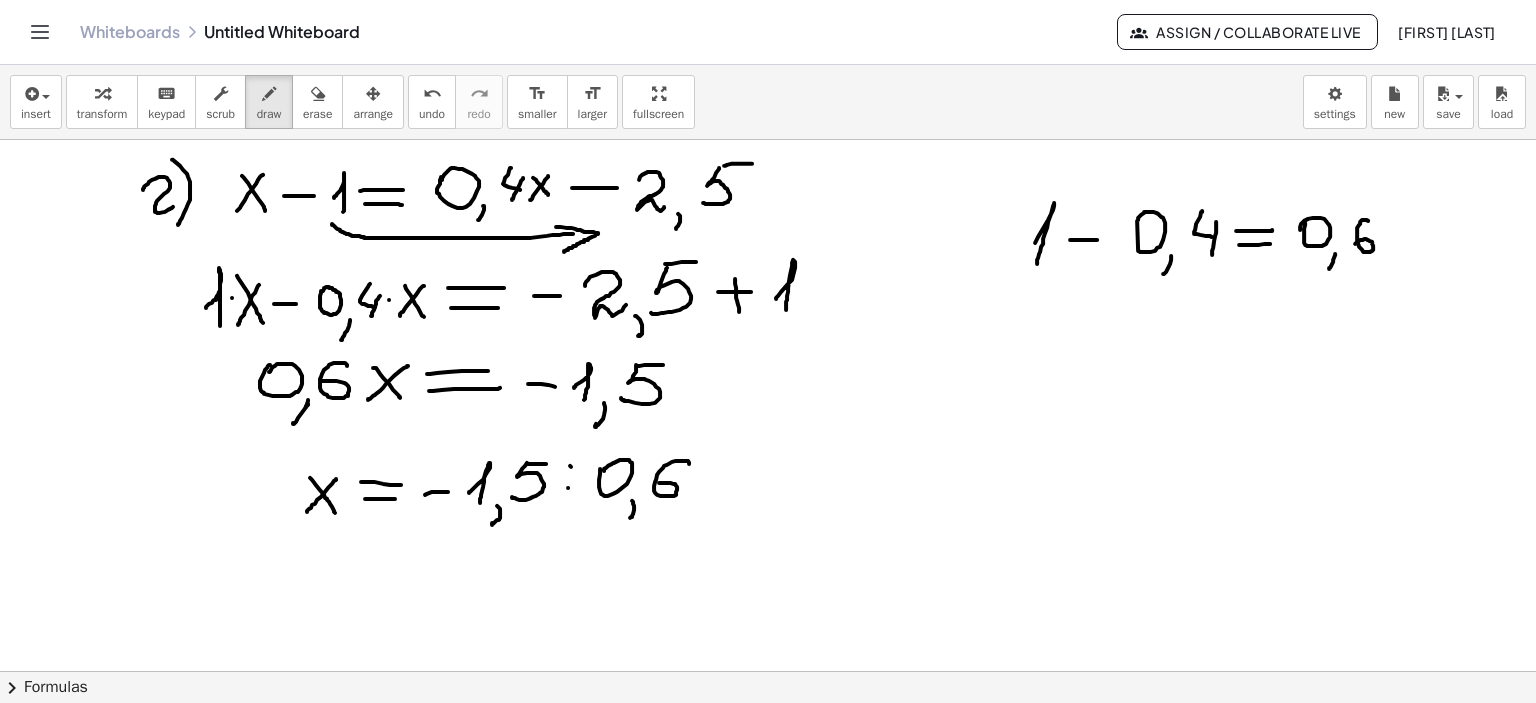 drag, startPoint x: 689, startPoint y: 463, endPoint x: 620, endPoint y: 525, distance: 92.76314 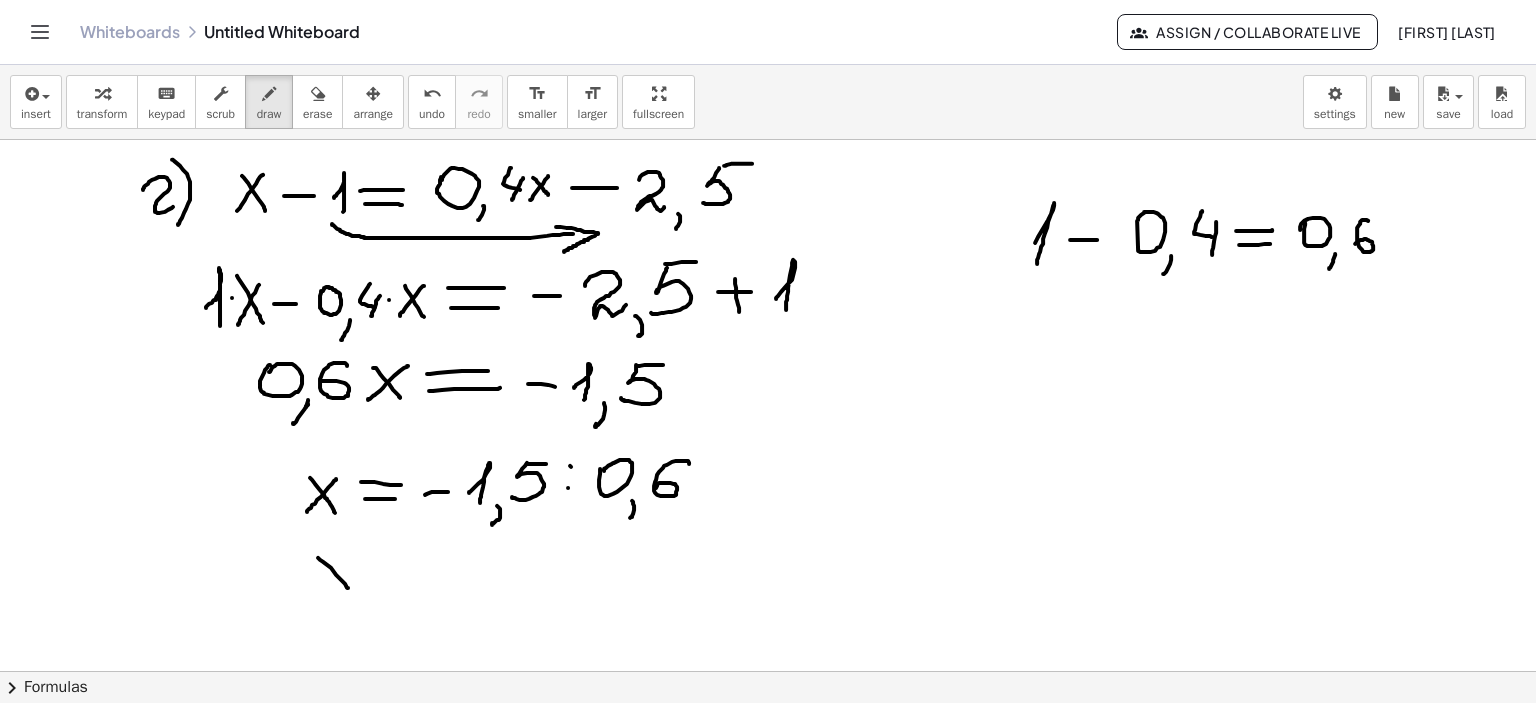 click at bounding box center [768, 406] 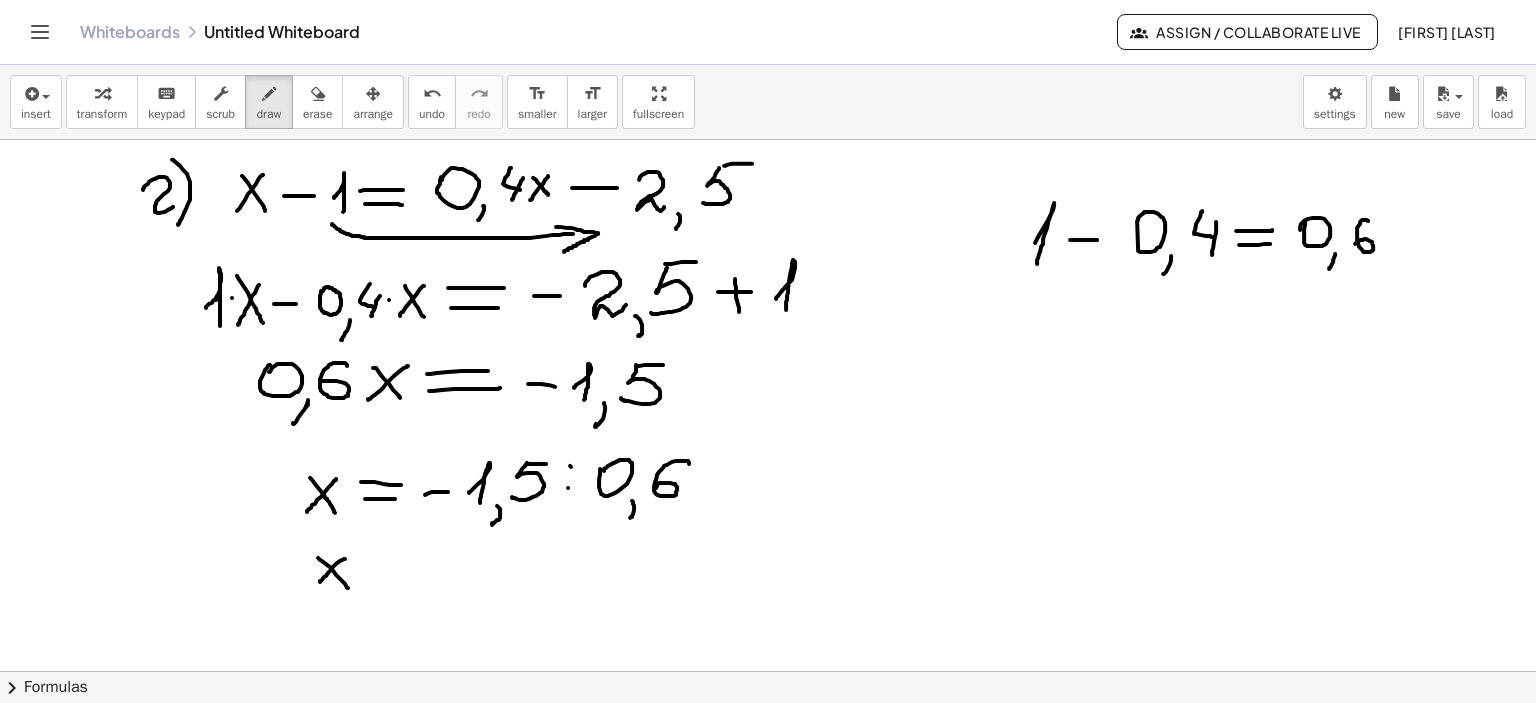drag, startPoint x: 345, startPoint y: 558, endPoint x: 320, endPoint y: 582, distance: 34.655445 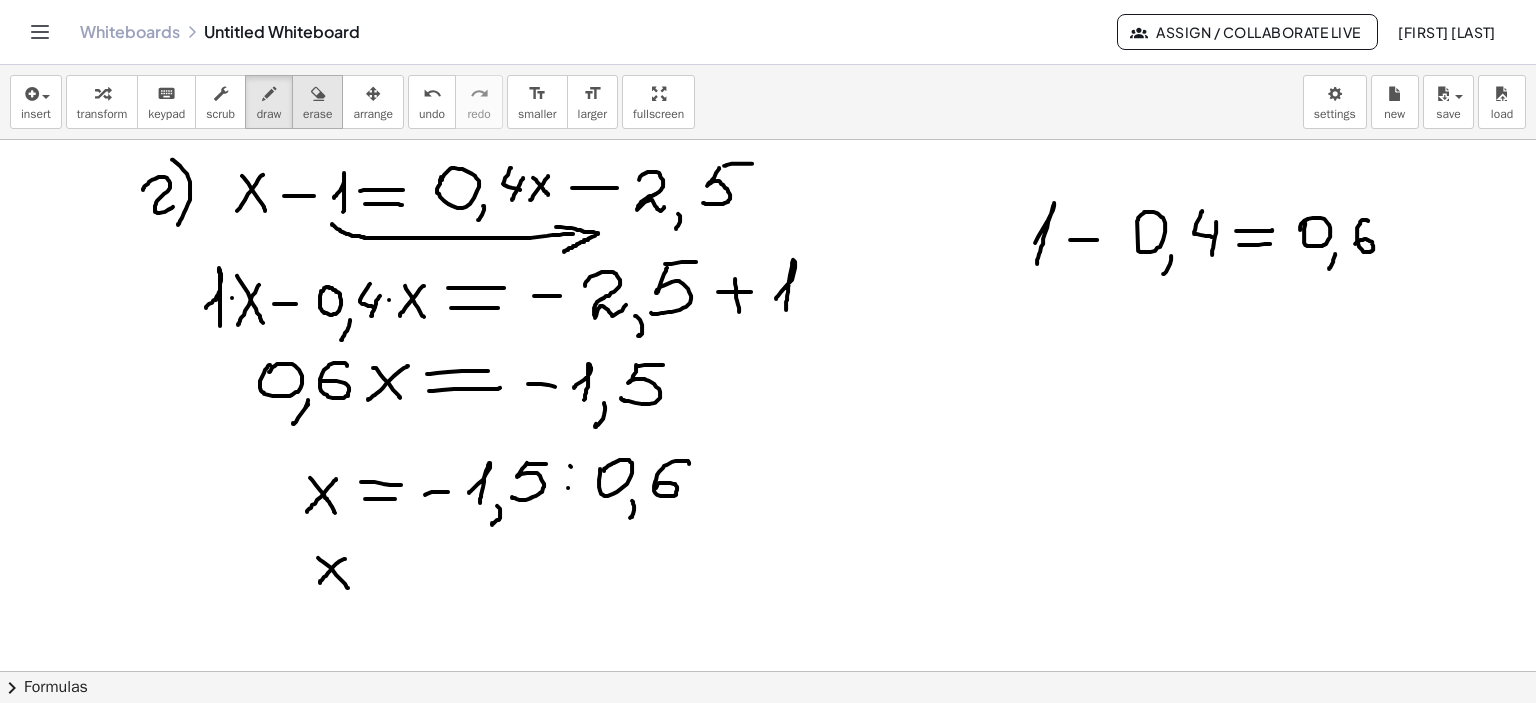 click at bounding box center [318, 94] 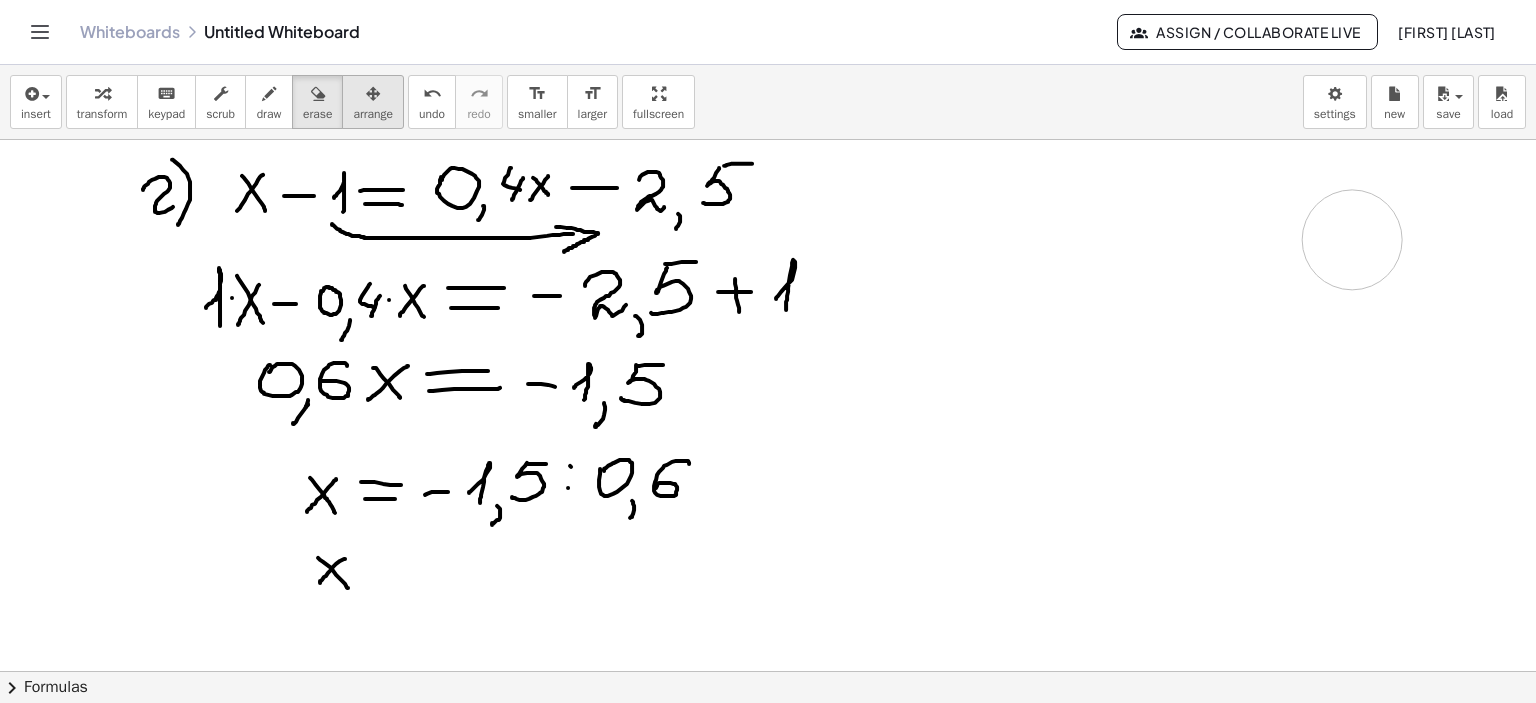 drag, startPoint x: 1232, startPoint y: 351, endPoint x: 373, endPoint y: 81, distance: 900.4338 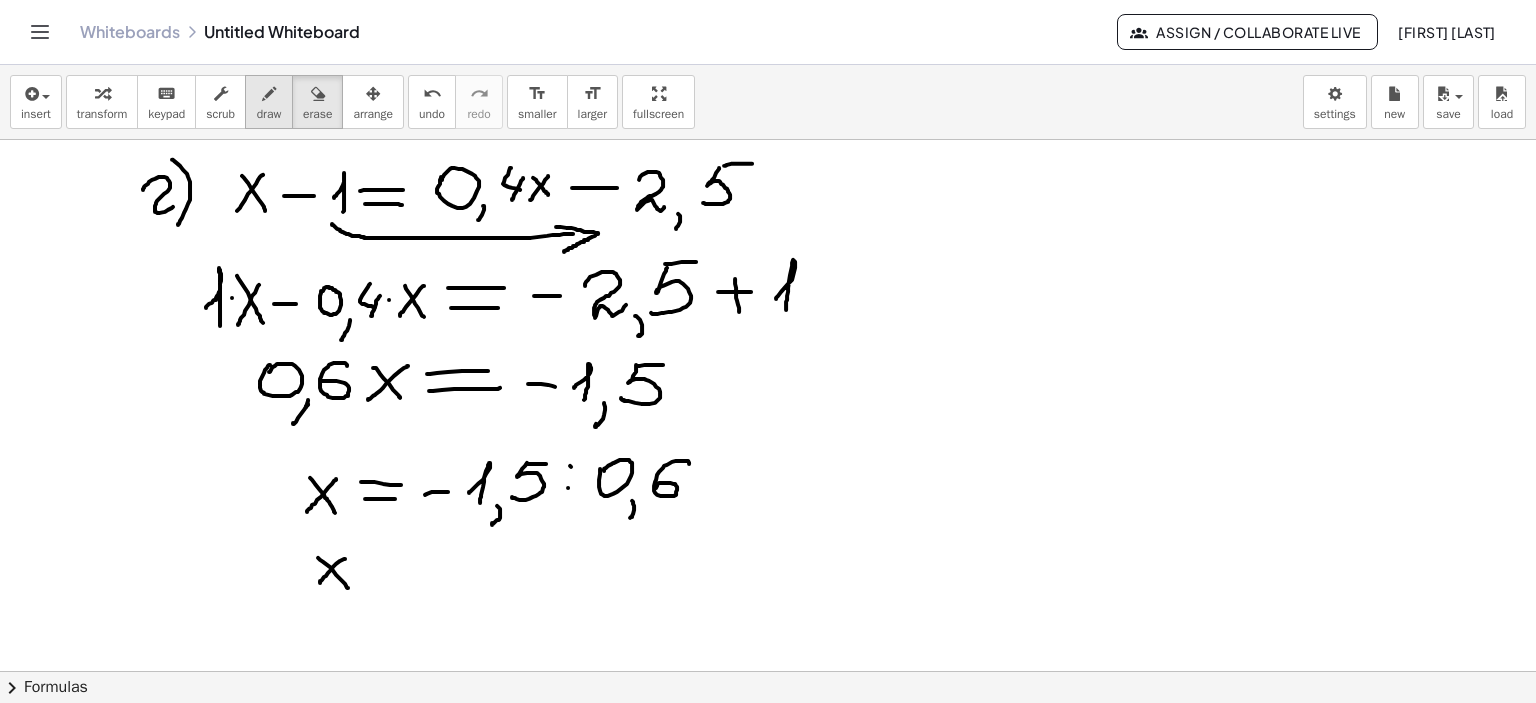 click on "draw" at bounding box center (269, 102) 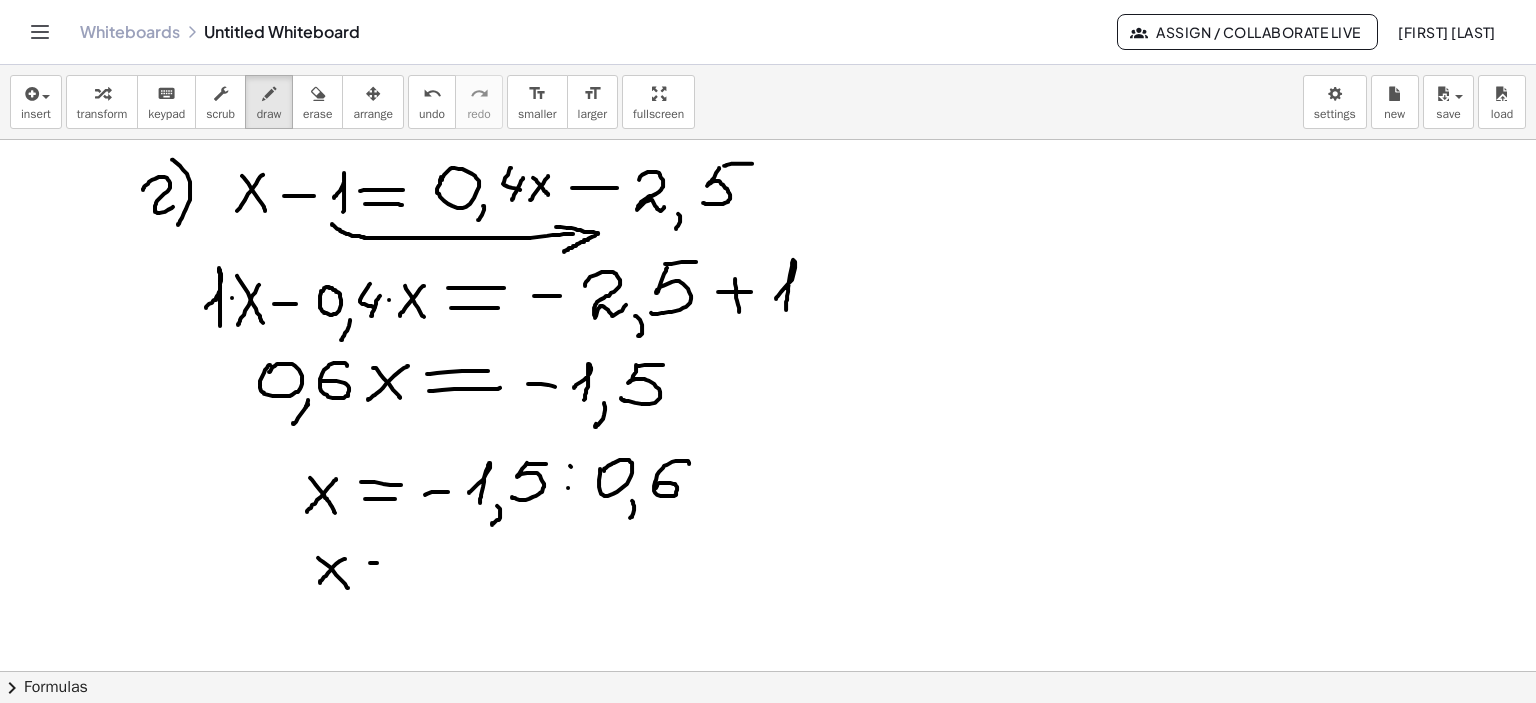 drag, startPoint x: 370, startPoint y: 562, endPoint x: 403, endPoint y: 562, distance: 33 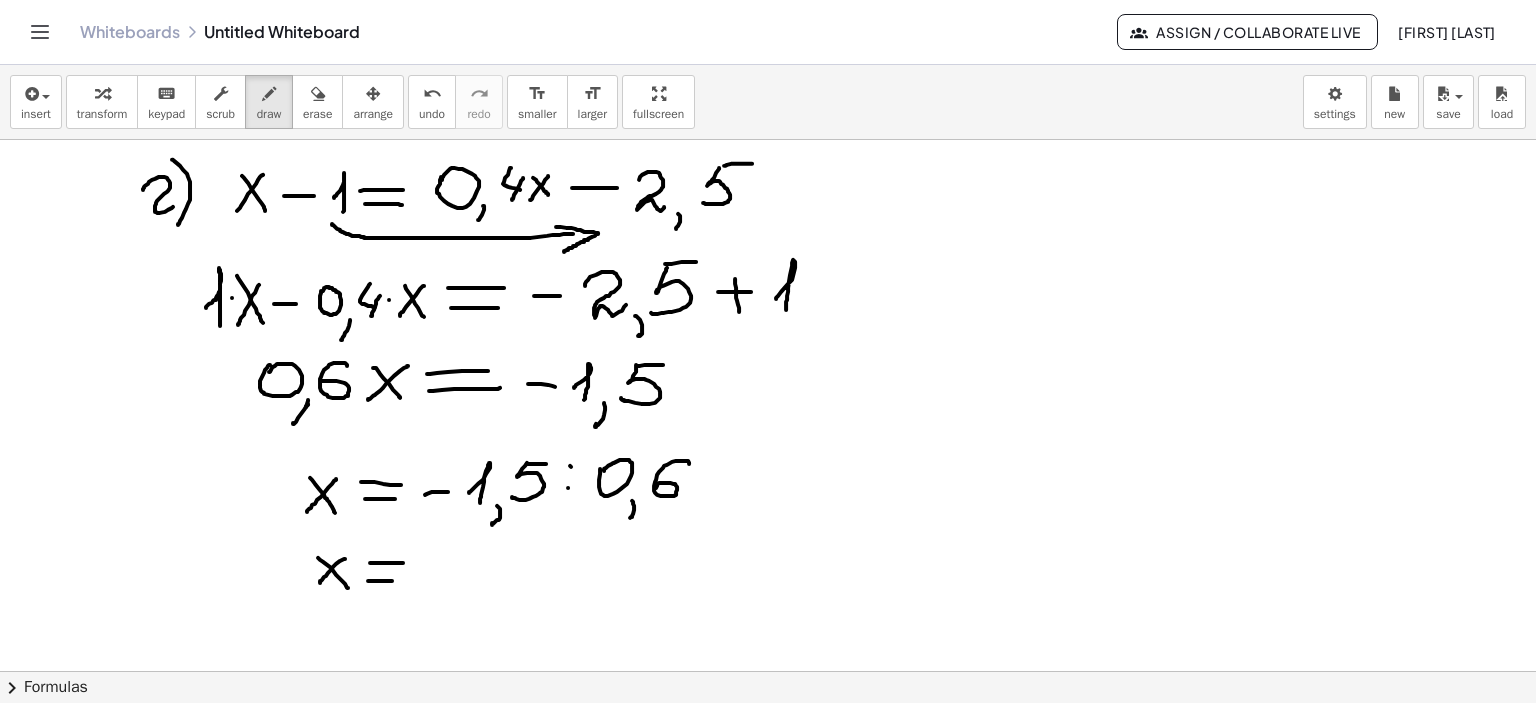 drag, startPoint x: 368, startPoint y: 580, endPoint x: 416, endPoint y: 580, distance: 48 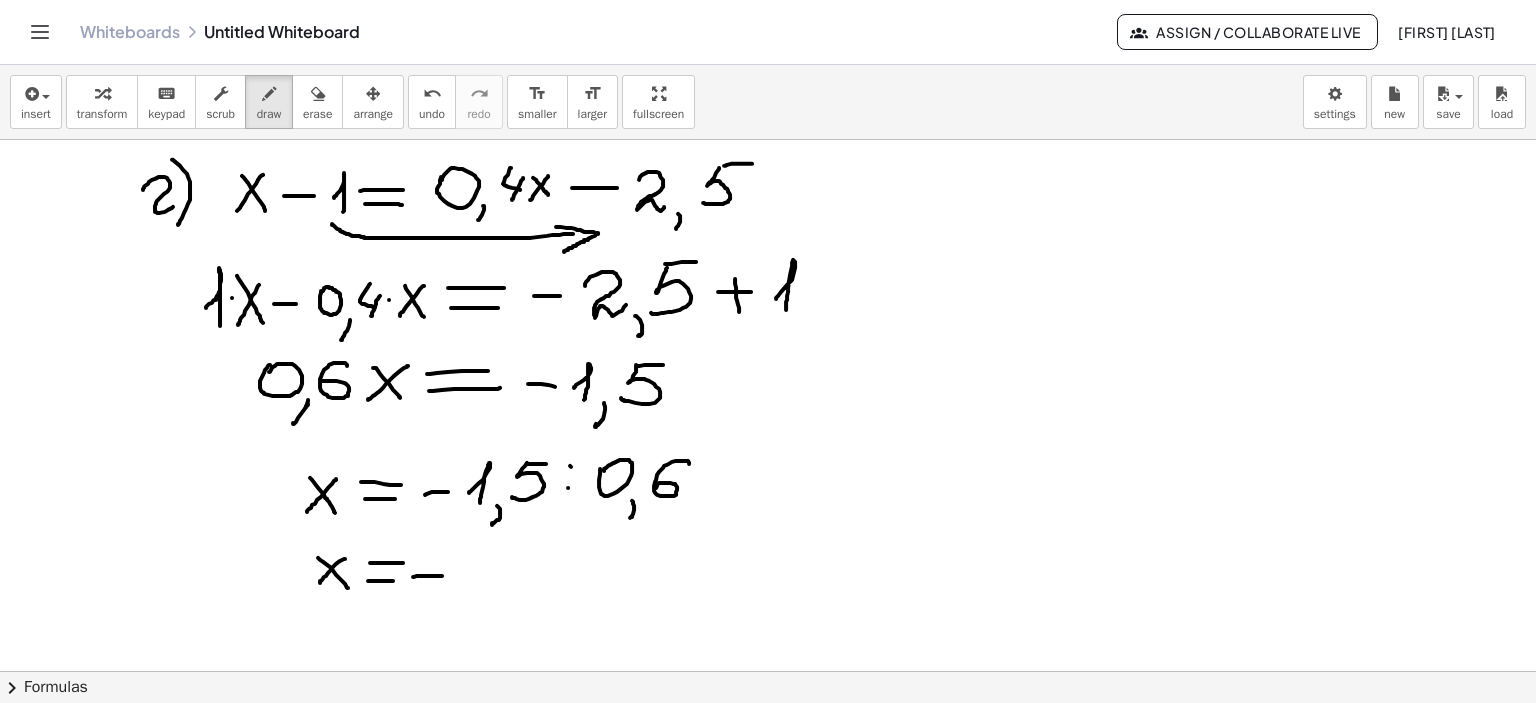 drag, startPoint x: 413, startPoint y: 576, endPoint x: 442, endPoint y: 575, distance: 29.017237 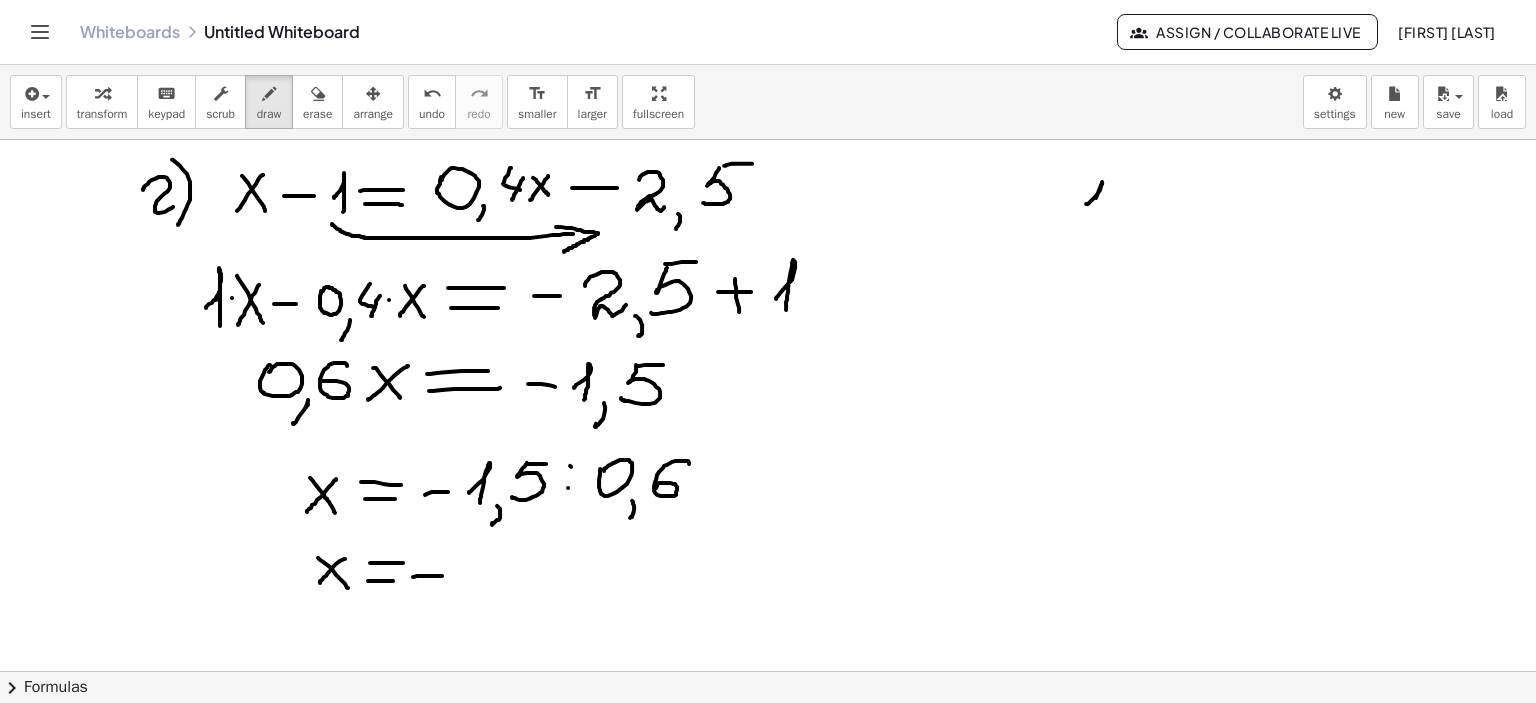 drag, startPoint x: 1086, startPoint y: 203, endPoint x: 1089, endPoint y: 217, distance: 14.3178215 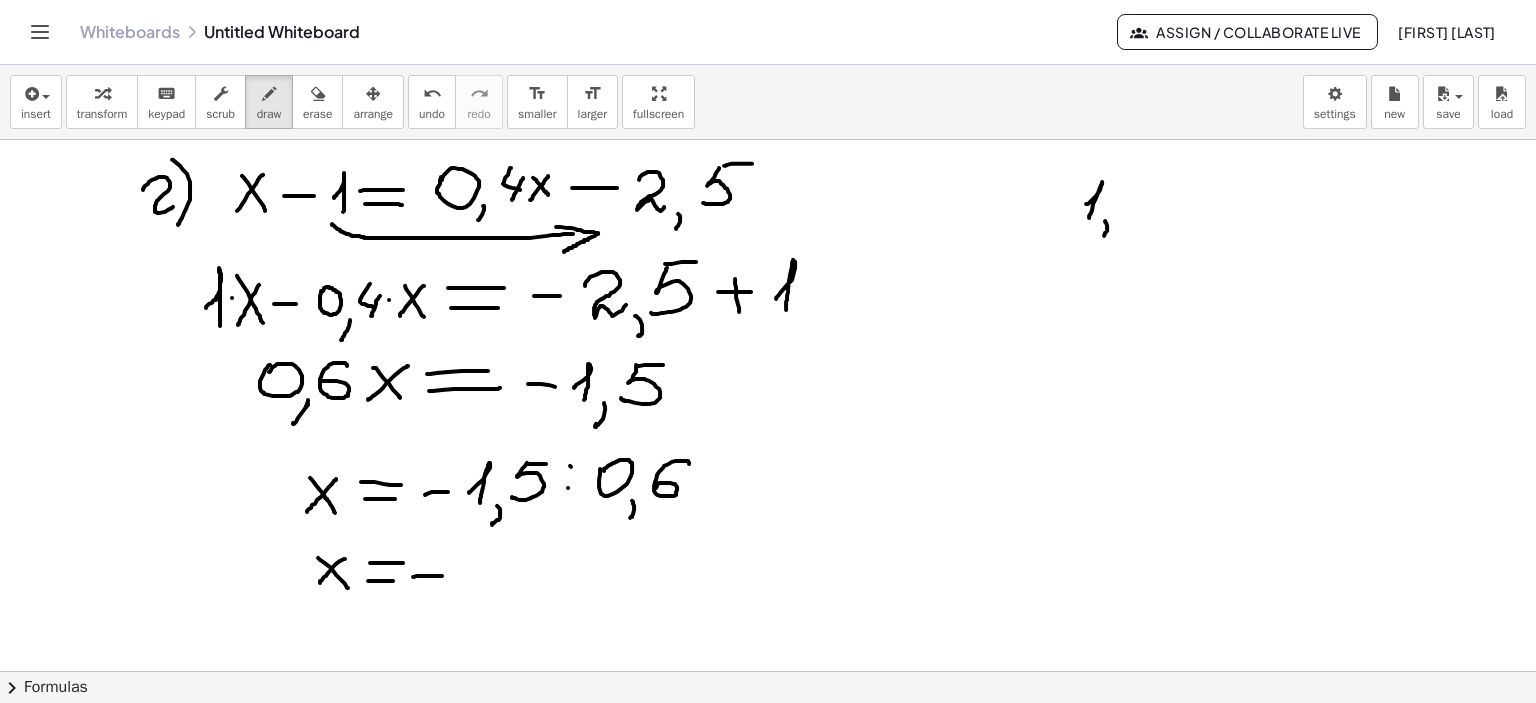 drag, startPoint x: 1107, startPoint y: 225, endPoint x: 1138, endPoint y: 203, distance: 38.013157 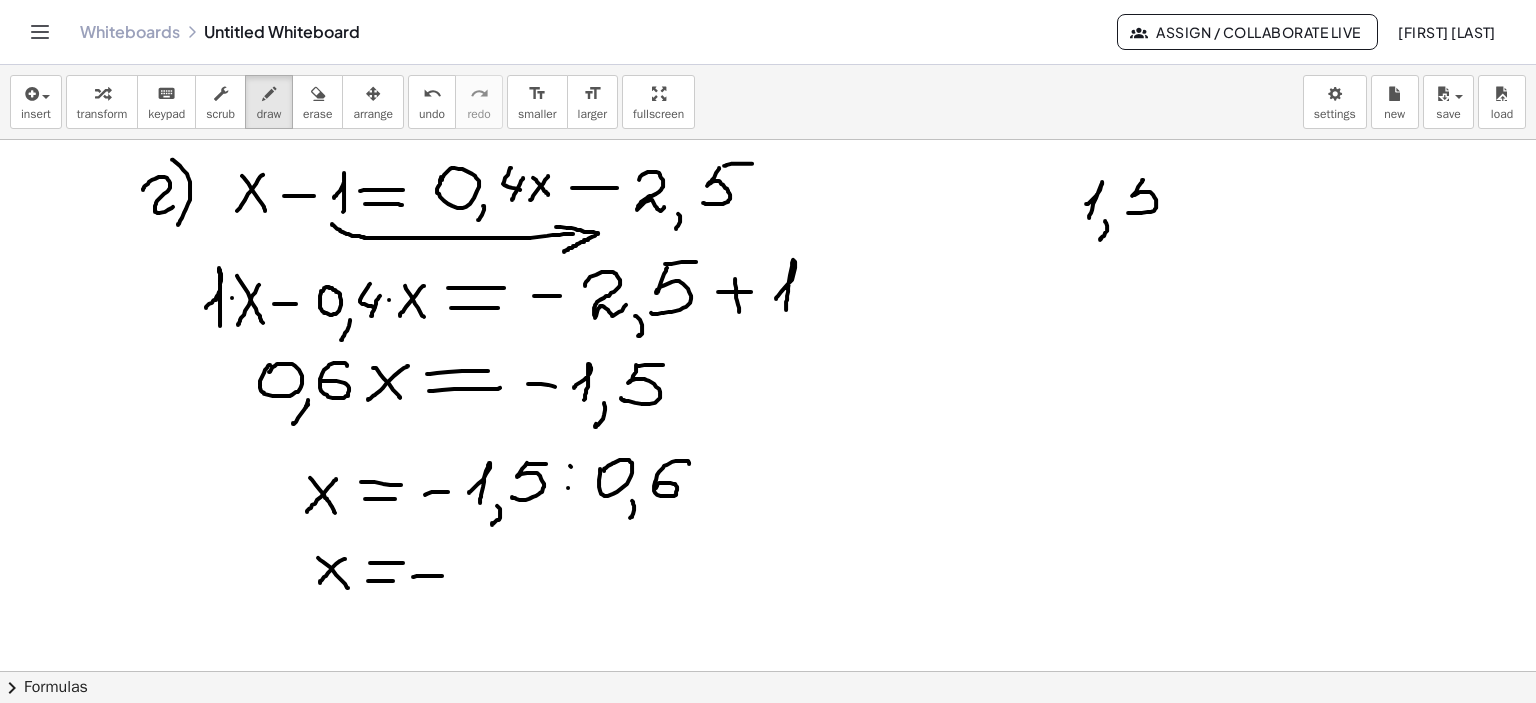 drag, startPoint x: 1143, startPoint y: 179, endPoint x: 1128, endPoint y: 212, distance: 36.249138 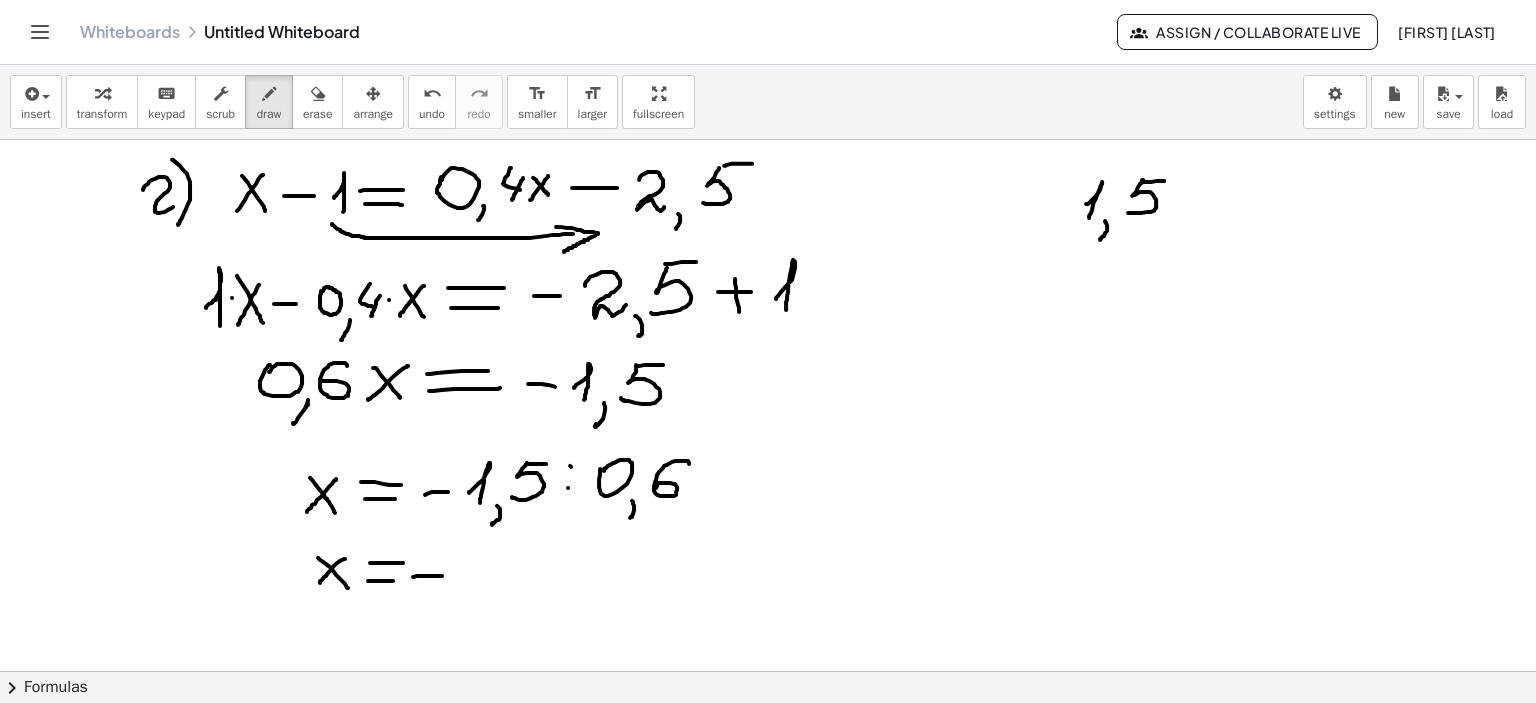 drag, startPoint x: 1140, startPoint y: 183, endPoint x: 1165, endPoint y: 180, distance: 25.179358 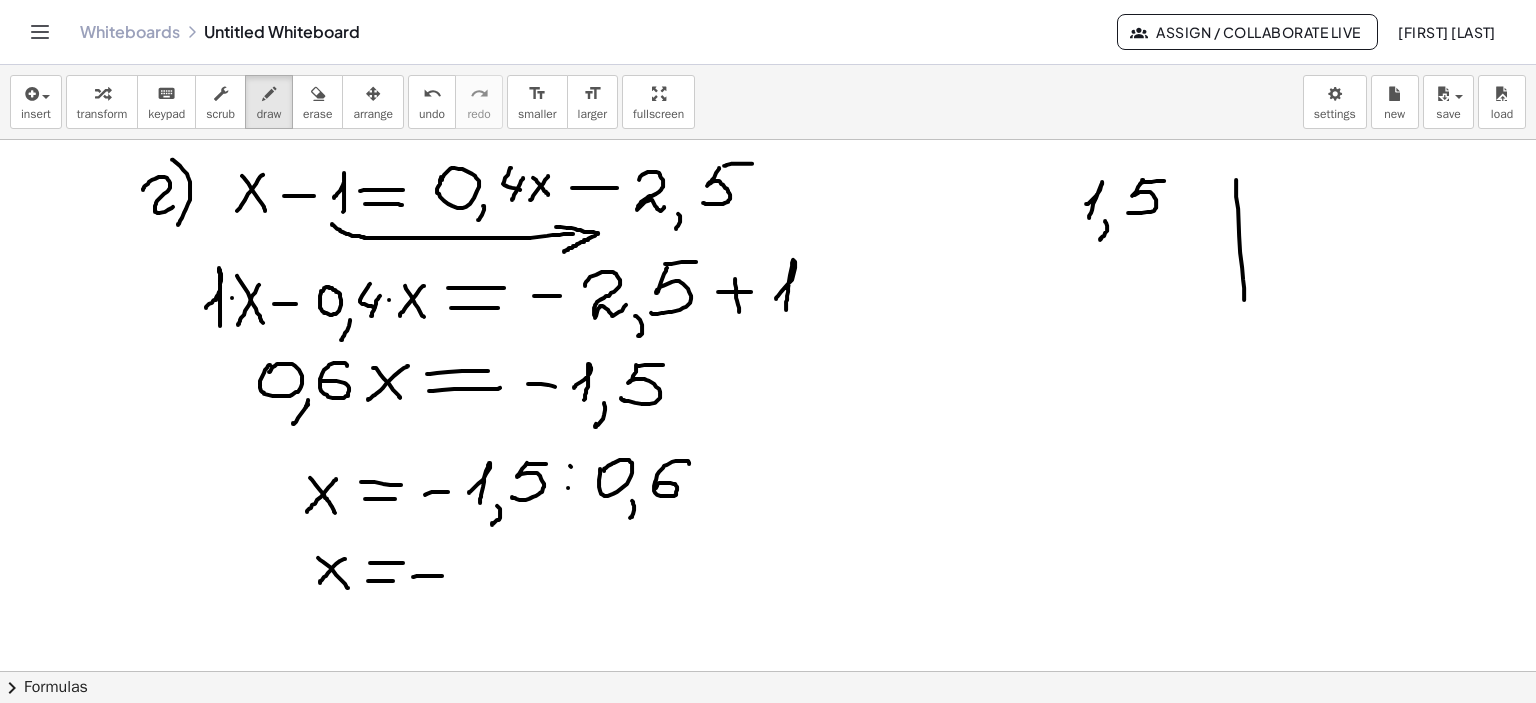 drag, startPoint x: 1236, startPoint y: 179, endPoint x: 1244, endPoint y: 292, distance: 113.28283 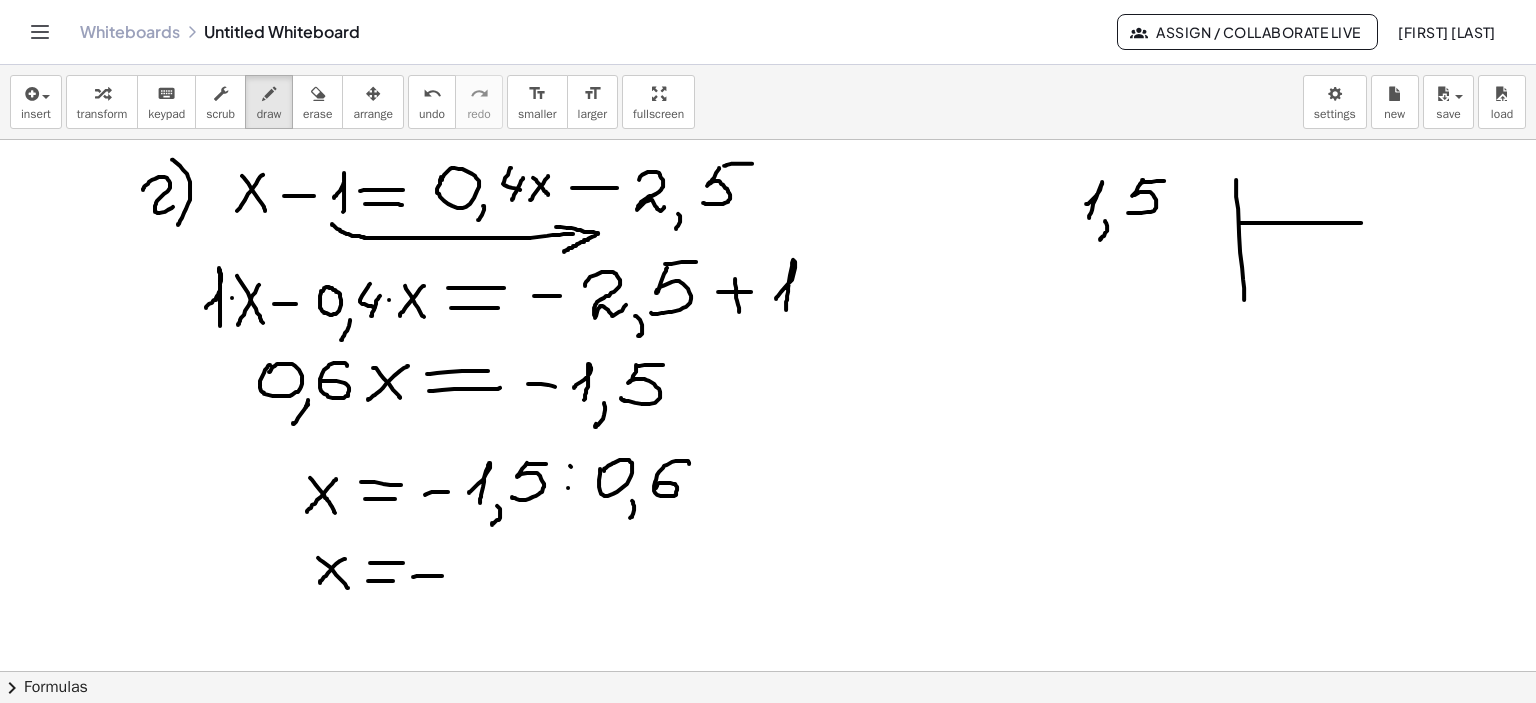 drag, startPoint x: 1240, startPoint y: 222, endPoint x: 1375, endPoint y: 222, distance: 135 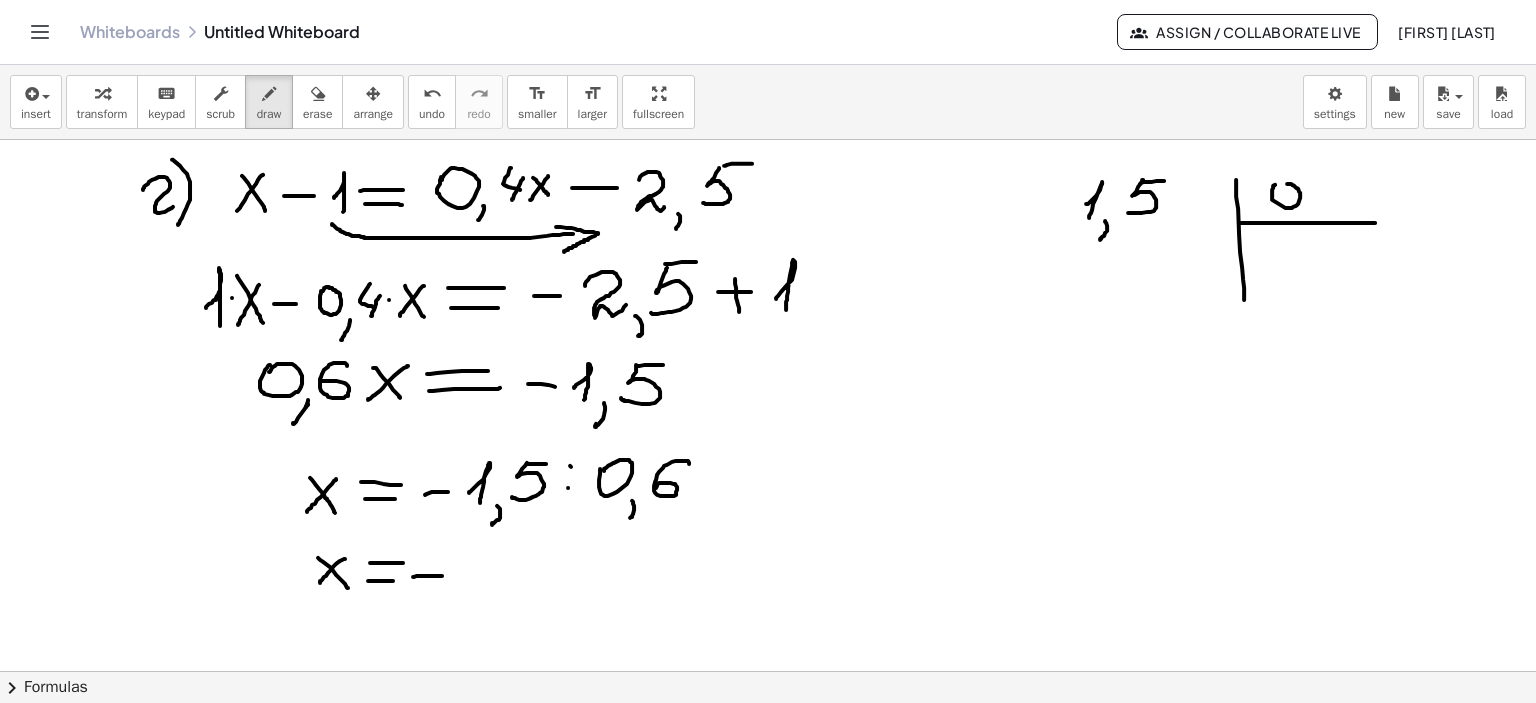 drag, startPoint x: 1275, startPoint y: 184, endPoint x: 1285, endPoint y: 196, distance: 15.6205 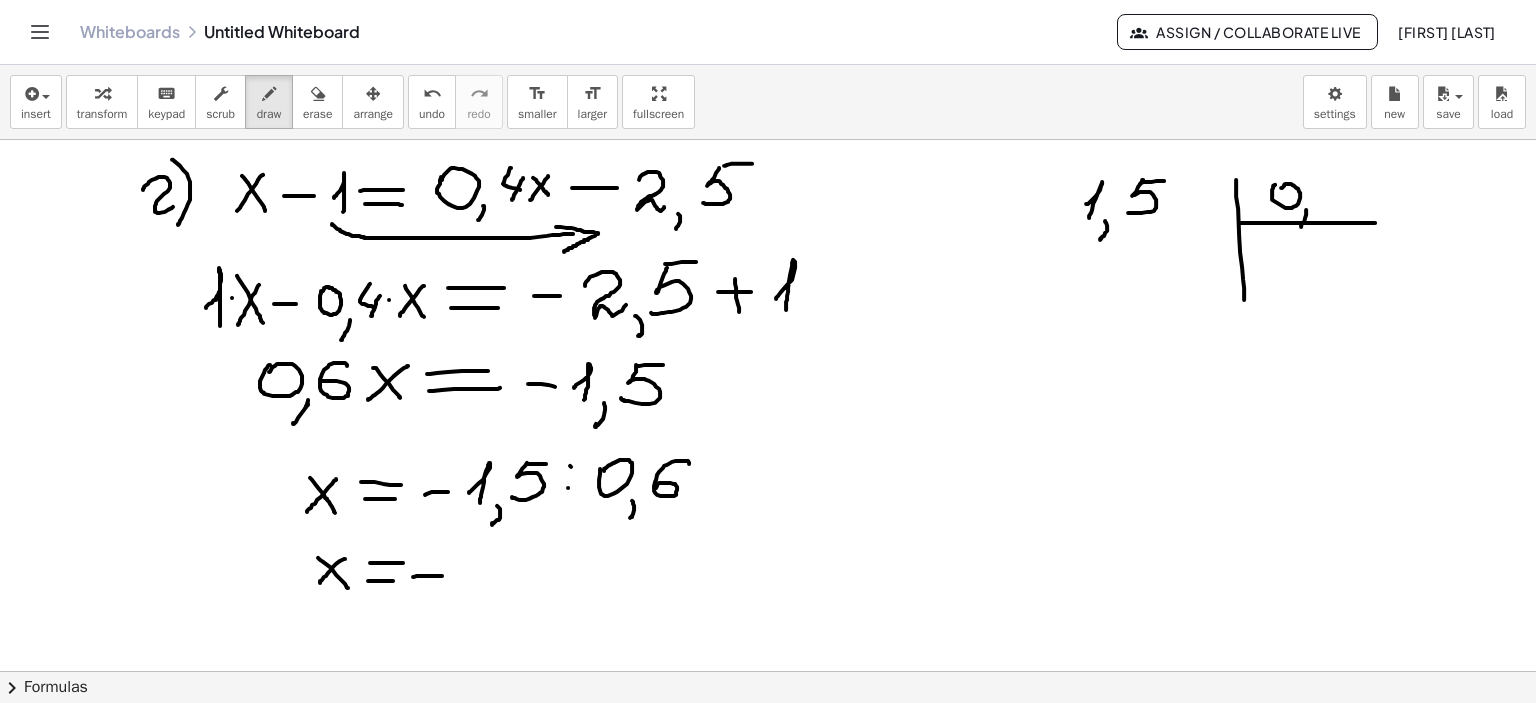 drag, startPoint x: 1306, startPoint y: 211, endPoint x: 1301, endPoint y: 226, distance: 15.811388 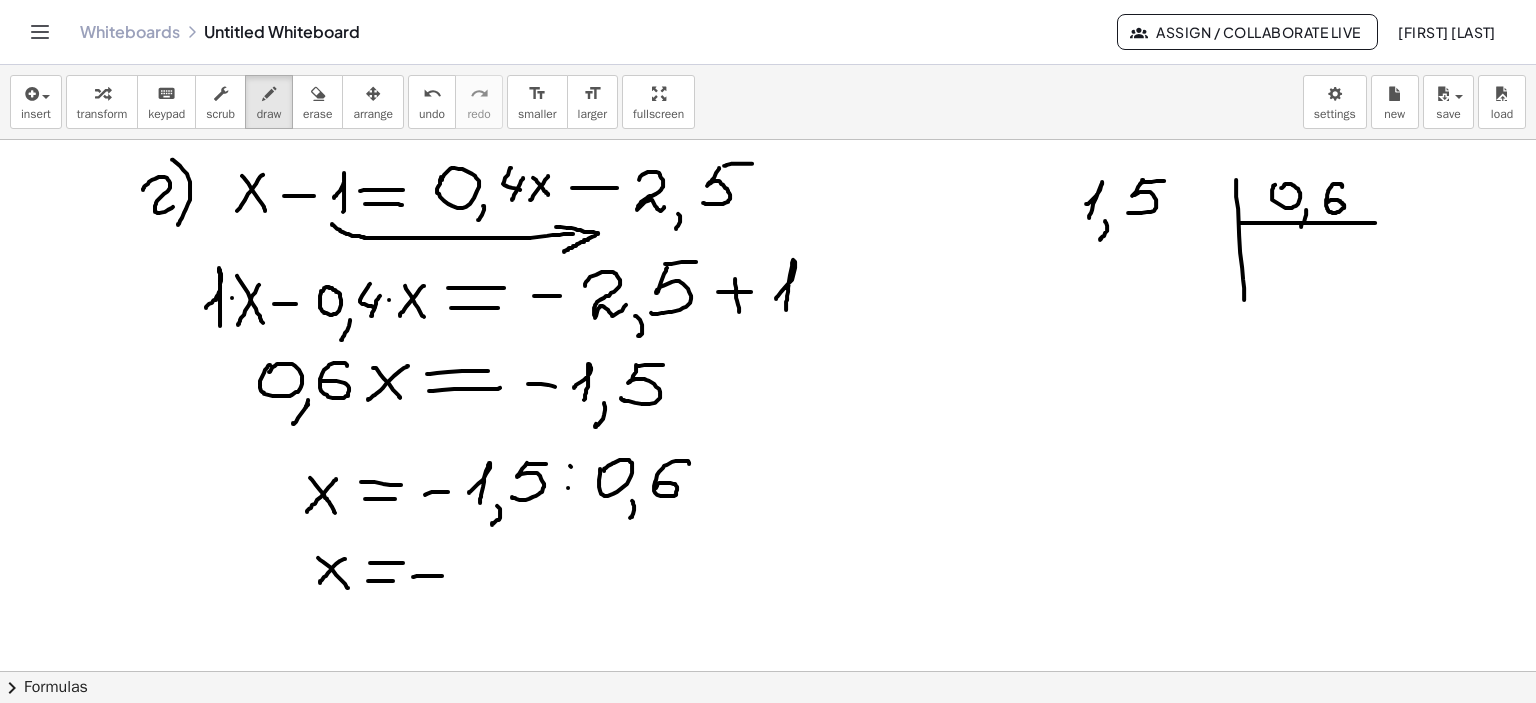drag, startPoint x: 1342, startPoint y: 185, endPoint x: 1376, endPoint y: 257, distance: 79.624115 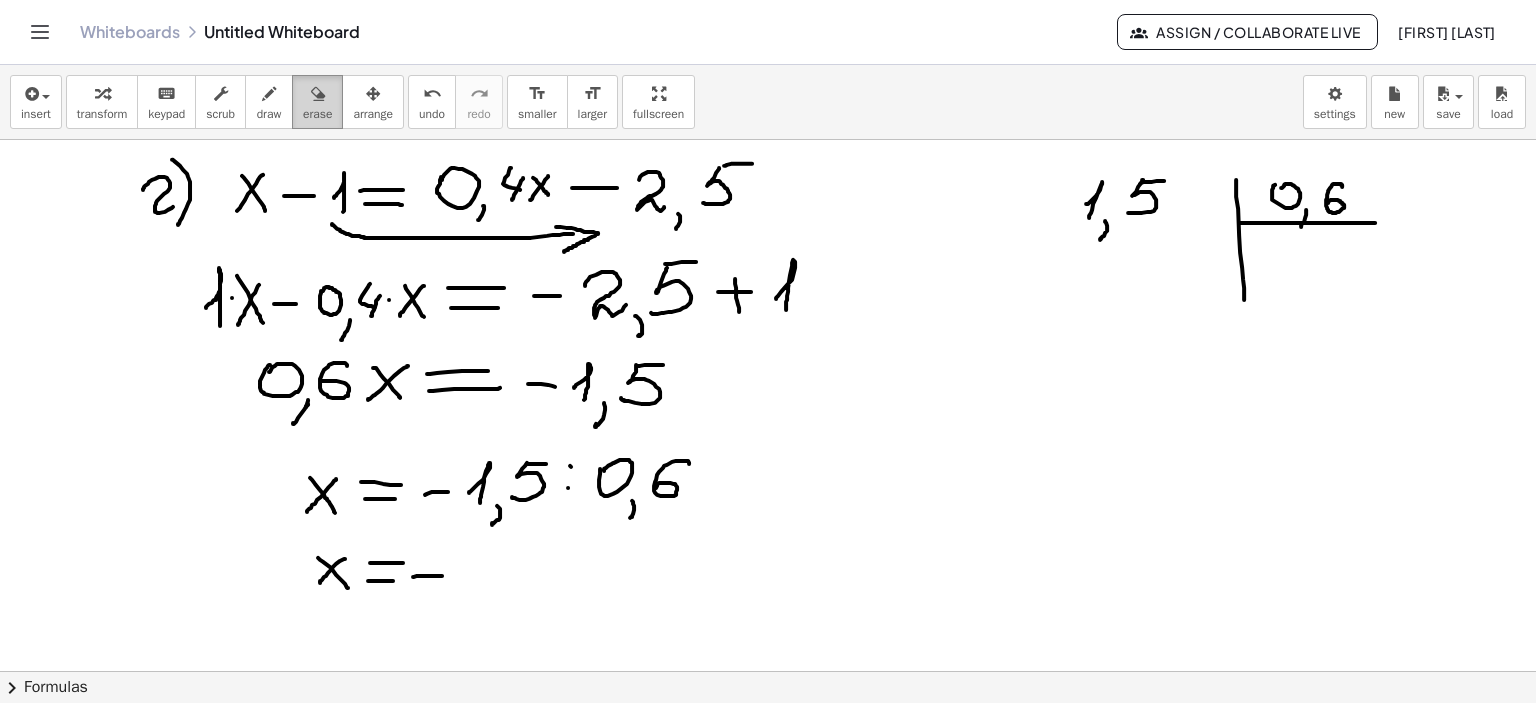 click at bounding box center (318, 94) 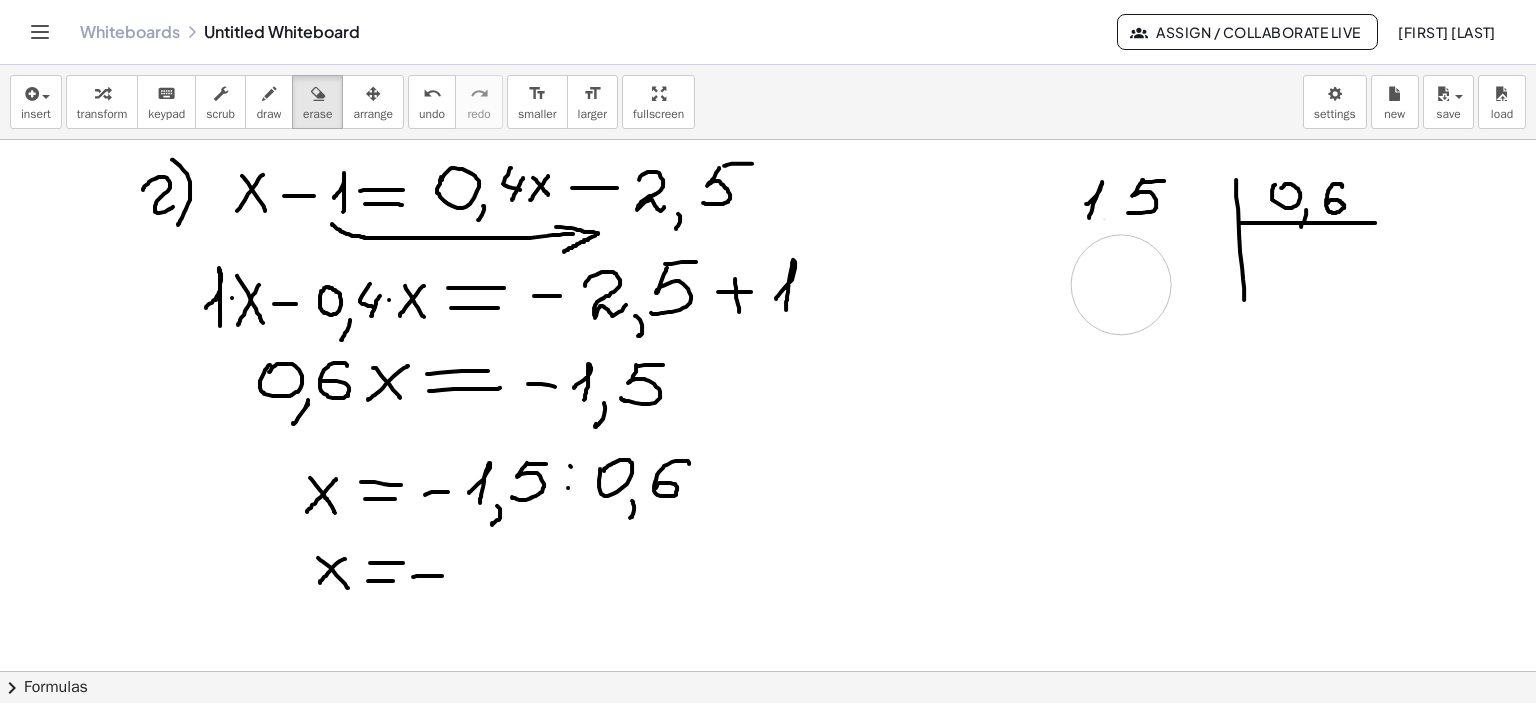 drag, startPoint x: 1137, startPoint y: 283, endPoint x: 1121, endPoint y: 284, distance: 16.03122 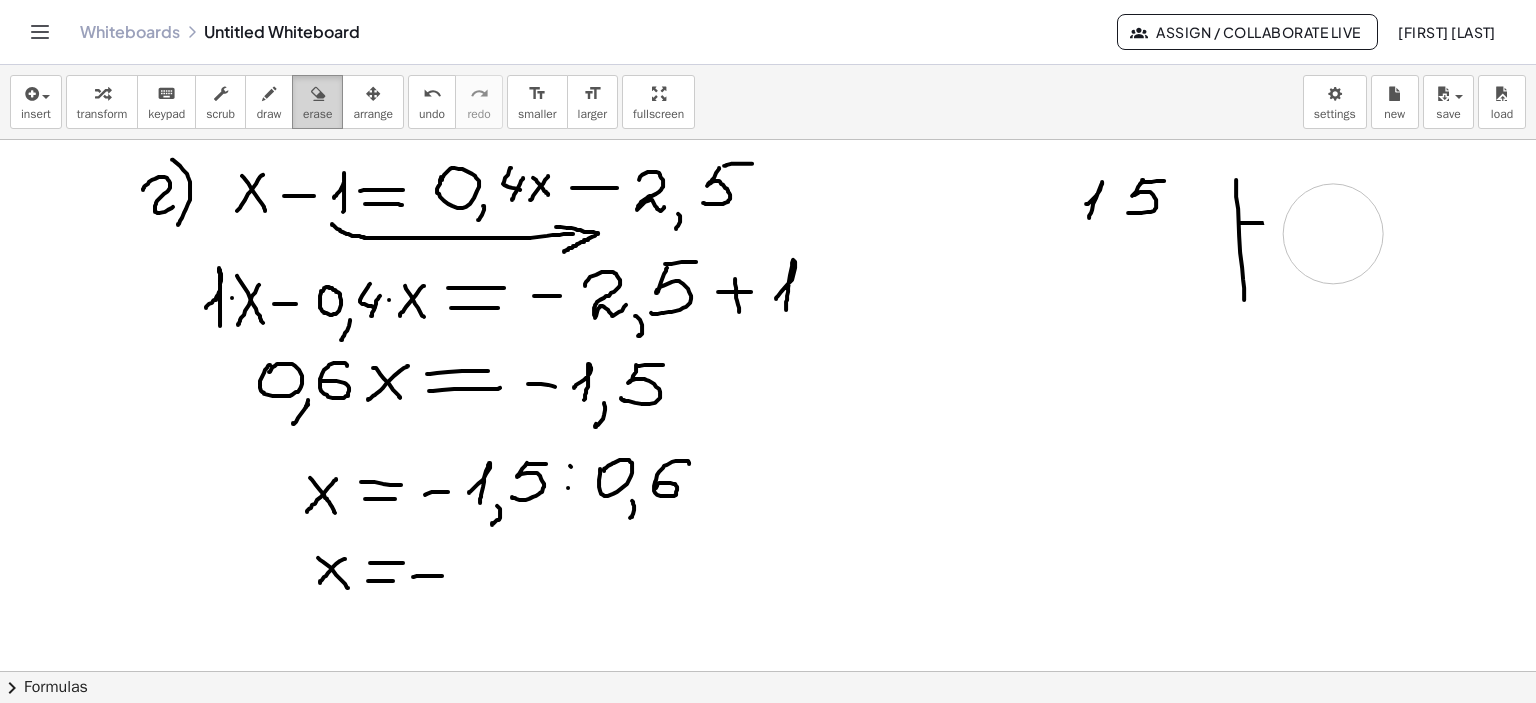 drag, startPoint x: 1440, startPoint y: 291, endPoint x: 307, endPoint y: 114, distance: 1146.7423 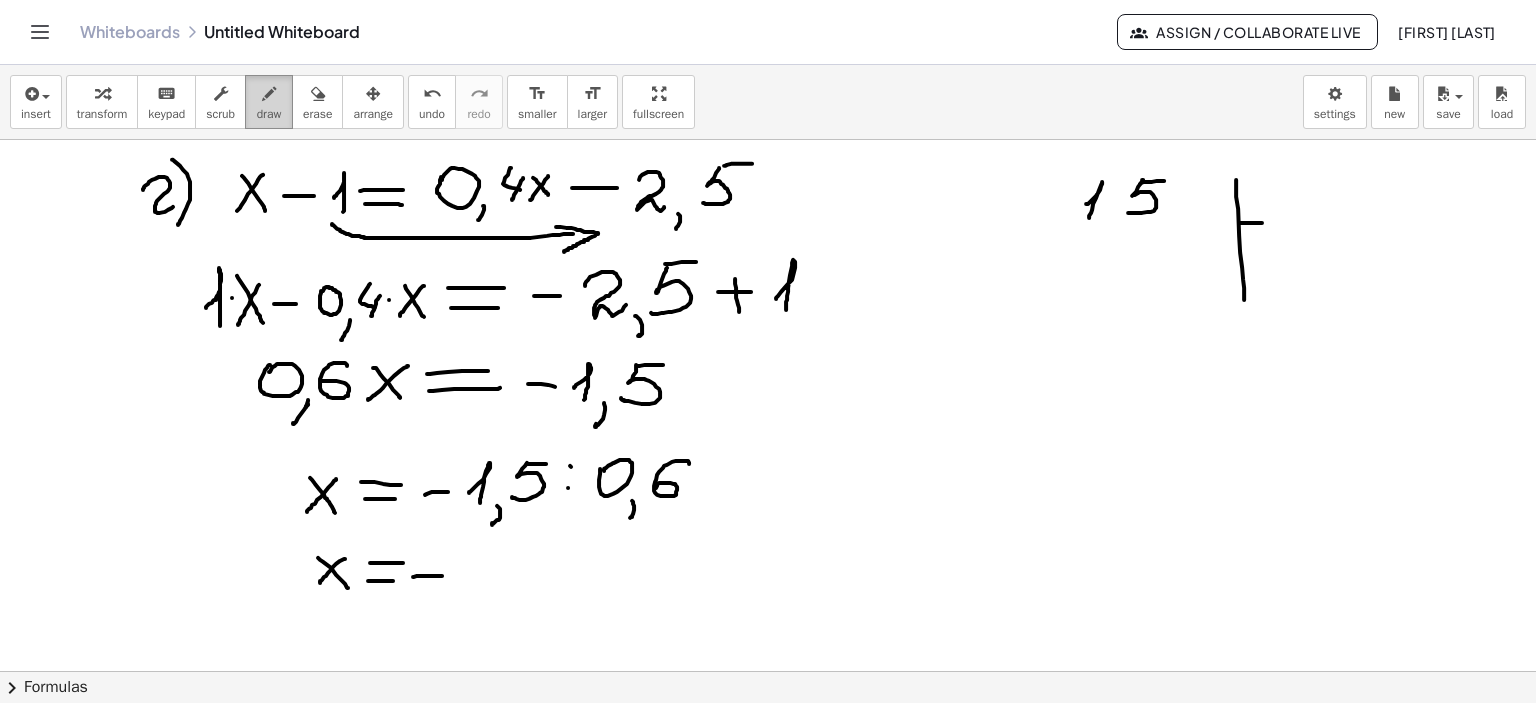 click at bounding box center (269, 94) 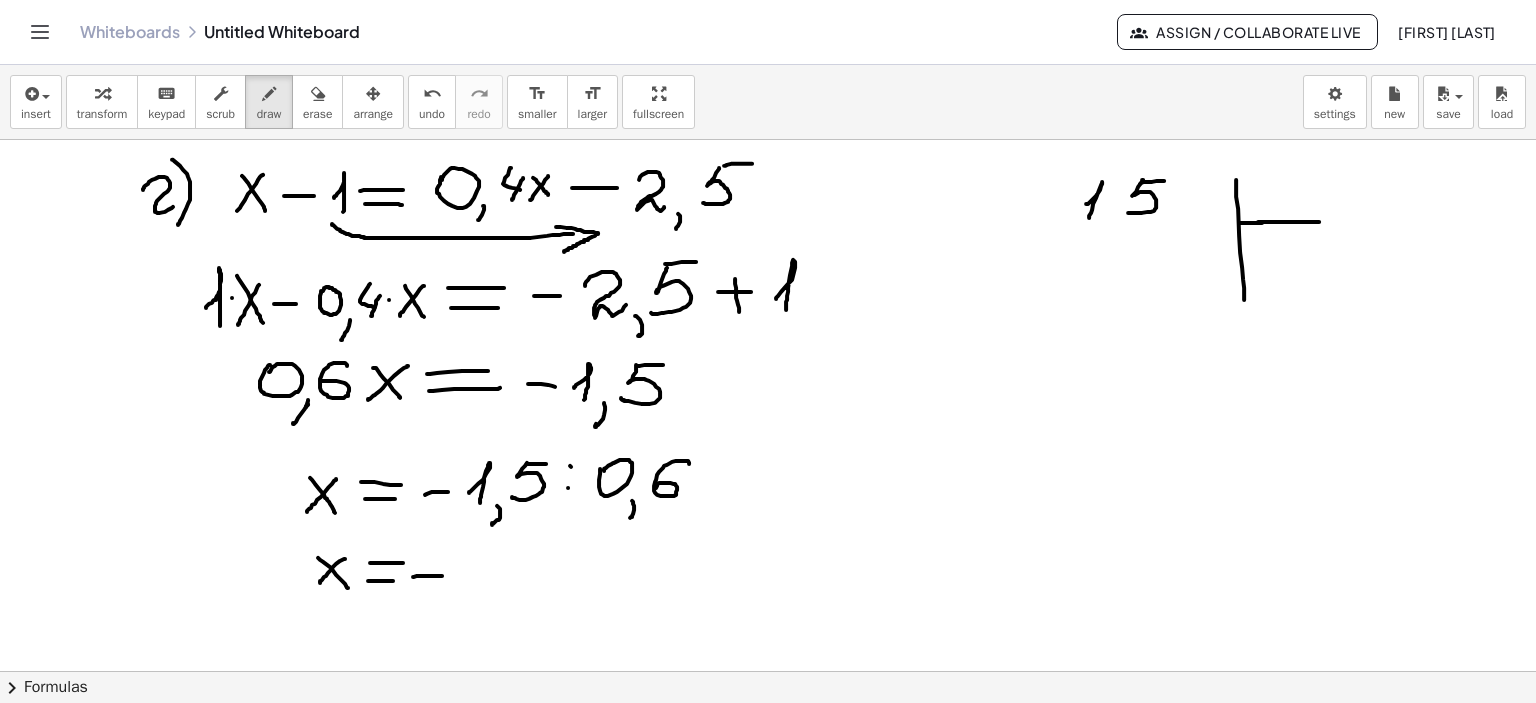 drag, startPoint x: 1258, startPoint y: 221, endPoint x: 1328, endPoint y: 221, distance: 70 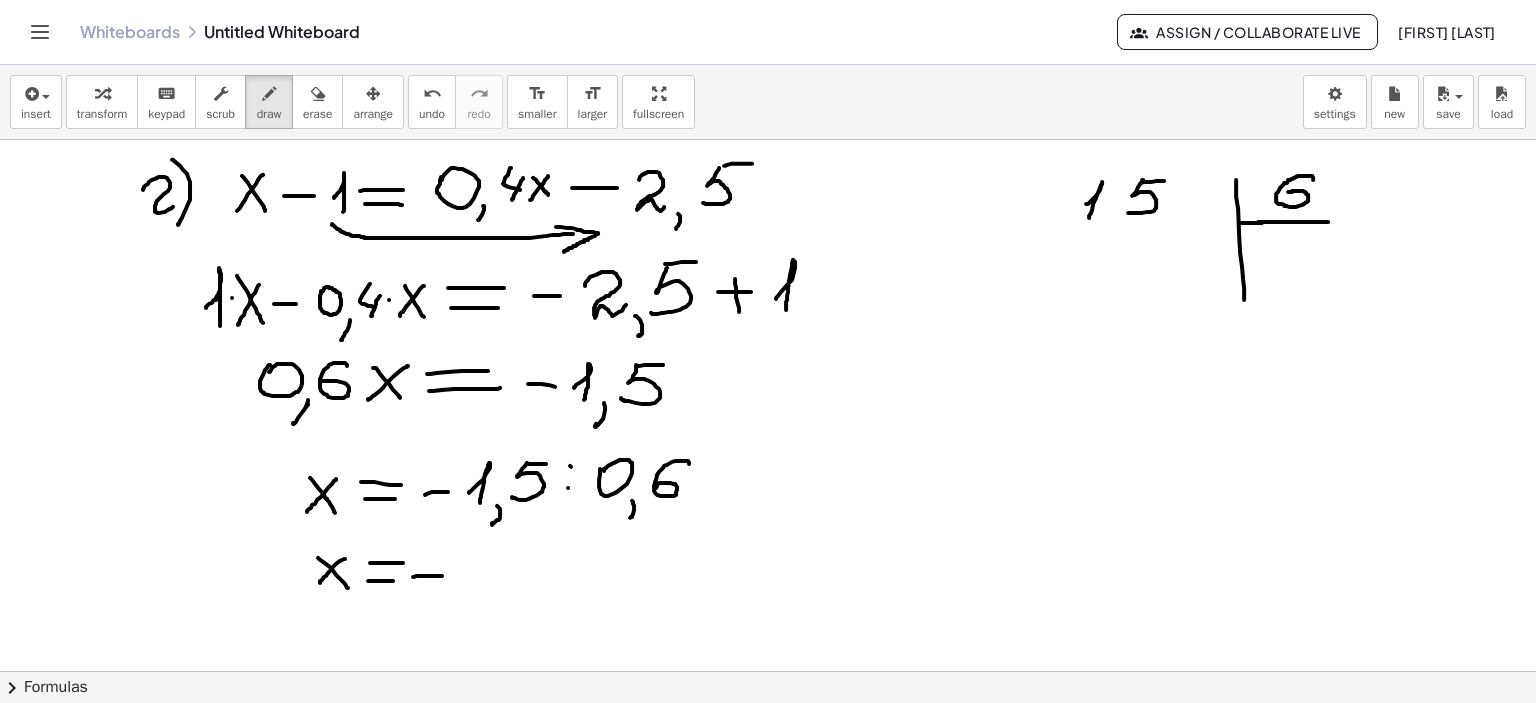 drag, startPoint x: 1313, startPoint y: 179, endPoint x: 1288, endPoint y: 191, distance: 27.730848 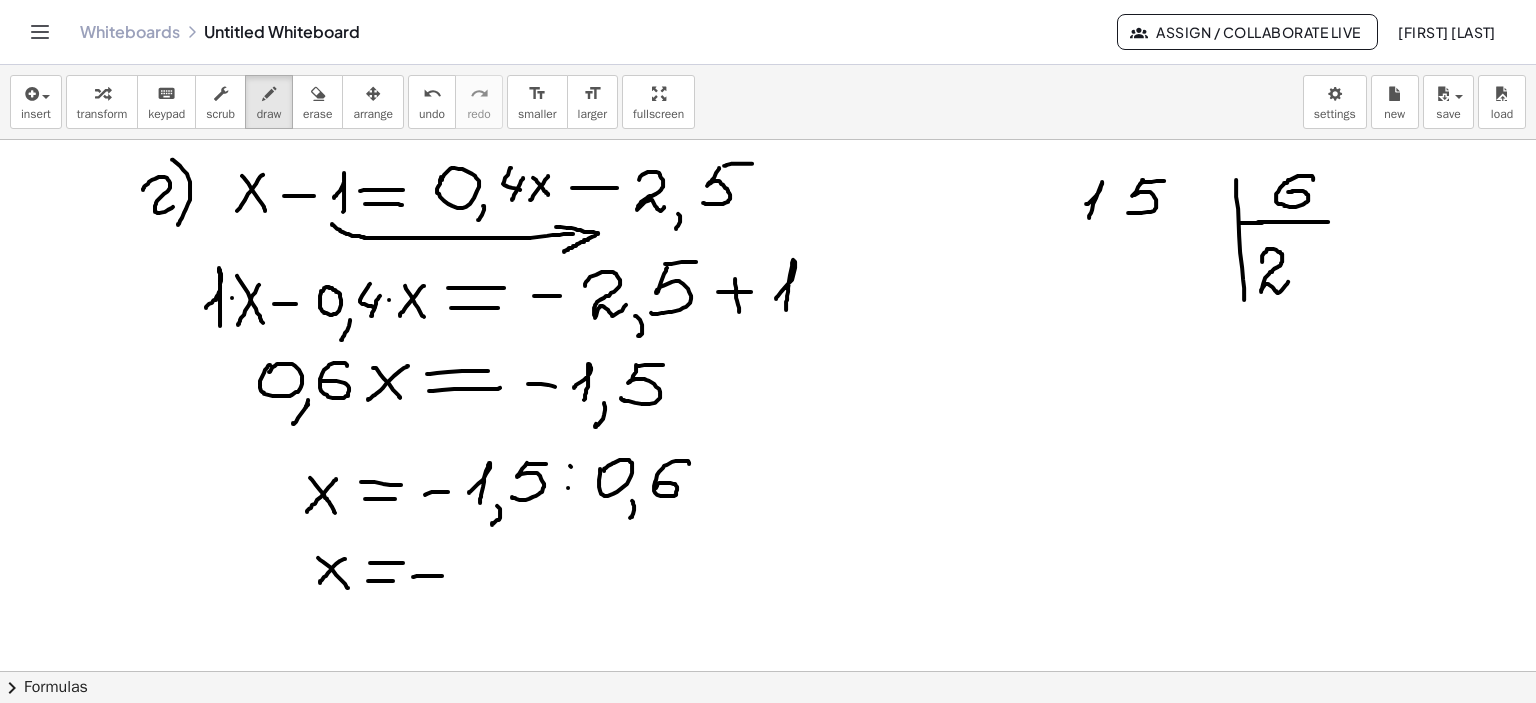 drag, startPoint x: 1262, startPoint y: 261, endPoint x: 1288, endPoint y: 281, distance: 32.80244 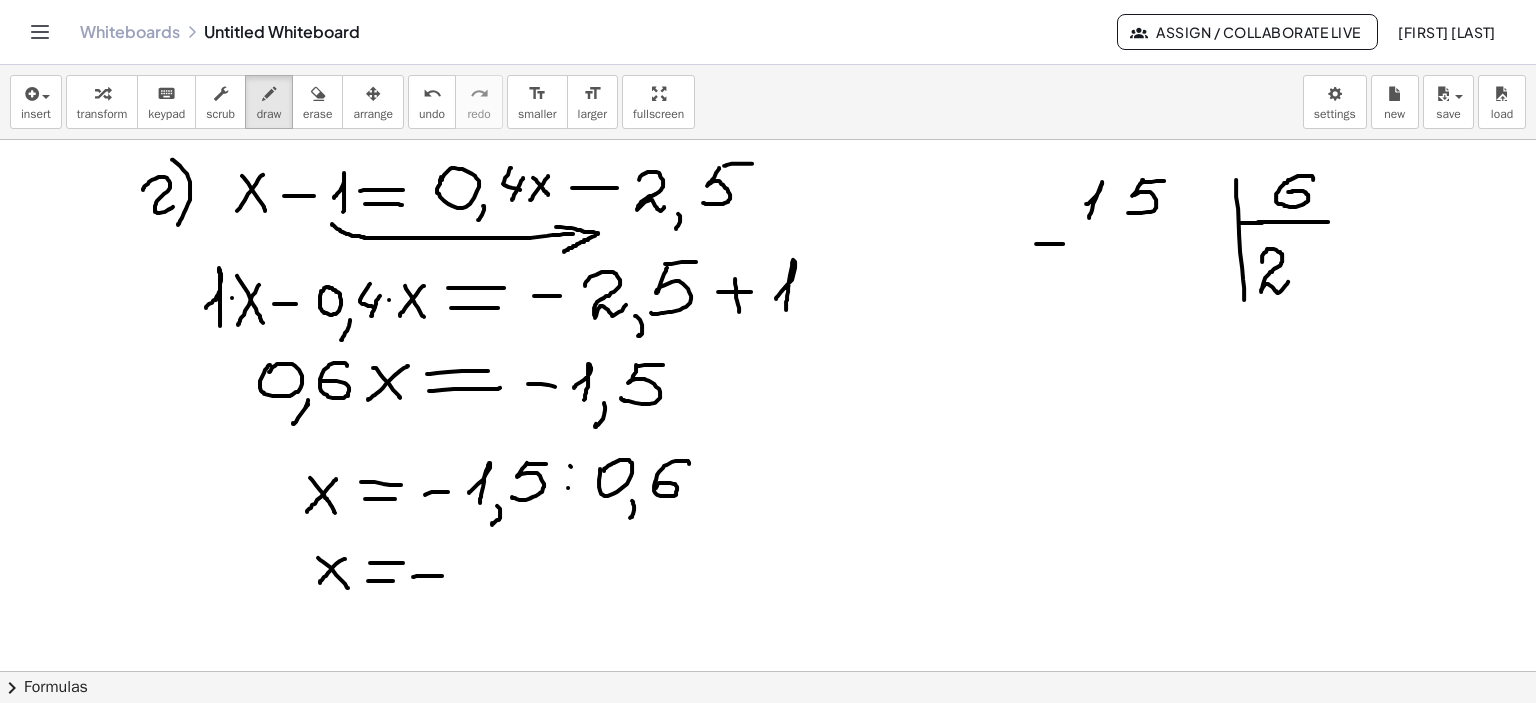 drag, startPoint x: 1036, startPoint y: 243, endPoint x: 1063, endPoint y: 243, distance: 27 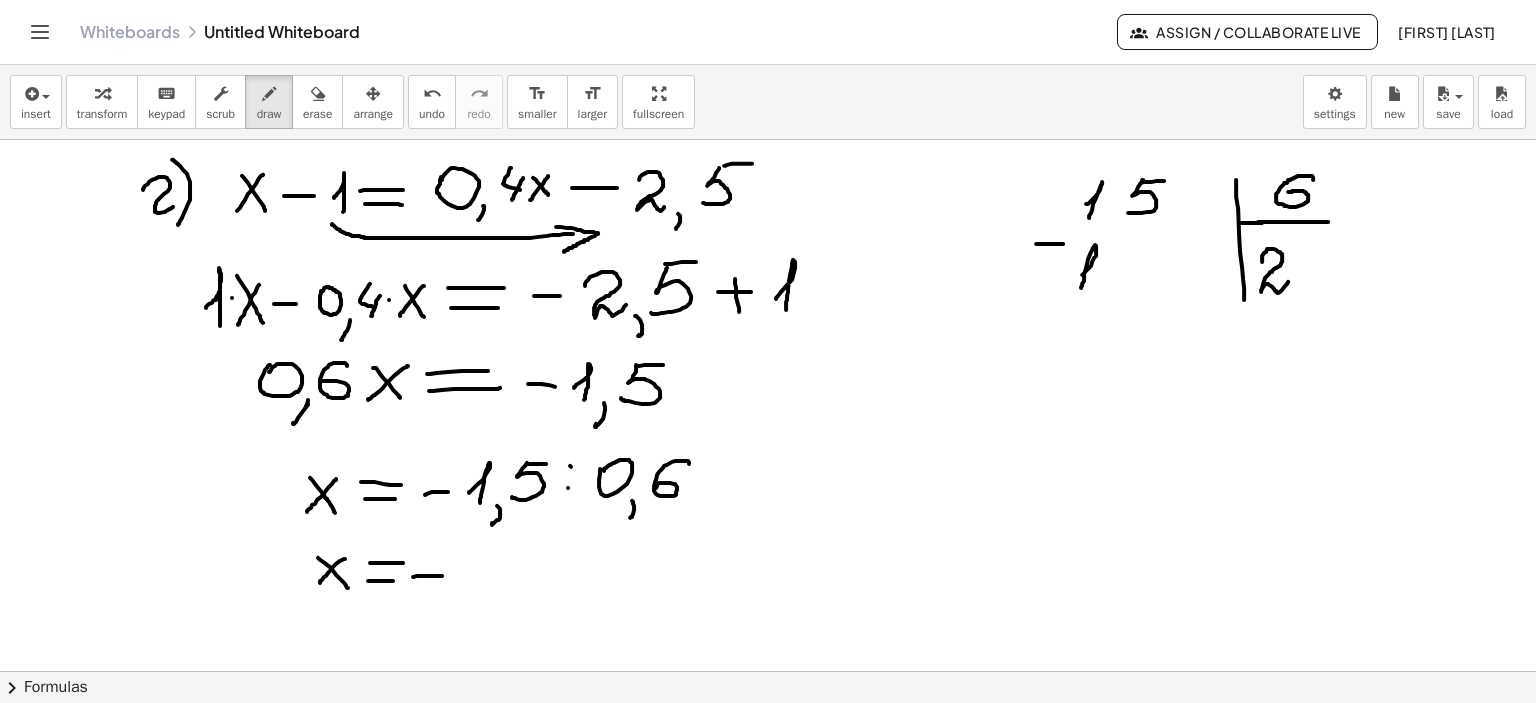 drag, startPoint x: 1082, startPoint y: 274, endPoint x: 1080, endPoint y: 291, distance: 17.117243 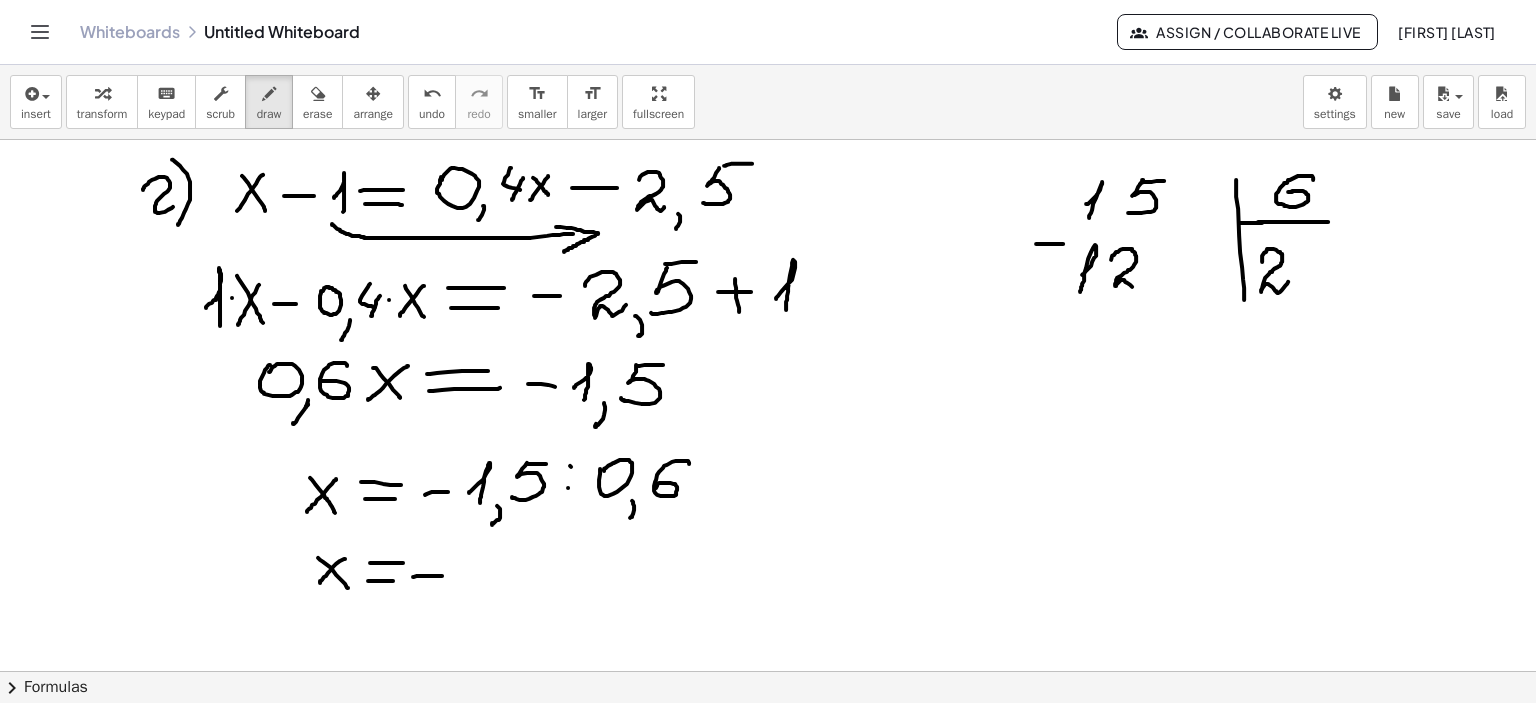 drag, startPoint x: 1111, startPoint y: 259, endPoint x: 1145, endPoint y: 280, distance: 39.962482 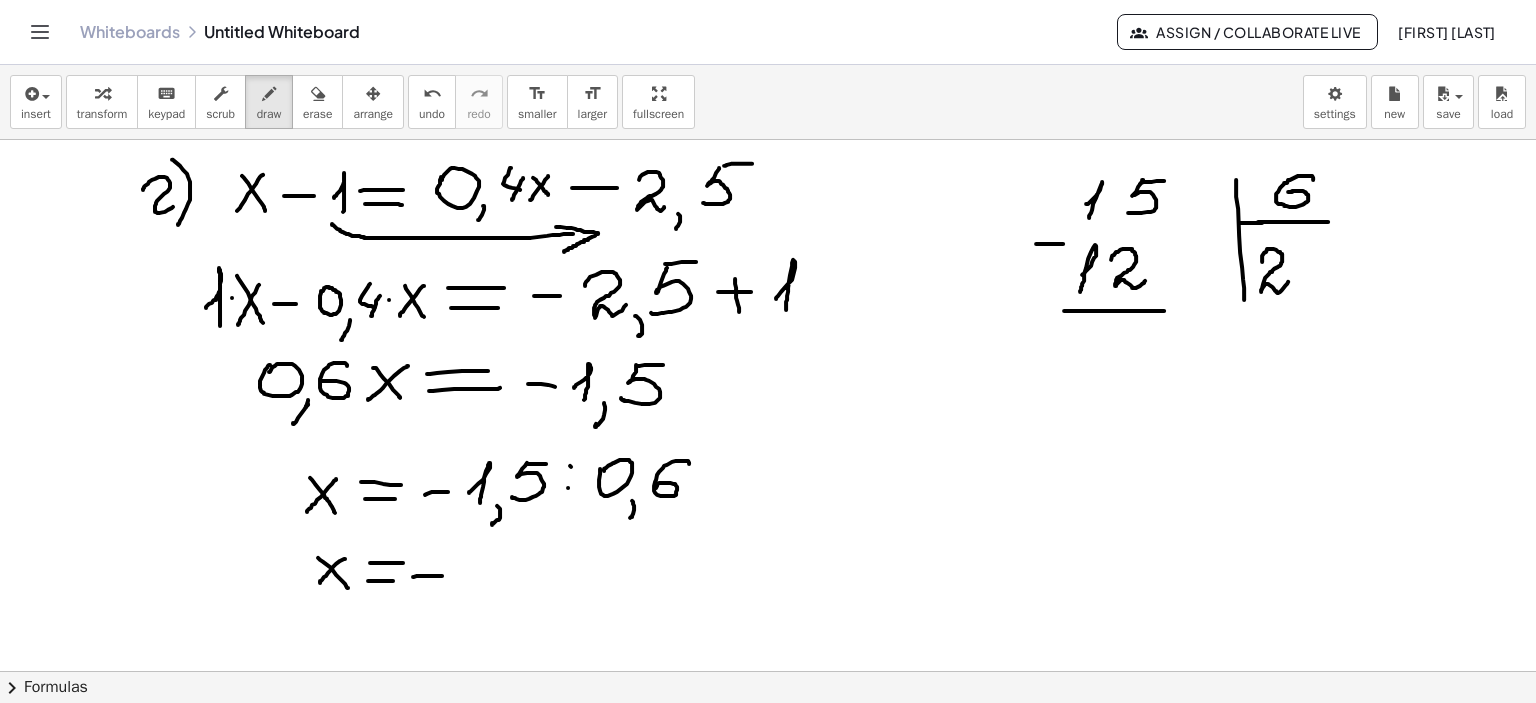 drag, startPoint x: 1064, startPoint y: 310, endPoint x: 1165, endPoint y: 310, distance: 101 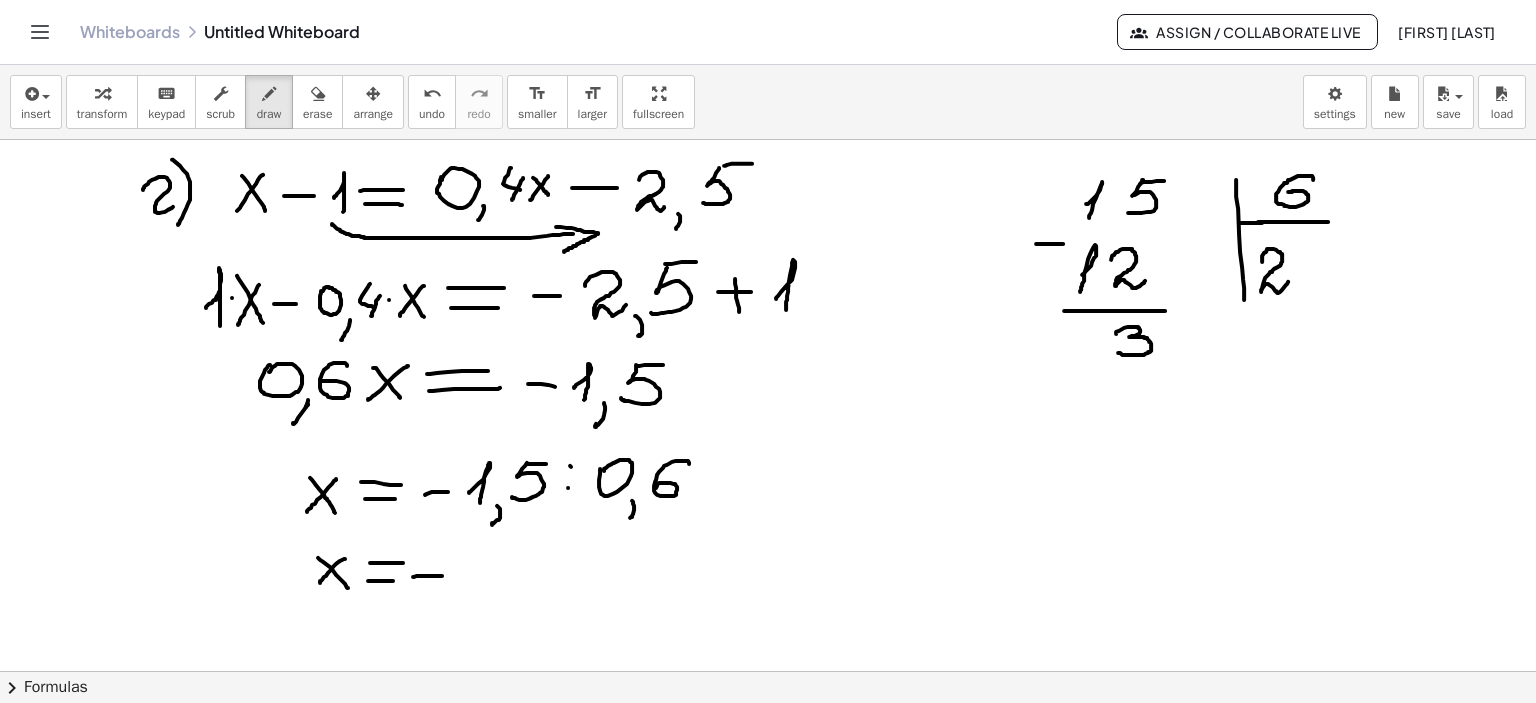 drag, startPoint x: 1116, startPoint y: 333, endPoint x: 1118, endPoint y: 352, distance: 19.104973 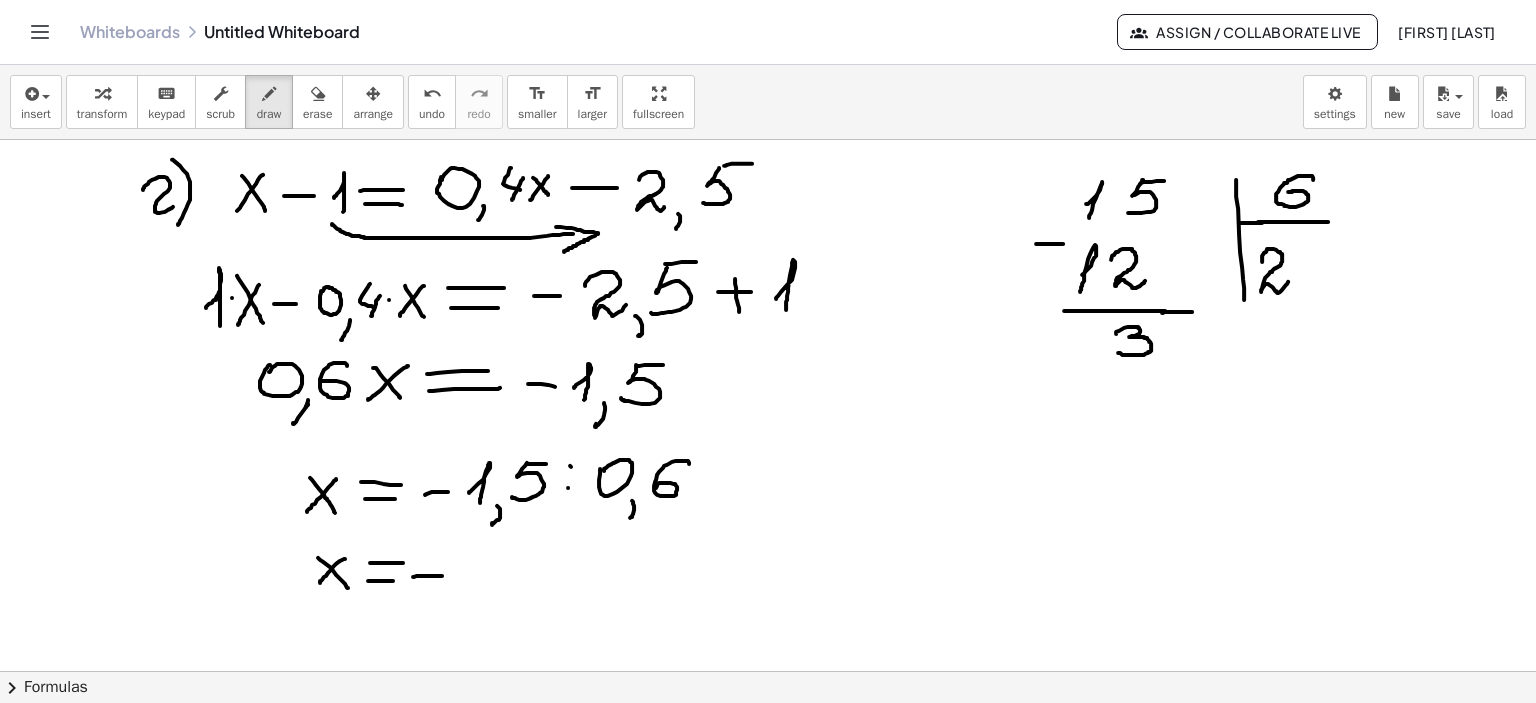 drag, startPoint x: 1162, startPoint y: 312, endPoint x: 1192, endPoint y: 311, distance: 30.016663 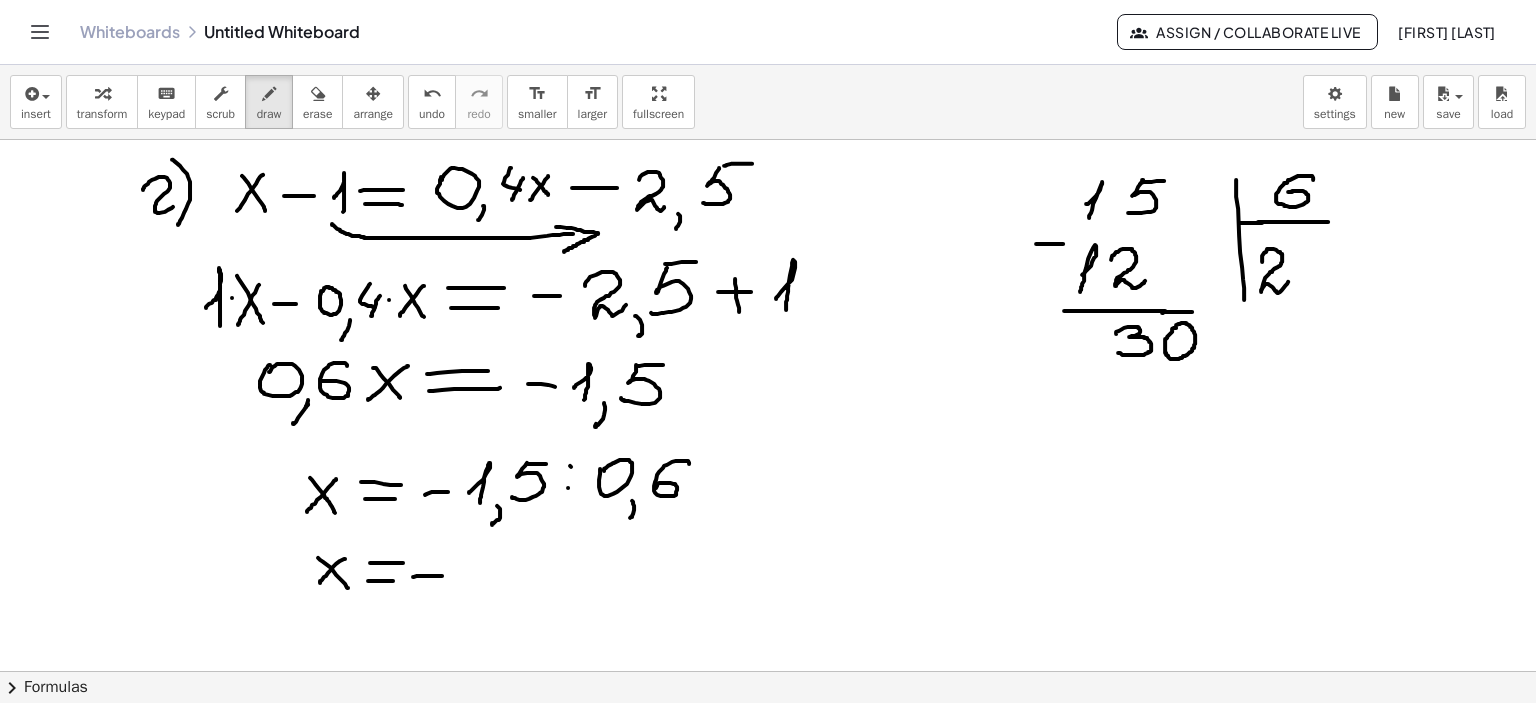click at bounding box center (768, 406) 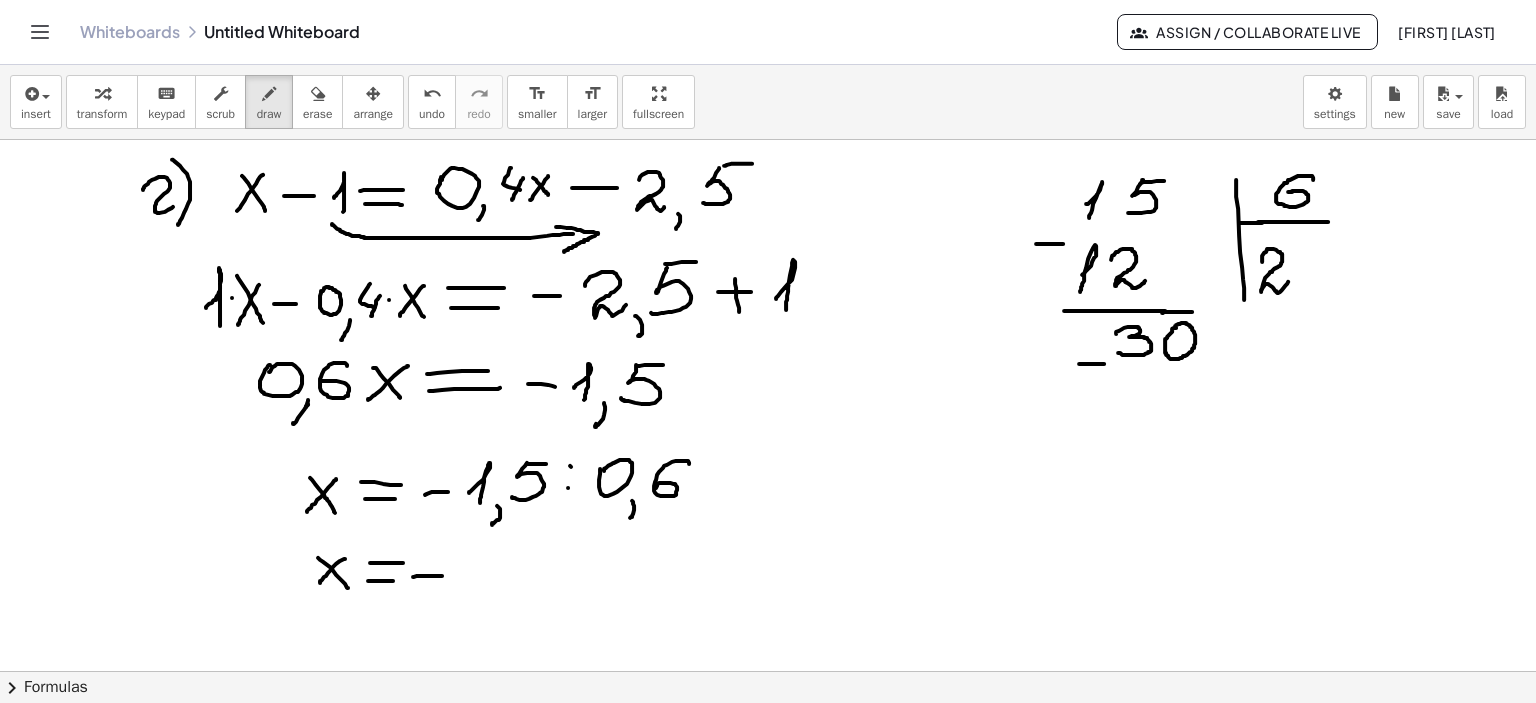 drag, startPoint x: 1079, startPoint y: 363, endPoint x: 1104, endPoint y: 363, distance: 25 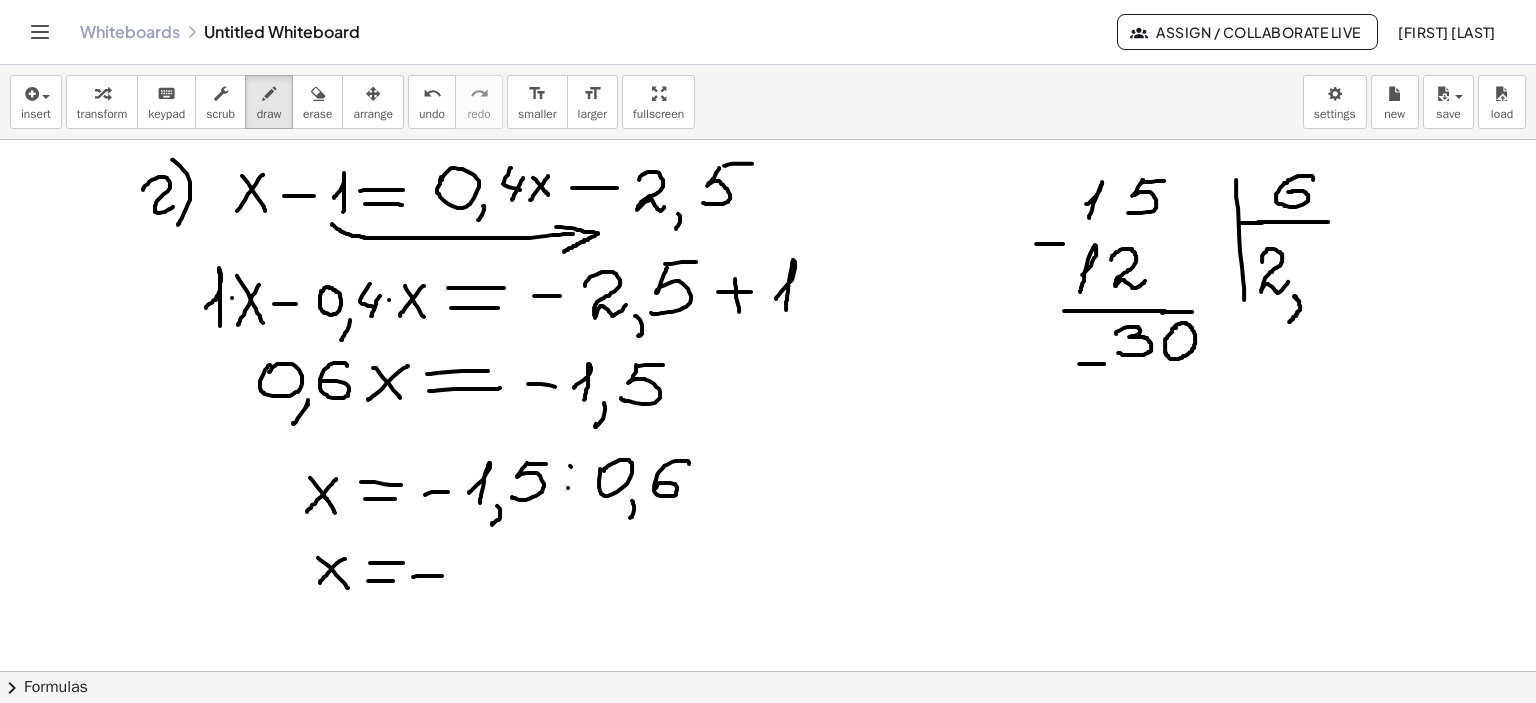 drag, startPoint x: 1294, startPoint y: 296, endPoint x: 1289, endPoint y: 321, distance: 25.495098 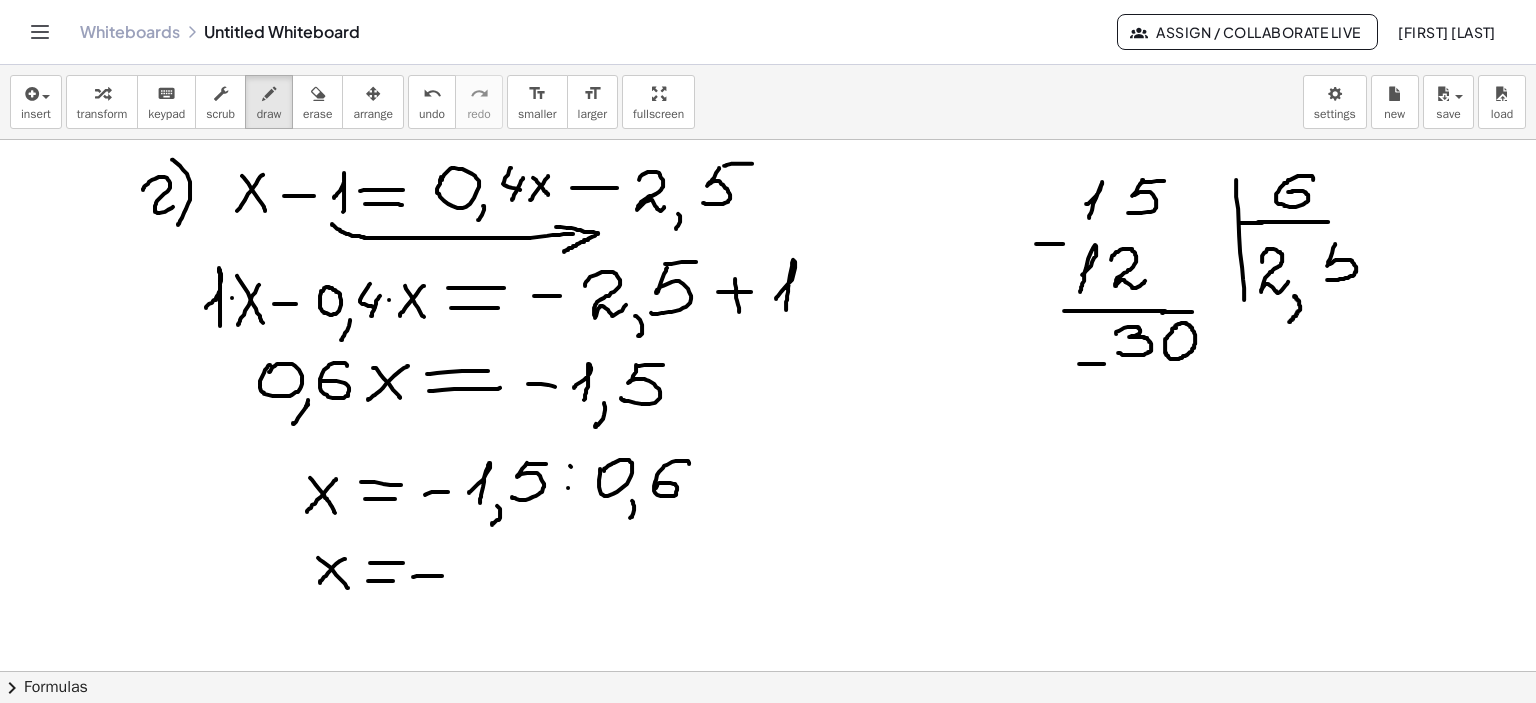 drag, startPoint x: 1335, startPoint y: 243, endPoint x: 1327, endPoint y: 279, distance: 36.878178 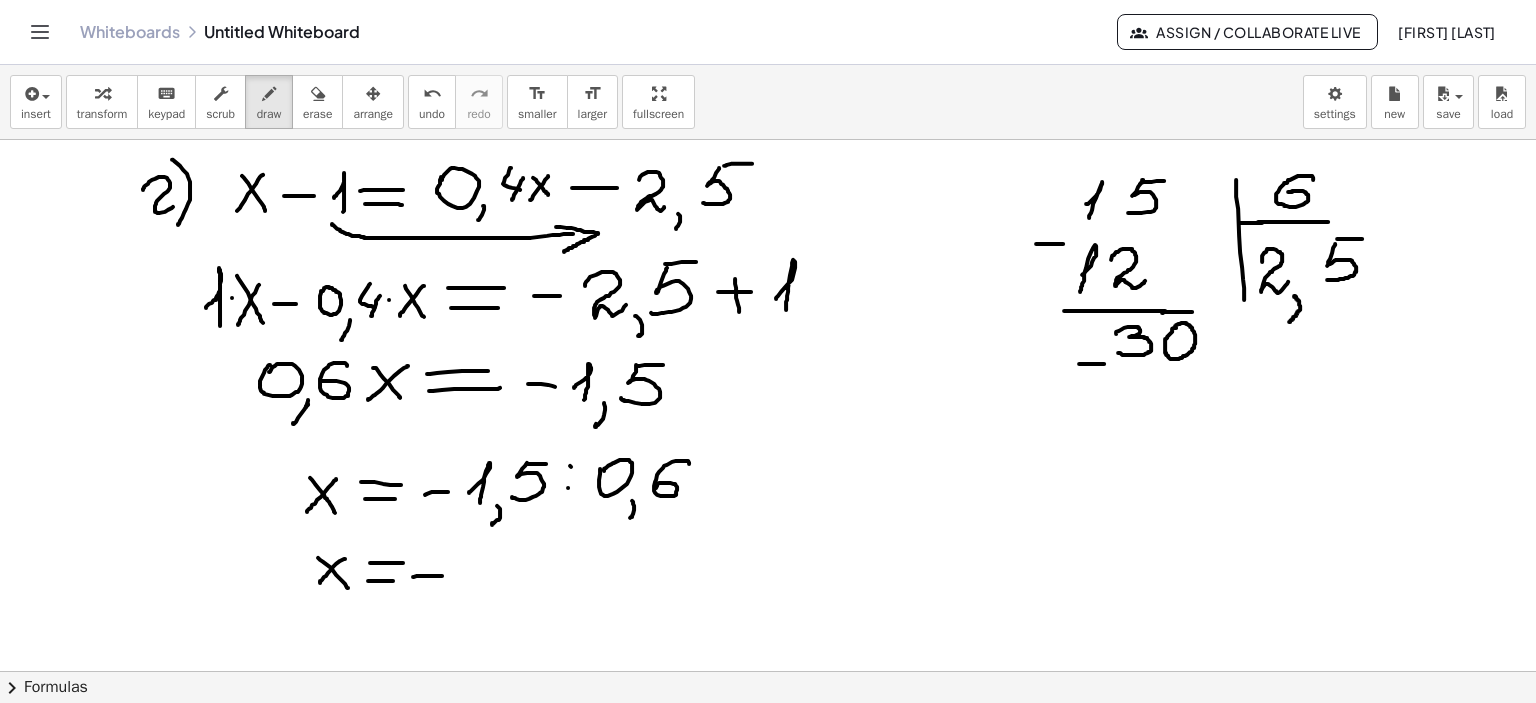 drag, startPoint x: 1348, startPoint y: 238, endPoint x: 1368, endPoint y: 239, distance: 20.024984 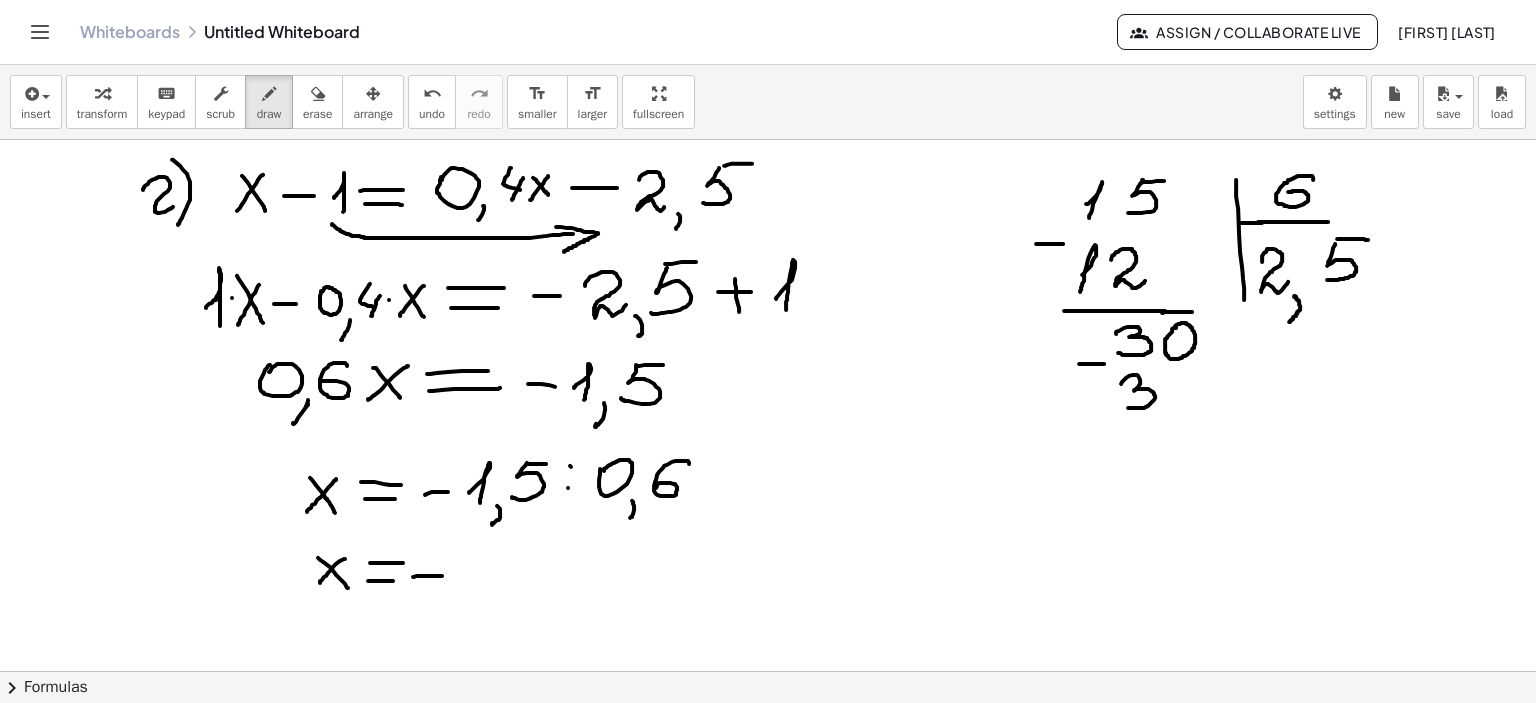 drag, startPoint x: 1121, startPoint y: 383, endPoint x: 1128, endPoint y: 407, distance: 25 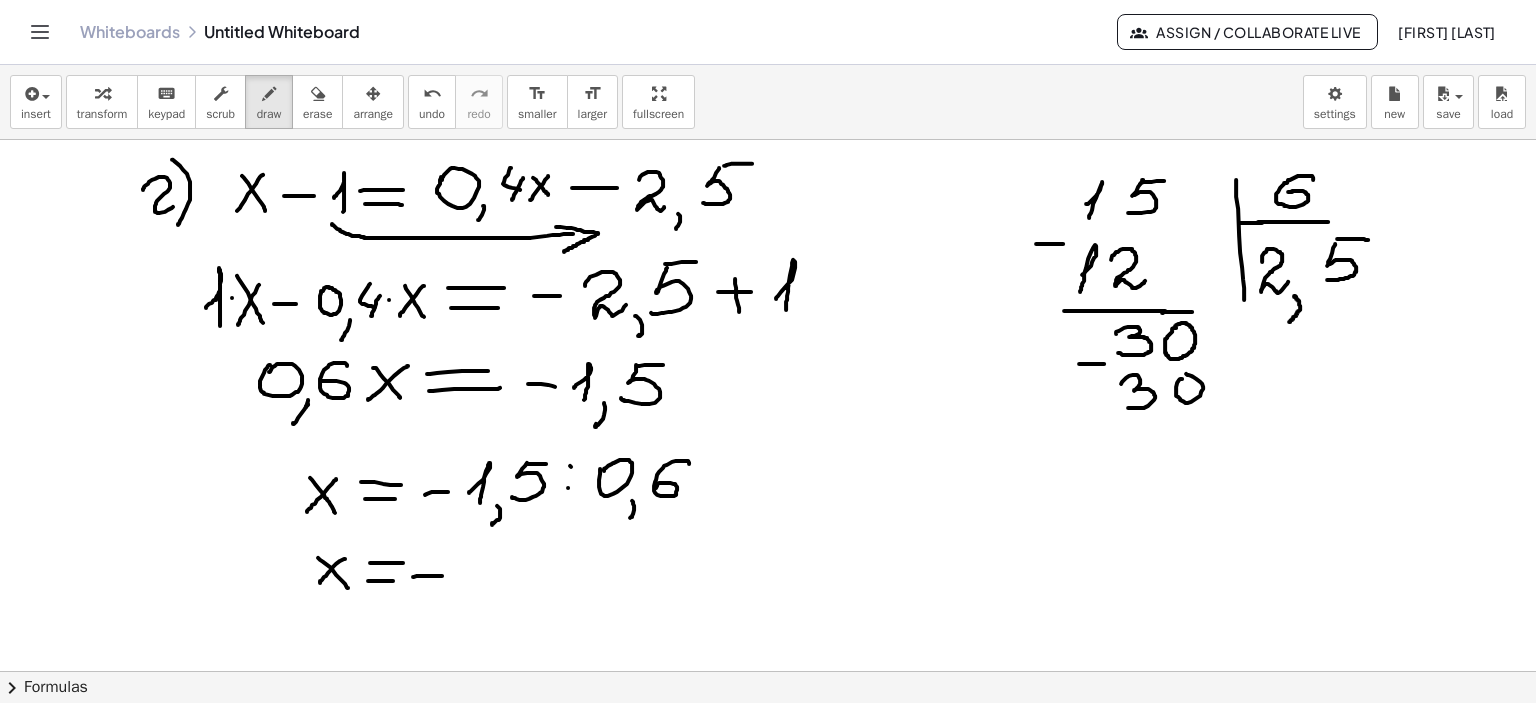 click at bounding box center (768, 406) 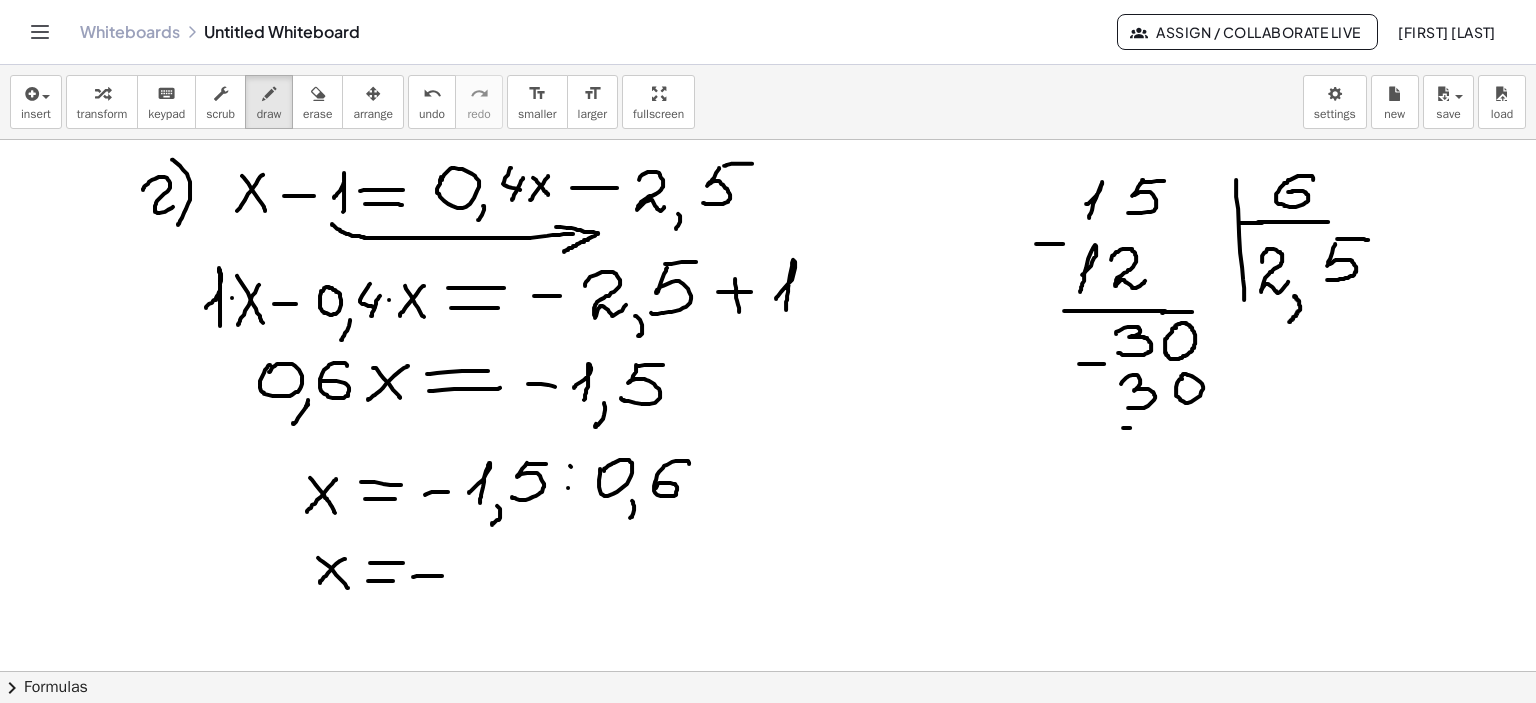 drag, startPoint x: 1123, startPoint y: 427, endPoint x: 1234, endPoint y: 427, distance: 111 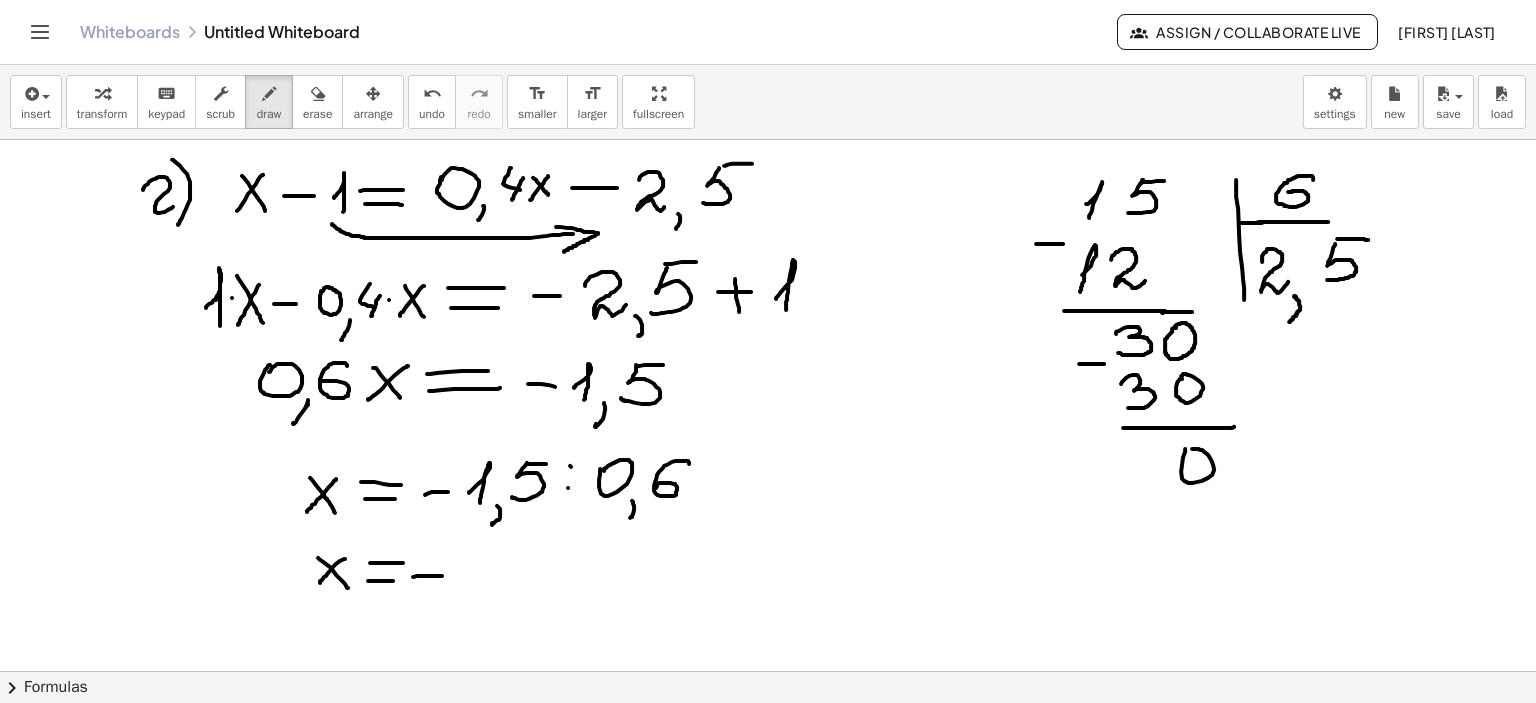 click at bounding box center [768, 406] 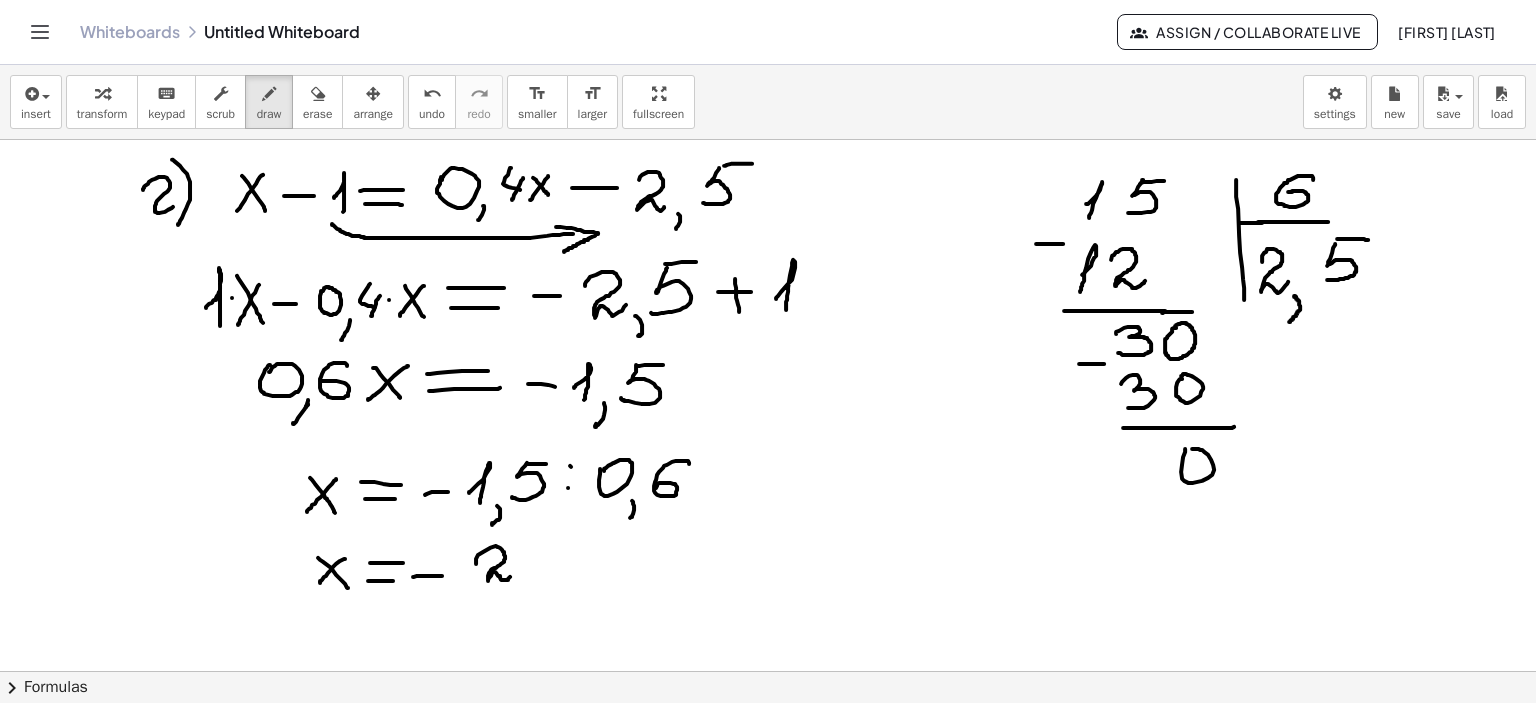 drag, startPoint x: 476, startPoint y: 563, endPoint x: 512, endPoint y: 571, distance: 36.878178 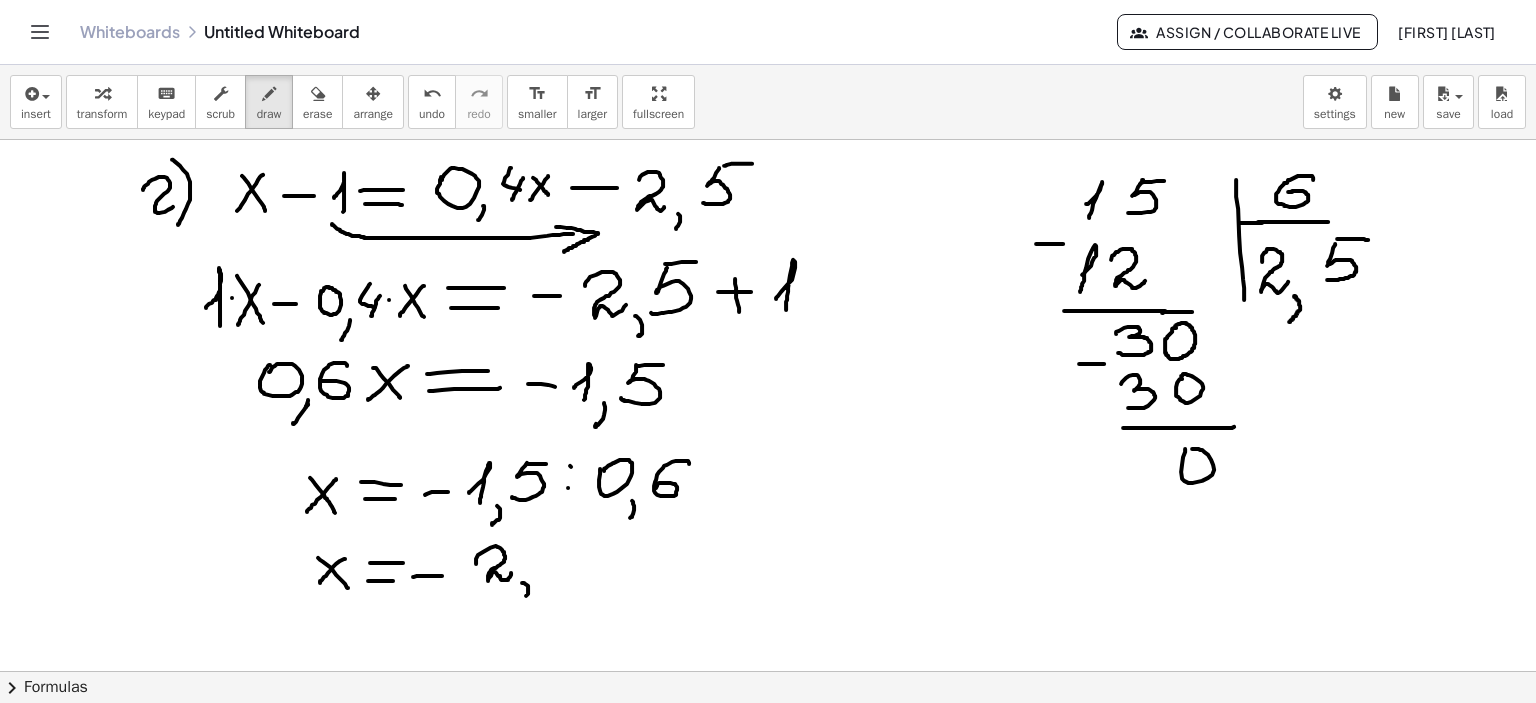 drag, startPoint x: 522, startPoint y: 582, endPoint x: 524, endPoint y: 595, distance: 13.152946 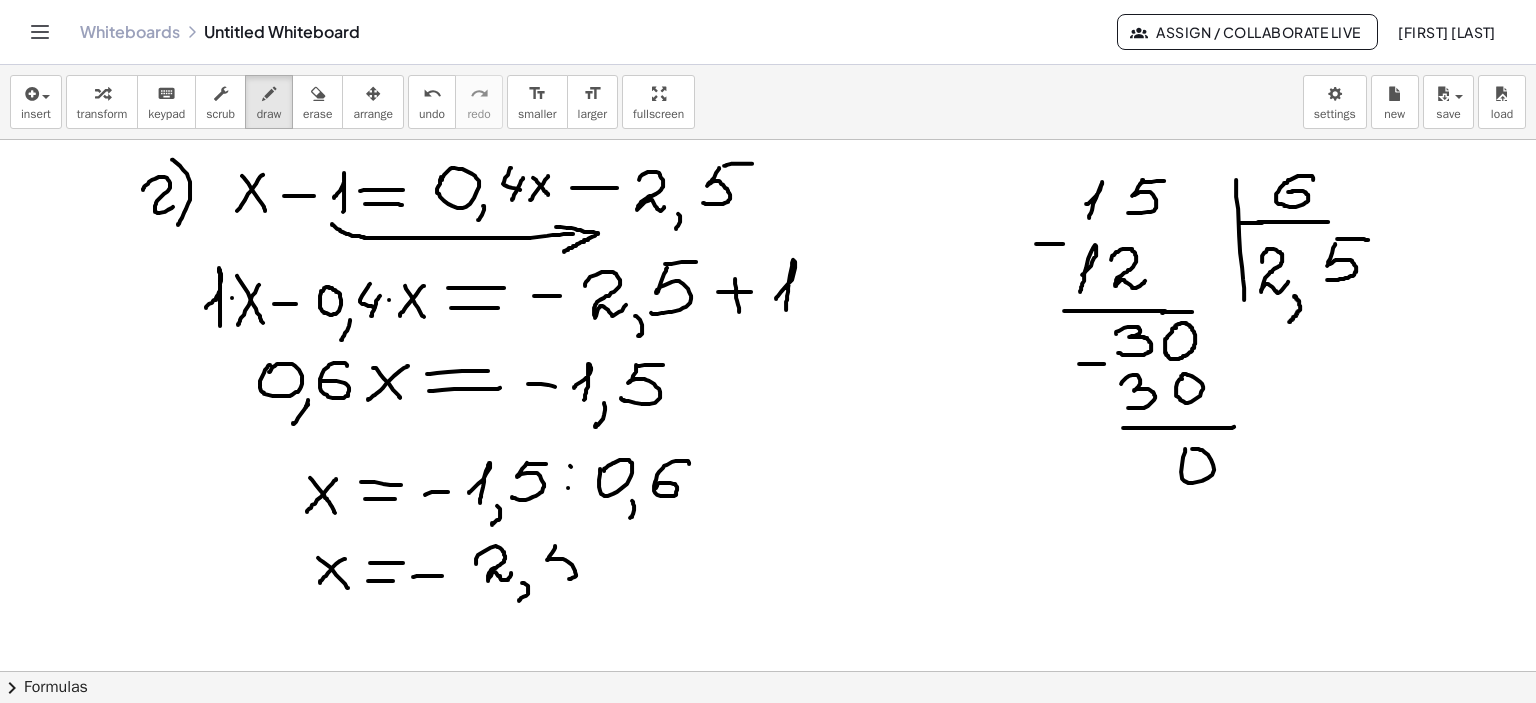 drag, startPoint x: 555, startPoint y: 545, endPoint x: 544, endPoint y: 571, distance: 28.231188 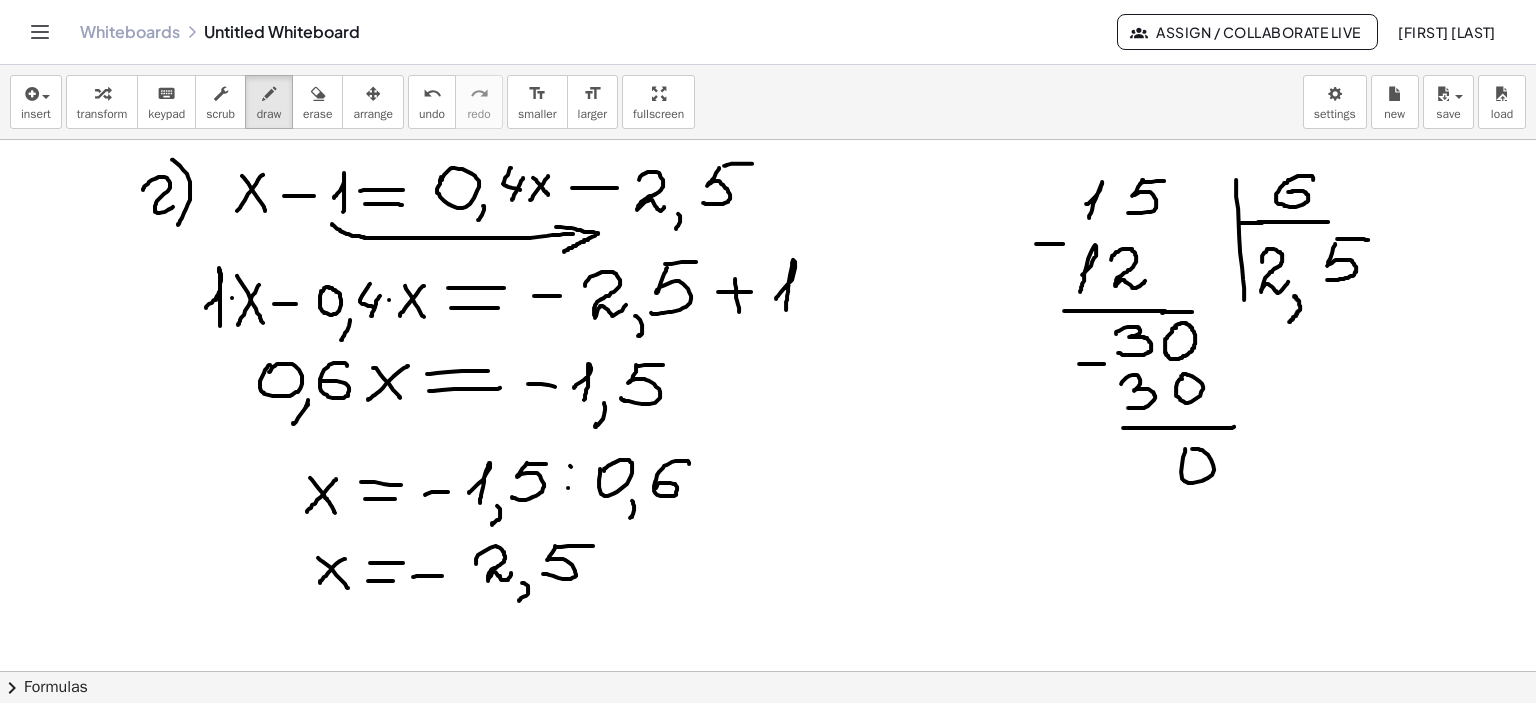 drag, startPoint x: 556, startPoint y: 546, endPoint x: 593, endPoint y: 545, distance: 37.01351 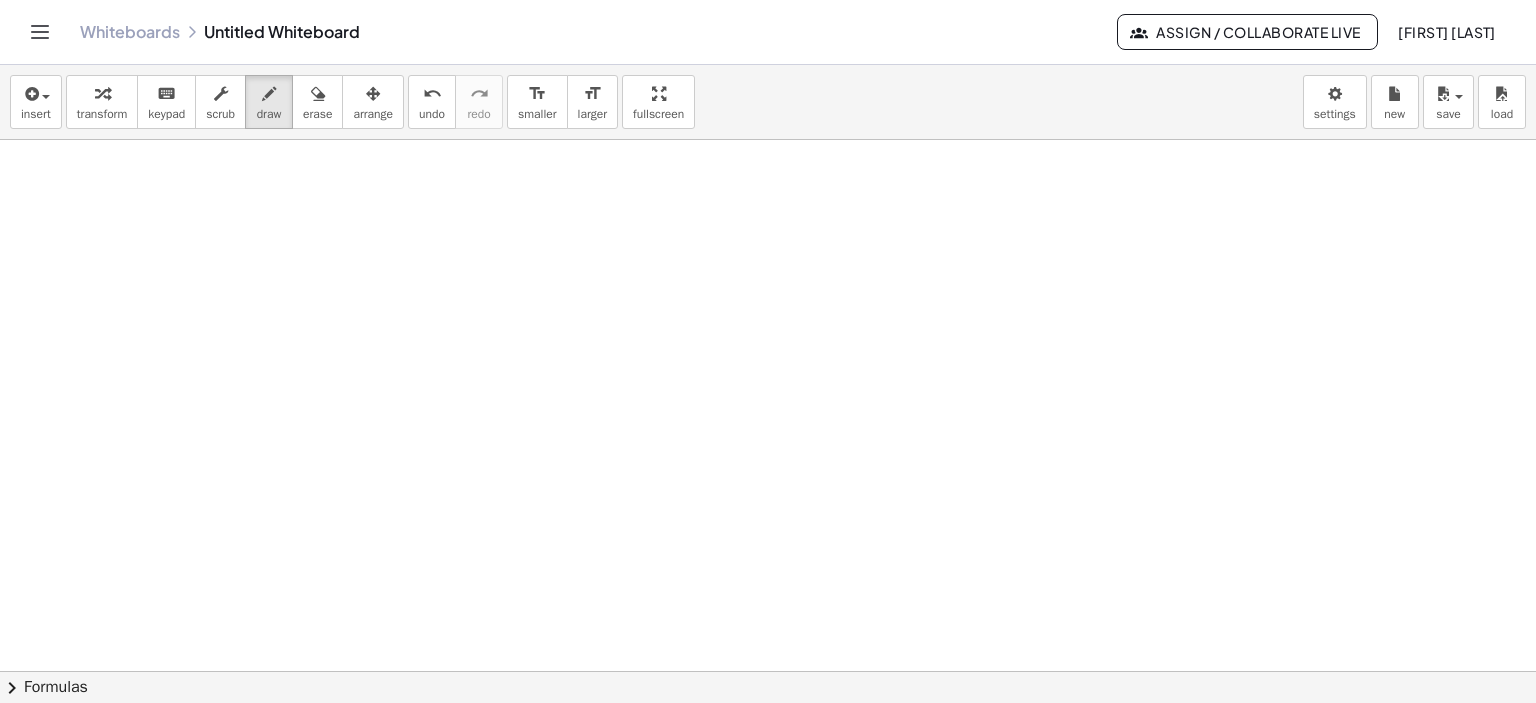 scroll, scrollTop: 1064, scrollLeft: 0, axis: vertical 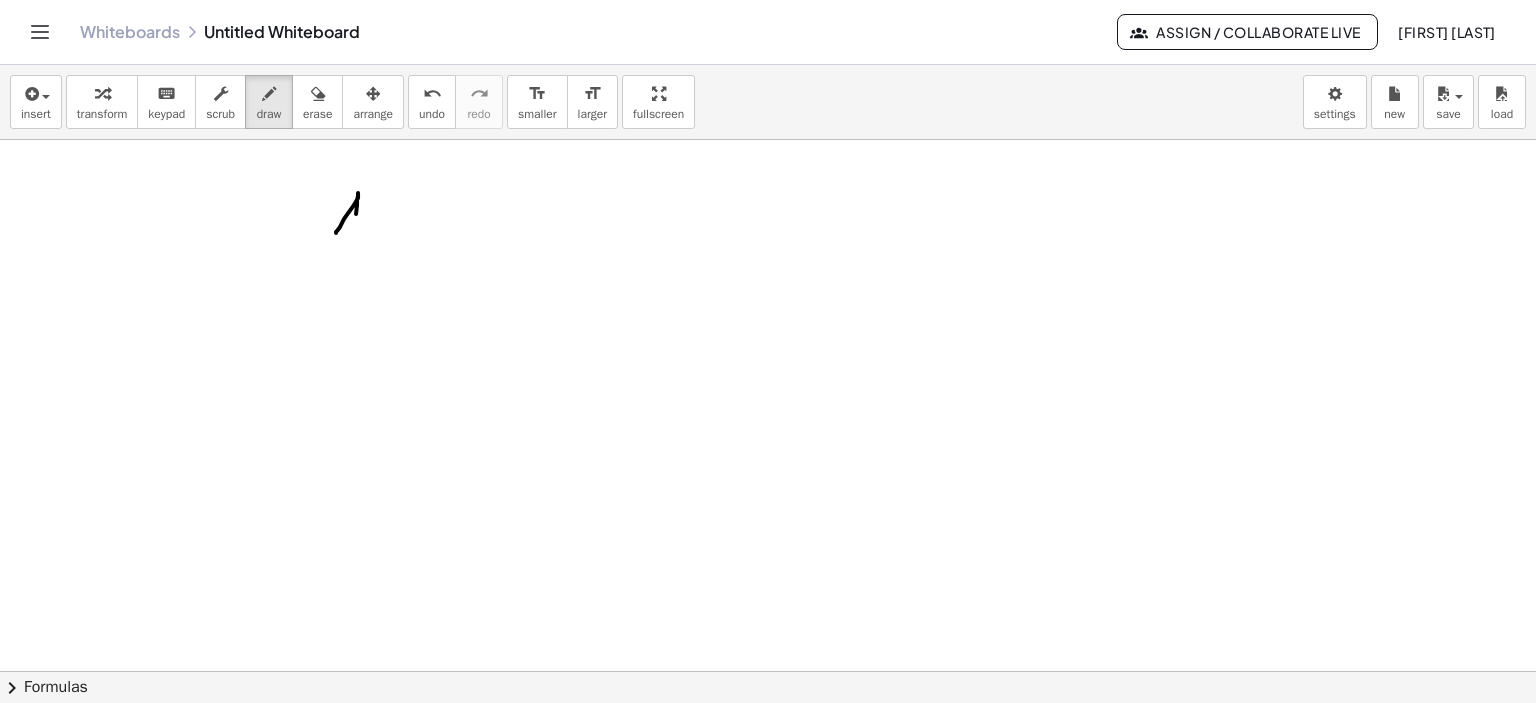 drag, startPoint x: 336, startPoint y: 232, endPoint x: 352, endPoint y: 246, distance: 21.260292 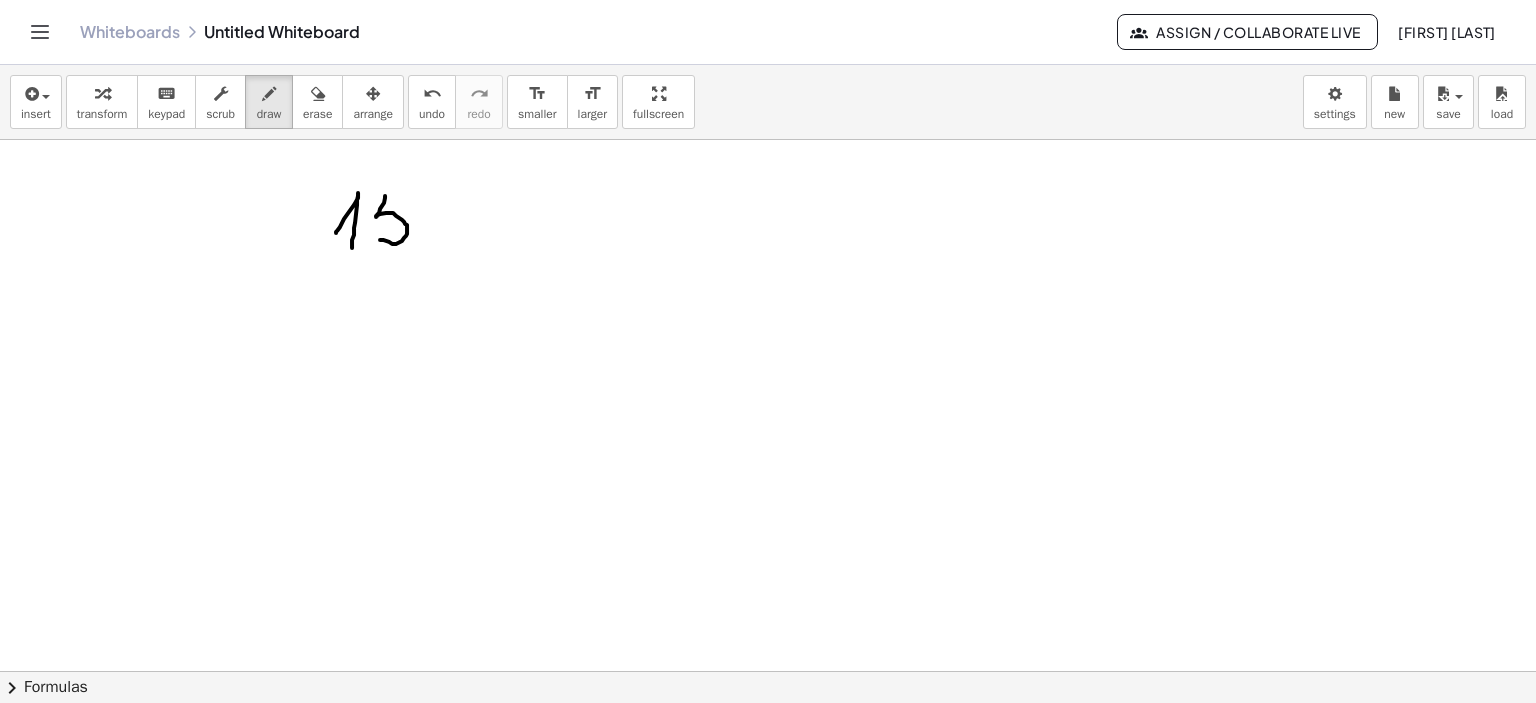 drag, startPoint x: 385, startPoint y: 195, endPoint x: 377, endPoint y: 235, distance: 40.792156 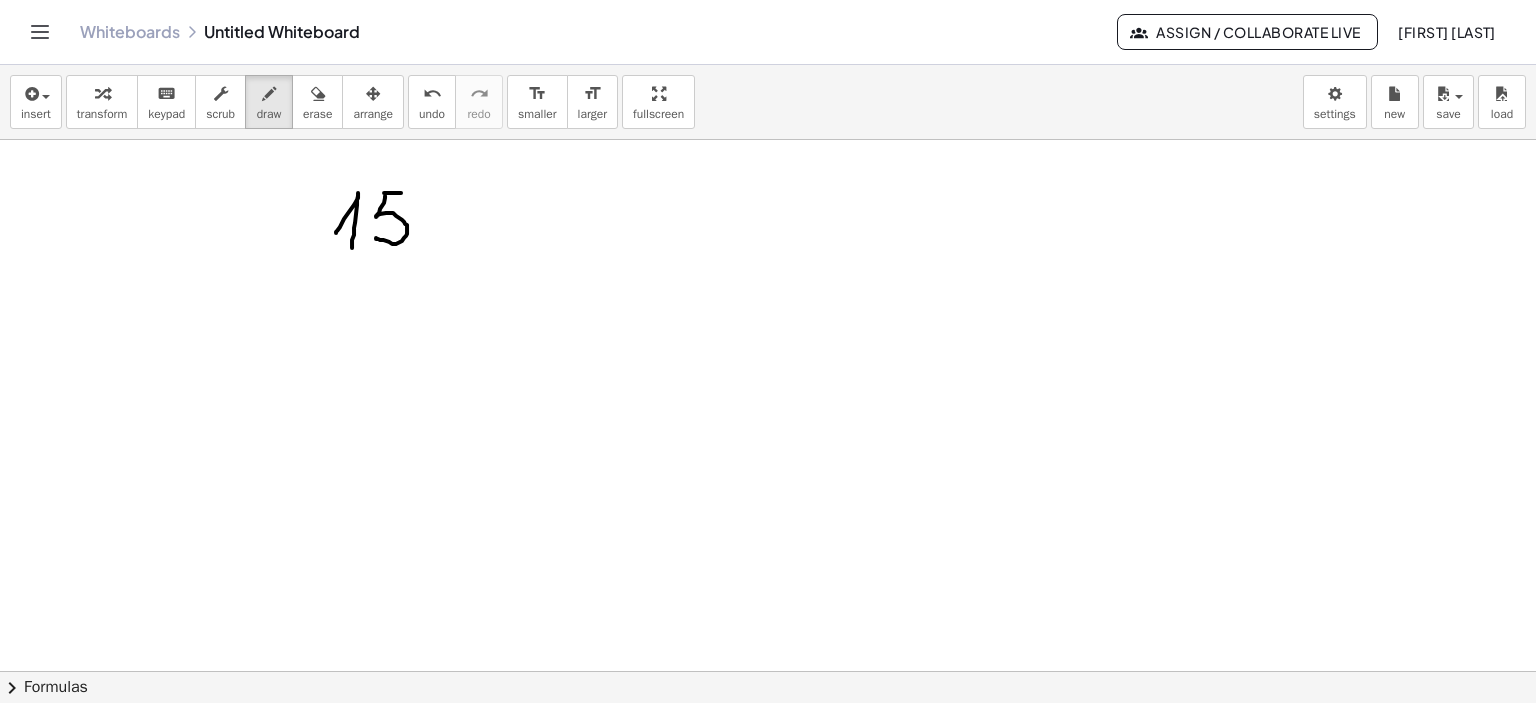 drag, startPoint x: 384, startPoint y: 192, endPoint x: 410, endPoint y: 192, distance: 26 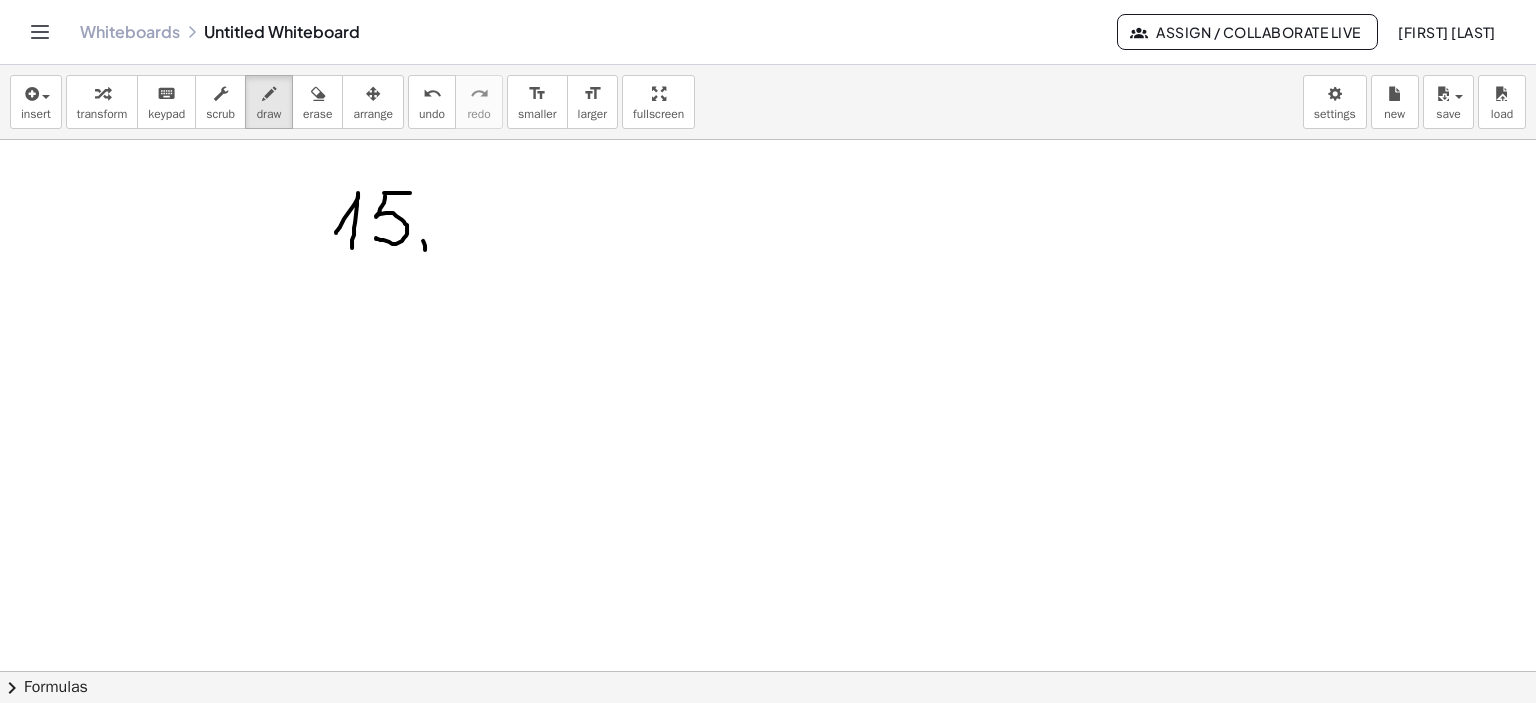 drag, startPoint x: 423, startPoint y: 240, endPoint x: 444, endPoint y: 240, distance: 21 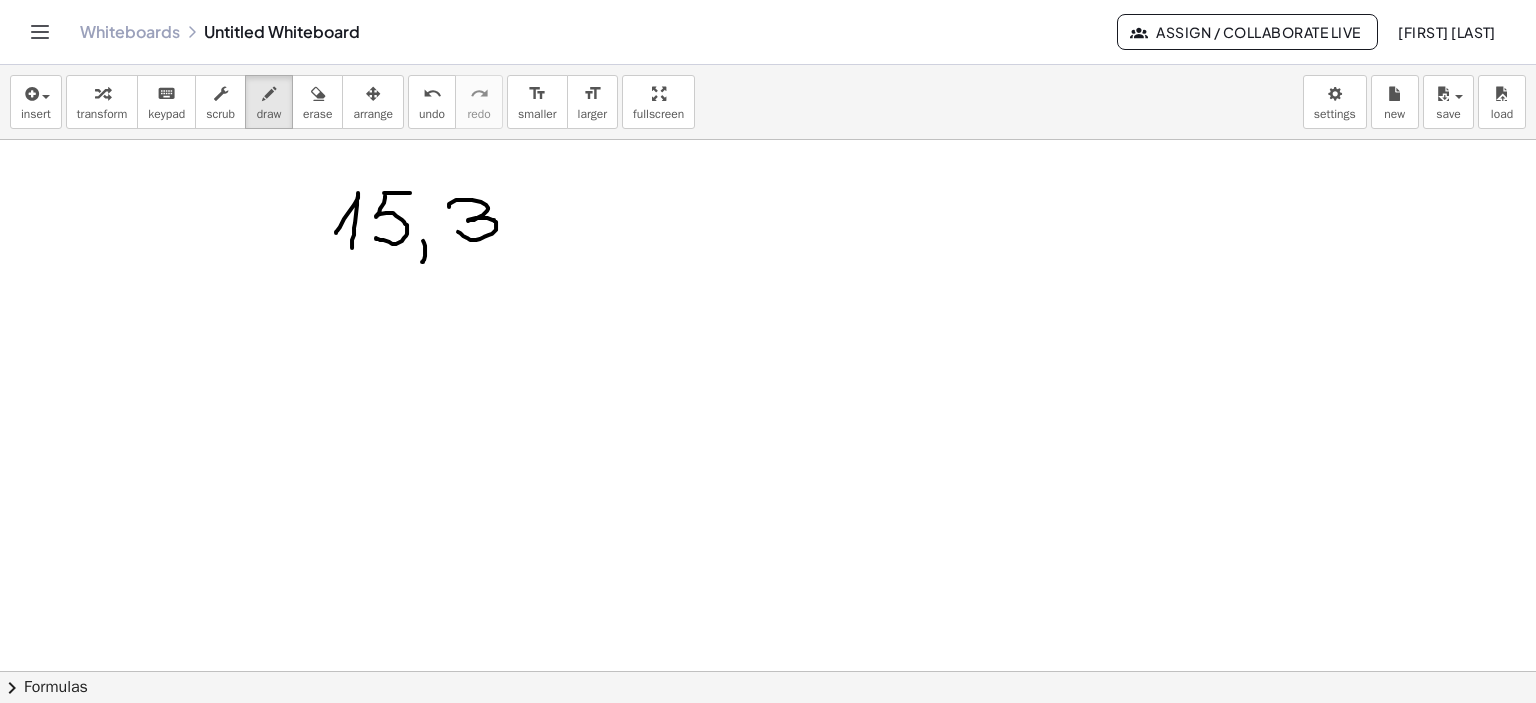 drag, startPoint x: 449, startPoint y: 206, endPoint x: 470, endPoint y: 227, distance: 29.698484 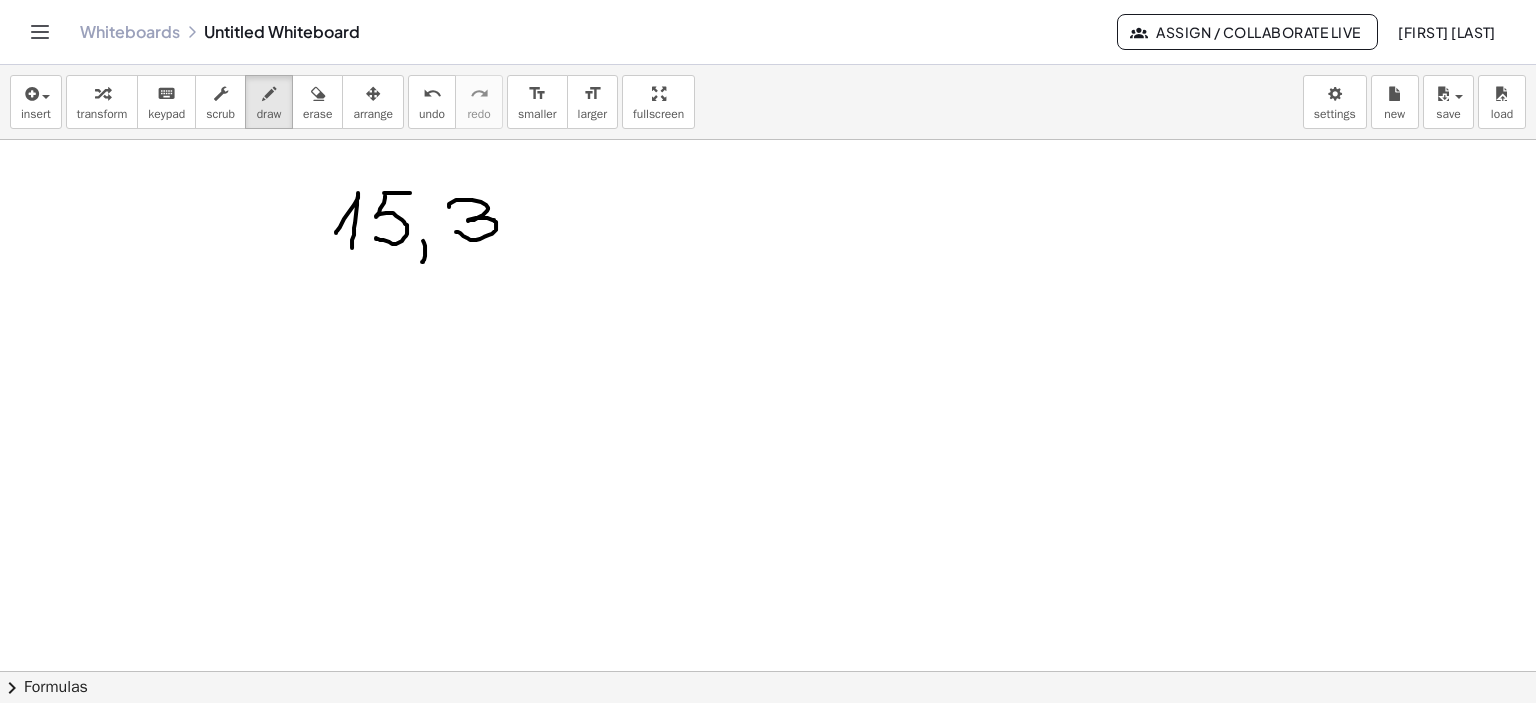 drag, startPoint x: 527, startPoint y: 222, endPoint x: 561, endPoint y: 229, distance: 34.713108 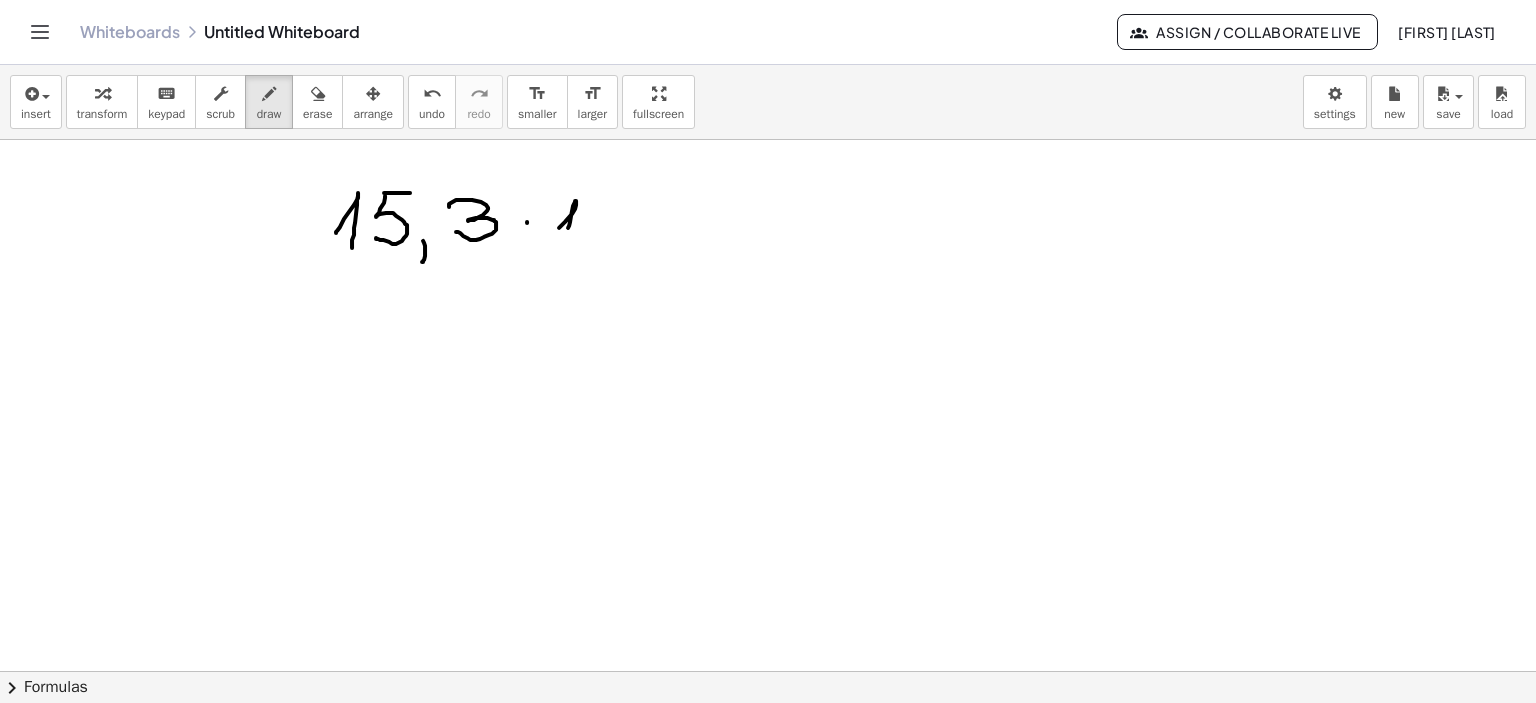 drag, startPoint x: 572, startPoint y: 213, endPoint x: 570, endPoint y: 235, distance: 22.090721 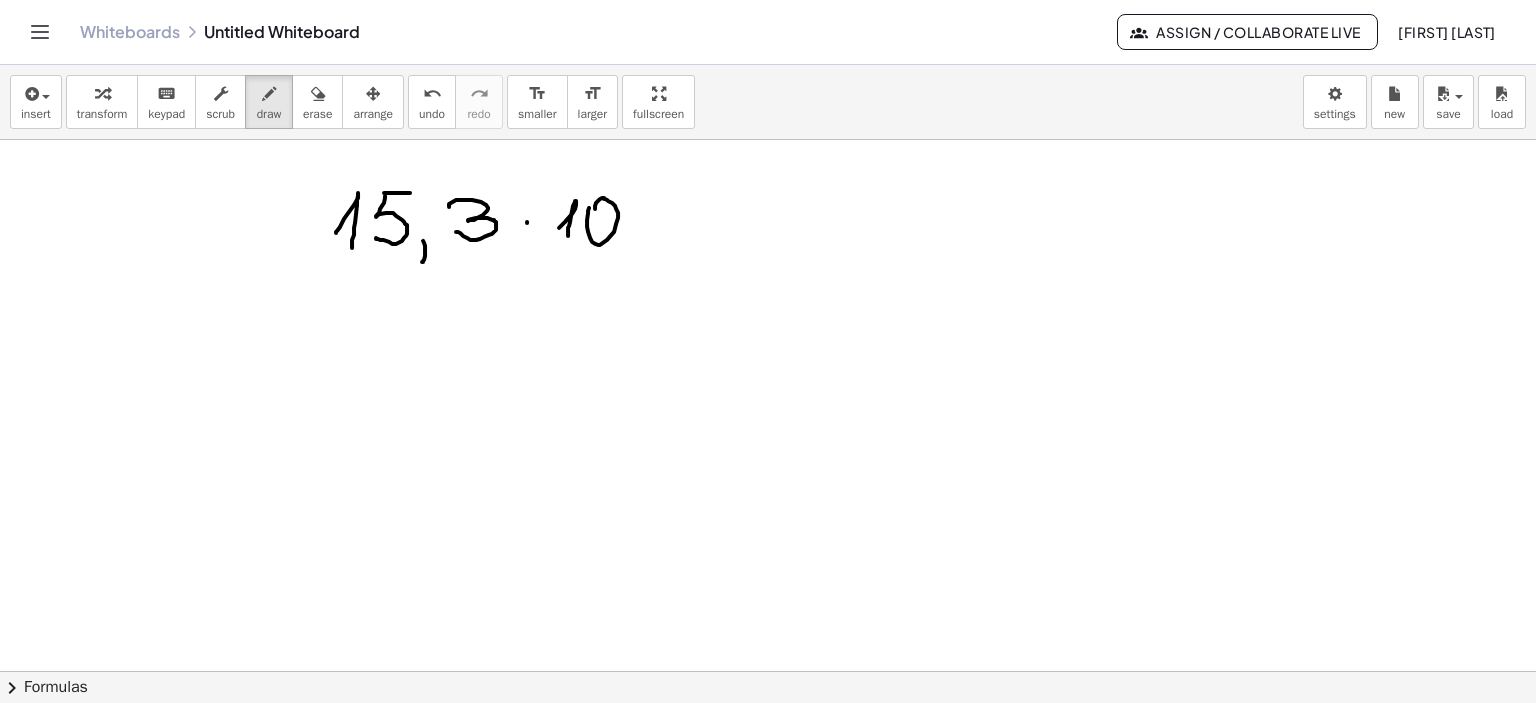 drag, startPoint x: 589, startPoint y: 207, endPoint x: 626, endPoint y: 217, distance: 38.327538 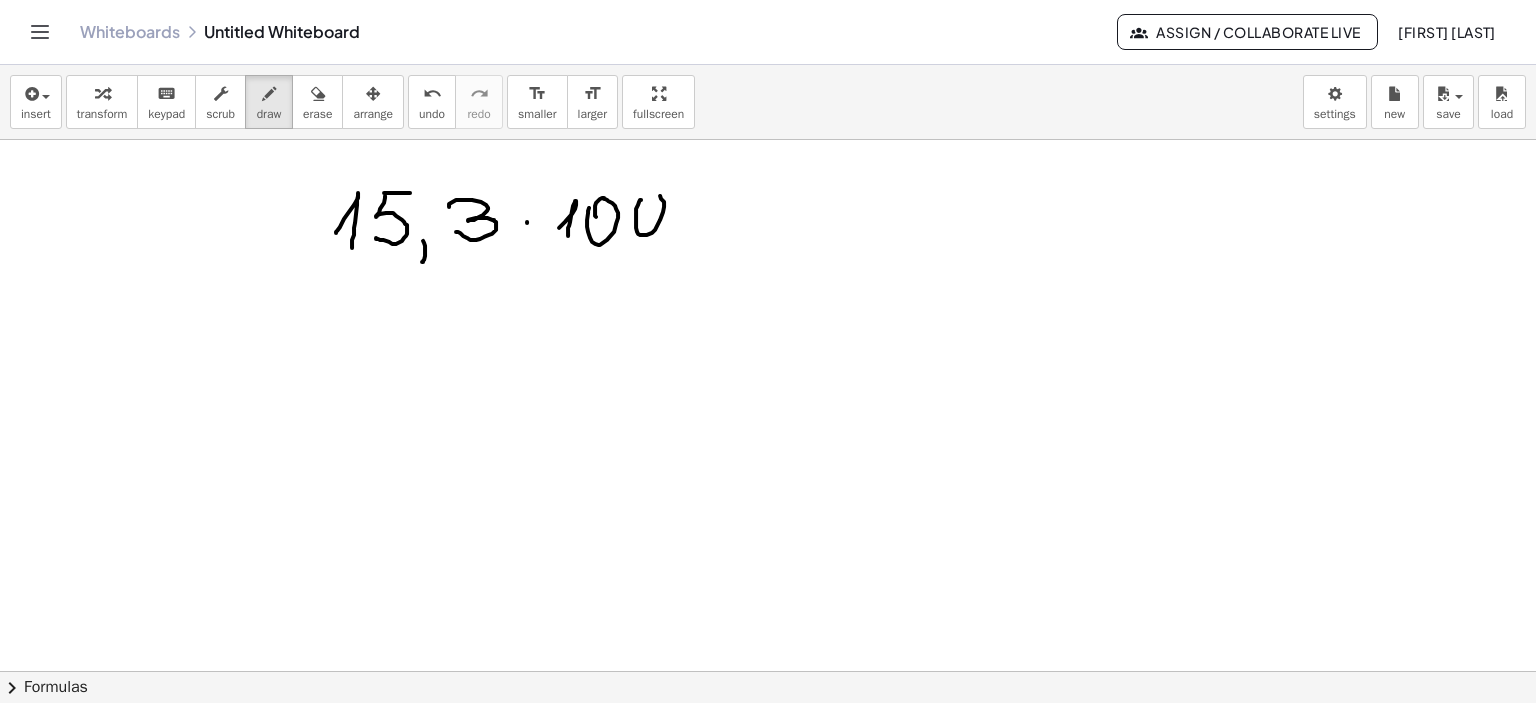 drag, startPoint x: 638, startPoint y: 204, endPoint x: 636, endPoint y: 223, distance: 19.104973 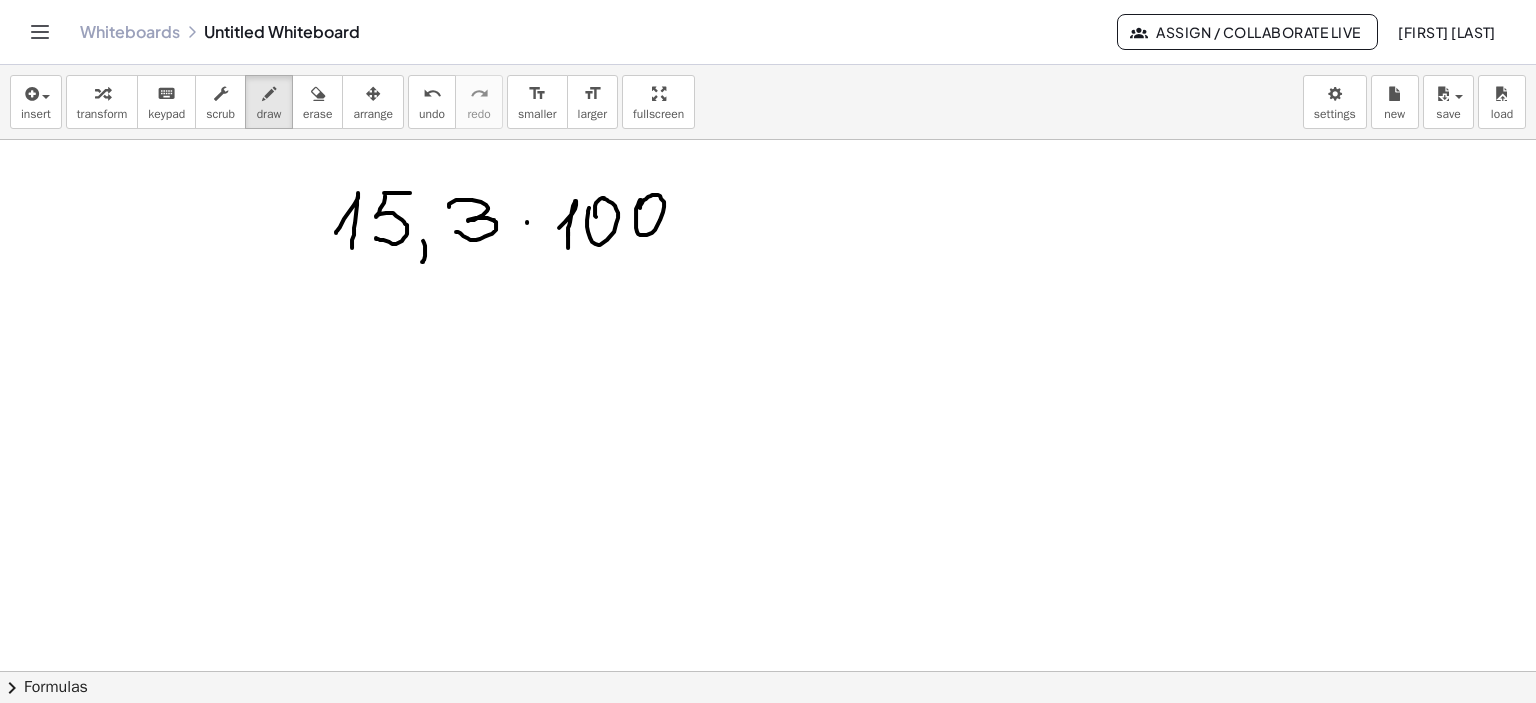 drag, startPoint x: 568, startPoint y: 231, endPoint x: 733, endPoint y: 213, distance: 165.97891 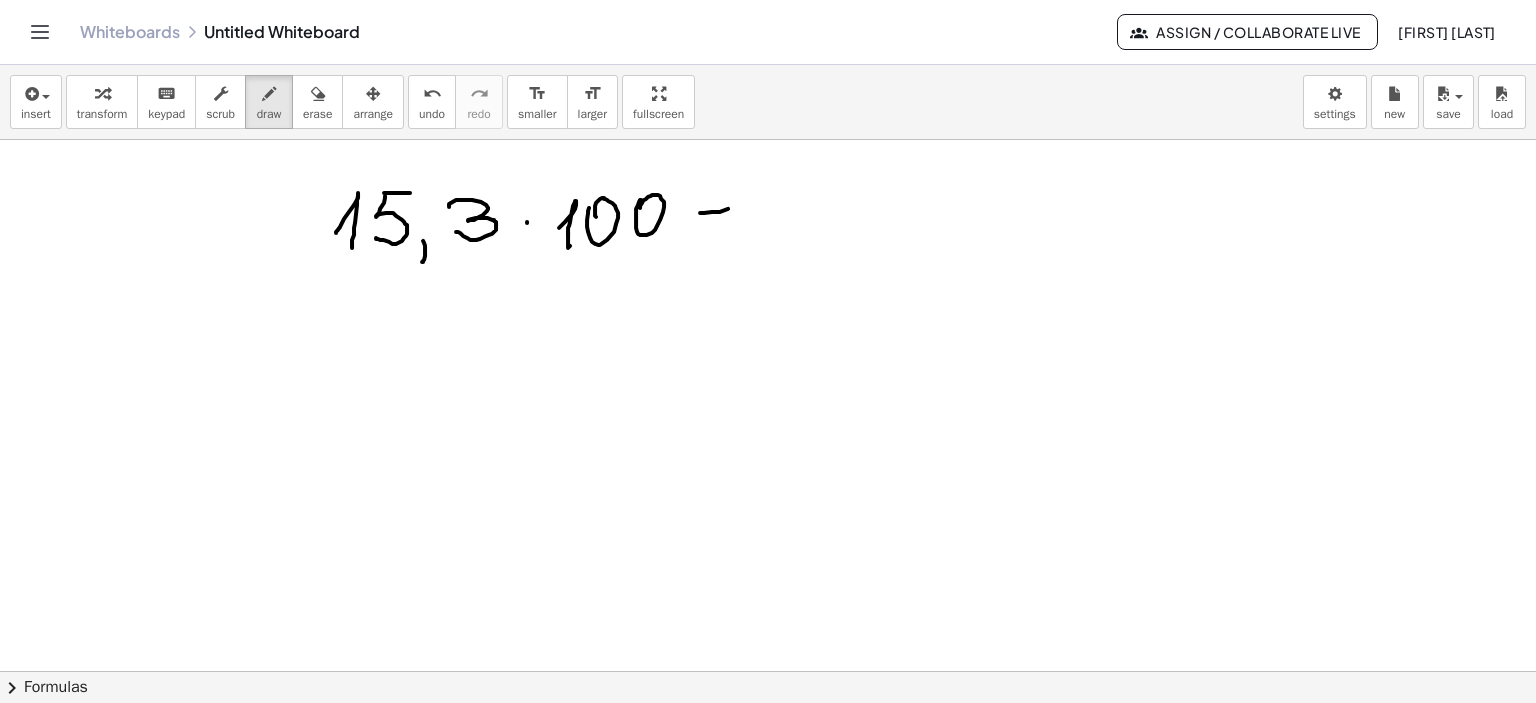 drag, startPoint x: 700, startPoint y: 212, endPoint x: 736, endPoint y: 215, distance: 36.124783 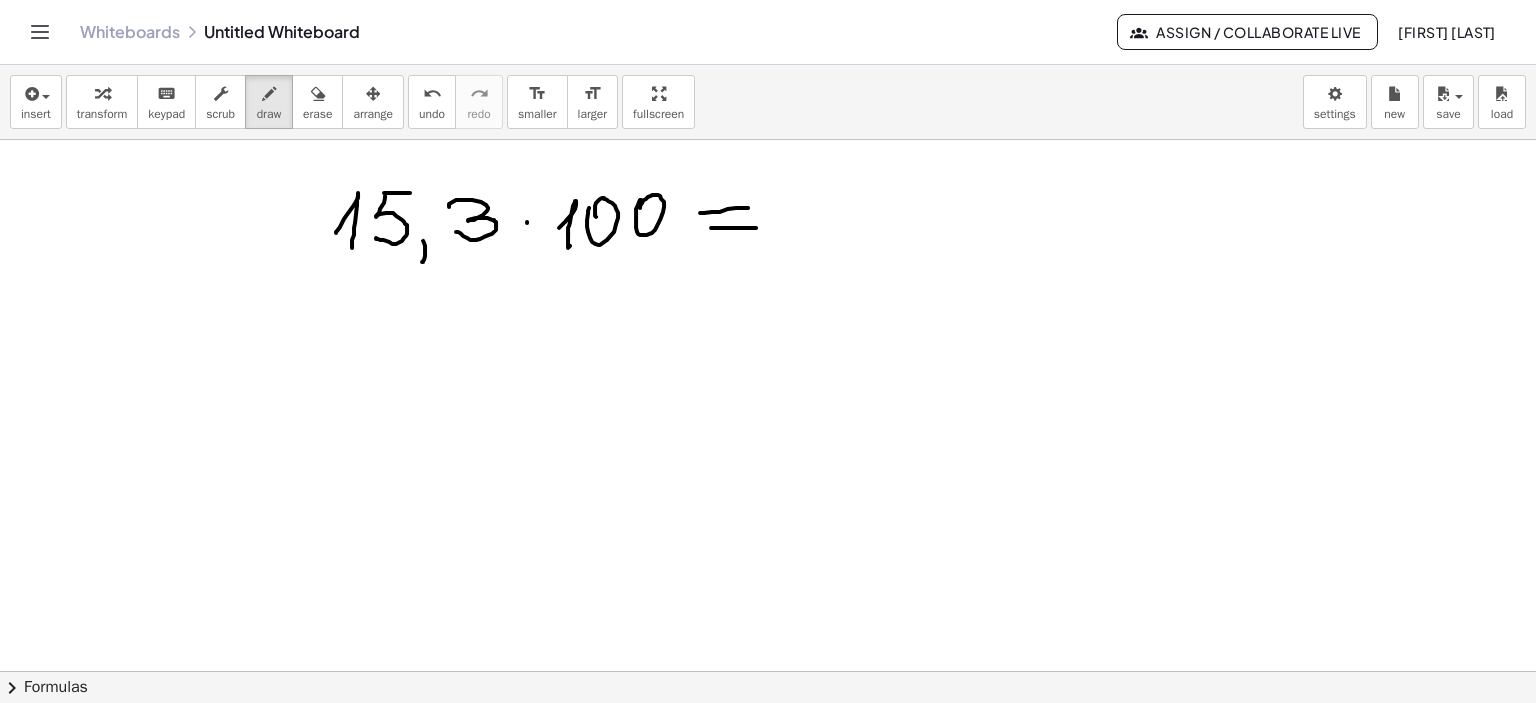 drag, startPoint x: 711, startPoint y: 227, endPoint x: 756, endPoint y: 227, distance: 45 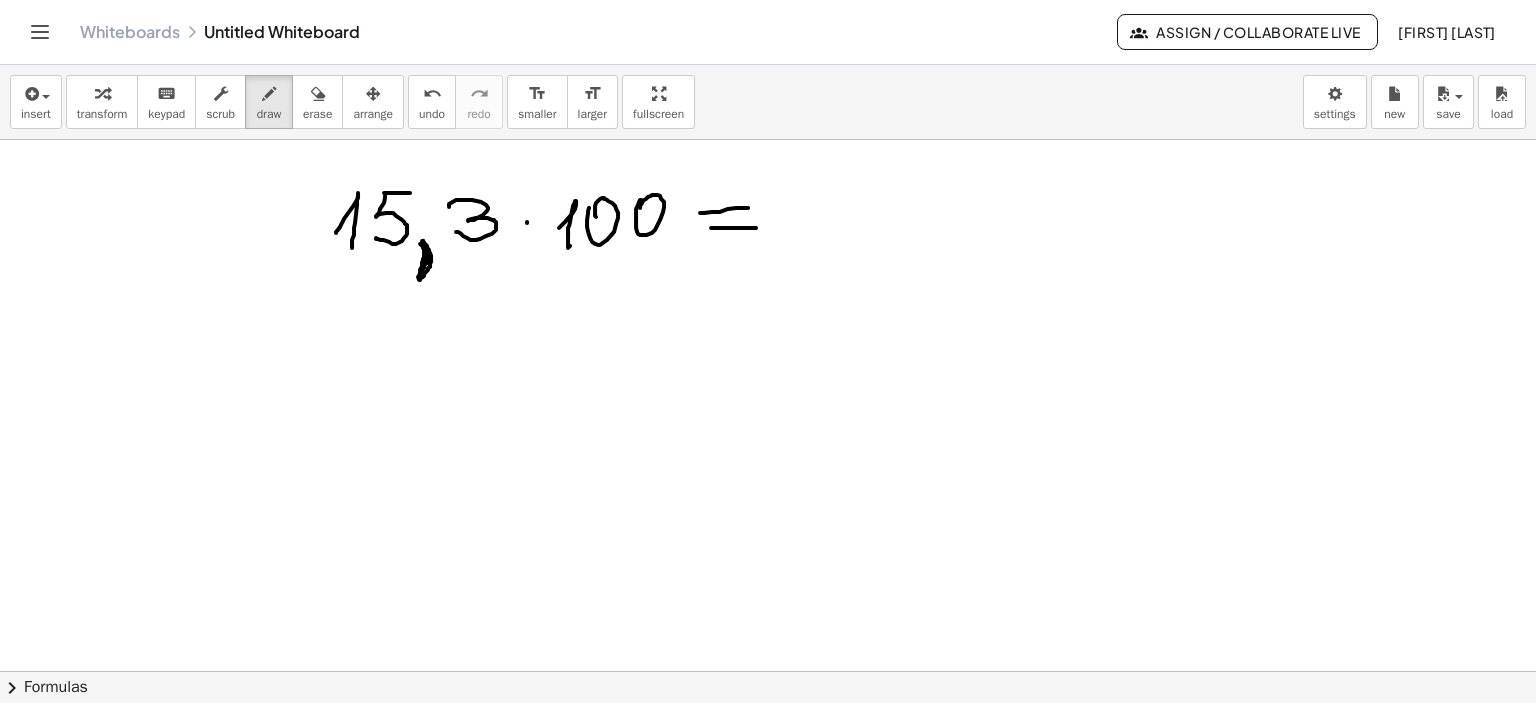 drag, startPoint x: 422, startPoint y: 240, endPoint x: 422, endPoint y: 274, distance: 34 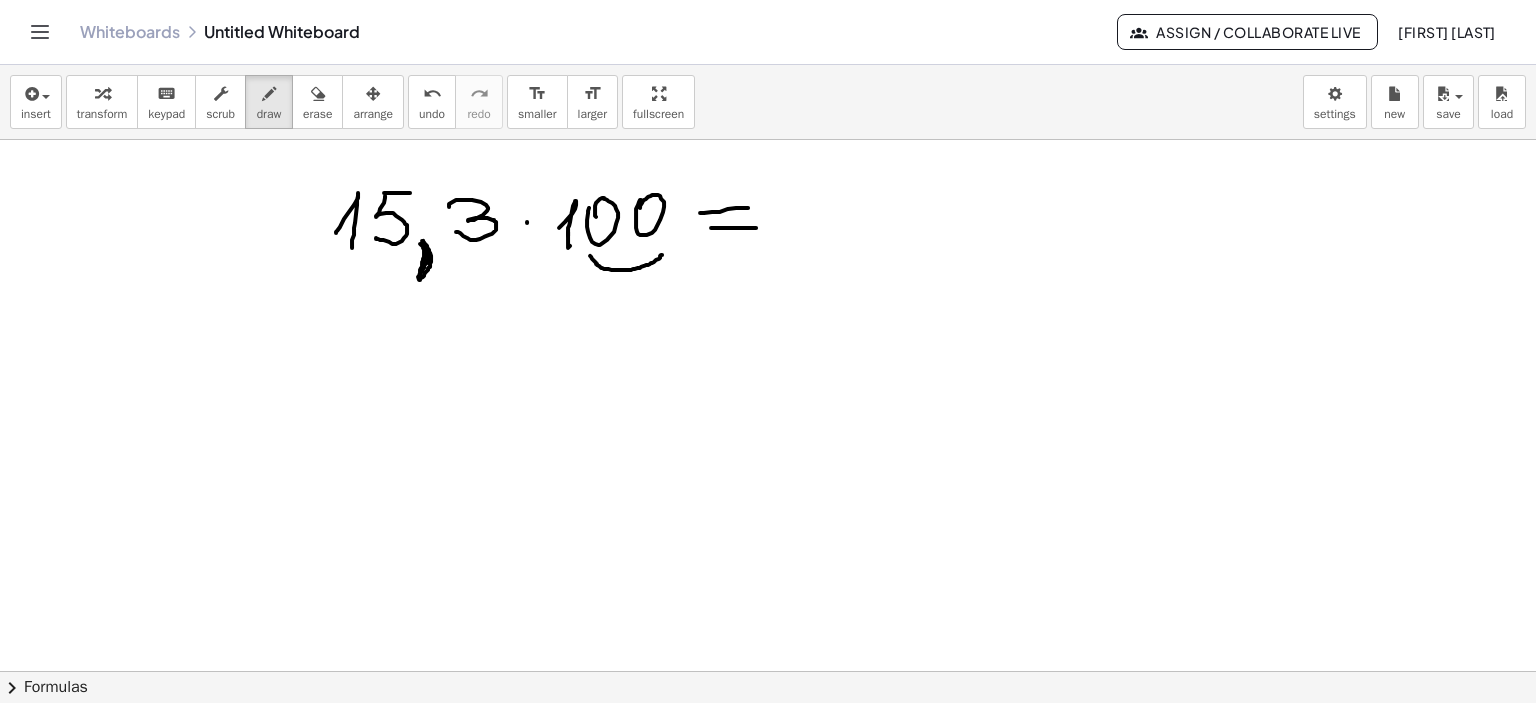 drag, startPoint x: 590, startPoint y: 255, endPoint x: 662, endPoint y: 254, distance: 72.00694 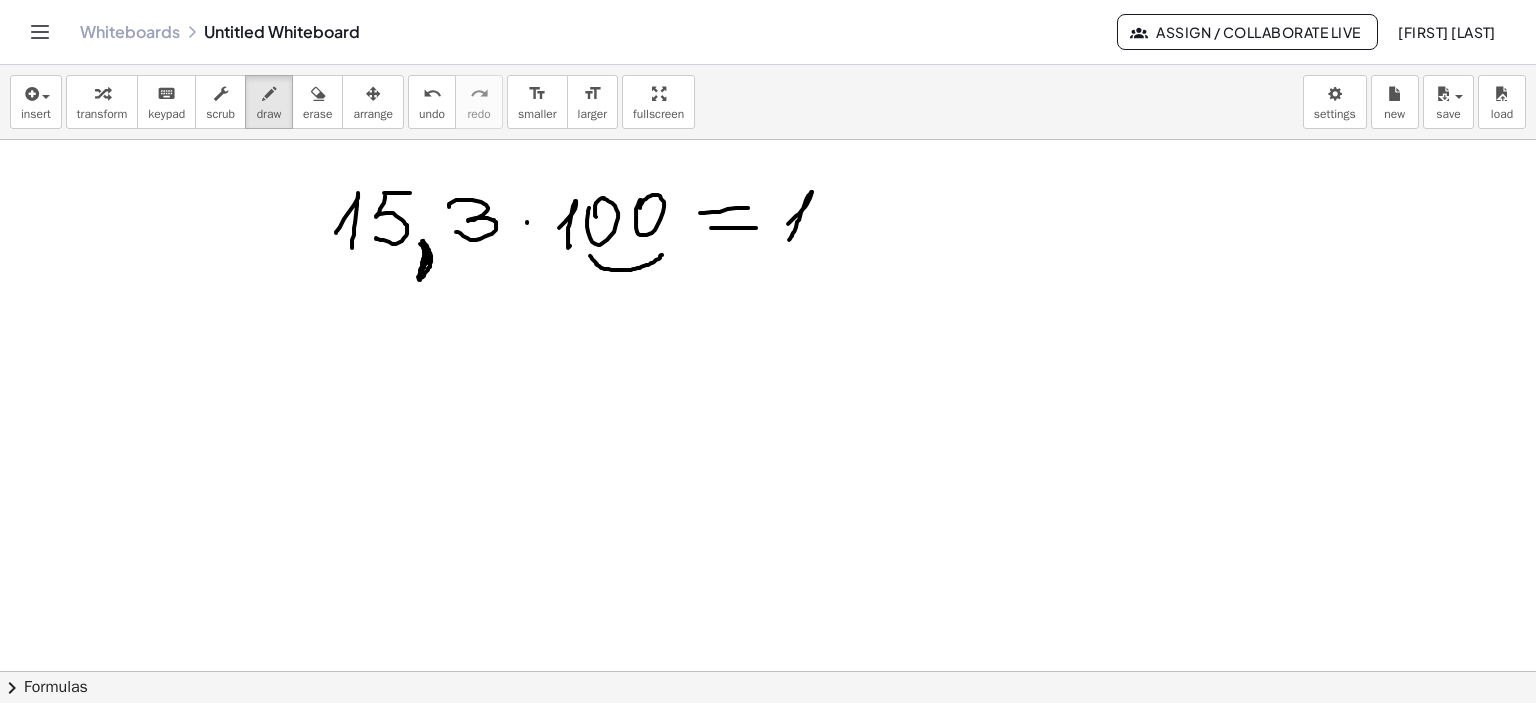 drag, startPoint x: 788, startPoint y: 223, endPoint x: 799, endPoint y: 231, distance: 13.601471 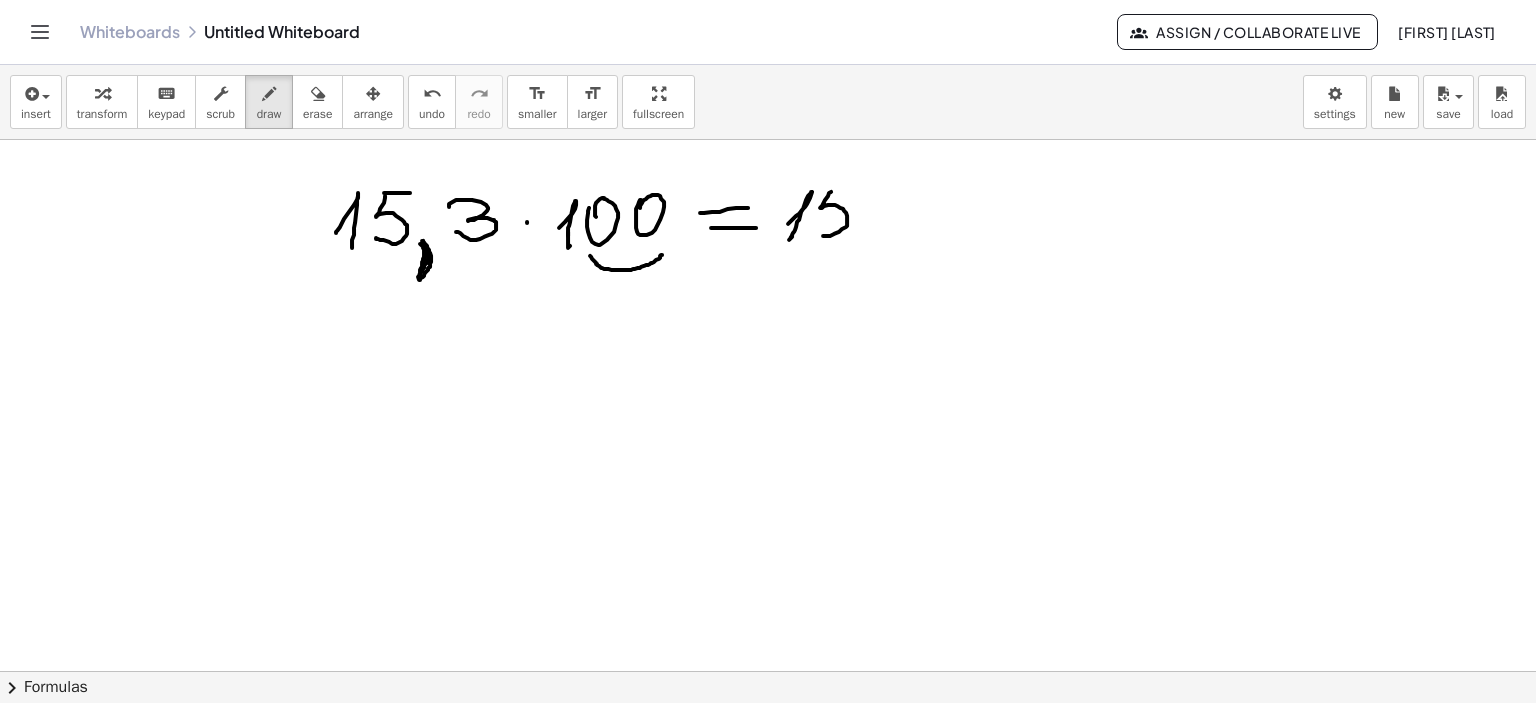 drag, startPoint x: 831, startPoint y: 191, endPoint x: 828, endPoint y: 221, distance: 30.149628 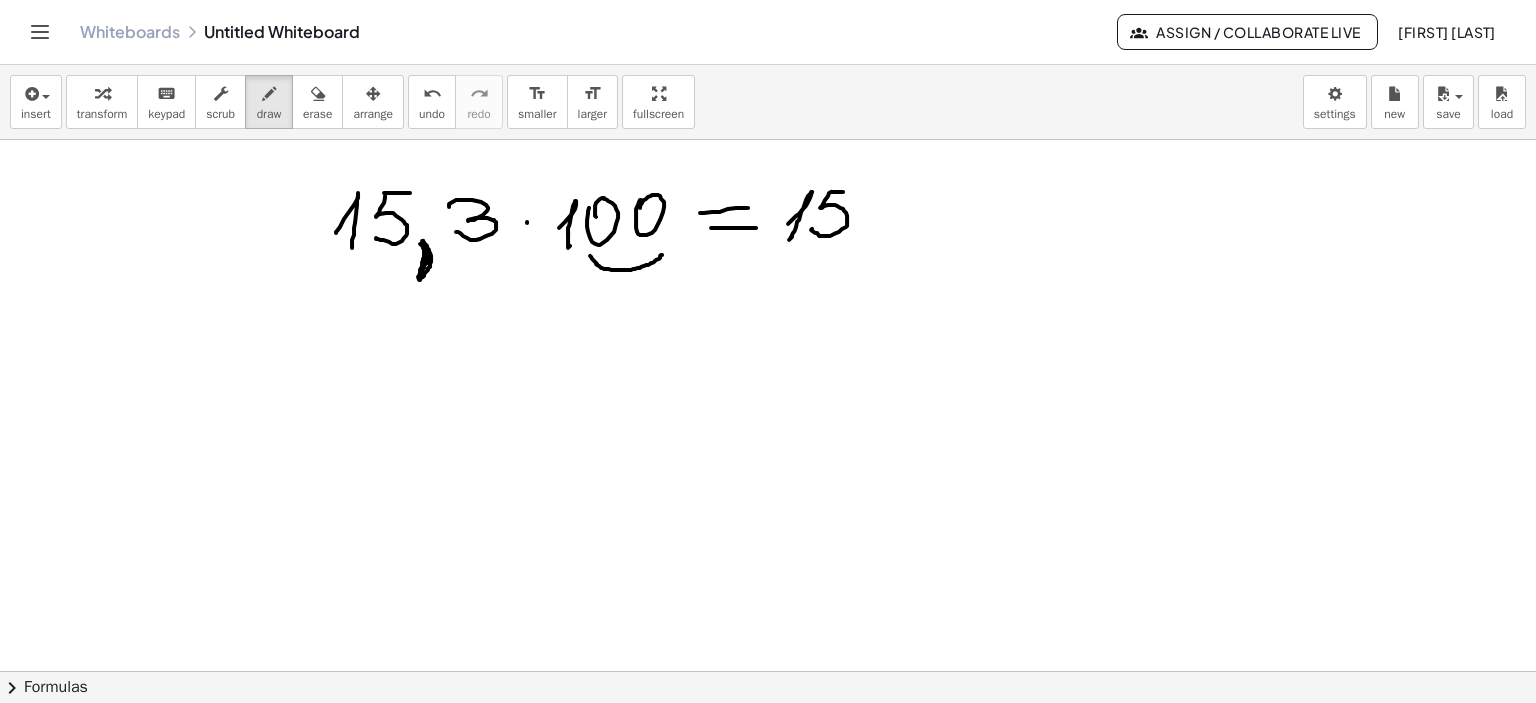 drag, startPoint x: 832, startPoint y: 191, endPoint x: 857, endPoint y: 192, distance: 25.019993 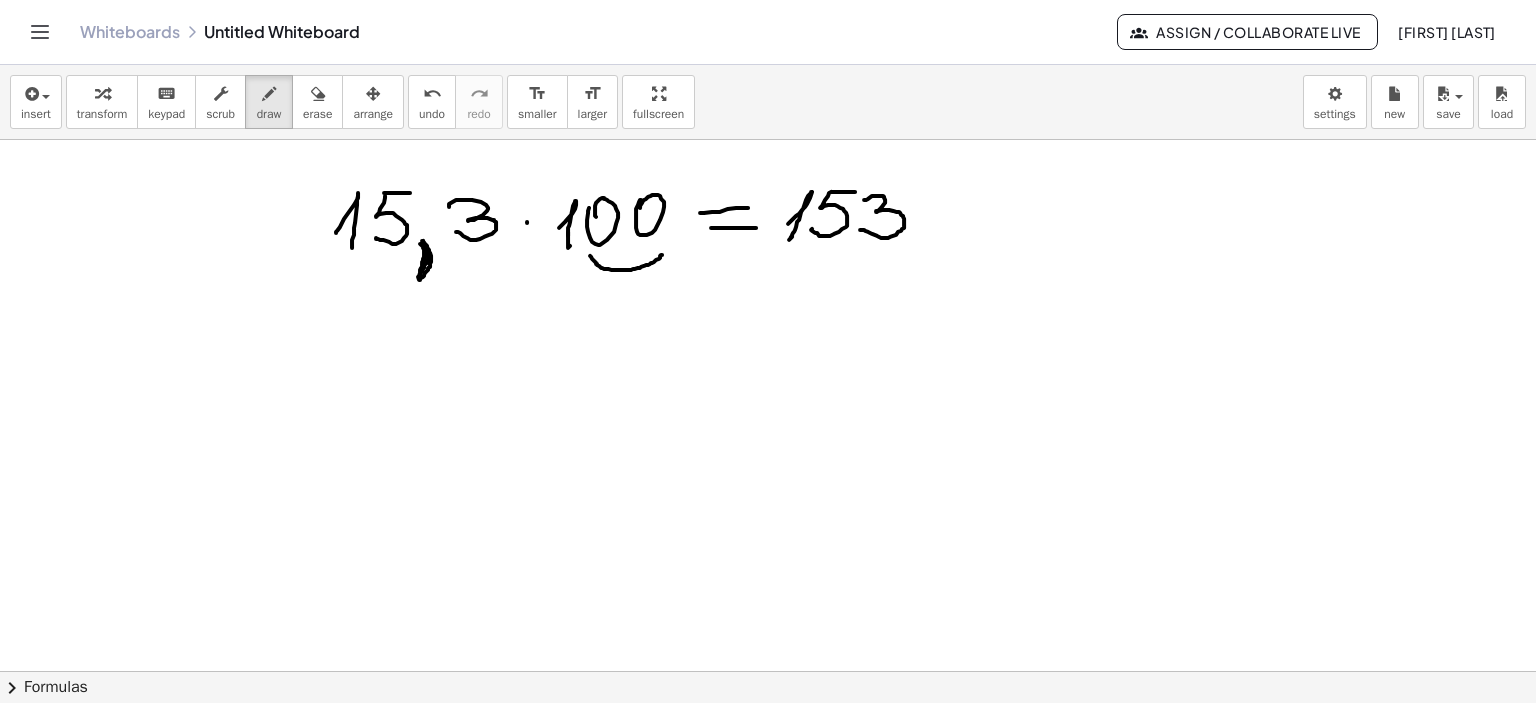 drag, startPoint x: 880, startPoint y: 195, endPoint x: 860, endPoint y: 229, distance: 39.446167 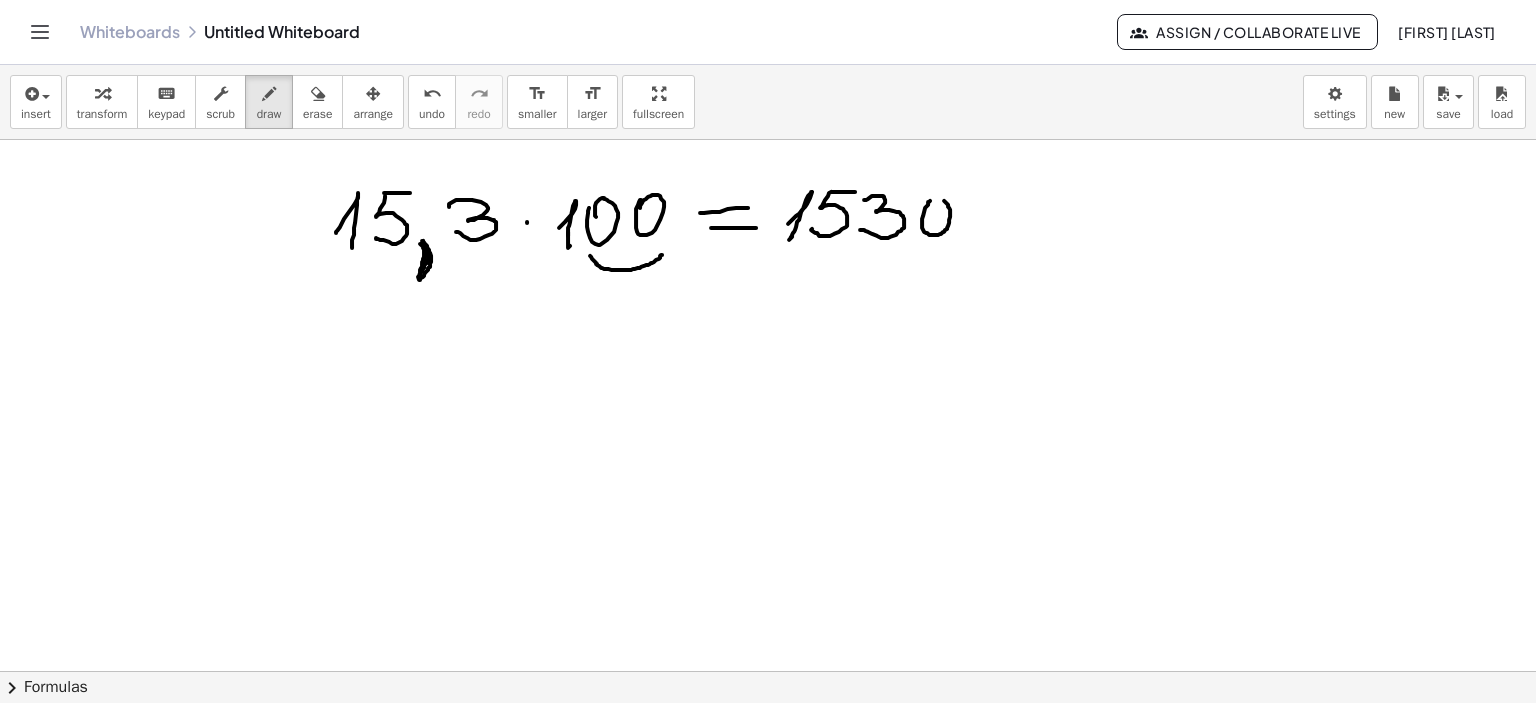 click at bounding box center (768, 140) 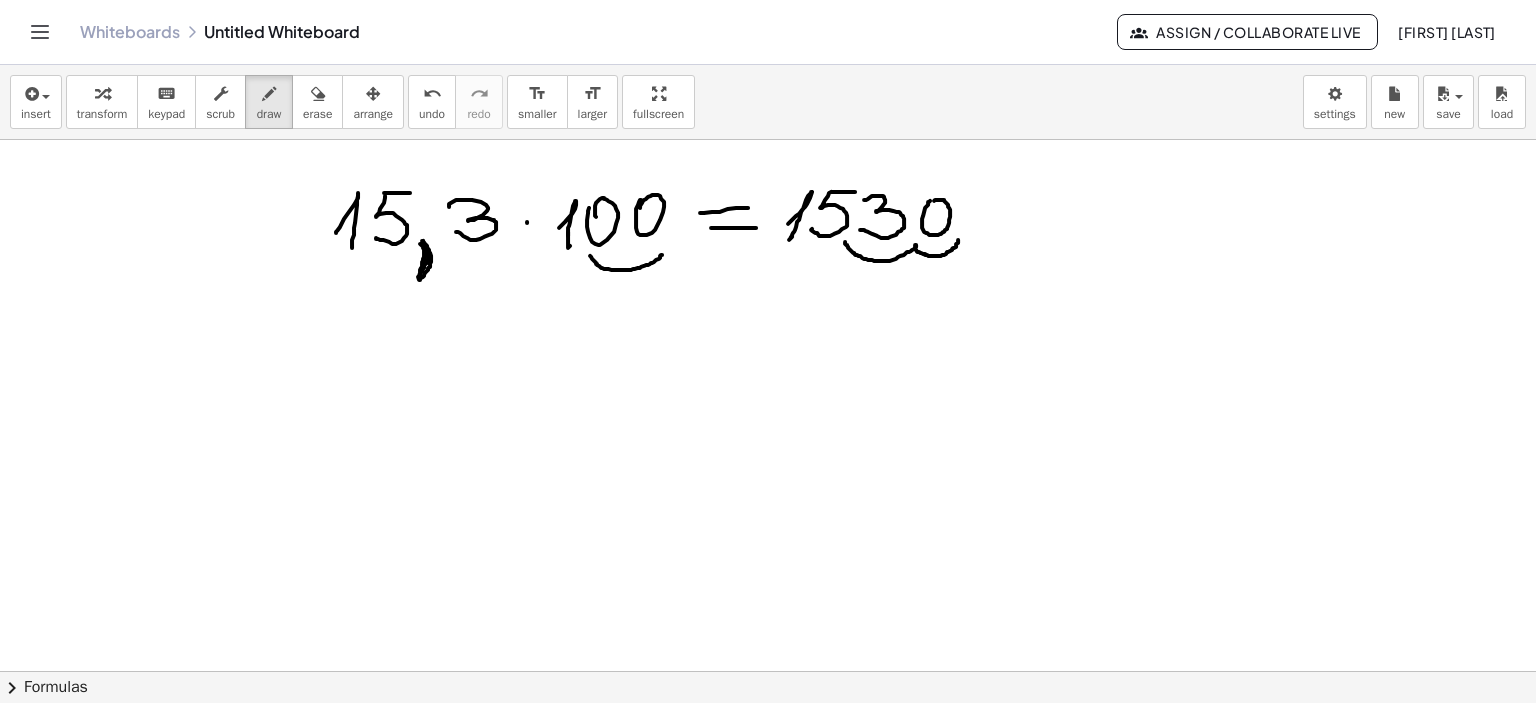 drag, startPoint x: 845, startPoint y: 241, endPoint x: 958, endPoint y: 239, distance: 113.0177 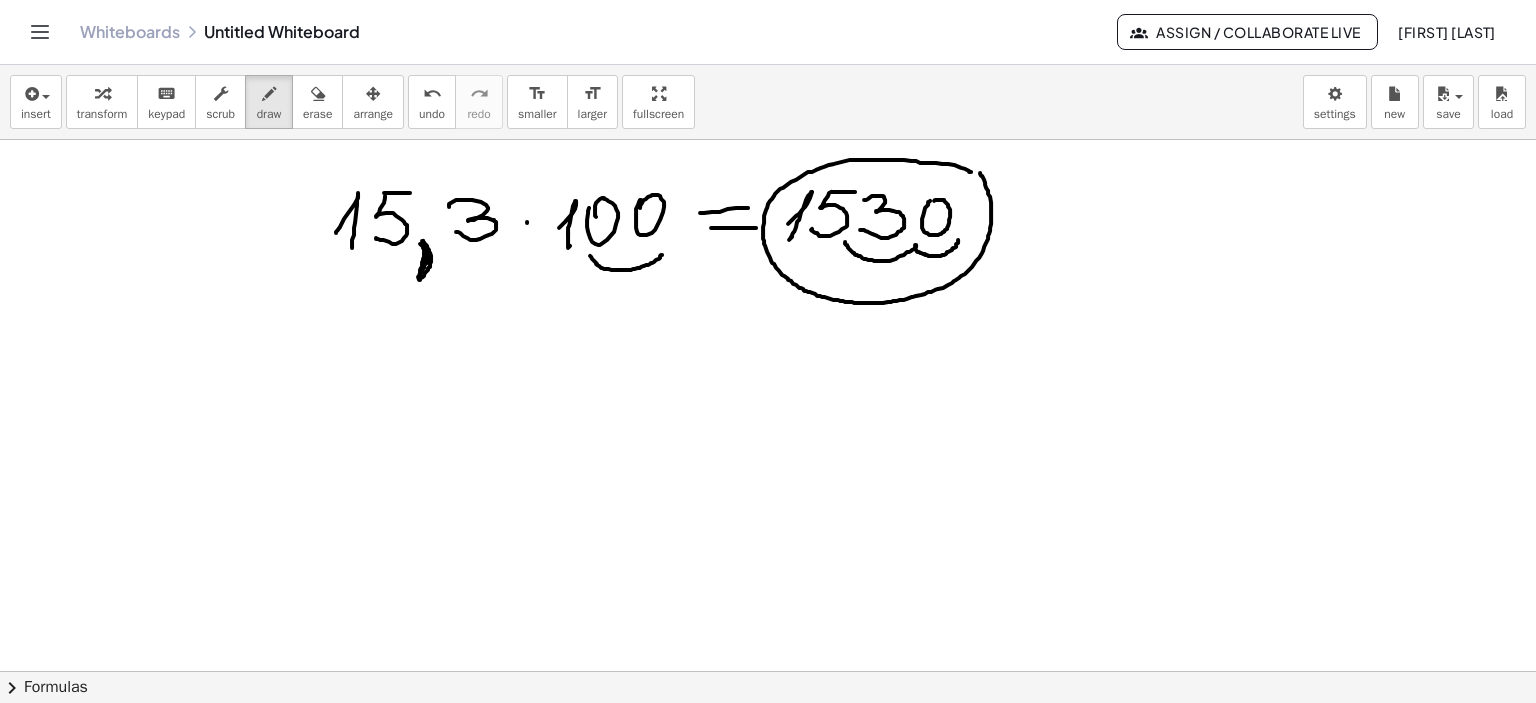 click at bounding box center [768, 140] 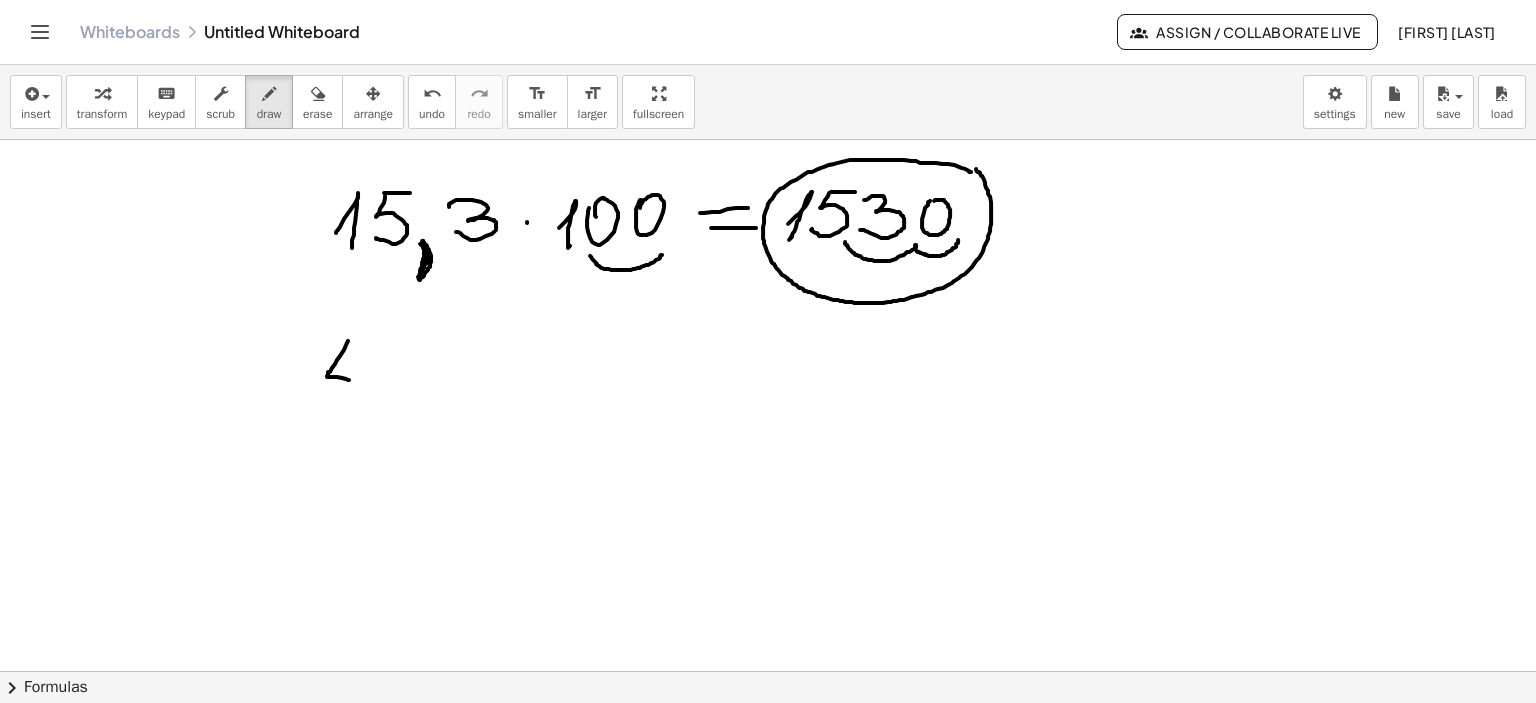 drag, startPoint x: 348, startPoint y: 340, endPoint x: 354, endPoint y: 374, distance: 34.525352 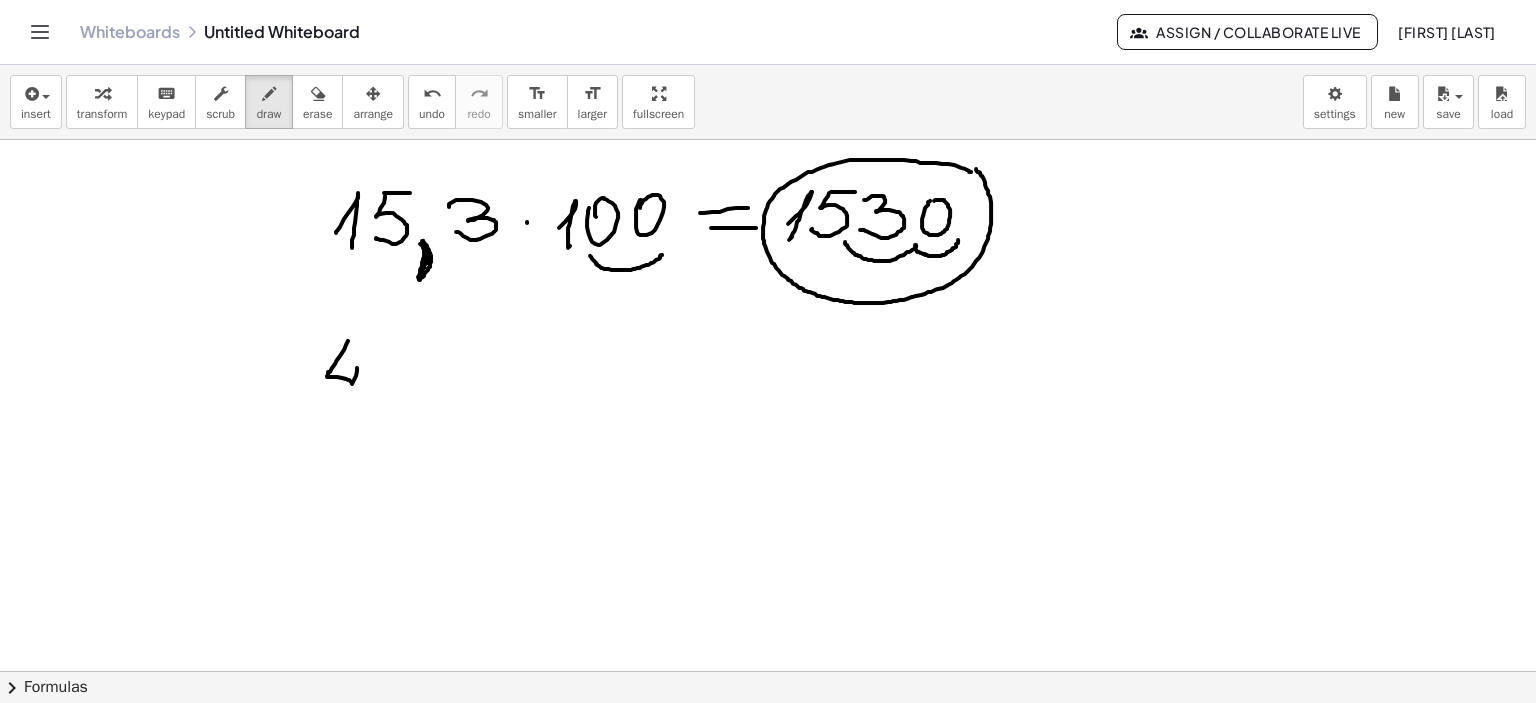 drag, startPoint x: 357, startPoint y: 367, endPoint x: 346, endPoint y: 400, distance: 34.785053 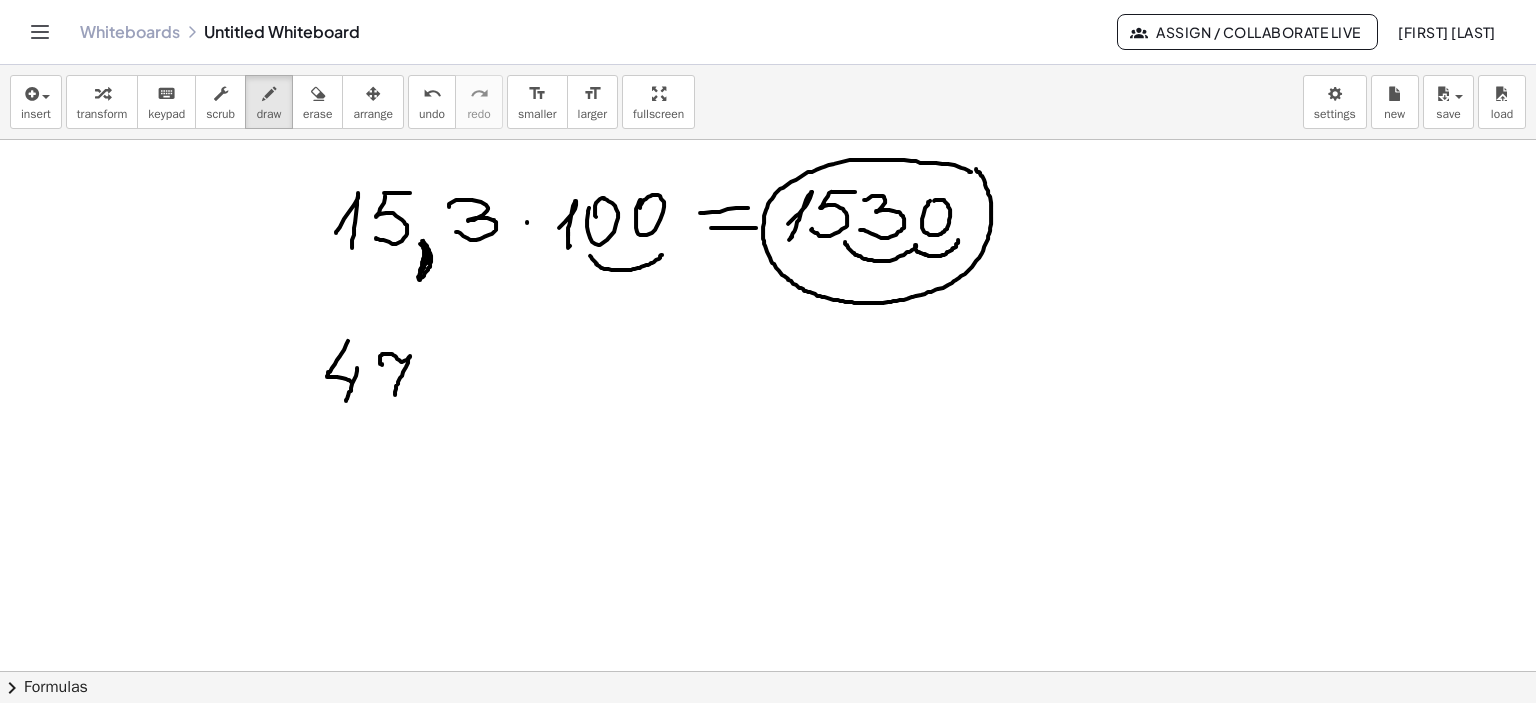 drag, startPoint x: 380, startPoint y: 363, endPoint x: 388, endPoint y: 381, distance: 19.697716 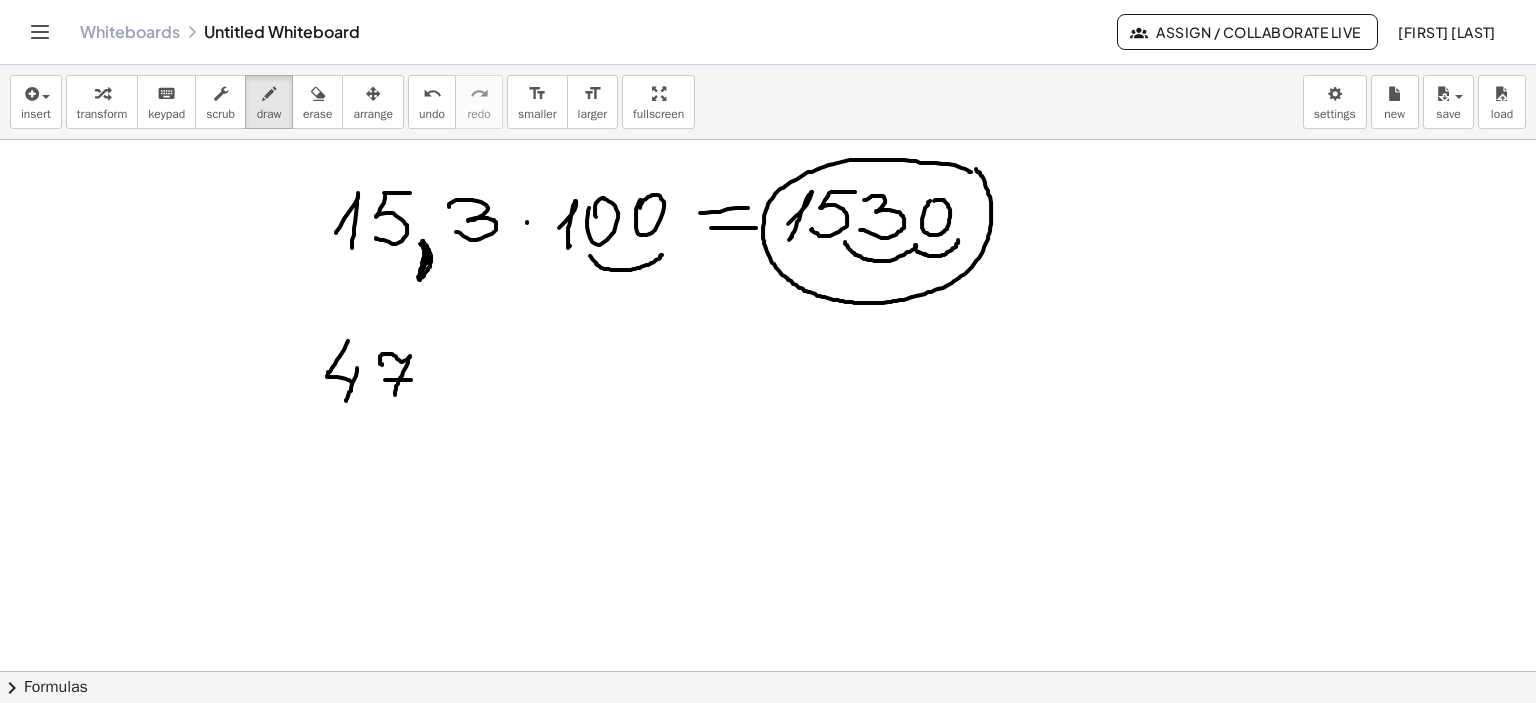 drag, startPoint x: 385, startPoint y: 379, endPoint x: 432, endPoint y: 401, distance: 51.894123 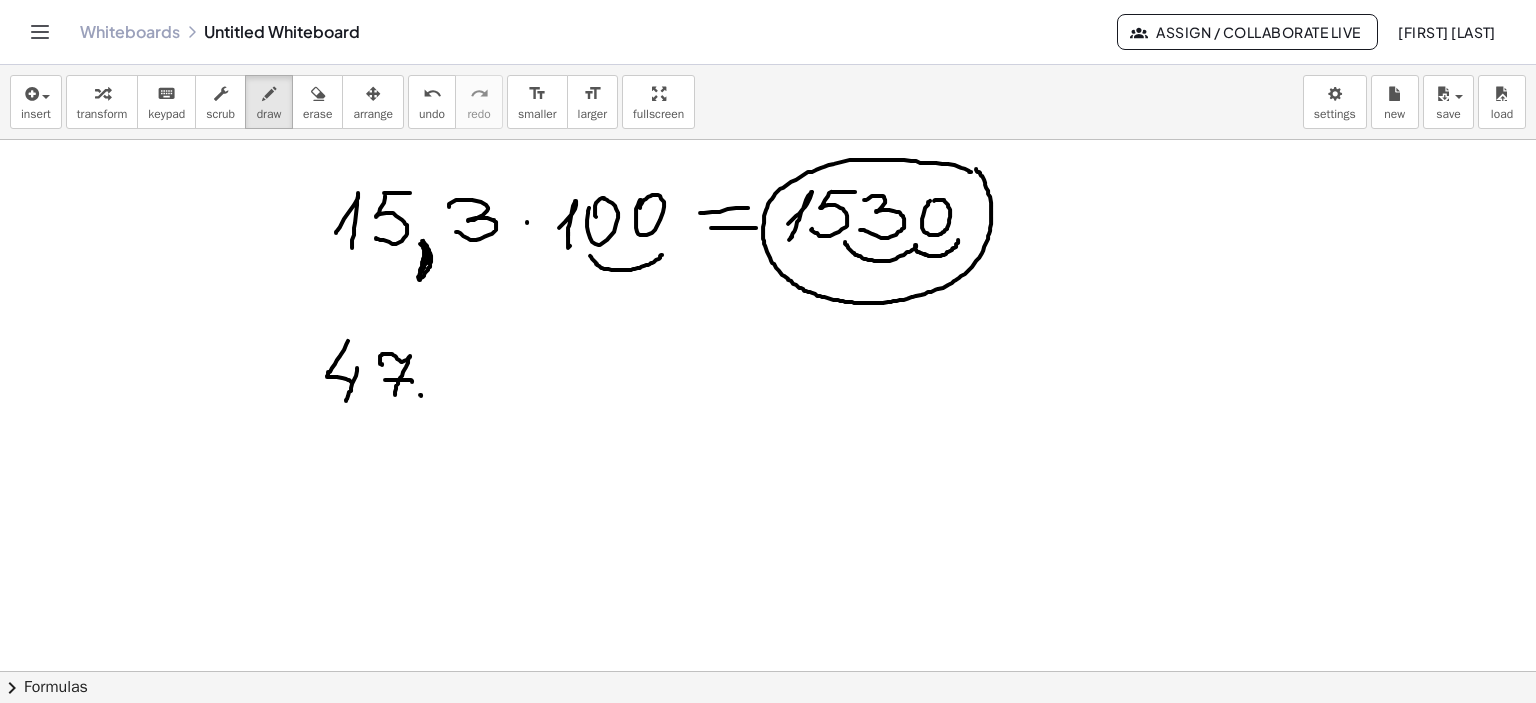 drag, startPoint x: 420, startPoint y: 394, endPoint x: 425, endPoint y: 409, distance: 15.811388 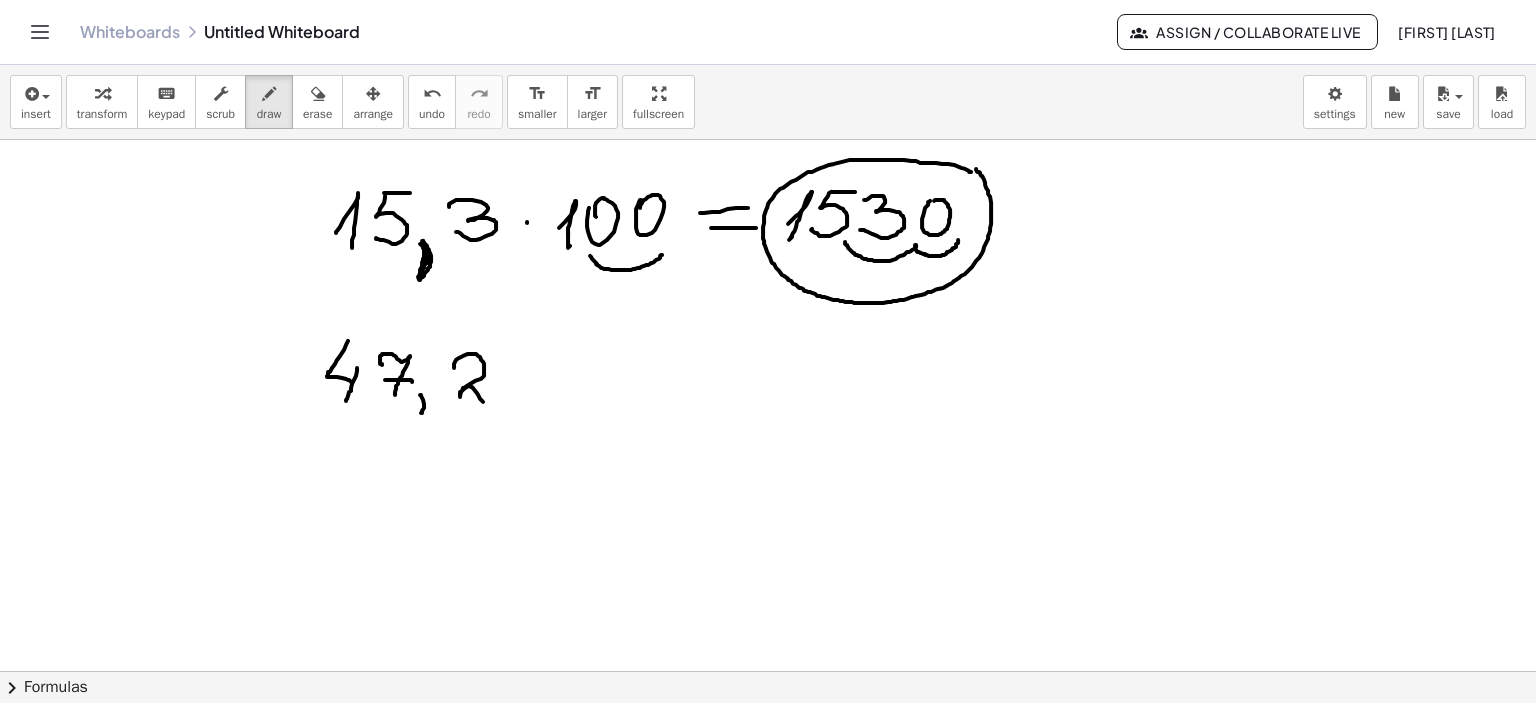 drag, startPoint x: 454, startPoint y: 367, endPoint x: 535, endPoint y: 377, distance: 81.61495 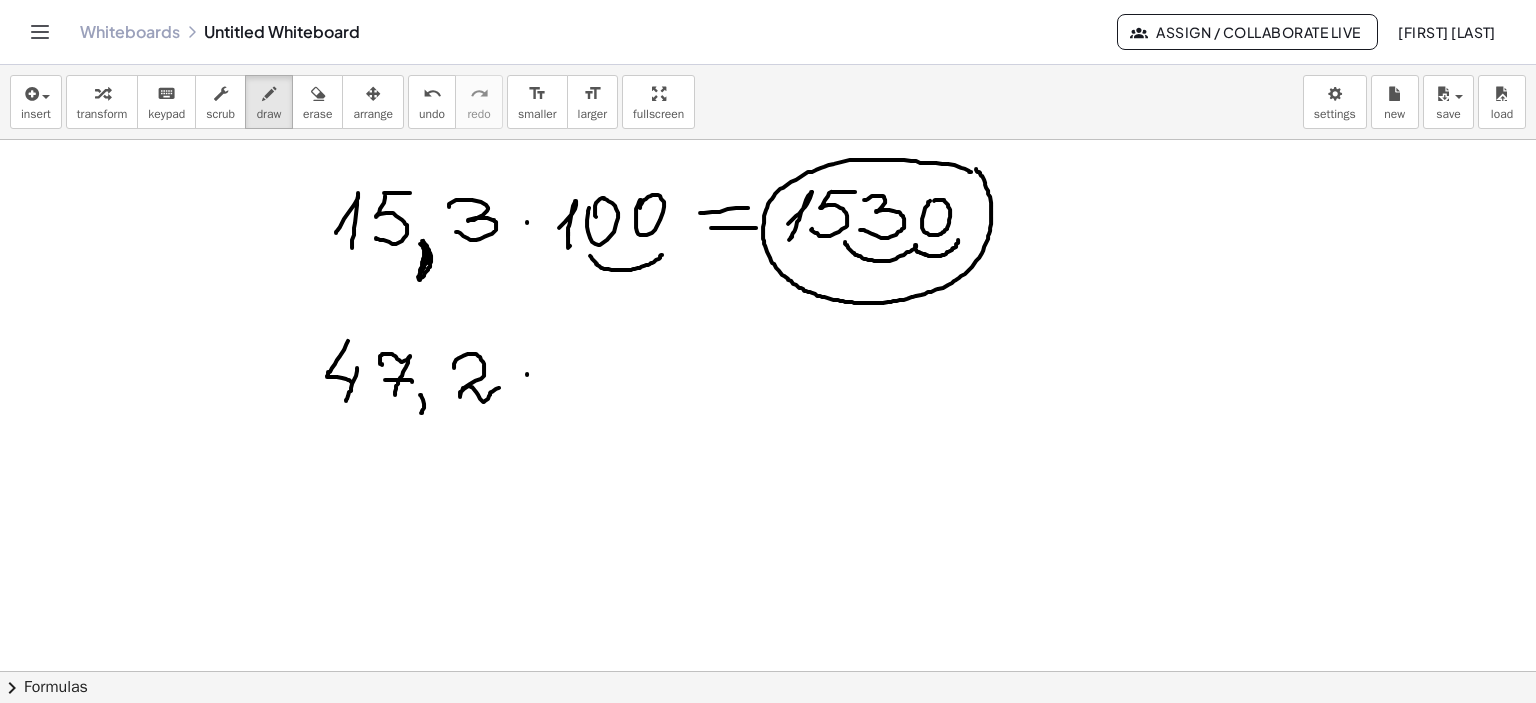 drag, startPoint x: 527, startPoint y: 373, endPoint x: 576, endPoint y: 387, distance: 50.96077 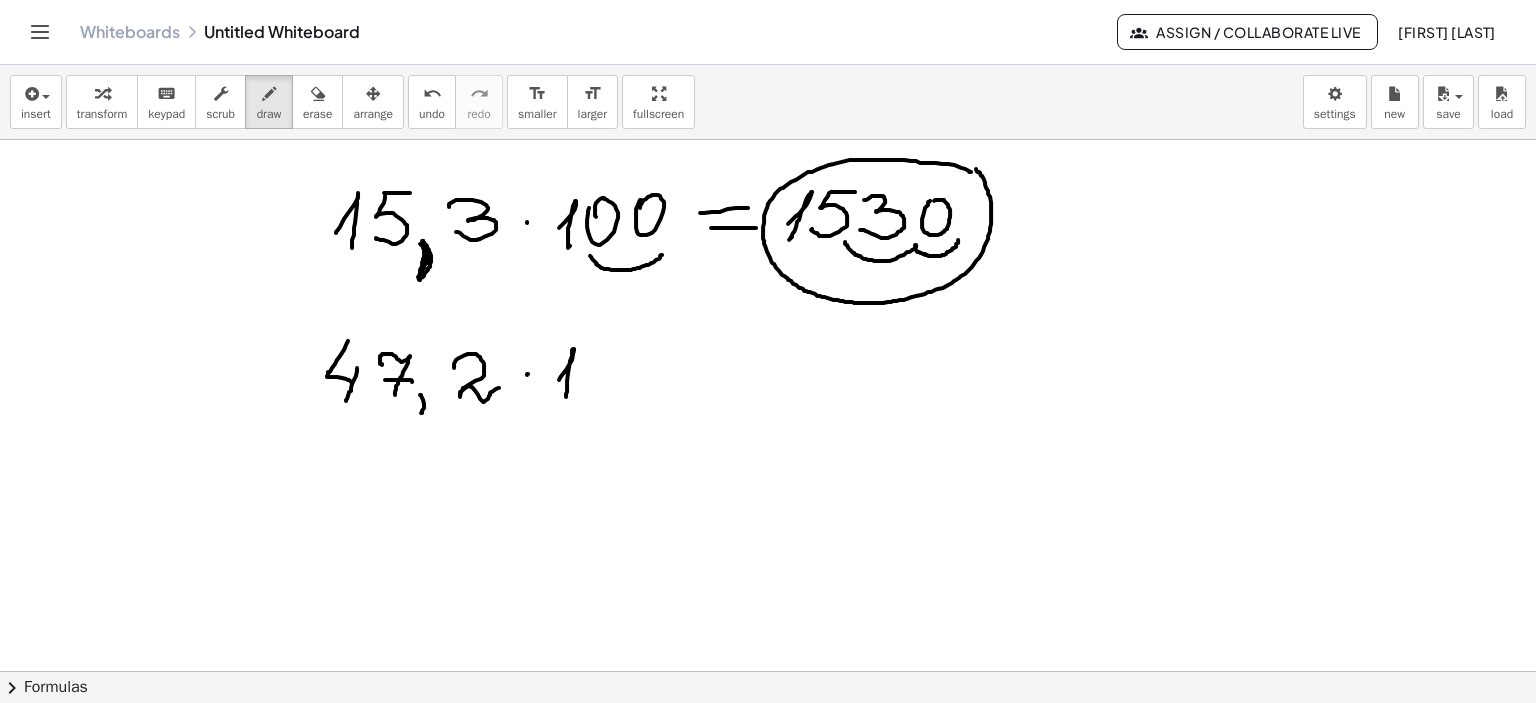 drag, startPoint x: 559, startPoint y: 379, endPoint x: 566, endPoint y: 396, distance: 18.384777 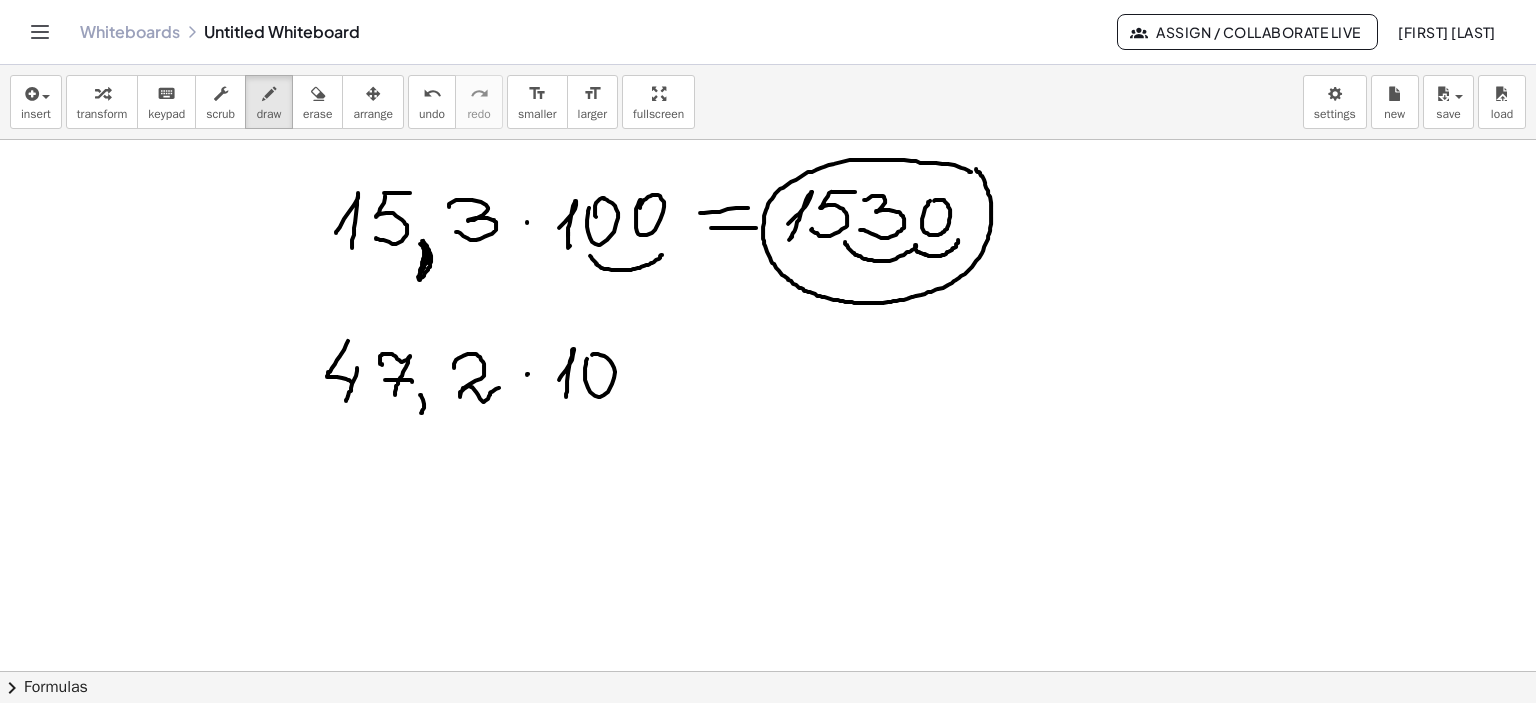 drag, startPoint x: 587, startPoint y: 358, endPoint x: 694, endPoint y: 359, distance: 107.00467 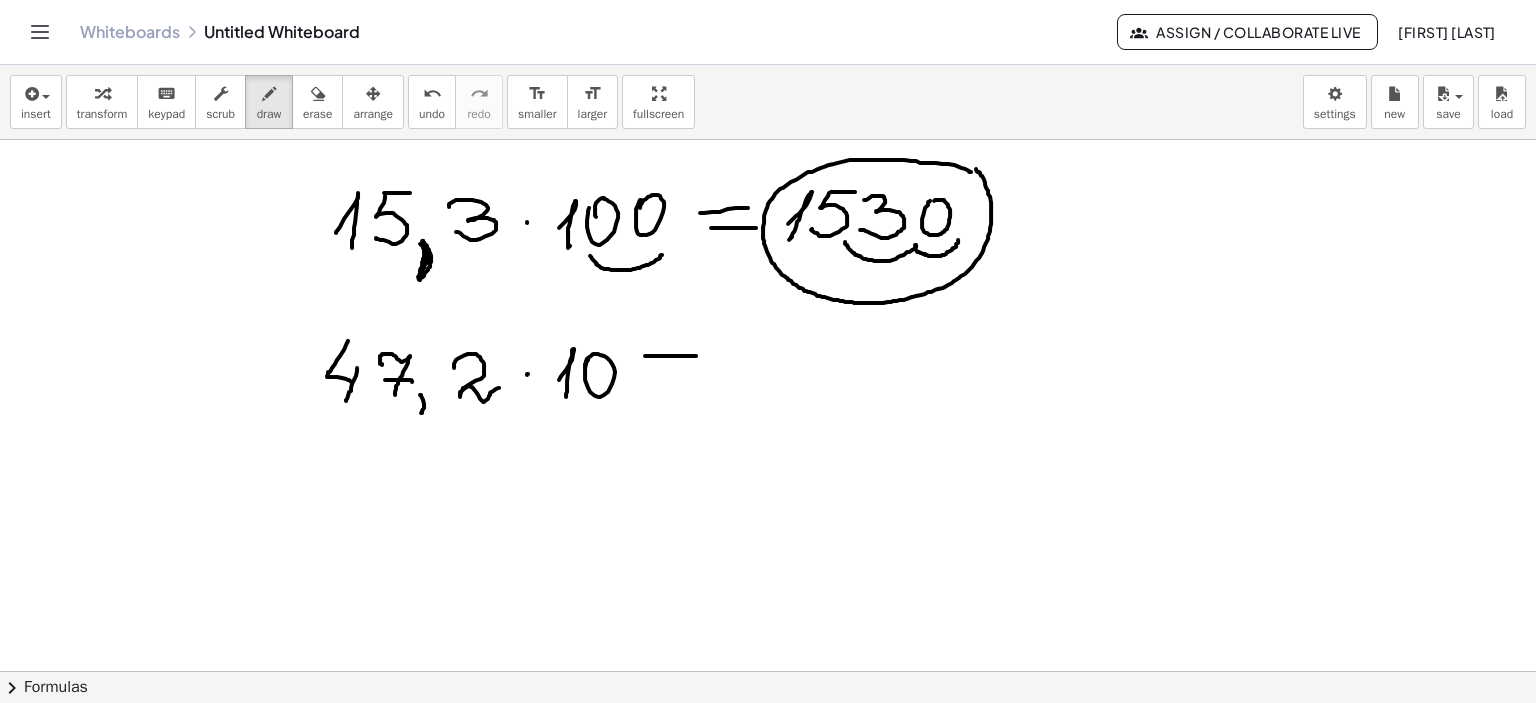 drag, startPoint x: 645, startPoint y: 355, endPoint x: 660, endPoint y: 374, distance: 24.207438 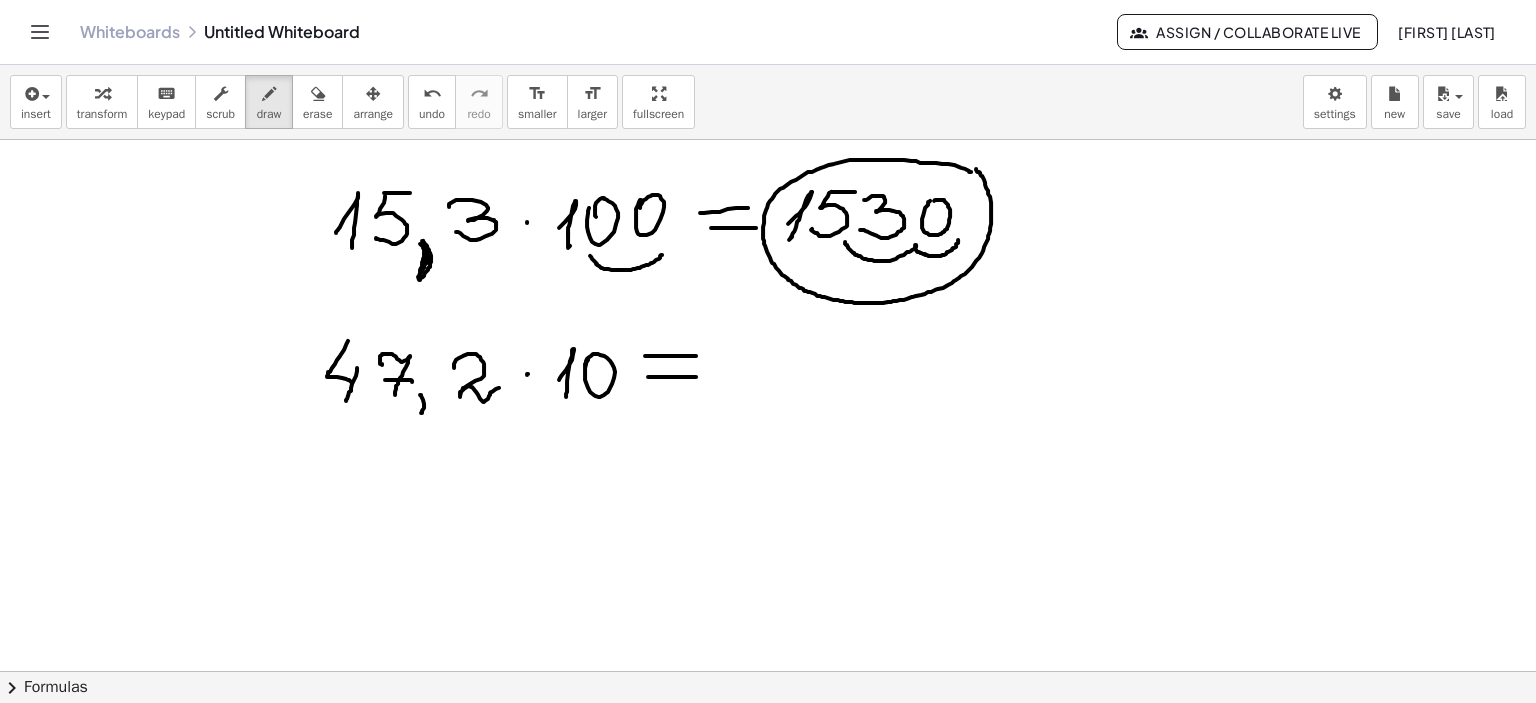 drag, startPoint x: 648, startPoint y: 376, endPoint x: 702, endPoint y: 375, distance: 54.00926 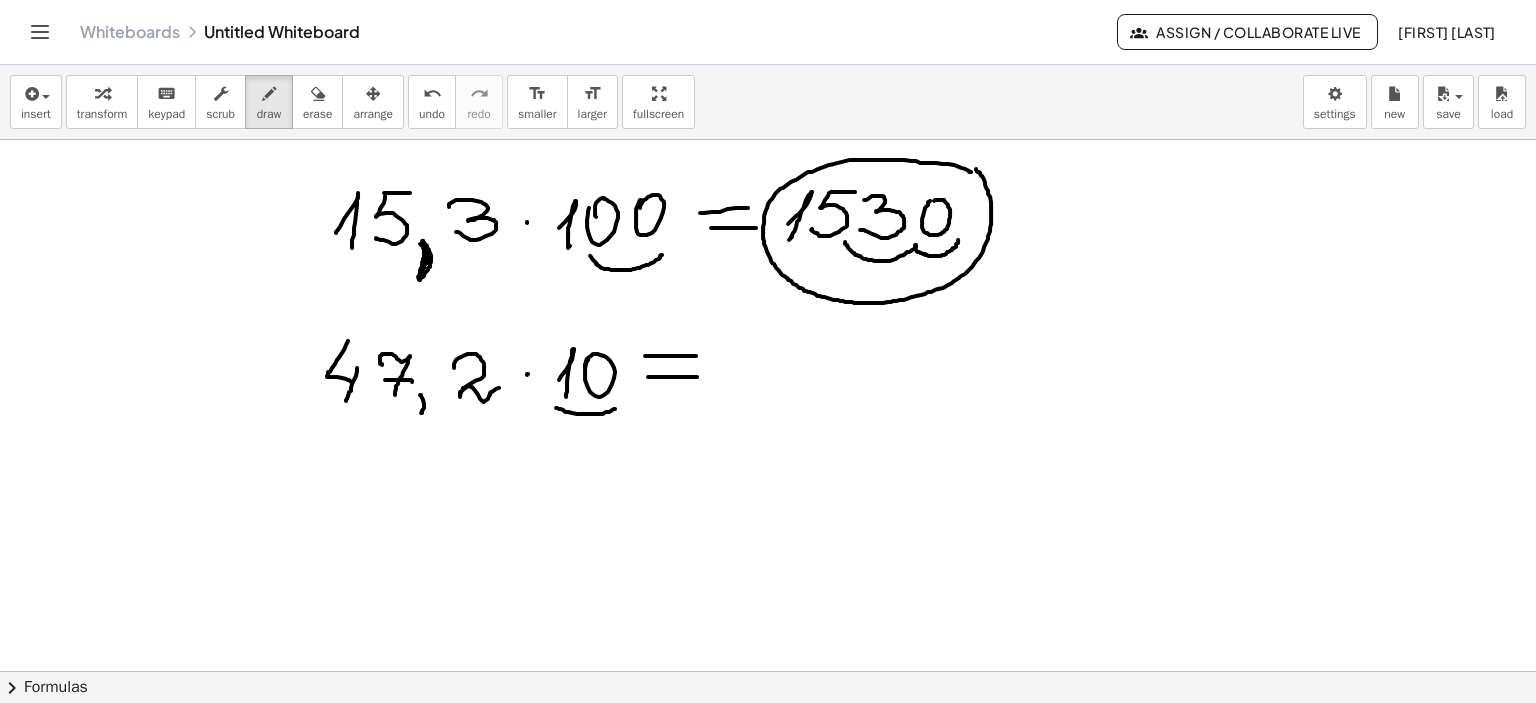 drag, startPoint x: 556, startPoint y: 407, endPoint x: 615, endPoint y: 408, distance: 59.008472 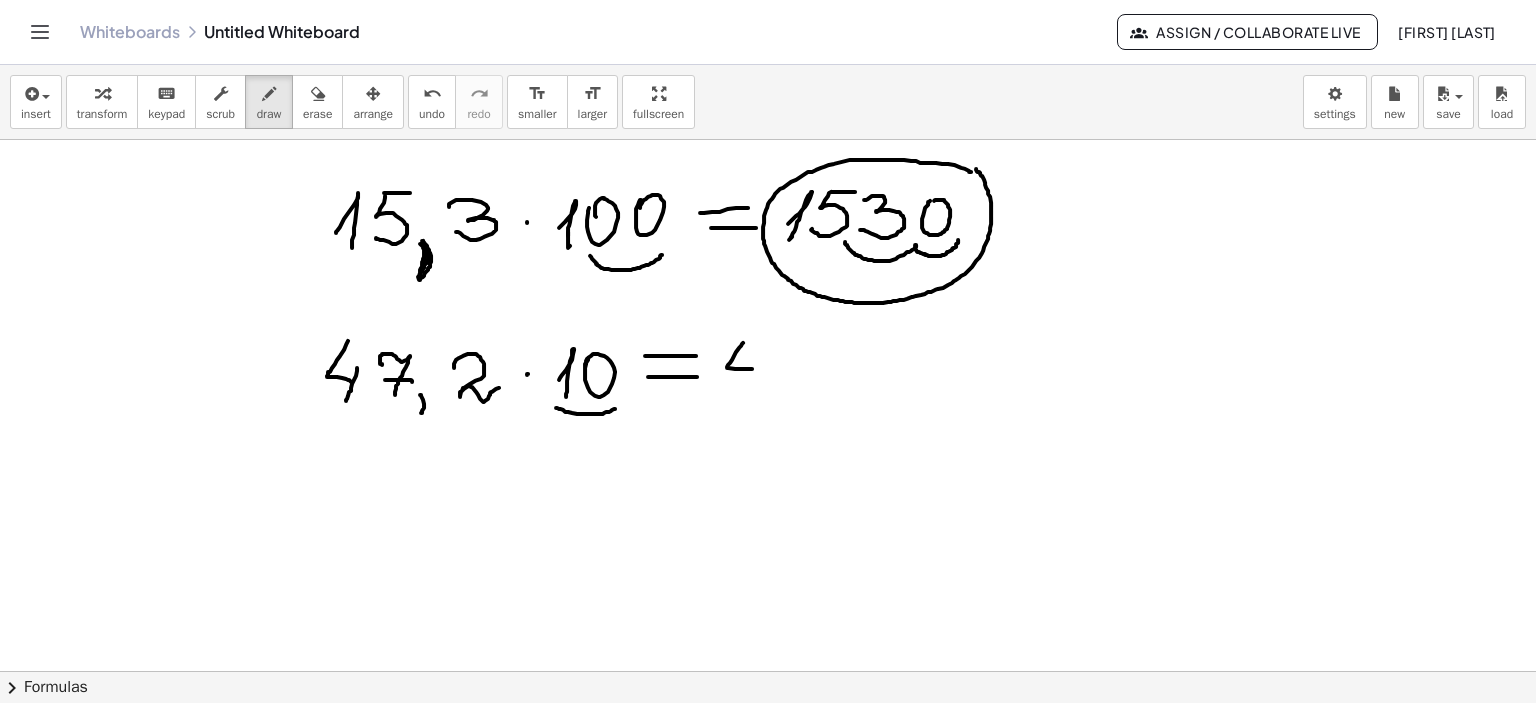 drag, startPoint x: 743, startPoint y: 342, endPoint x: 759, endPoint y: 357, distance: 21.931713 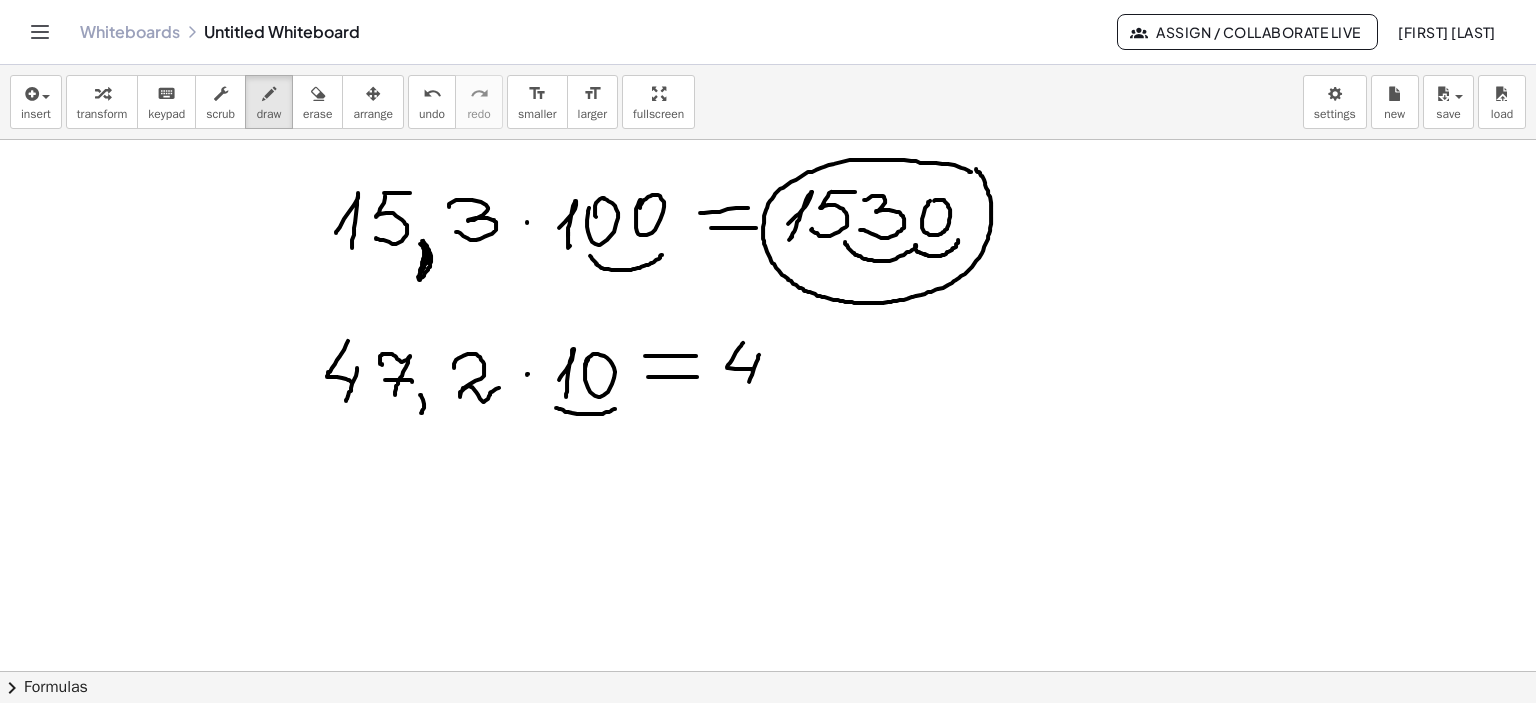 drag, startPoint x: 759, startPoint y: 354, endPoint x: 761, endPoint y: 379, distance: 25.079872 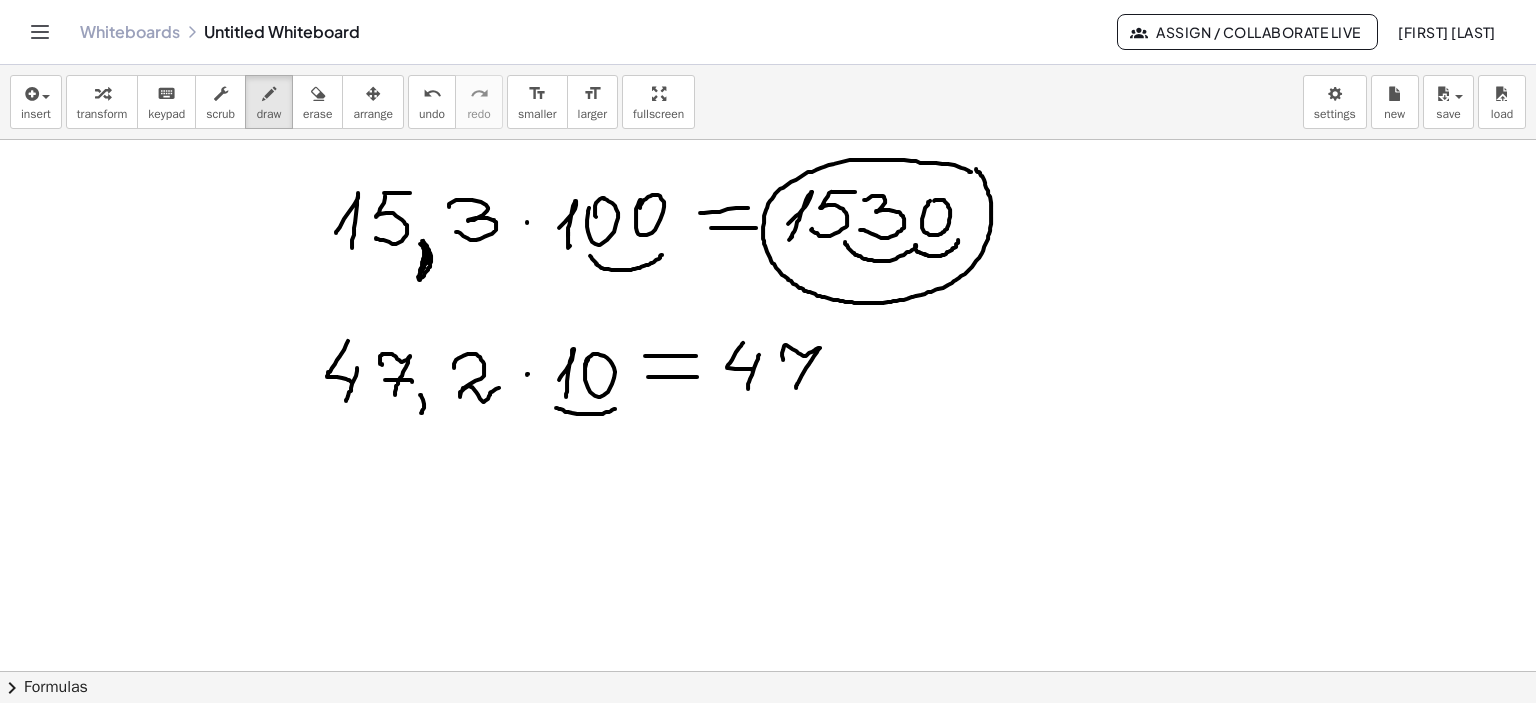drag, startPoint x: 783, startPoint y: 359, endPoint x: 792, endPoint y: 384, distance: 26.57066 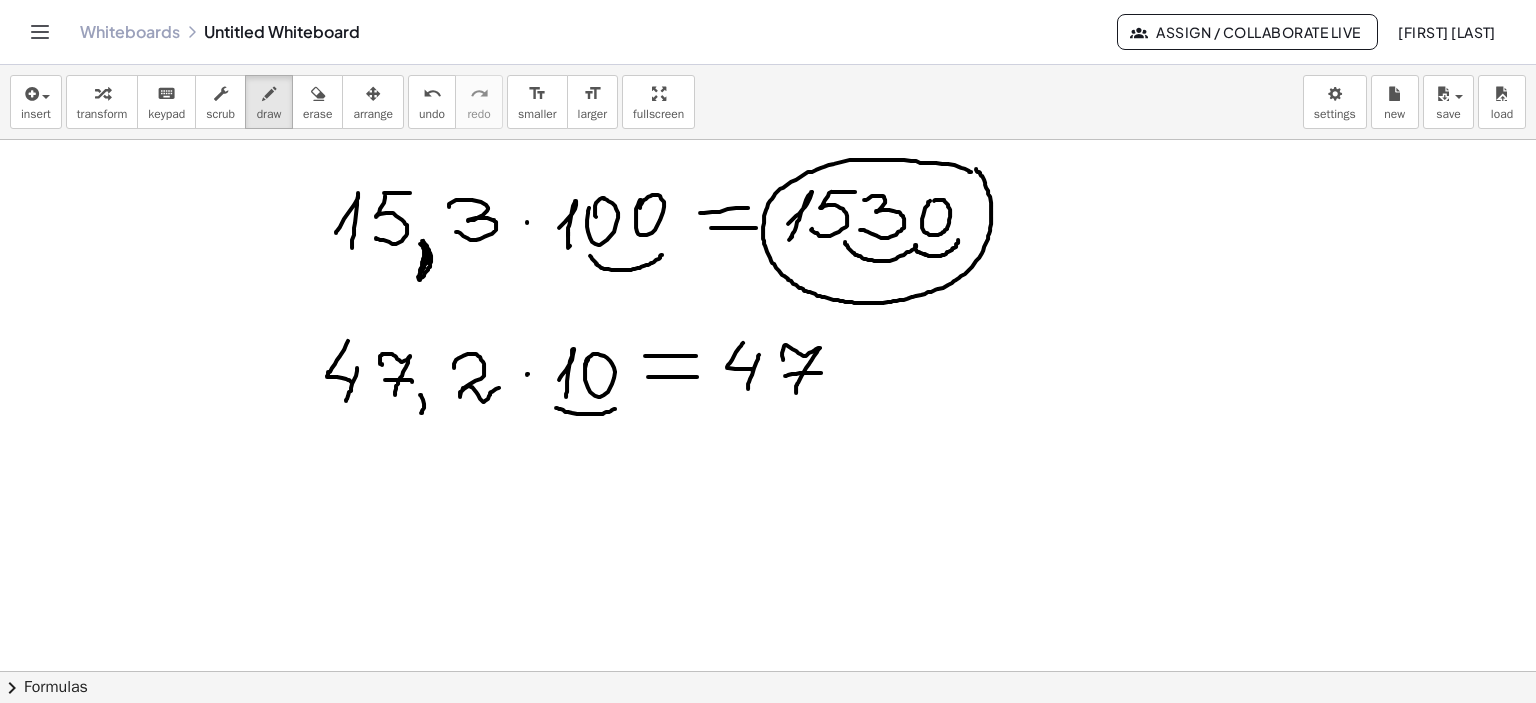 click at bounding box center (768, 140) 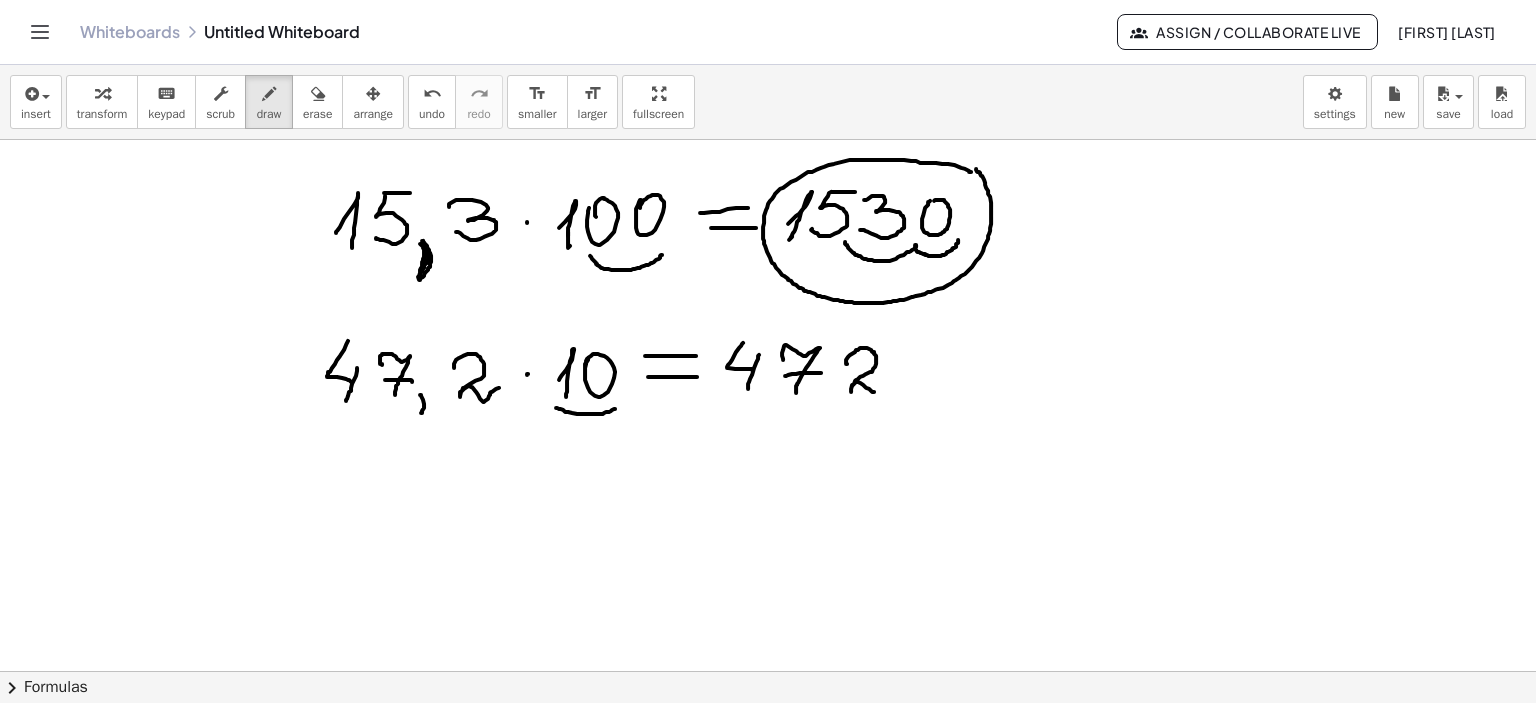 drag, startPoint x: 847, startPoint y: 363, endPoint x: 877, endPoint y: 387, distance: 38.418747 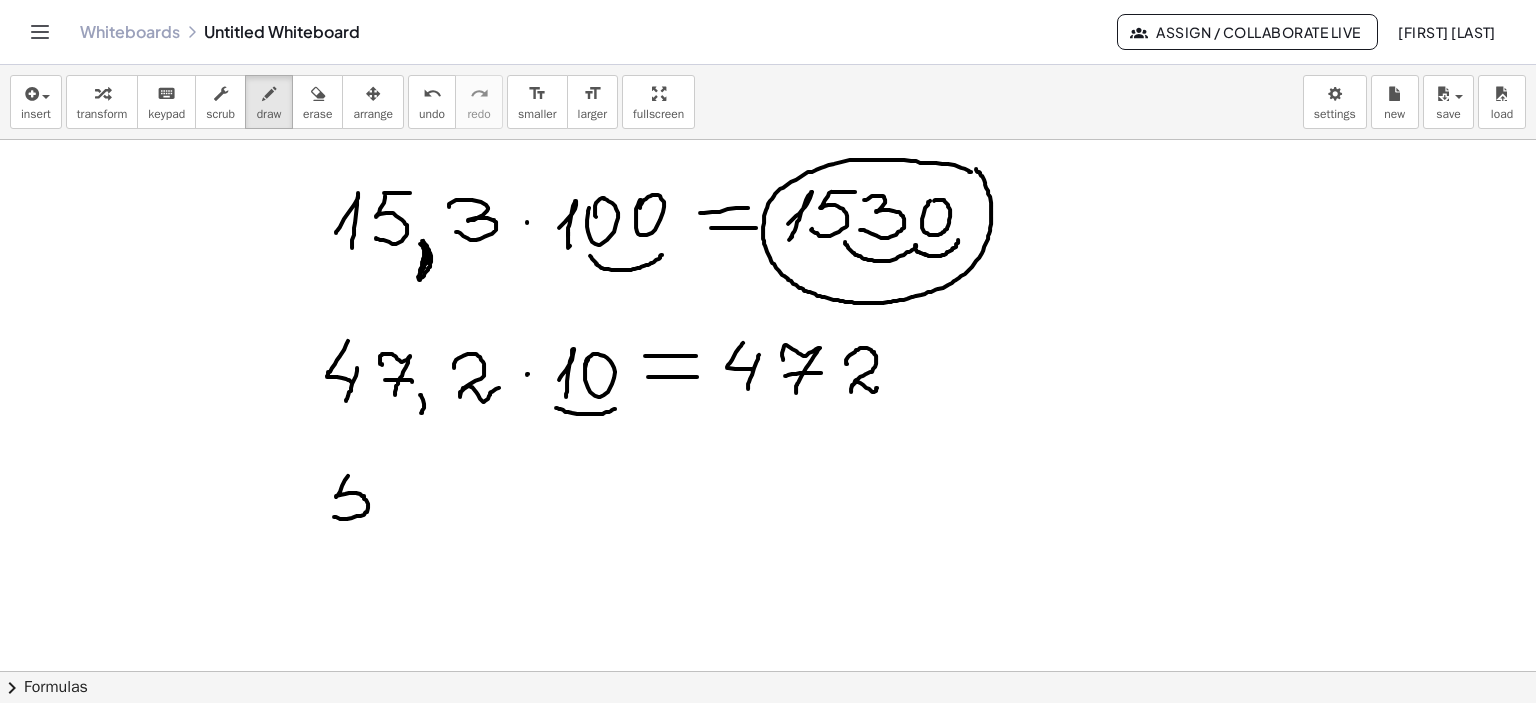drag, startPoint x: 348, startPoint y: 475, endPoint x: 334, endPoint y: 514, distance: 41.4367 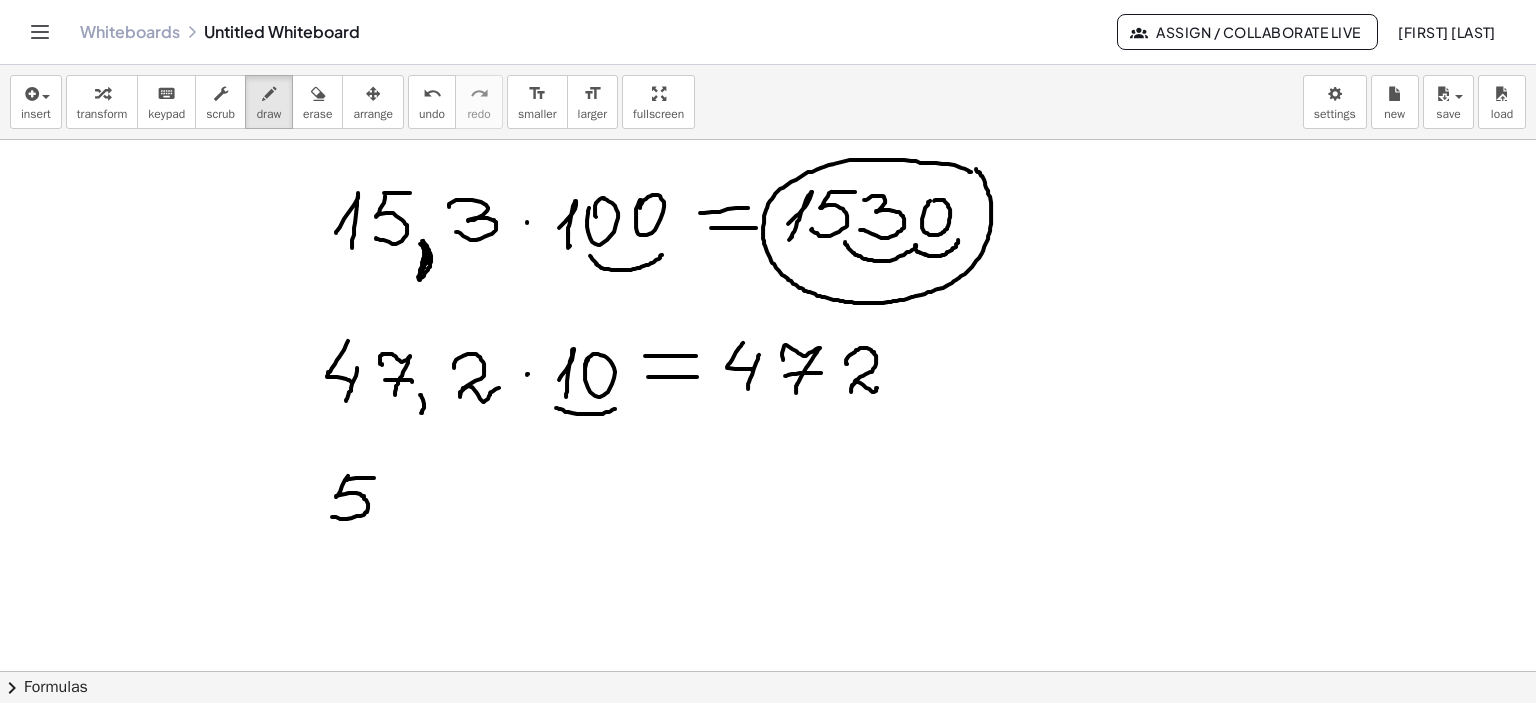 drag, startPoint x: 347, startPoint y: 479, endPoint x: 395, endPoint y: 482, distance: 48.09366 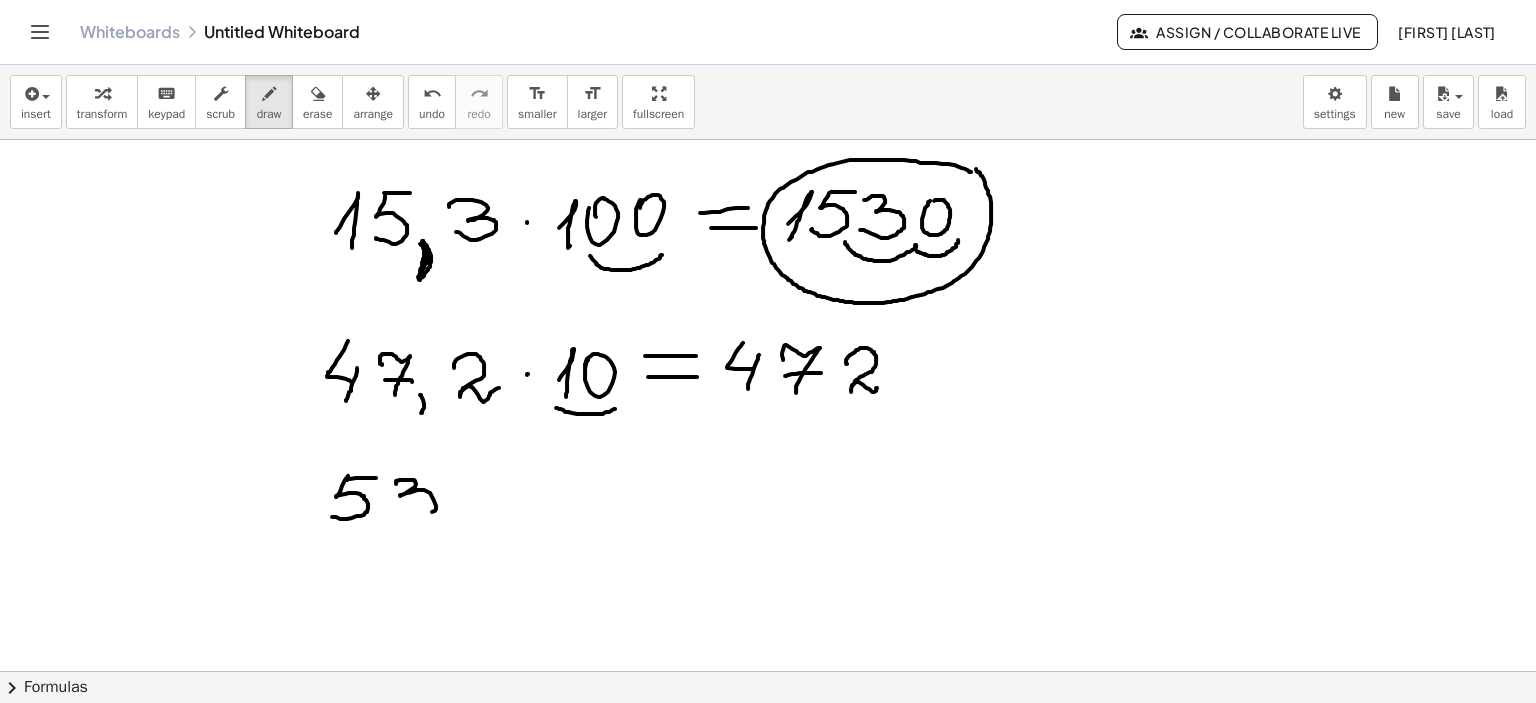 drag, startPoint x: 404, startPoint y: 479, endPoint x: 378, endPoint y: 513, distance: 42.80187 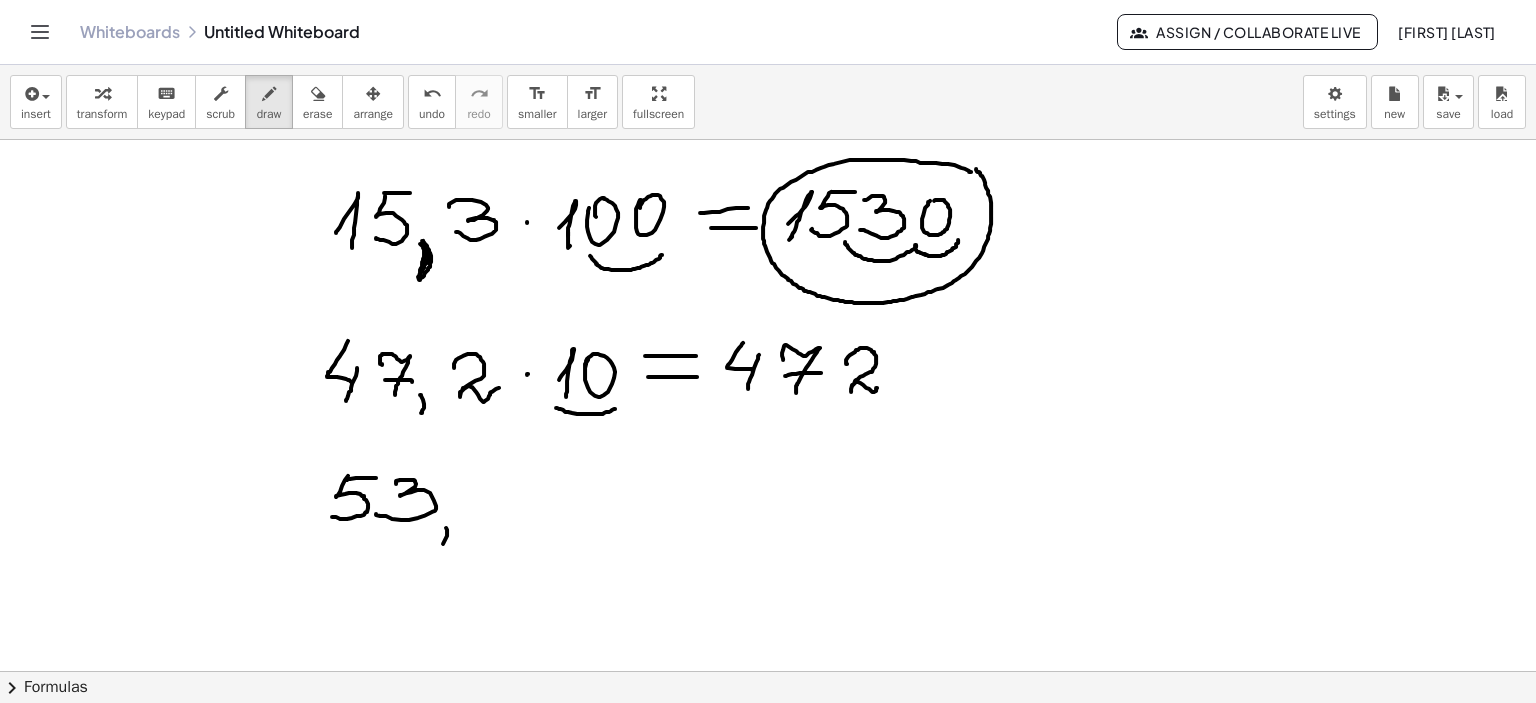 drag, startPoint x: 446, startPoint y: 527, endPoint x: 481, endPoint y: 523, distance: 35.22783 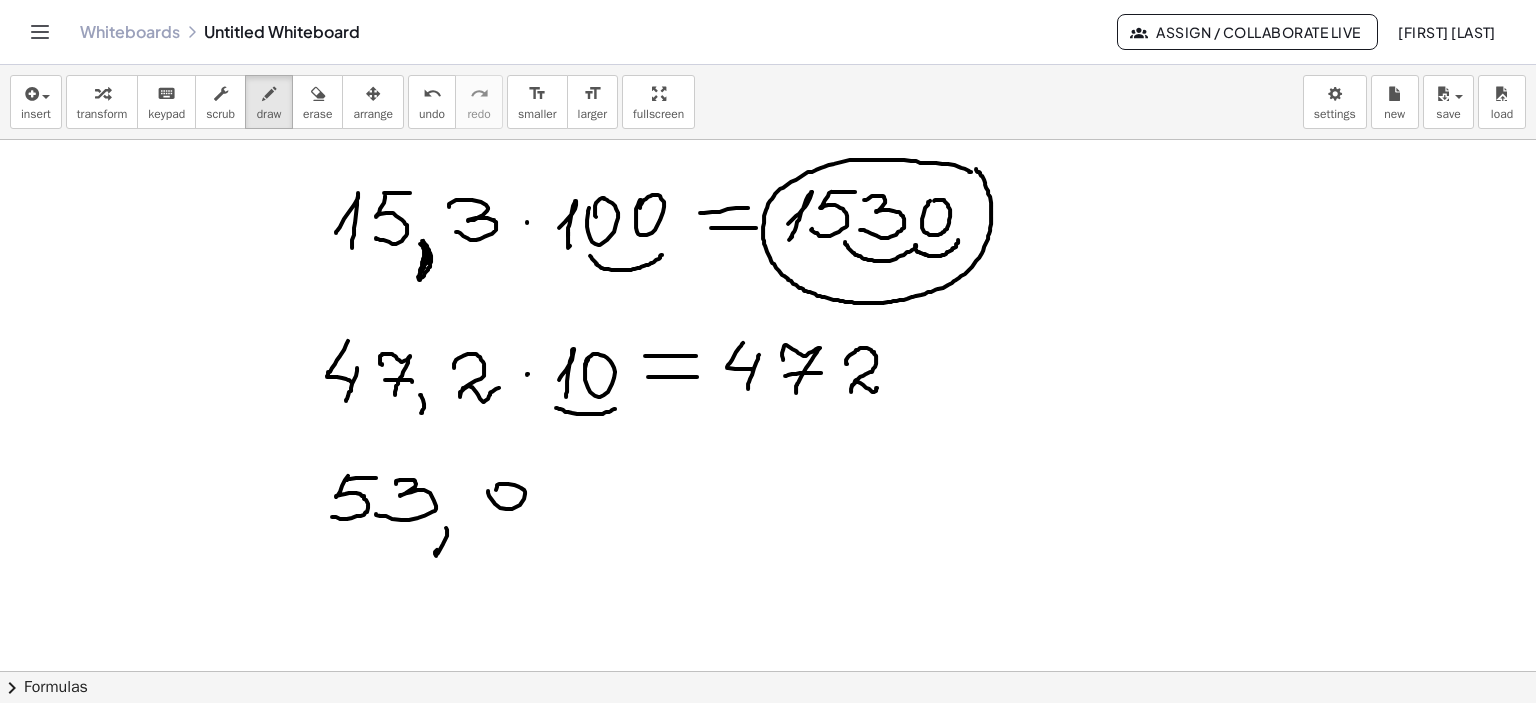 drag, startPoint x: 488, startPoint y: 490, endPoint x: 509, endPoint y: 499, distance: 22.847319 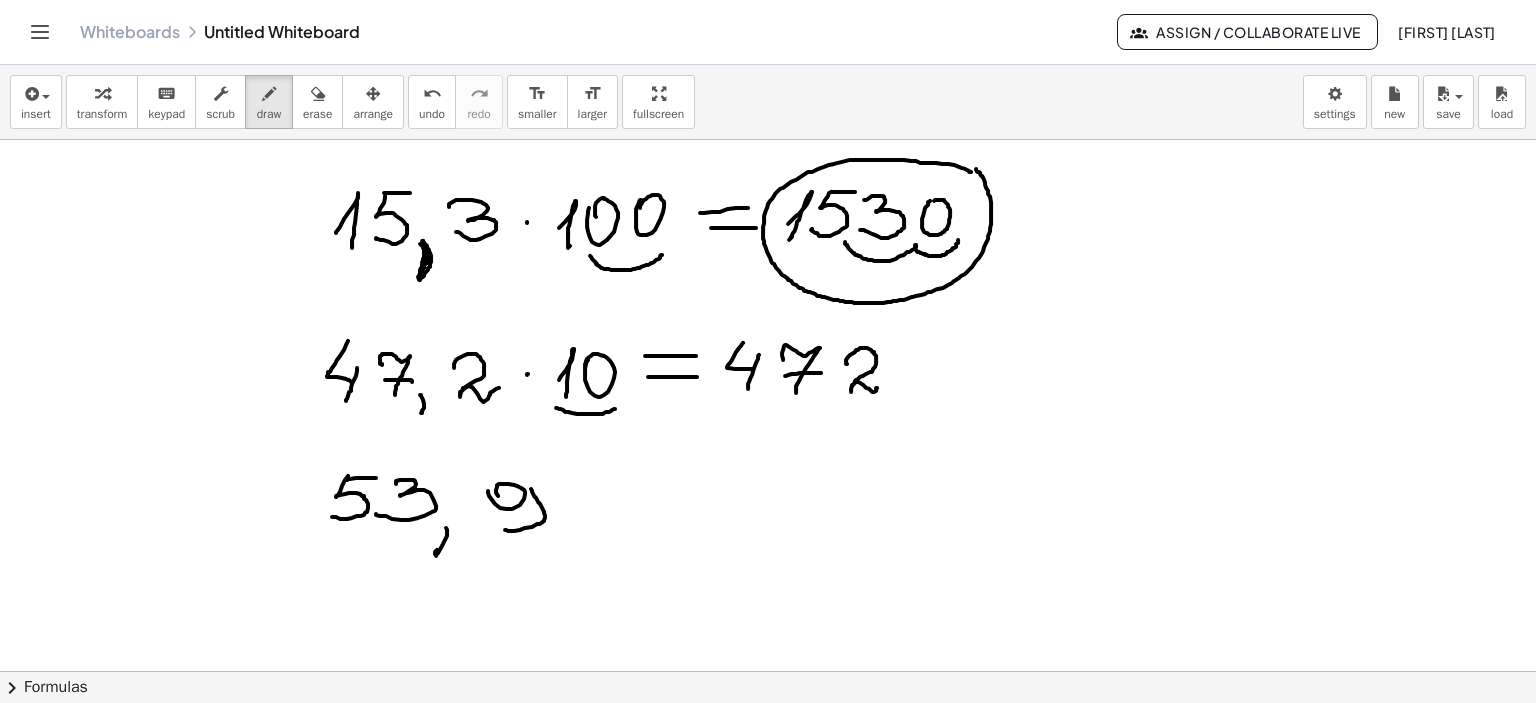 drag, startPoint x: 531, startPoint y: 488, endPoint x: 503, endPoint y: 527, distance: 48.010414 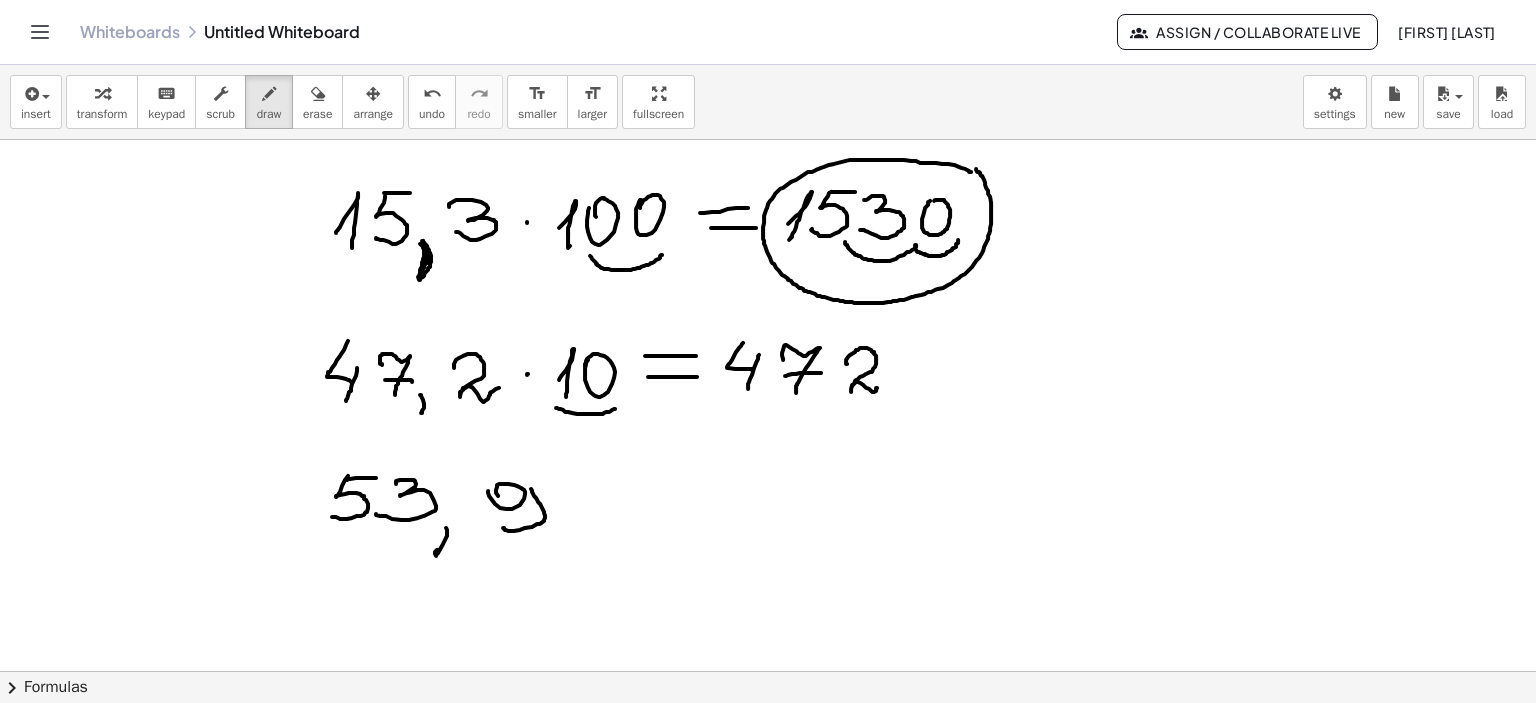 drag, startPoint x: 569, startPoint y: 504, endPoint x: 608, endPoint y: 513, distance: 40.024994 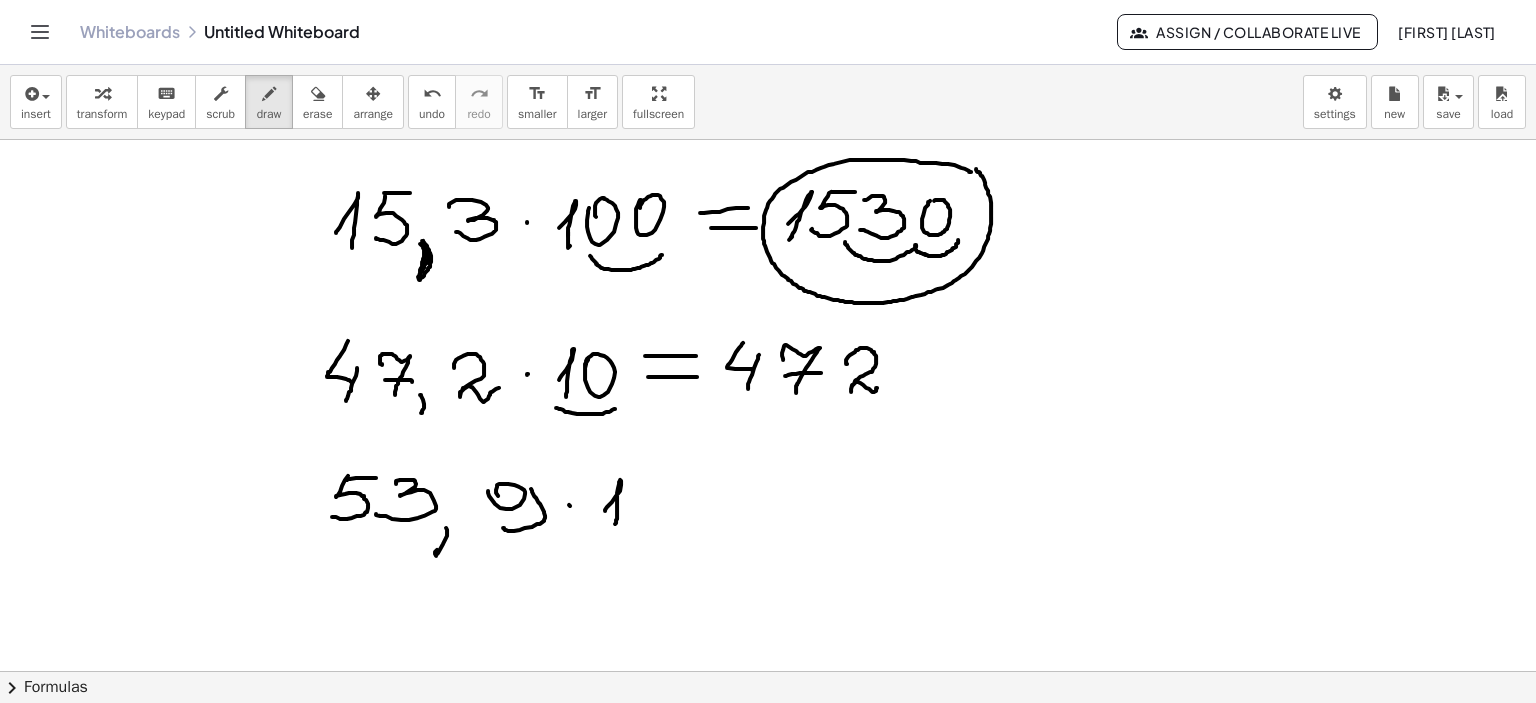 drag, startPoint x: 605, startPoint y: 510, endPoint x: 632, endPoint y: 516, distance: 27.658634 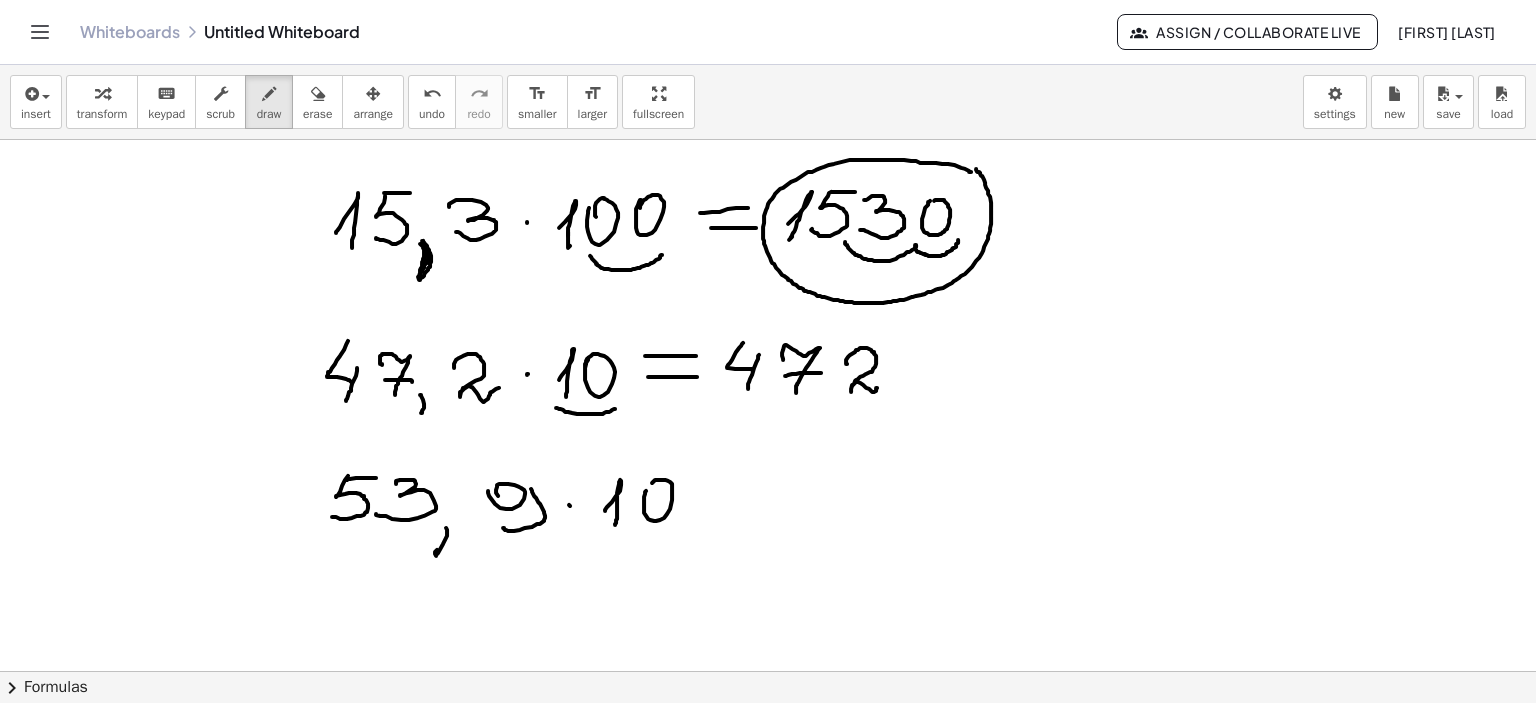 click at bounding box center [768, 140] 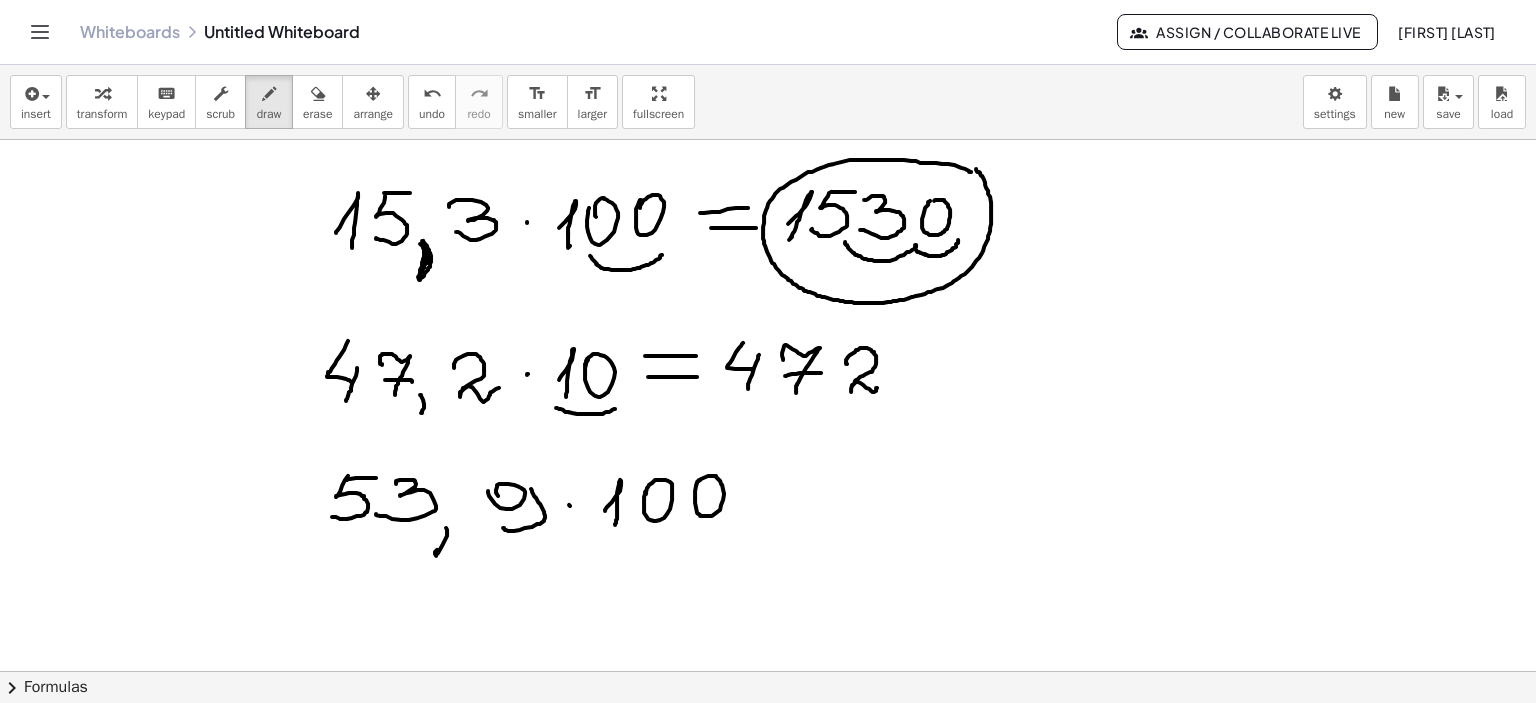 drag, startPoint x: 700, startPoint y: 479, endPoint x: 703, endPoint y: 491, distance: 12.369317 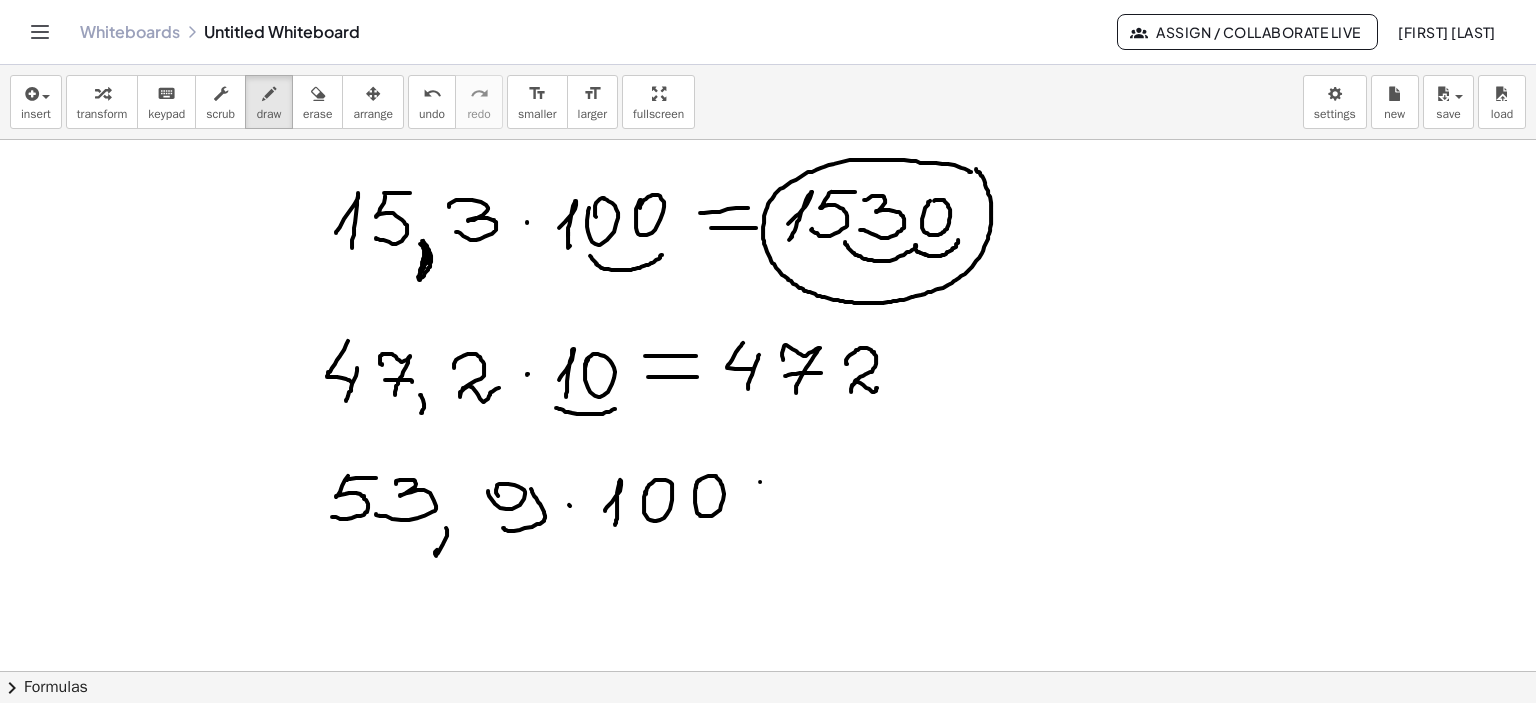 drag, startPoint x: 760, startPoint y: 481, endPoint x: 820, endPoint y: 481, distance: 60 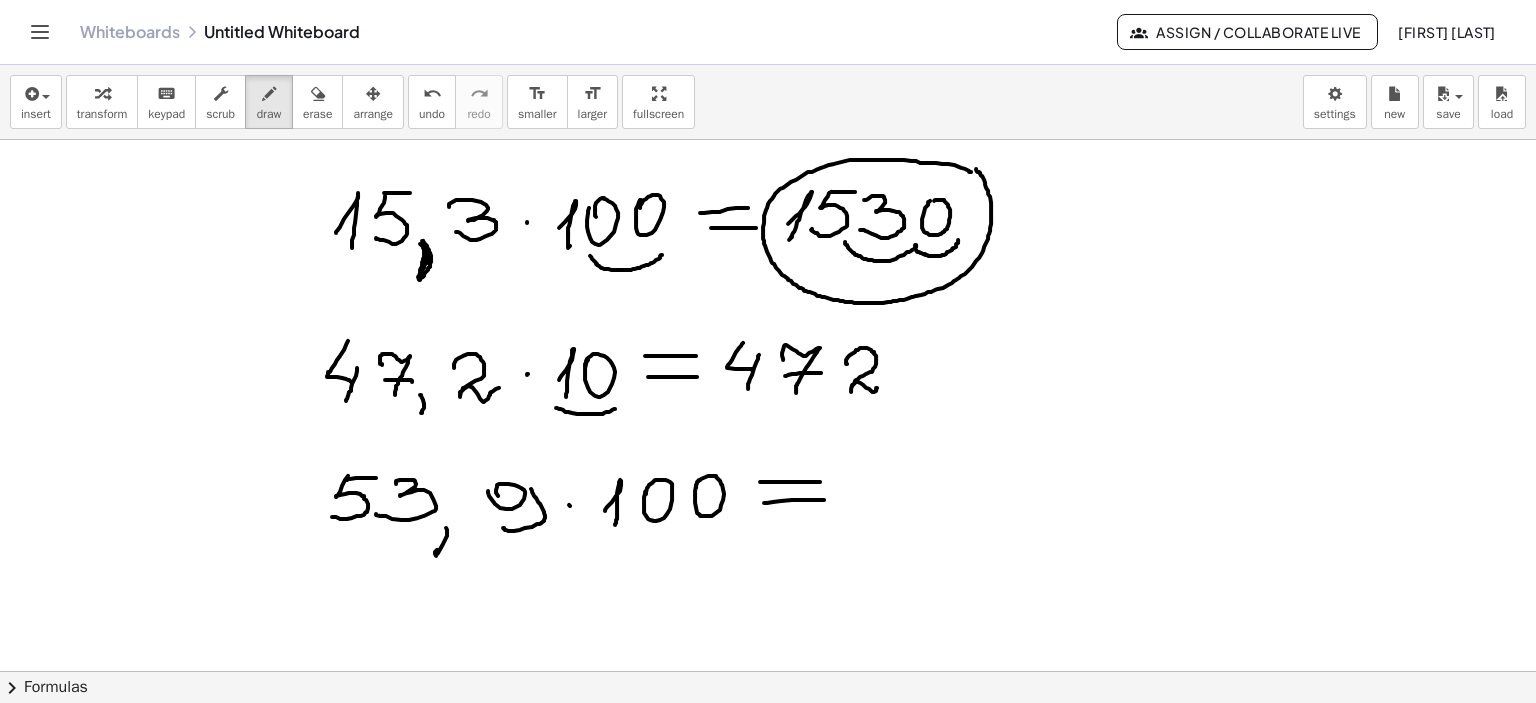 drag, startPoint x: 764, startPoint y: 502, endPoint x: 825, endPoint y: 499, distance: 61.073727 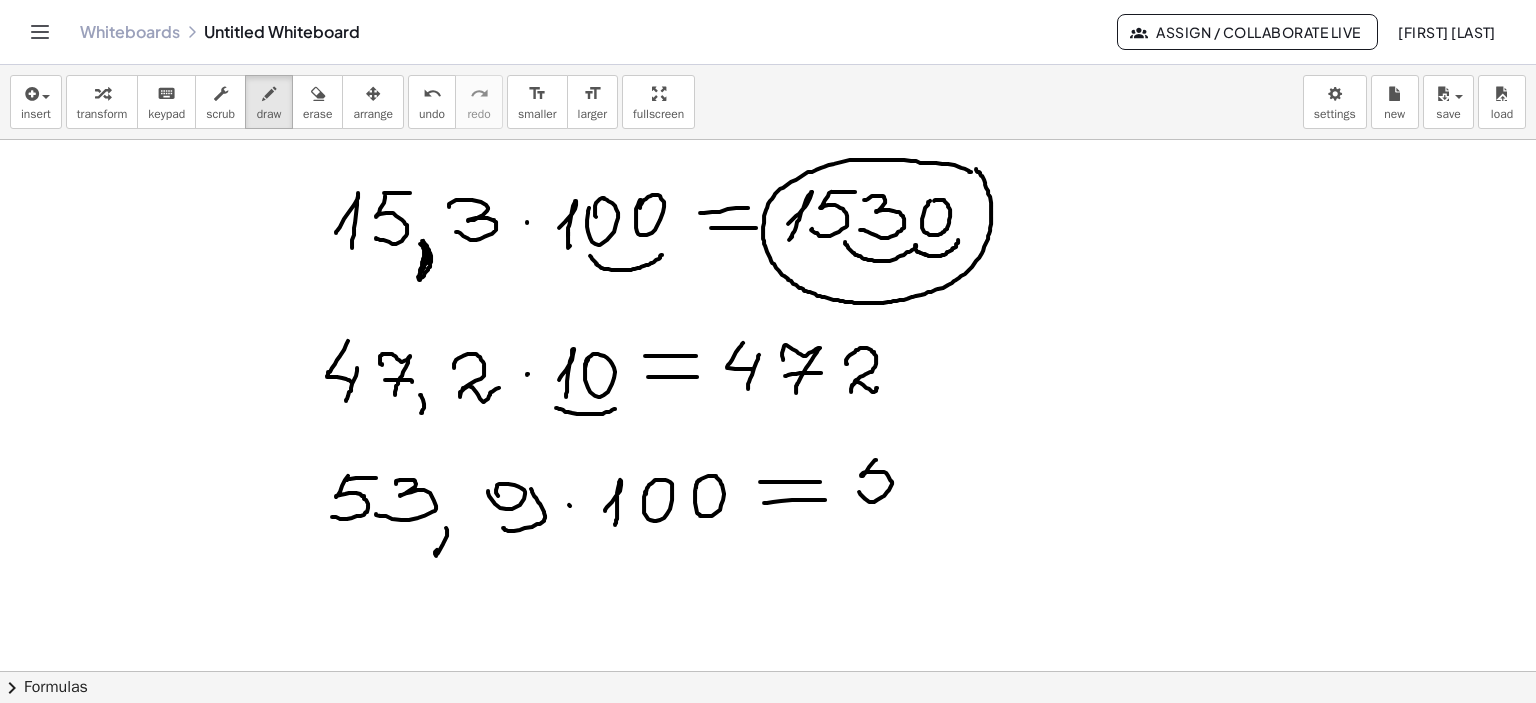 drag, startPoint x: 876, startPoint y: 459, endPoint x: 886, endPoint y: 464, distance: 11.18034 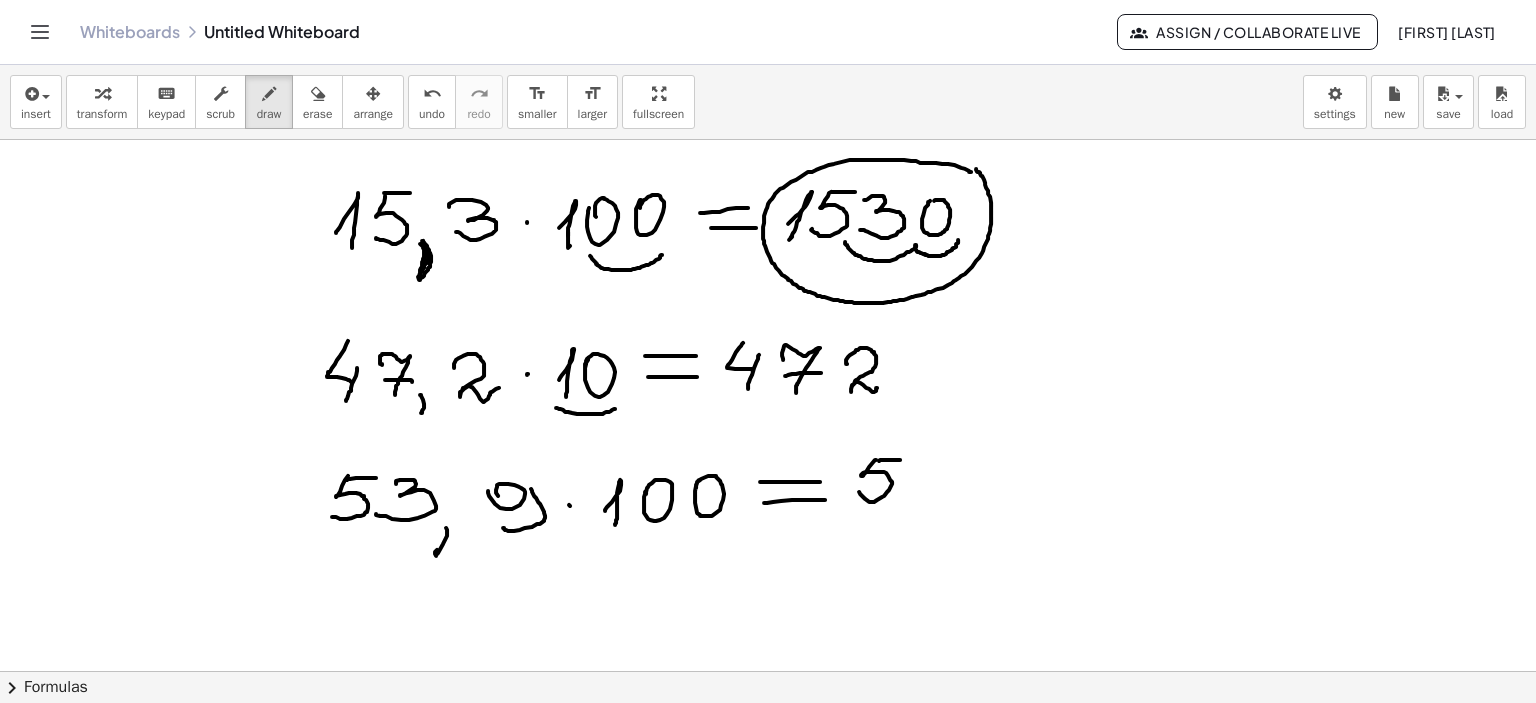 drag, startPoint x: 879, startPoint y: 460, endPoint x: 931, endPoint y: 467, distance: 52.46904 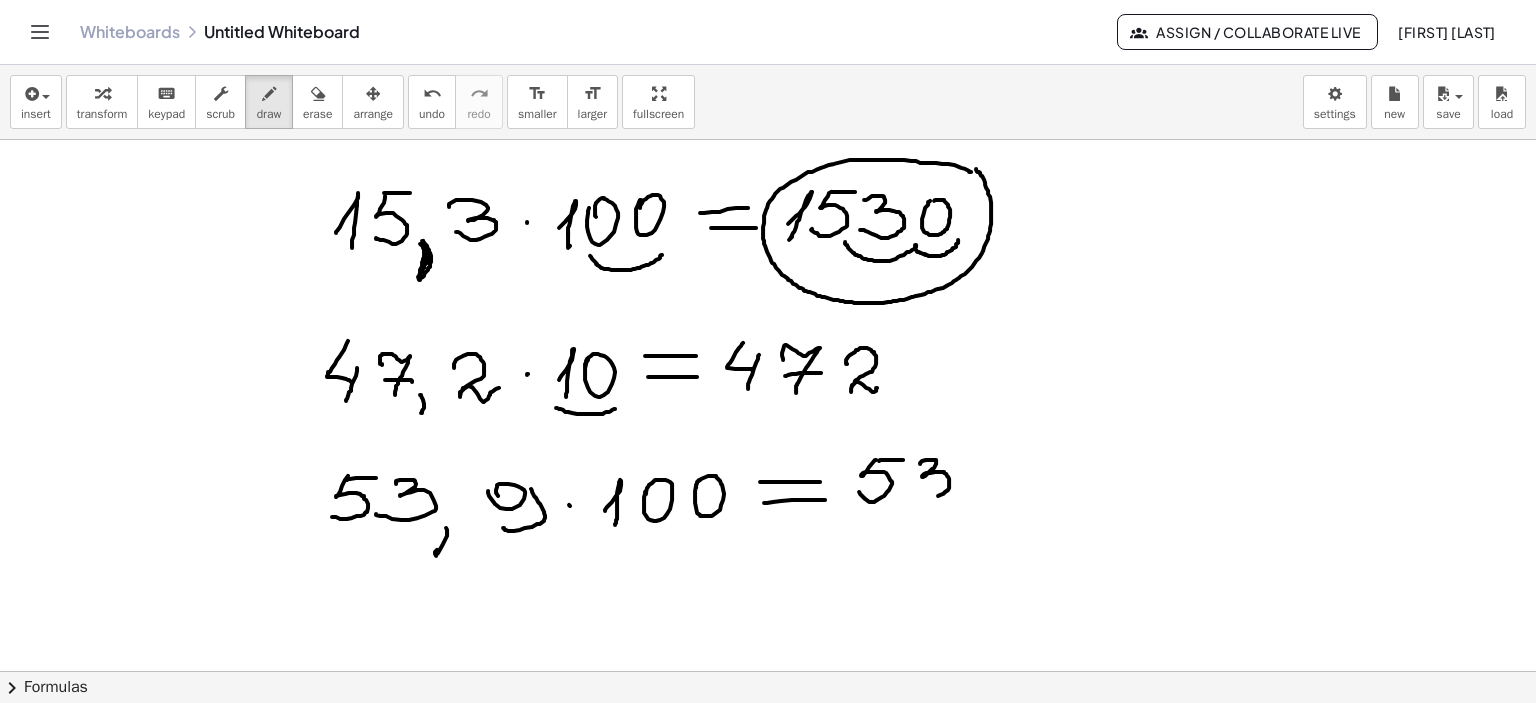 drag, startPoint x: 920, startPoint y: 462, endPoint x: 917, endPoint y: 495, distance: 33.13608 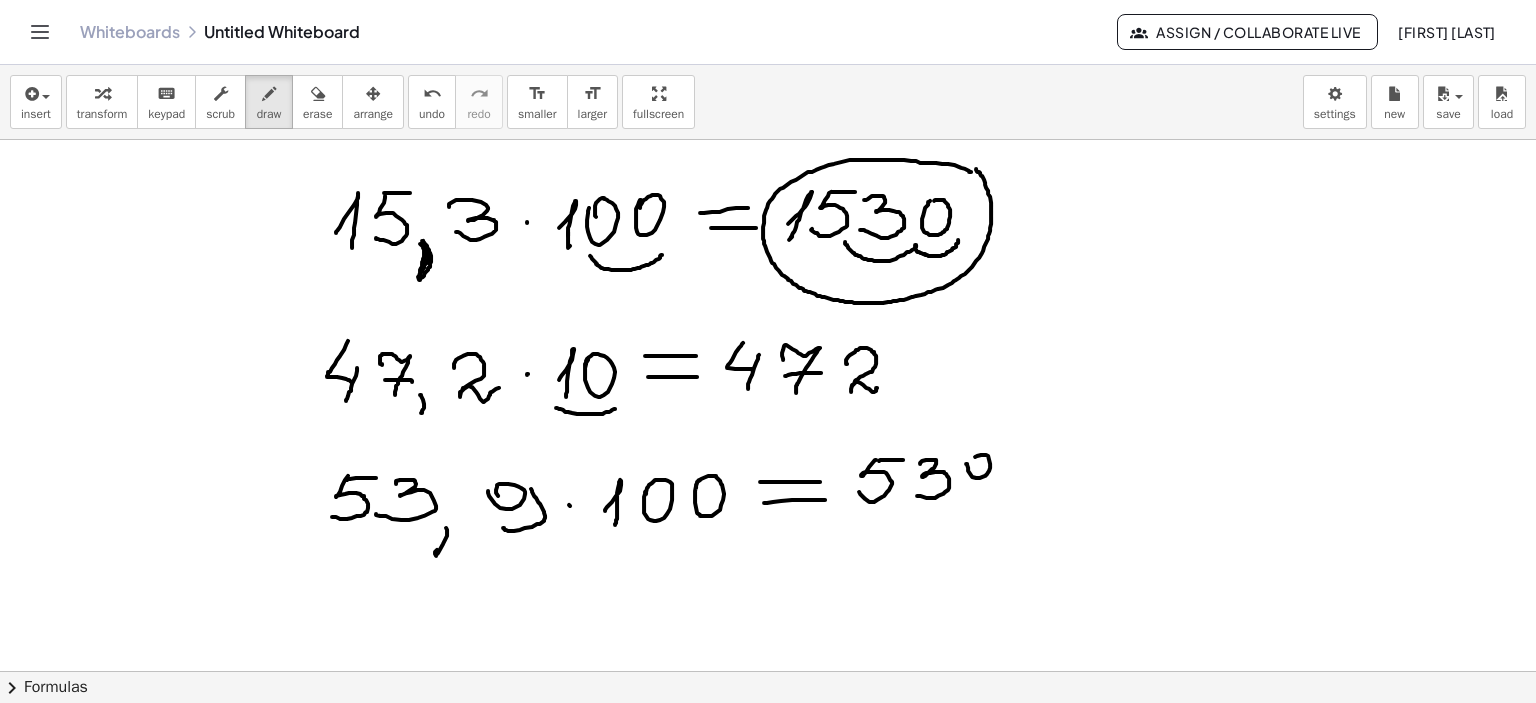 click at bounding box center (768, 140) 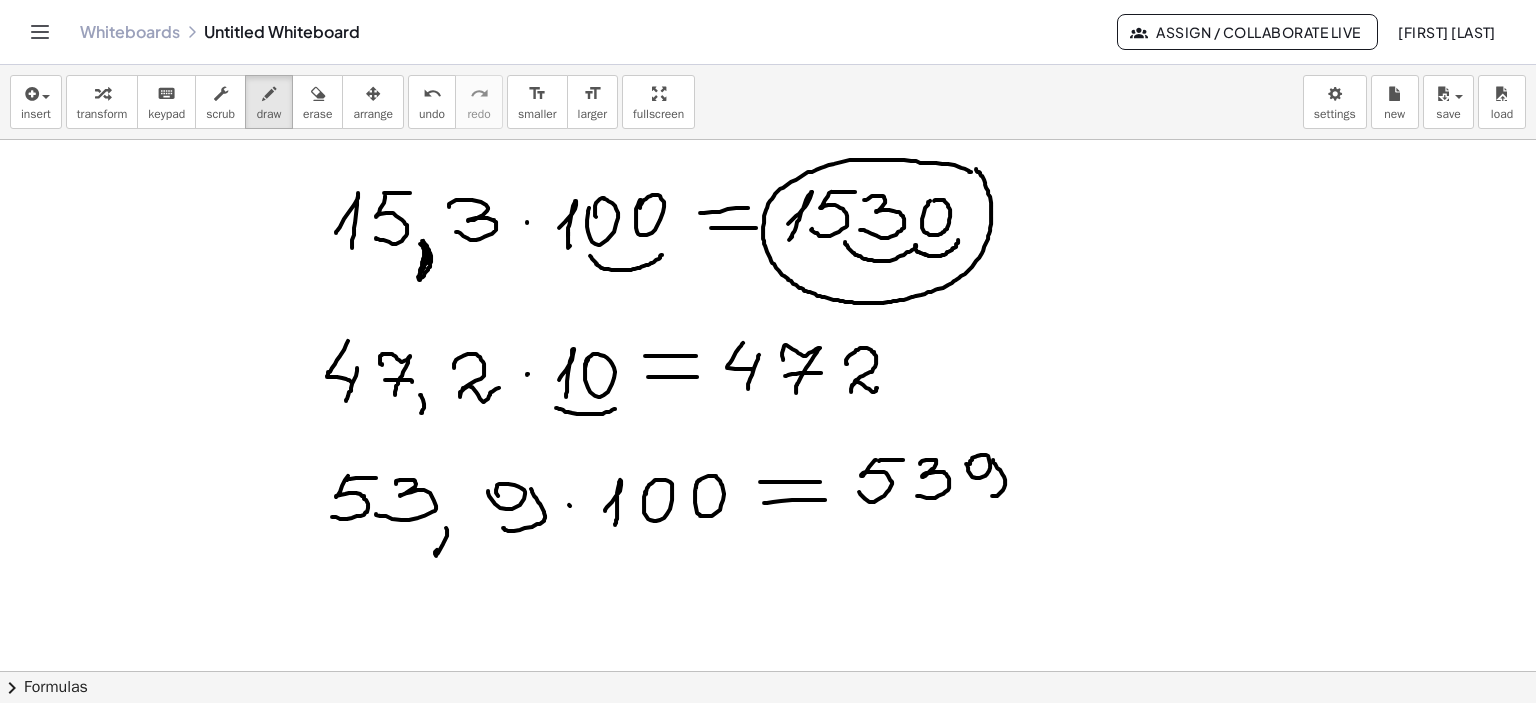 drag, startPoint x: 993, startPoint y: 459, endPoint x: 983, endPoint y: 492, distance: 34.48188 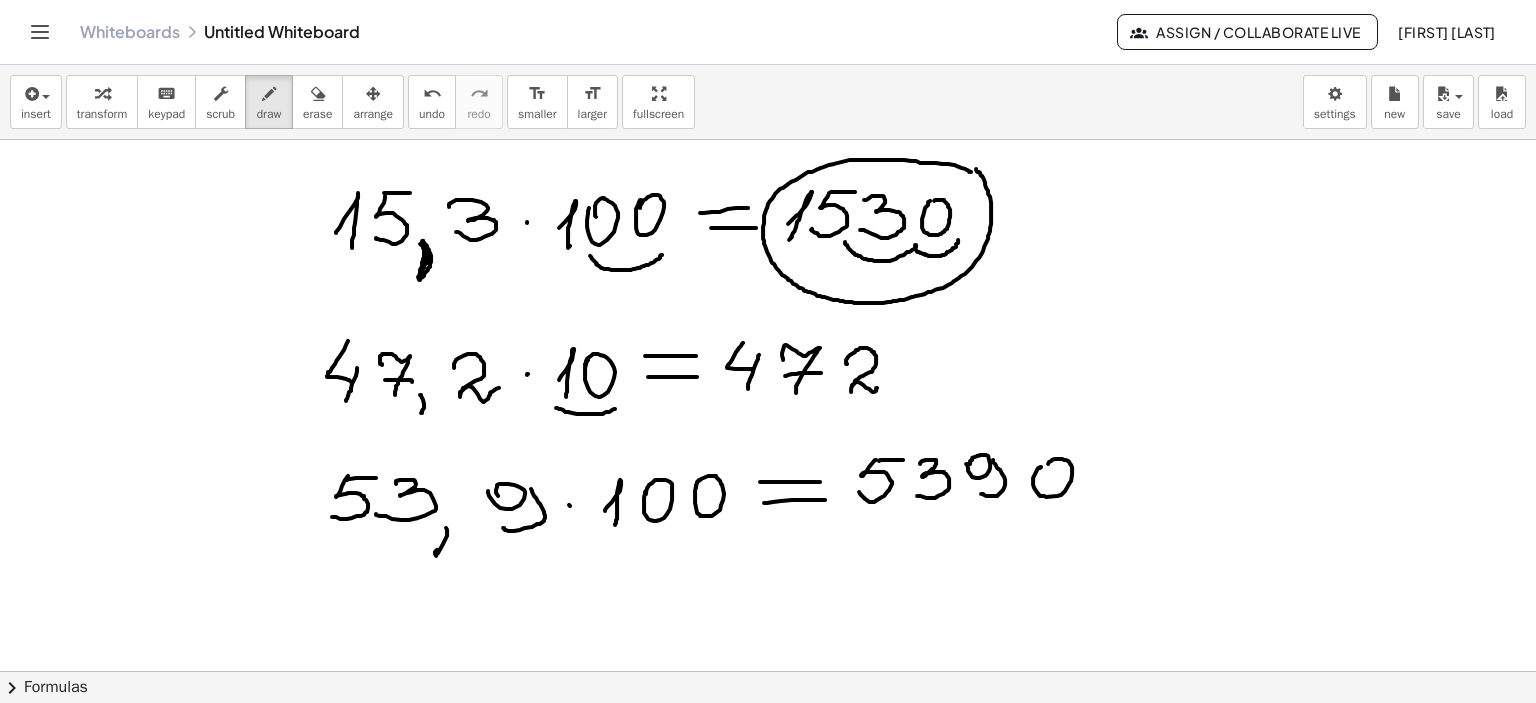 click at bounding box center [768, 140] 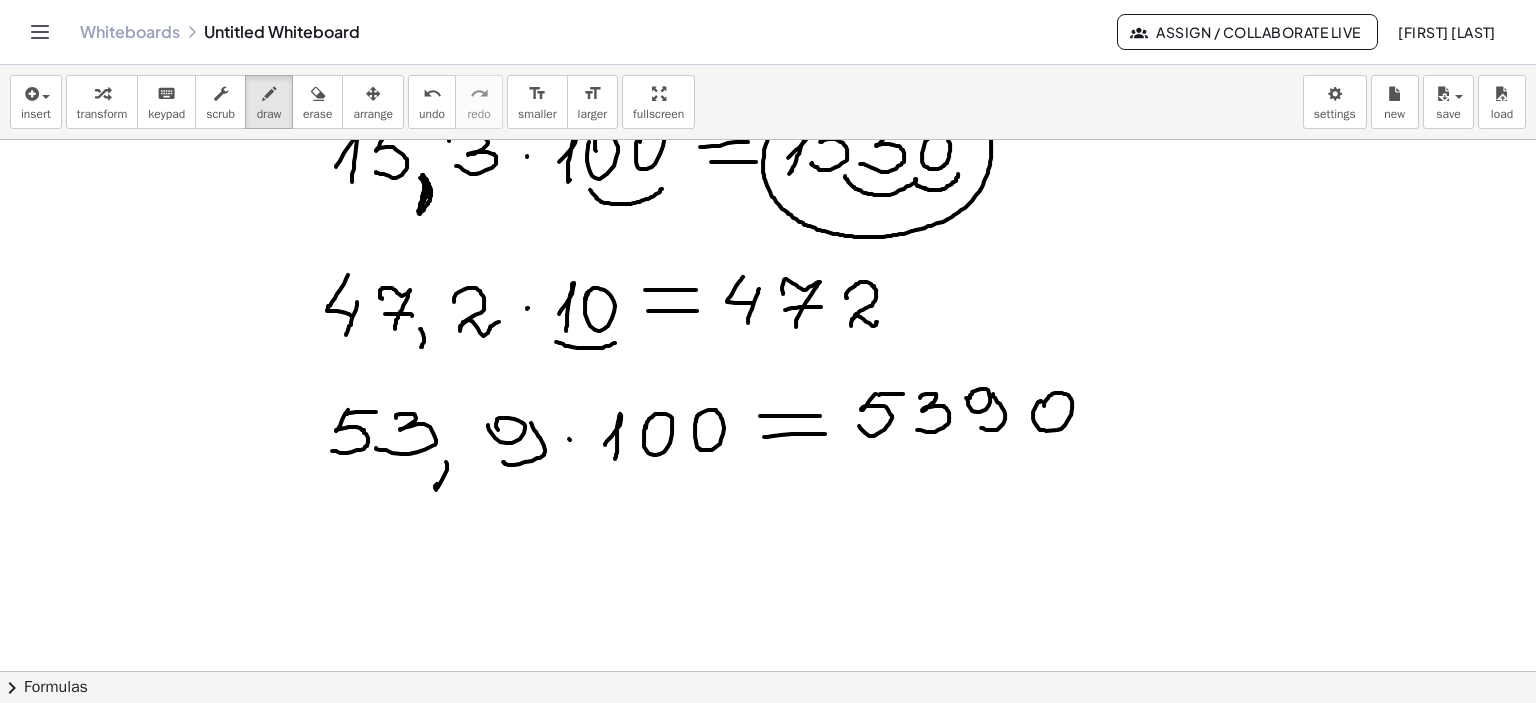 scroll, scrollTop: 1164, scrollLeft: 0, axis: vertical 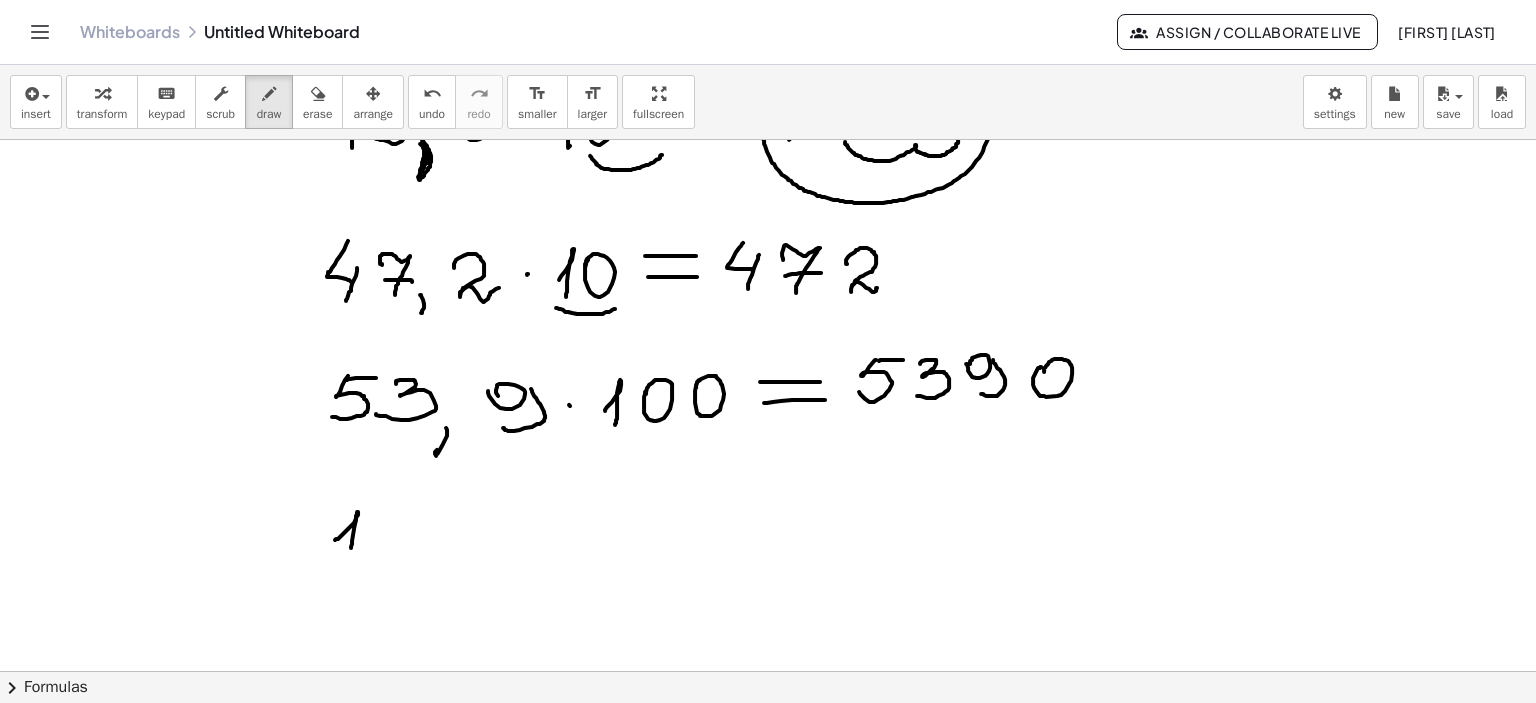 drag, startPoint x: 335, startPoint y: 539, endPoint x: 385, endPoint y: 547, distance: 50.635956 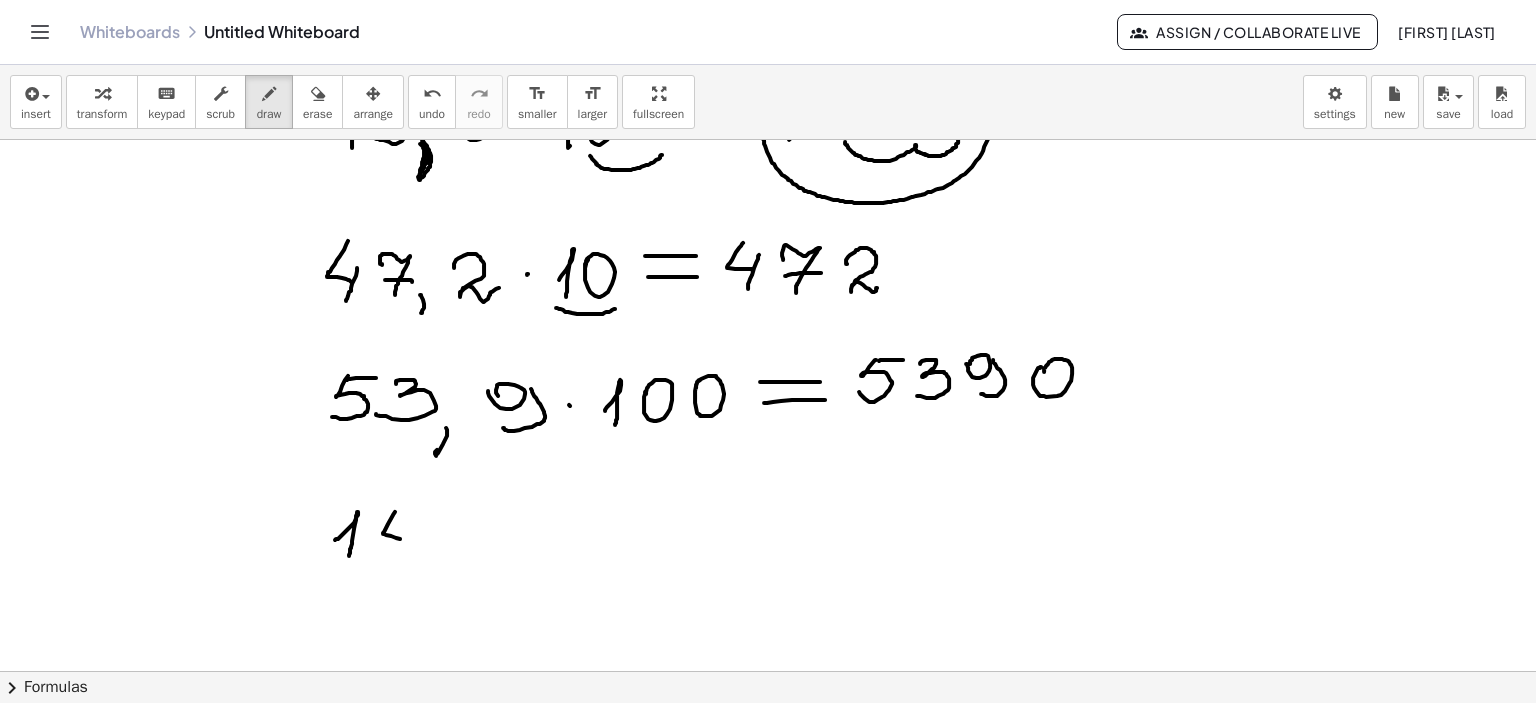 drag, startPoint x: 395, startPoint y: 511, endPoint x: 410, endPoint y: 523, distance: 19.209373 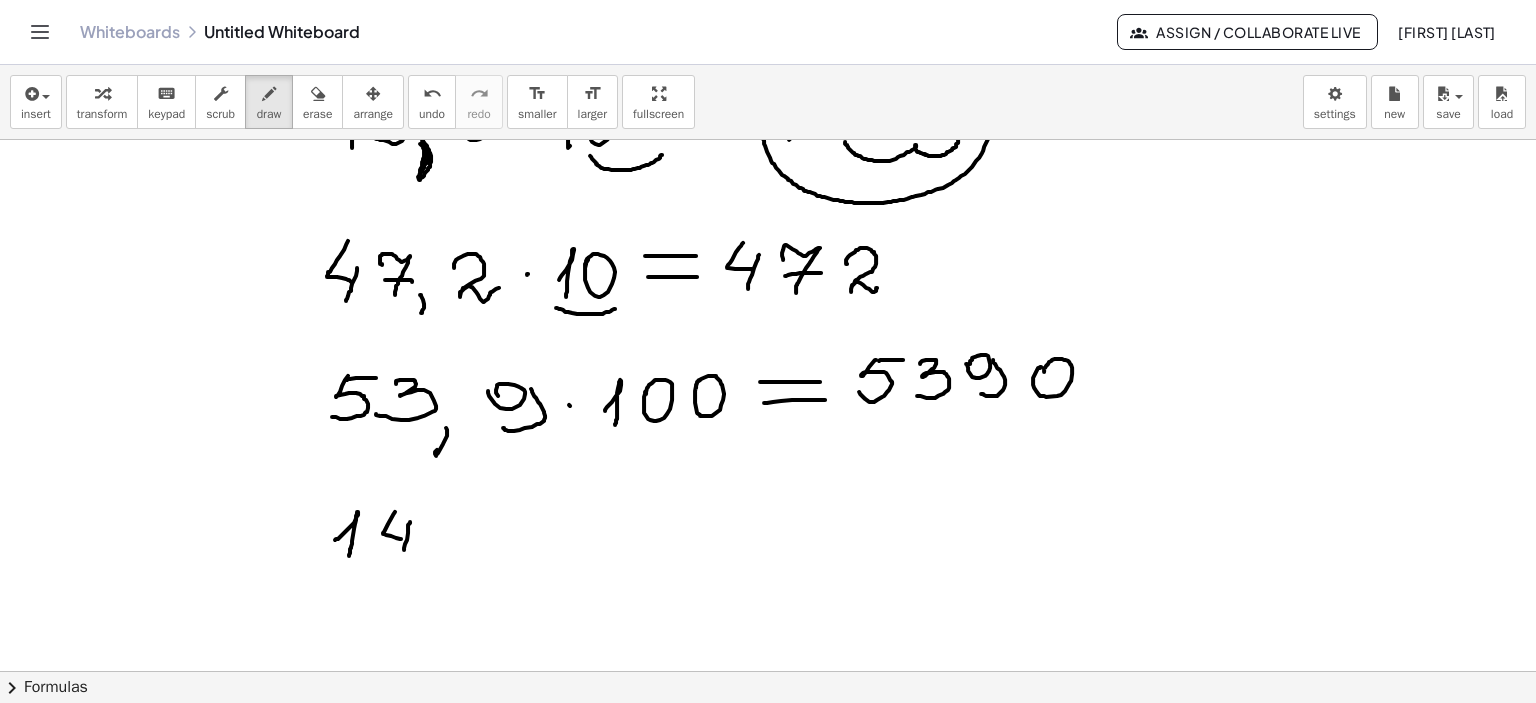 drag, startPoint x: 410, startPoint y: 521, endPoint x: 410, endPoint y: 548, distance: 27 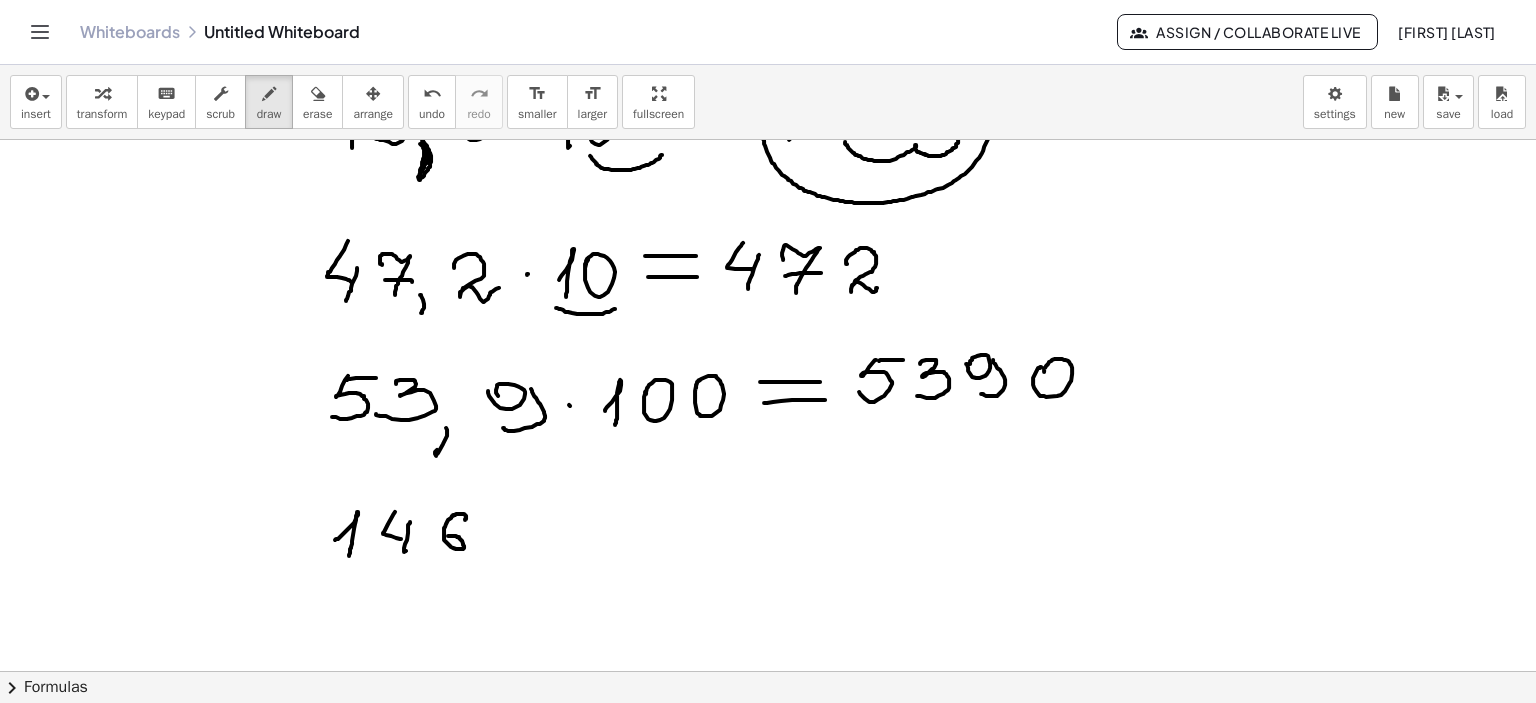 drag, startPoint x: 465, startPoint y: 519, endPoint x: 455, endPoint y: 538, distance: 21.470911 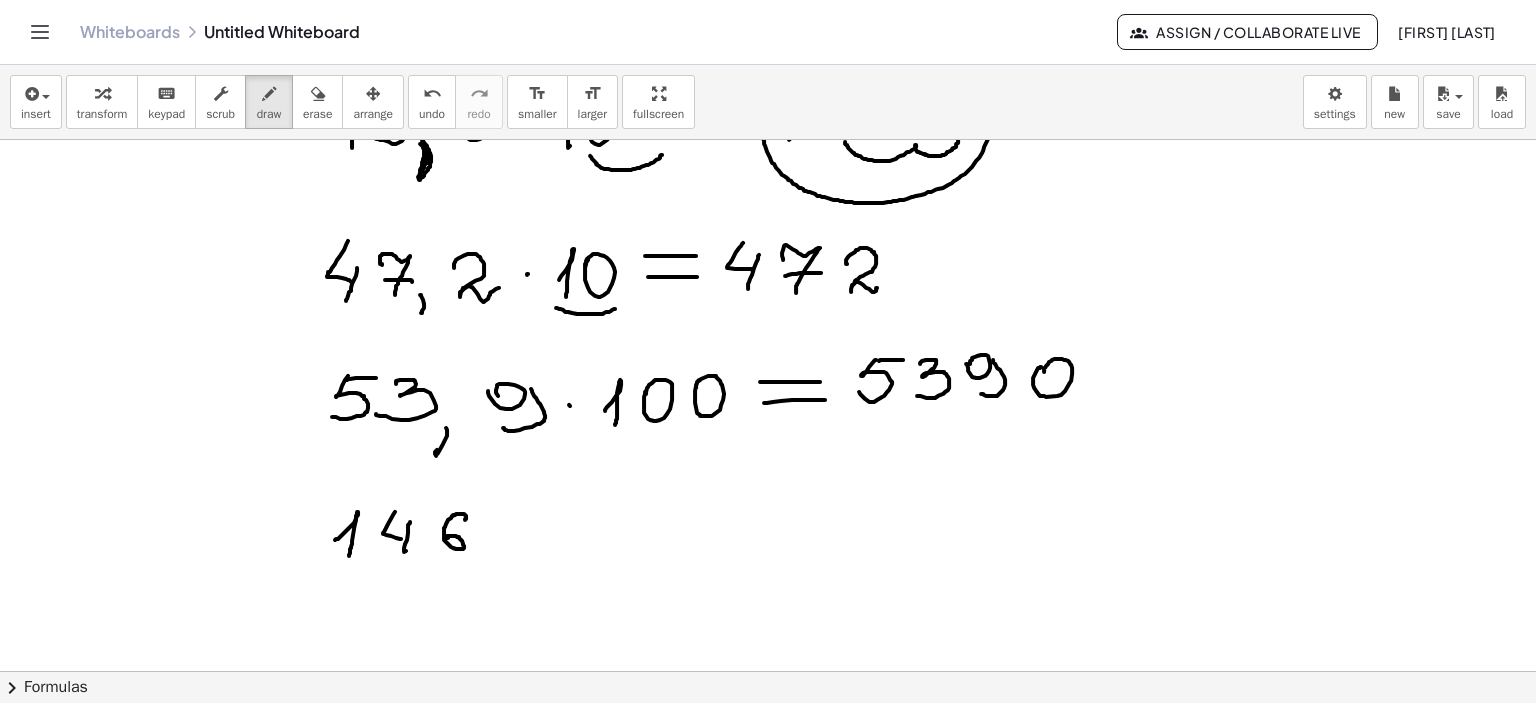 drag, startPoint x: 534, startPoint y: 510, endPoint x: 533, endPoint y: 531, distance: 21.023796 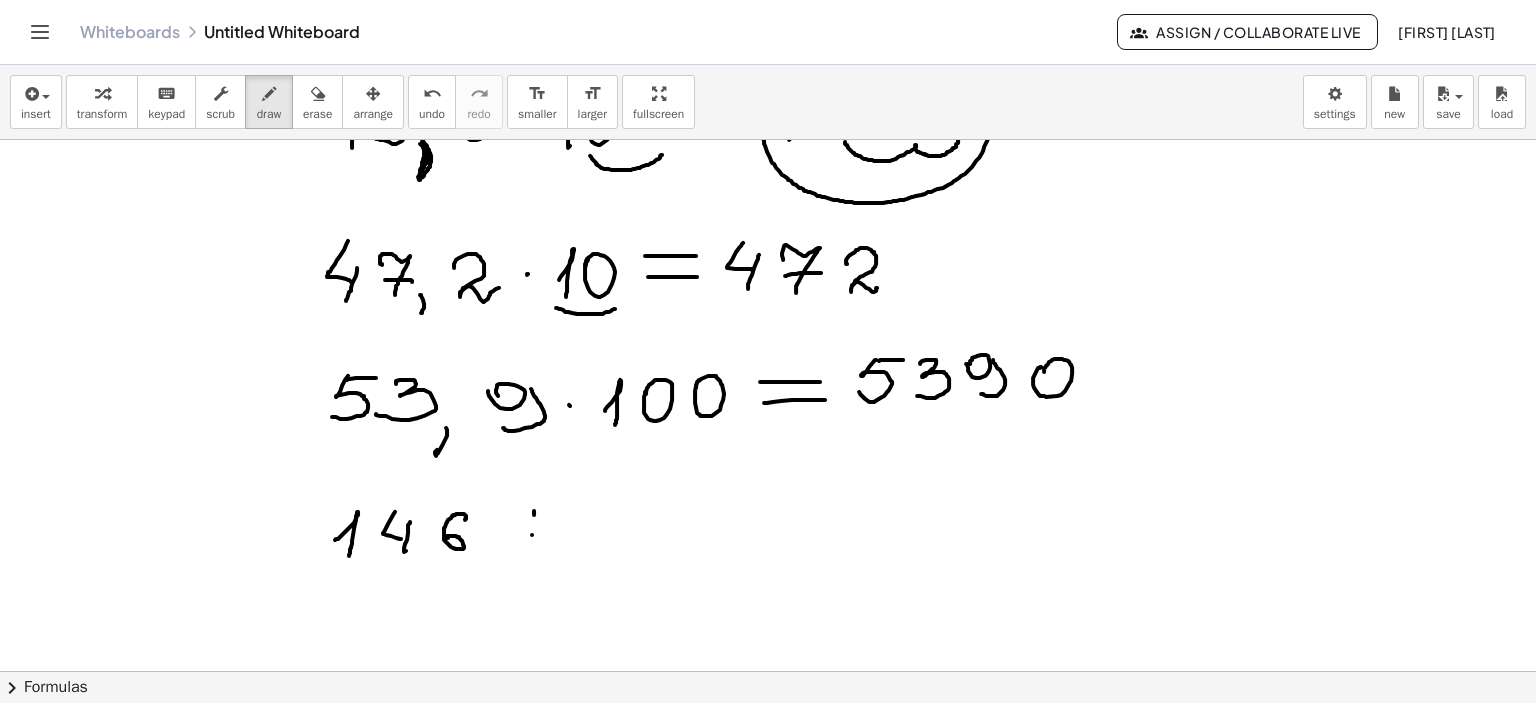 click at bounding box center [768, 40] 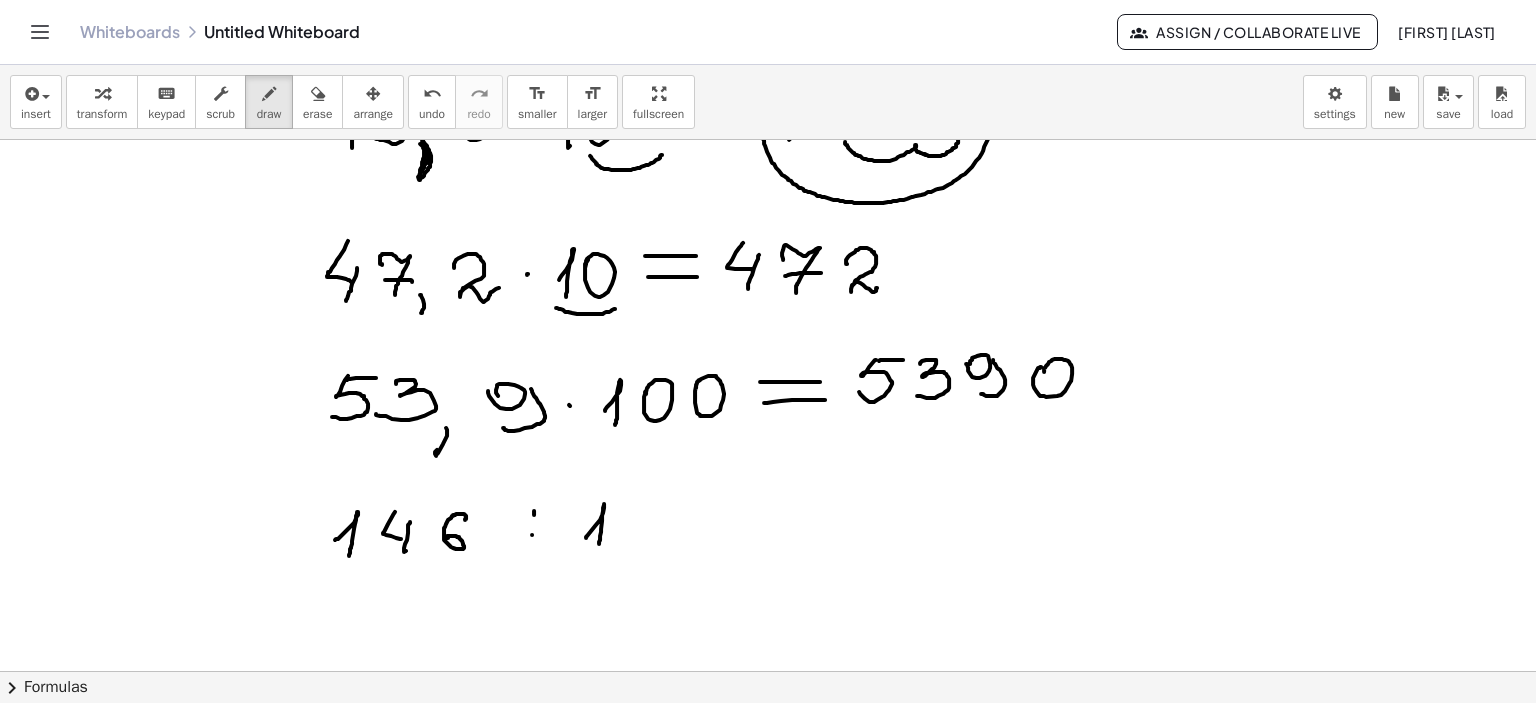 drag, startPoint x: 586, startPoint y: 537, endPoint x: 648, endPoint y: 519, distance: 64.56005 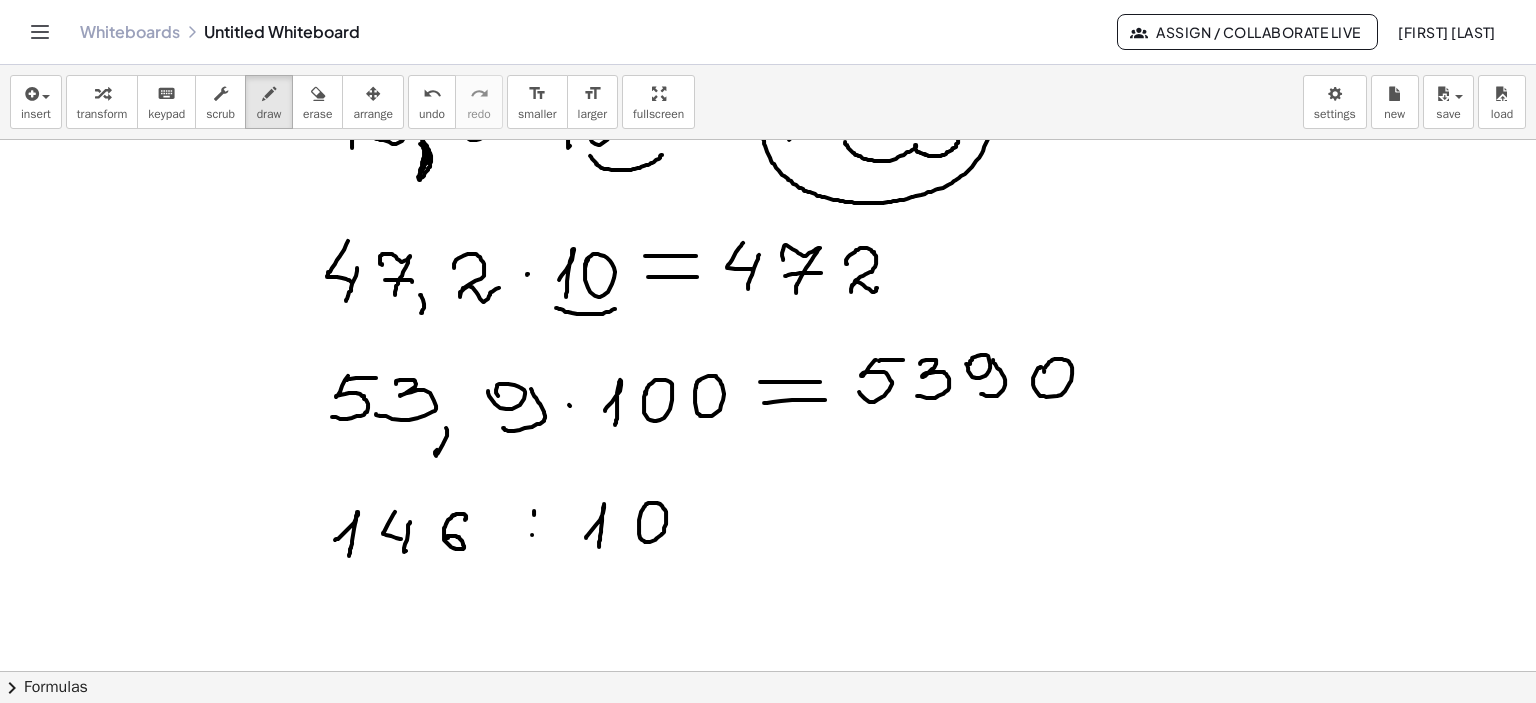 drag, startPoint x: 644, startPoint y: 506, endPoint x: 624, endPoint y: 523, distance: 26.24881 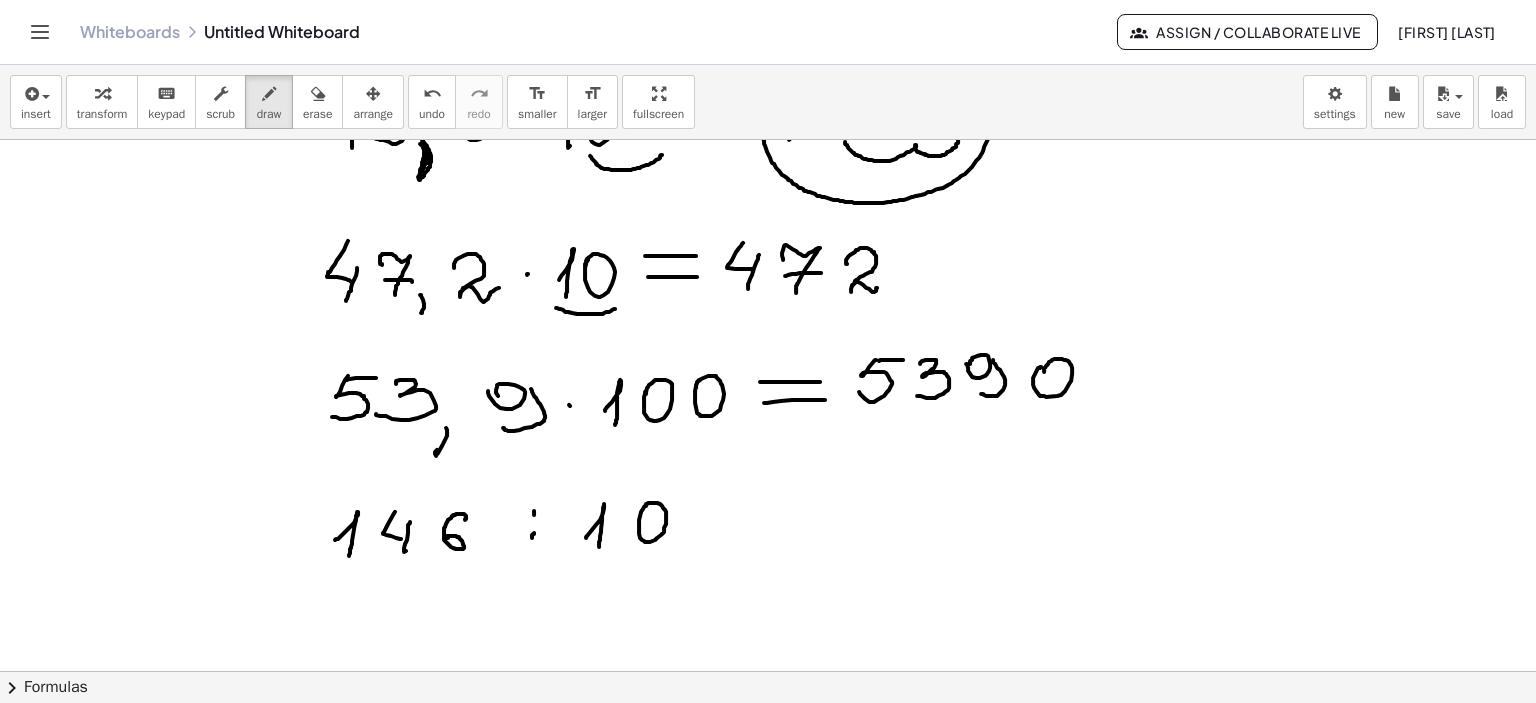 click at bounding box center (768, 40) 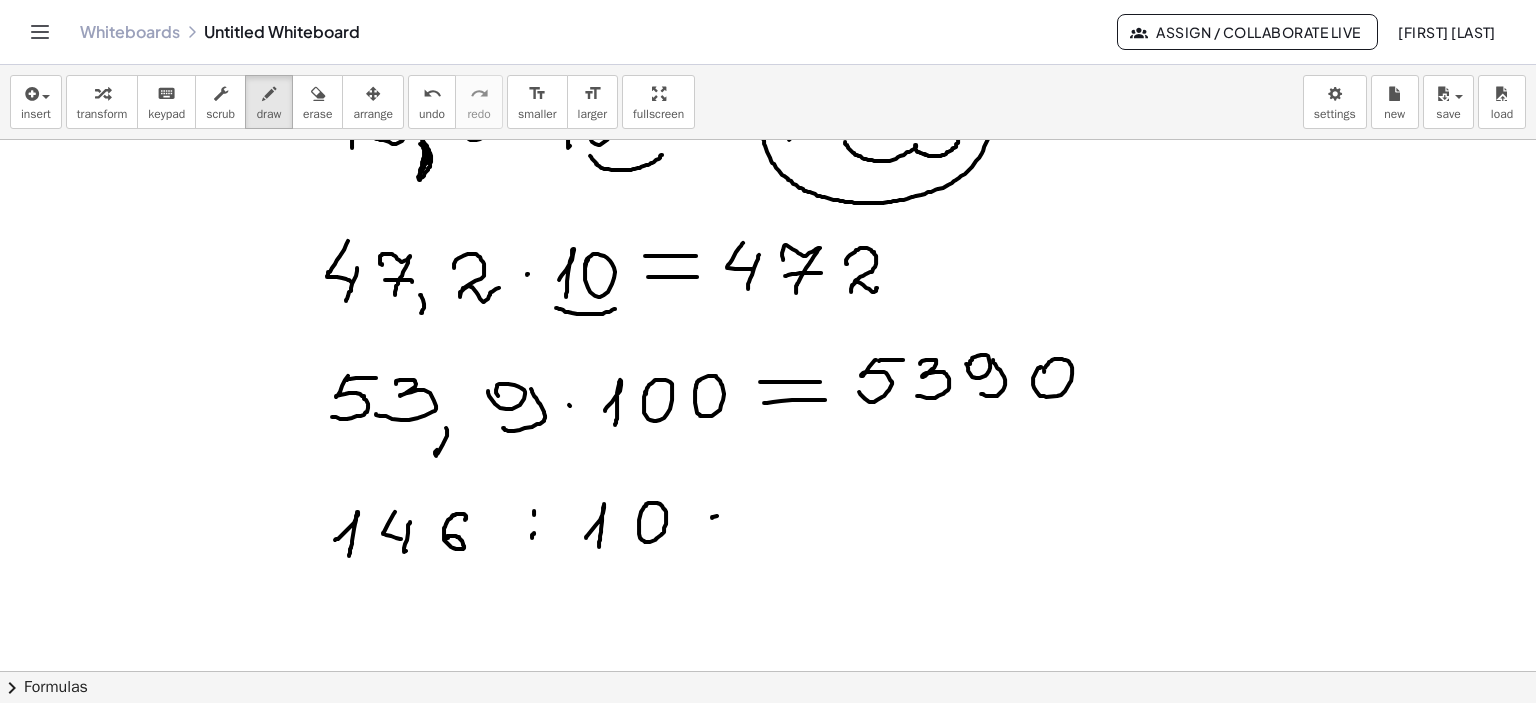 drag, startPoint x: 712, startPoint y: 517, endPoint x: 752, endPoint y: 515, distance: 40.04997 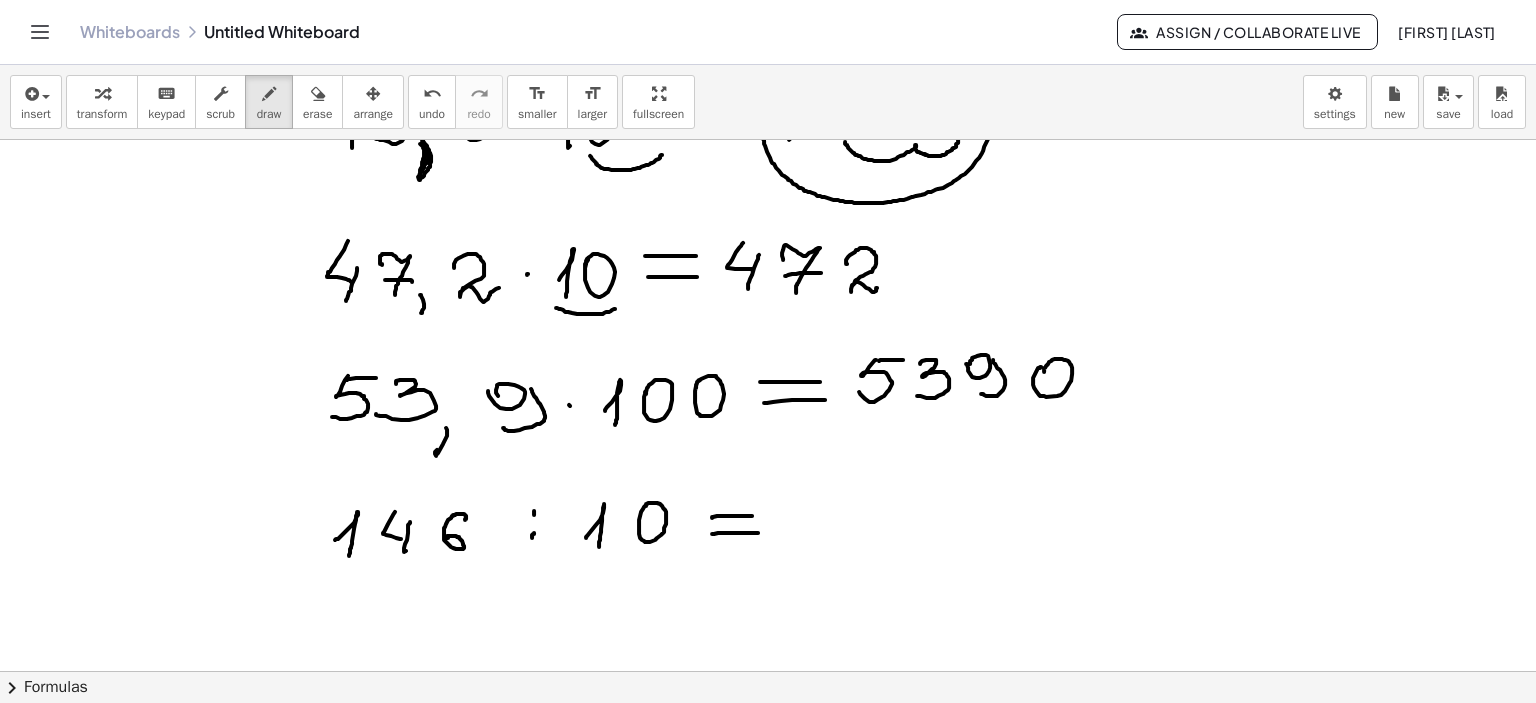 drag, startPoint x: 712, startPoint y: 533, endPoint x: 758, endPoint y: 532, distance: 46.010868 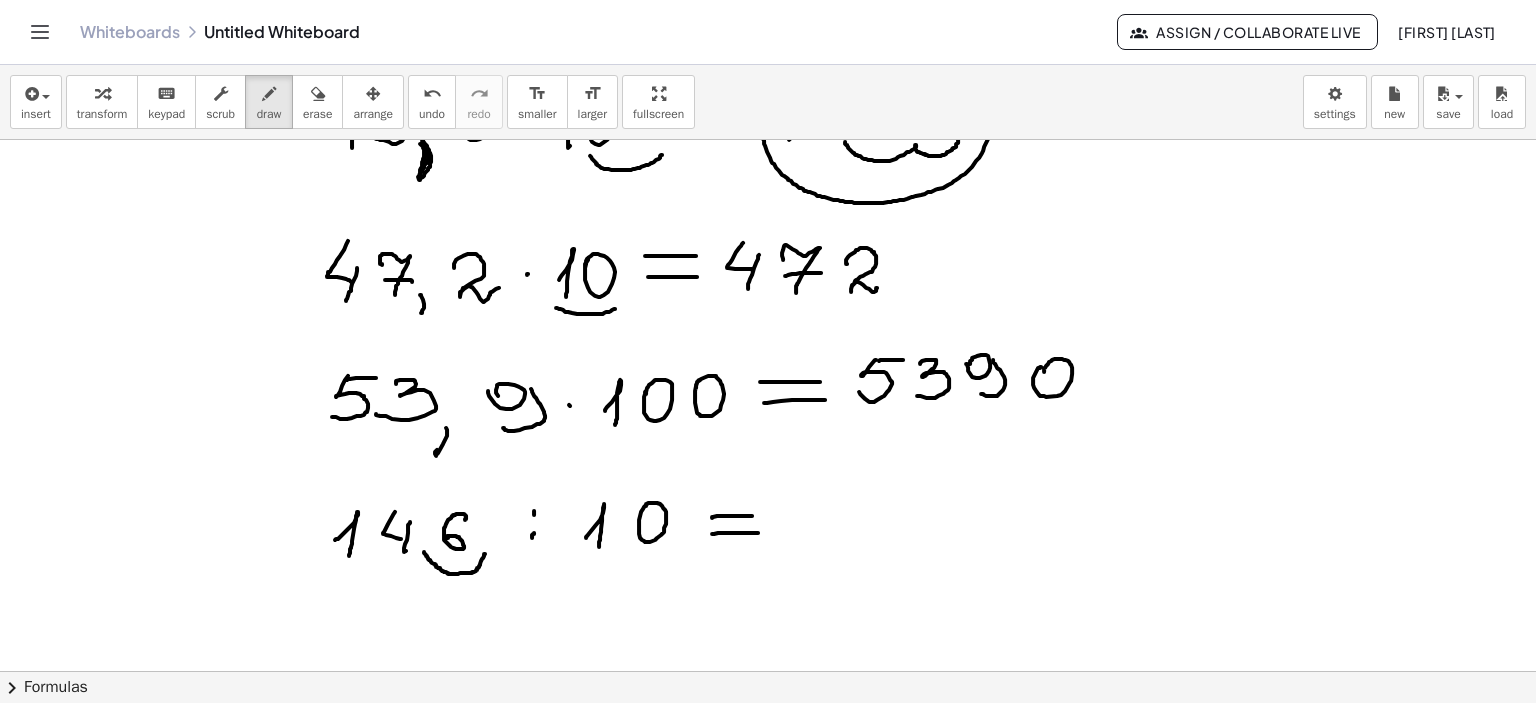 drag, startPoint x: 485, startPoint y: 553, endPoint x: 424, endPoint y: 551, distance: 61.03278 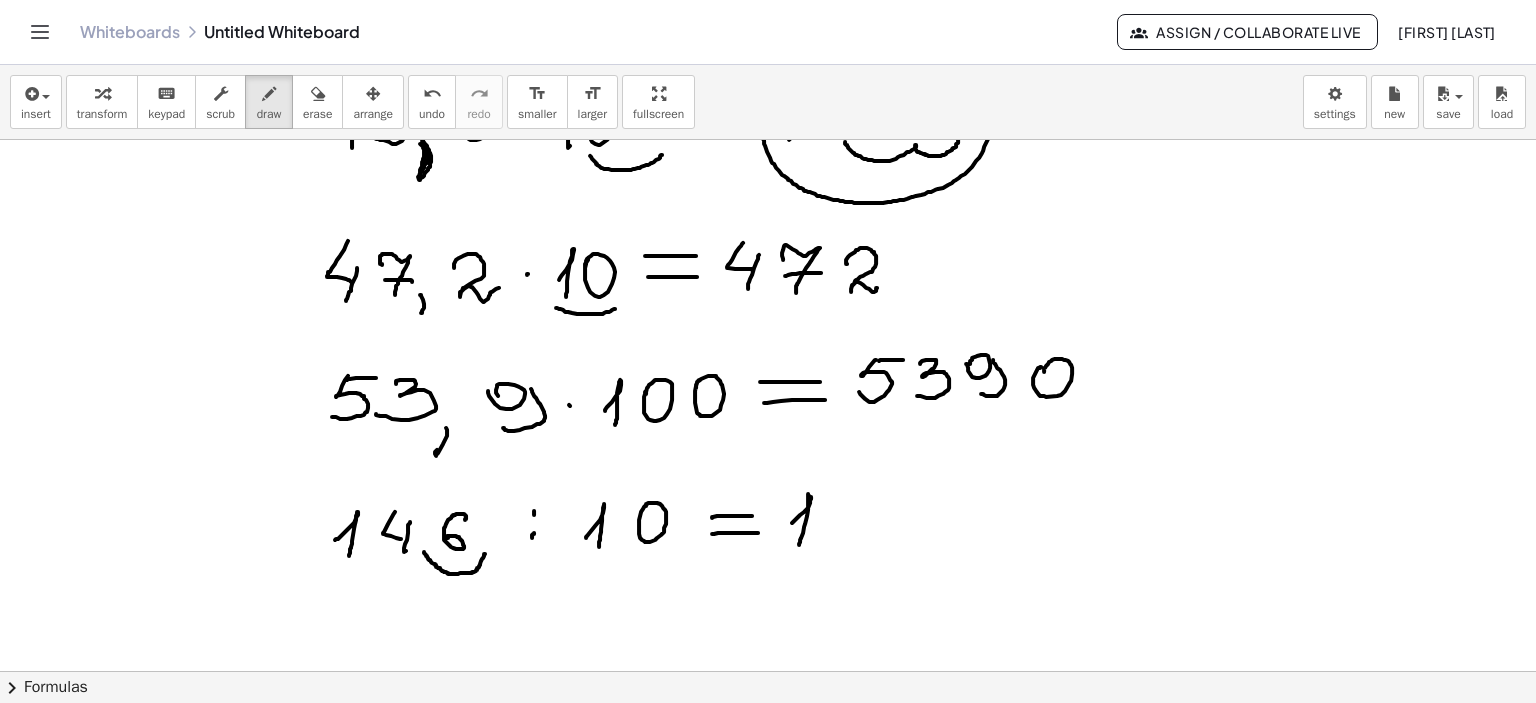 drag, startPoint x: 792, startPoint y: 522, endPoint x: 799, endPoint y: 544, distance: 23.086792 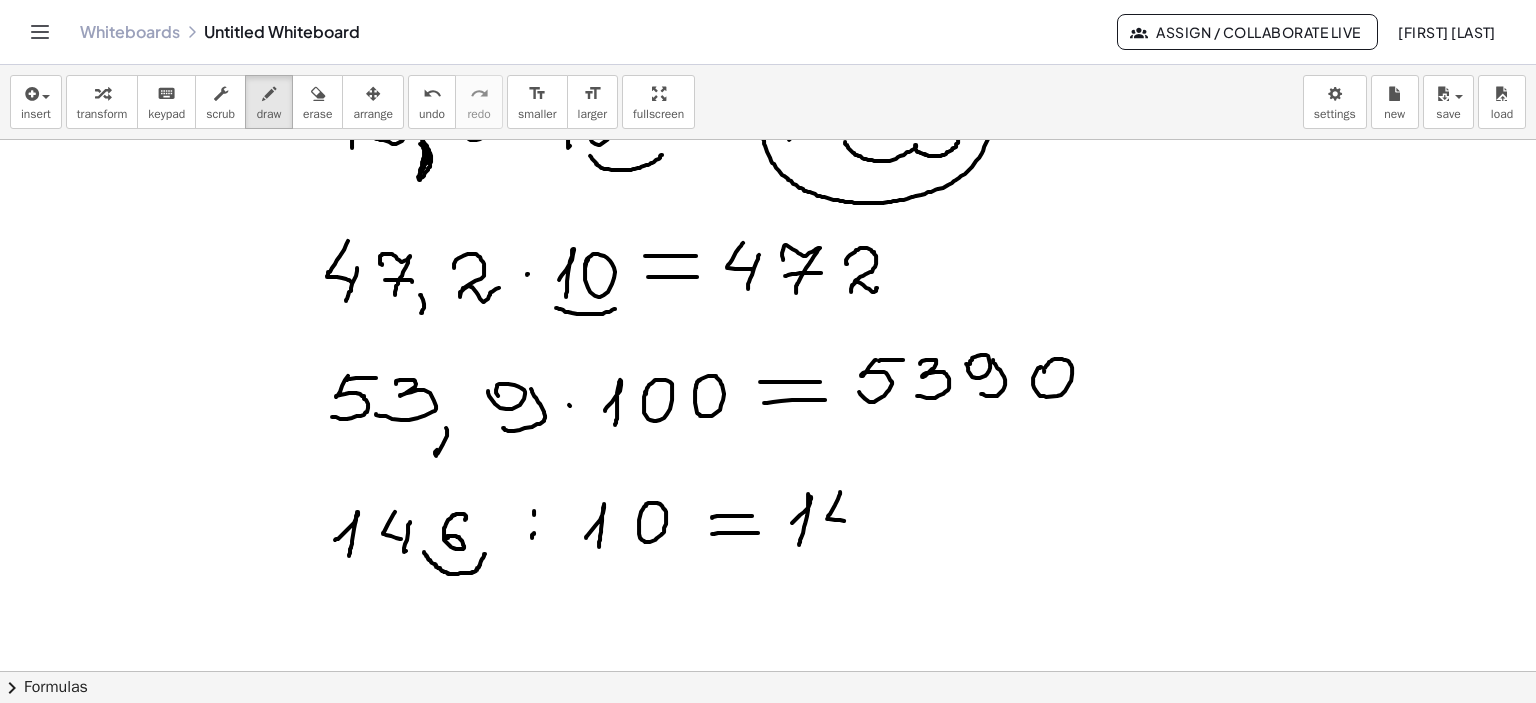 drag, startPoint x: 840, startPoint y: 491, endPoint x: 853, endPoint y: 511, distance: 23.853722 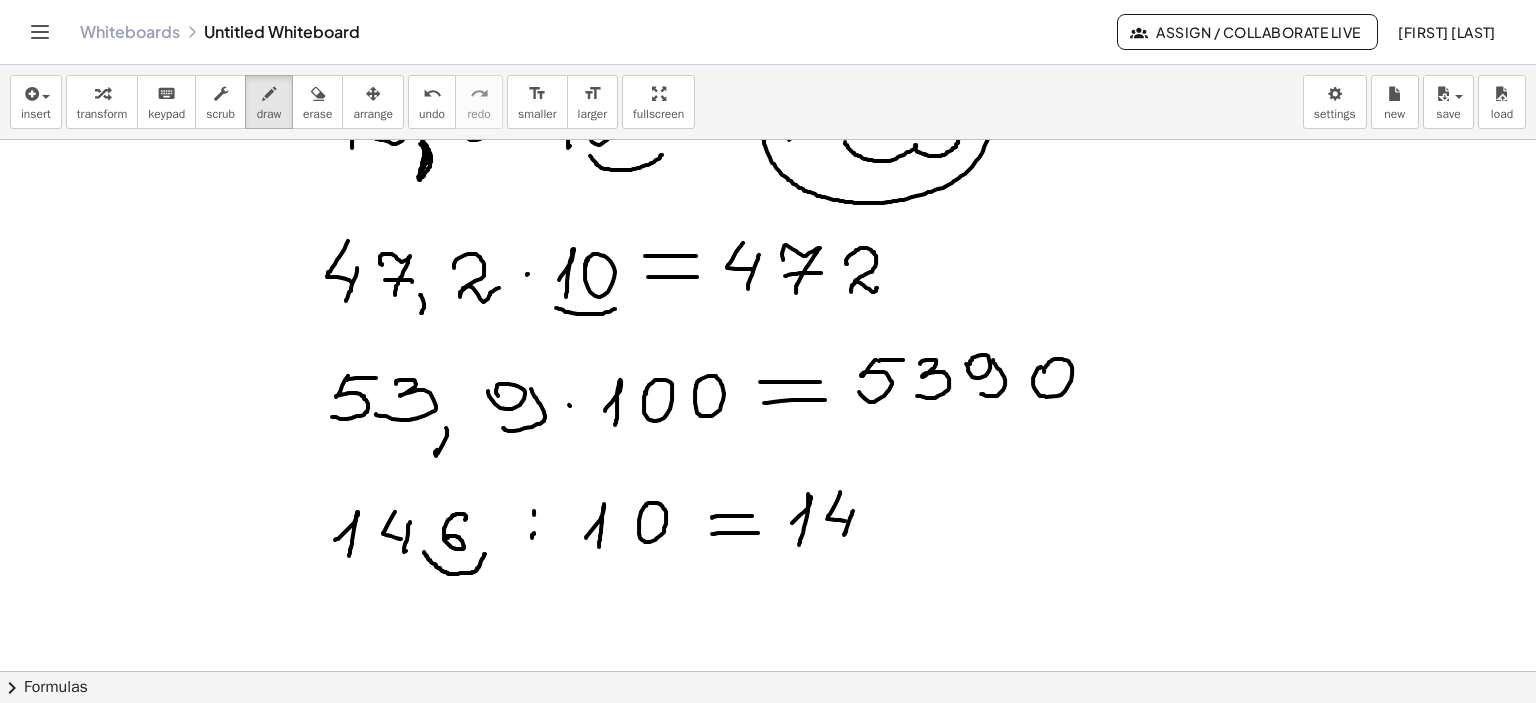 drag, startPoint x: 853, startPoint y: 510, endPoint x: 843, endPoint y: 537, distance: 28.79236 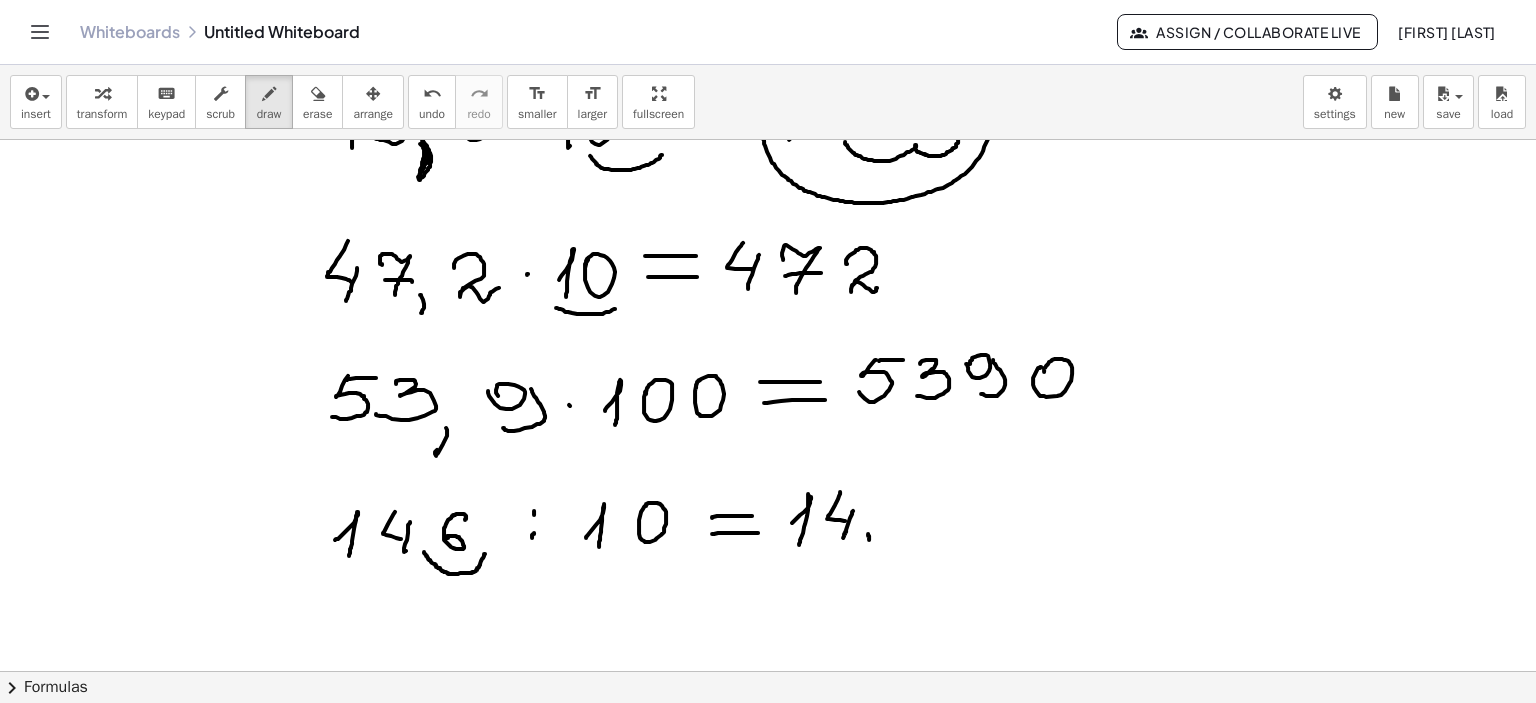 drag, startPoint x: 868, startPoint y: 533, endPoint x: 859, endPoint y: 556, distance: 24.698177 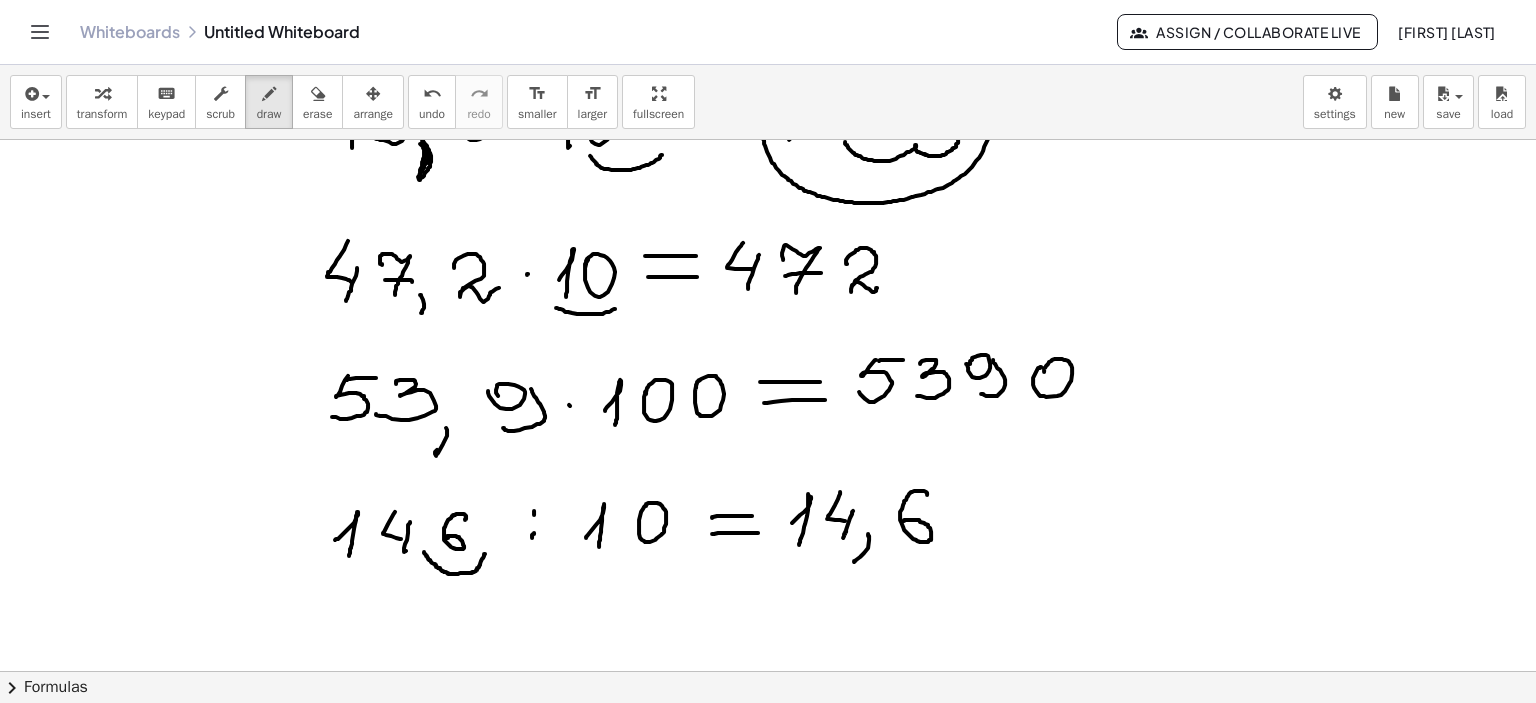 drag, startPoint x: 927, startPoint y: 494, endPoint x: 904, endPoint y: 520, distance: 34.713108 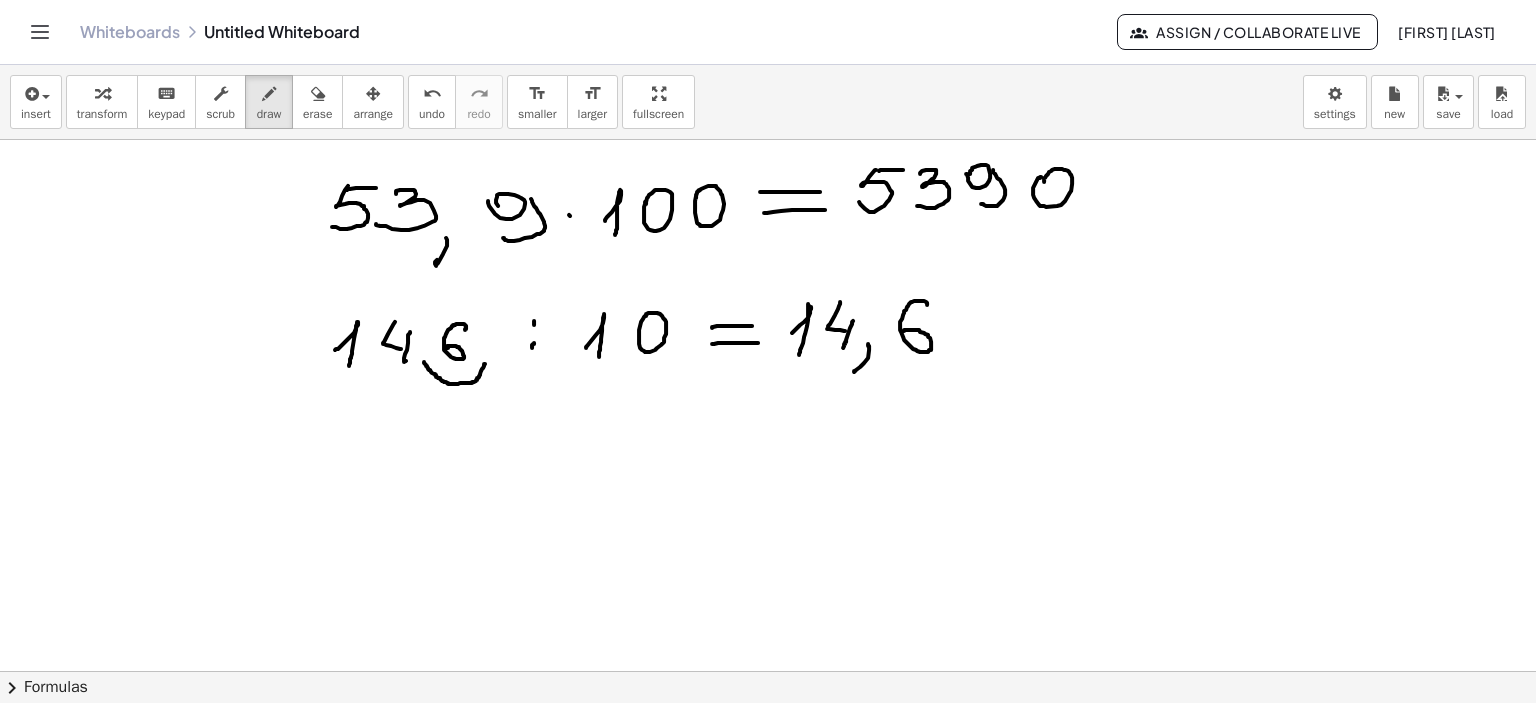 scroll, scrollTop: 1364, scrollLeft: 0, axis: vertical 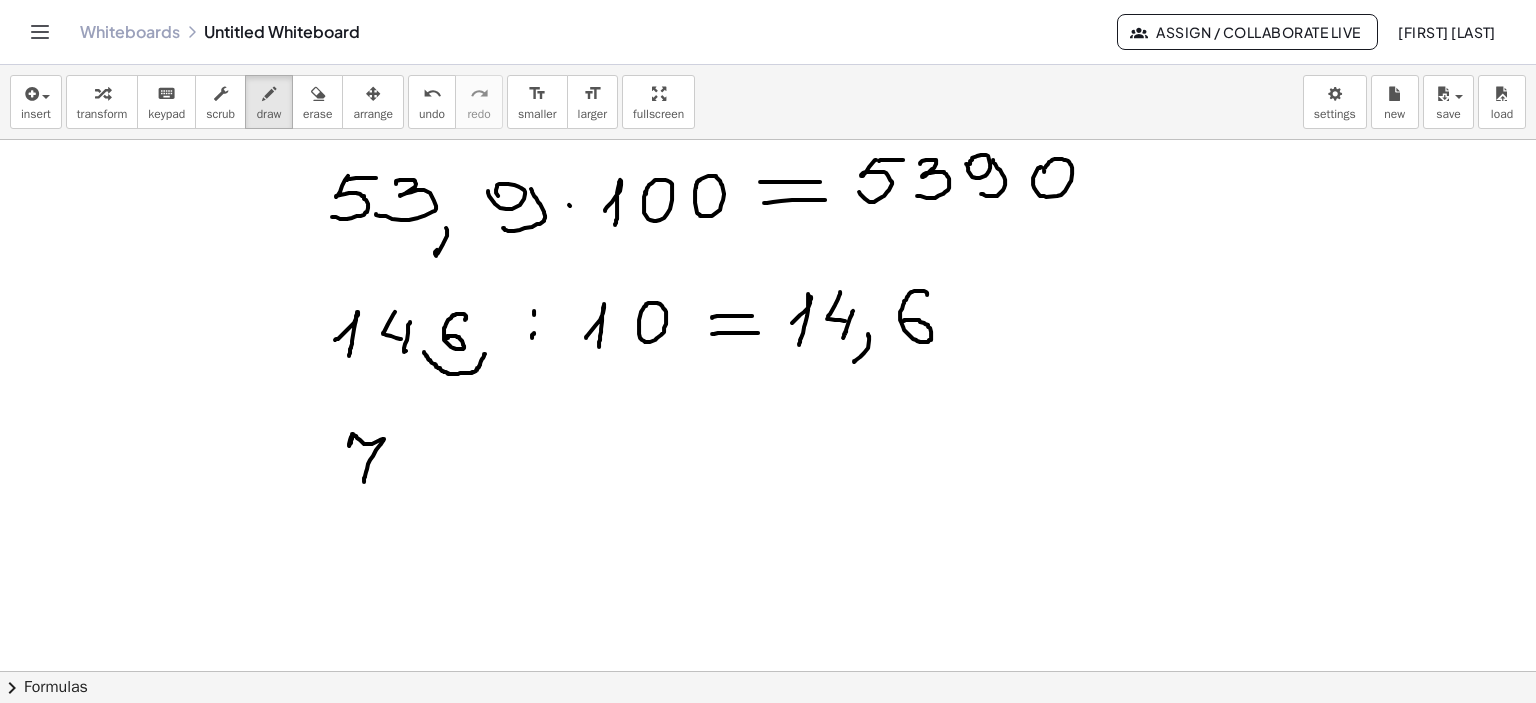 drag, startPoint x: 352, startPoint y: 436, endPoint x: 359, endPoint y: 463, distance: 27.89265 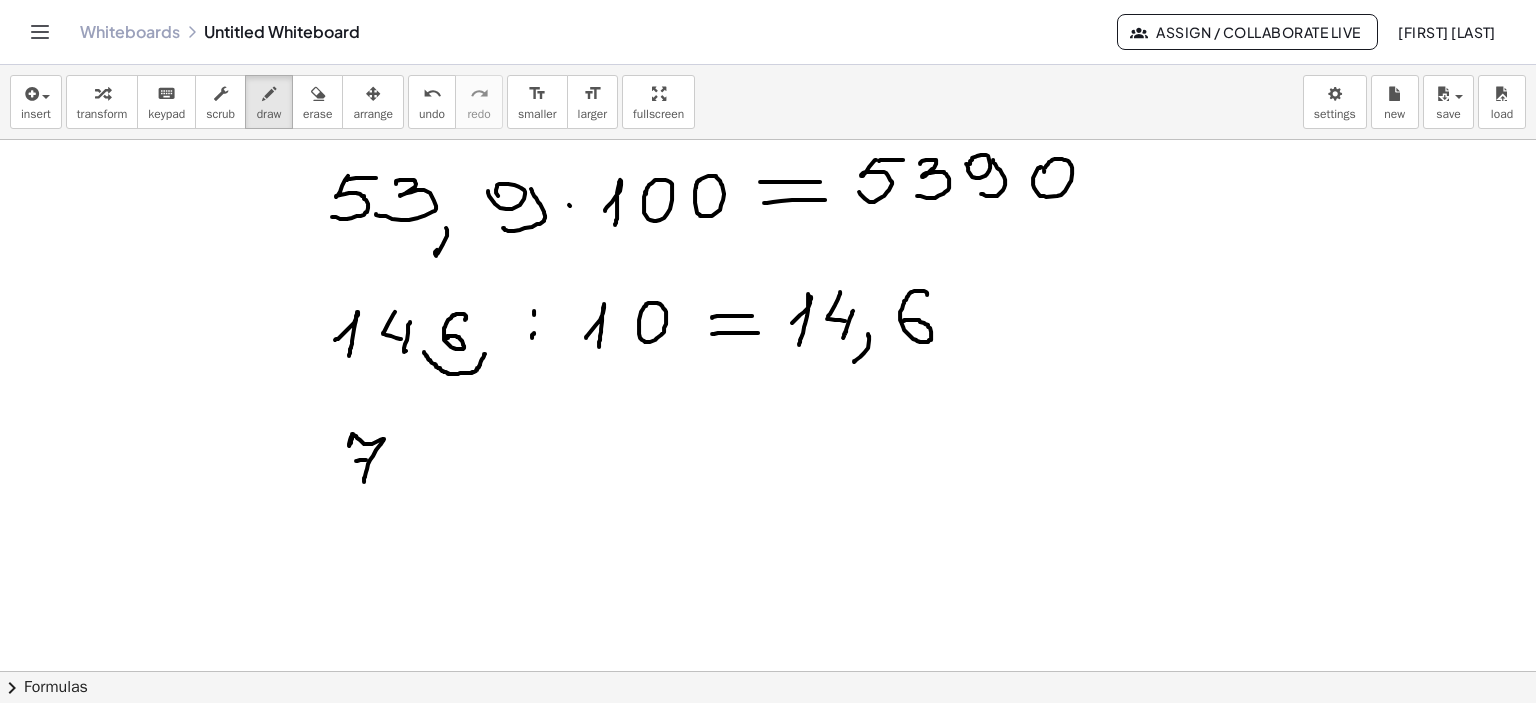 drag, startPoint x: 356, startPoint y: 460, endPoint x: 396, endPoint y: 460, distance: 40 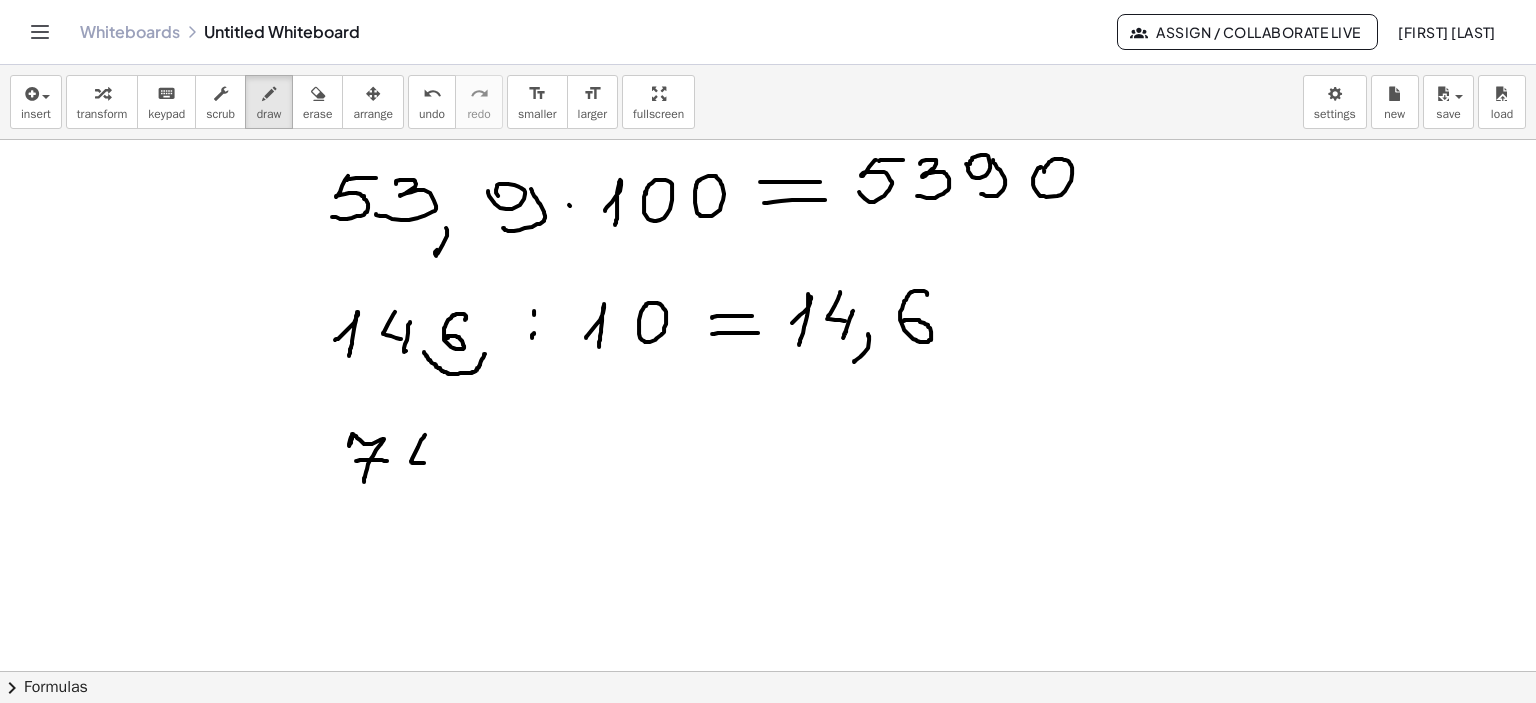 drag, startPoint x: 425, startPoint y: 434, endPoint x: 441, endPoint y: 460, distance: 30.528675 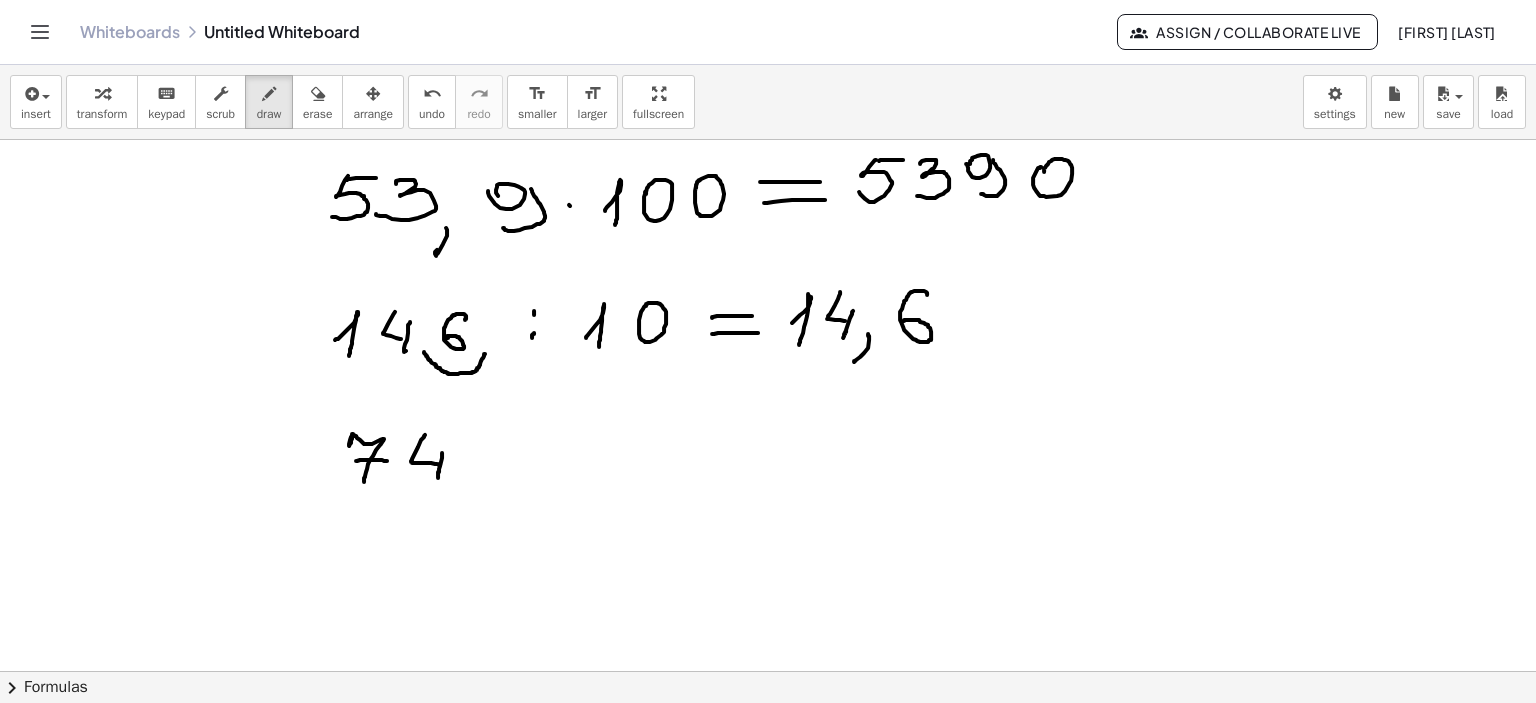 drag, startPoint x: 442, startPoint y: 452, endPoint x: 438, endPoint y: 477, distance: 25.317978 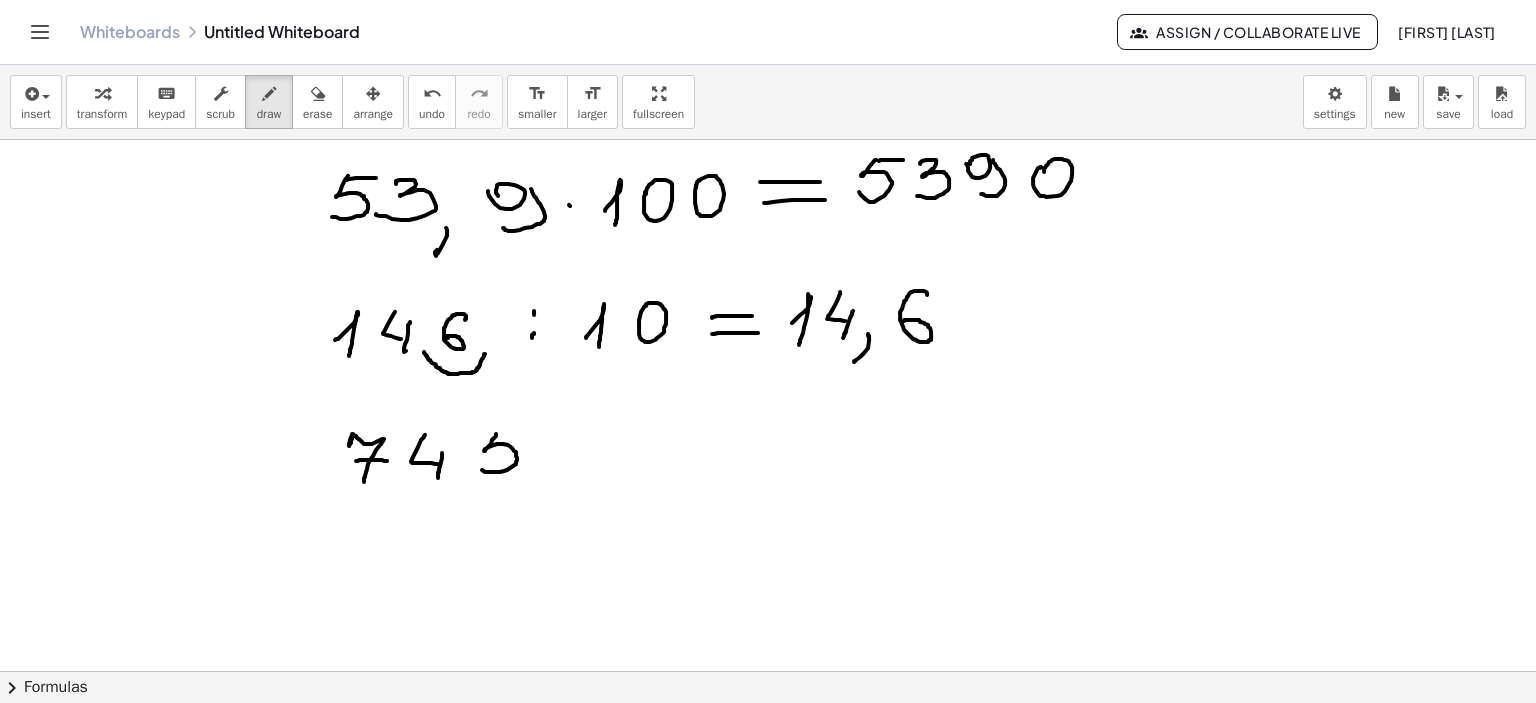 drag, startPoint x: 496, startPoint y: 433, endPoint x: 477, endPoint y: 467, distance: 38.948685 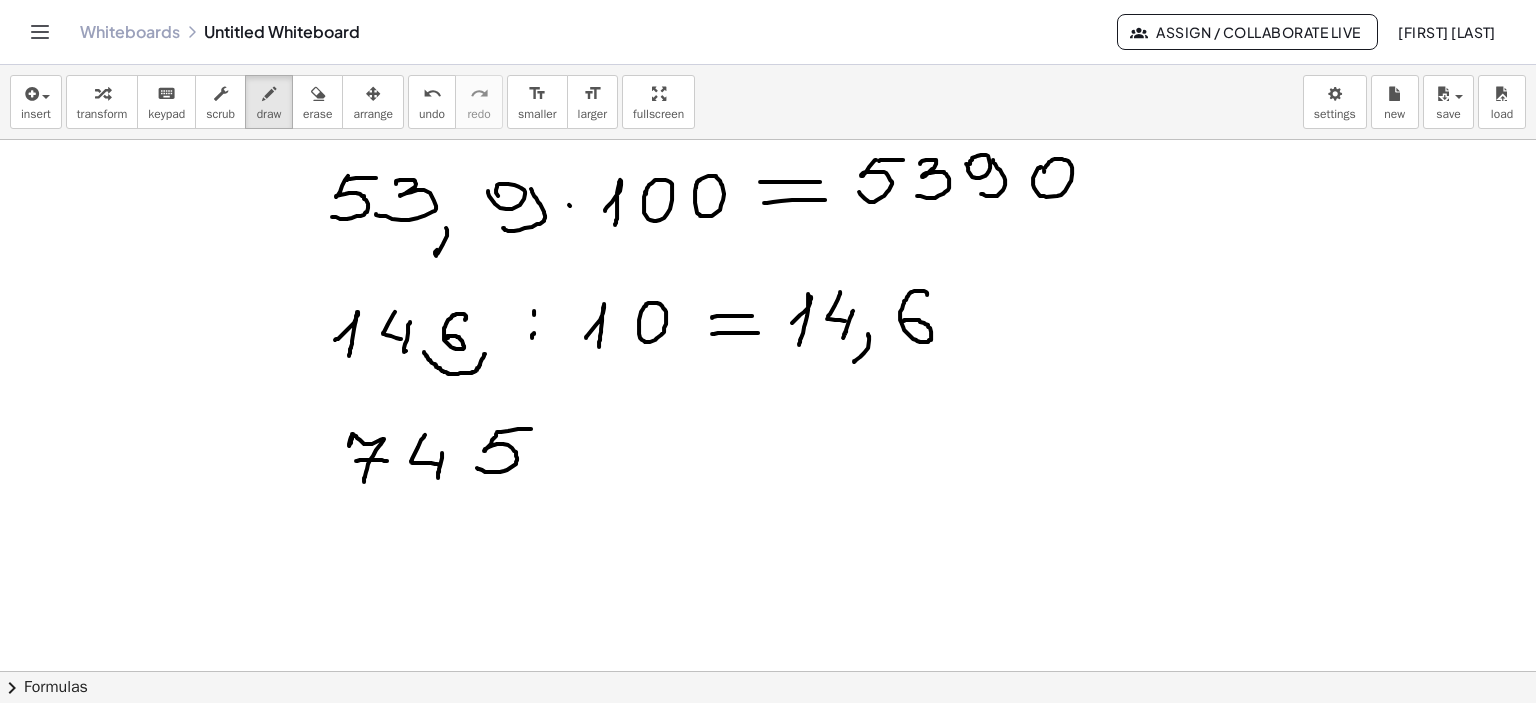 drag, startPoint x: 497, startPoint y: 431, endPoint x: 531, endPoint y: 428, distance: 34.132095 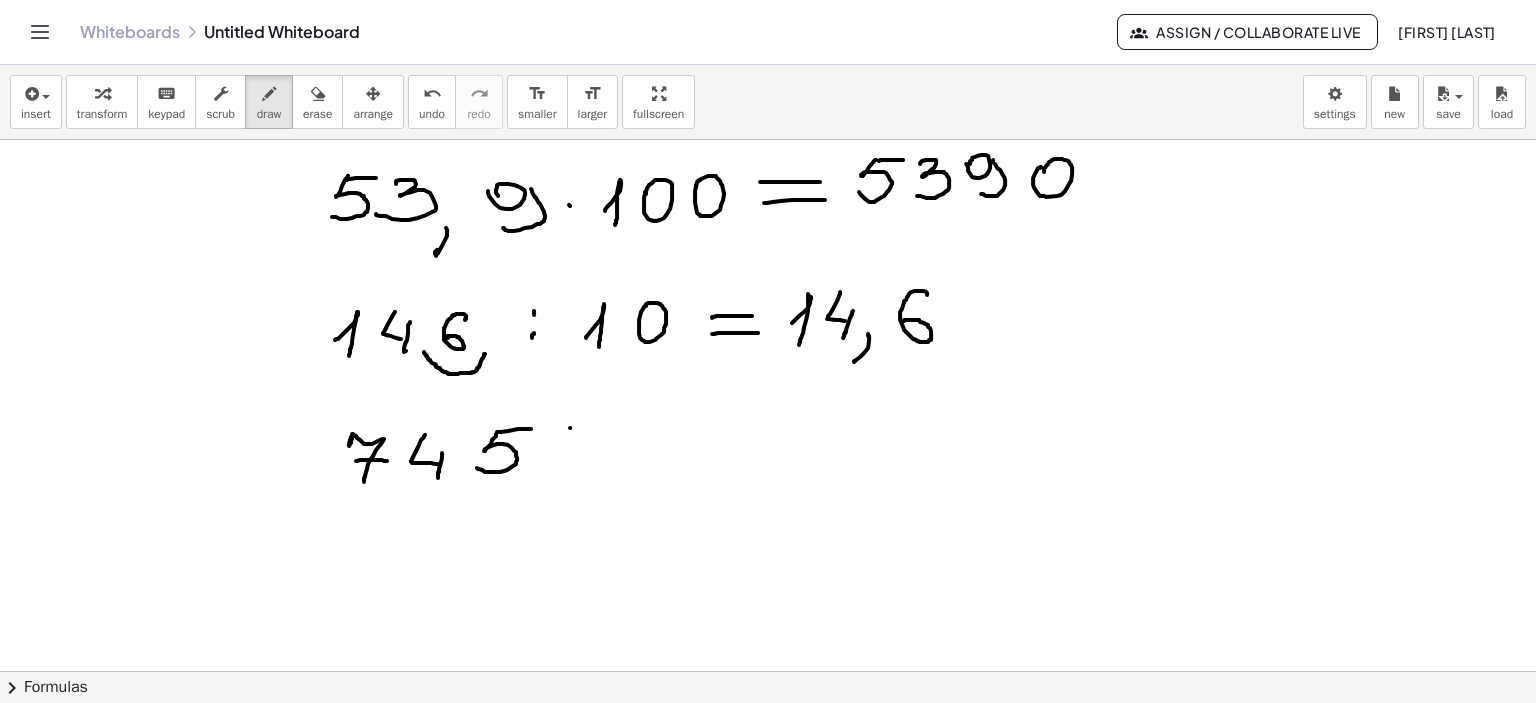 drag, startPoint x: 570, startPoint y: 427, endPoint x: 568, endPoint y: 448, distance: 21.095022 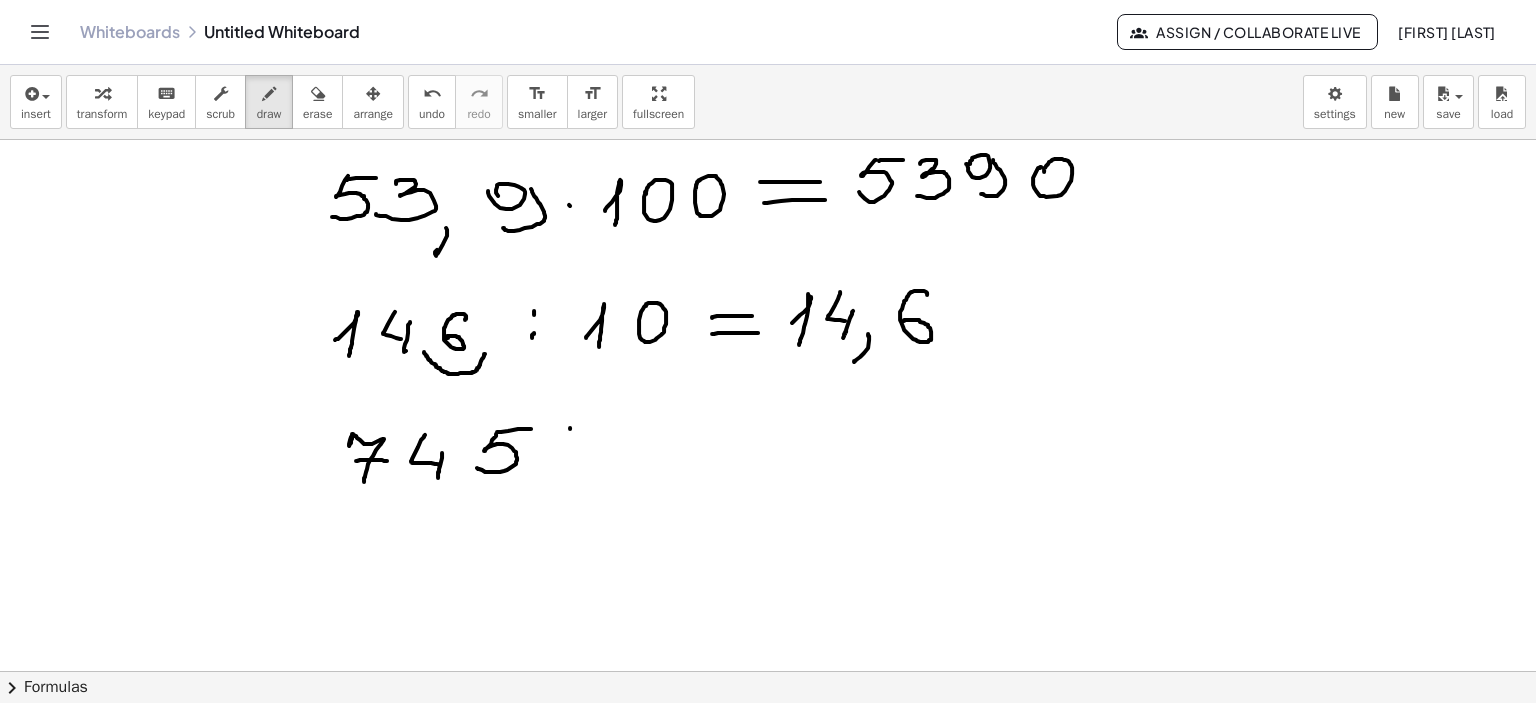 drag, startPoint x: 568, startPoint y: 448, endPoint x: 580, endPoint y: 451, distance: 12.369317 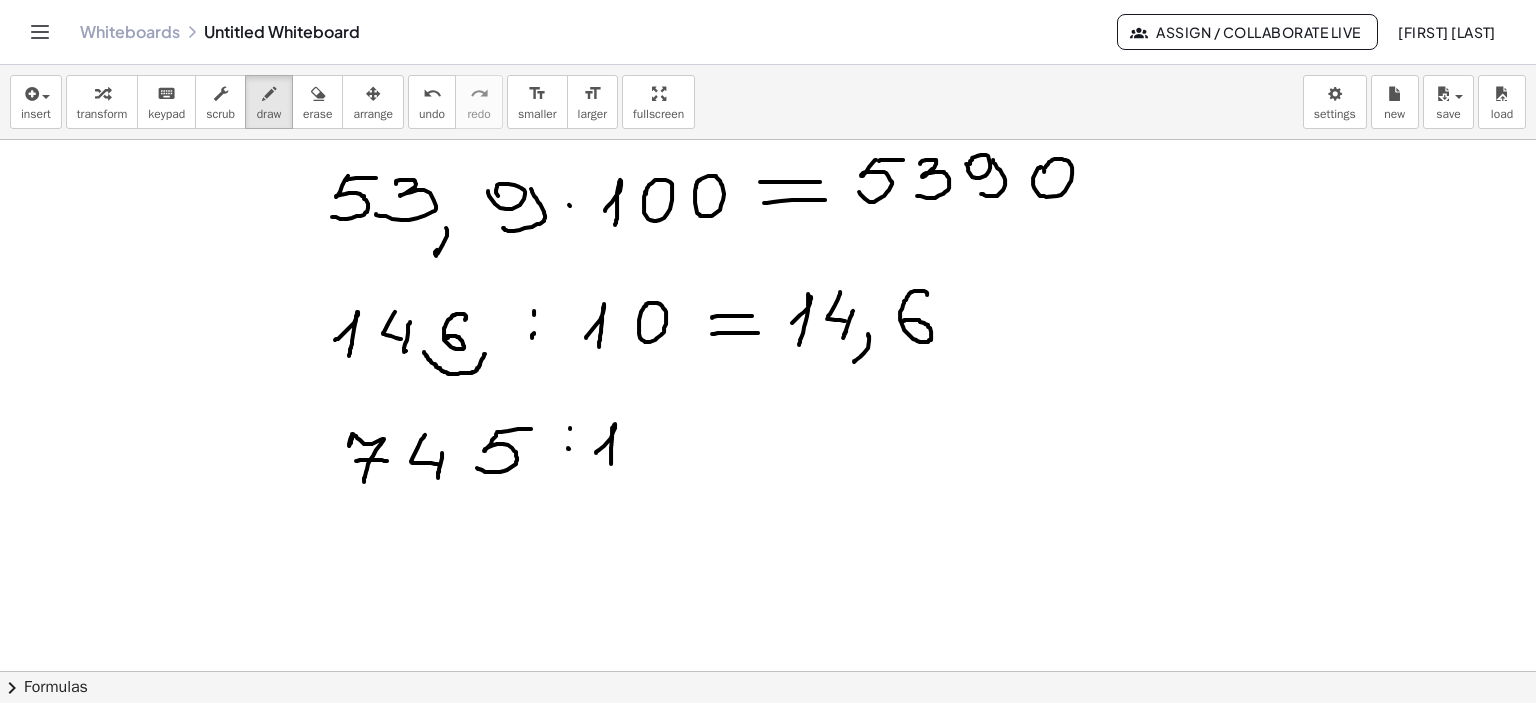drag, startPoint x: 596, startPoint y: 452, endPoint x: 611, endPoint y: 463, distance: 18.601076 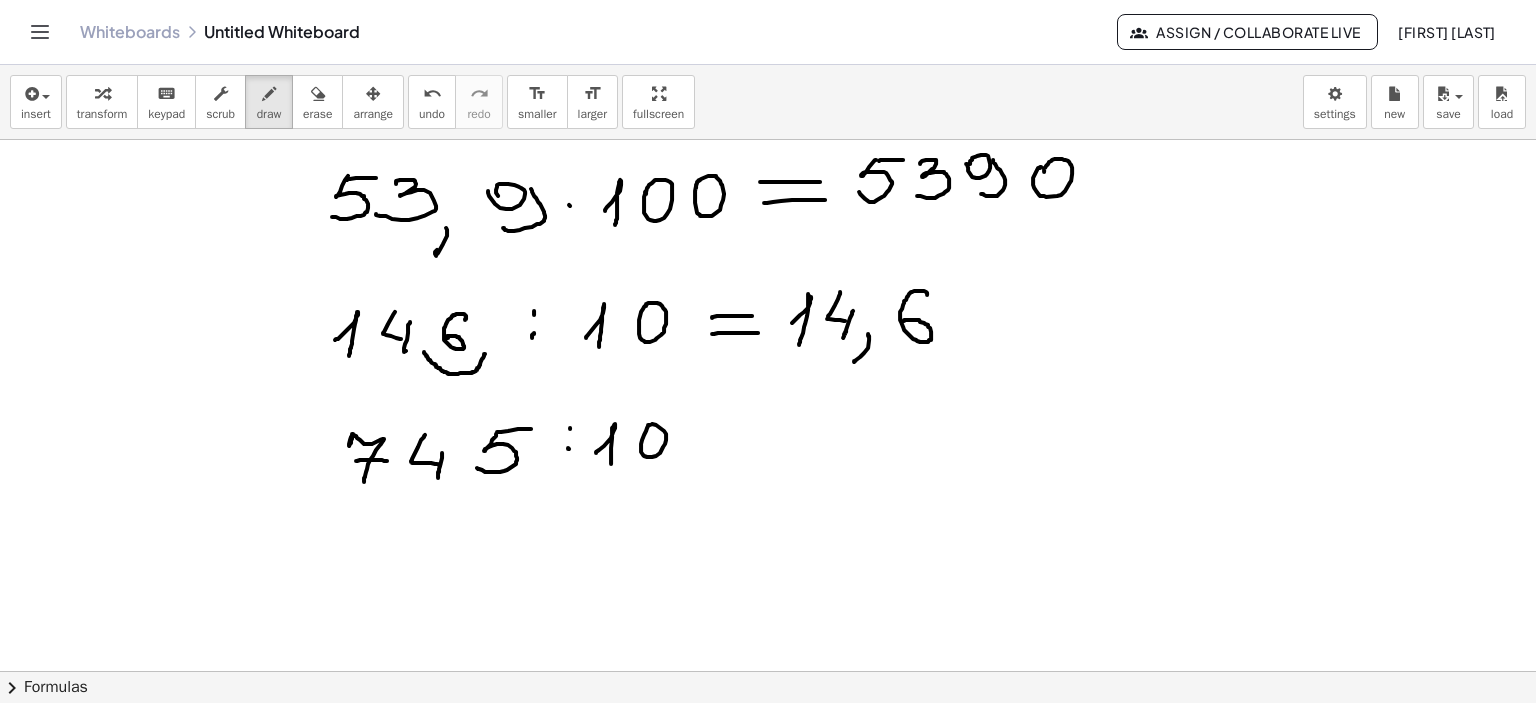 drag, startPoint x: 644, startPoint y: 434, endPoint x: 696, endPoint y: 434, distance: 52 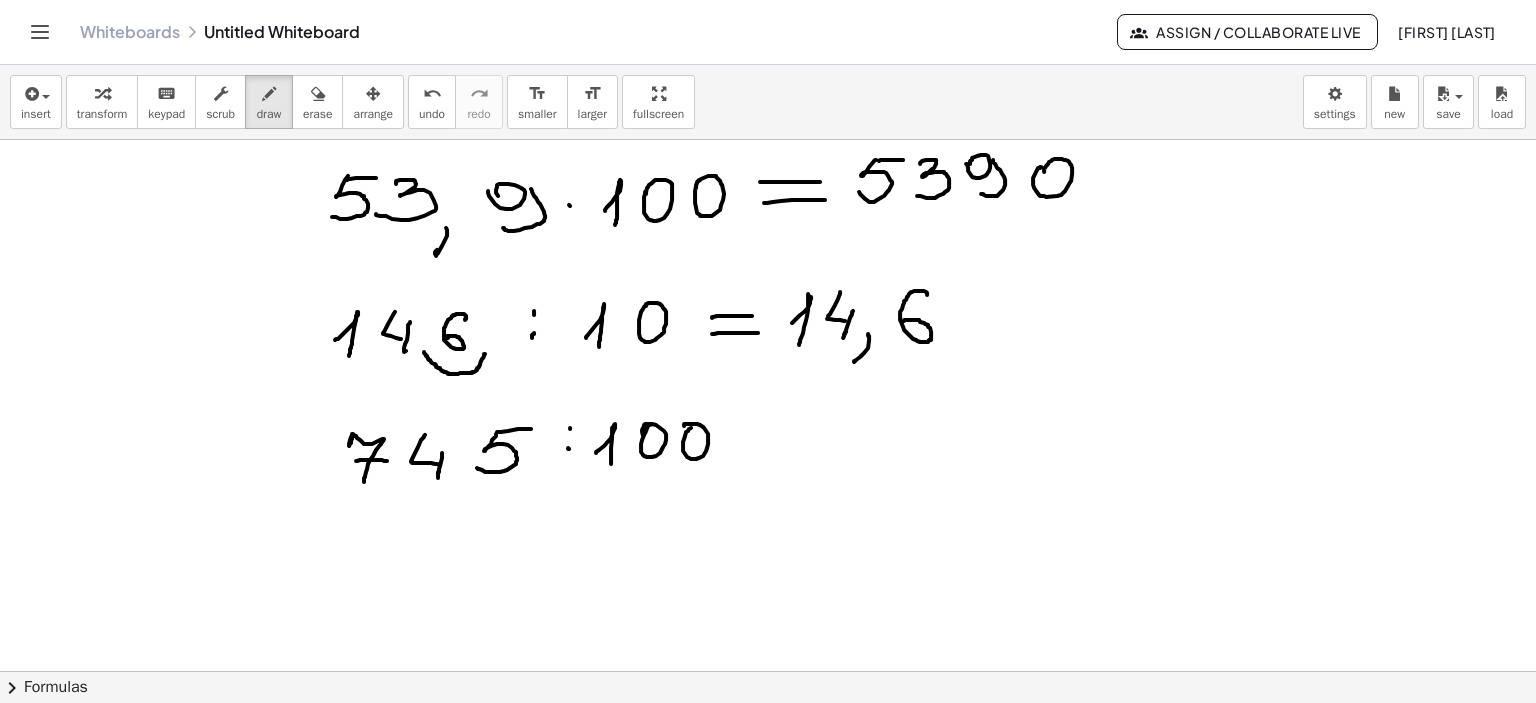 drag, startPoint x: 691, startPoint y: 427, endPoint x: 774, endPoint y: 434, distance: 83.294655 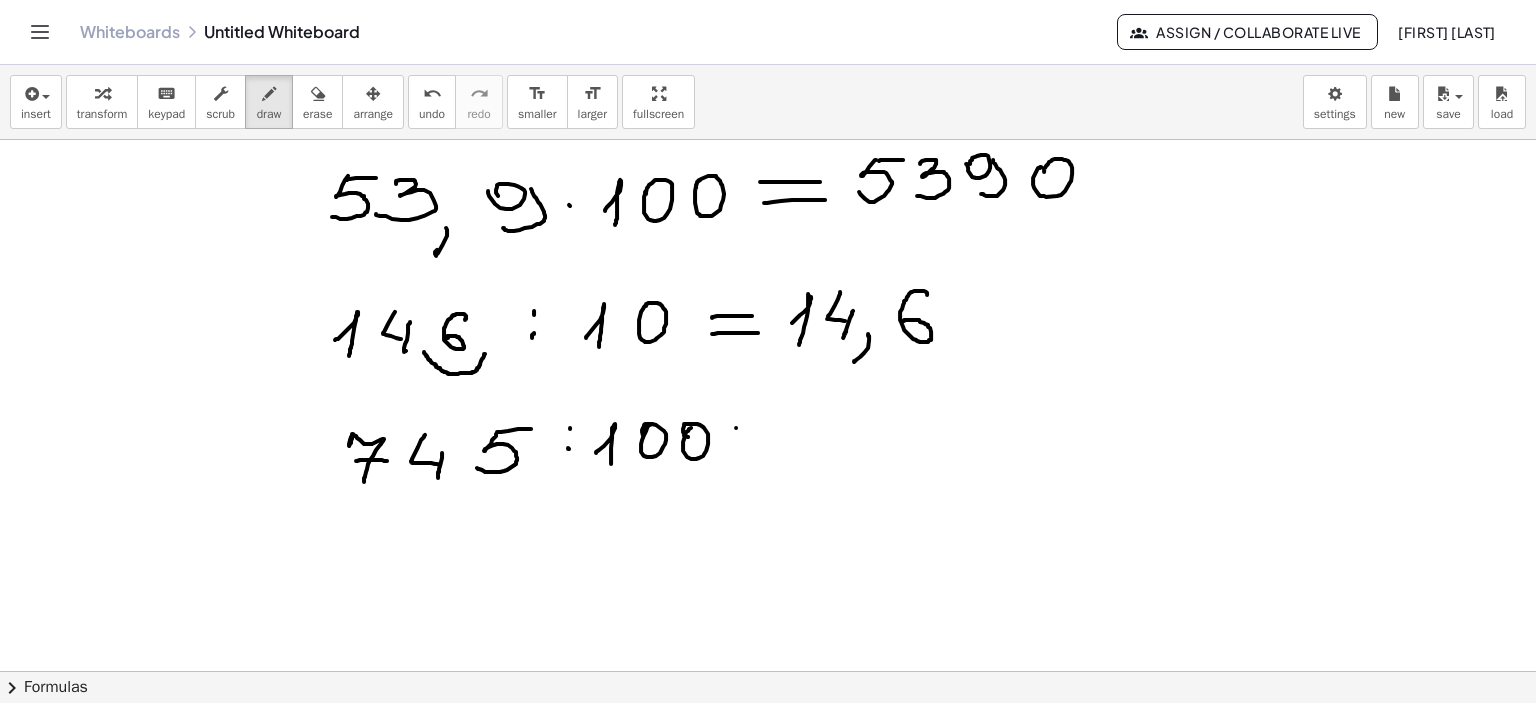 drag, startPoint x: 736, startPoint y: 427, endPoint x: 787, endPoint y: 427, distance: 51 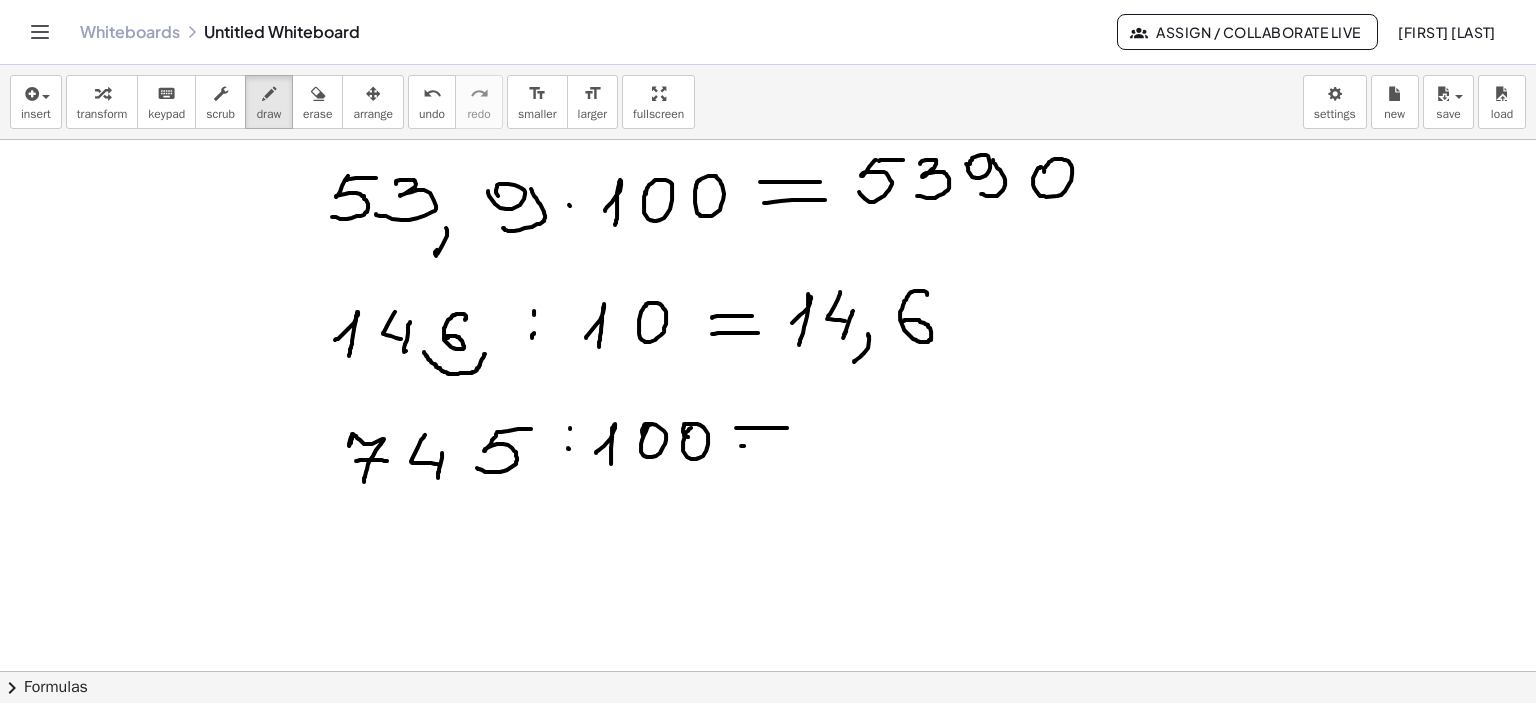 drag, startPoint x: 744, startPoint y: 445, endPoint x: 792, endPoint y: 446, distance: 48.010414 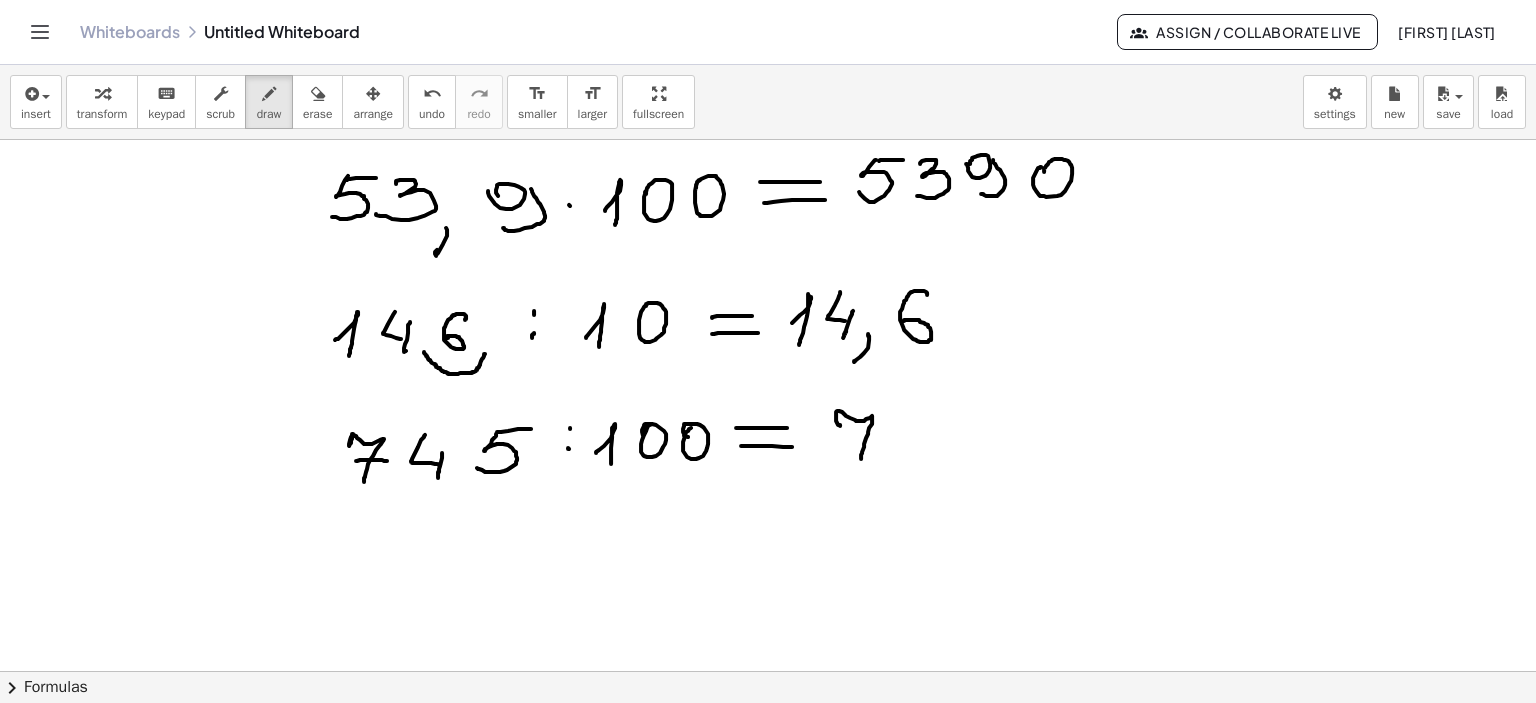drag, startPoint x: 840, startPoint y: 425, endPoint x: 861, endPoint y: 458, distance: 39.115215 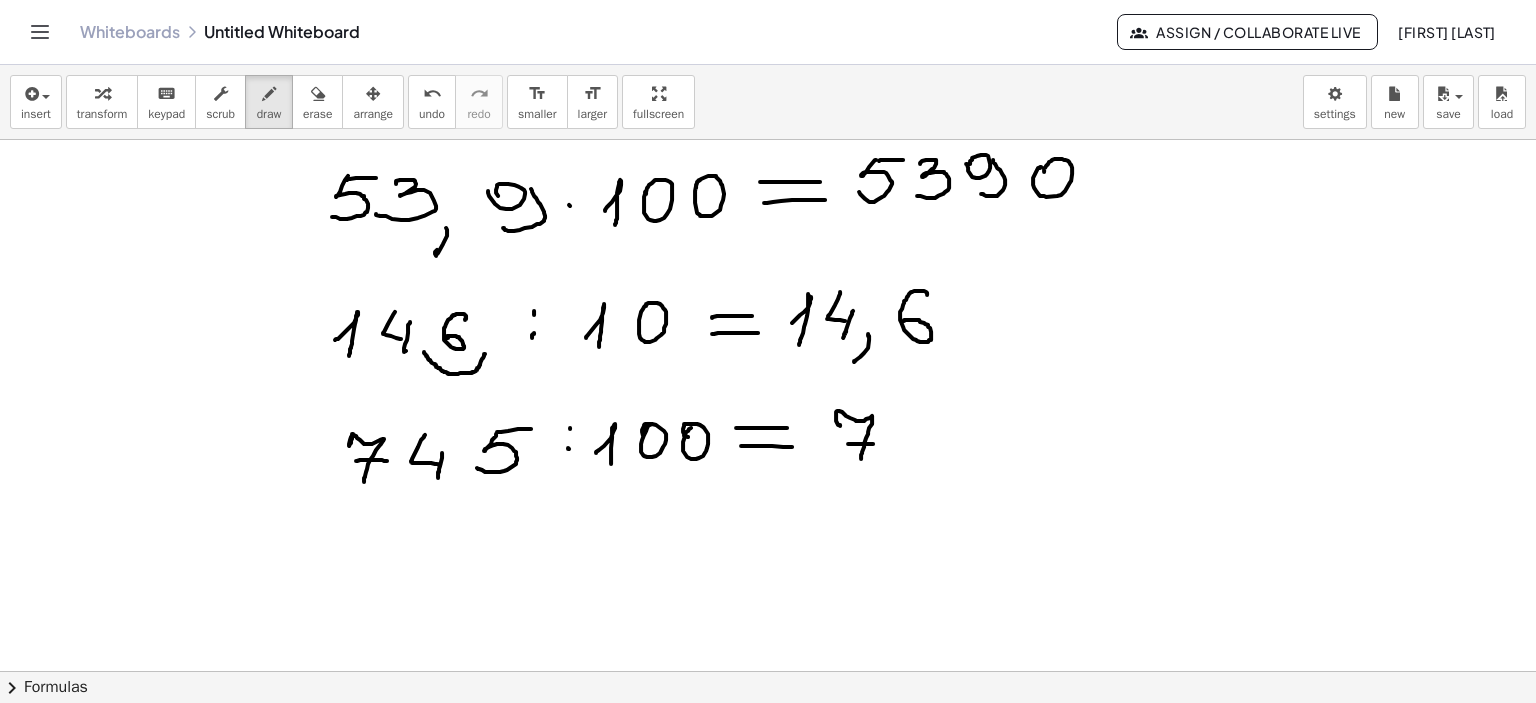 drag, startPoint x: 848, startPoint y: 443, endPoint x: 881, endPoint y: 444, distance: 33.01515 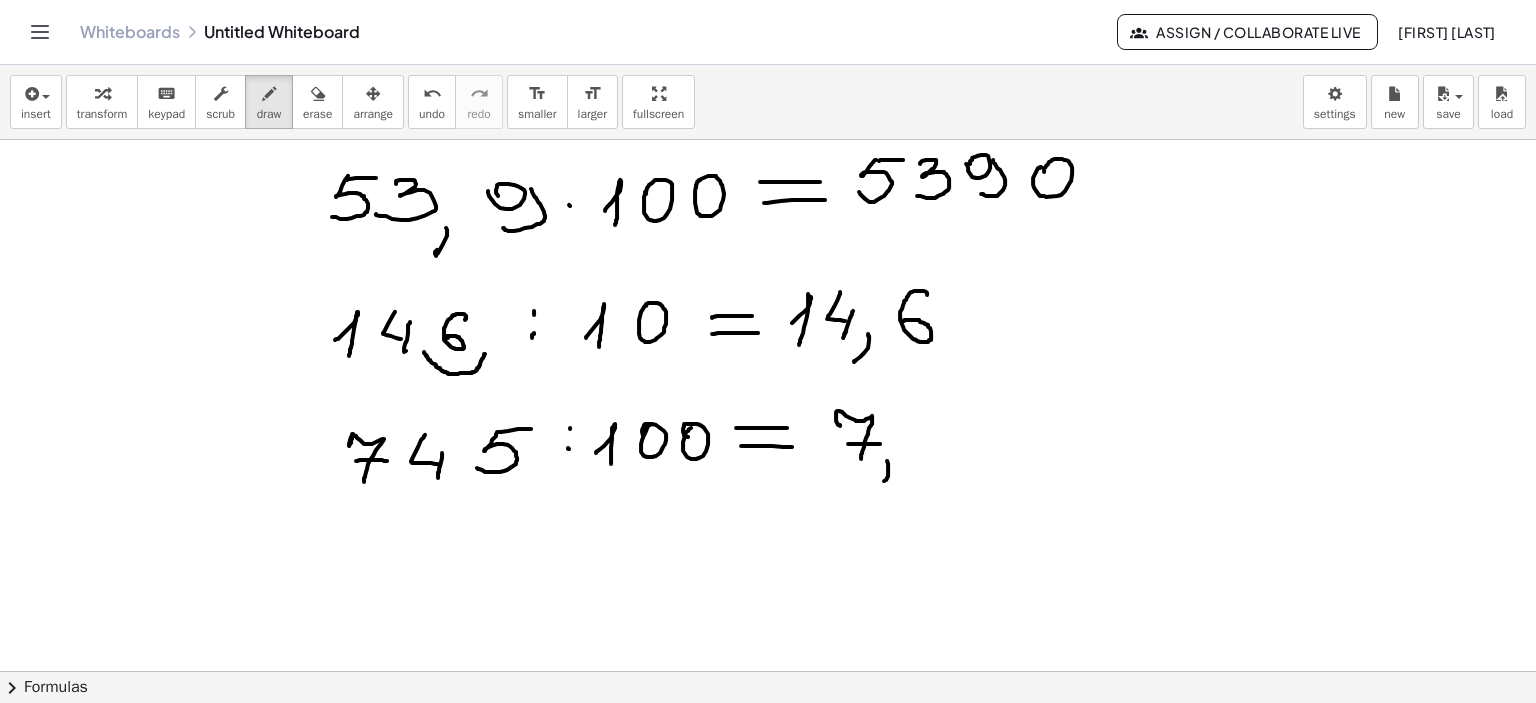drag, startPoint x: 887, startPoint y: 460, endPoint x: 932, endPoint y: 427, distance: 55.803226 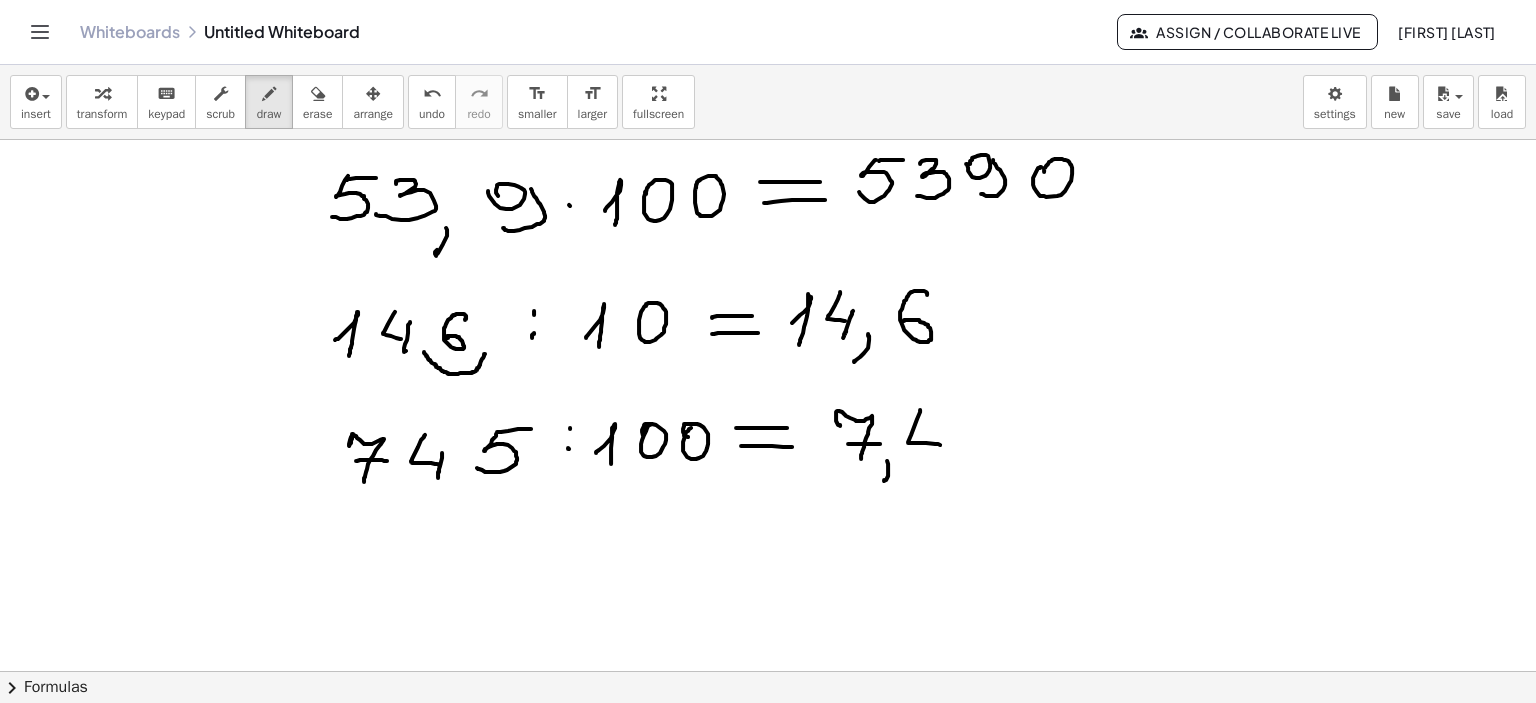 drag, startPoint x: 920, startPoint y: 409, endPoint x: 940, endPoint y: 444, distance: 40.311287 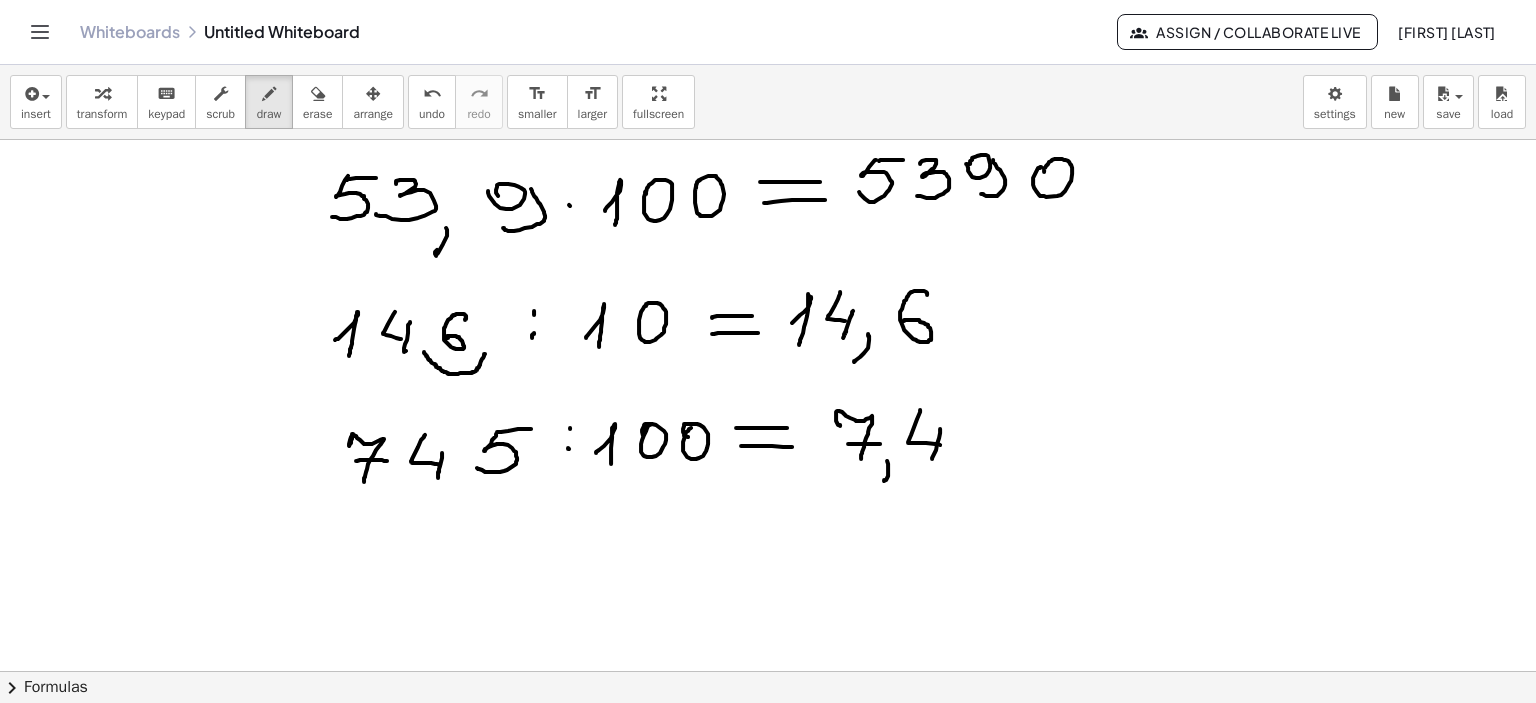 drag, startPoint x: 940, startPoint y: 428, endPoint x: 973, endPoint y: 434, distance: 33.54102 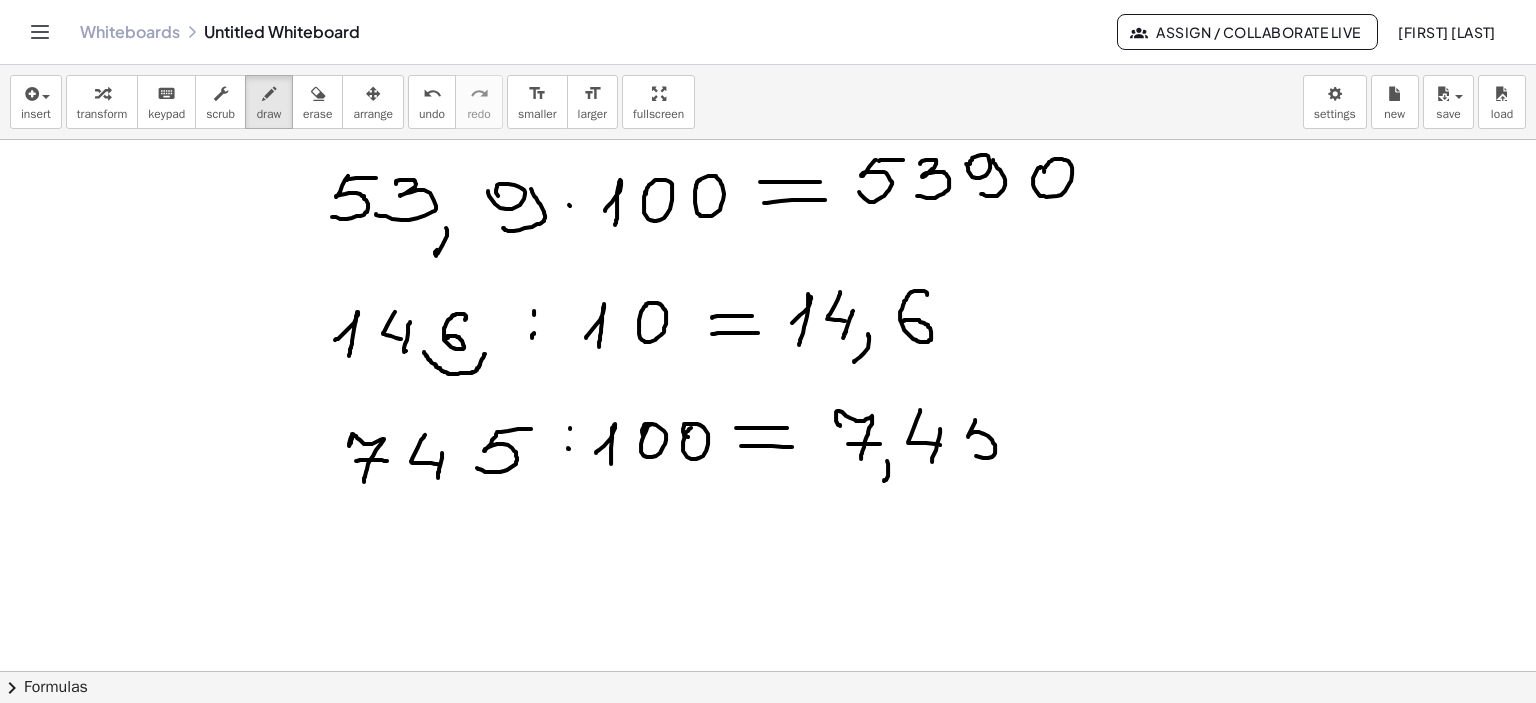 drag, startPoint x: 975, startPoint y: 419, endPoint x: 970, endPoint y: 443, distance: 24.5153 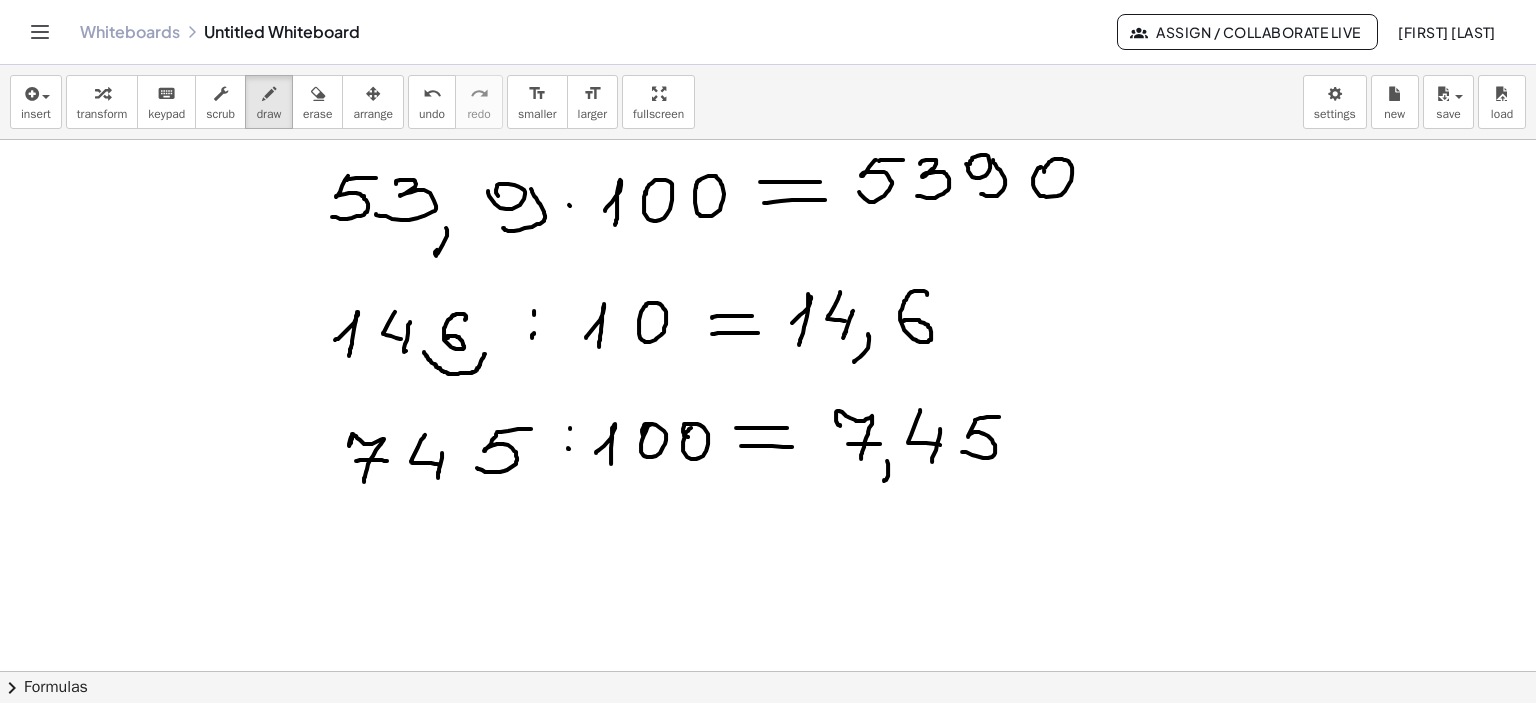 drag, startPoint x: 975, startPoint y: 419, endPoint x: 1005, endPoint y: 416, distance: 30.149628 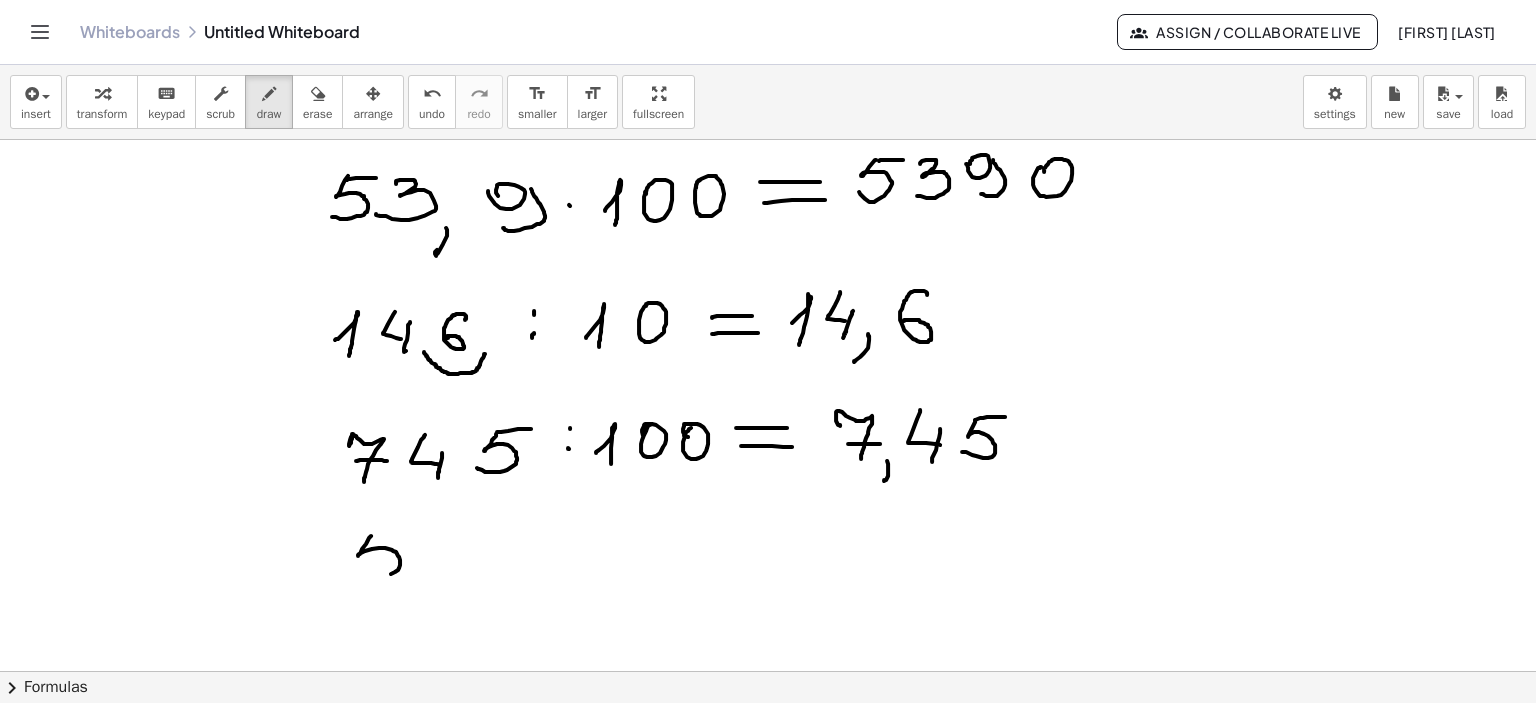 drag, startPoint x: 371, startPoint y: 535, endPoint x: 350, endPoint y: 572, distance: 42.544094 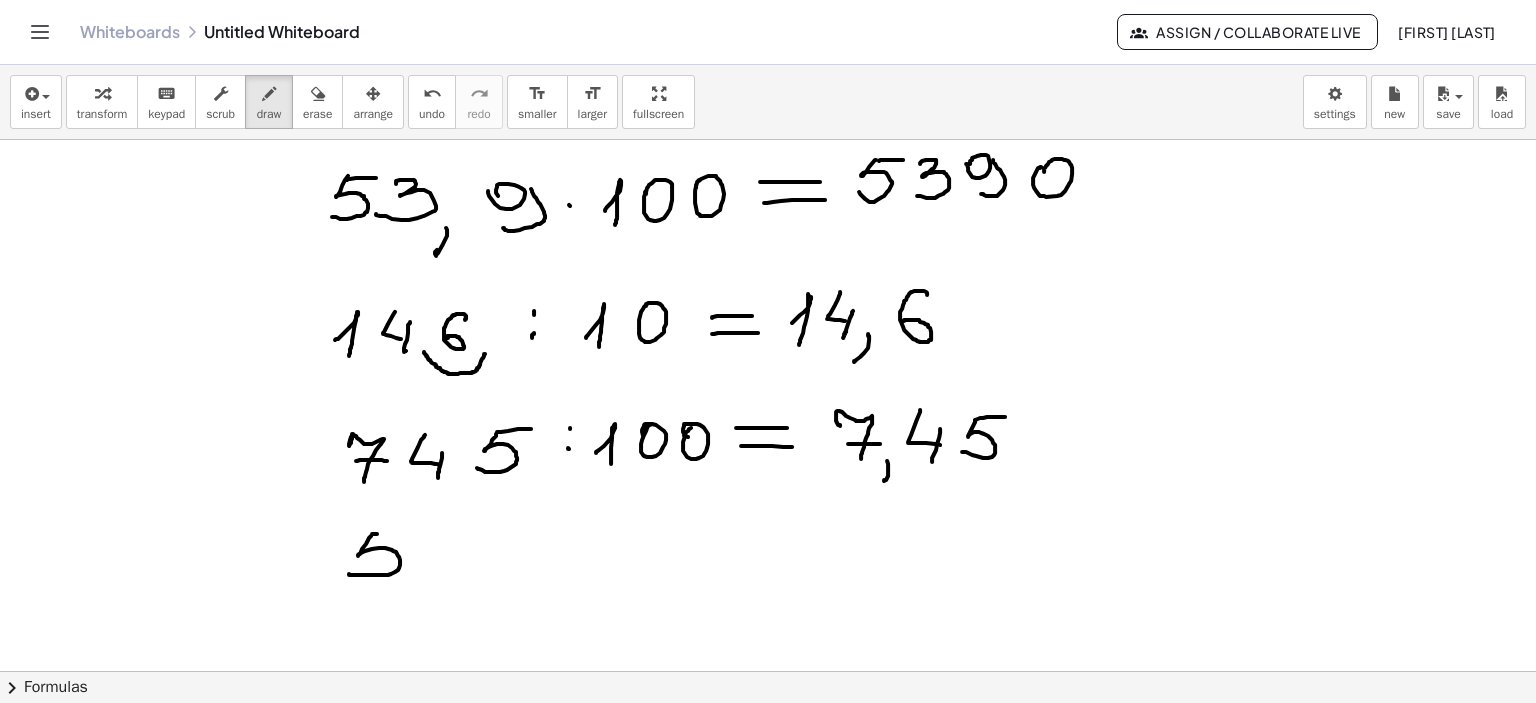 drag, startPoint x: 372, startPoint y: 533, endPoint x: 402, endPoint y: 533, distance: 30 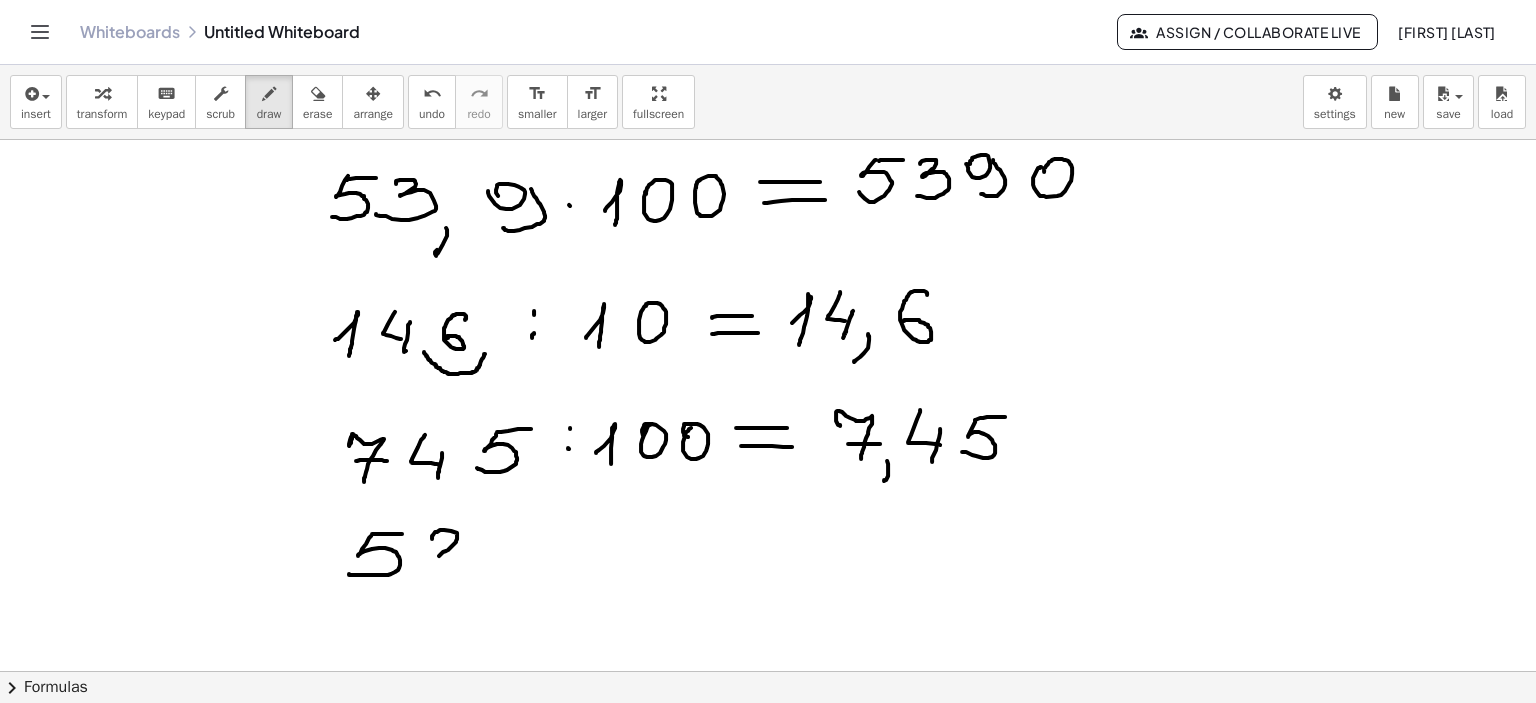 click at bounding box center [768, -160] 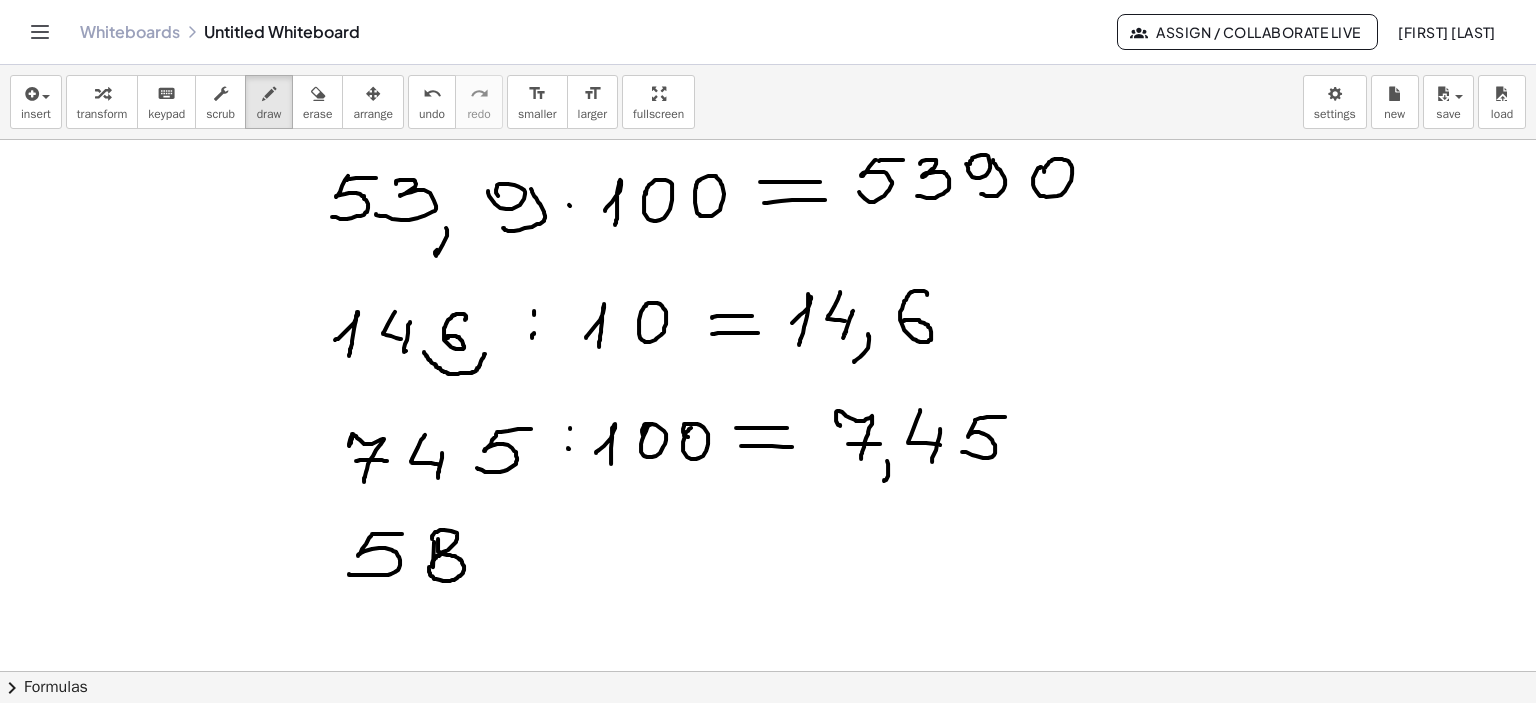 drag, startPoint x: 438, startPoint y: 538, endPoint x: 430, endPoint y: 566, distance: 29.12044 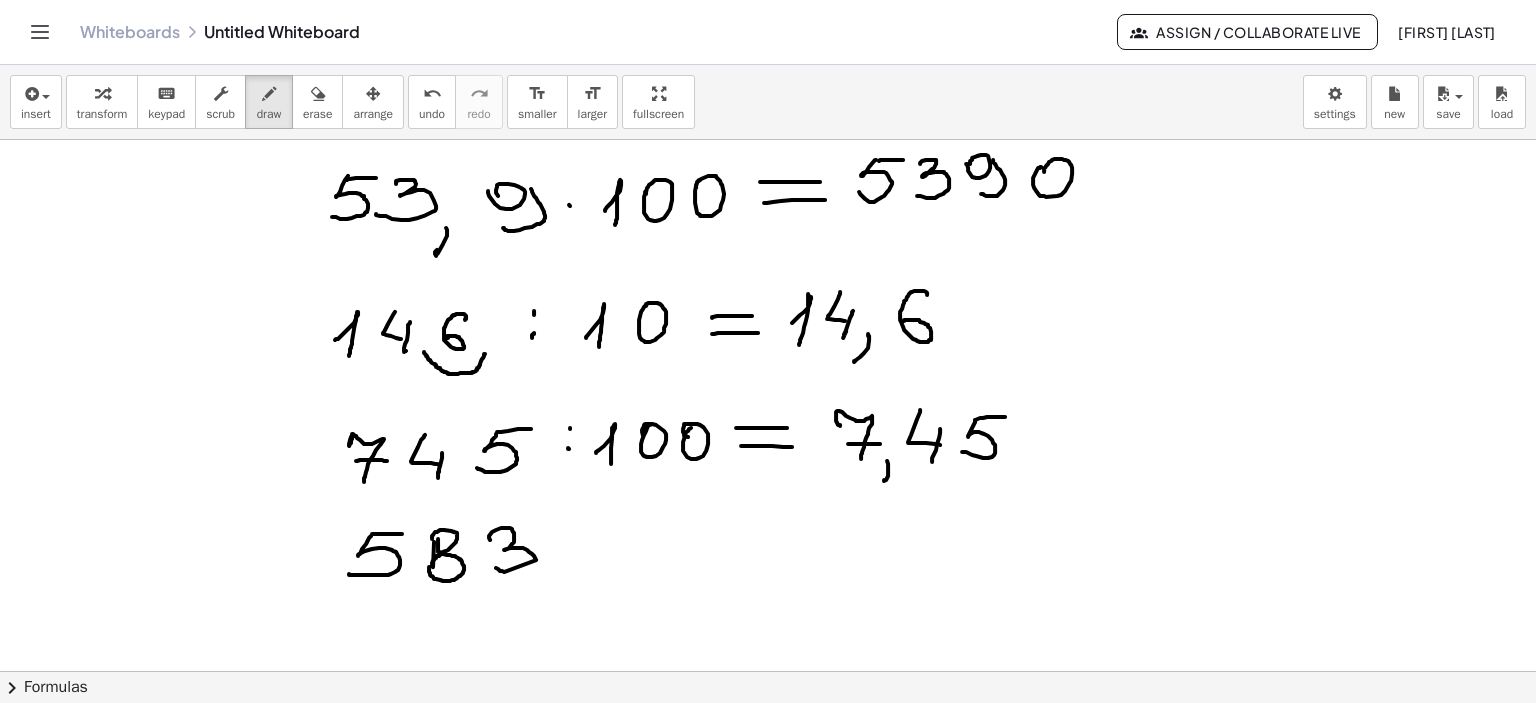 drag, startPoint x: 490, startPoint y: 539, endPoint x: 556, endPoint y: 555, distance: 67.911705 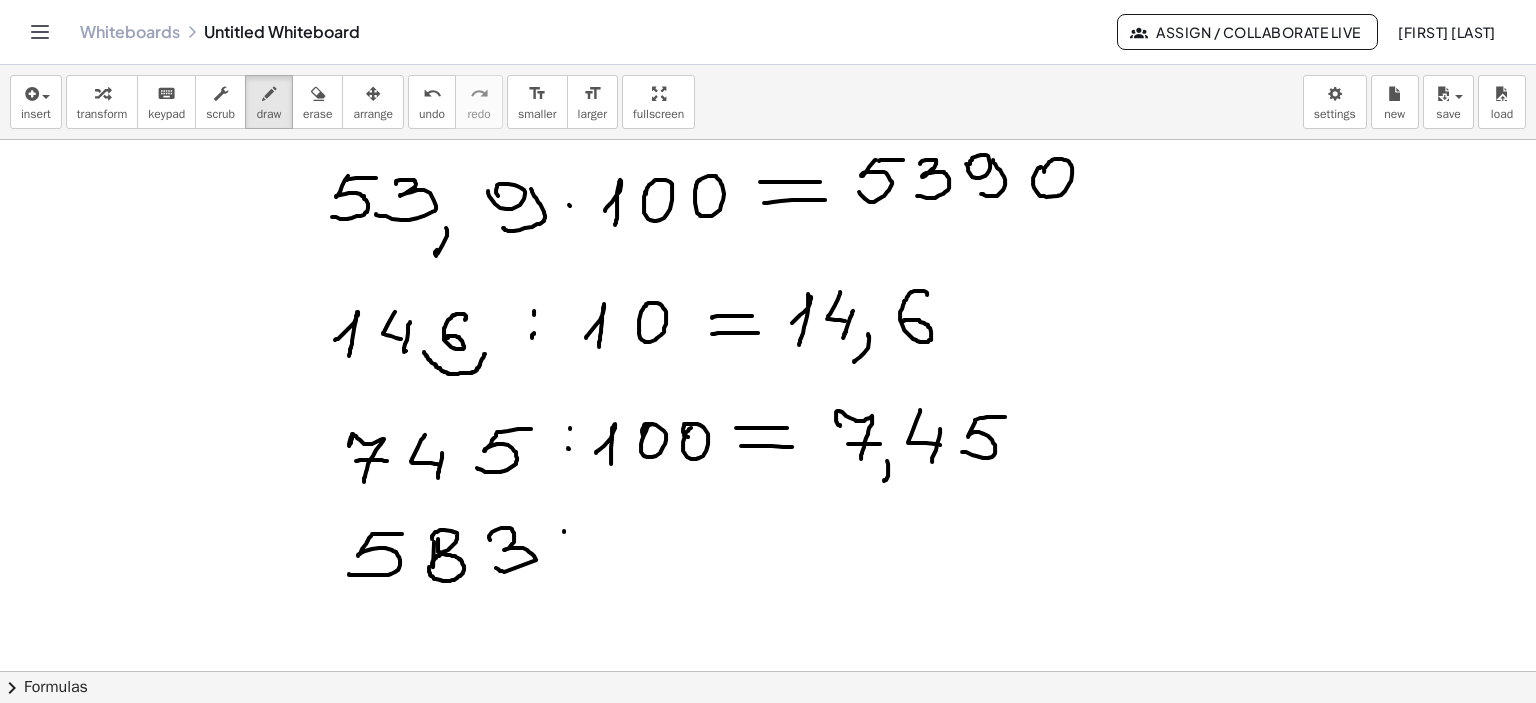 drag, startPoint x: 563, startPoint y: 550, endPoint x: 610, endPoint y: 571, distance: 51.47815 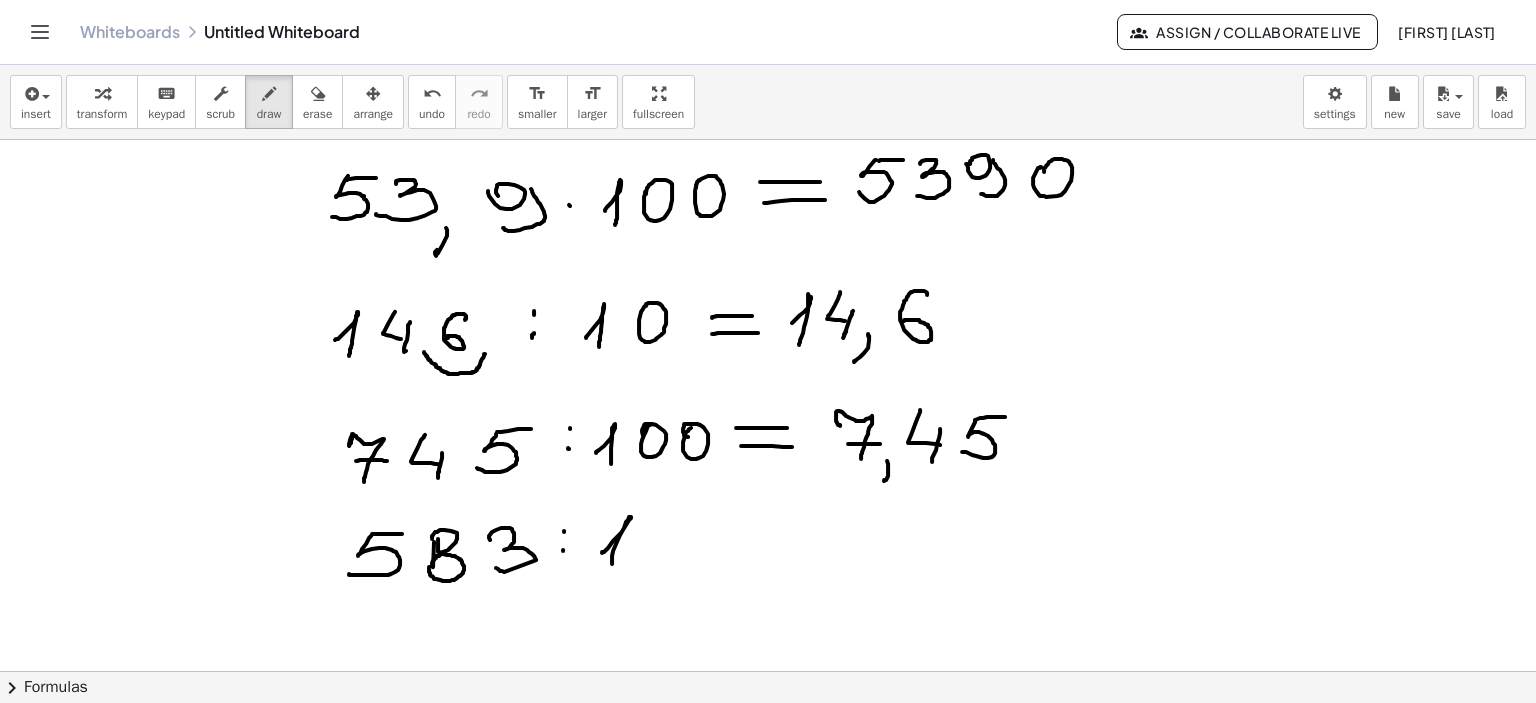 drag, startPoint x: 602, startPoint y: 552, endPoint x: 662, endPoint y: 526, distance: 65.39113 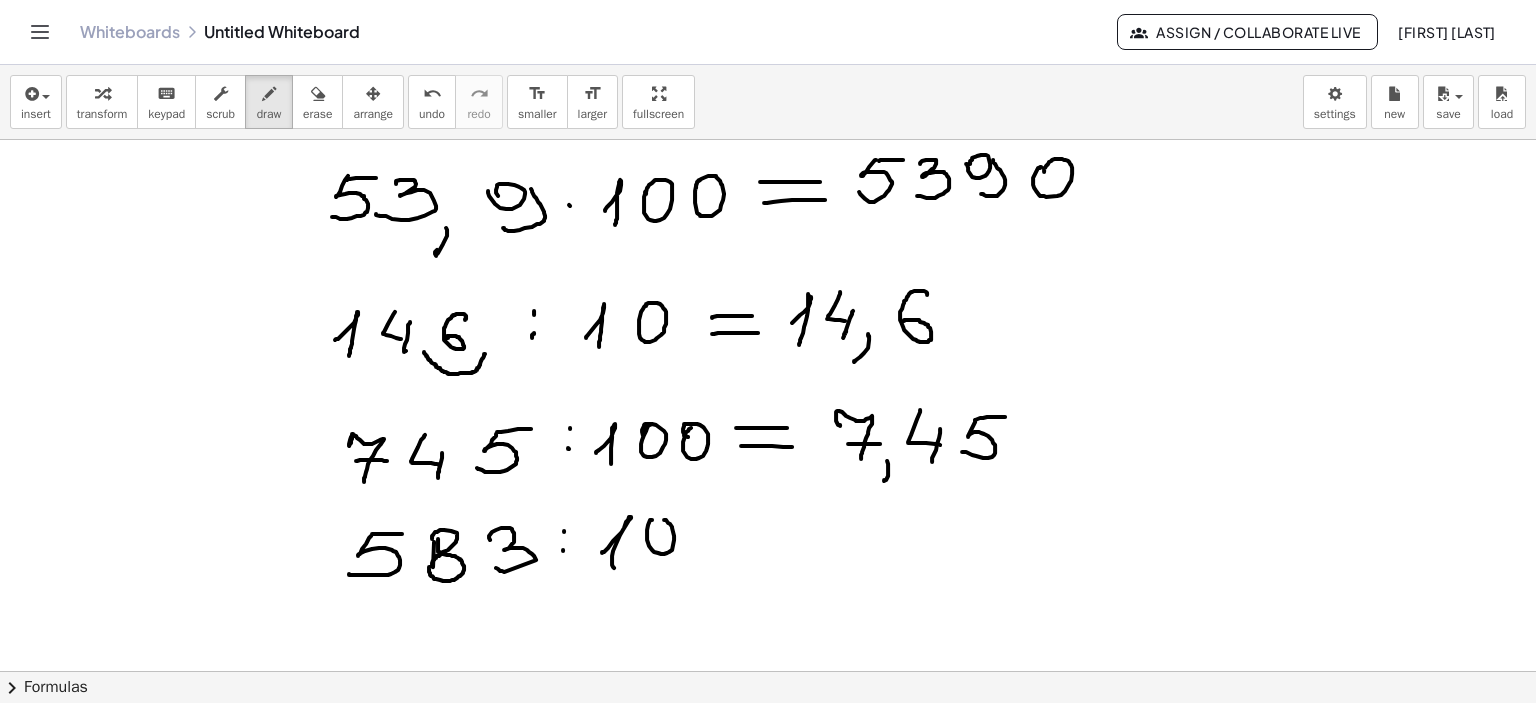 drag, startPoint x: 652, startPoint y: 519, endPoint x: 652, endPoint y: 531, distance: 12 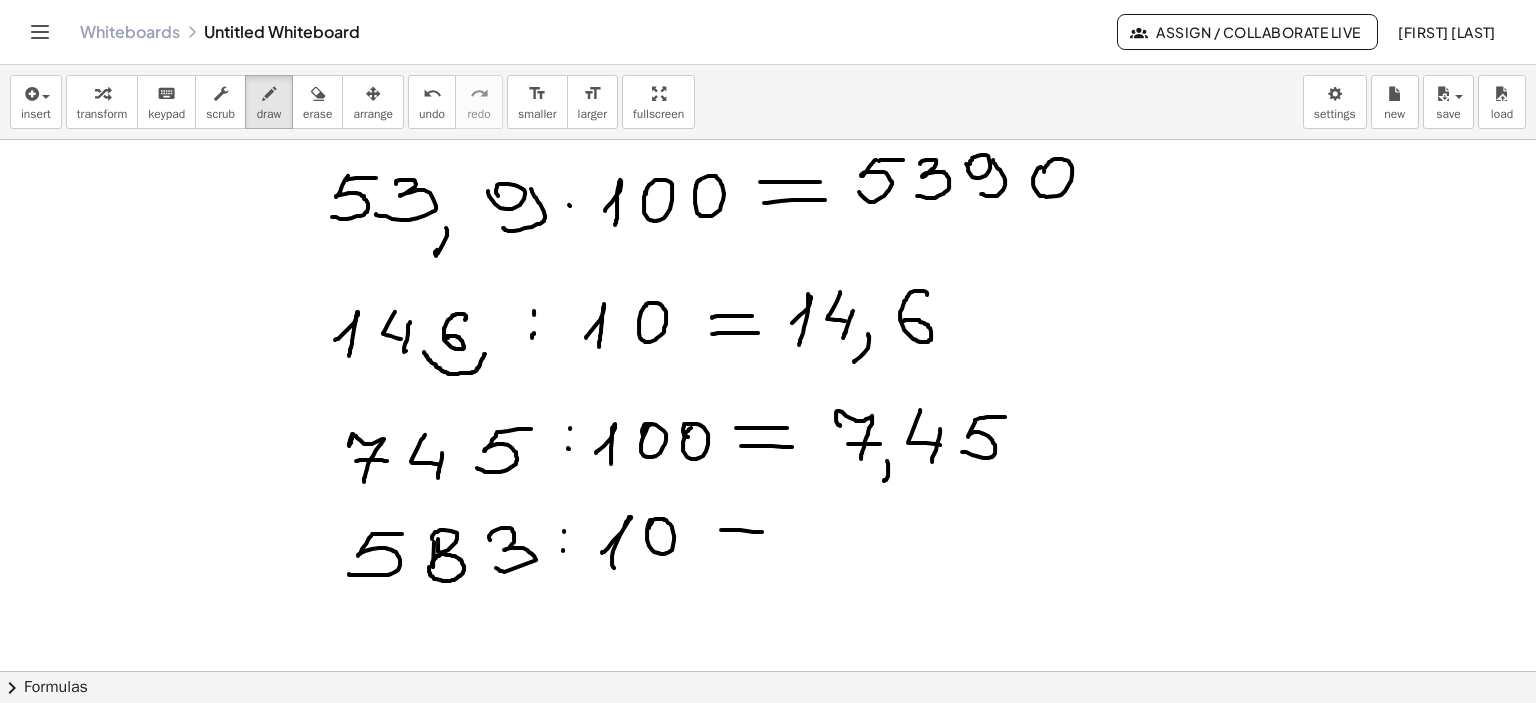 drag, startPoint x: 731, startPoint y: 529, endPoint x: 767, endPoint y: 531, distance: 36.05551 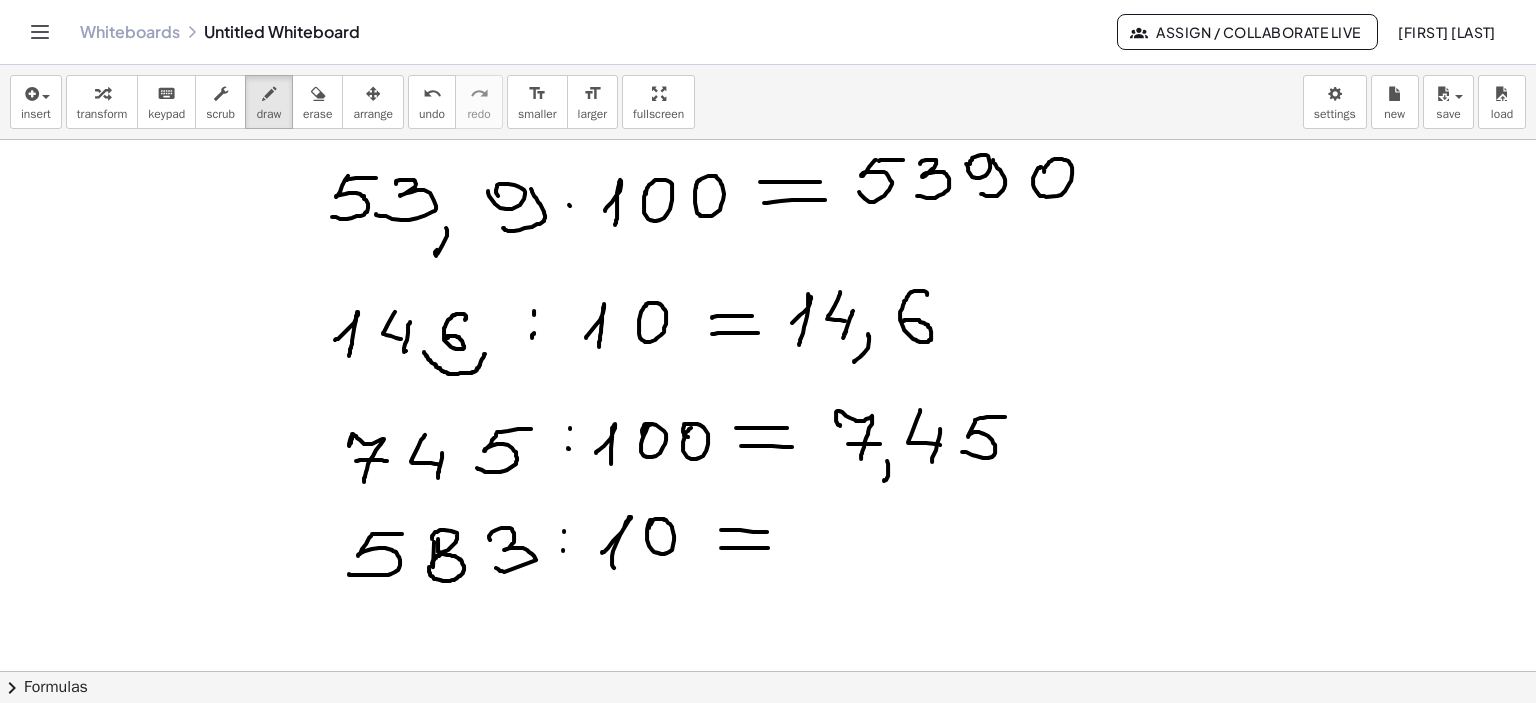 drag, startPoint x: 721, startPoint y: 547, endPoint x: 771, endPoint y: 547, distance: 50 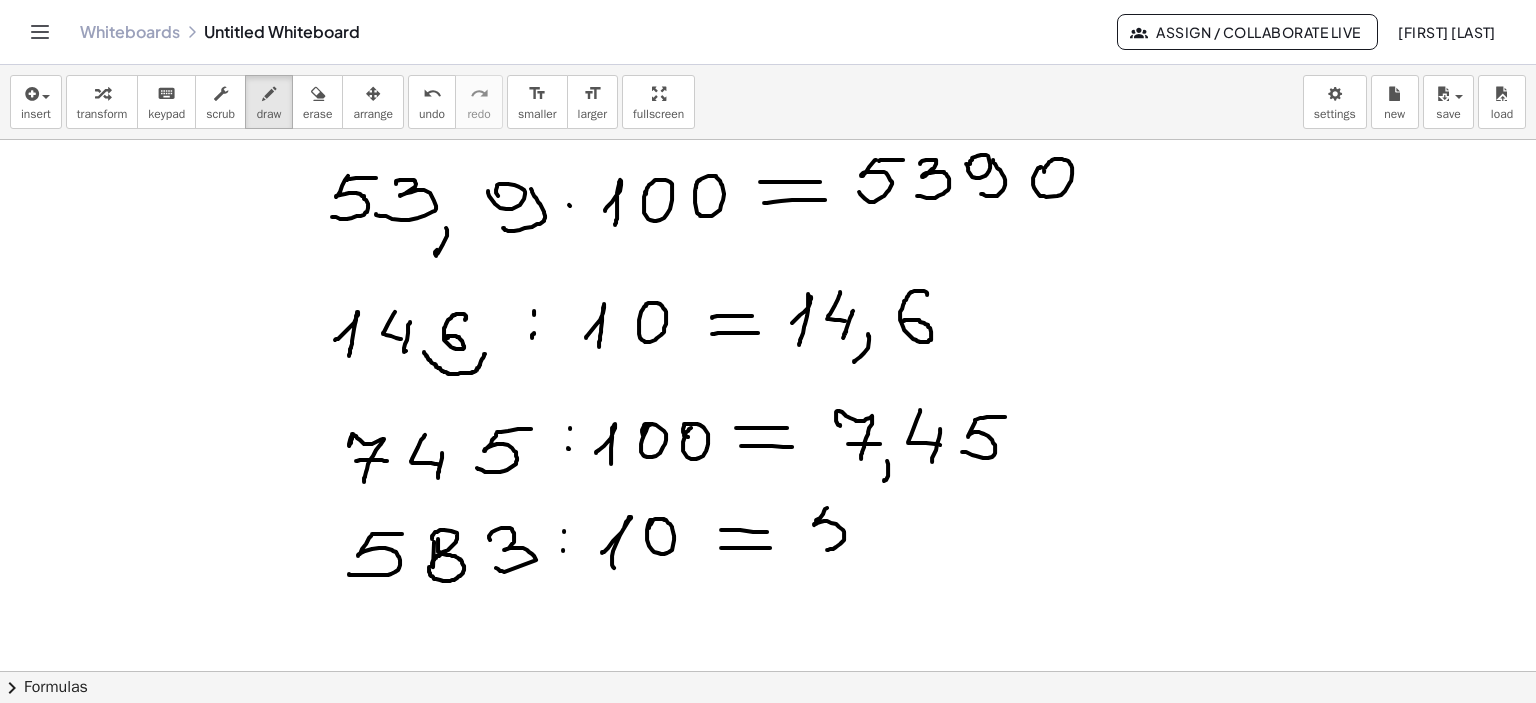 drag, startPoint x: 827, startPoint y: 507, endPoint x: 812, endPoint y: 543, distance: 39 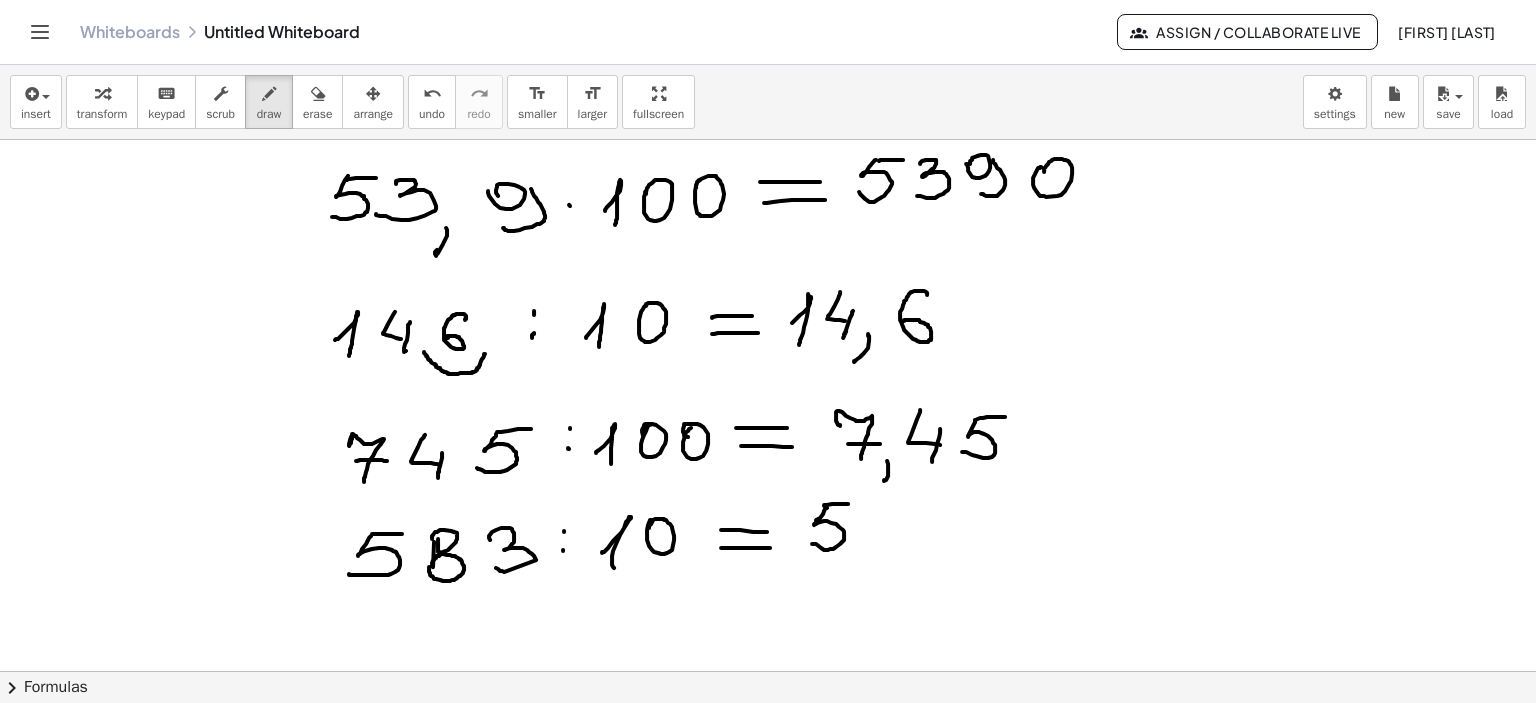 drag, startPoint x: 824, startPoint y: 505, endPoint x: 850, endPoint y: 503, distance: 26.076809 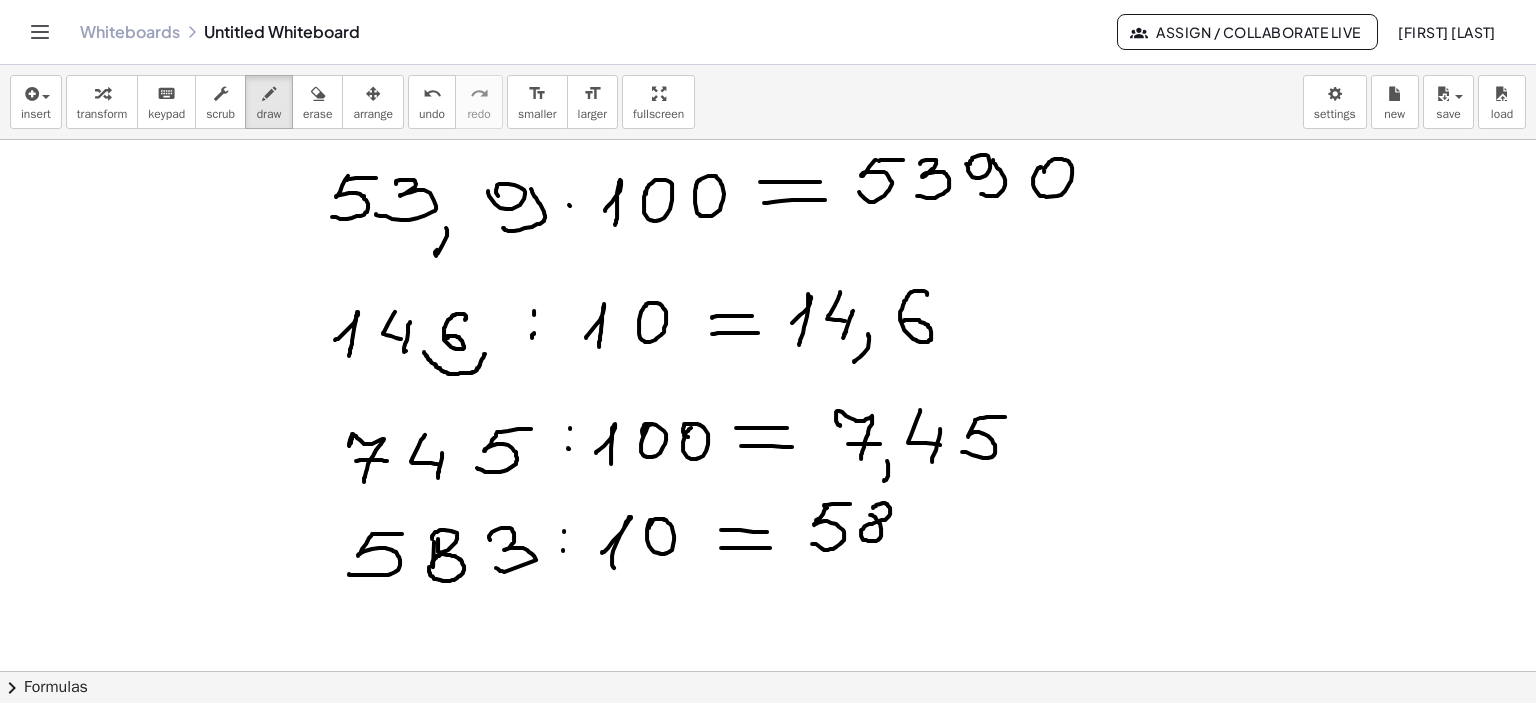 click at bounding box center (768, -160) 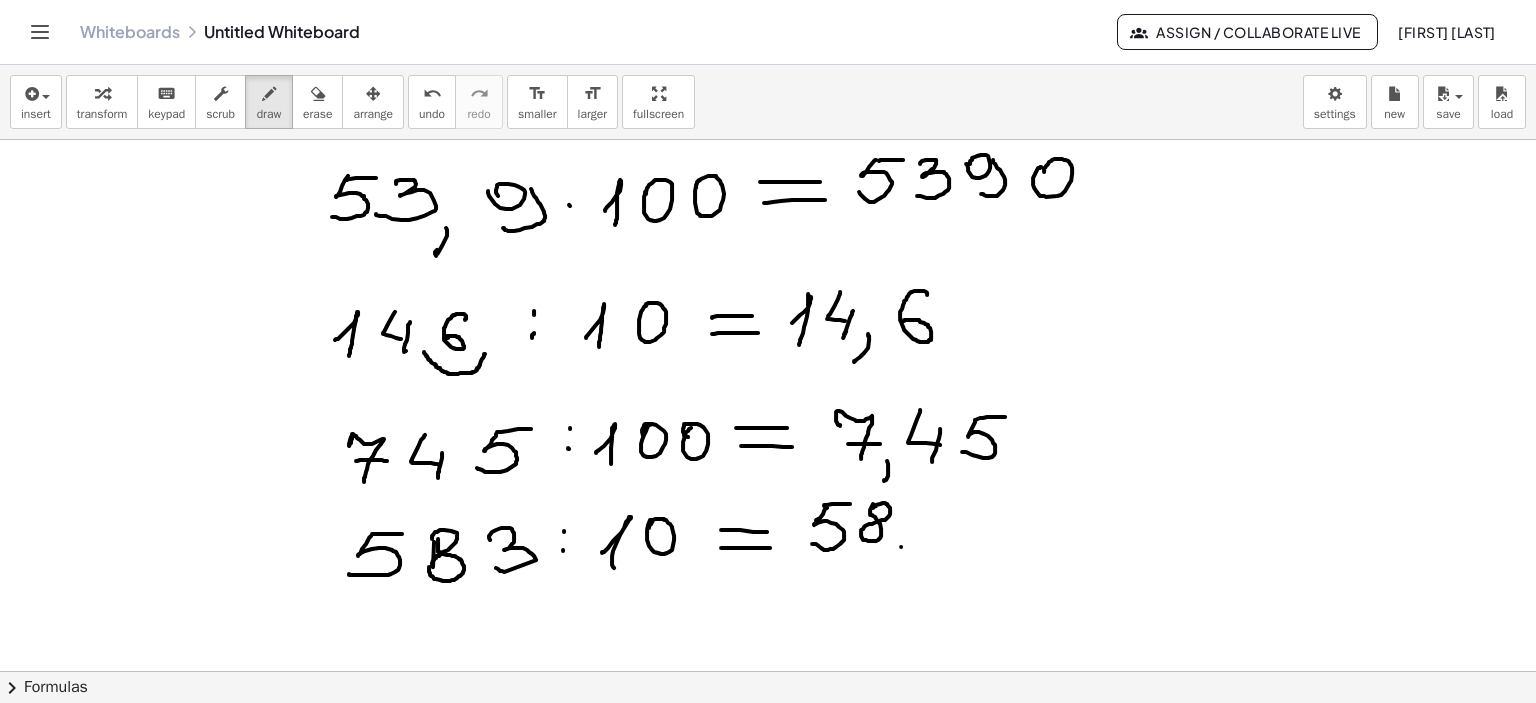 drag, startPoint x: 901, startPoint y: 546, endPoint x: 894, endPoint y: 567, distance: 22.135944 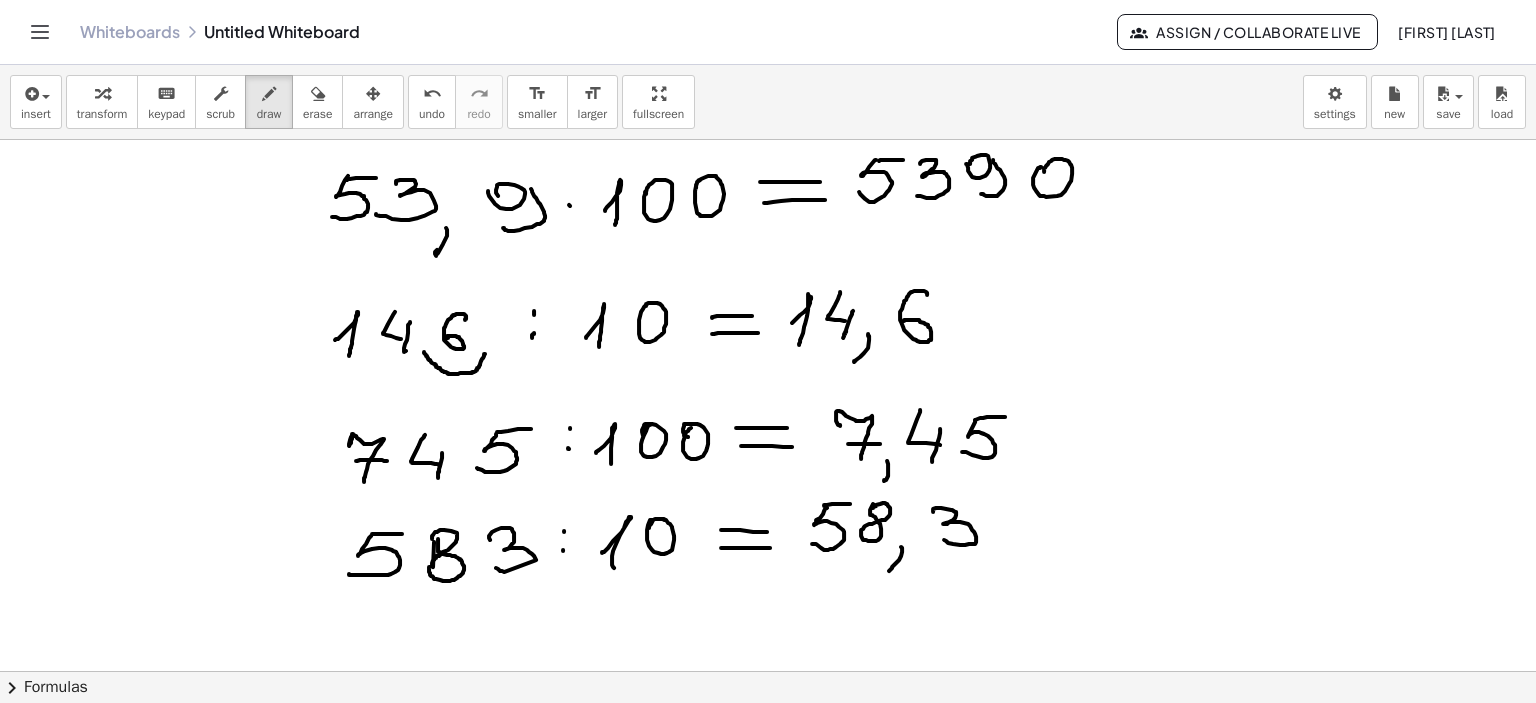 drag, startPoint x: 933, startPoint y: 511, endPoint x: 944, endPoint y: 539, distance: 30.083218 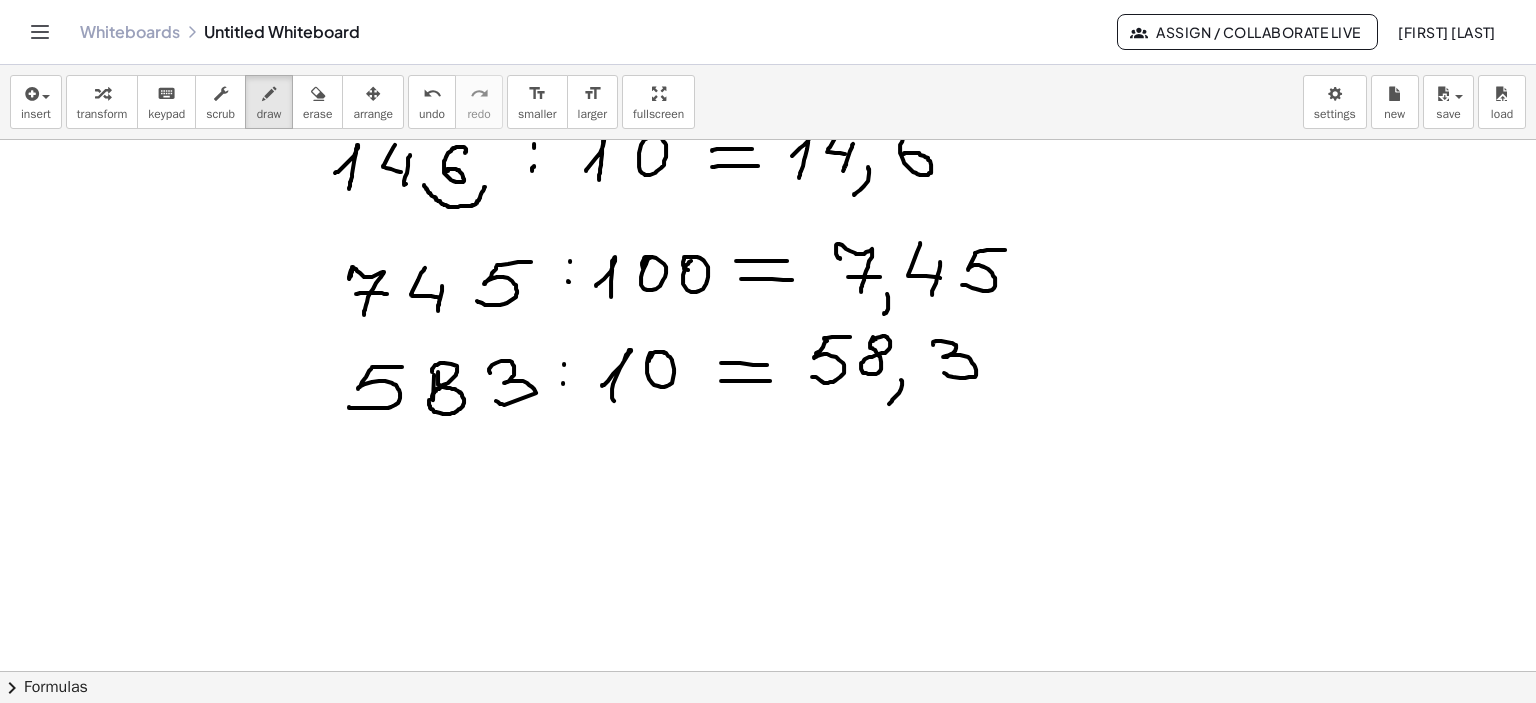 scroll, scrollTop: 1564, scrollLeft: 0, axis: vertical 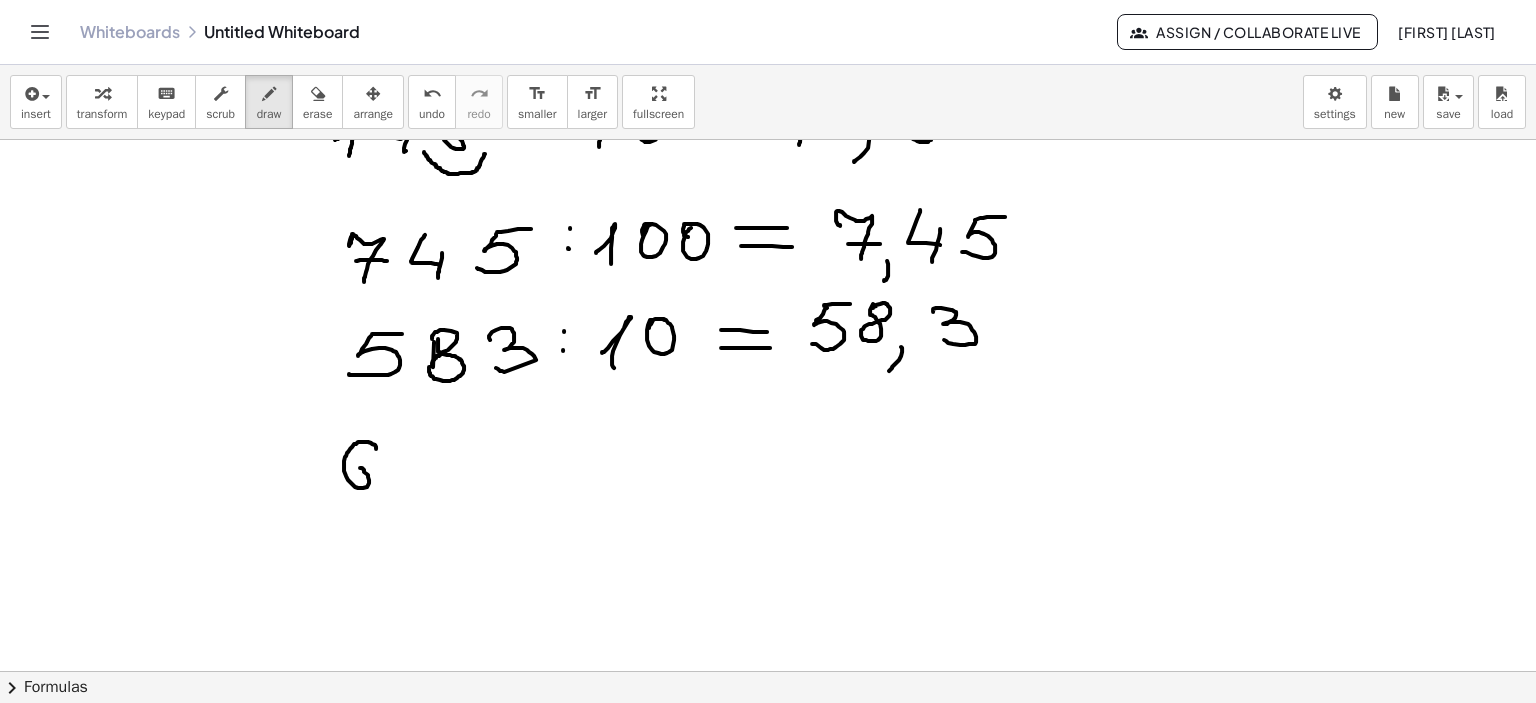 drag, startPoint x: 371, startPoint y: 442, endPoint x: 348, endPoint y: 470, distance: 36.23534 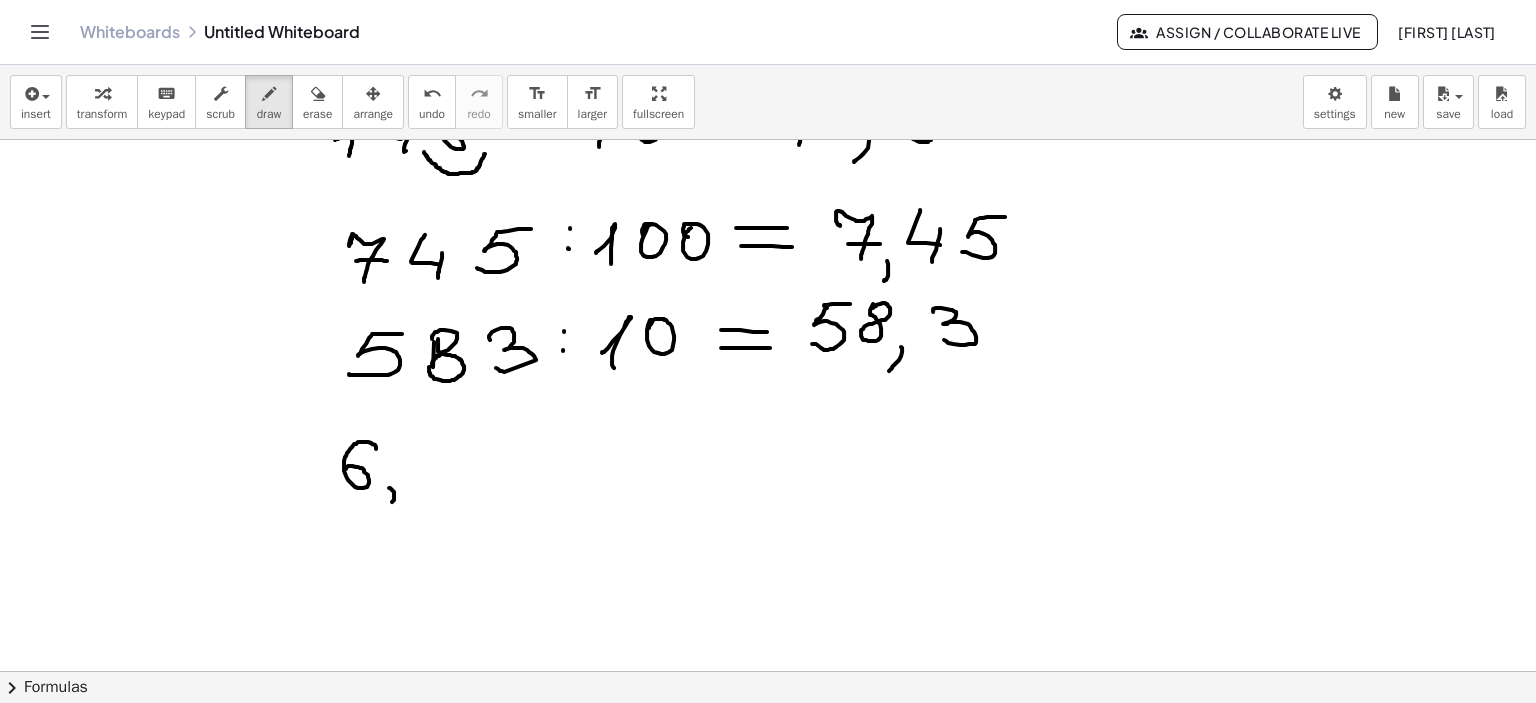 drag, startPoint x: 389, startPoint y: 487, endPoint x: 395, endPoint y: 502, distance: 16.155495 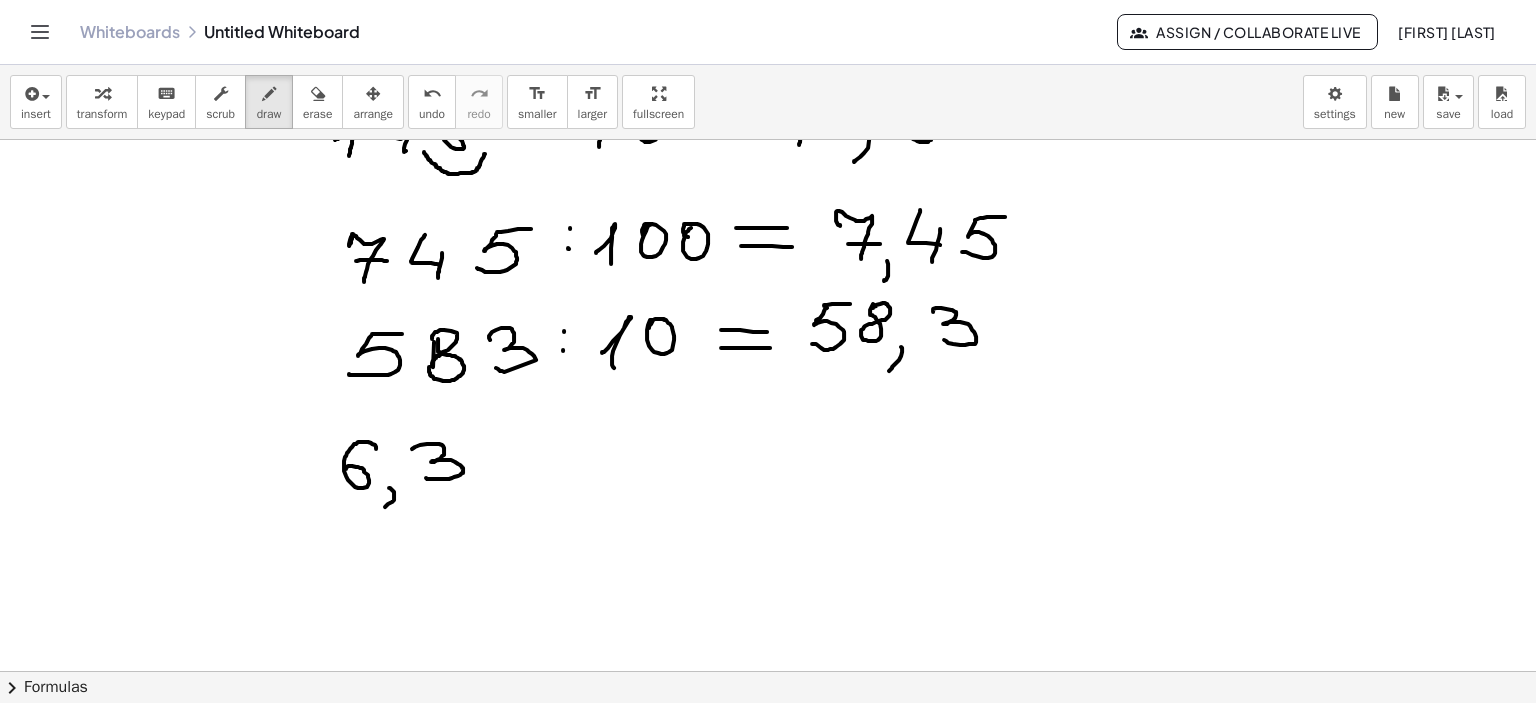 drag, startPoint x: 412, startPoint y: 448, endPoint x: 431, endPoint y: 477, distance: 34.669872 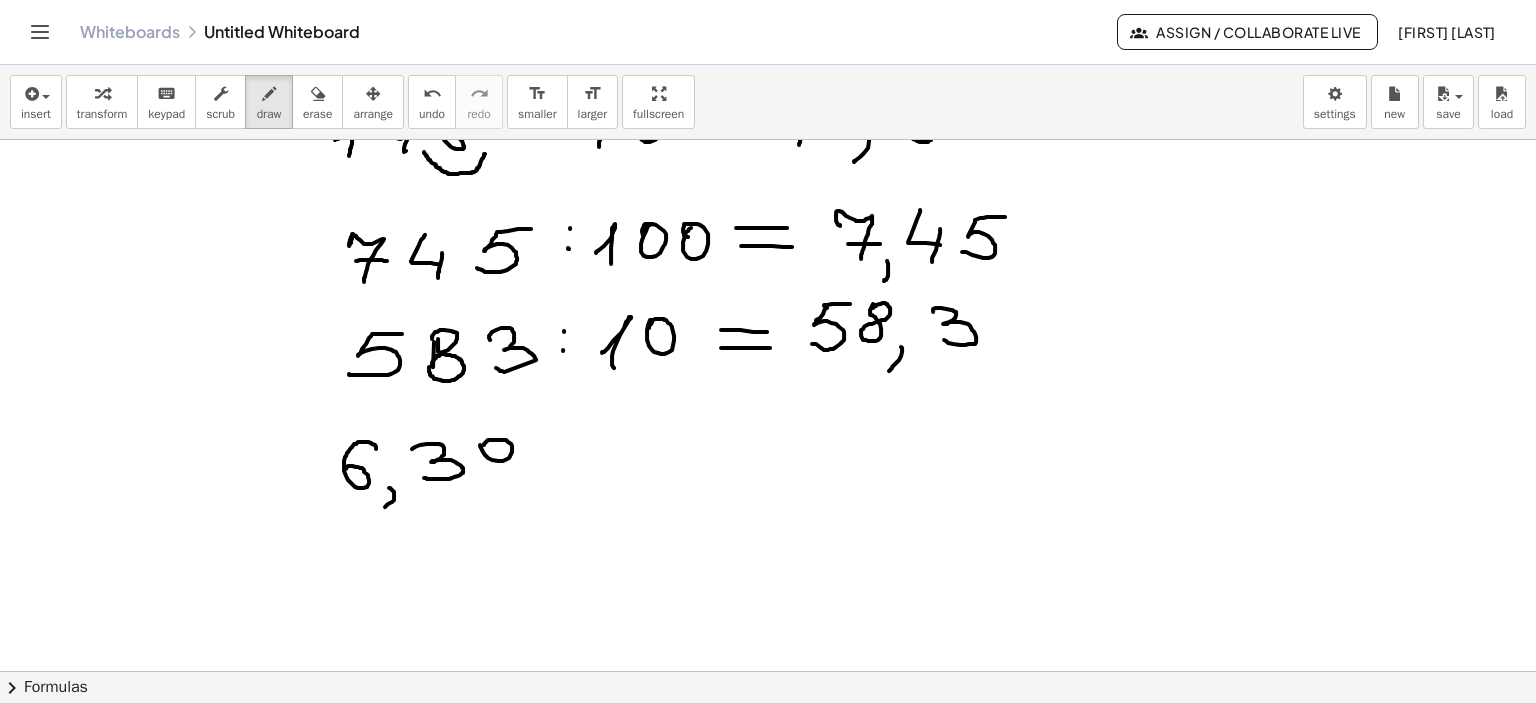 click at bounding box center [768, -360] 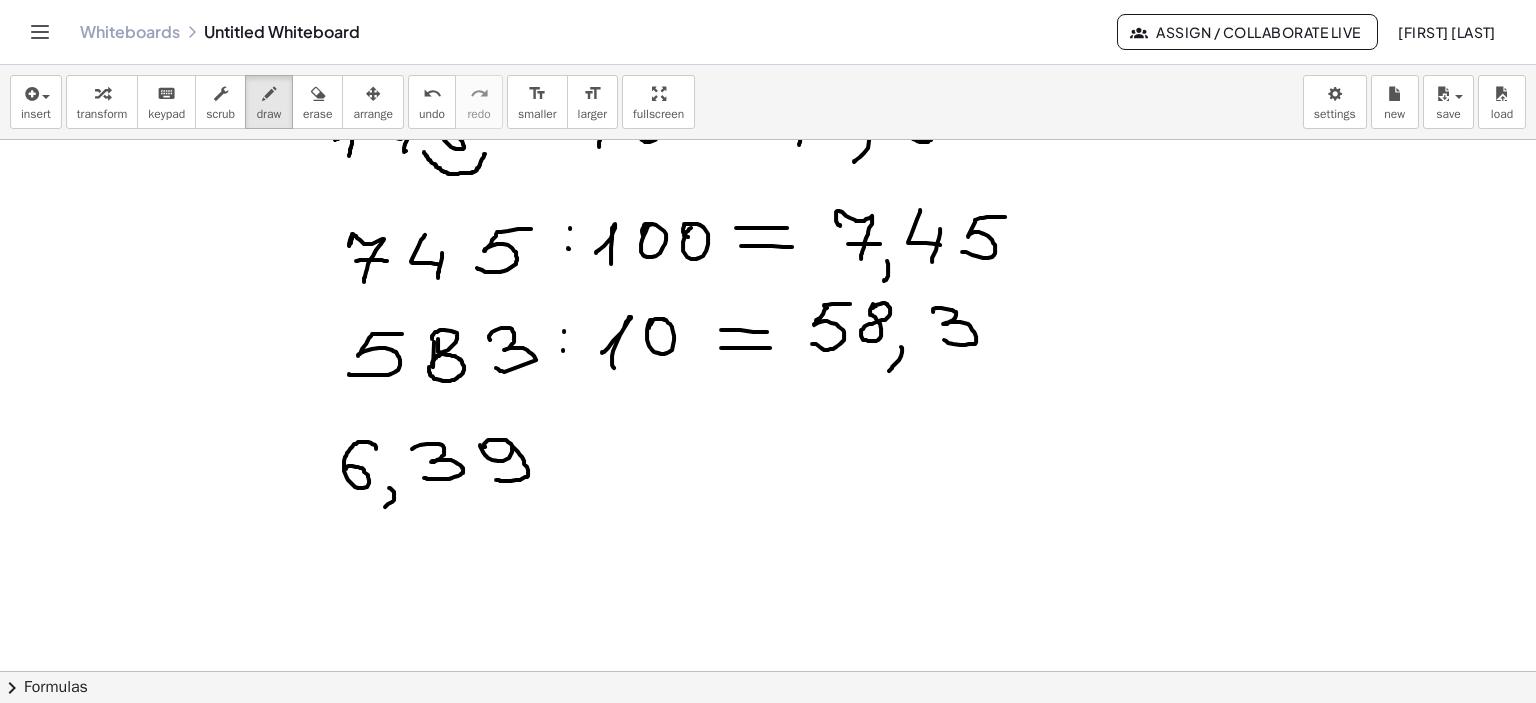drag, startPoint x: 513, startPoint y: 446, endPoint x: 496, endPoint y: 479, distance: 37.12142 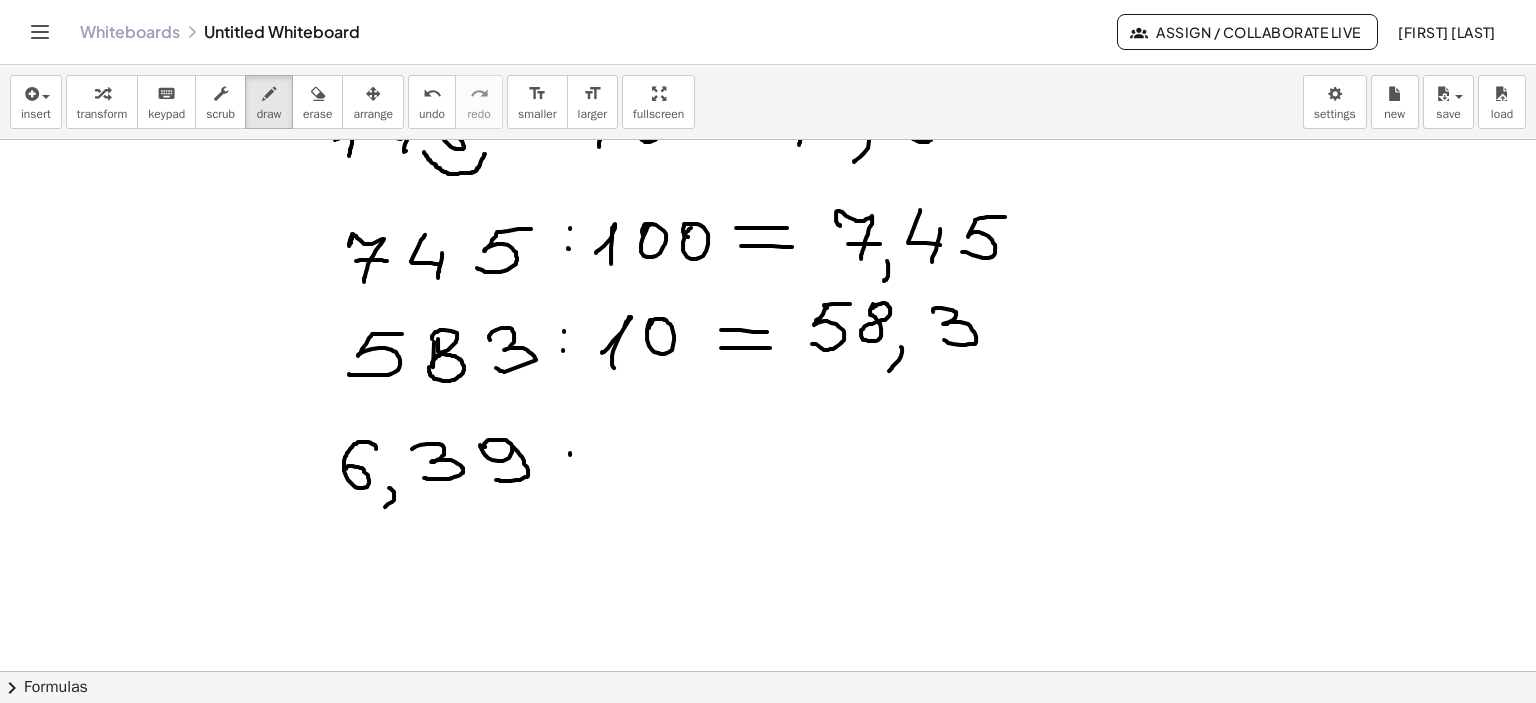 click at bounding box center (768, -360) 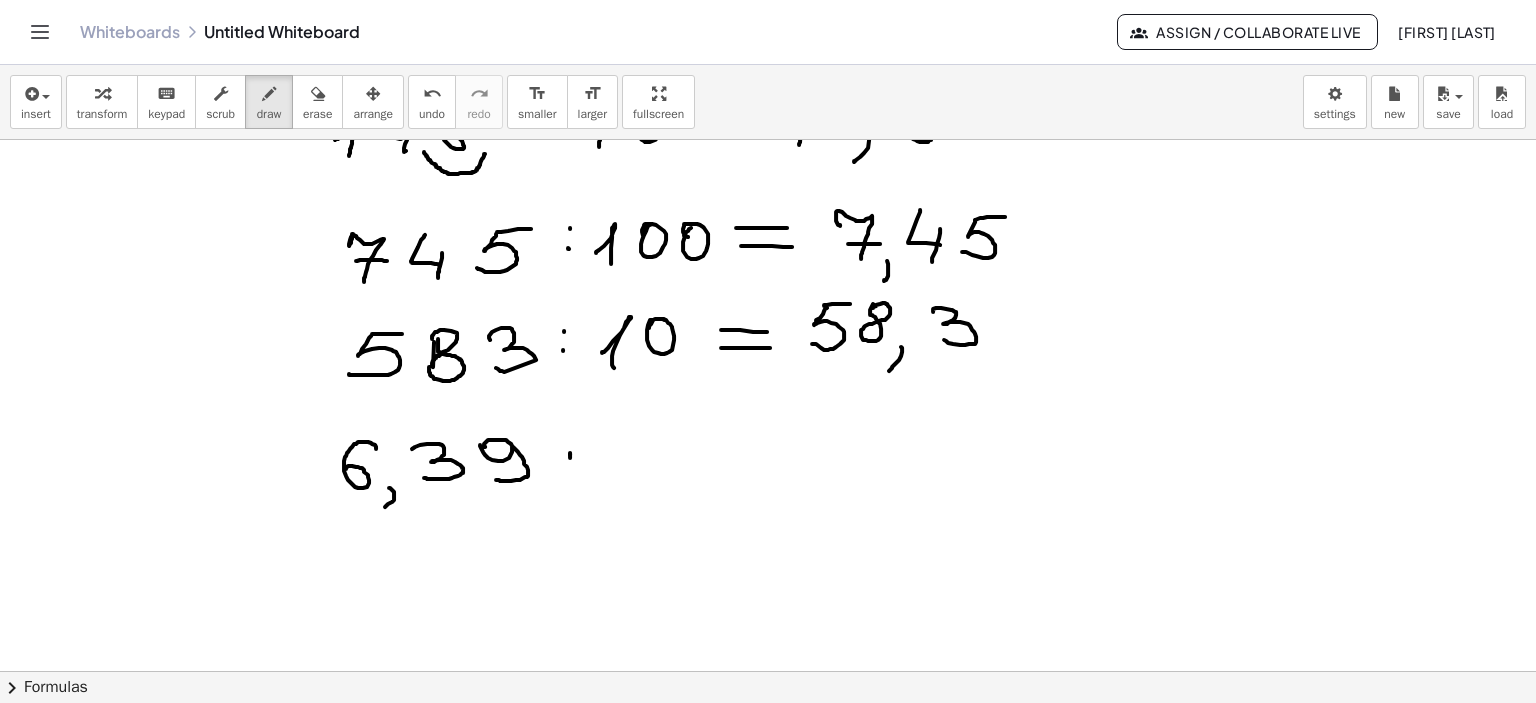 click at bounding box center (768, -360) 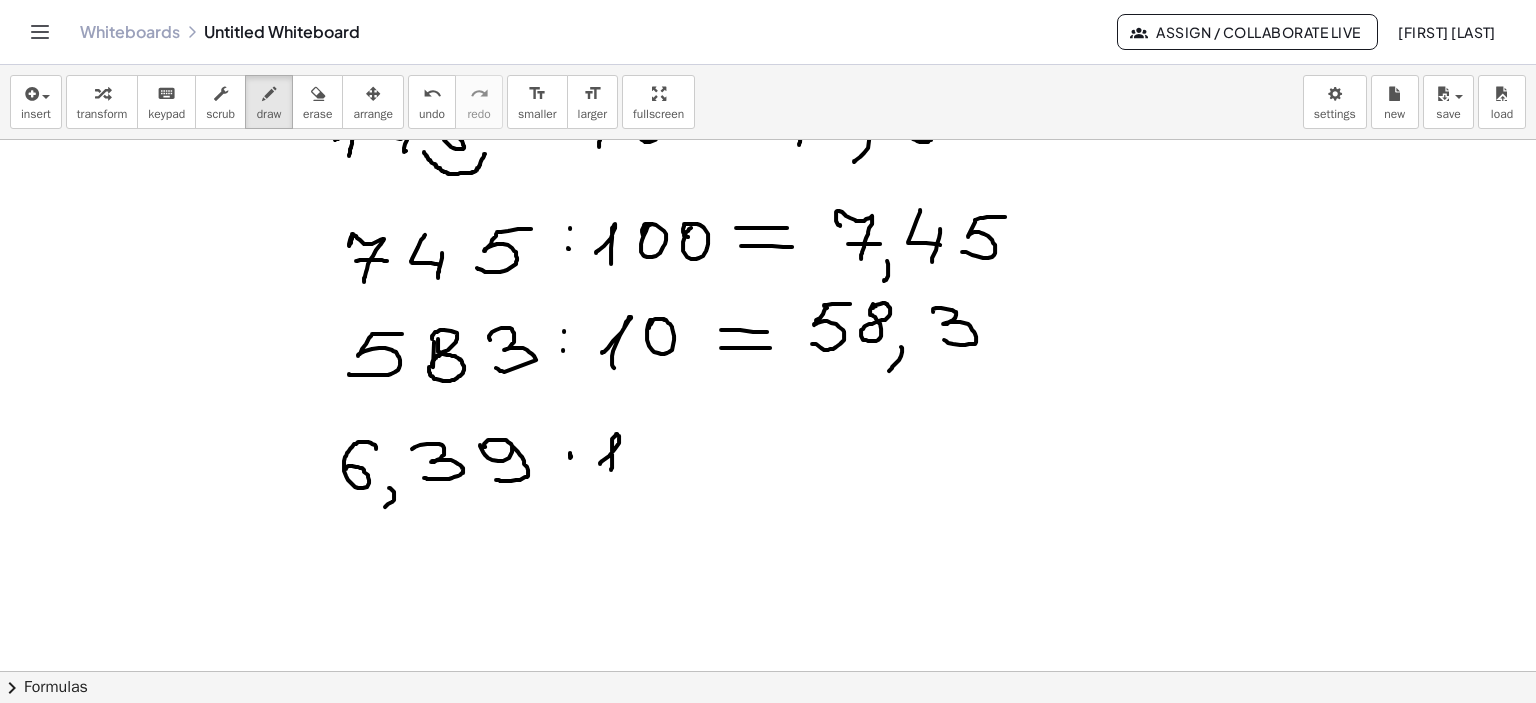 drag, startPoint x: 600, startPoint y: 463, endPoint x: 640, endPoint y: 452, distance: 41.484936 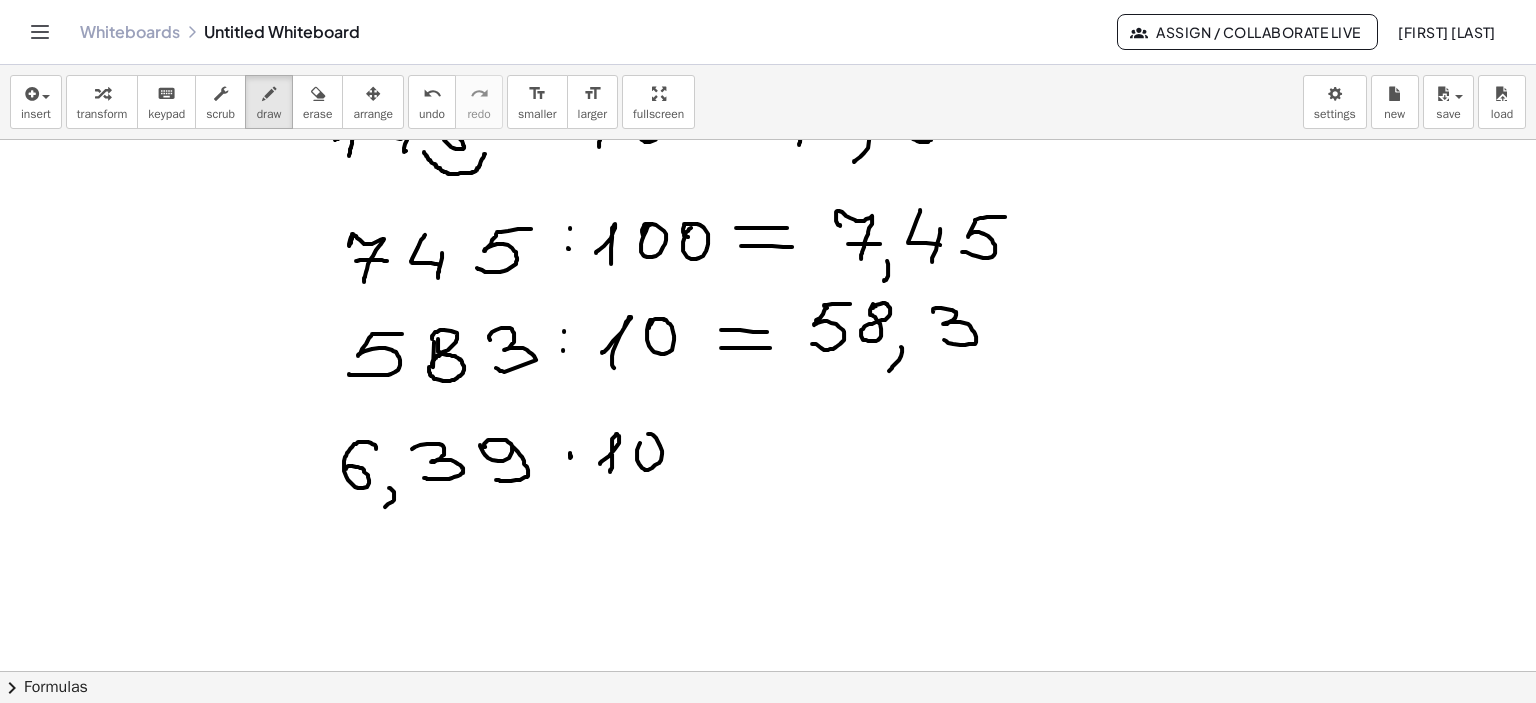 drag, startPoint x: 640, startPoint y: 442, endPoint x: 701, endPoint y: 439, distance: 61.073727 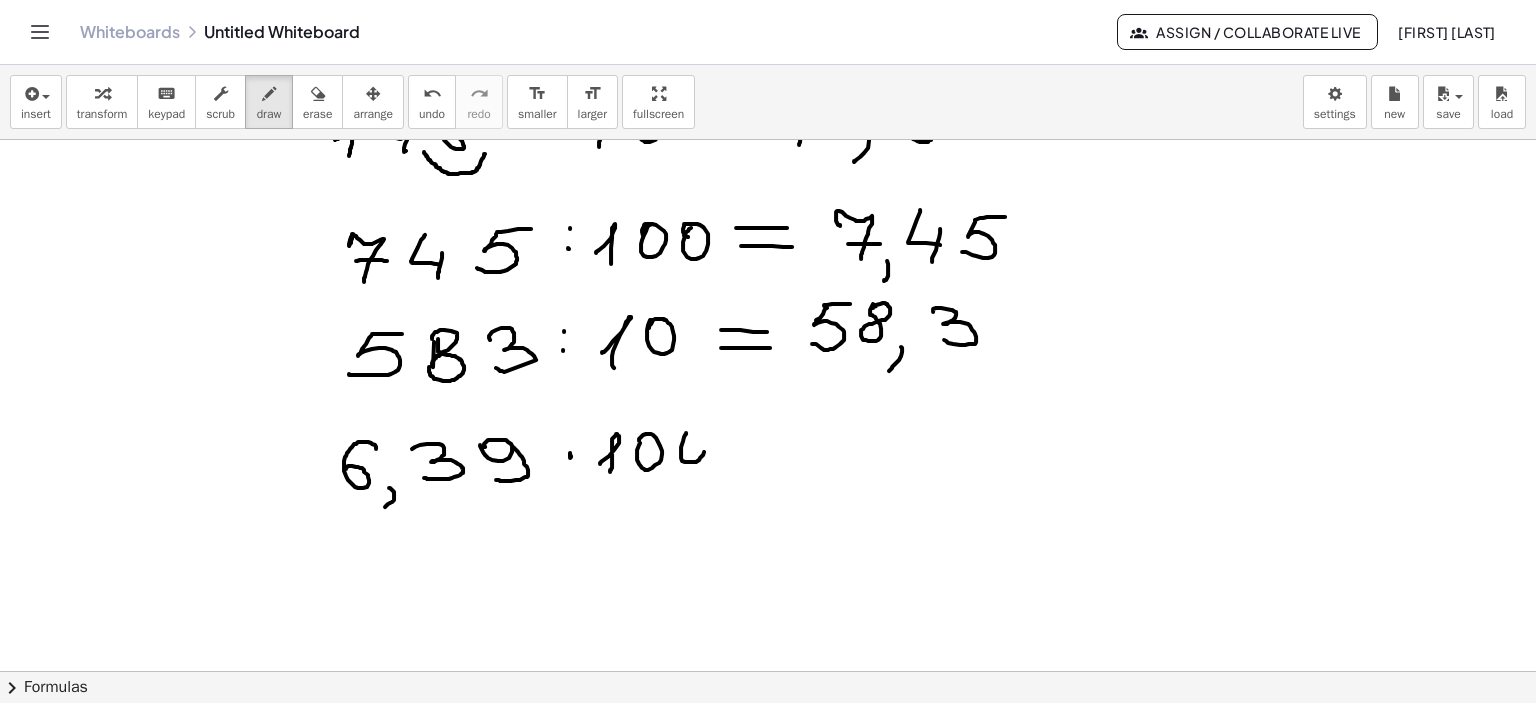 click at bounding box center (768, -360) 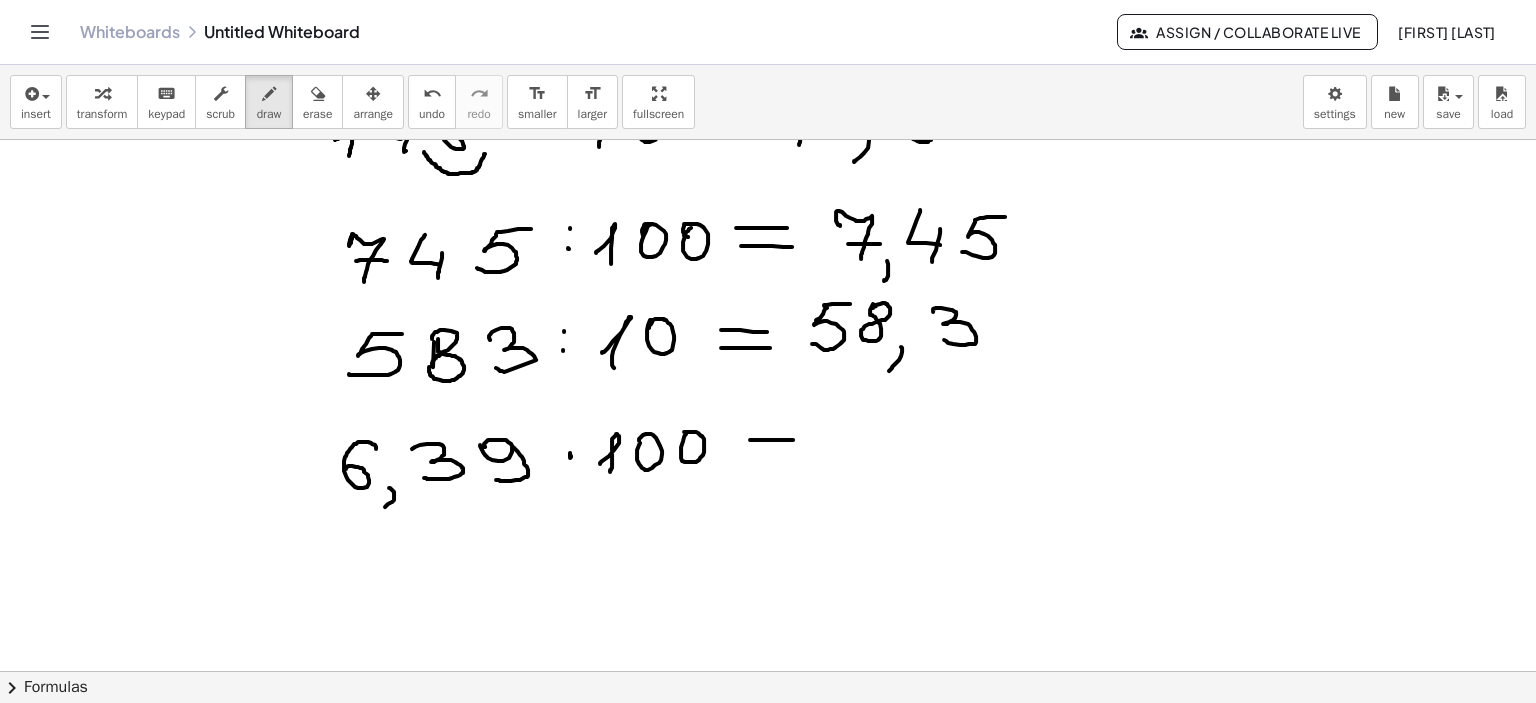 drag, startPoint x: 750, startPoint y: 439, endPoint x: 801, endPoint y: 439, distance: 51 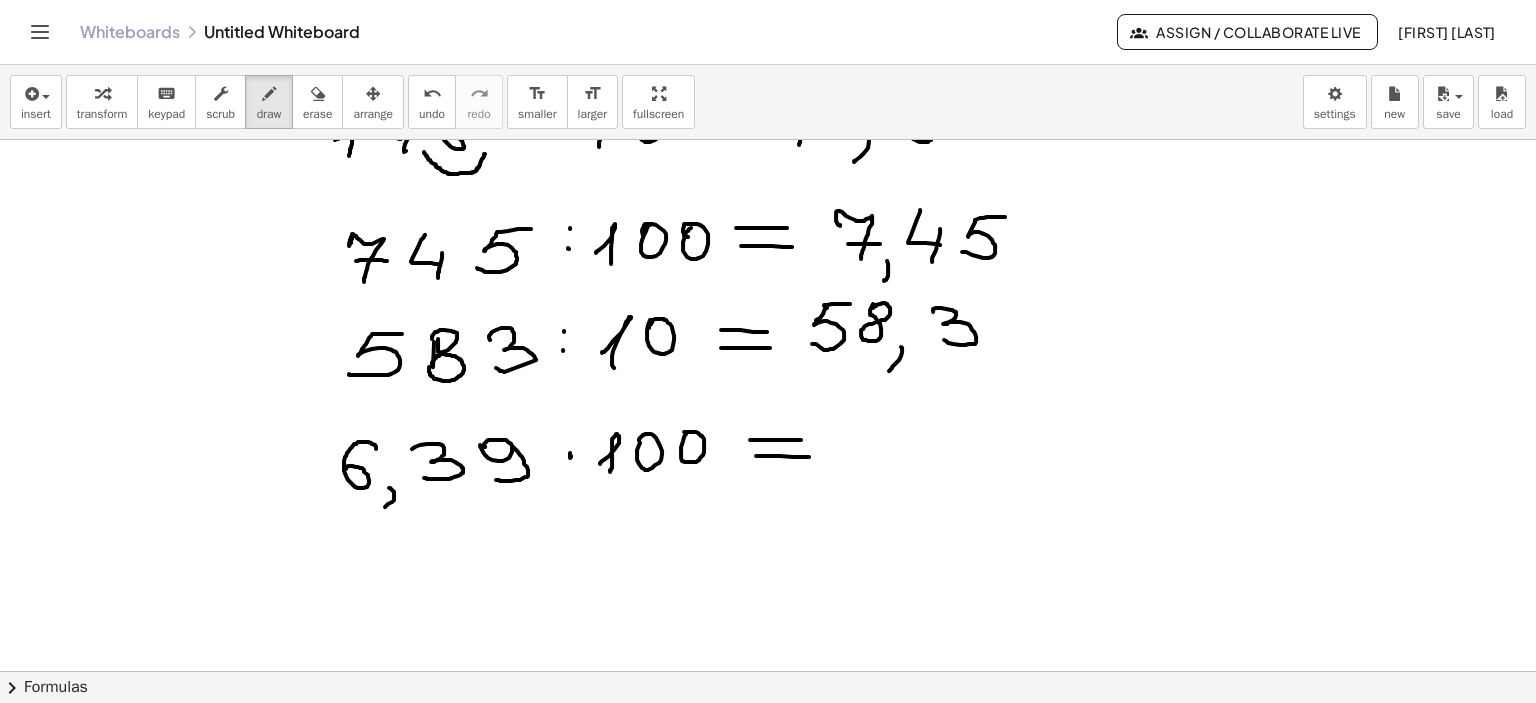 drag, startPoint x: 756, startPoint y: 455, endPoint x: 809, endPoint y: 456, distance: 53.009434 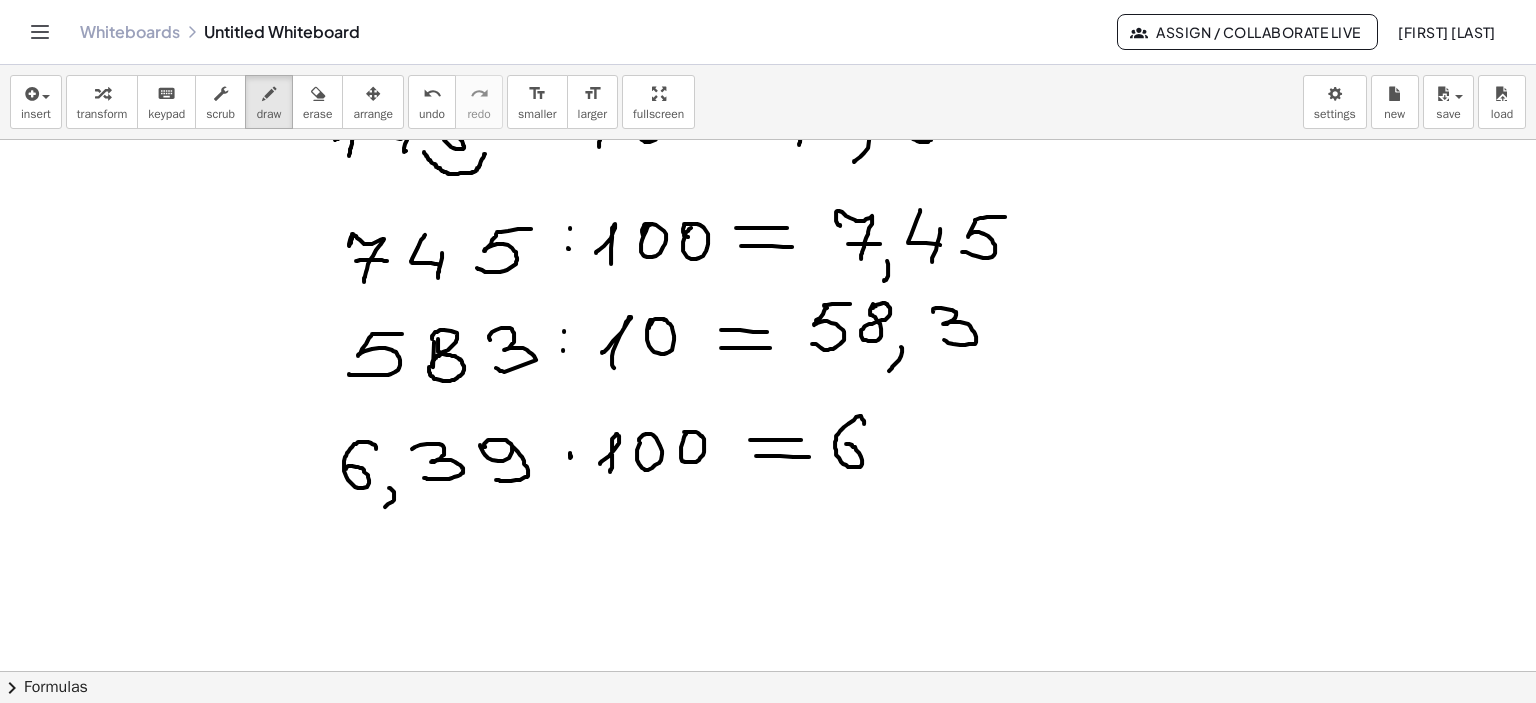 drag, startPoint x: 864, startPoint y: 423, endPoint x: 864, endPoint y: 447, distance: 24 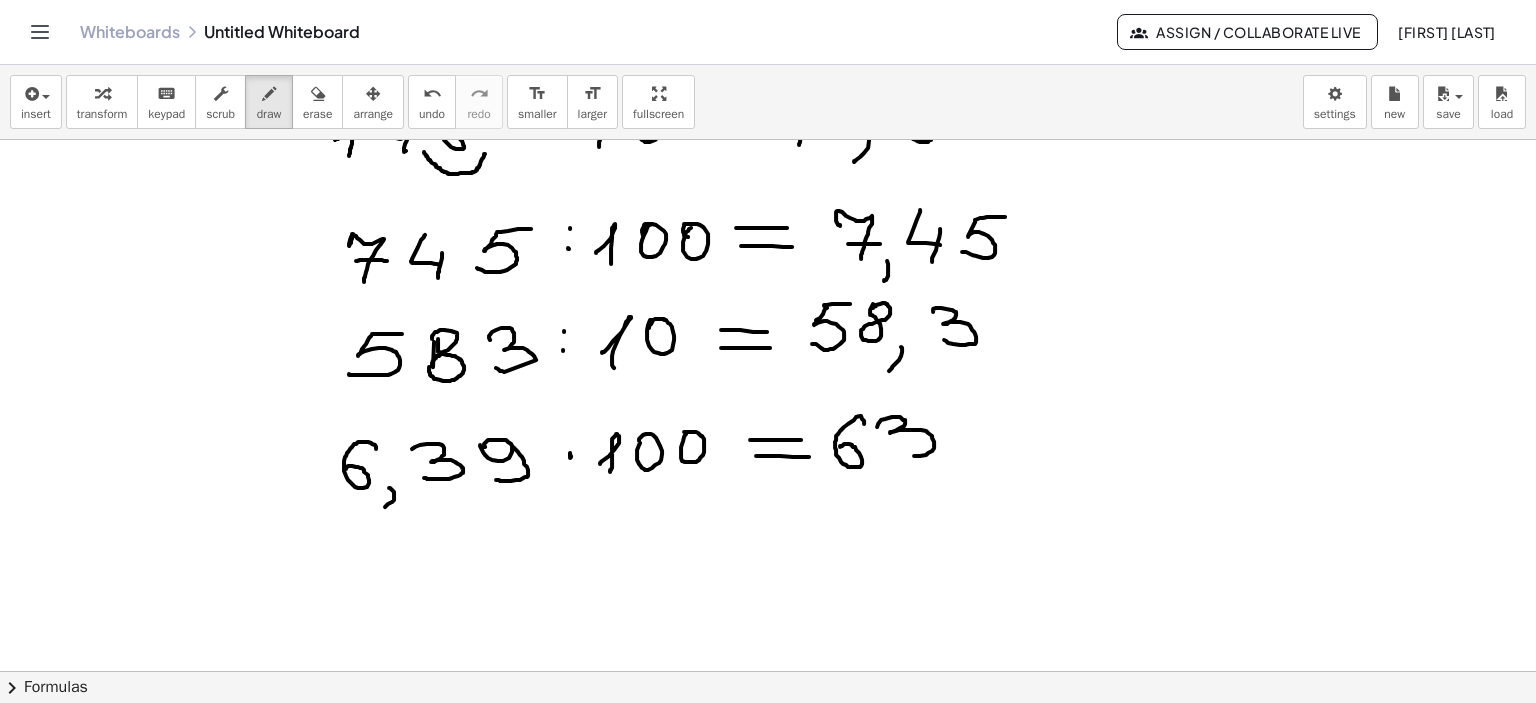 drag, startPoint x: 877, startPoint y: 426, endPoint x: 886, endPoint y: 449, distance: 24.698177 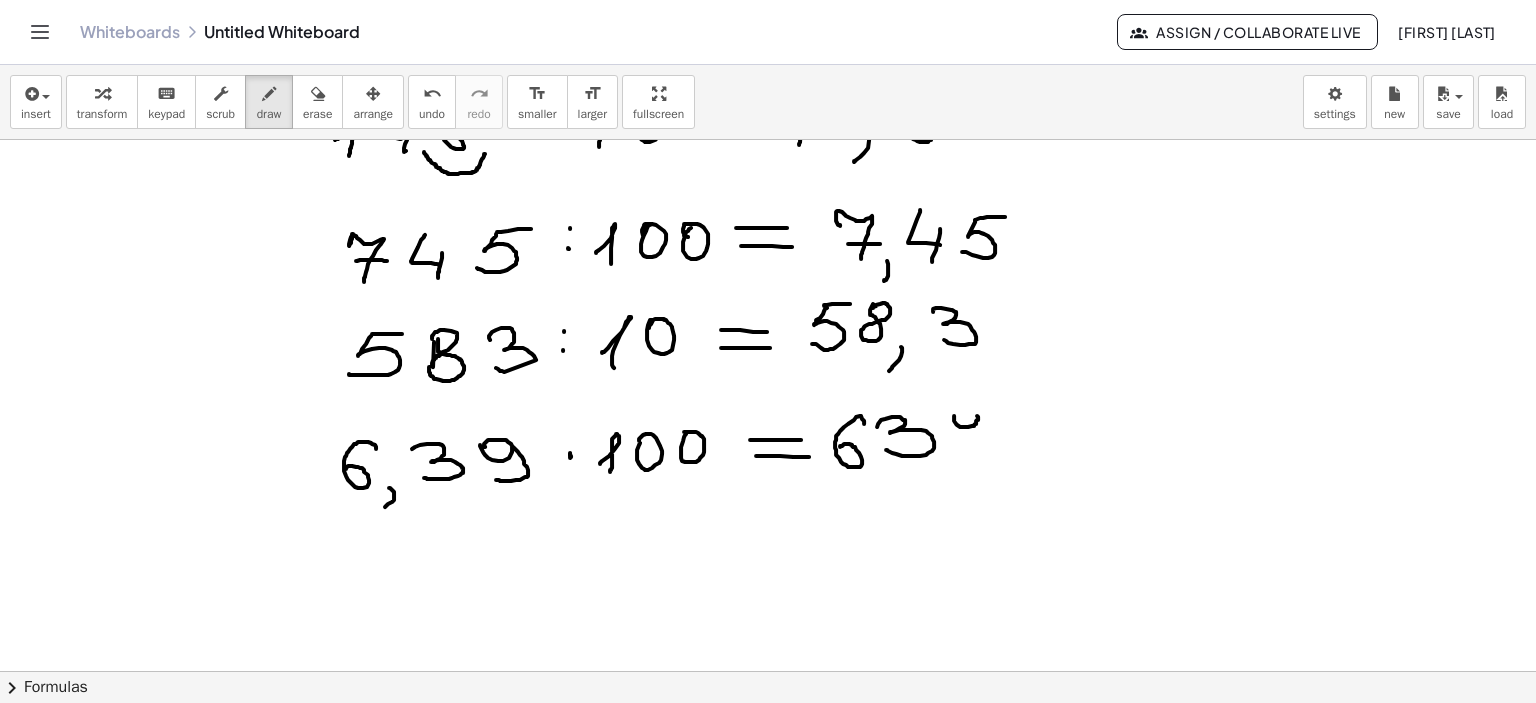 click at bounding box center (768, -360) 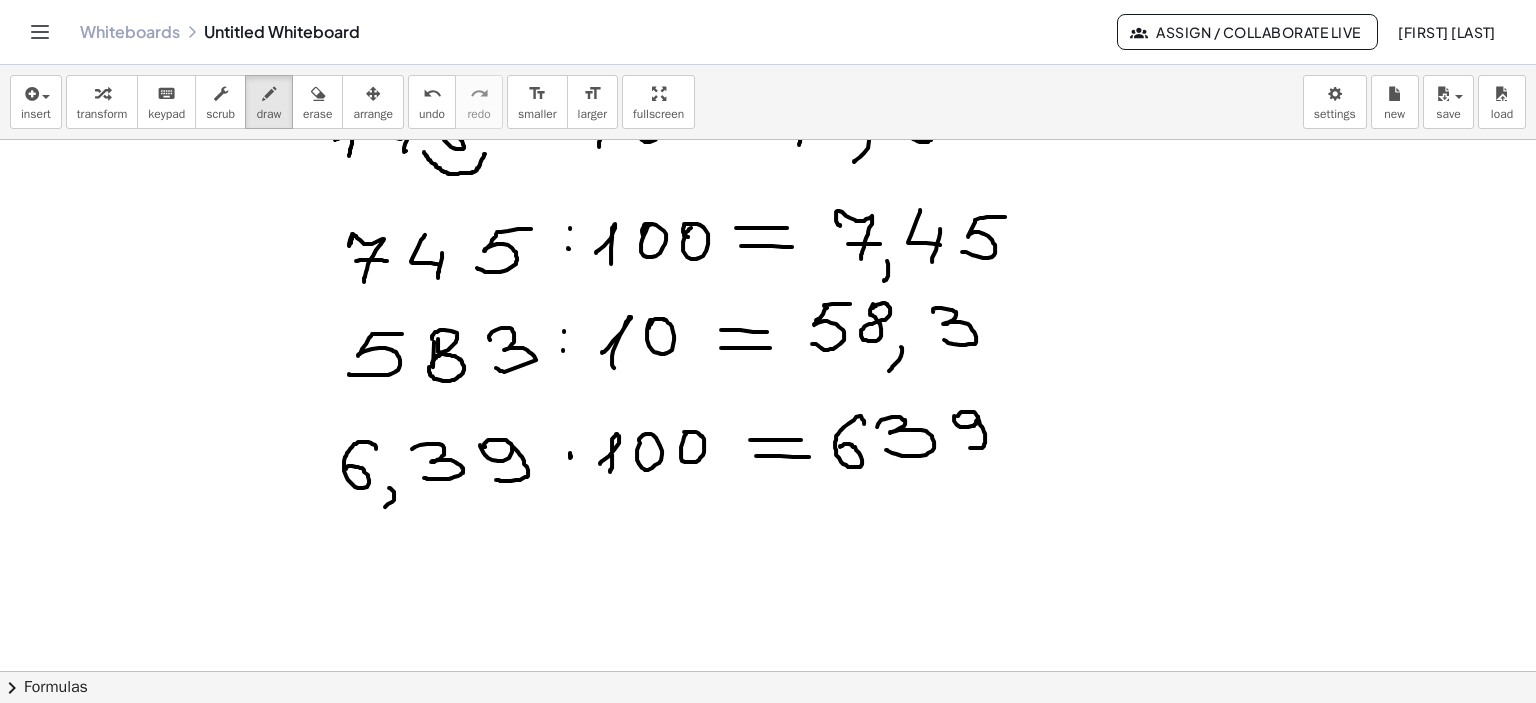 drag, startPoint x: 978, startPoint y: 416, endPoint x: 959, endPoint y: 447, distance: 36.359318 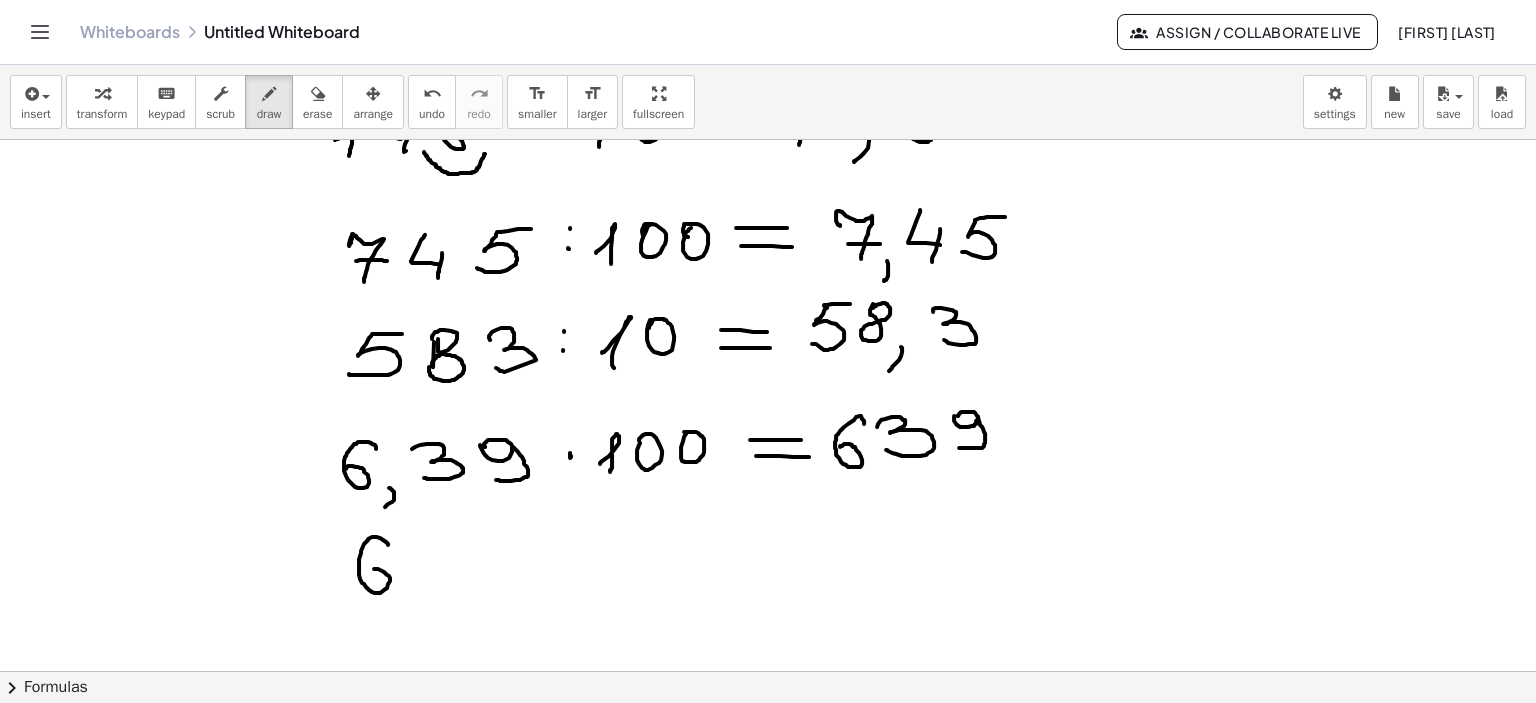 drag, startPoint x: 388, startPoint y: 544, endPoint x: 432, endPoint y: 560, distance: 46.818798 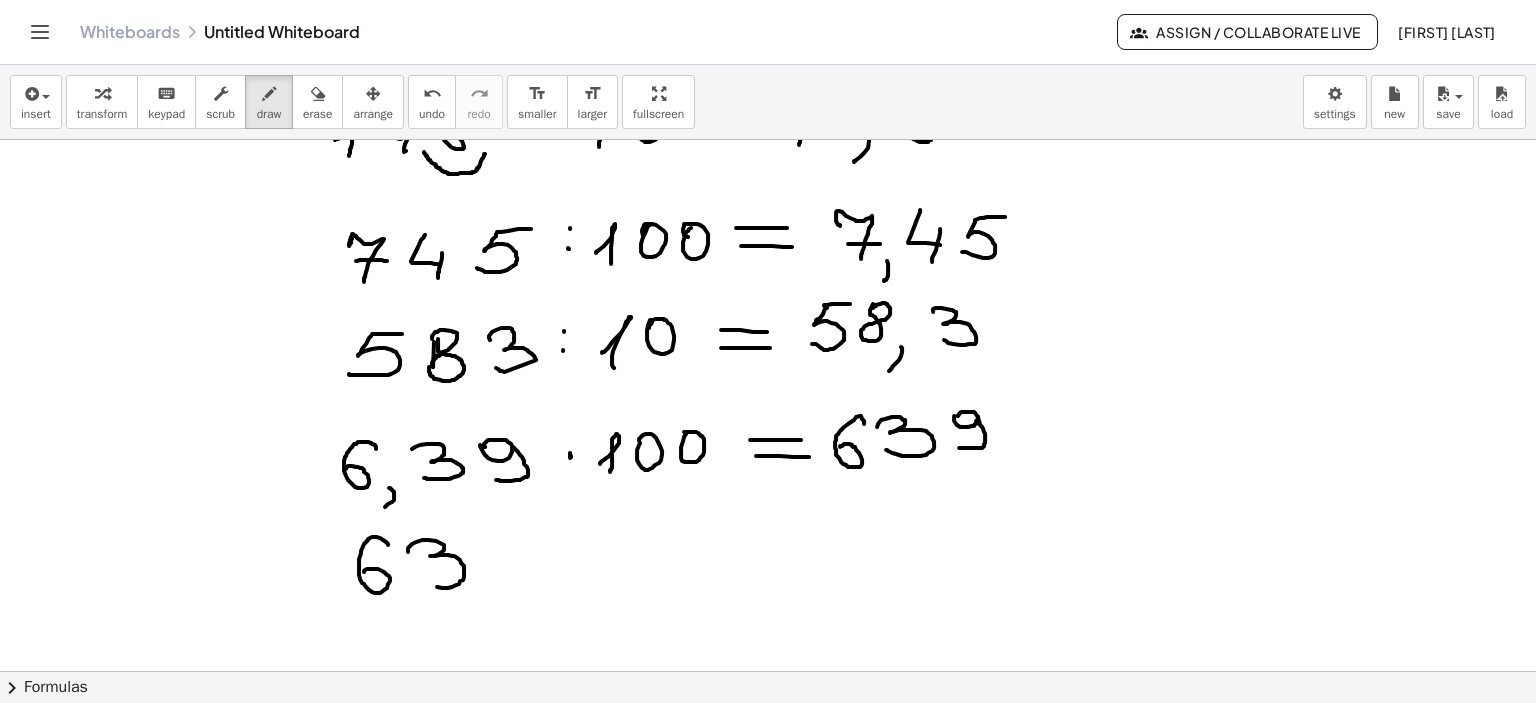 drag, startPoint x: 408, startPoint y: 551, endPoint x: 423, endPoint y: 581, distance: 33.54102 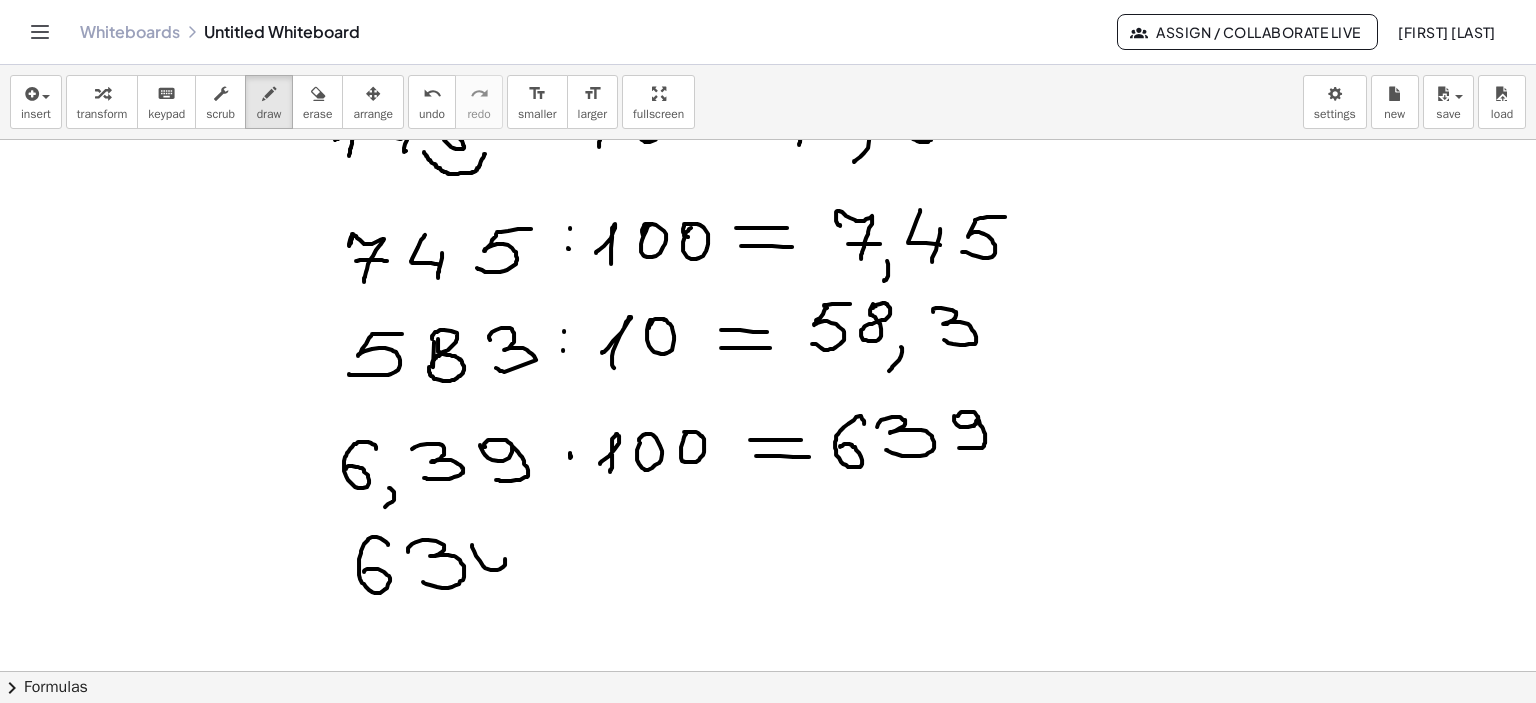 drag, startPoint x: 472, startPoint y: 544, endPoint x: 480, endPoint y: 552, distance: 11.313708 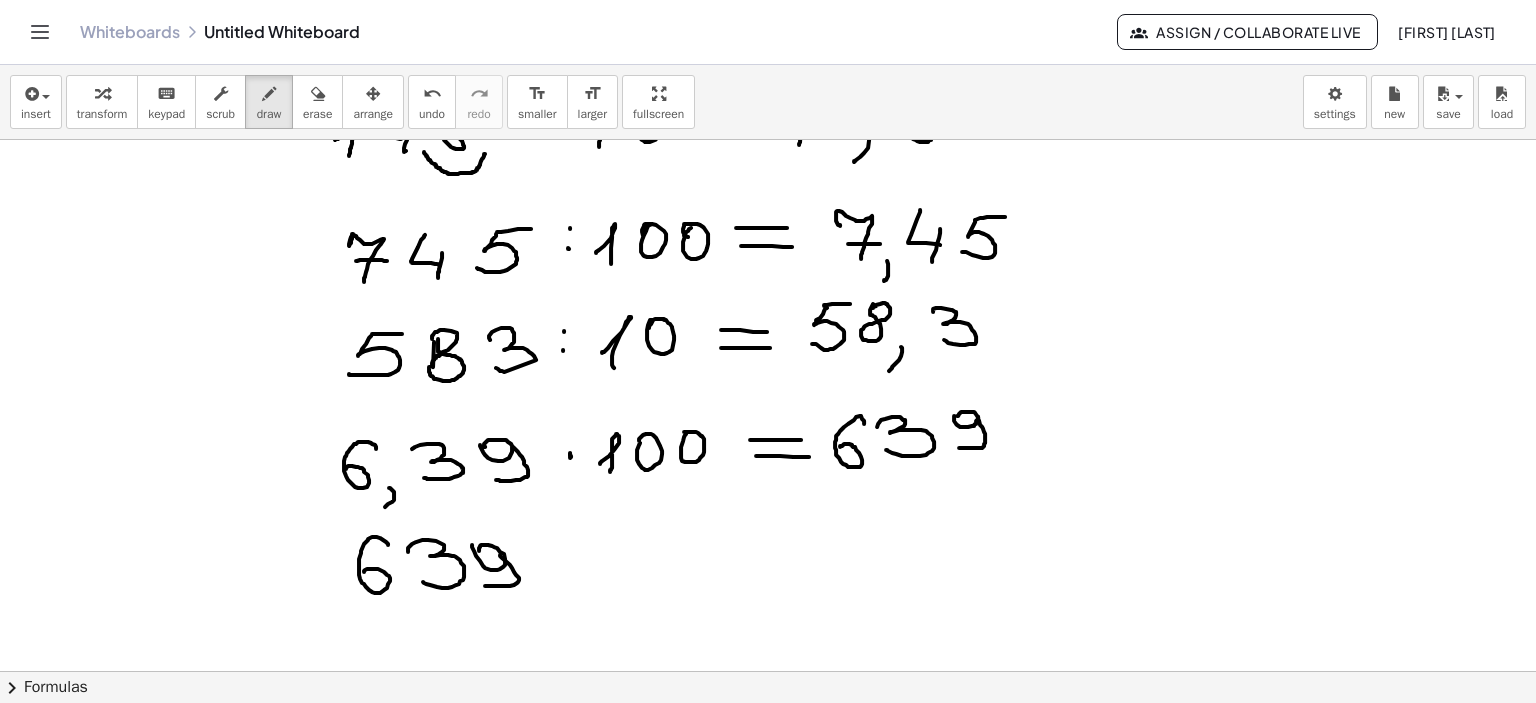 drag, startPoint x: 500, startPoint y: 554, endPoint x: 484, endPoint y: 585, distance: 34.88553 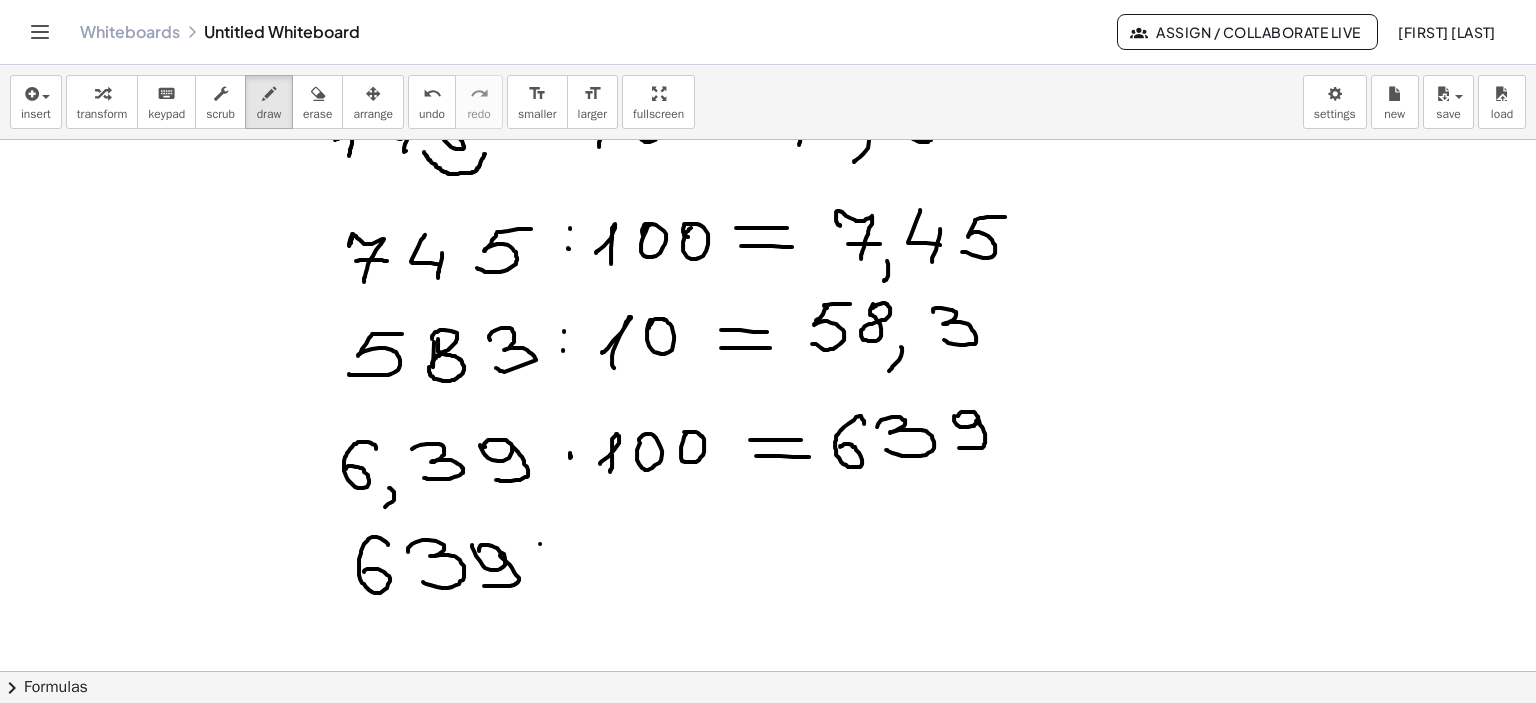 drag, startPoint x: 540, startPoint y: 543, endPoint x: 548, endPoint y: 571, distance: 29.12044 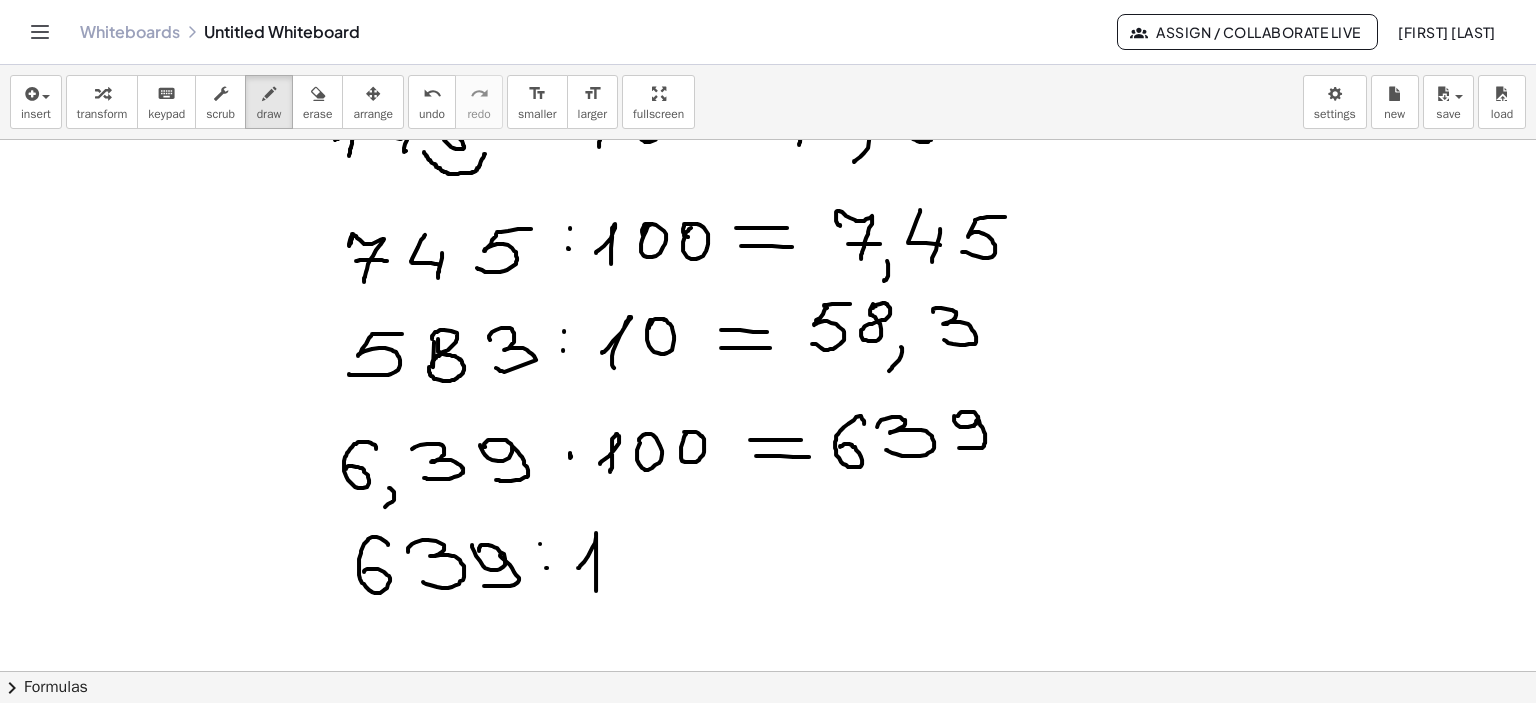 drag, startPoint x: 578, startPoint y: 567, endPoint x: 626, endPoint y: 549, distance: 51.264023 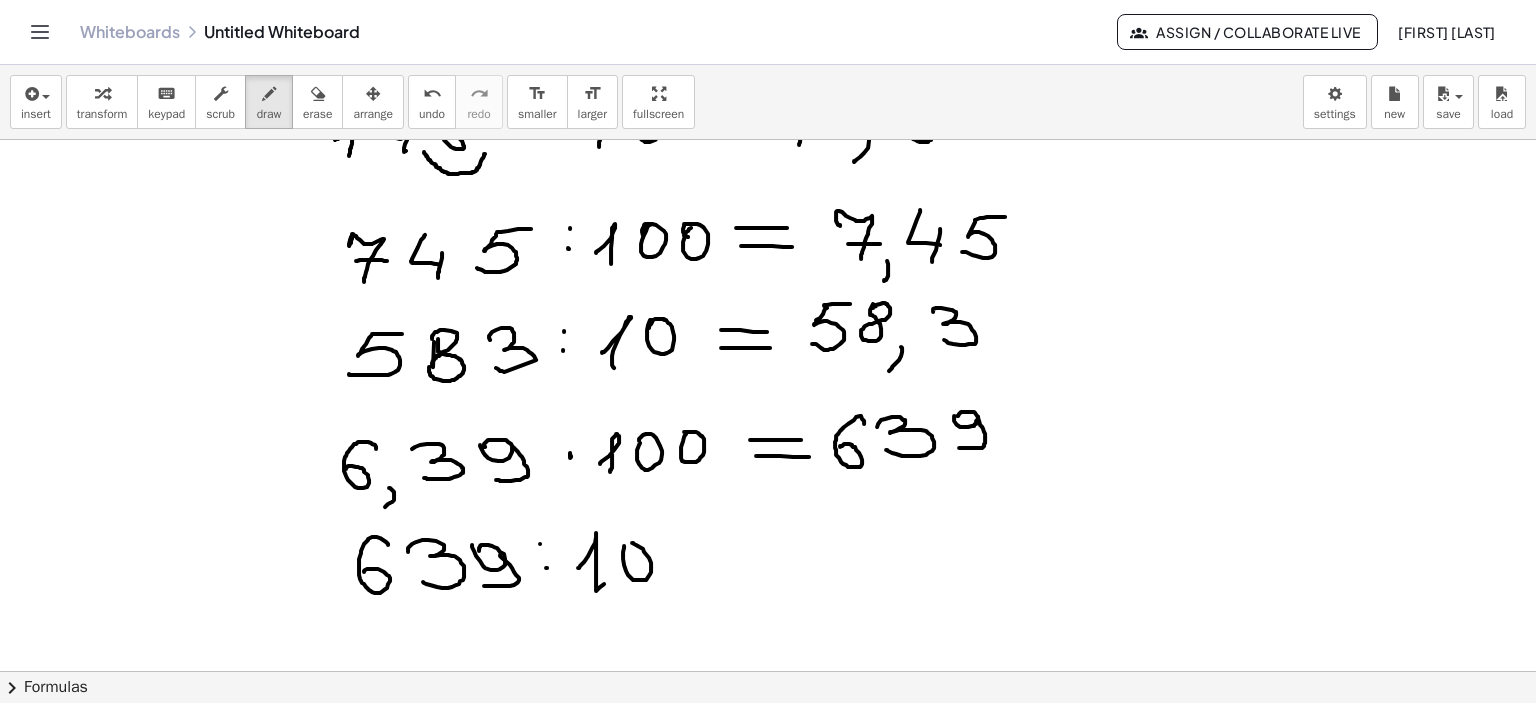 drag, startPoint x: 624, startPoint y: 545, endPoint x: 676, endPoint y: 558, distance: 53.600372 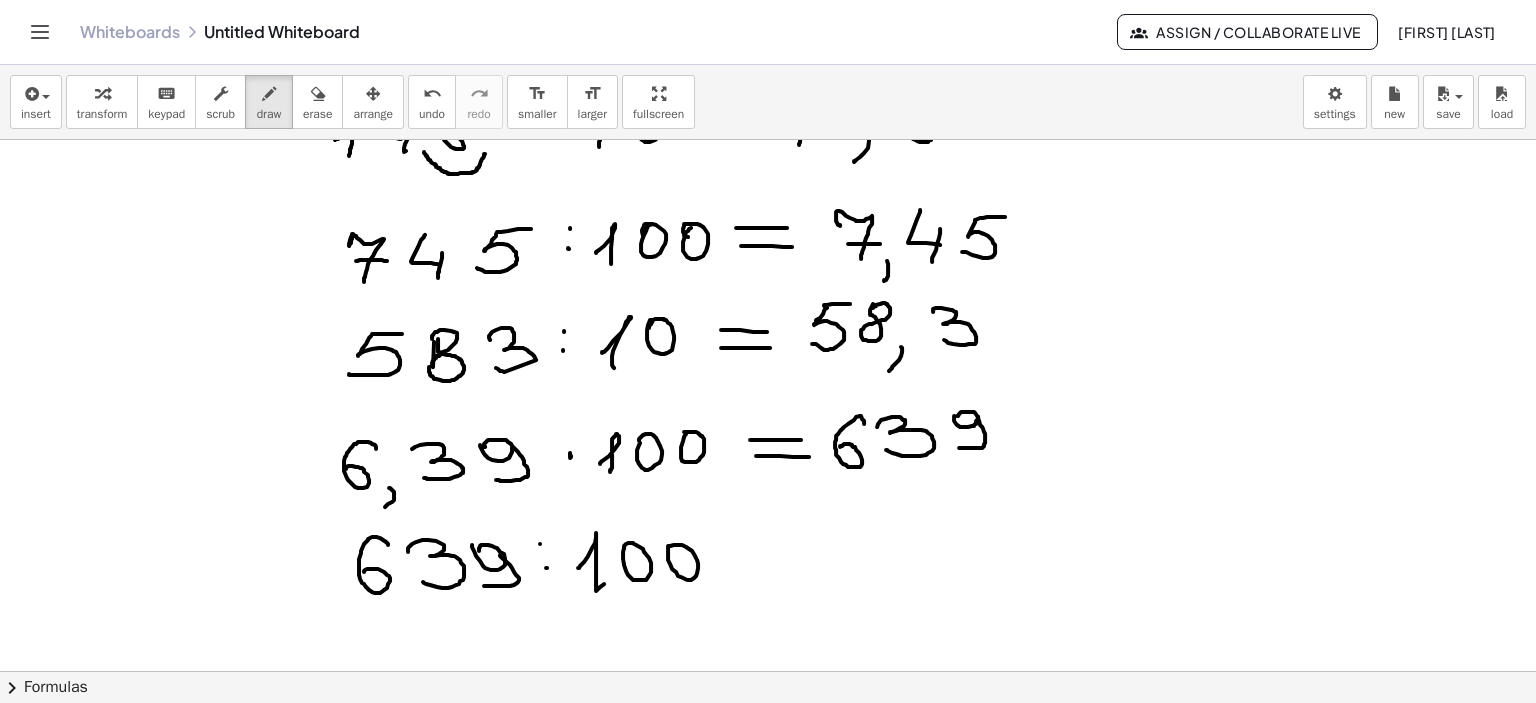 drag, startPoint x: 668, startPoint y: 545, endPoint x: 712, endPoint y: 561, distance: 46.818798 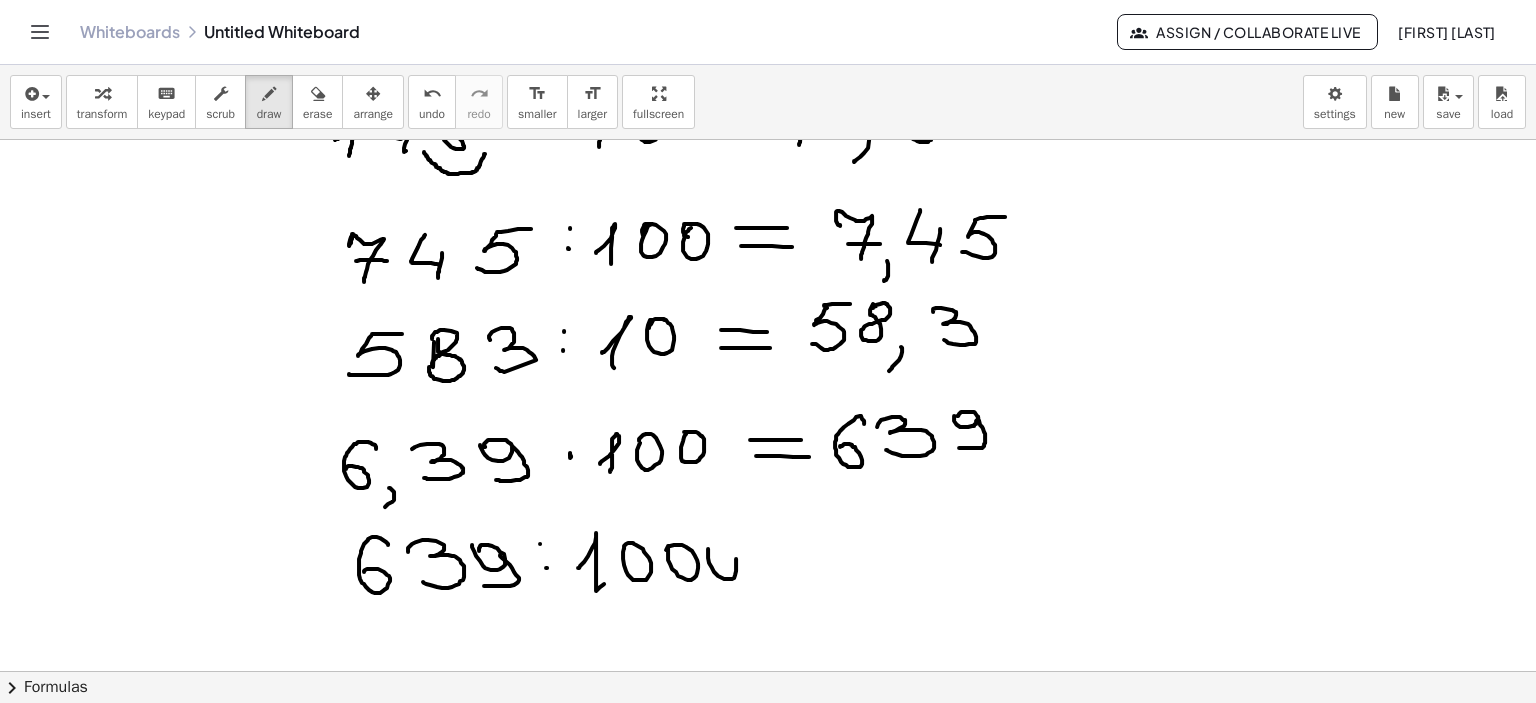 click at bounding box center (768, -360) 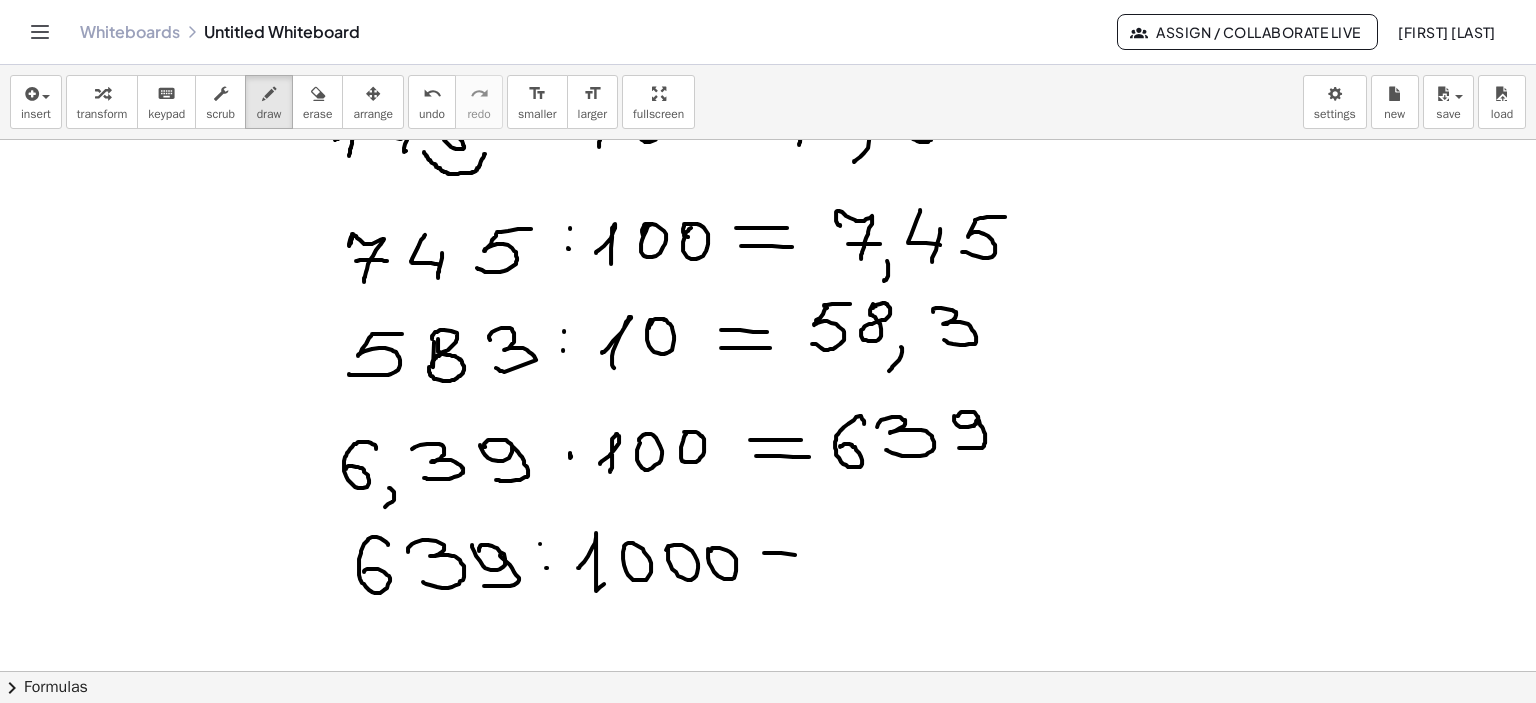 drag, startPoint x: 764, startPoint y: 552, endPoint x: 806, endPoint y: 555, distance: 42.107006 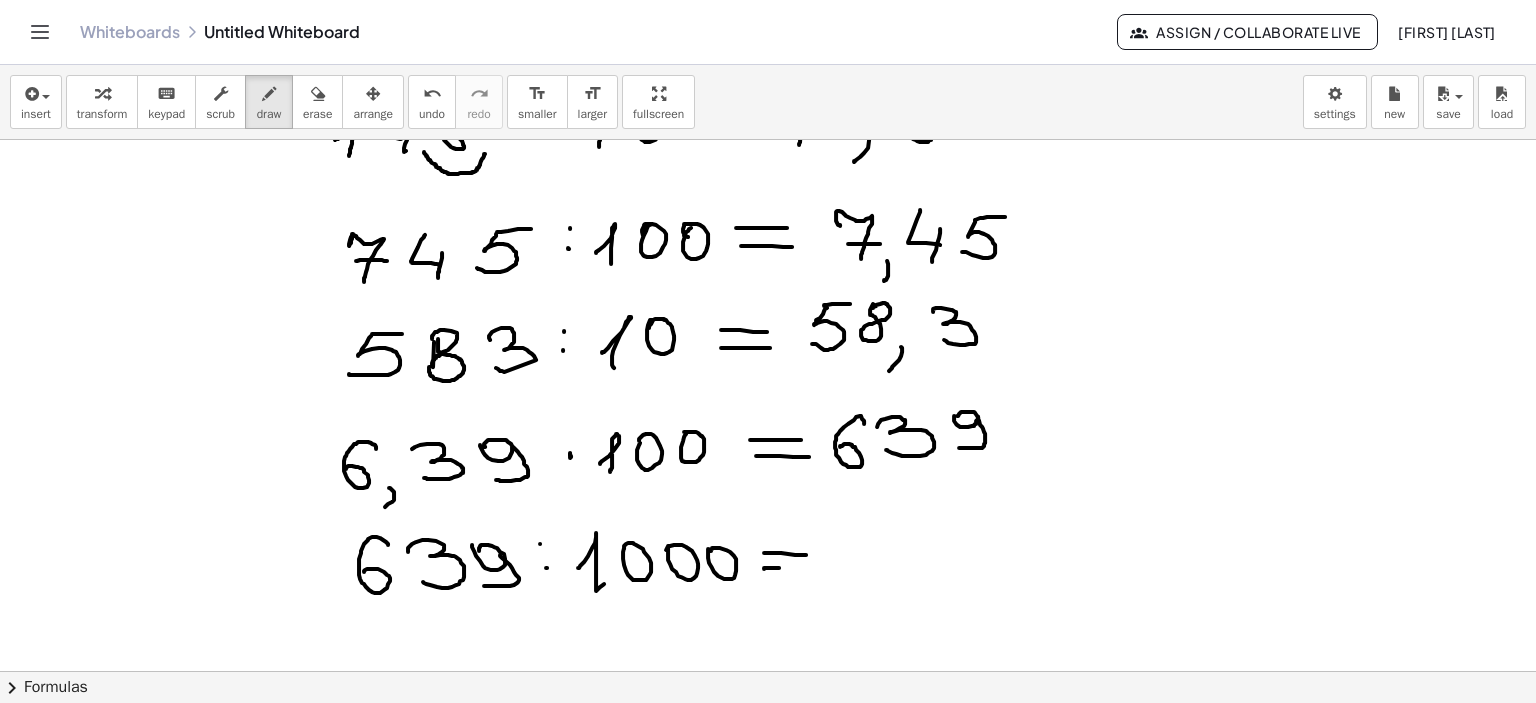 drag, startPoint x: 764, startPoint y: 568, endPoint x: 806, endPoint y: 571, distance: 42.107006 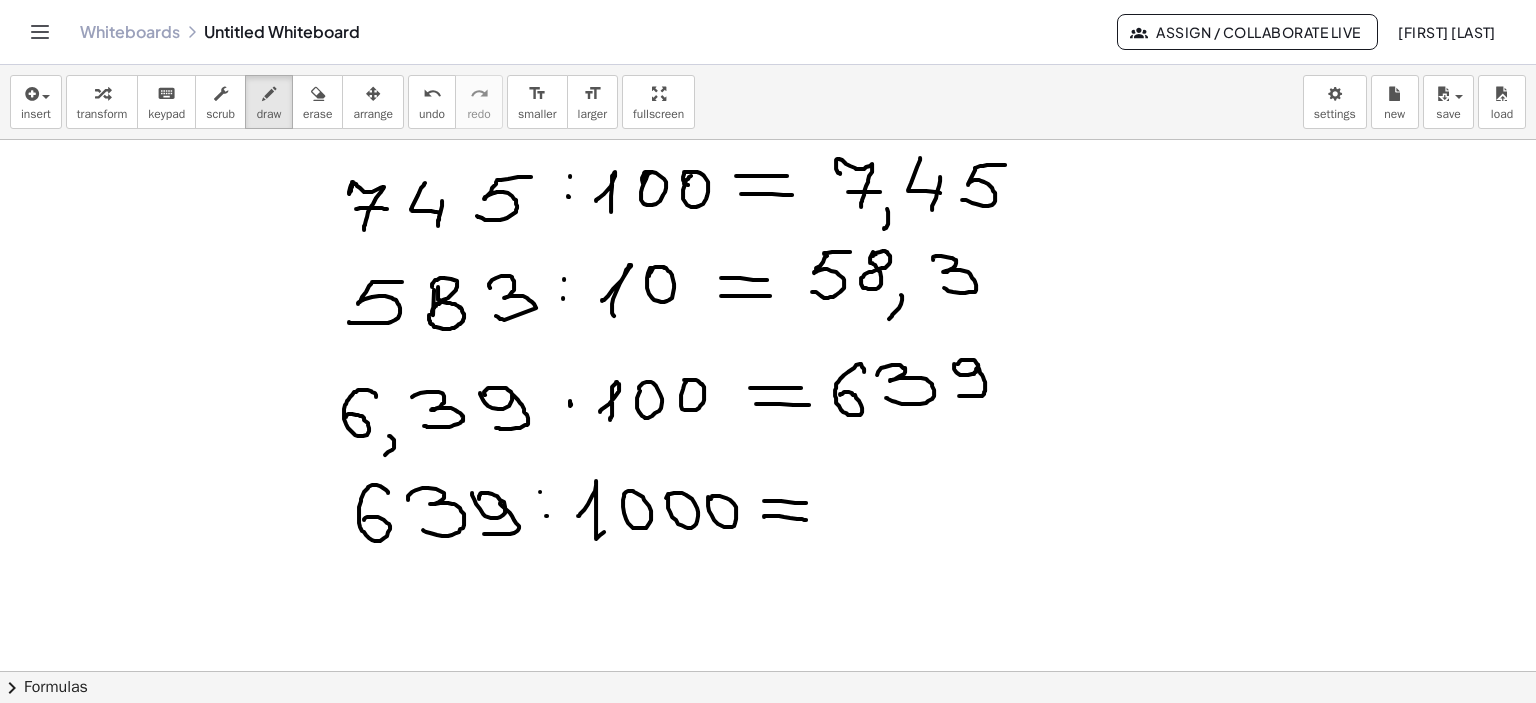 scroll, scrollTop: 1636, scrollLeft: 0, axis: vertical 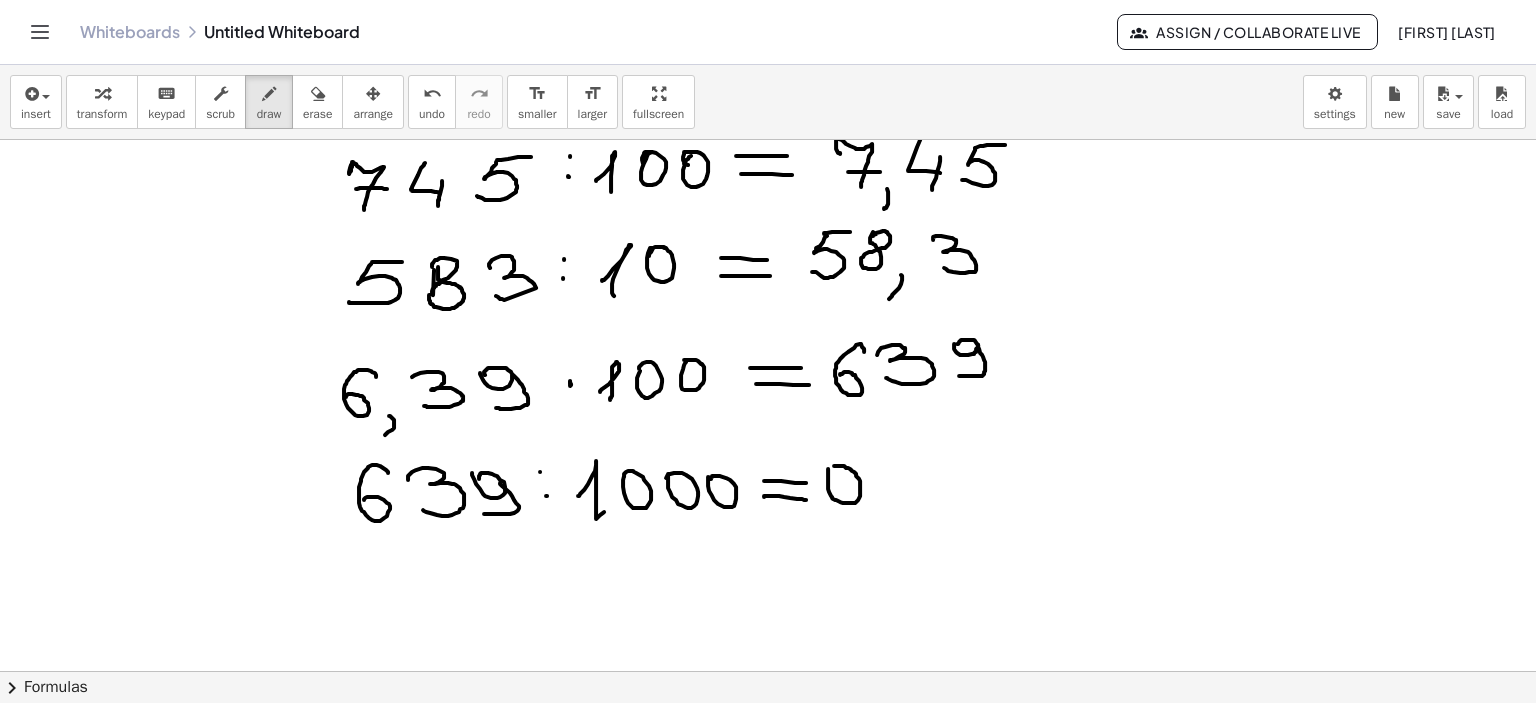 drag, startPoint x: 828, startPoint y: 471, endPoint x: 882, endPoint y: 498, distance: 60.373837 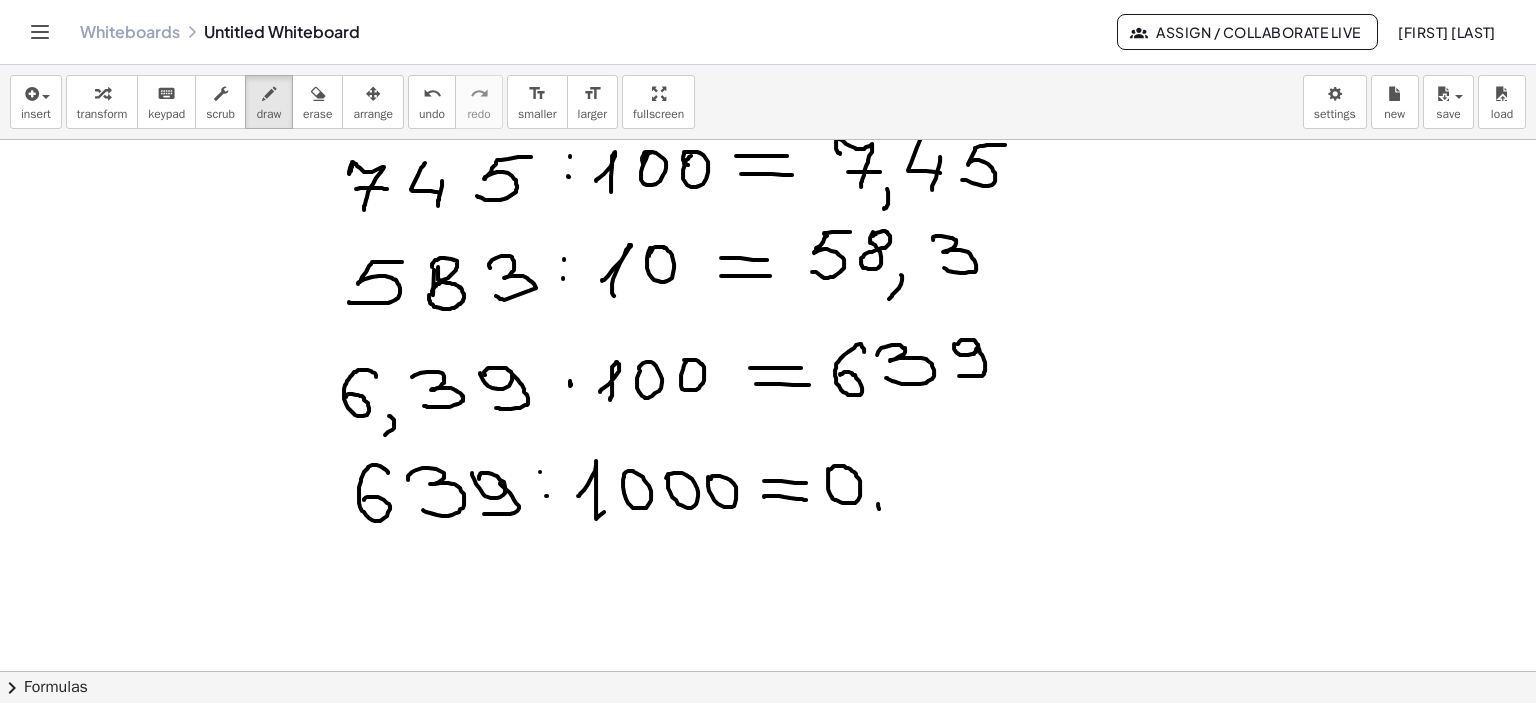 drag, startPoint x: 878, startPoint y: 503, endPoint x: 894, endPoint y: 517, distance: 21.260292 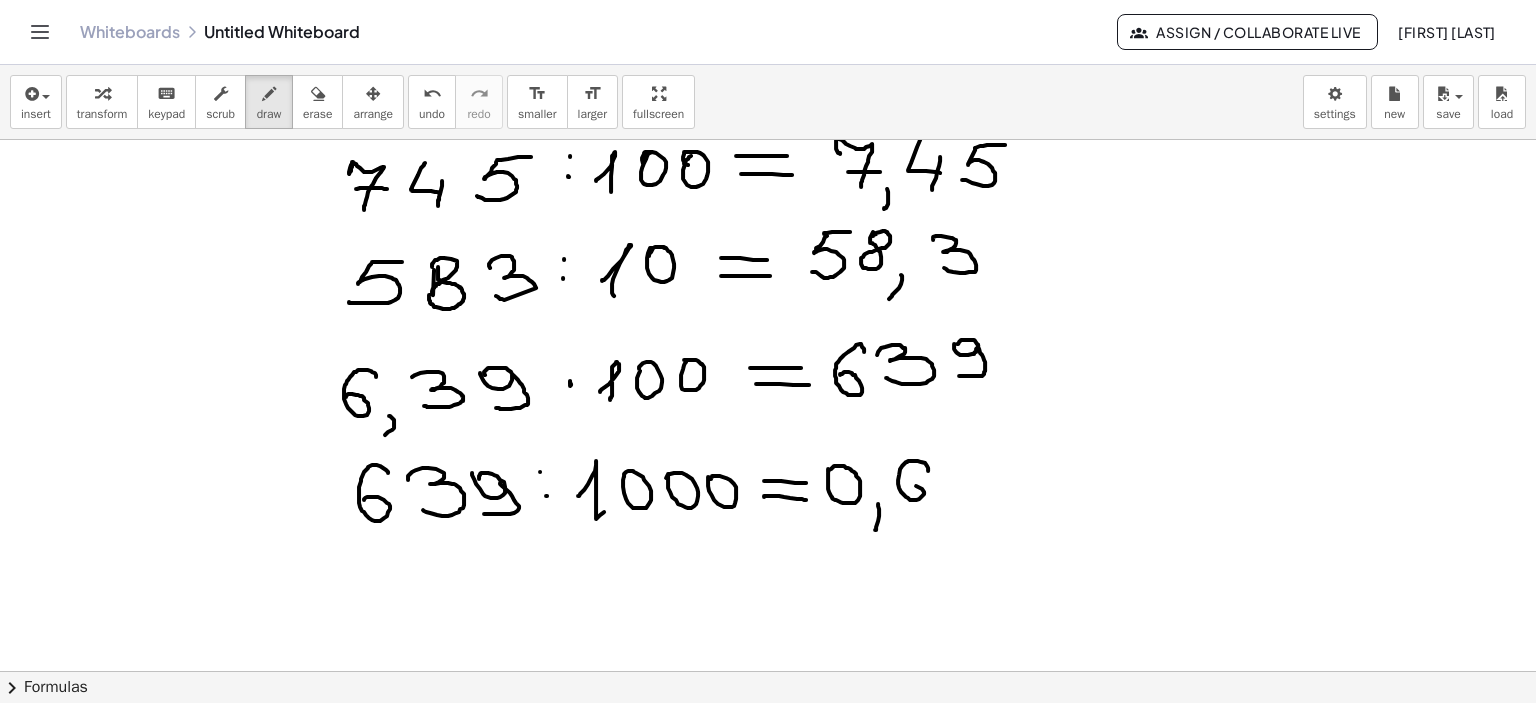 drag, startPoint x: 928, startPoint y: 470, endPoint x: 910, endPoint y: 487, distance: 24.758837 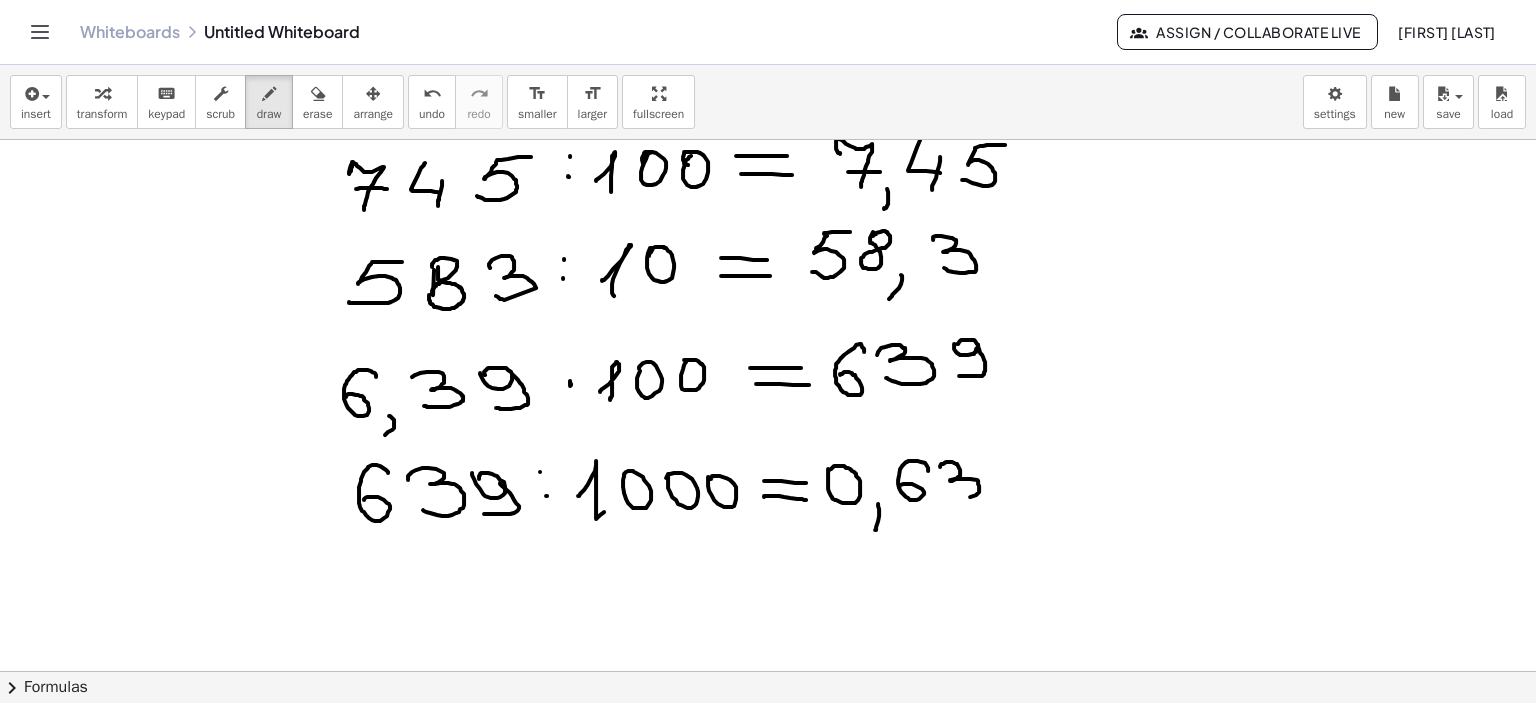 drag, startPoint x: 940, startPoint y: 466, endPoint x: 940, endPoint y: 495, distance: 29 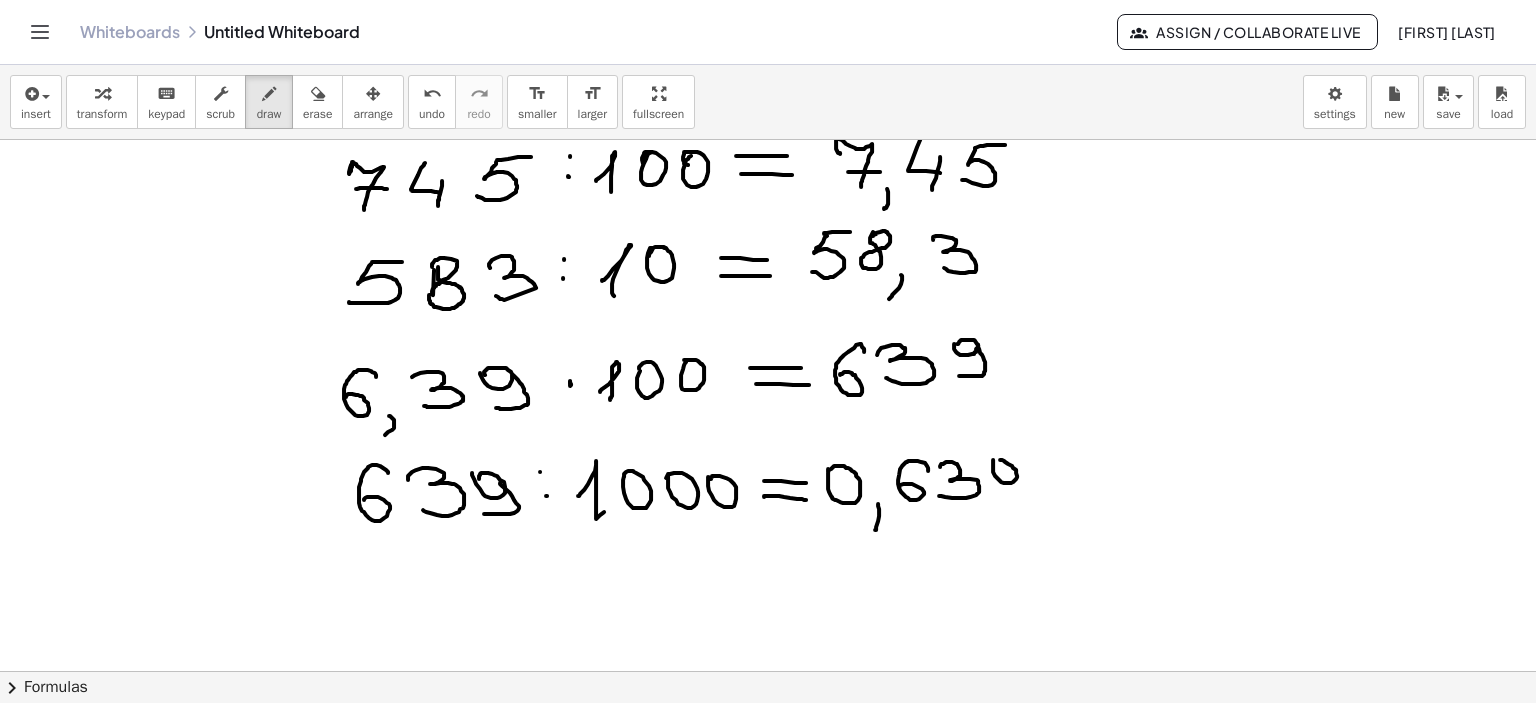 drag, startPoint x: 993, startPoint y: 459, endPoint x: 1004, endPoint y: 471, distance: 16.27882 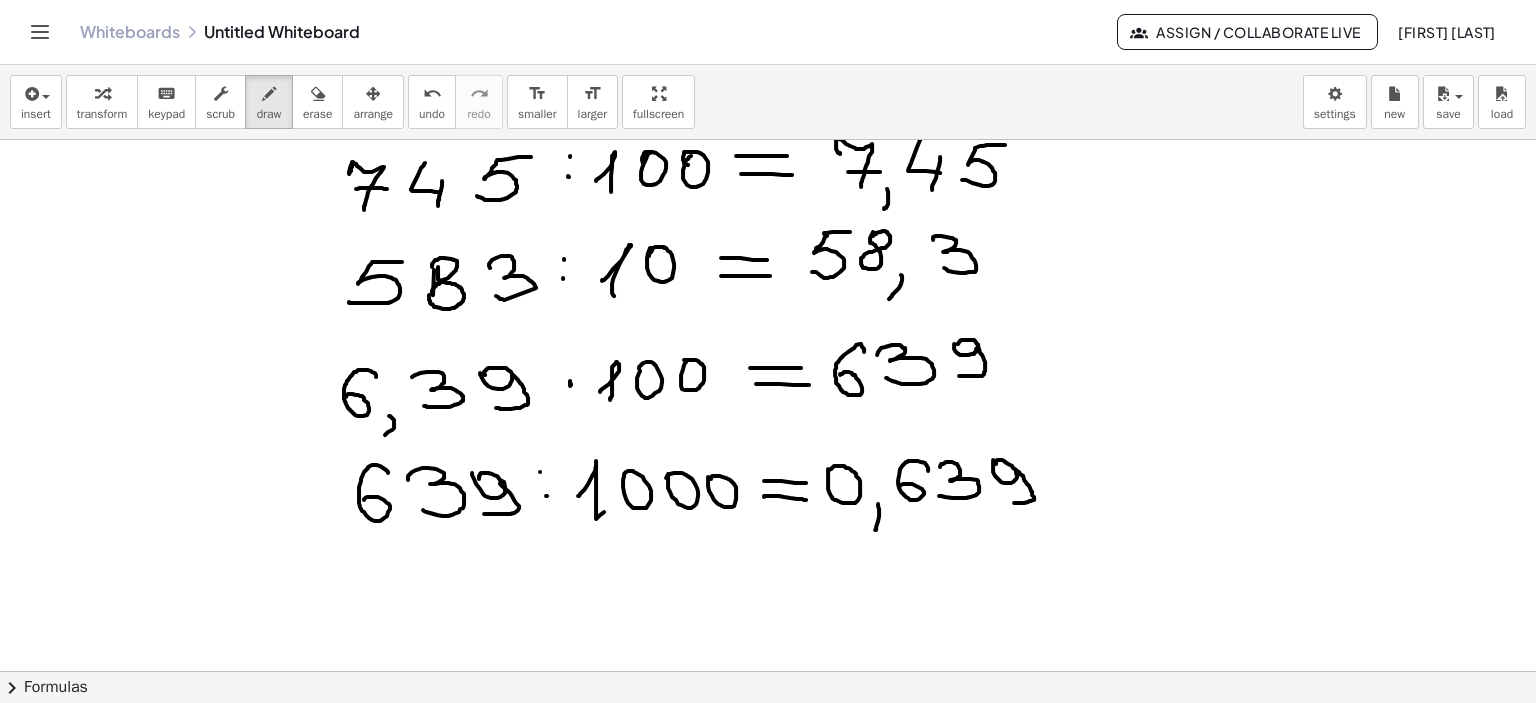 drag, startPoint x: 1016, startPoint y: 470, endPoint x: 1000, endPoint y: 502, distance: 35.77709 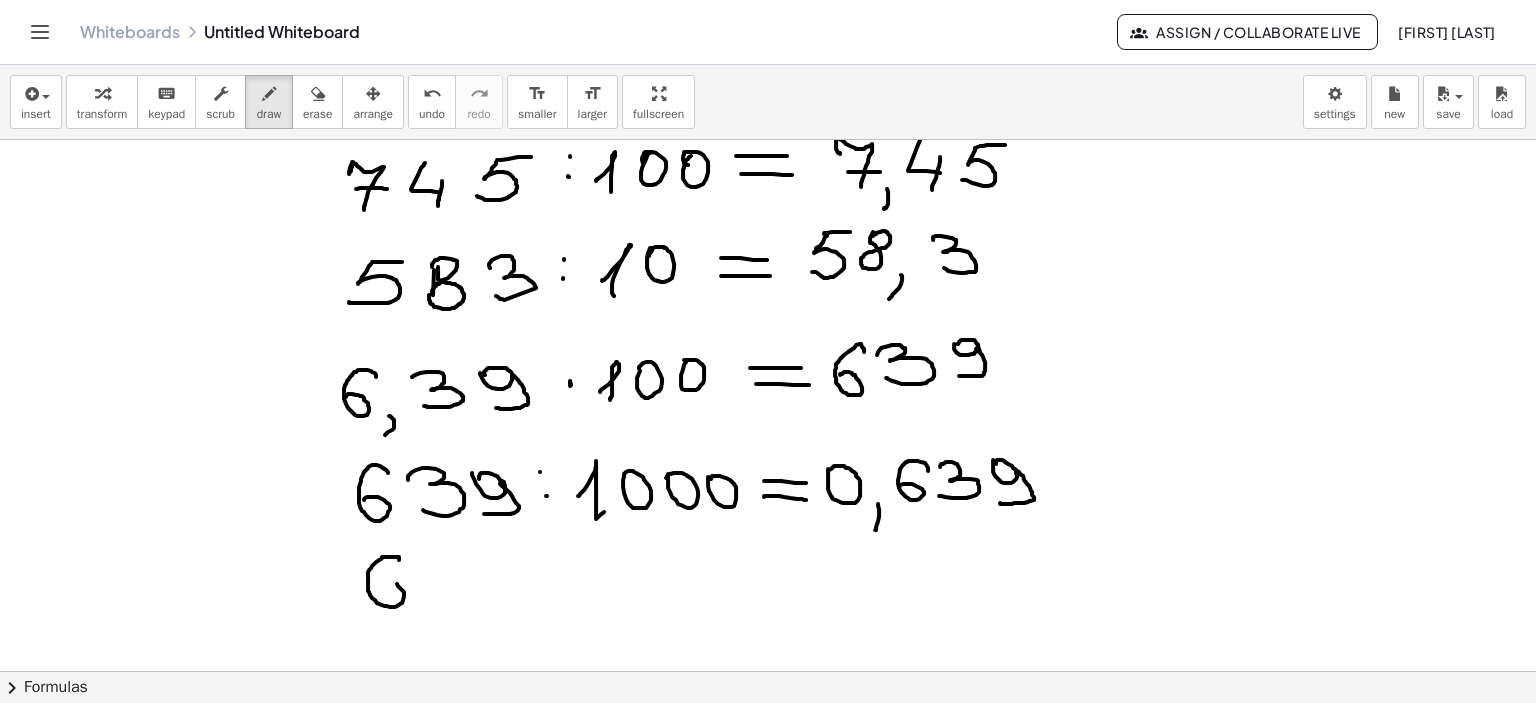 drag, startPoint x: 399, startPoint y: 559, endPoint x: 376, endPoint y: 584, distance: 33.970577 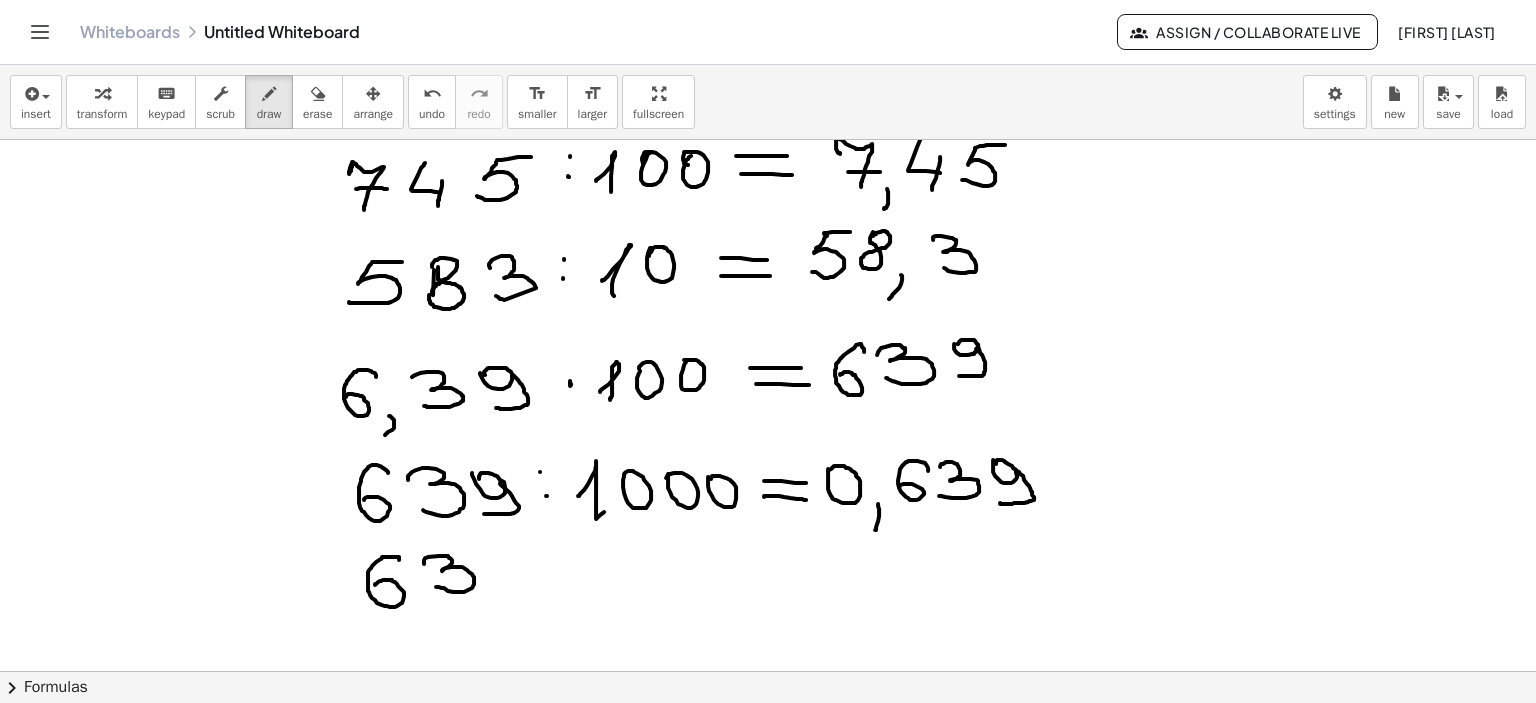 drag, startPoint x: 424, startPoint y: 561, endPoint x: 436, endPoint y: 586, distance: 27.730848 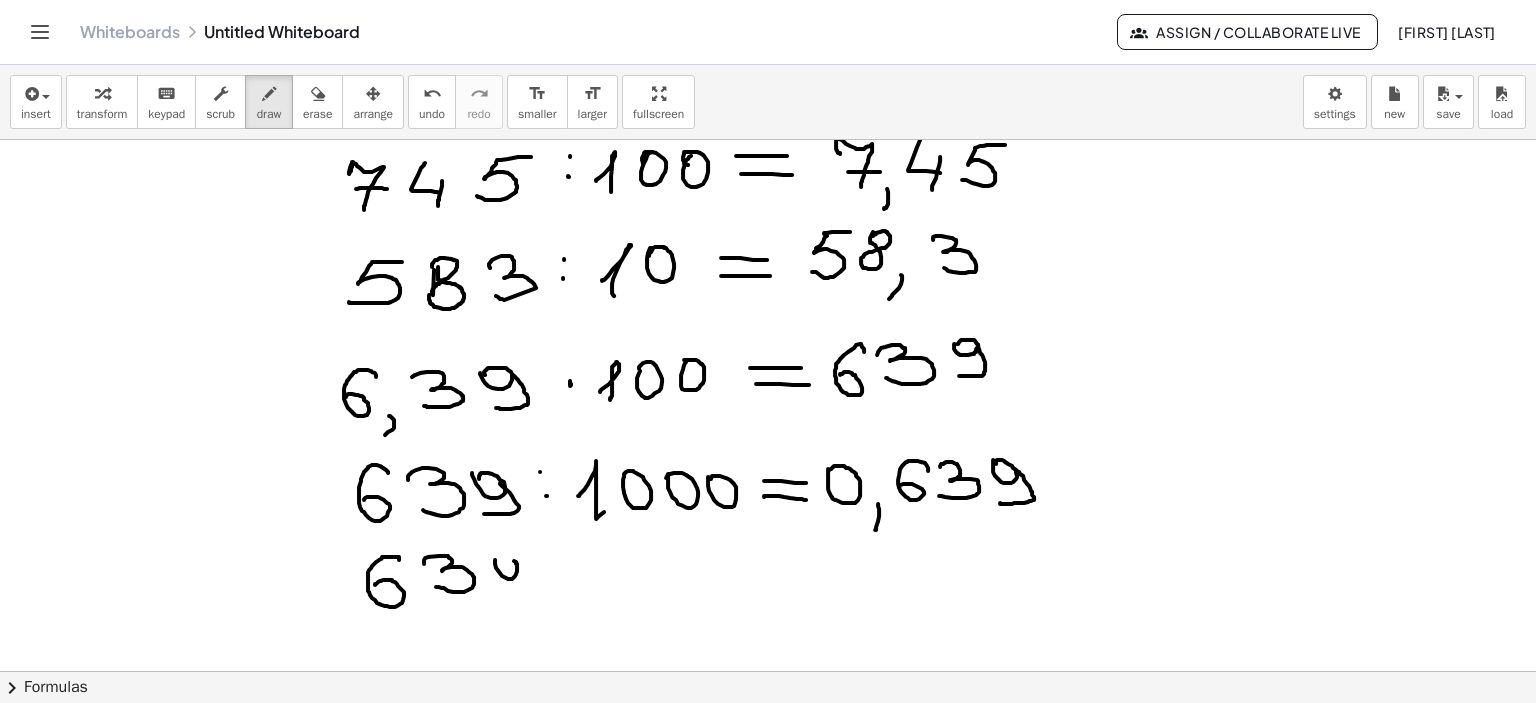 drag, startPoint x: 495, startPoint y: 559, endPoint x: 517, endPoint y: 573, distance: 26.076809 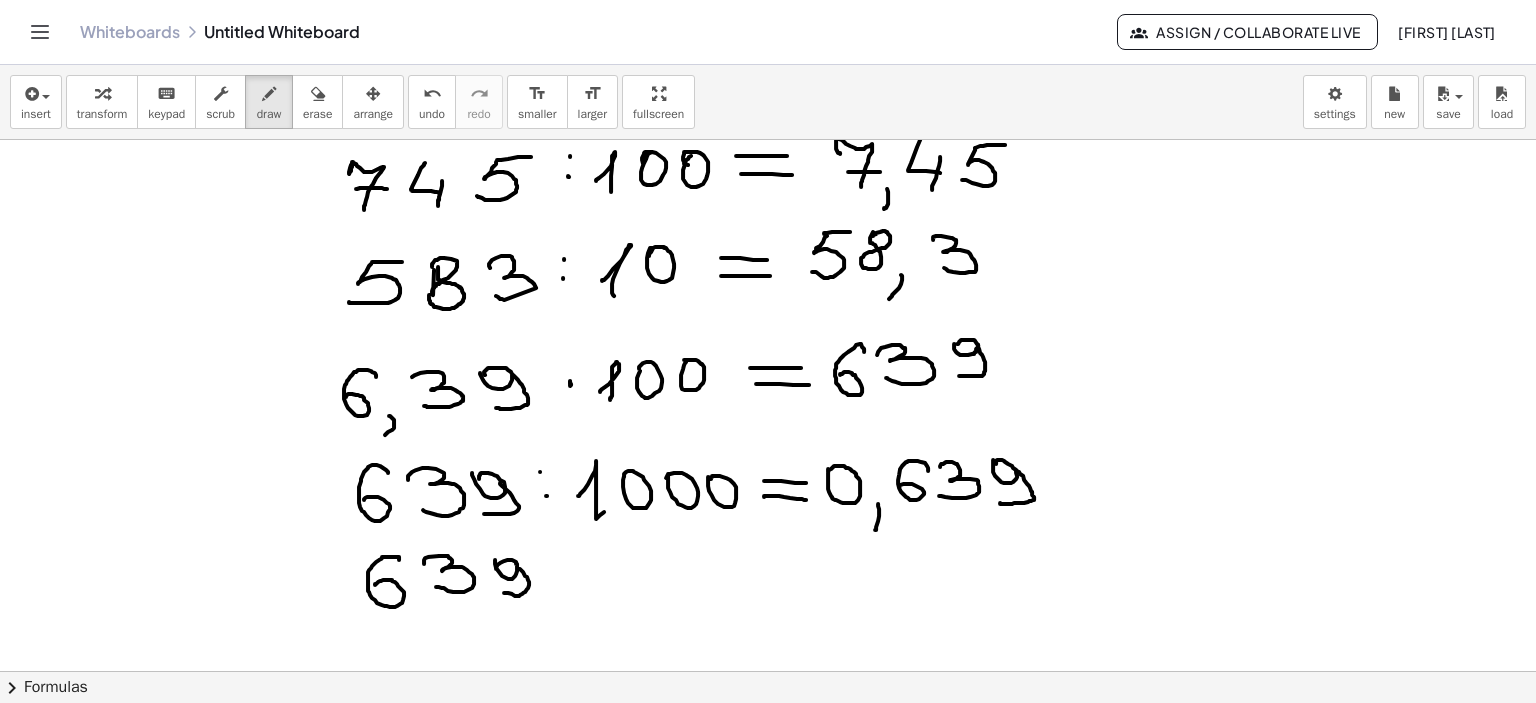 drag, startPoint x: 519, startPoint y: 568, endPoint x: 552, endPoint y: 591, distance: 40.22437 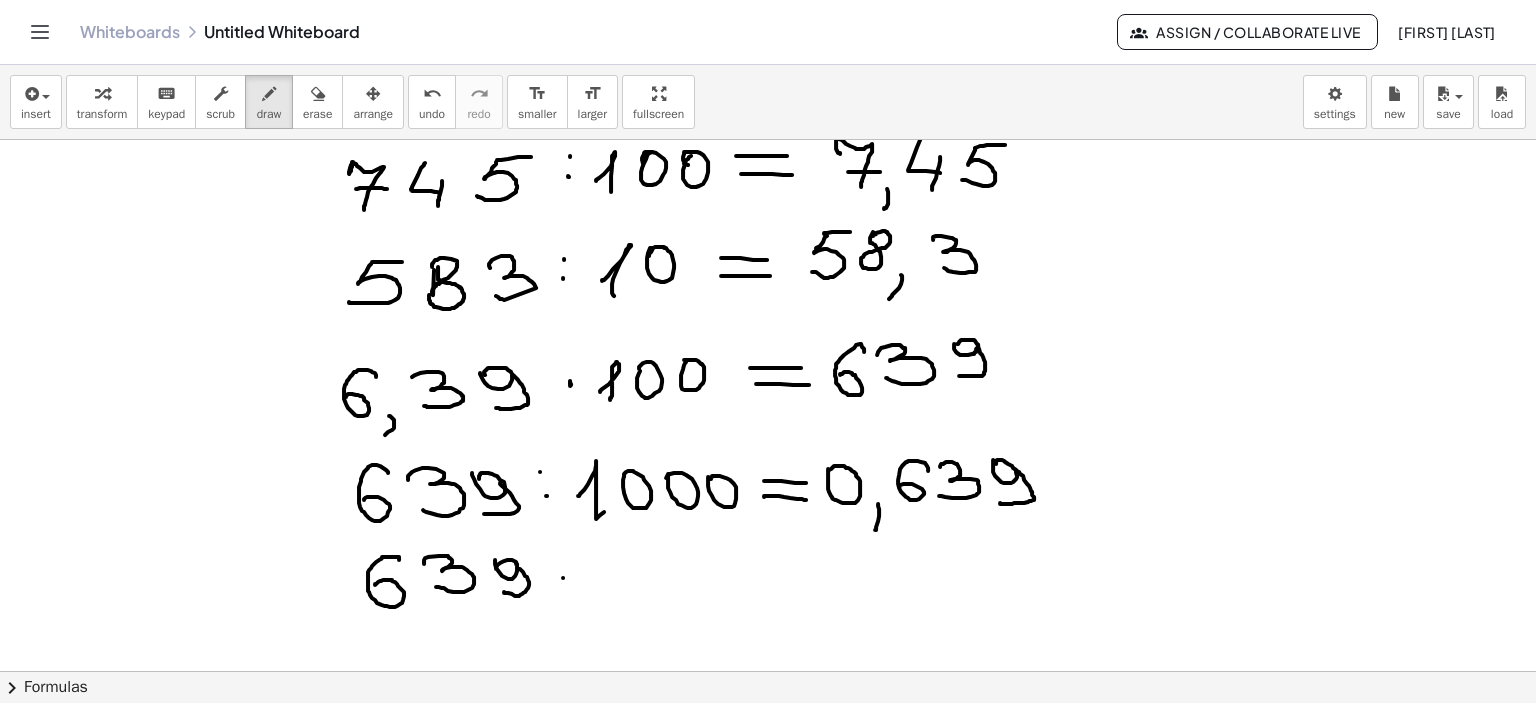 click at bounding box center [768, -166] 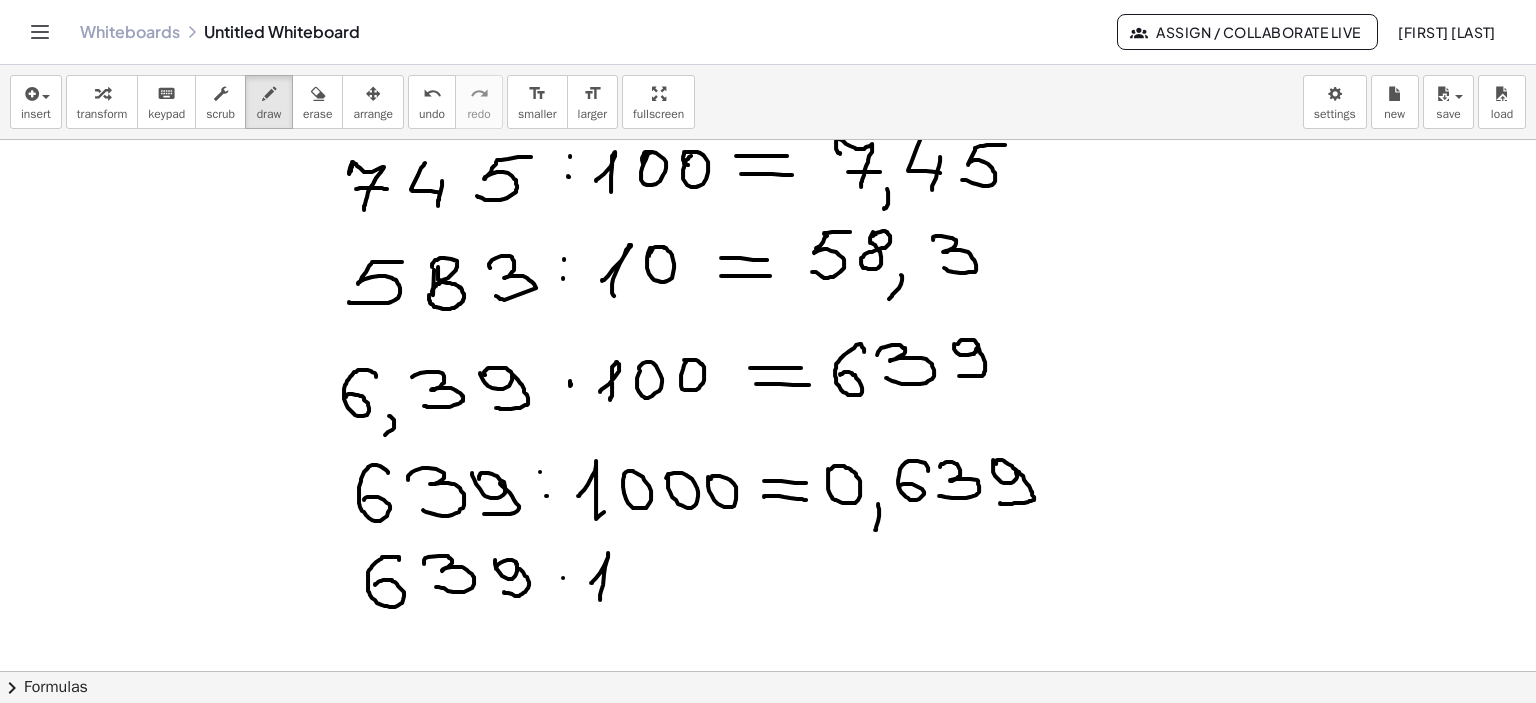 drag, startPoint x: 591, startPoint y: 582, endPoint x: 600, endPoint y: 599, distance: 19.235384 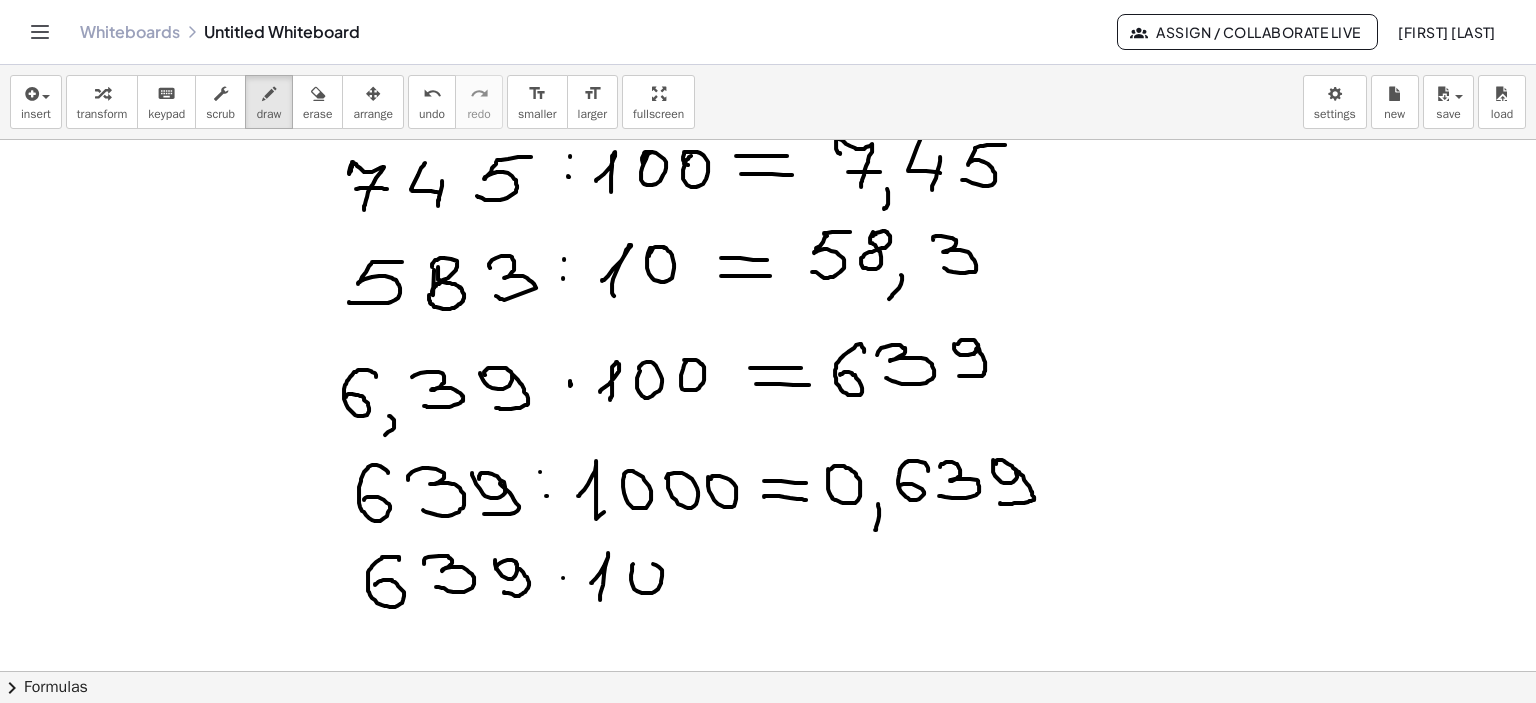drag, startPoint x: 633, startPoint y: 563, endPoint x: 640, endPoint y: 577, distance: 15.652476 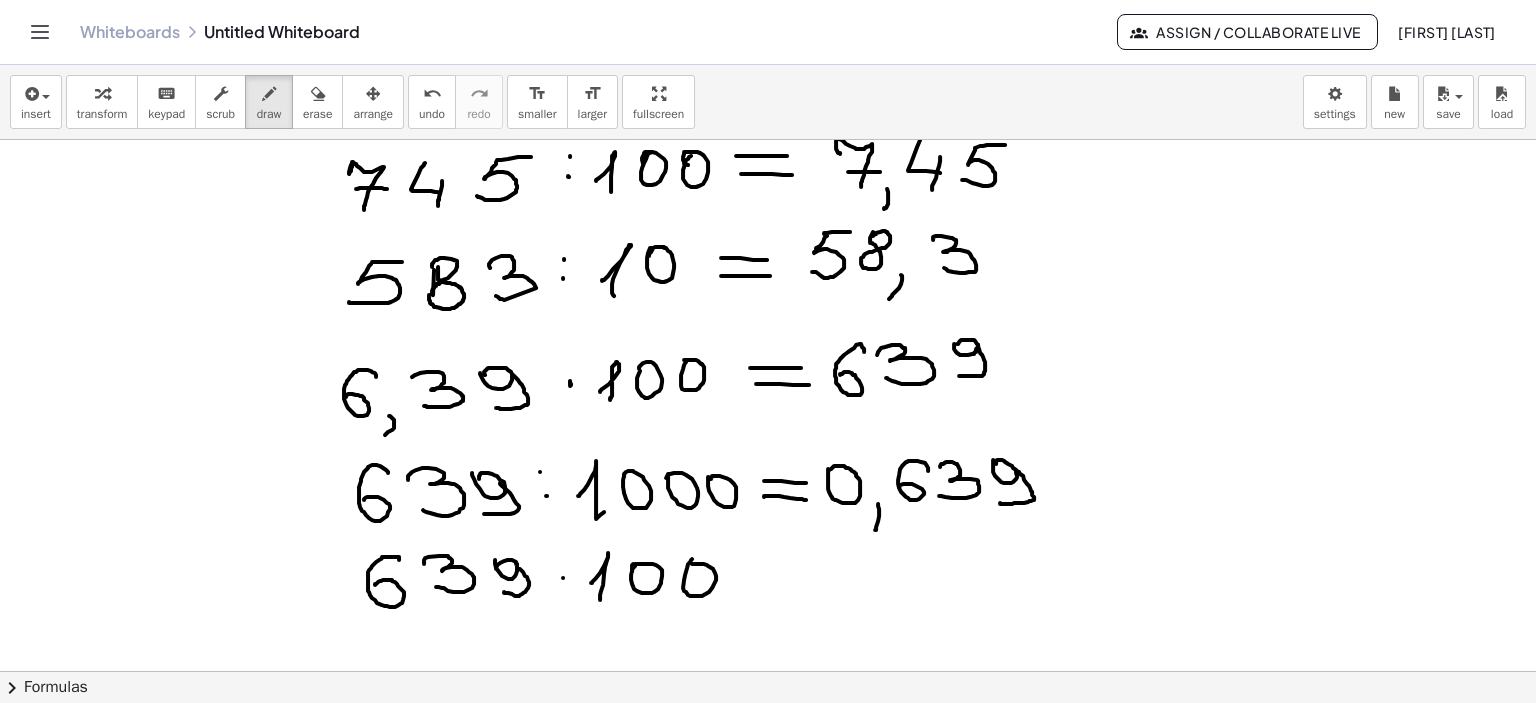 drag, startPoint x: 692, startPoint y: 558, endPoint x: 692, endPoint y: 571, distance: 13 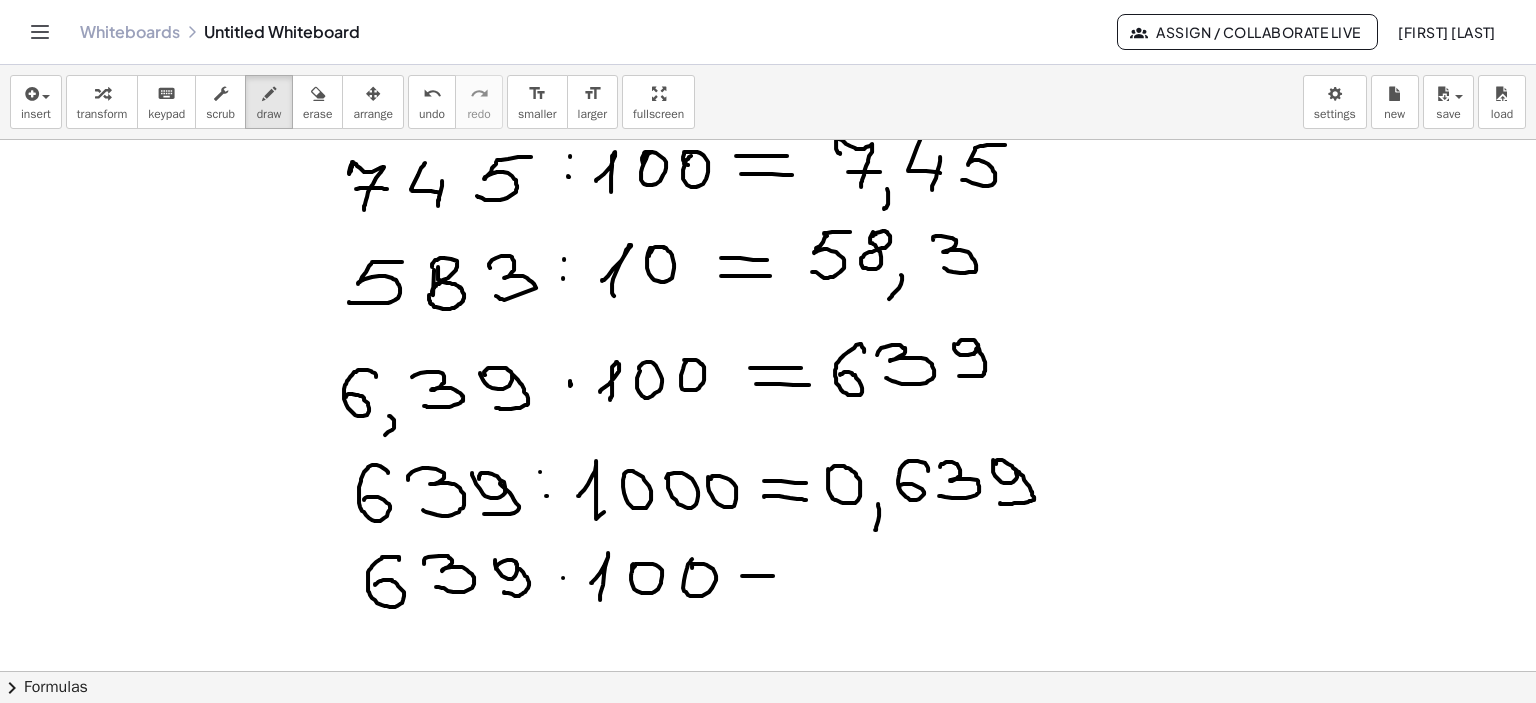 drag, startPoint x: 742, startPoint y: 575, endPoint x: 772, endPoint y: 584, distance: 31.320919 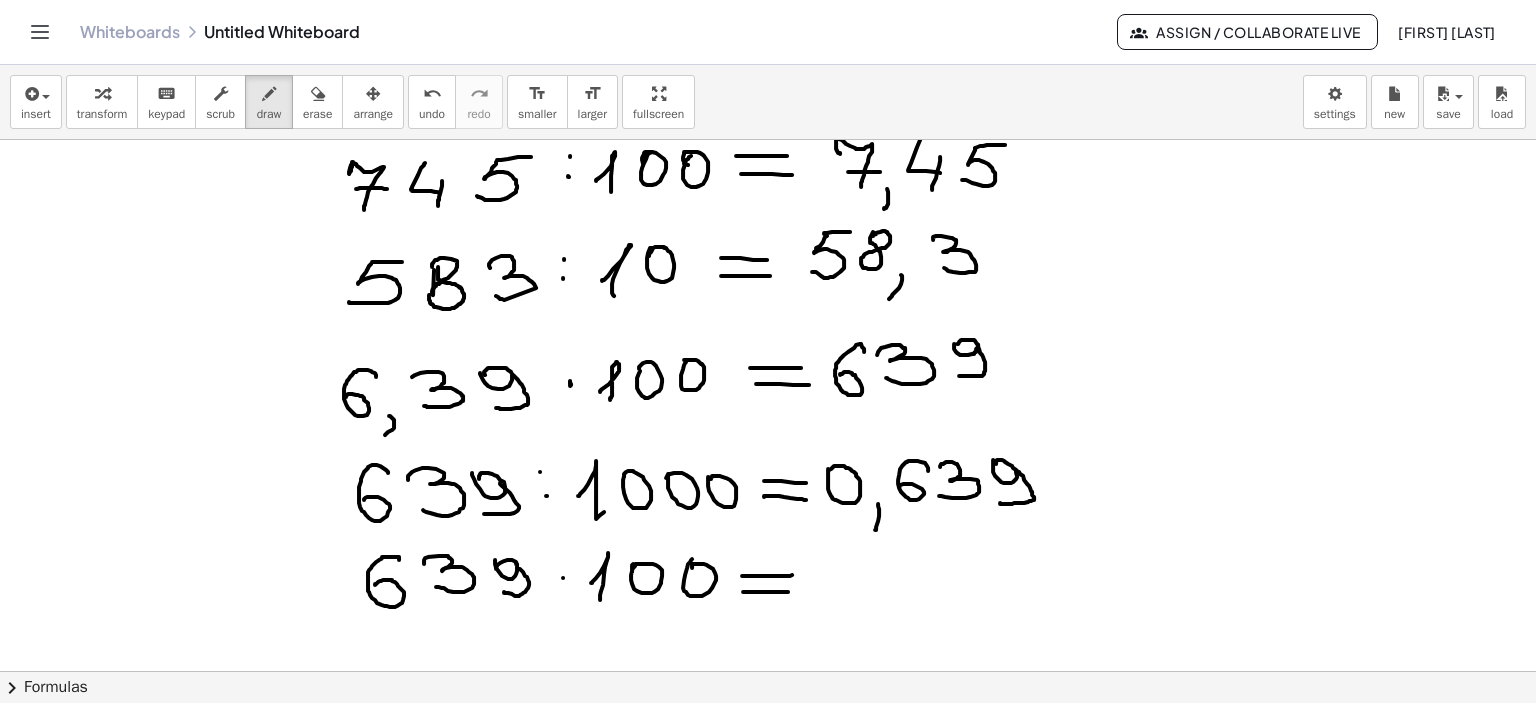 drag, startPoint x: 743, startPoint y: 591, endPoint x: 792, endPoint y: 591, distance: 49 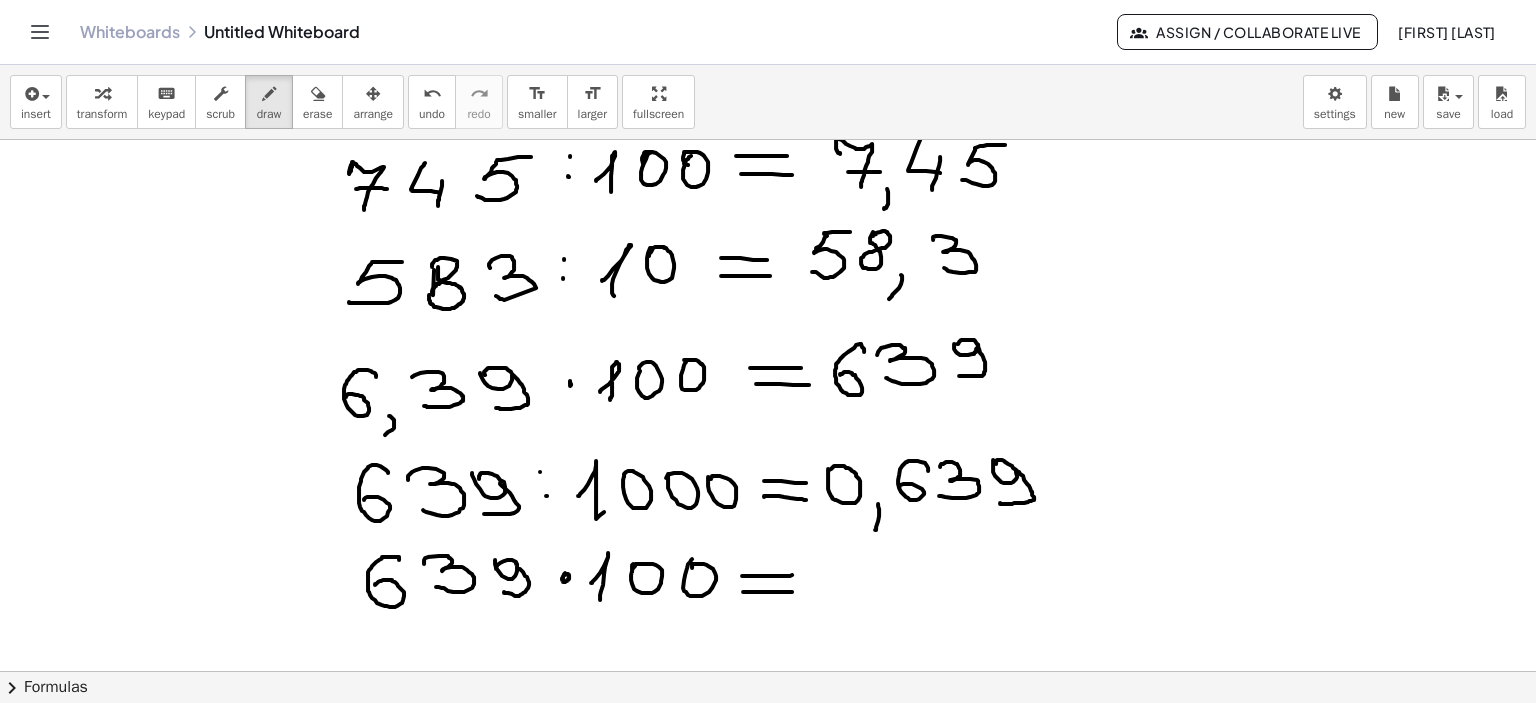 click at bounding box center (768, -166) 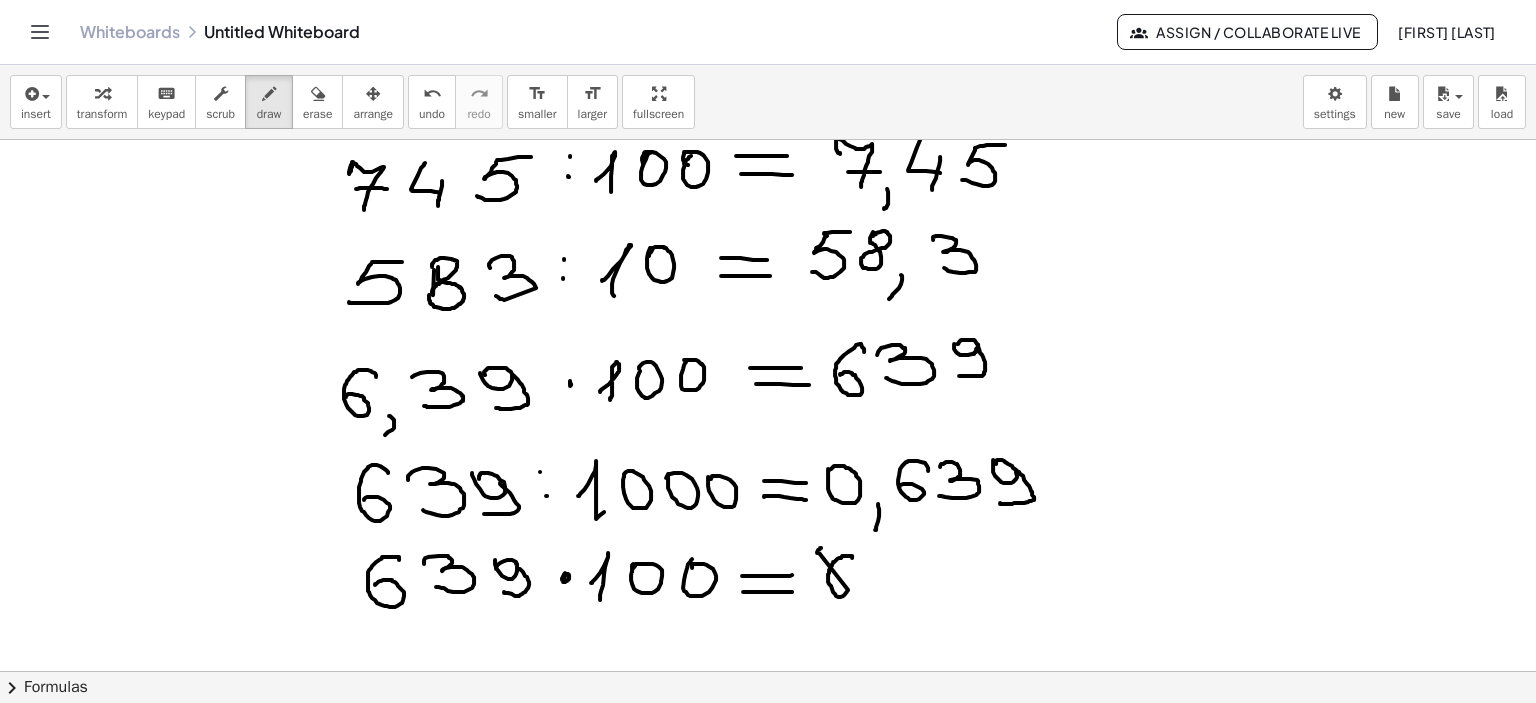drag, startPoint x: 852, startPoint y: 557, endPoint x: 821, endPoint y: 547, distance: 32.572994 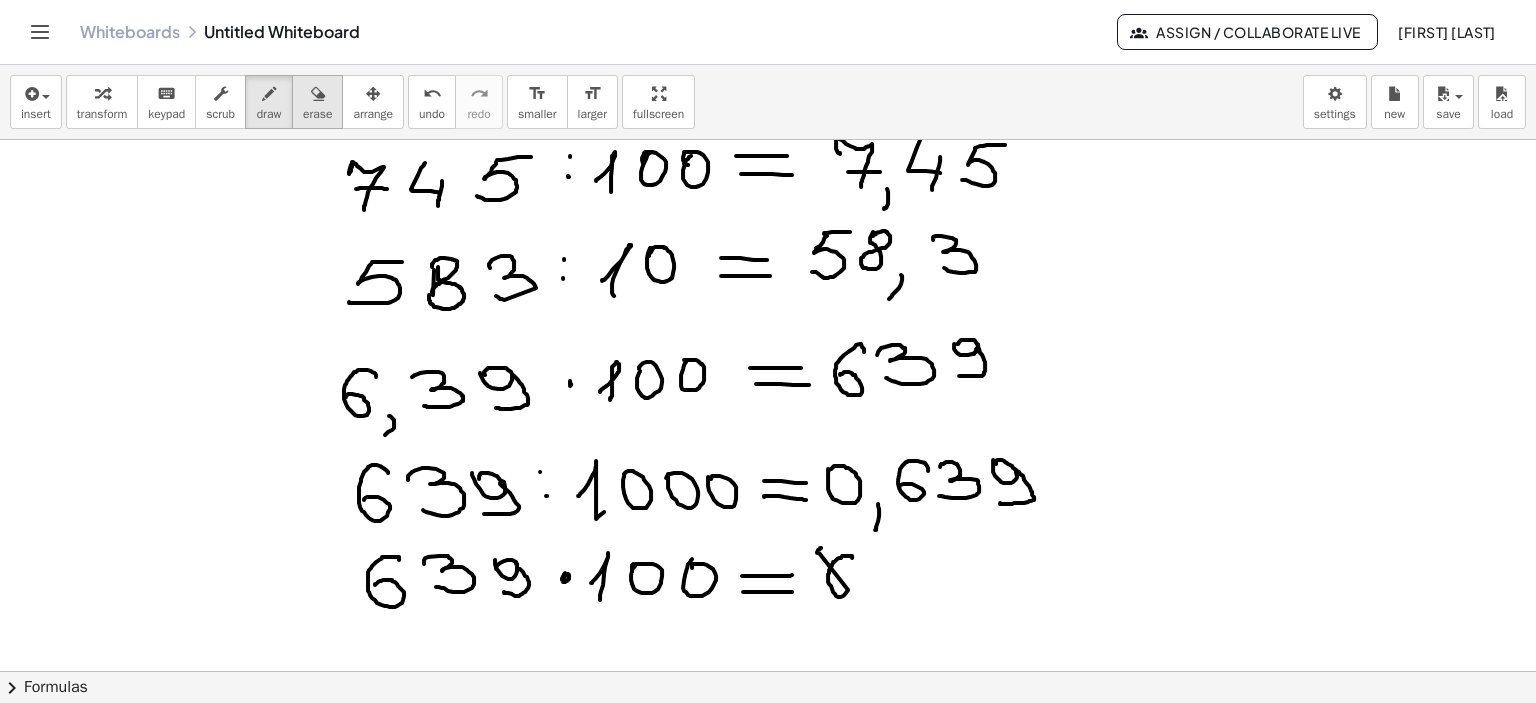 click at bounding box center [318, 94] 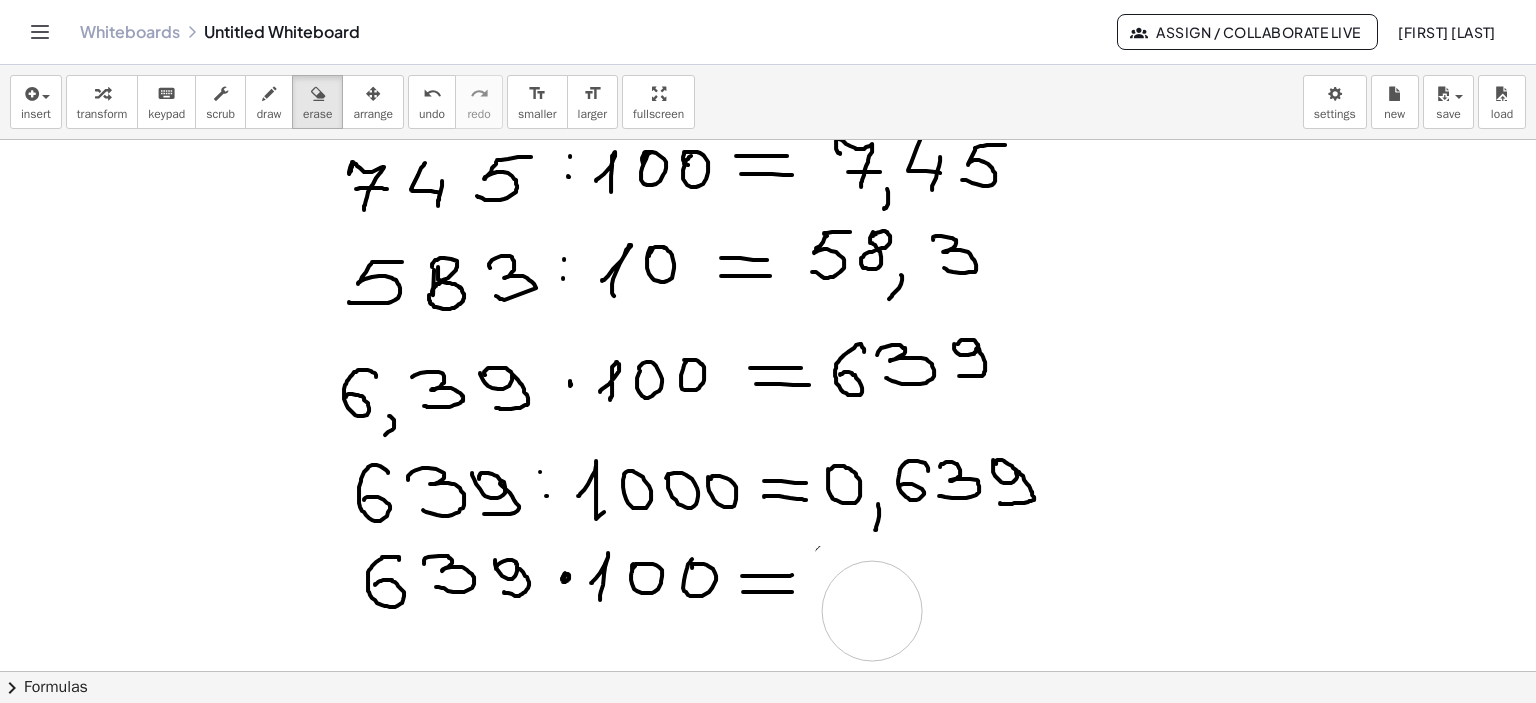 drag, startPoint x: 881, startPoint y: 585, endPoint x: 872, endPoint y: 592, distance: 11.401754 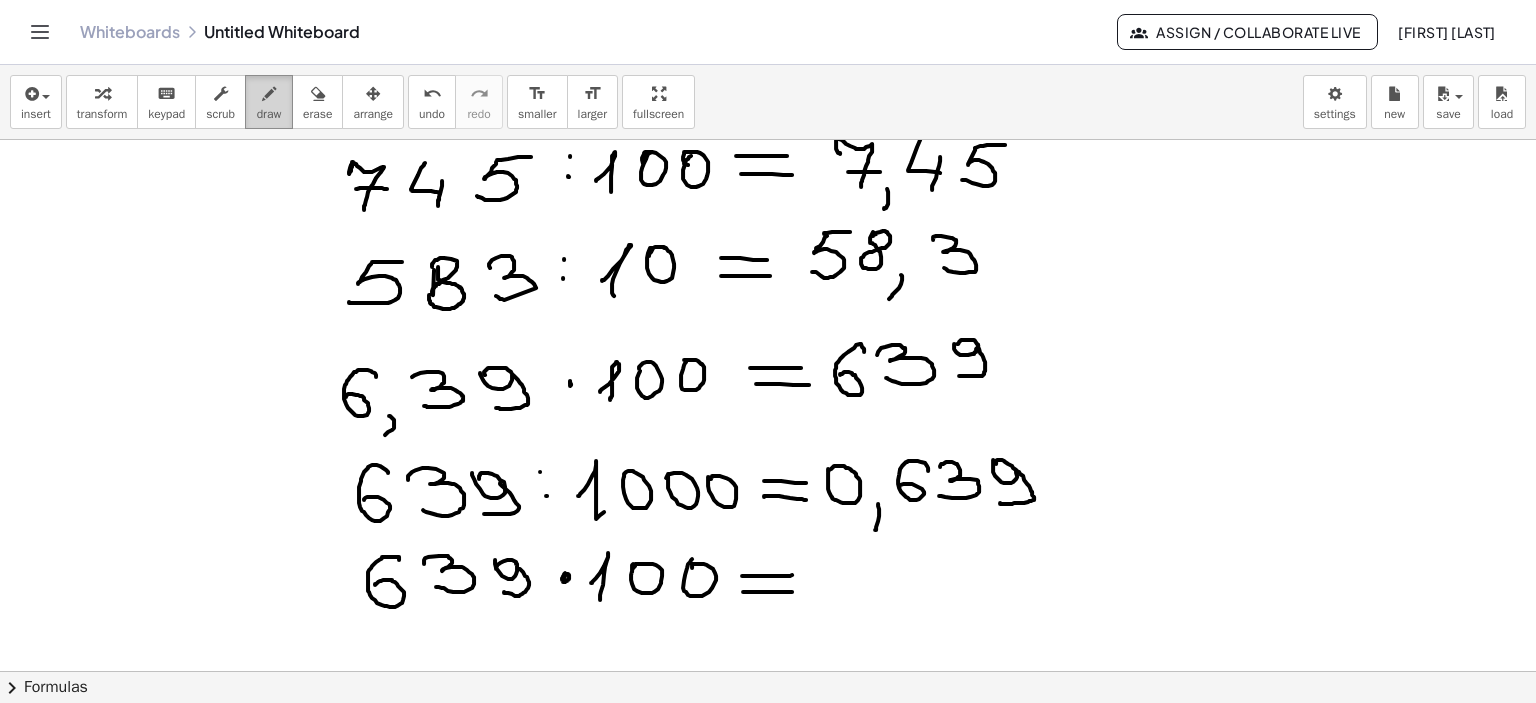 click at bounding box center [269, 94] 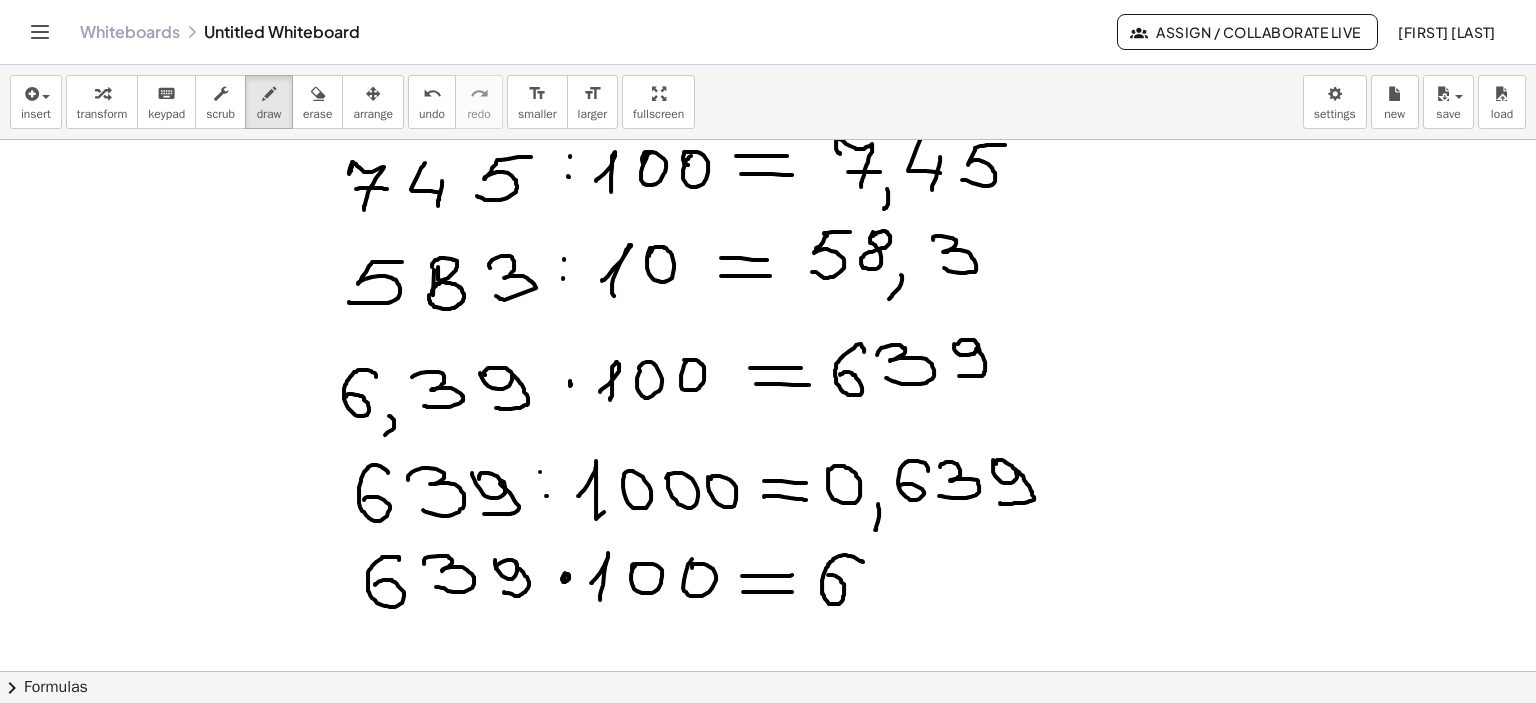 drag, startPoint x: 863, startPoint y: 561, endPoint x: 844, endPoint y: 581, distance: 27.58623 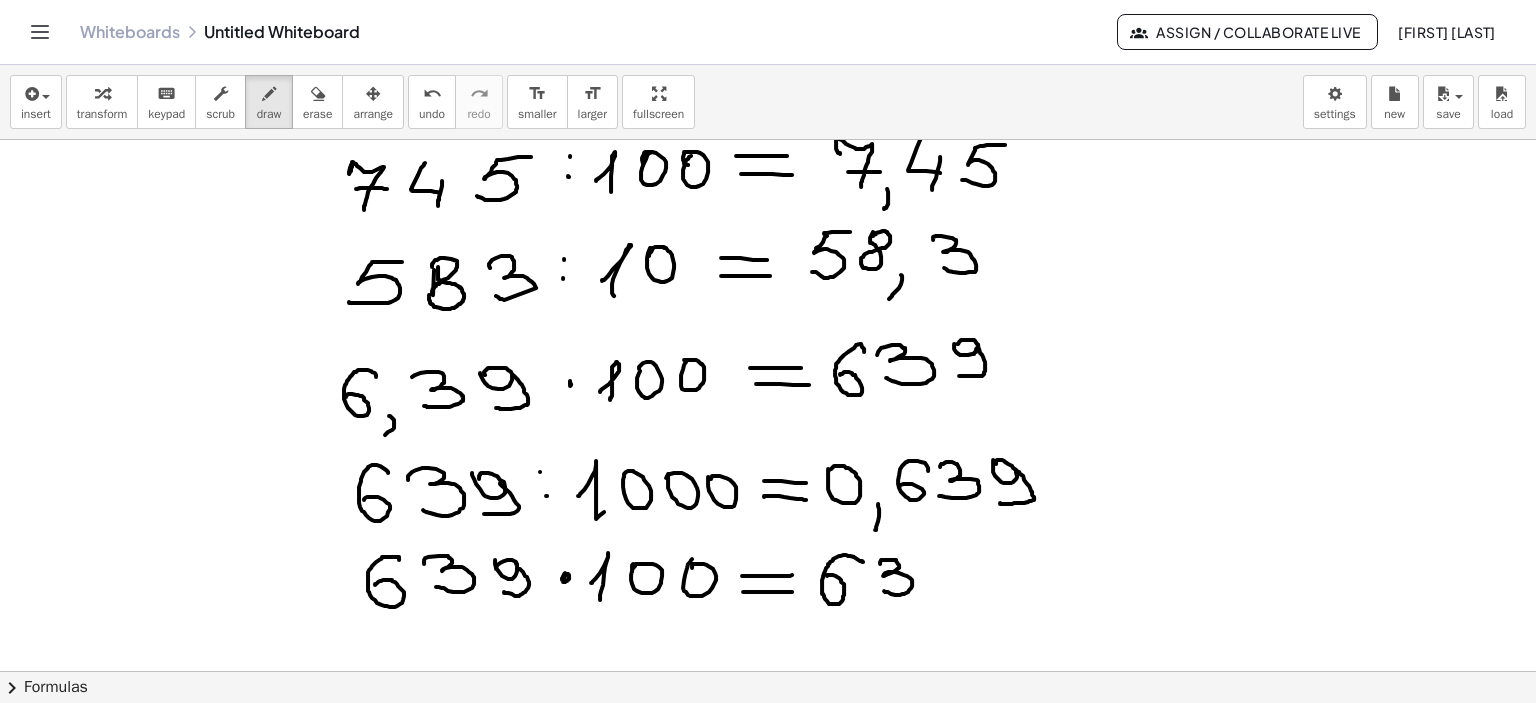 drag, startPoint x: 880, startPoint y: 563, endPoint x: 881, endPoint y: 589, distance: 26.019224 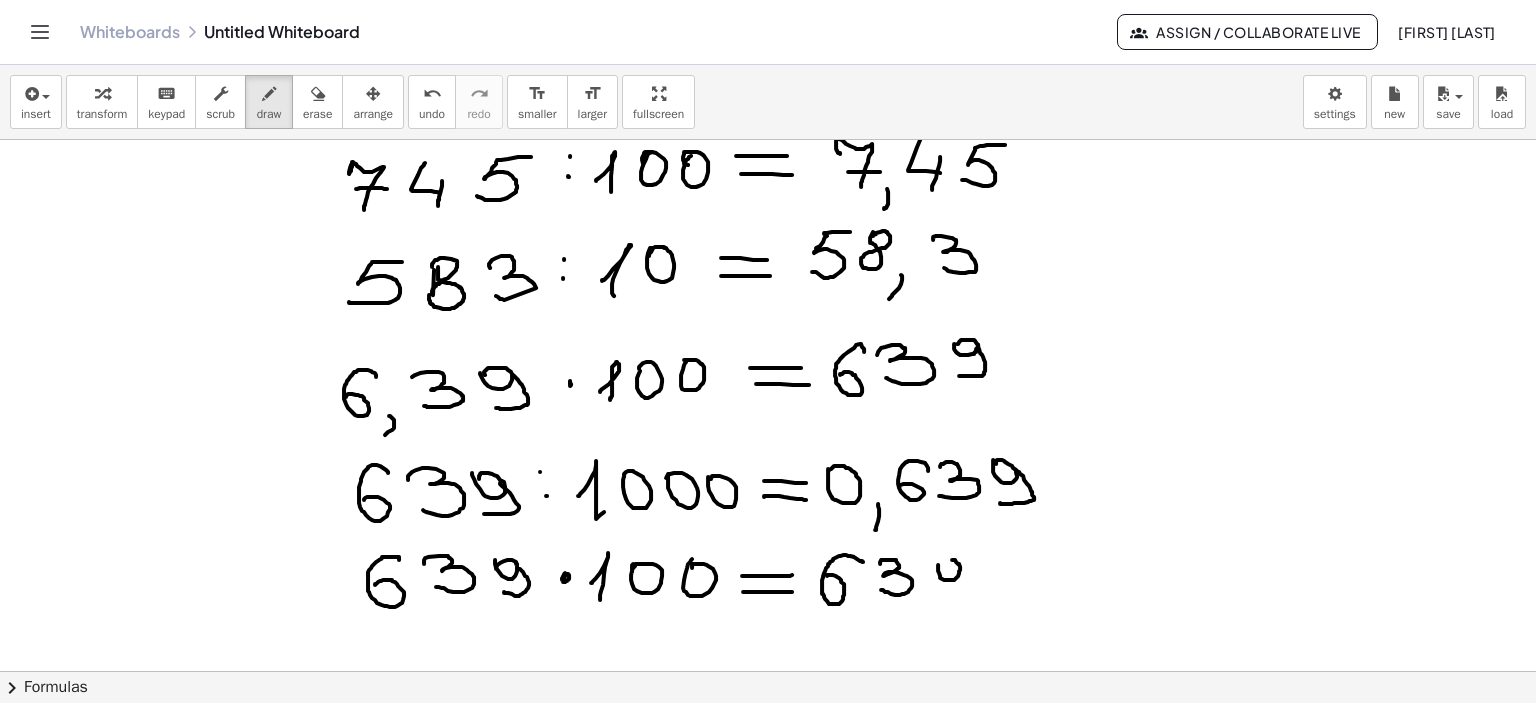 click at bounding box center [768, -166] 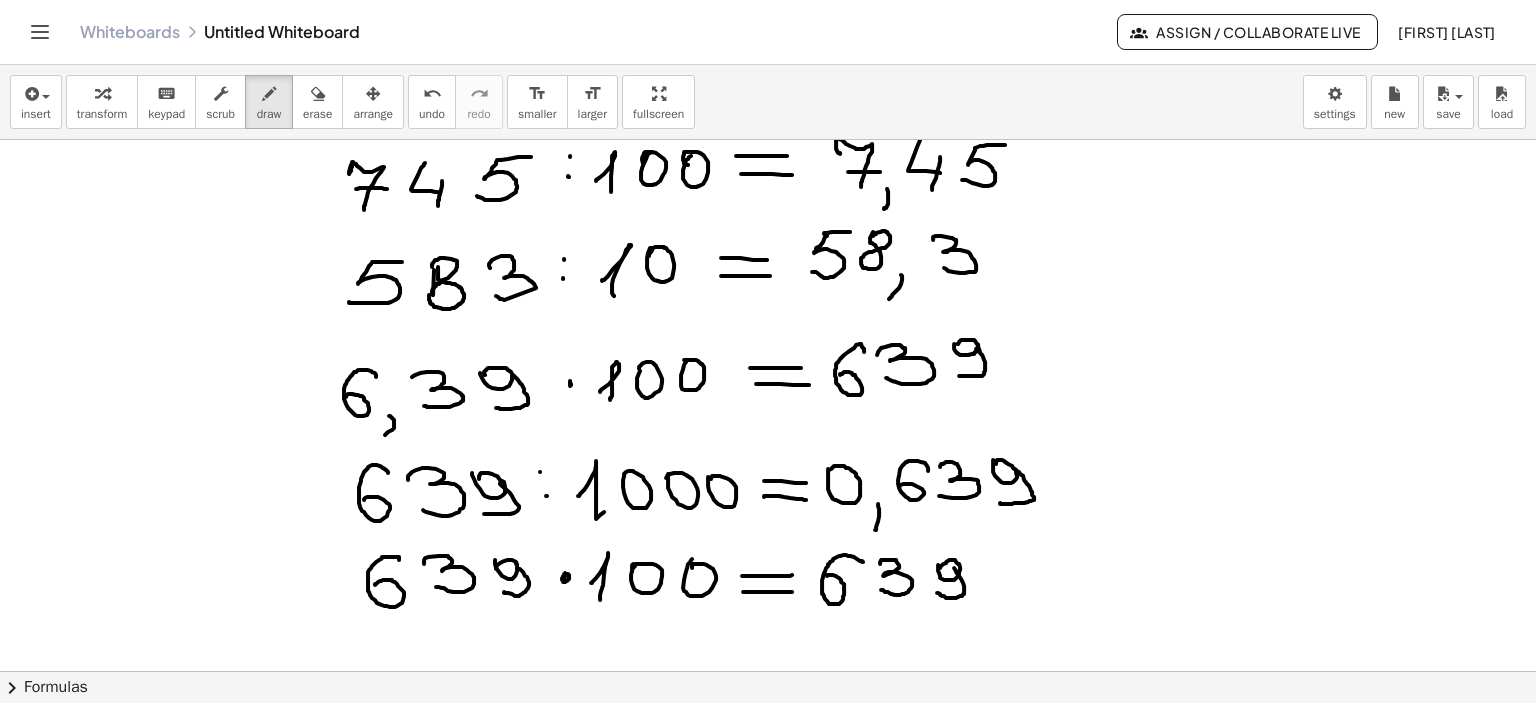 drag, startPoint x: 954, startPoint y: 567, endPoint x: 937, endPoint y: 592, distance: 30.232433 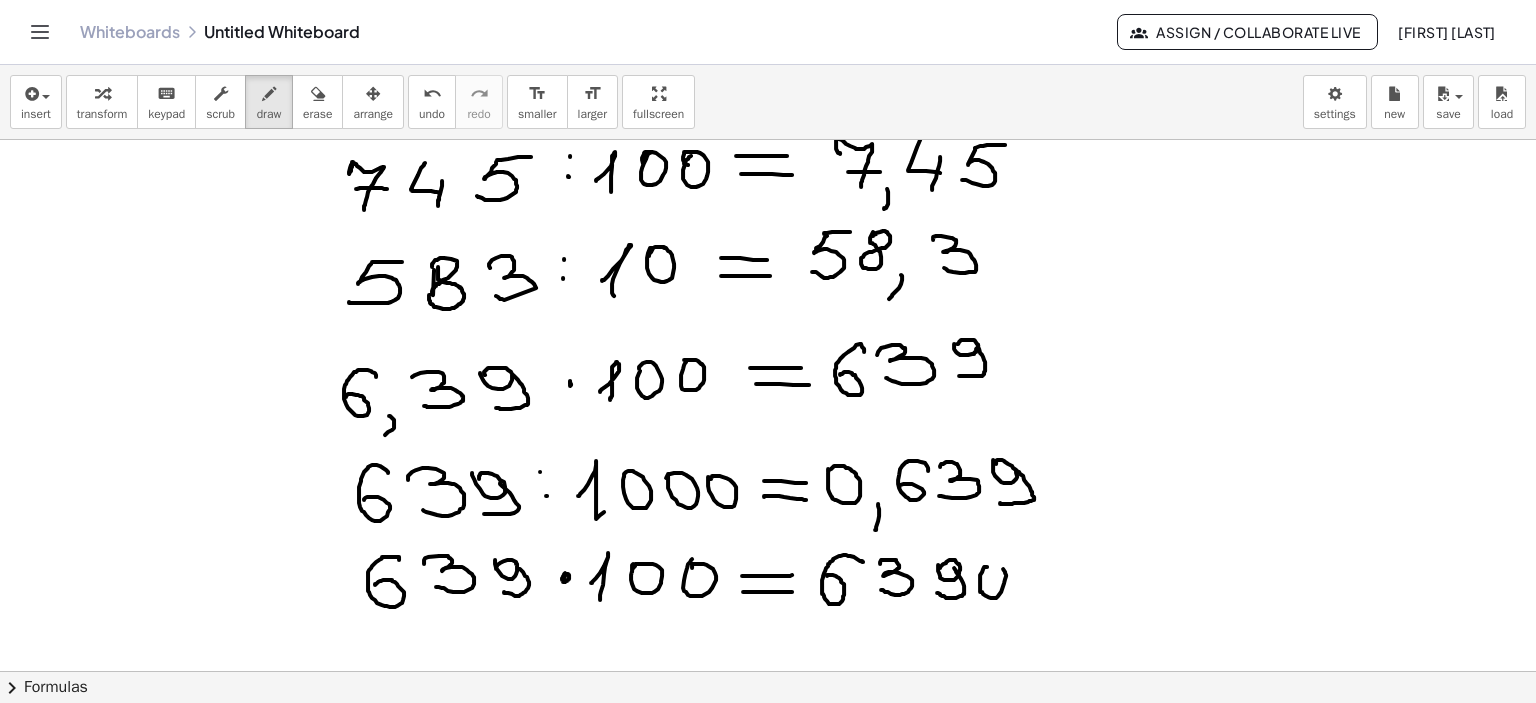 drag, startPoint x: 980, startPoint y: 585, endPoint x: 1001, endPoint y: 577, distance: 22.472204 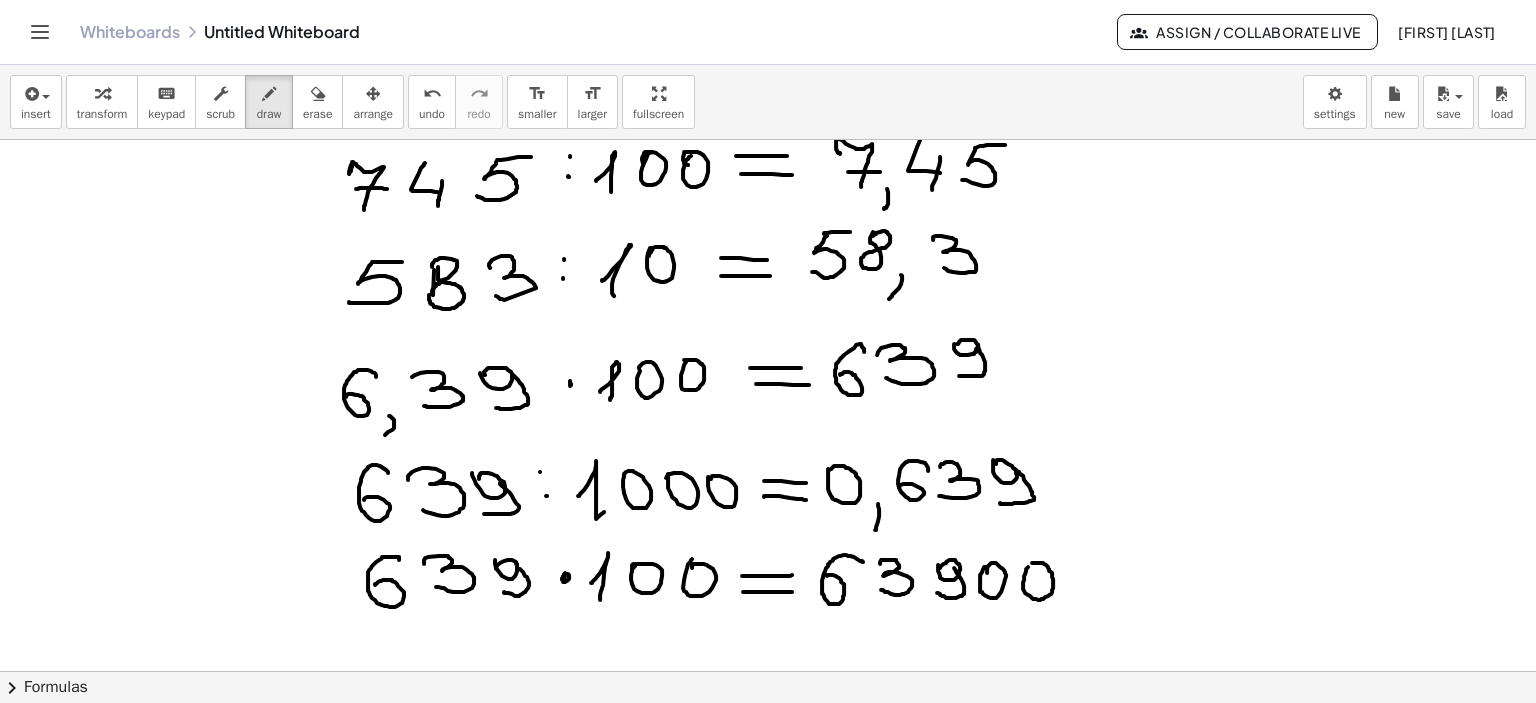 click at bounding box center [768, -166] 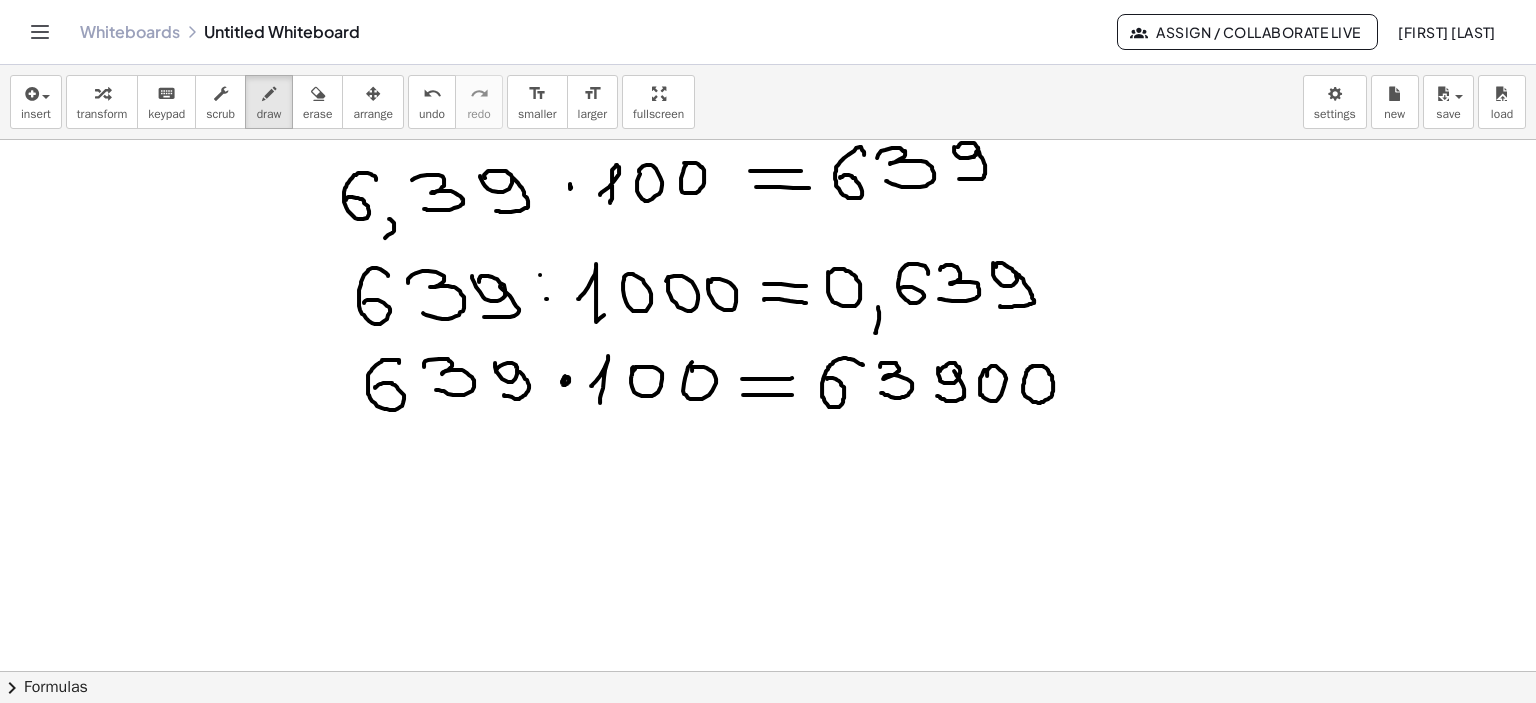 scroll, scrollTop: 1836, scrollLeft: 0, axis: vertical 